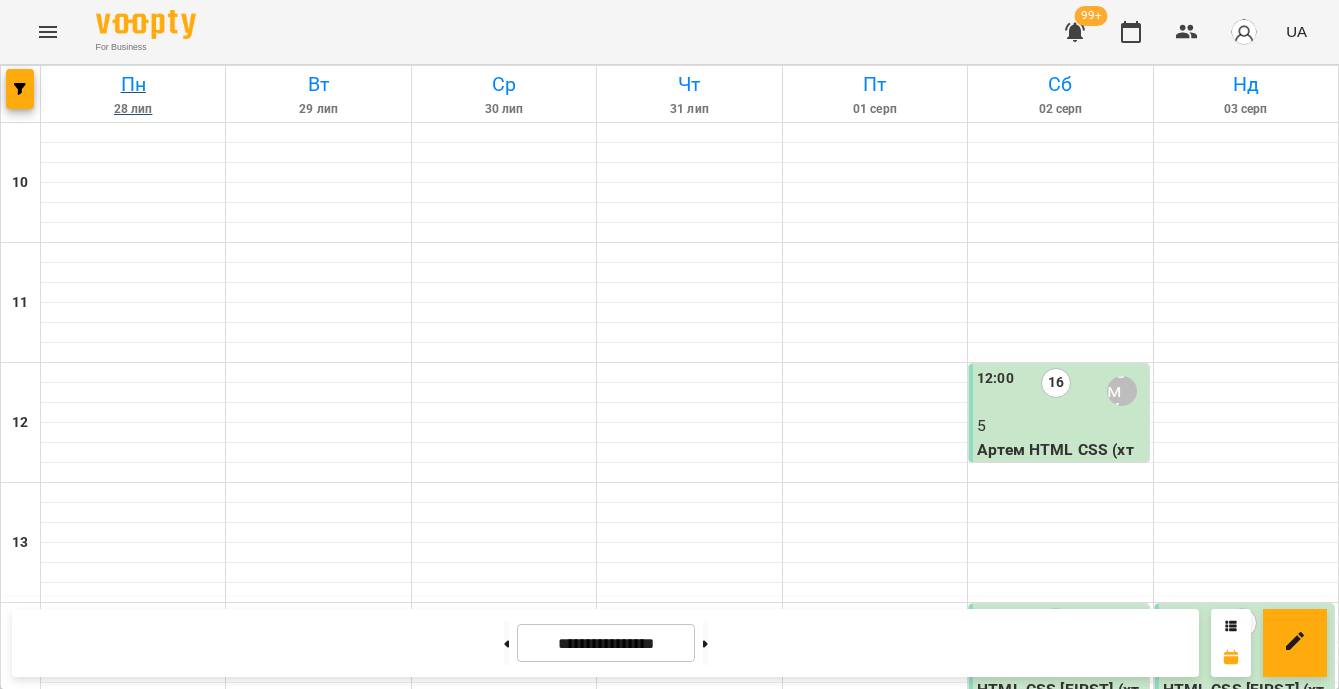 scroll, scrollTop: 0, scrollLeft: 0, axis: both 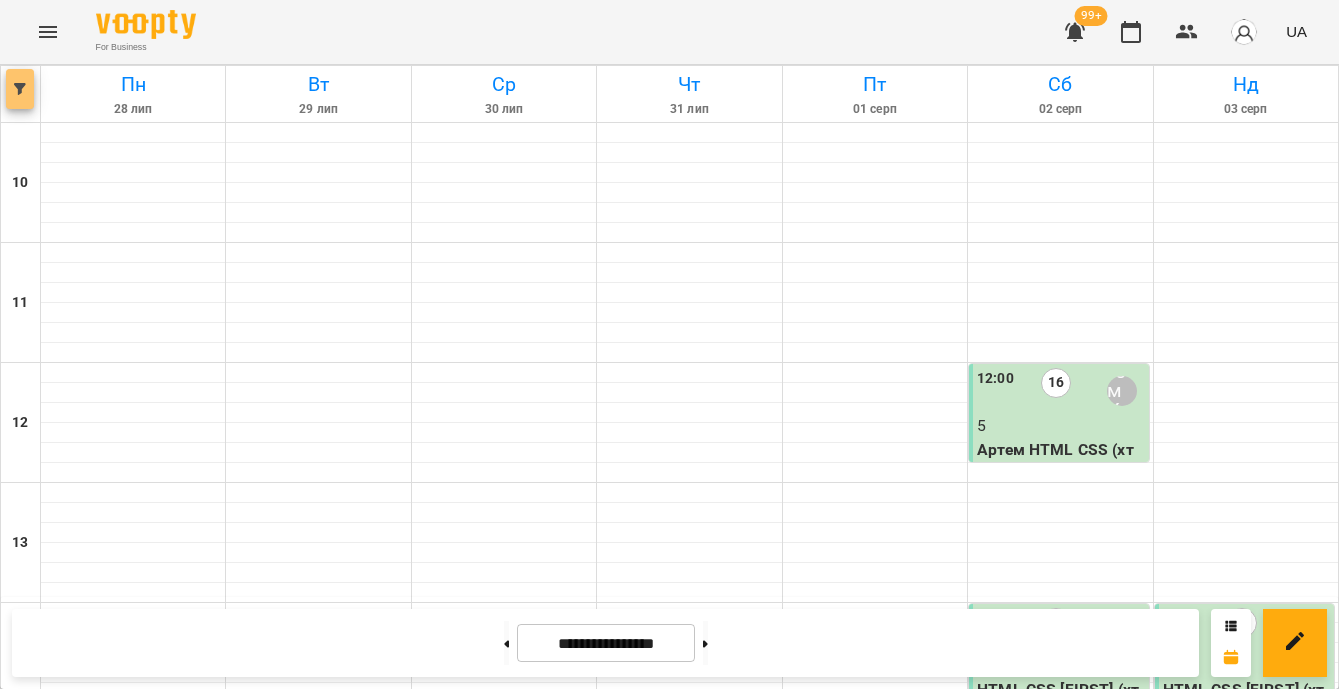 click 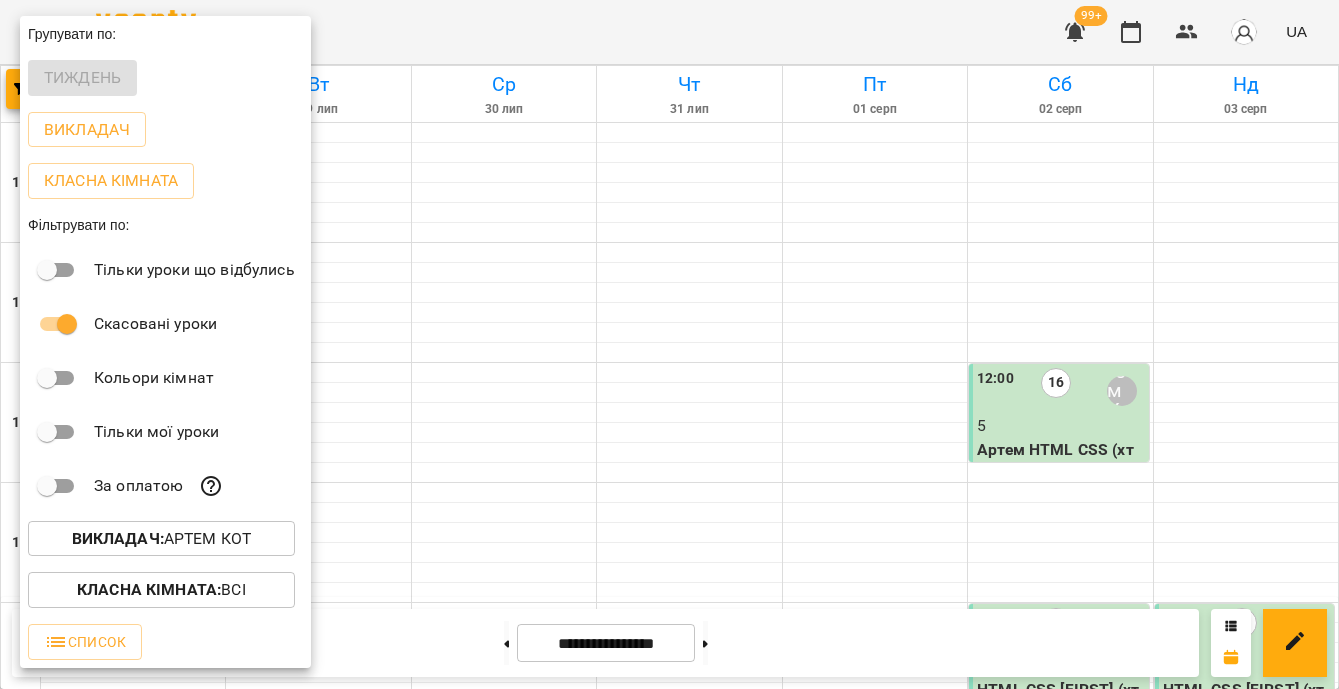 click on "Класна кімната :  Всі" at bounding box center (165, 590) 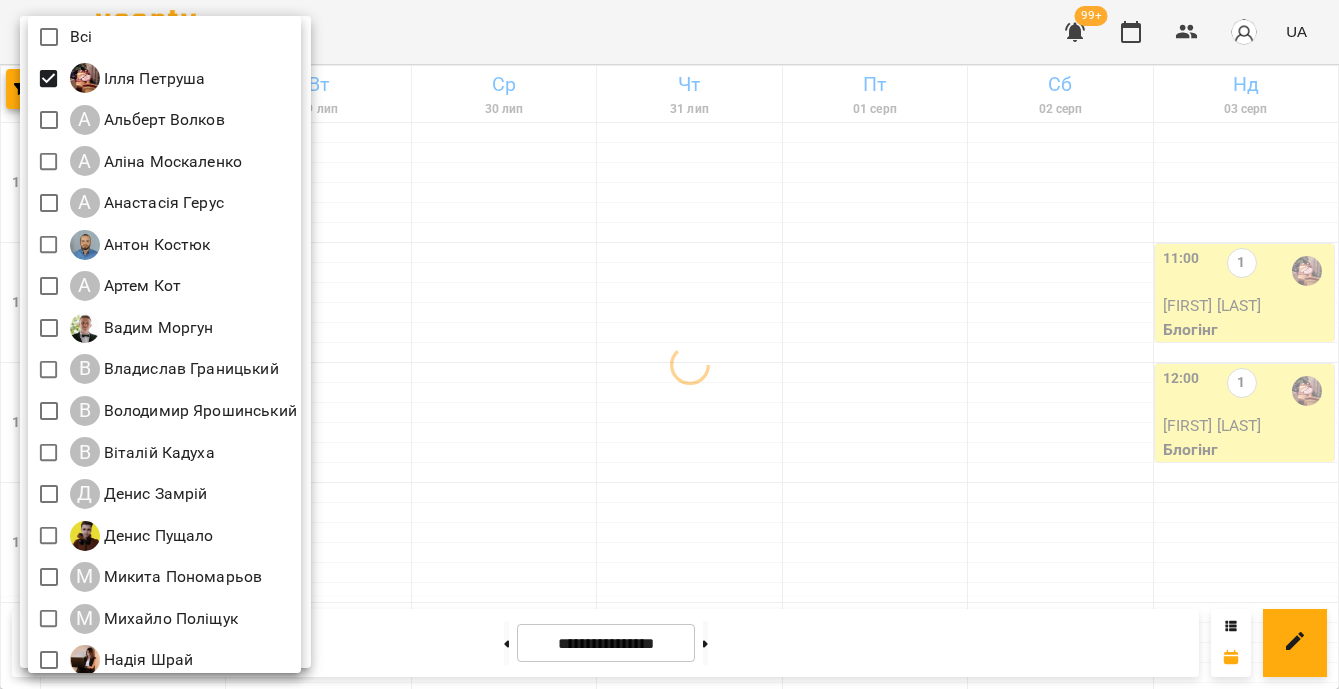 click at bounding box center (669, 344) 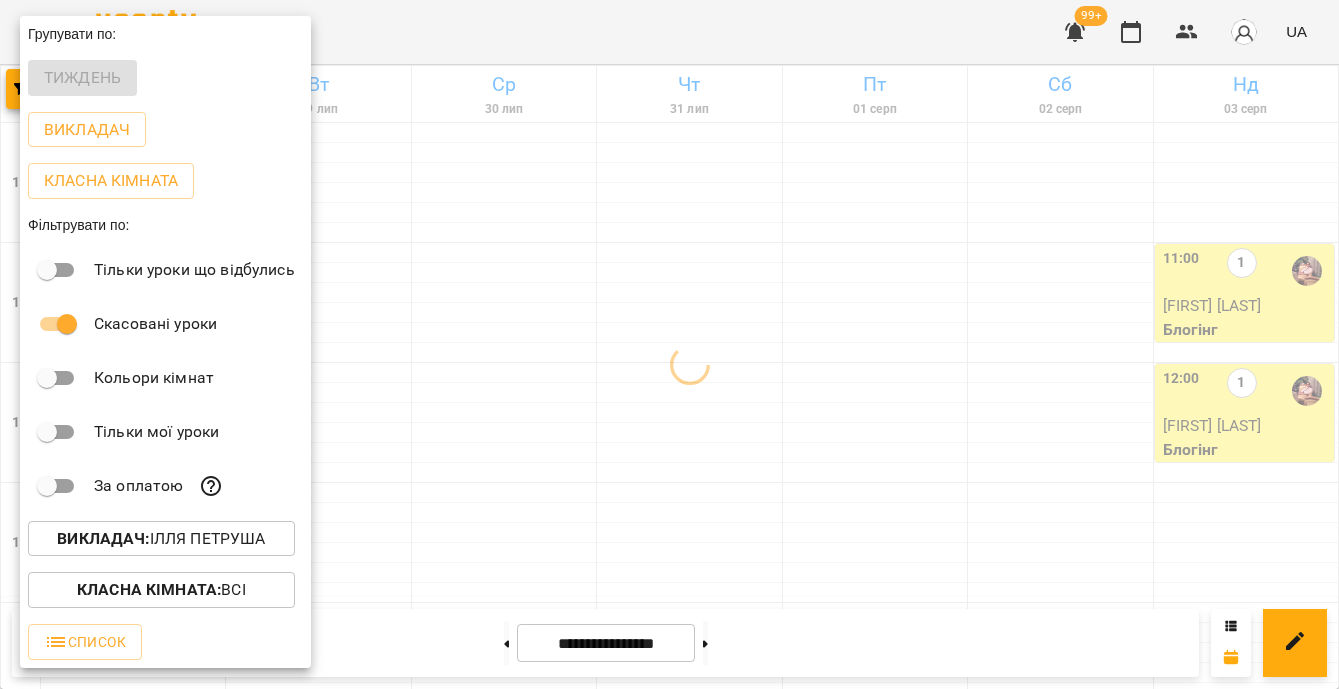 click at bounding box center [669, 344] 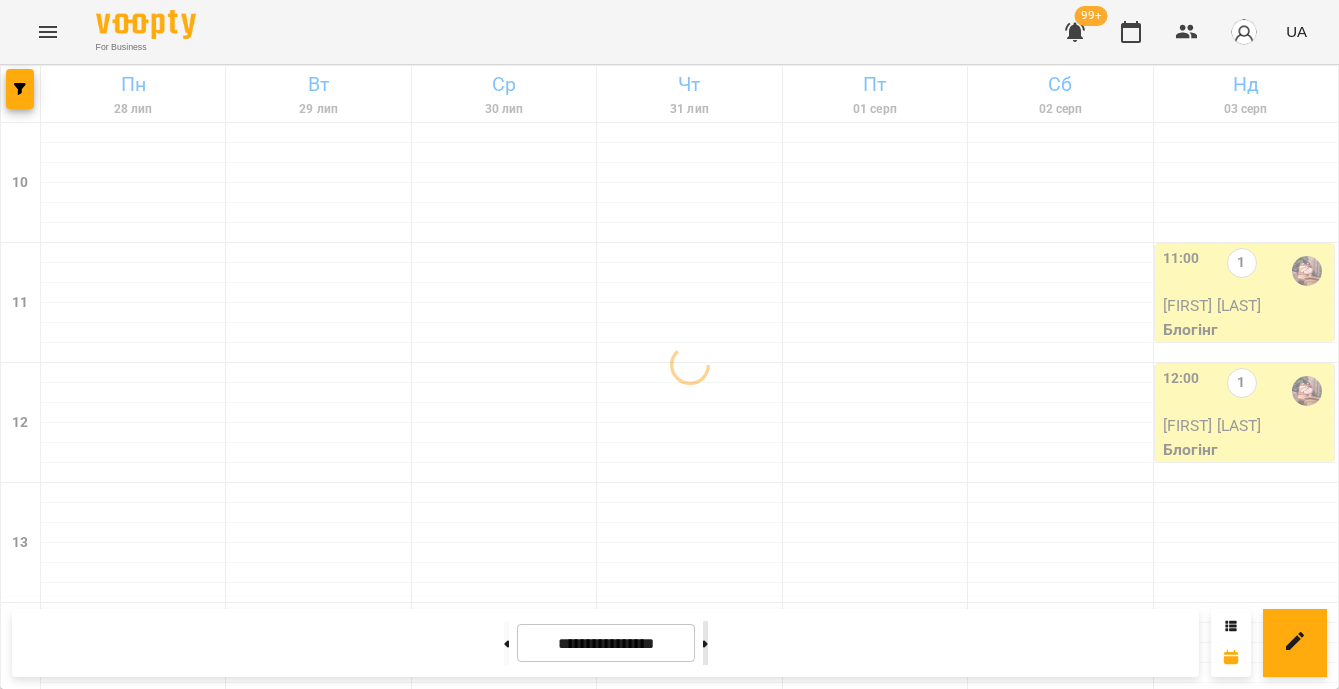 click 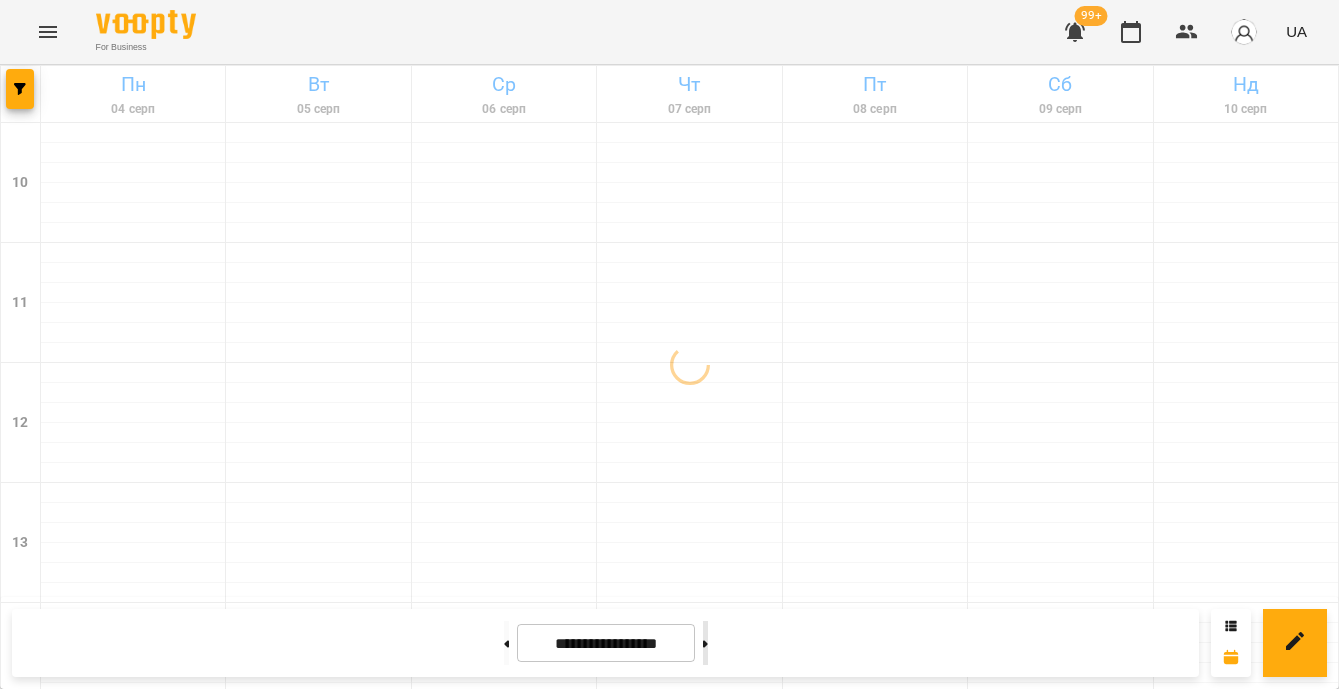 click 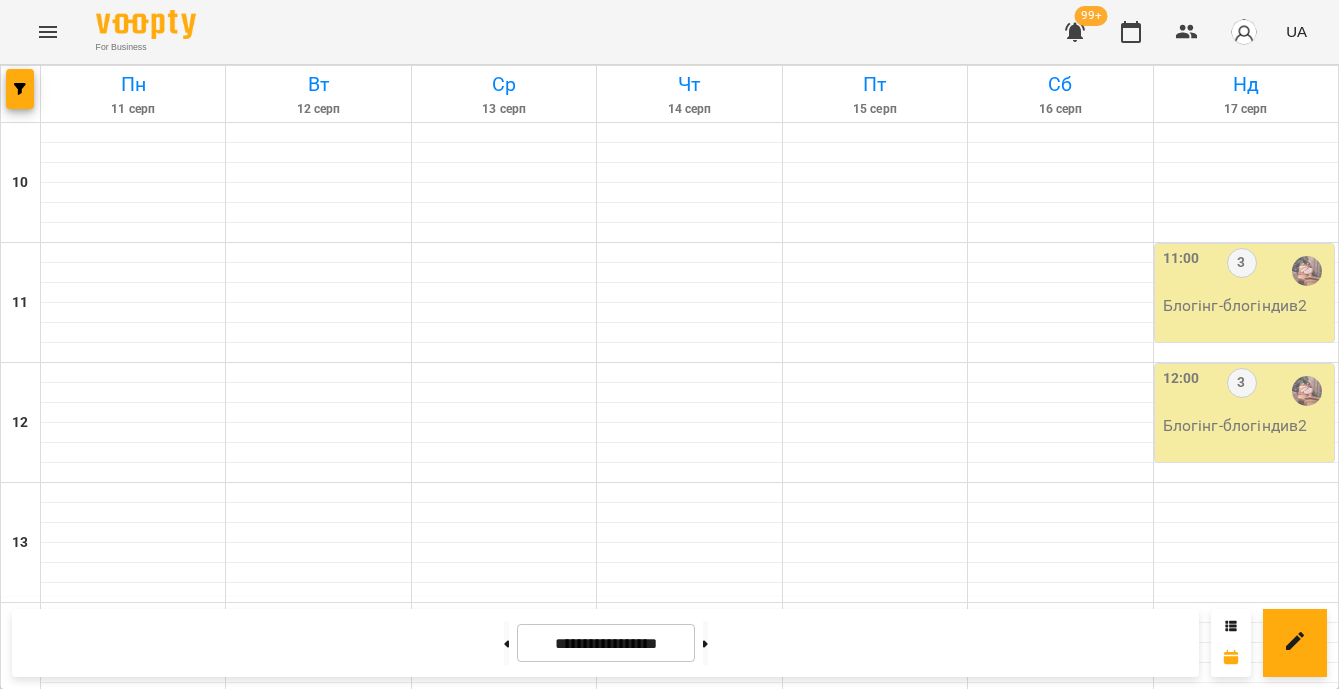 scroll, scrollTop: 860, scrollLeft: 0, axis: vertical 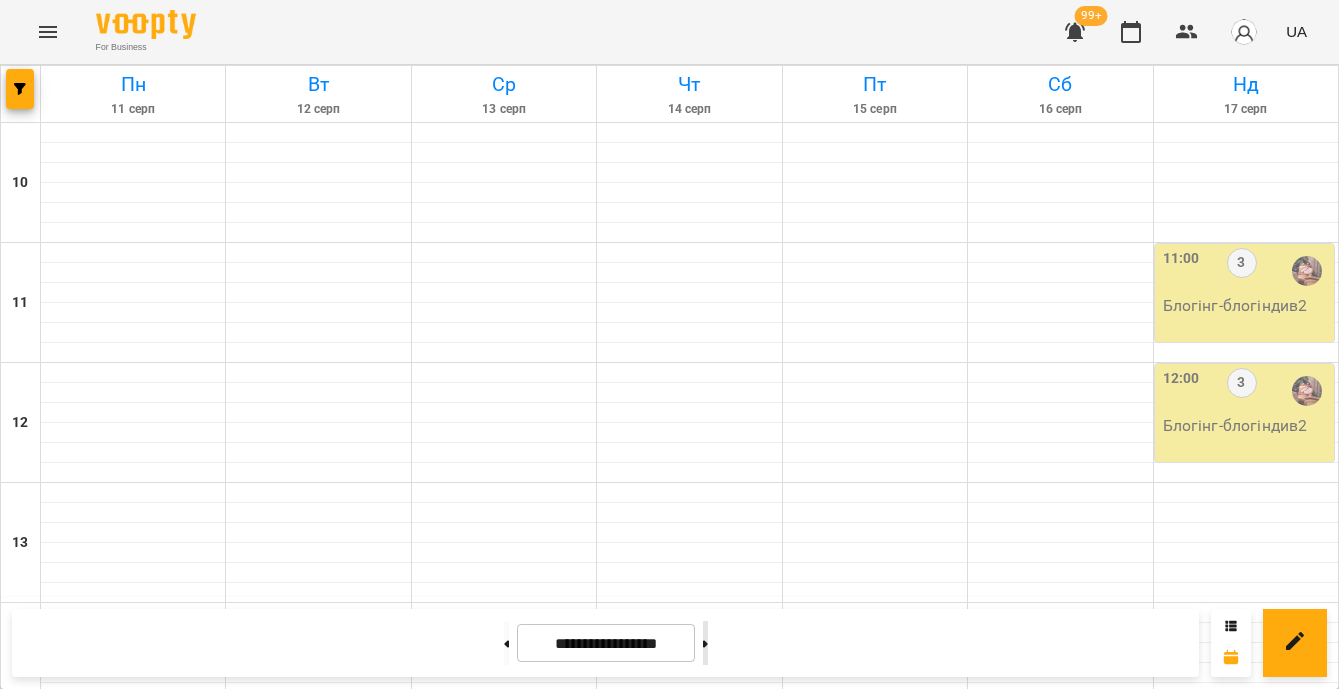 click at bounding box center (705, 643) 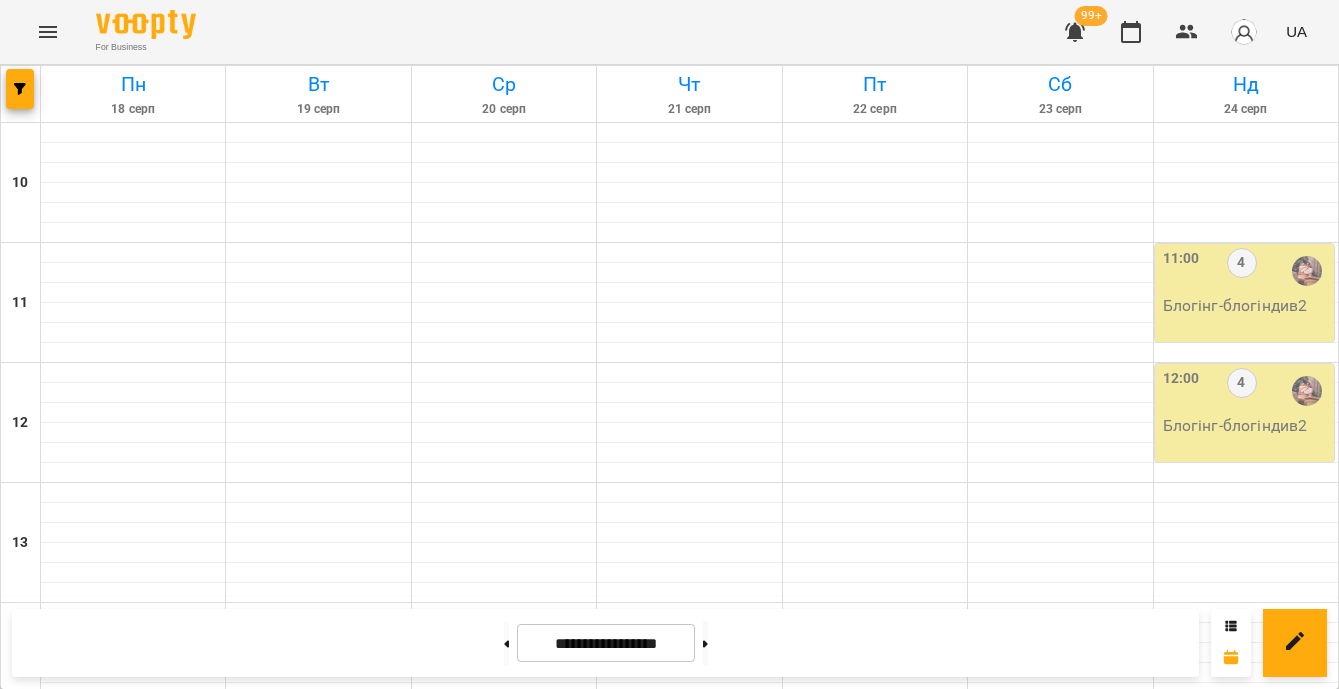 scroll, scrollTop: 727, scrollLeft: 0, axis: vertical 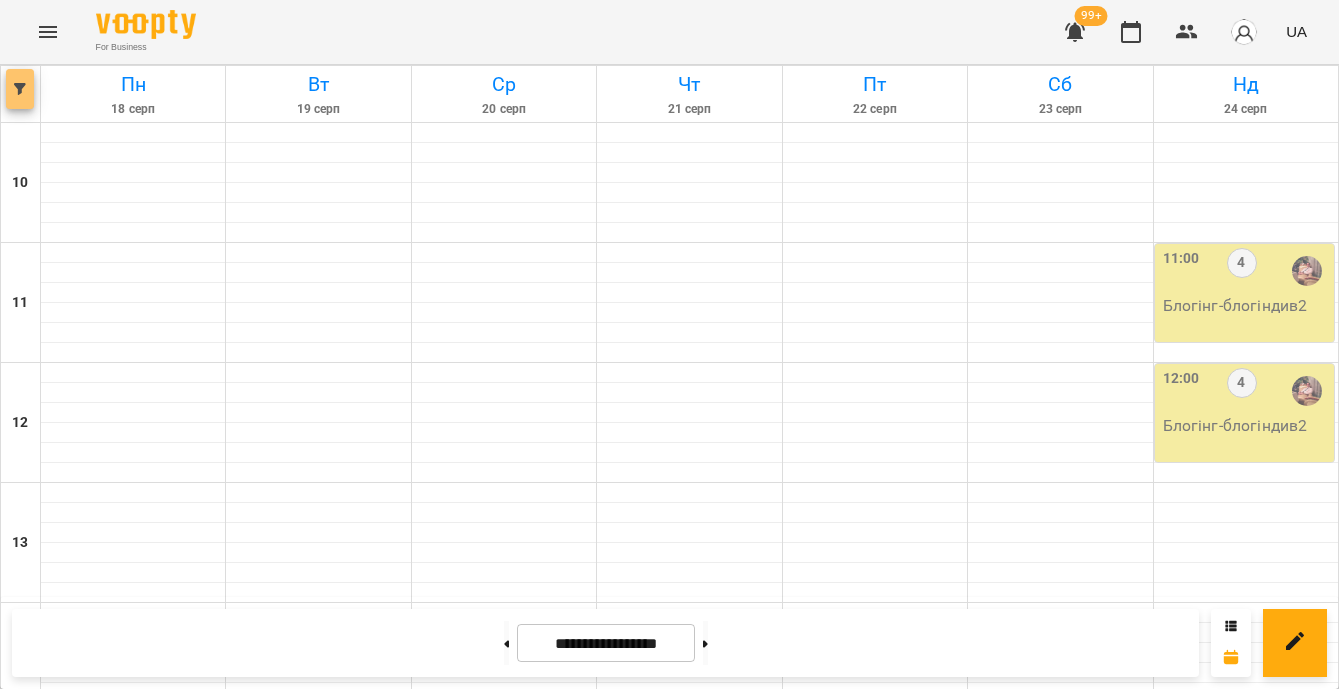 click 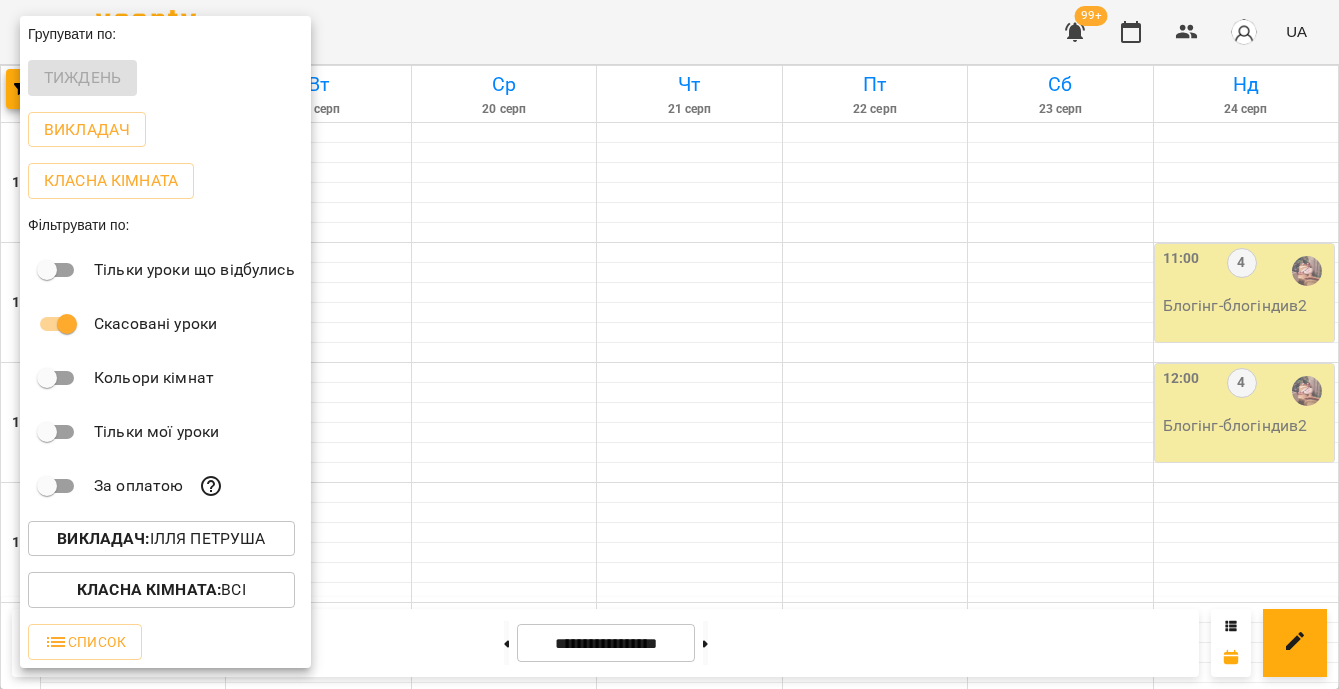 click on "Викладач :  Ілля Петруша" at bounding box center (161, 539) 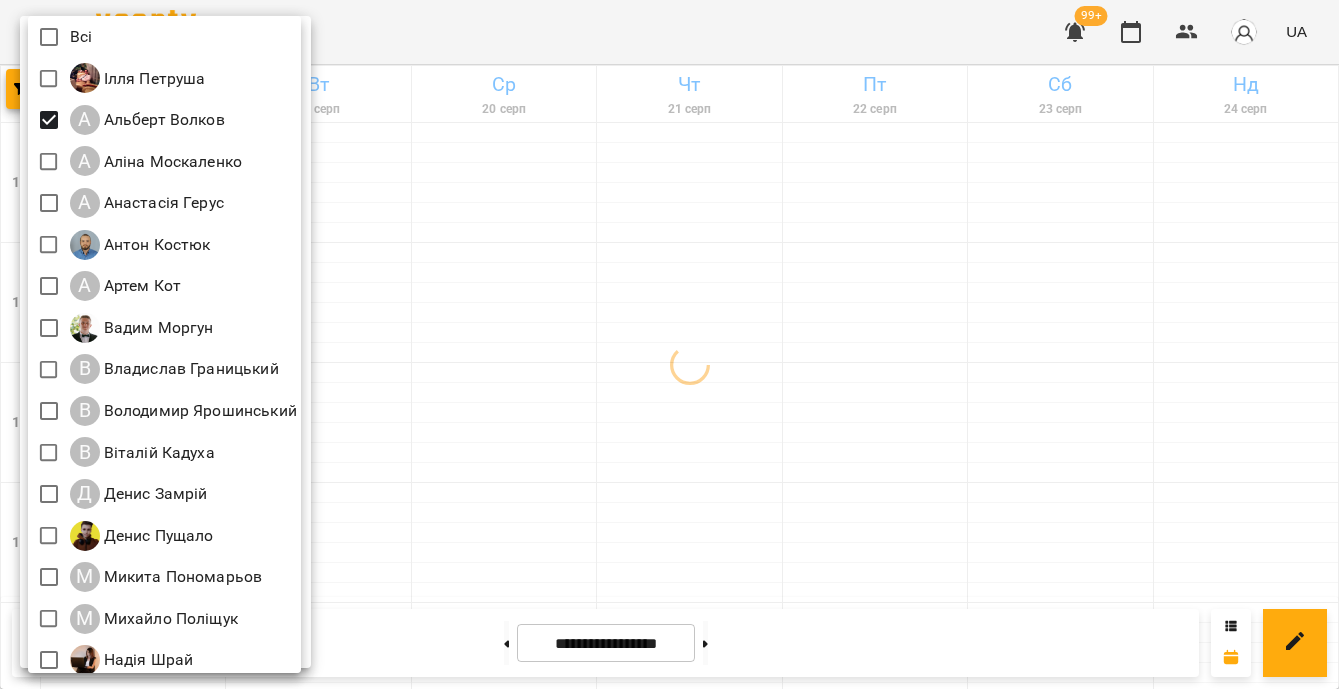 click at bounding box center (669, 344) 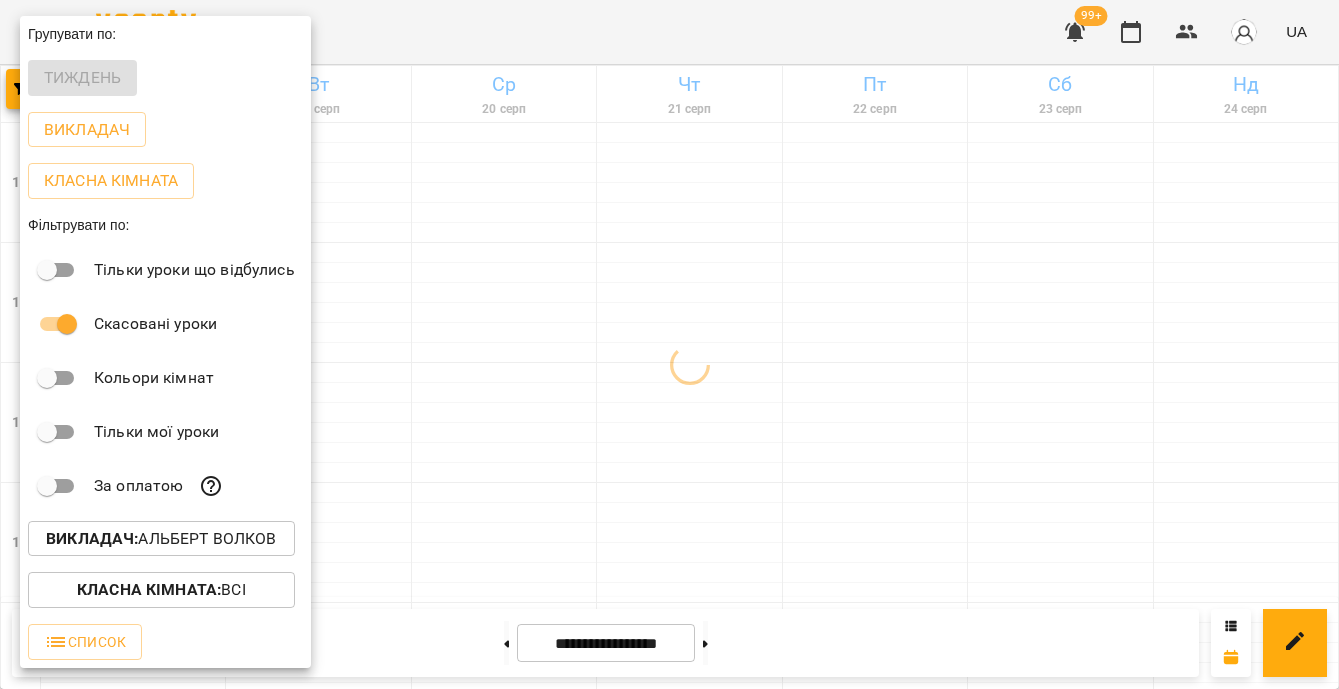 click at bounding box center [669, 344] 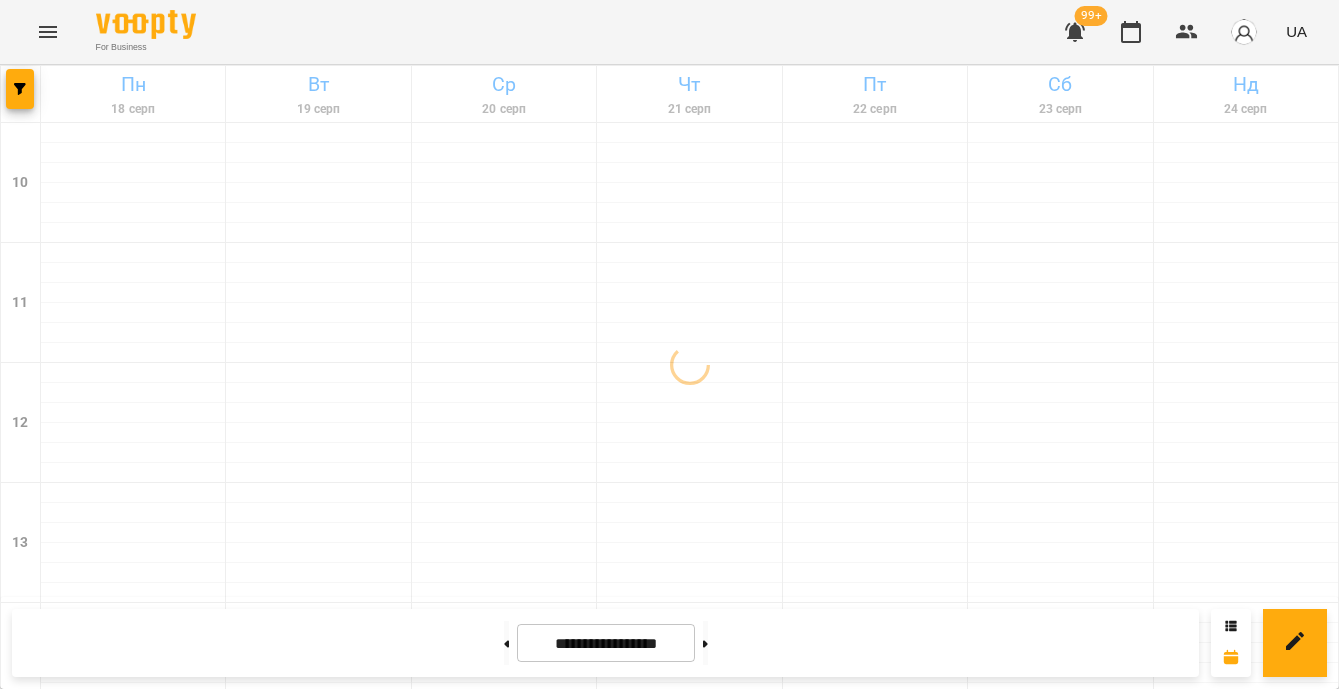 scroll, scrollTop: 815, scrollLeft: 0, axis: vertical 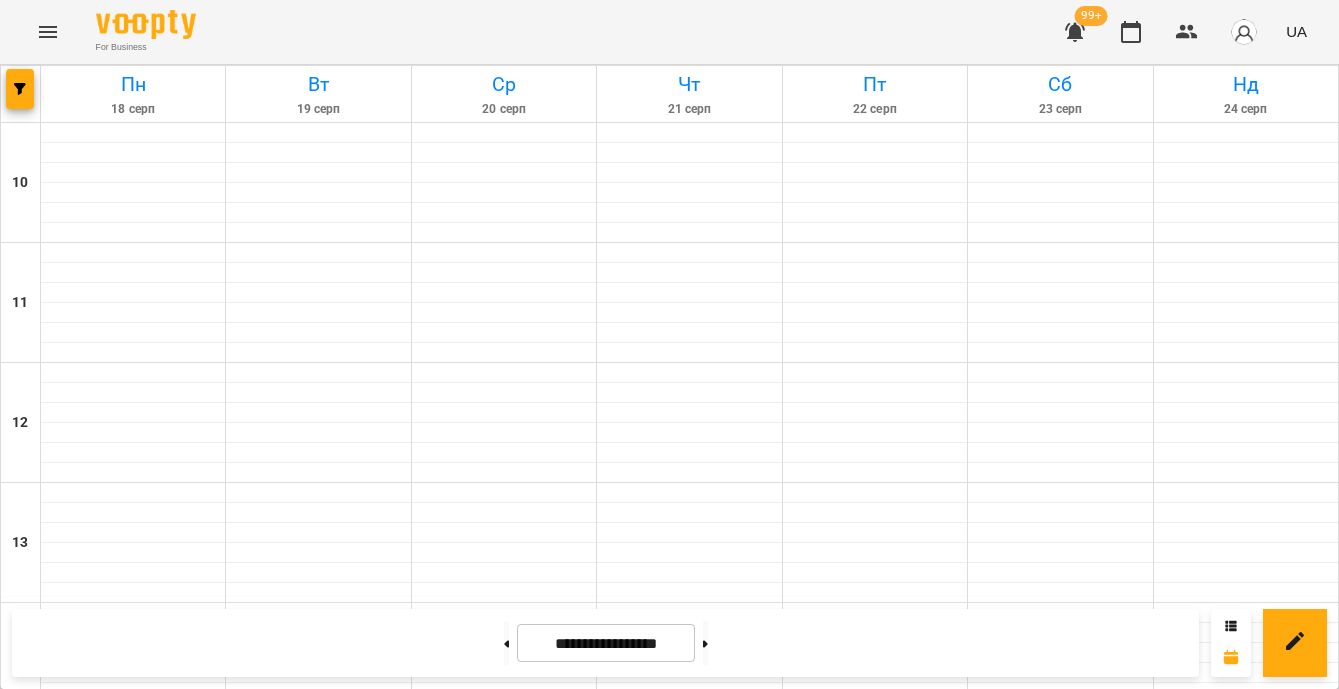 click on "17:00 12 Альберт Волков Unity - юнітімідл7" at bounding box center [502, 1013] 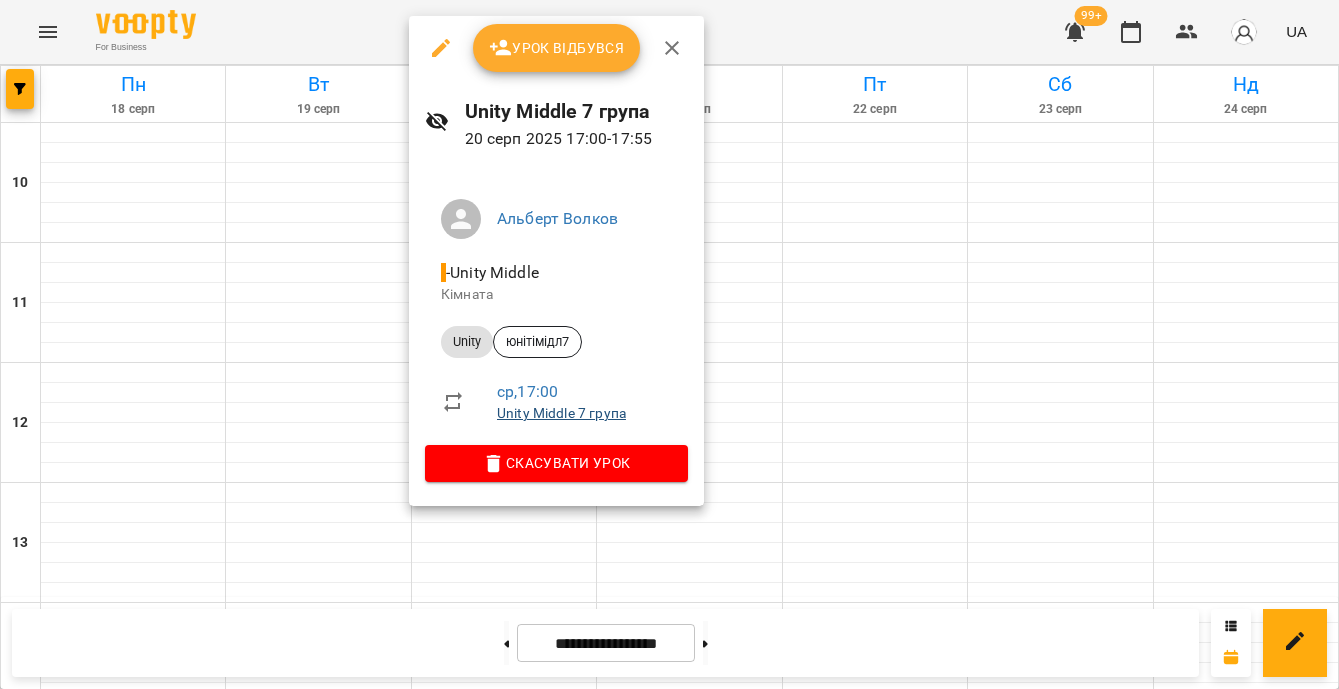 click on "Unity Middle 7 група" at bounding box center [561, 413] 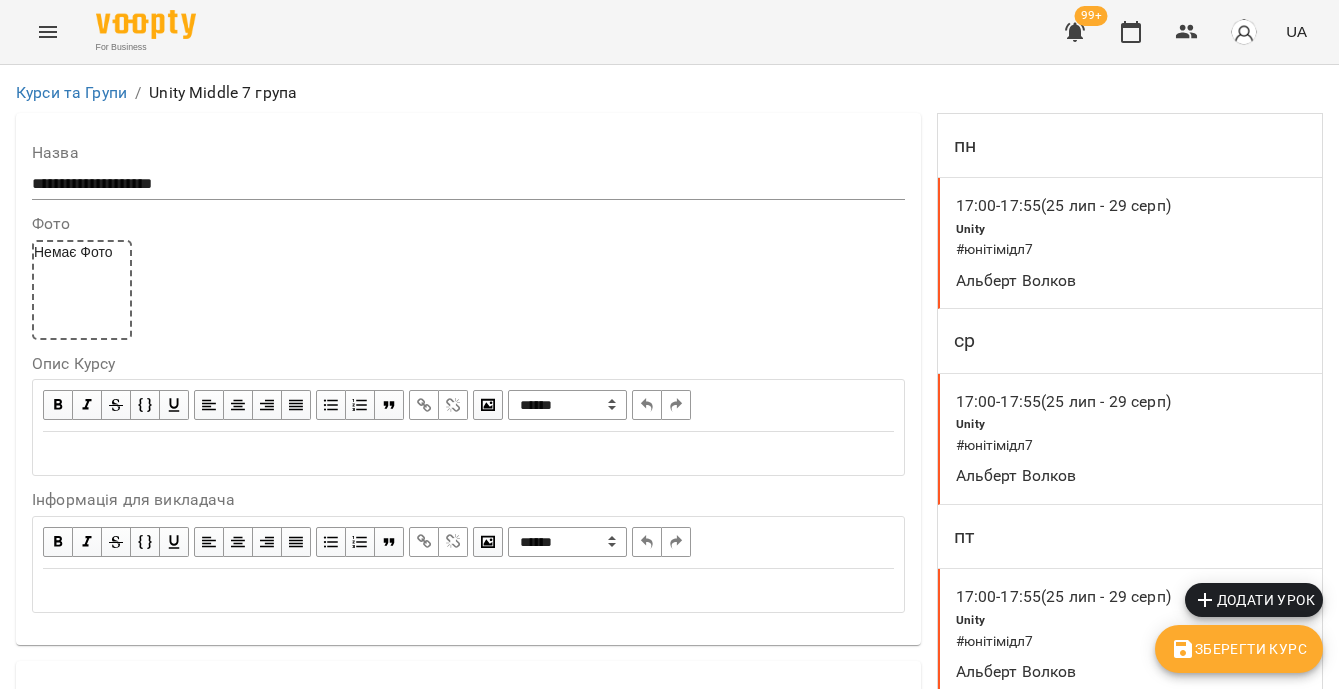 scroll, scrollTop: 0, scrollLeft: 0, axis: both 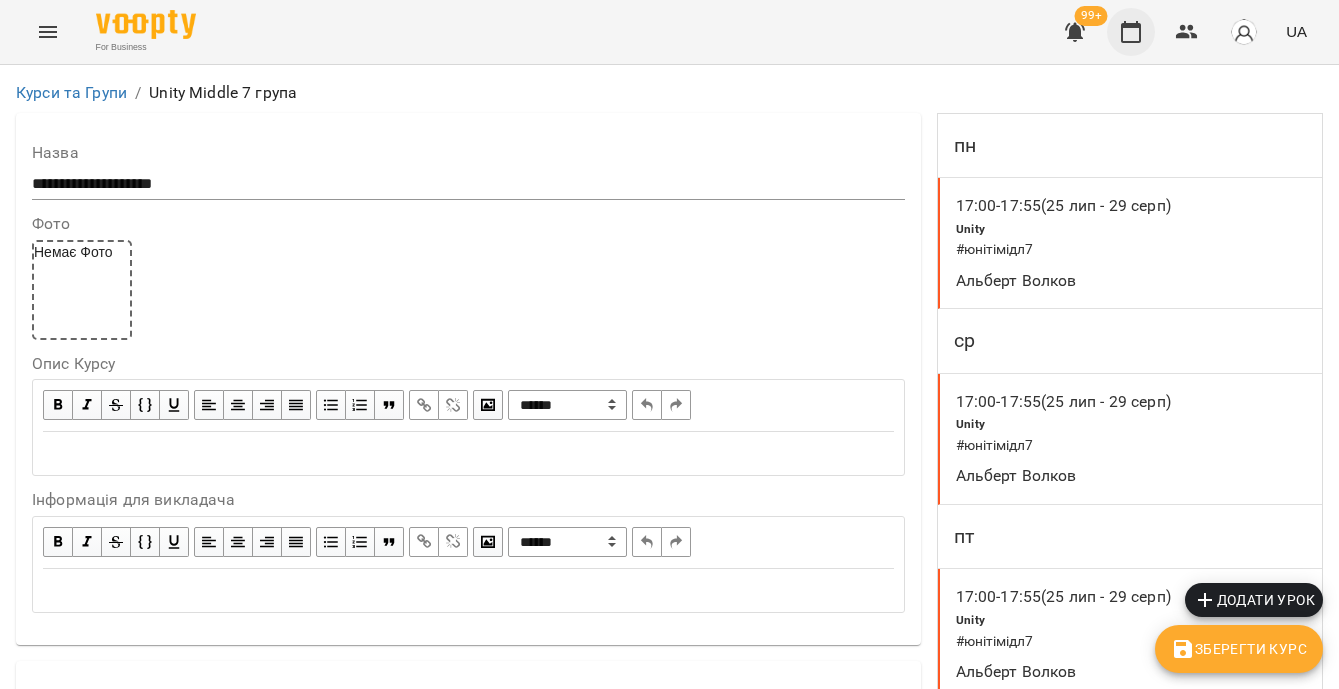 click 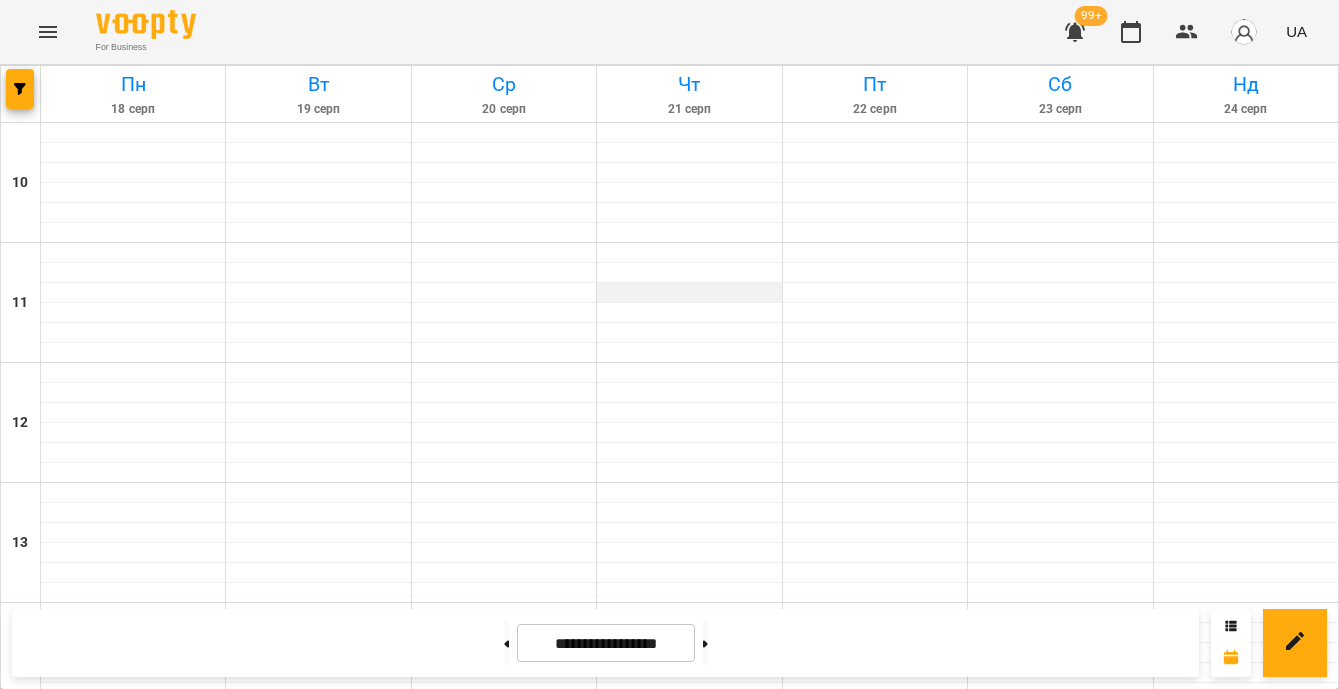 scroll, scrollTop: 571, scrollLeft: 0, axis: vertical 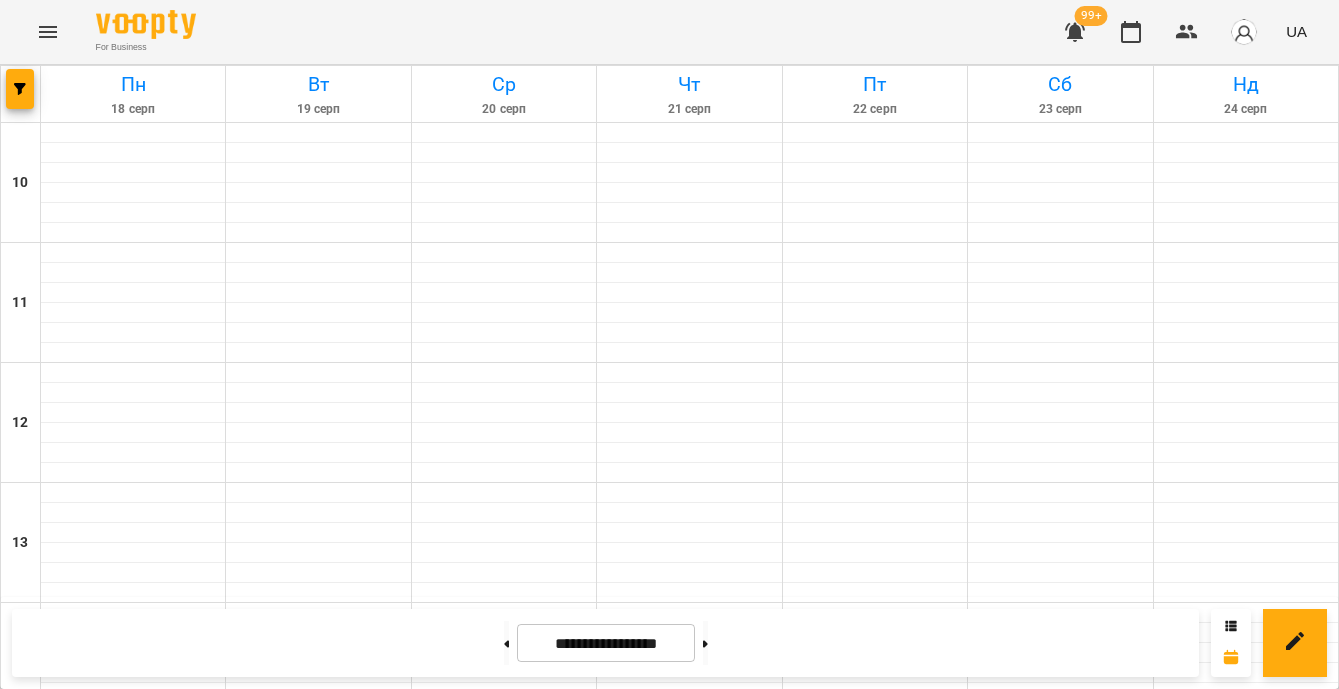click on "Unity - юніті15" at bounding box center (504, 1386) 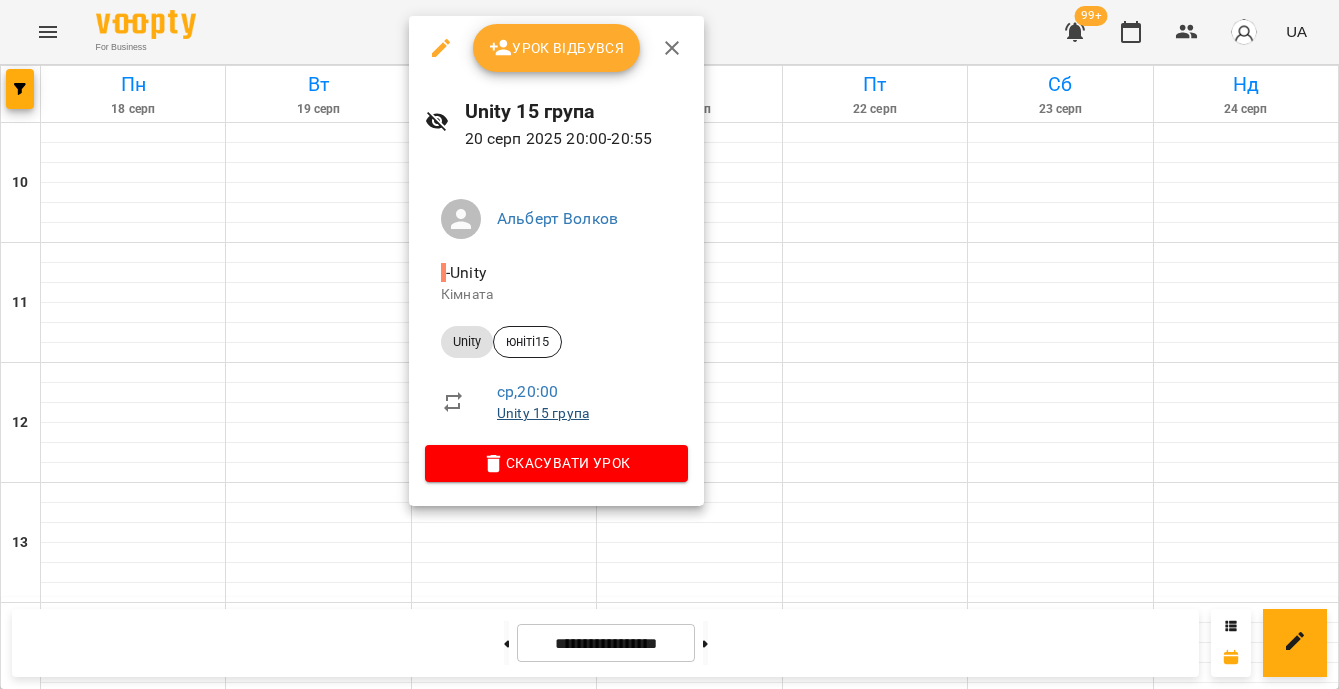 click on "Unity 15  група" at bounding box center [543, 413] 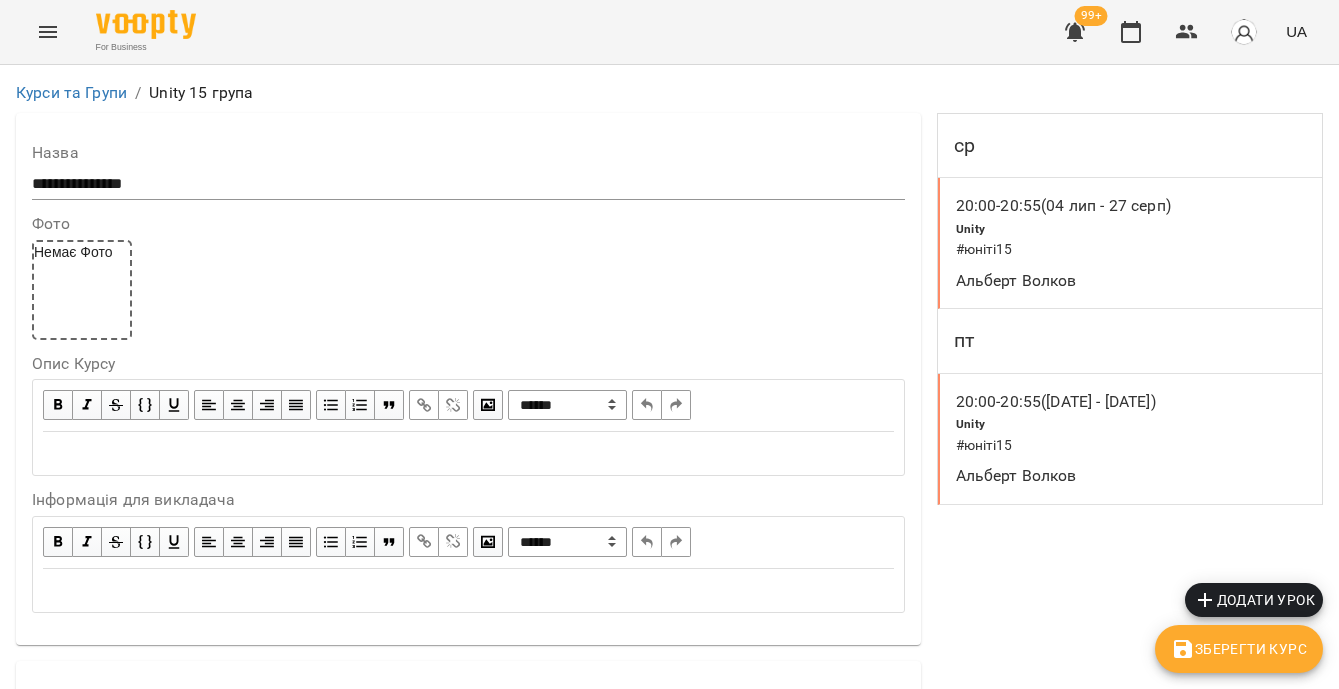 scroll, scrollTop: 1545, scrollLeft: 0, axis: vertical 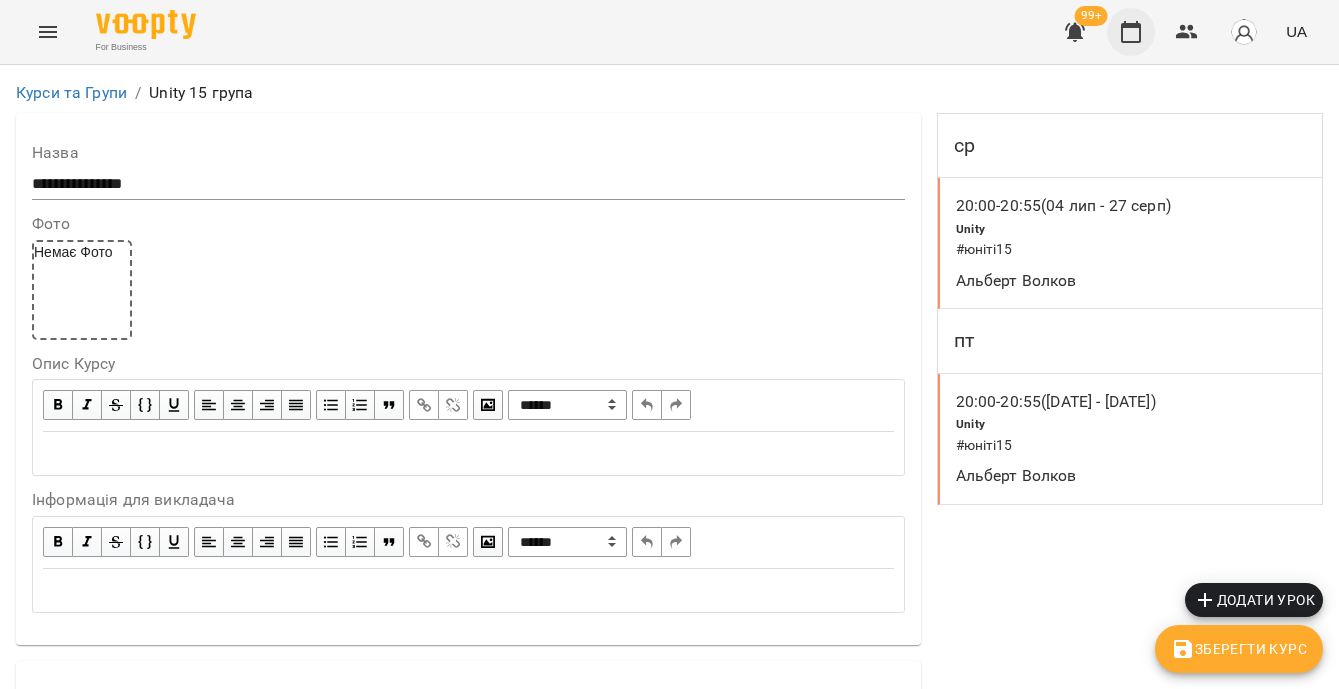 click at bounding box center [1131, 32] 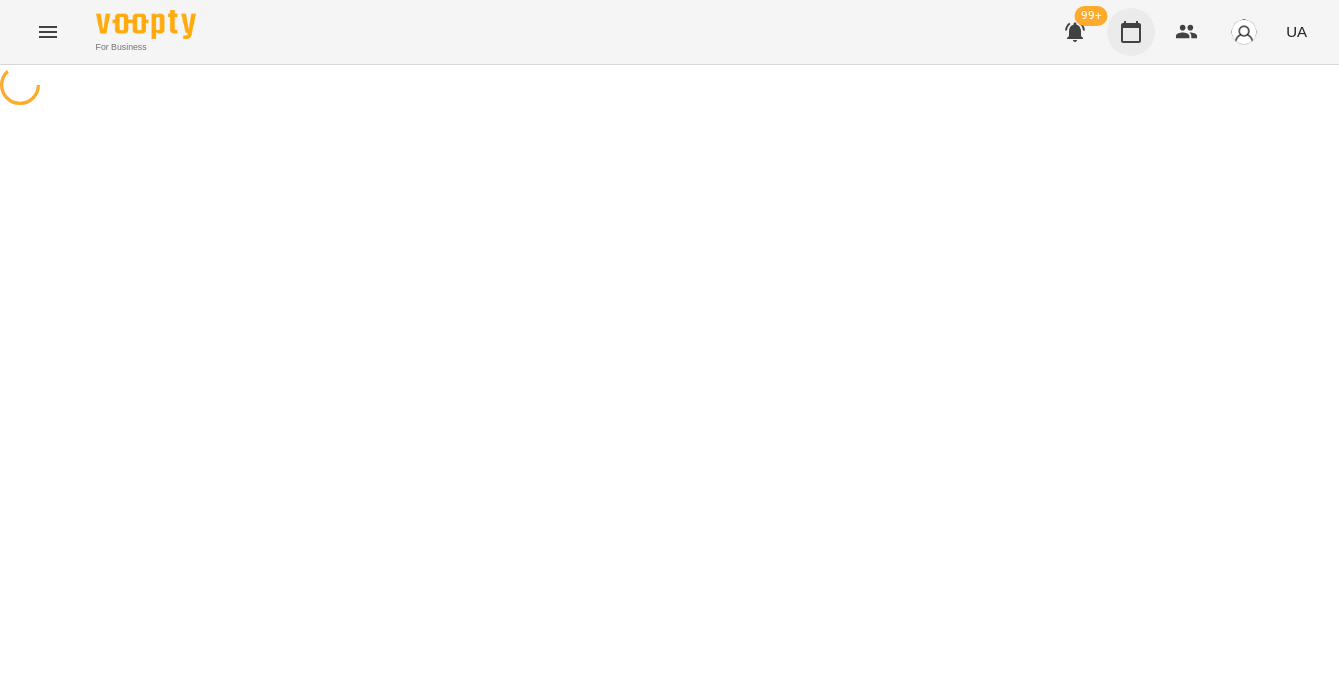 scroll, scrollTop: 0, scrollLeft: 0, axis: both 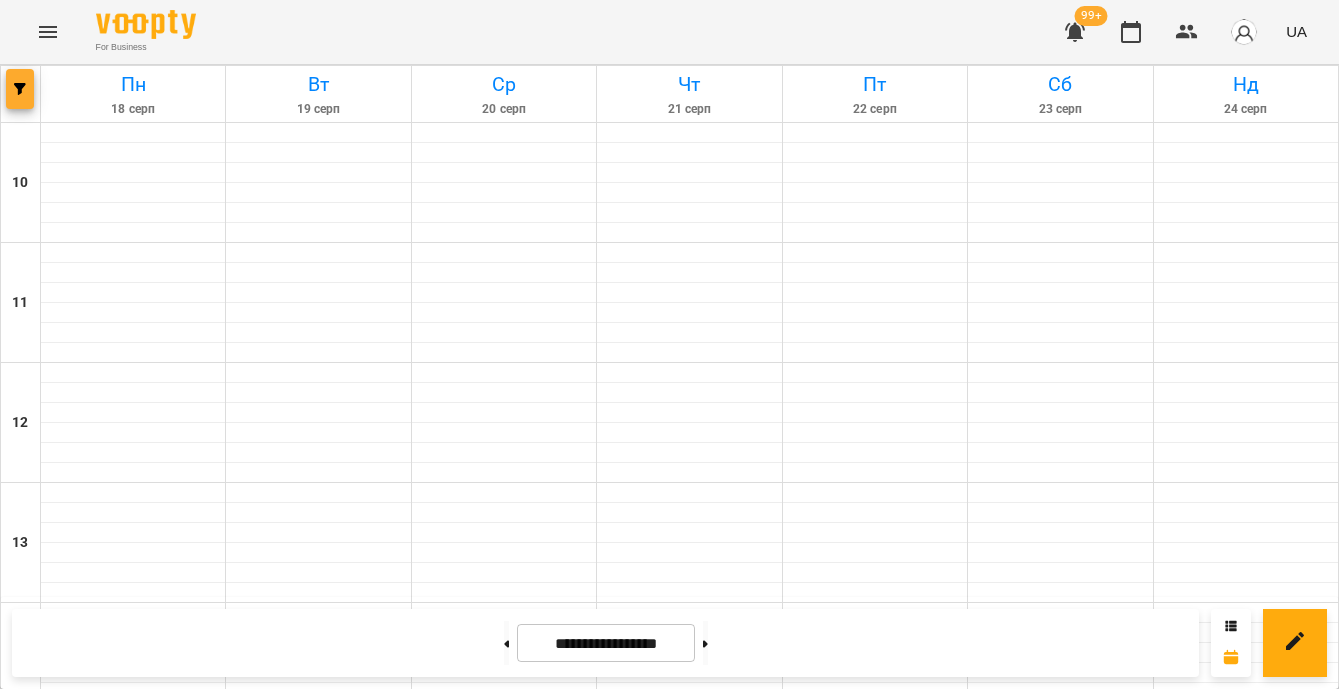 click 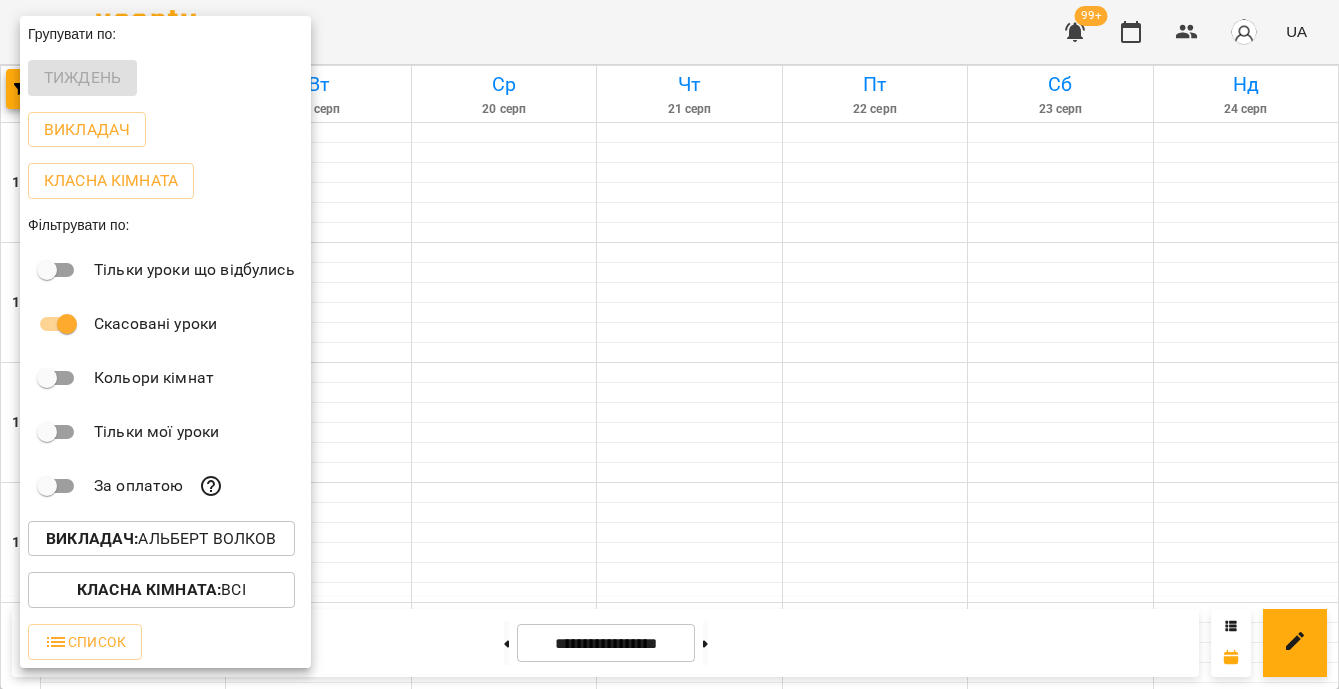 click on "Викладач :  Альберт Волков" at bounding box center [161, 539] 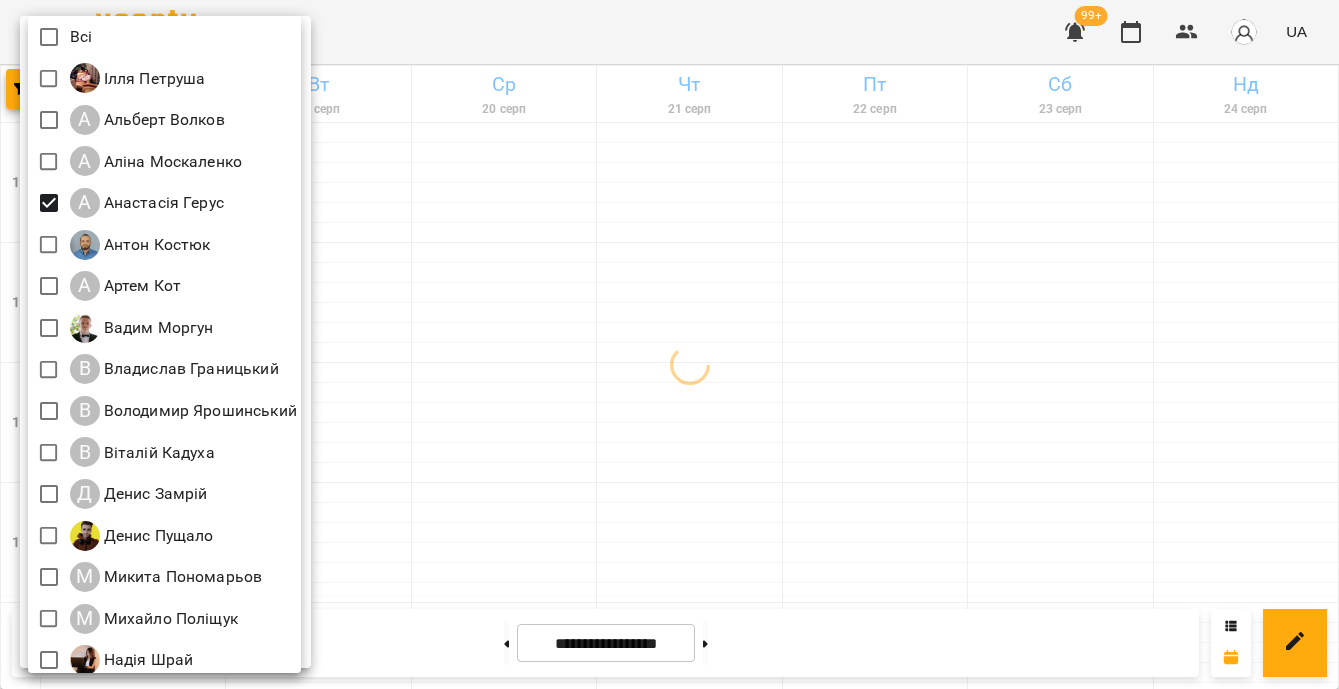click at bounding box center [669, 344] 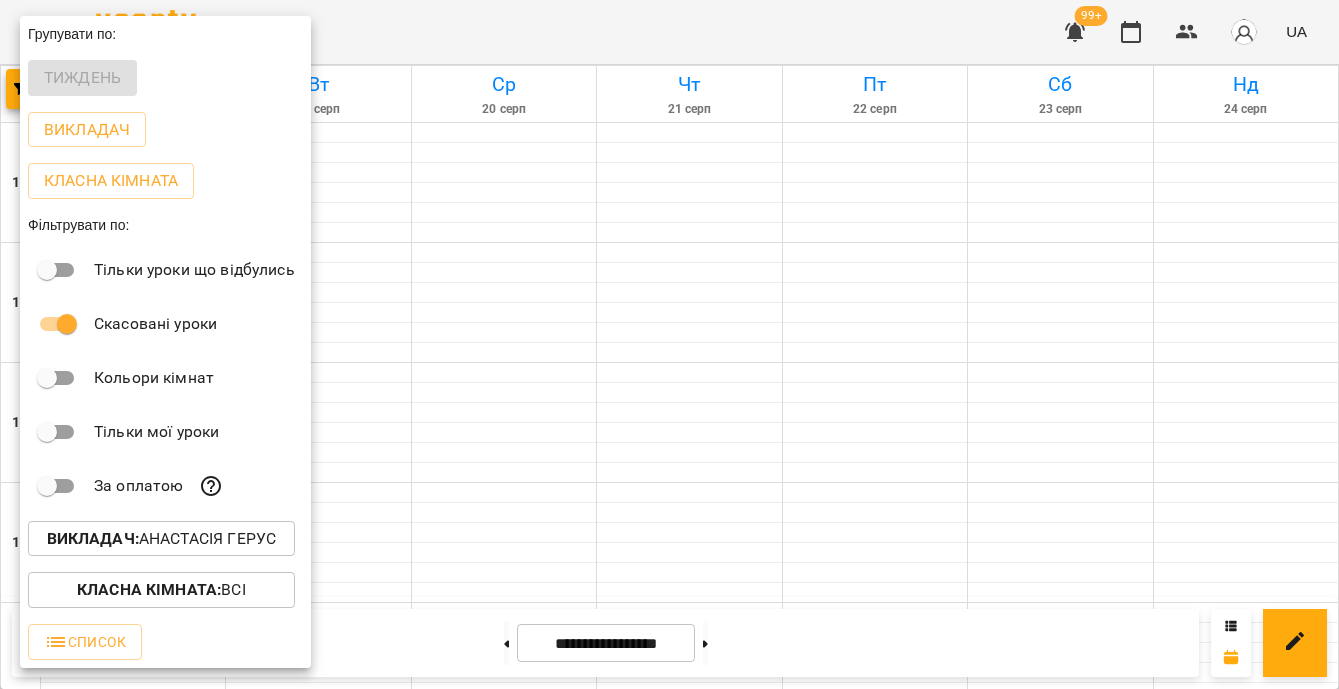 click at bounding box center [669, 344] 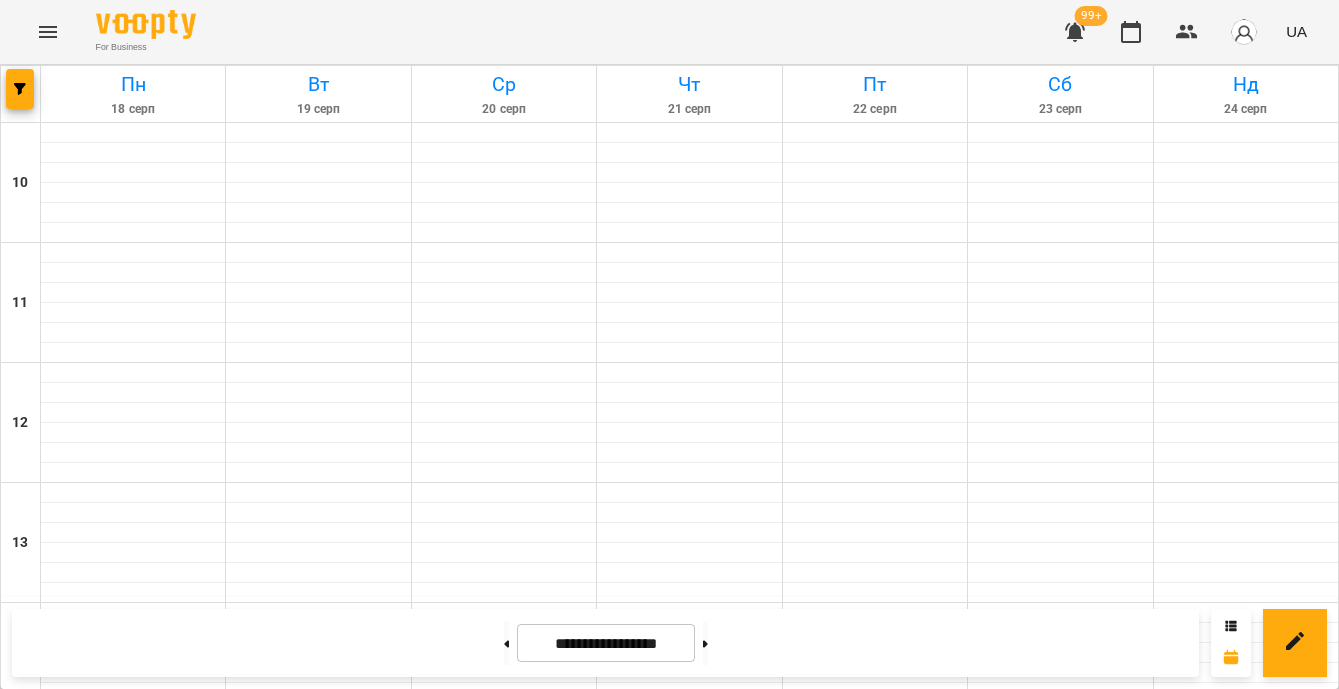 click at bounding box center [689, 1173] 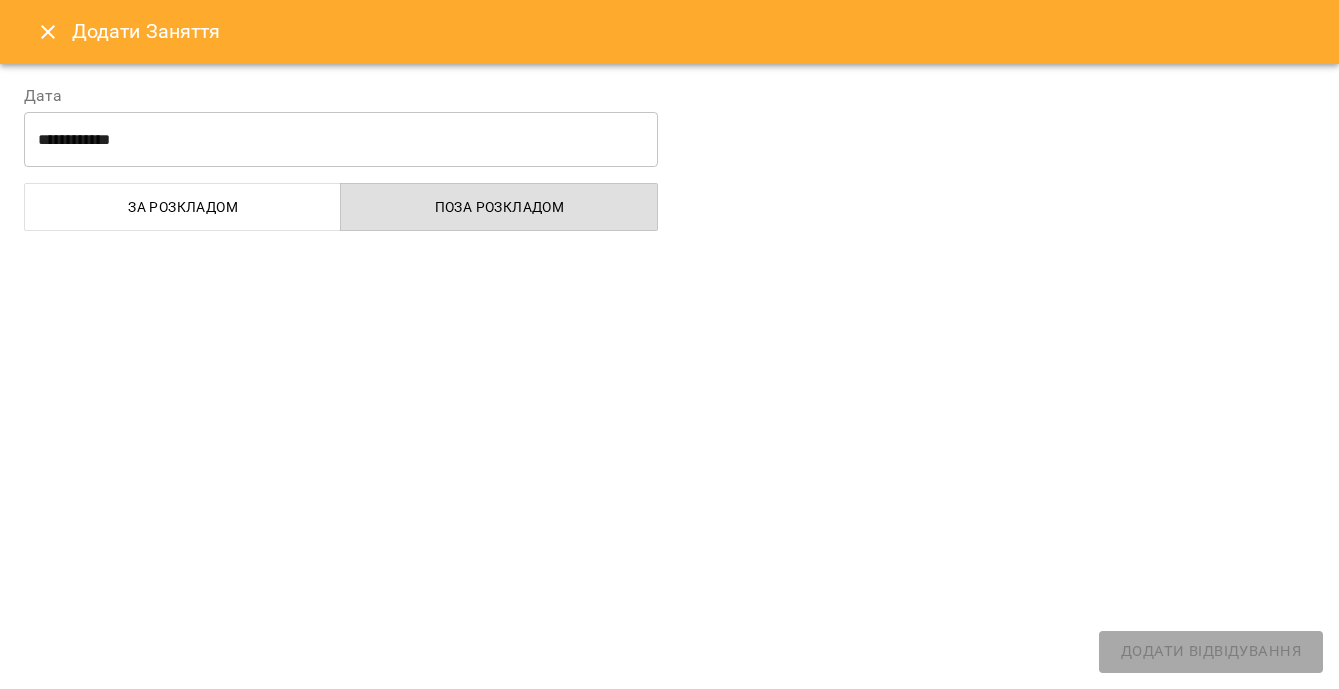 select 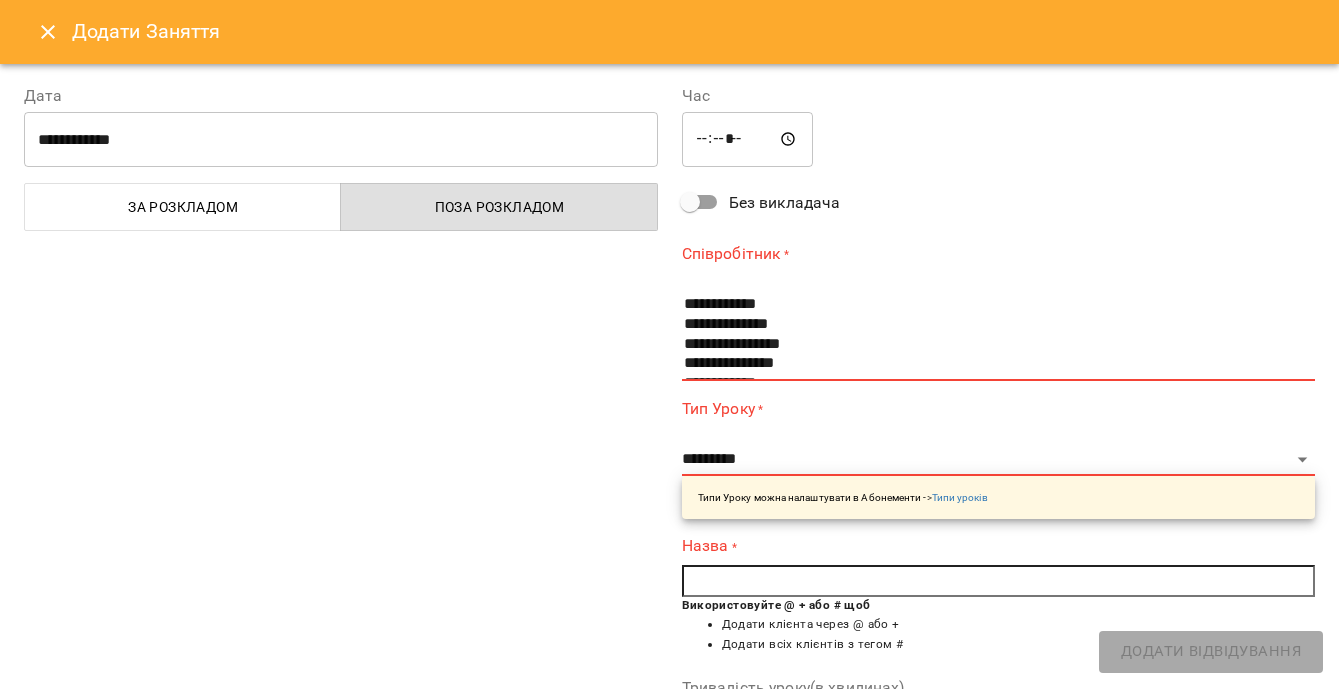 click at bounding box center (48, 32) 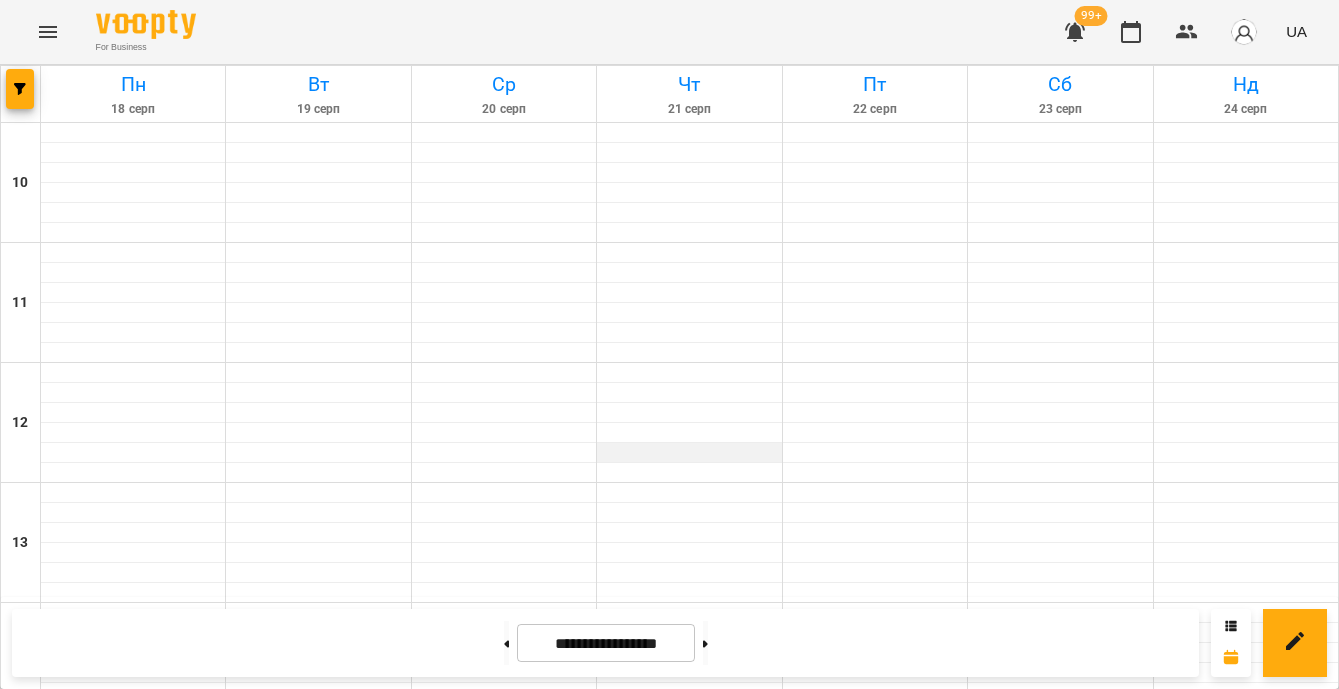 scroll, scrollTop: 789, scrollLeft: 0, axis: vertical 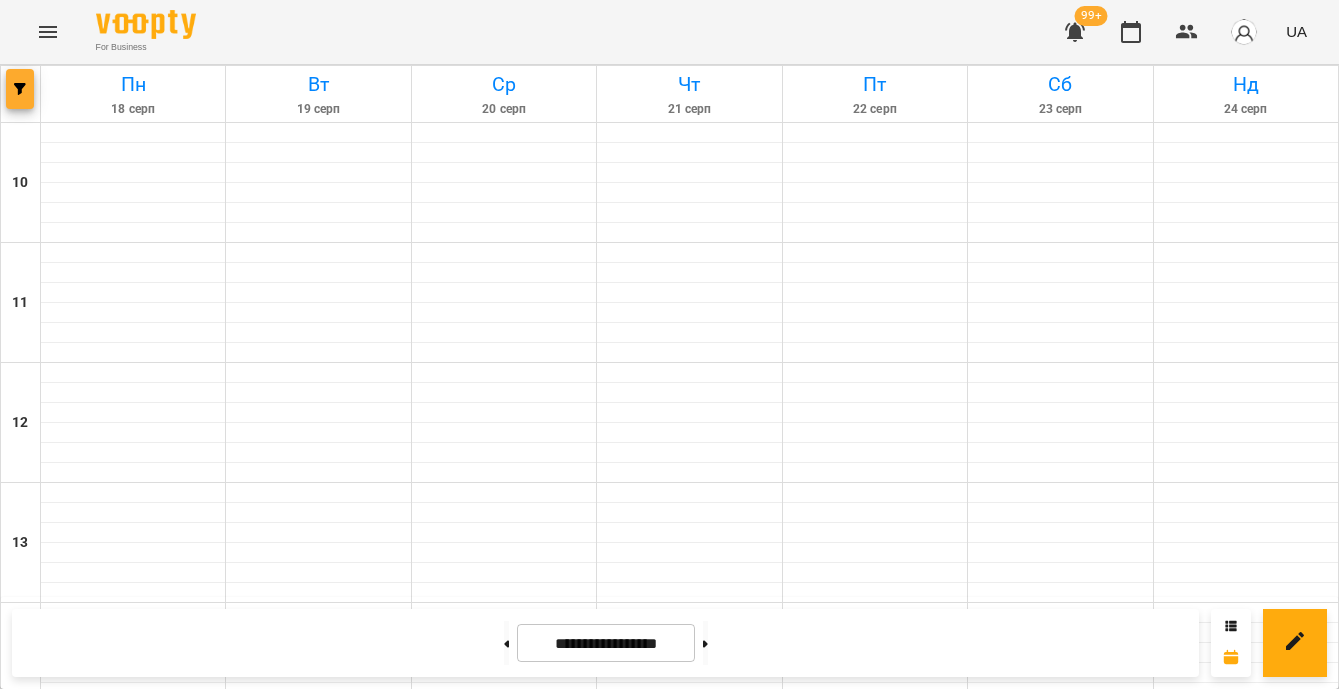 click at bounding box center (20, 89) 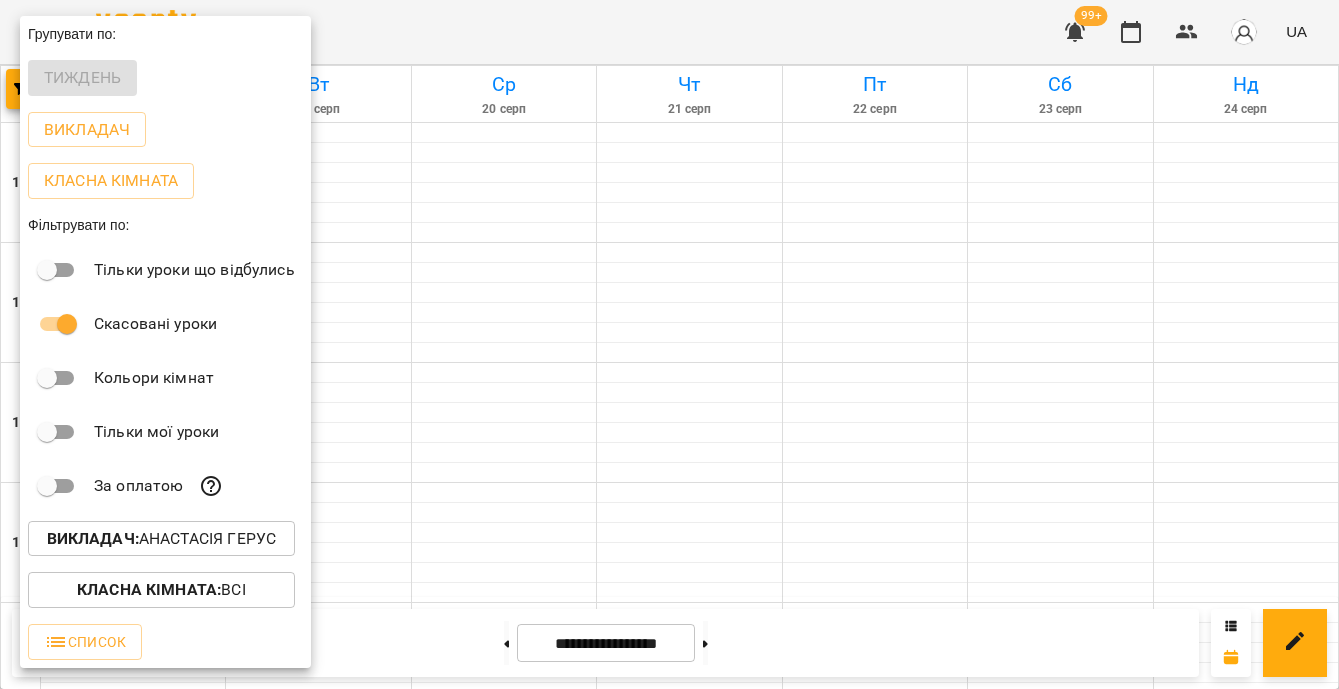 click on "Викладач :  Анастасія Герус" at bounding box center (161, 539) 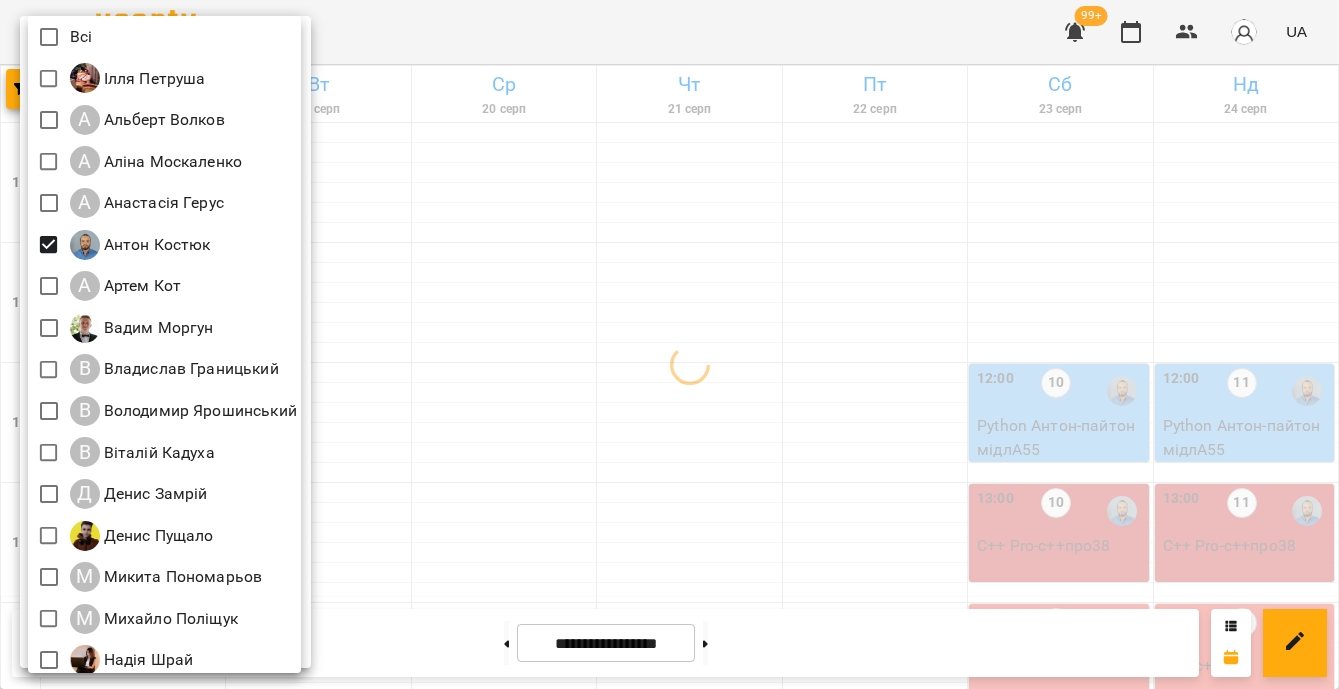 click at bounding box center [669, 344] 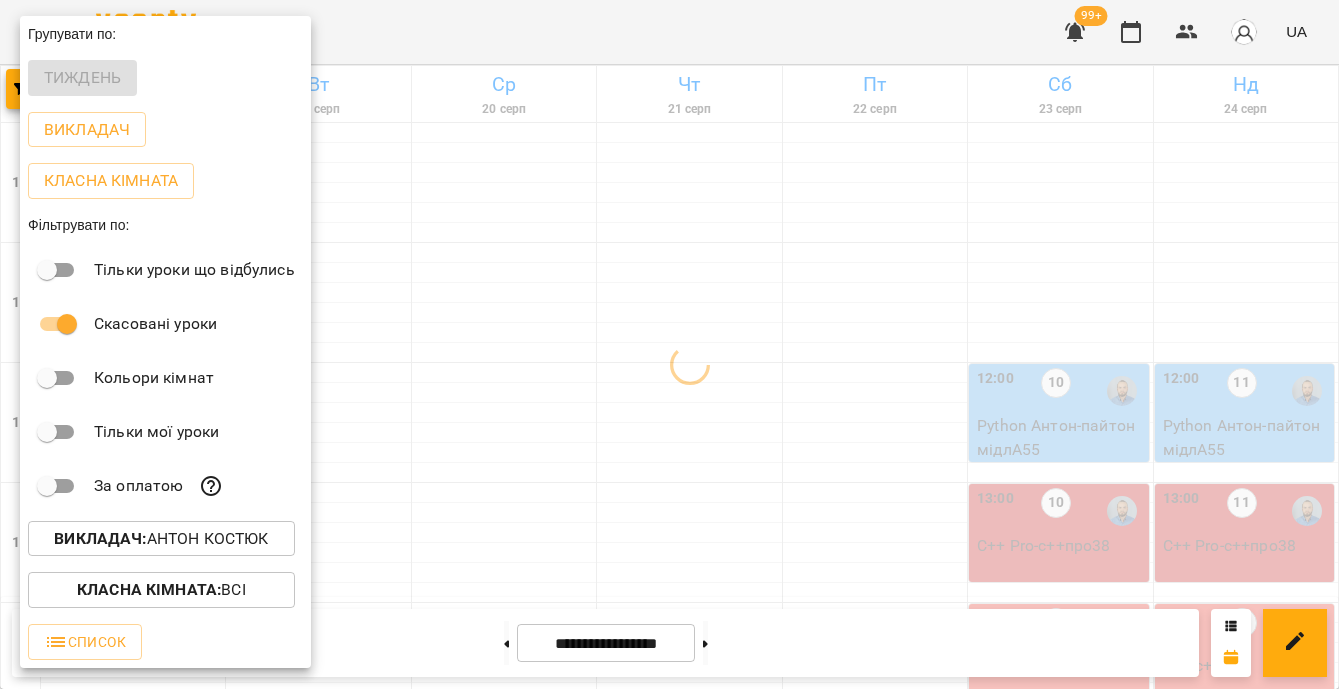 click at bounding box center (669, 344) 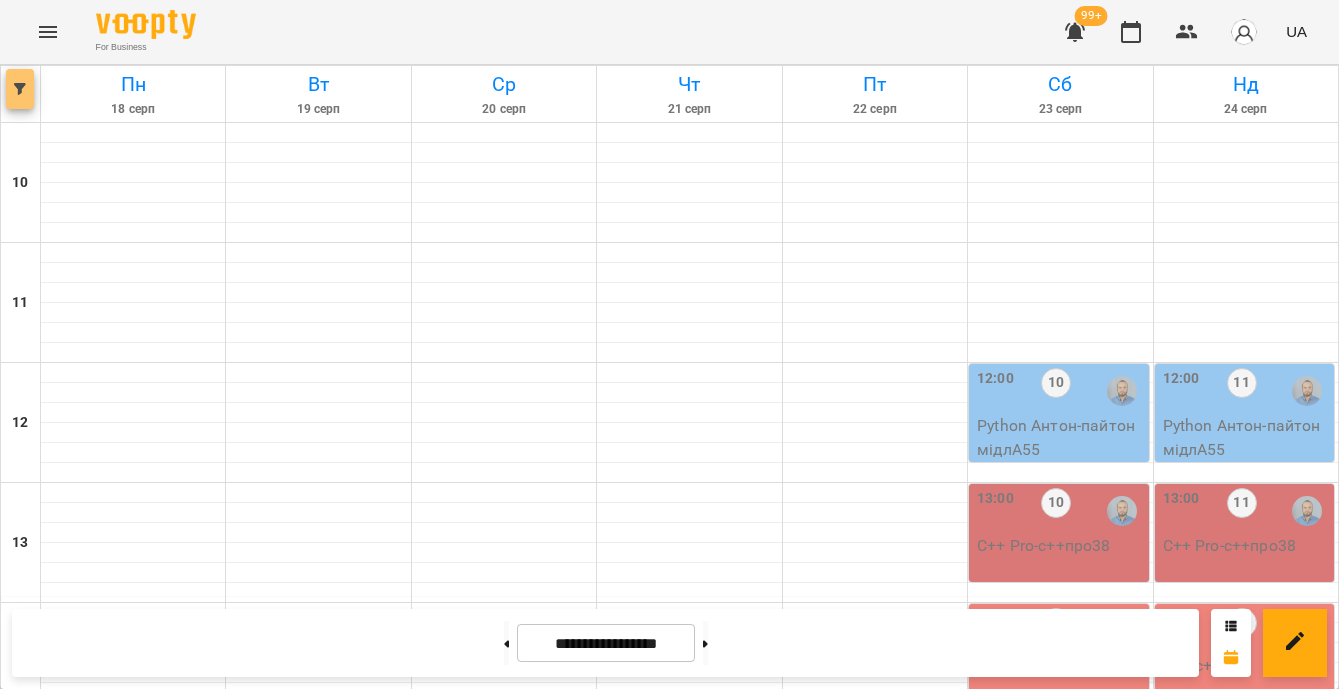 click 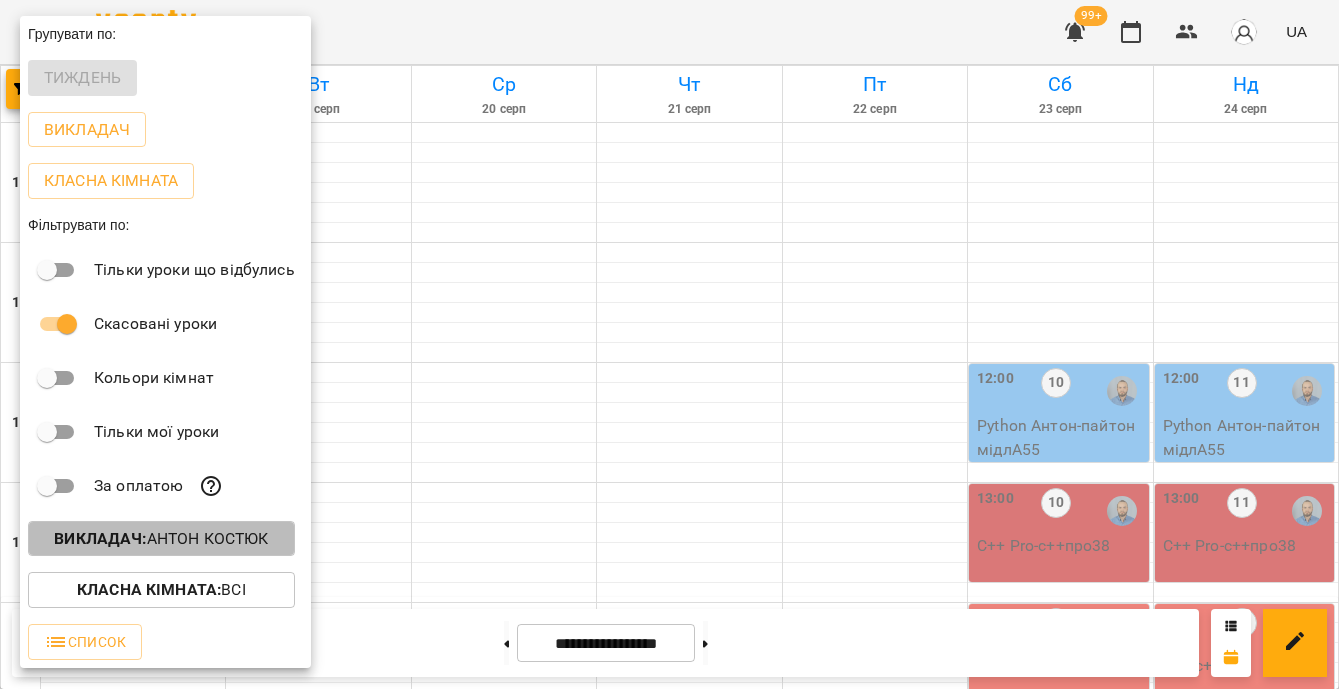 click on "Викладач :  Антон Костюк" at bounding box center (161, 539) 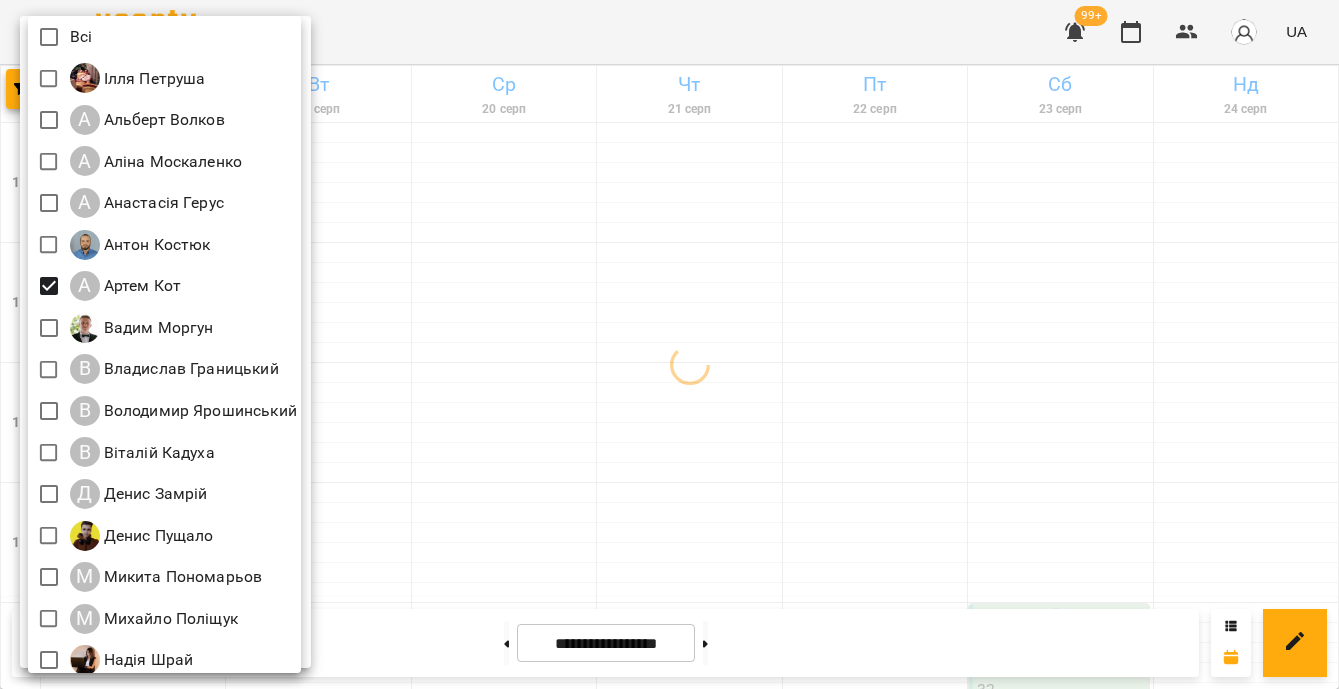 click at bounding box center (669, 344) 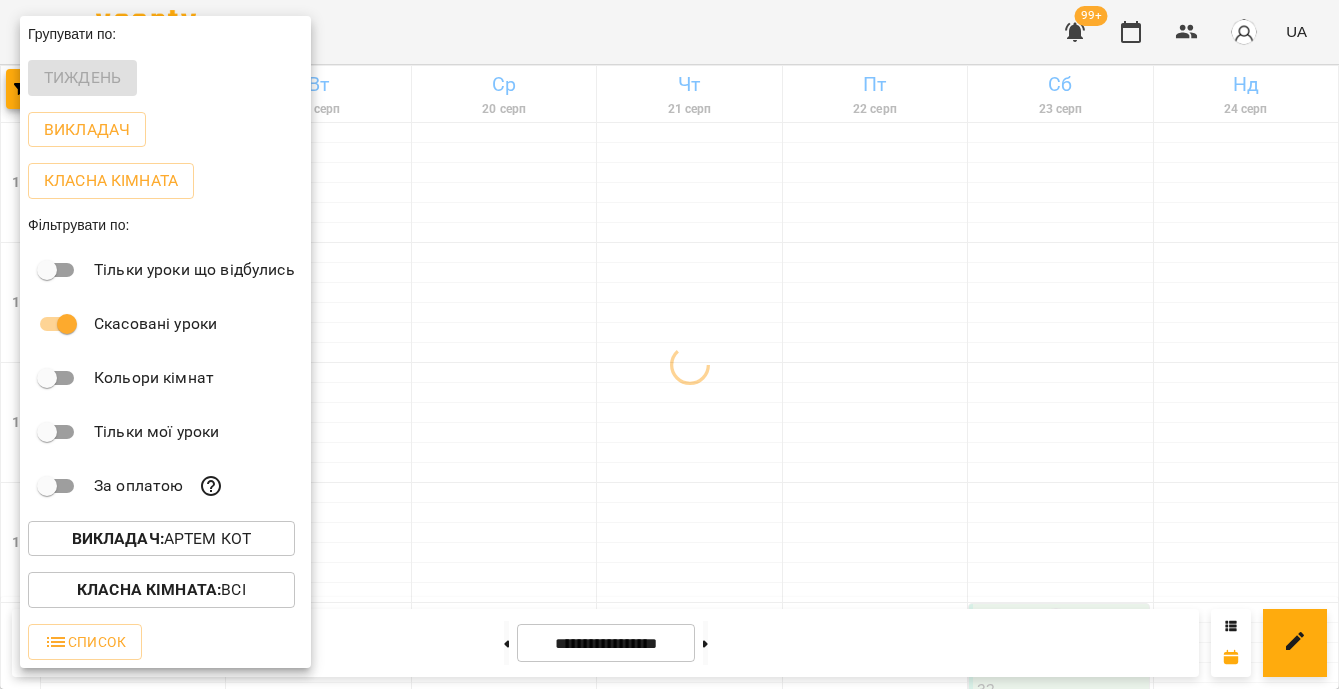 click on "Всі   Ілля Петруша   А   Альберт Волков   А   Аліна Москаленко   А   Анастасія Герус     Антон Костюк   А   Артем Кот     Вадим  Моргун   В   Владислав Границький   В   Володимир Ярошинський   В   Віталій Кадуха   Д   Денис Замрій     Денис Пущало   М   Микита Пономарьов   М   Михайло Поліщук     Надія Шрай     Ольга Мизюк      Роман Ованенко   Ю   Юрій Шпак   Я   Ярослав Пташинський" at bounding box center [669, 344] 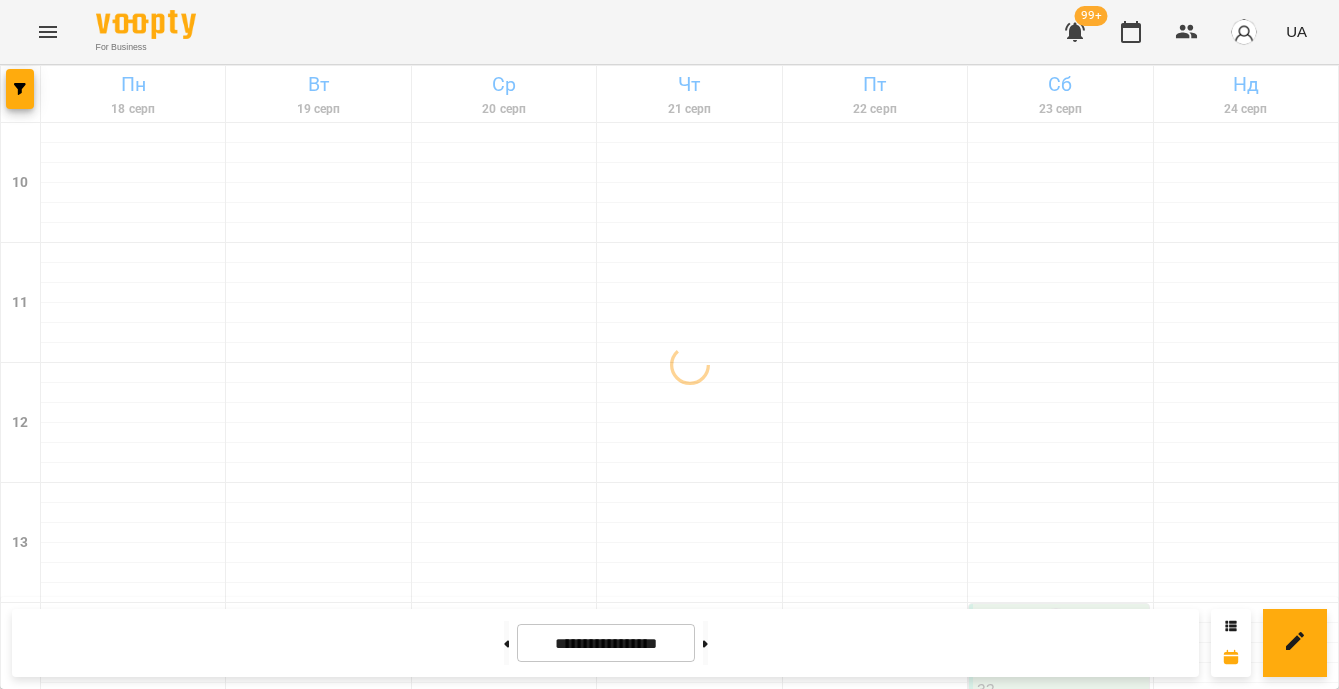 scroll, scrollTop: 942, scrollLeft: 0, axis: vertical 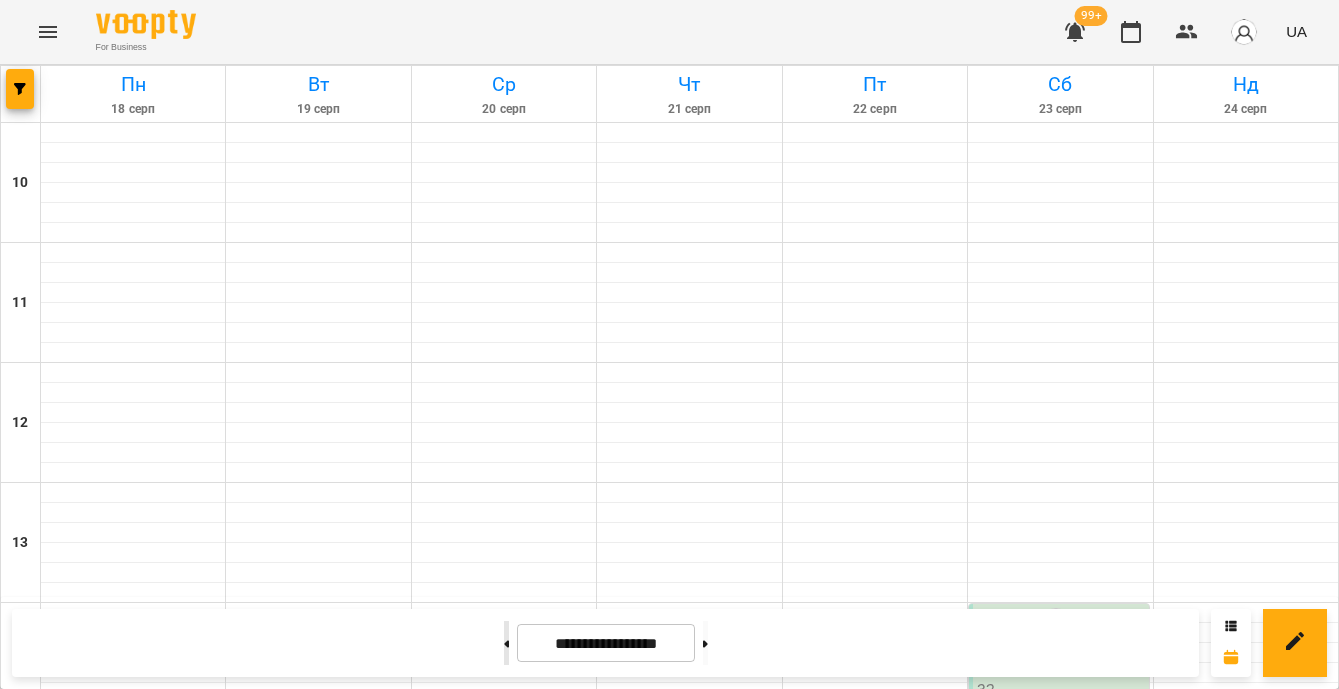 click at bounding box center [506, 643] 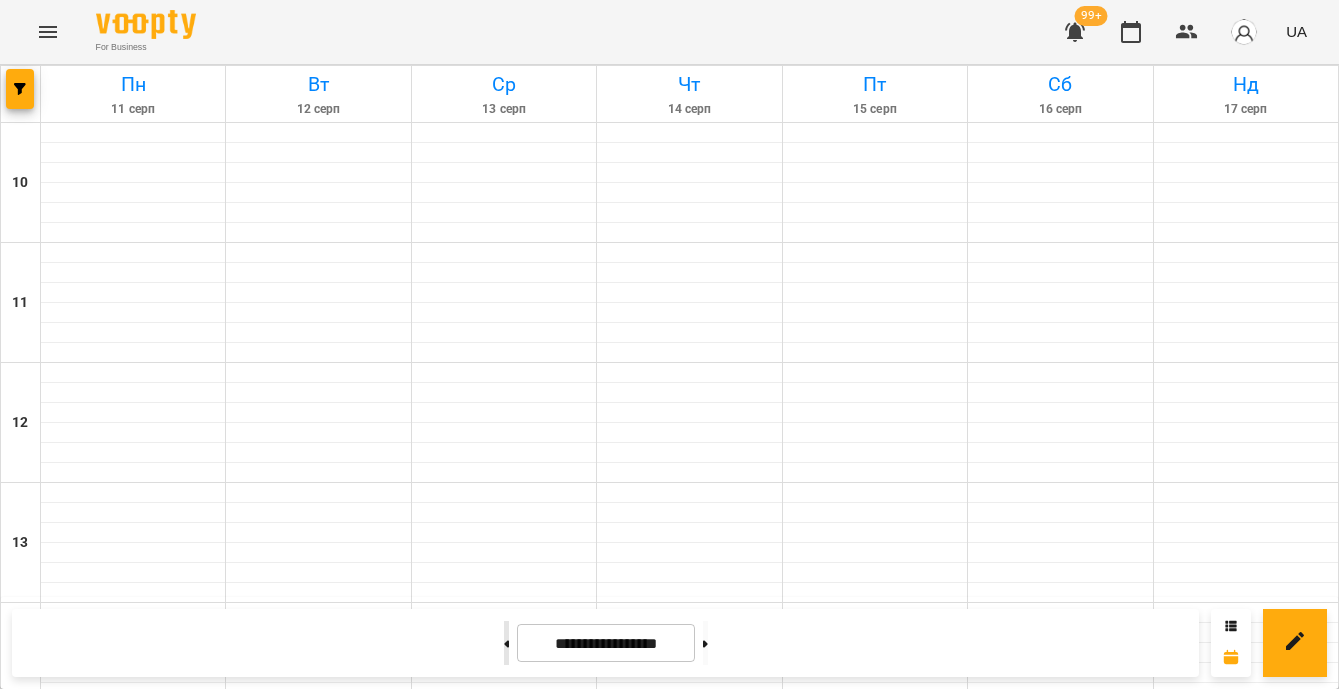 click at bounding box center (506, 643) 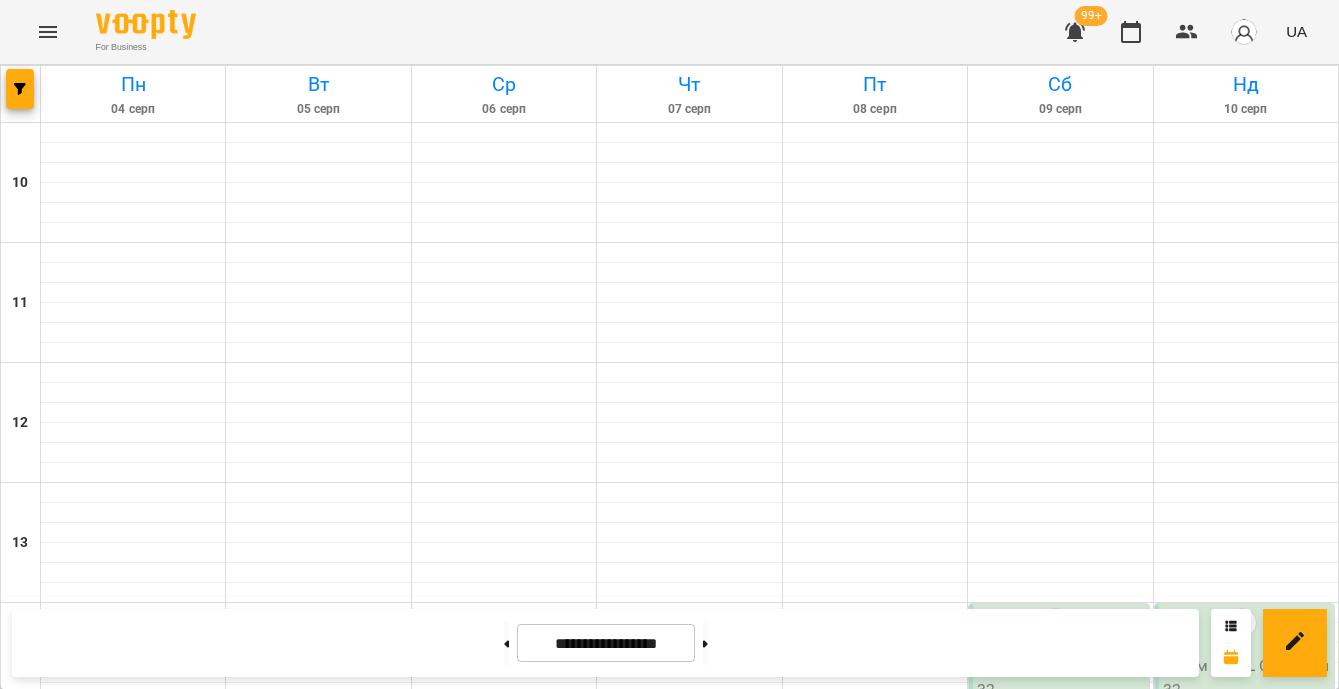 scroll, scrollTop: 930, scrollLeft: 0, axis: vertical 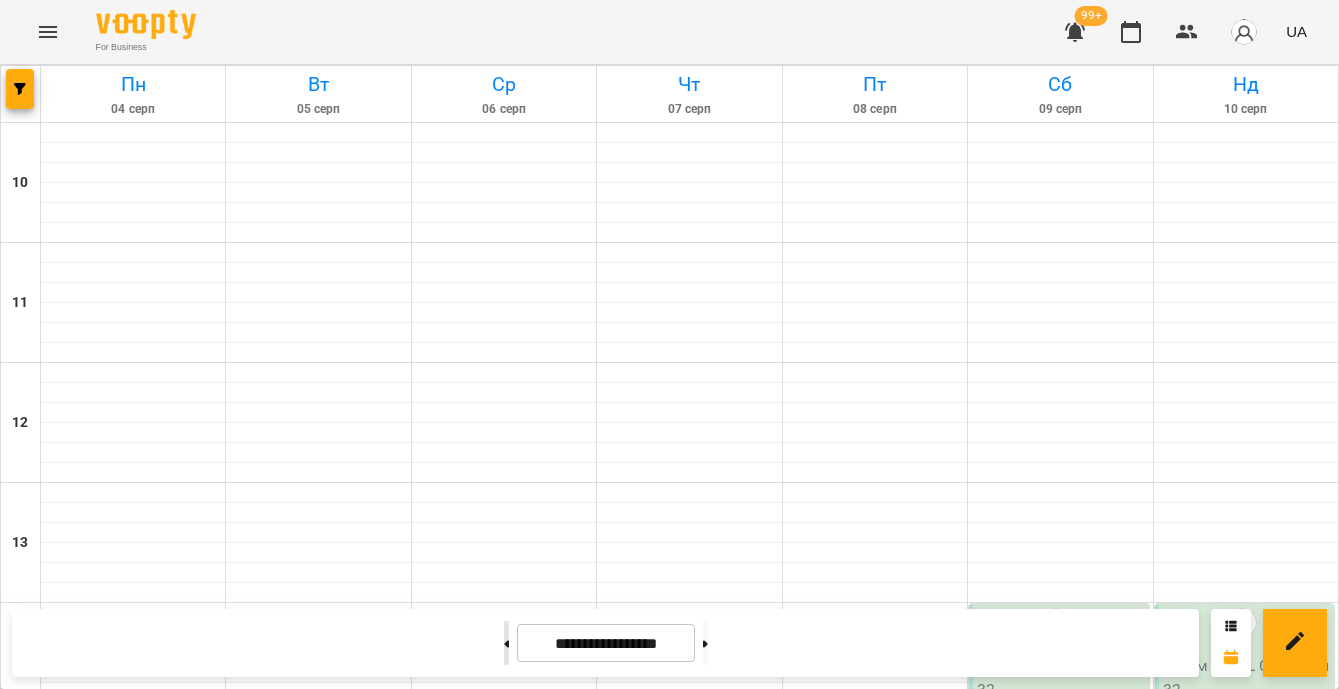 click at bounding box center [506, 643] 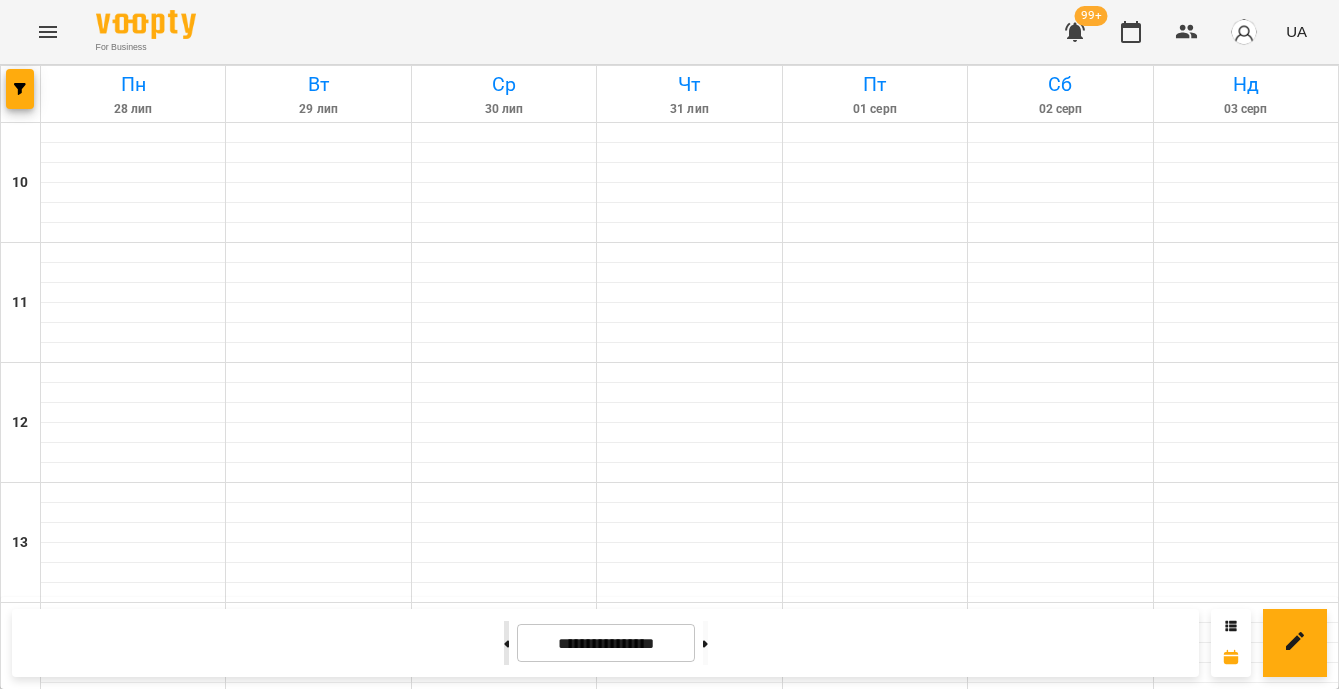 click at bounding box center [506, 643] 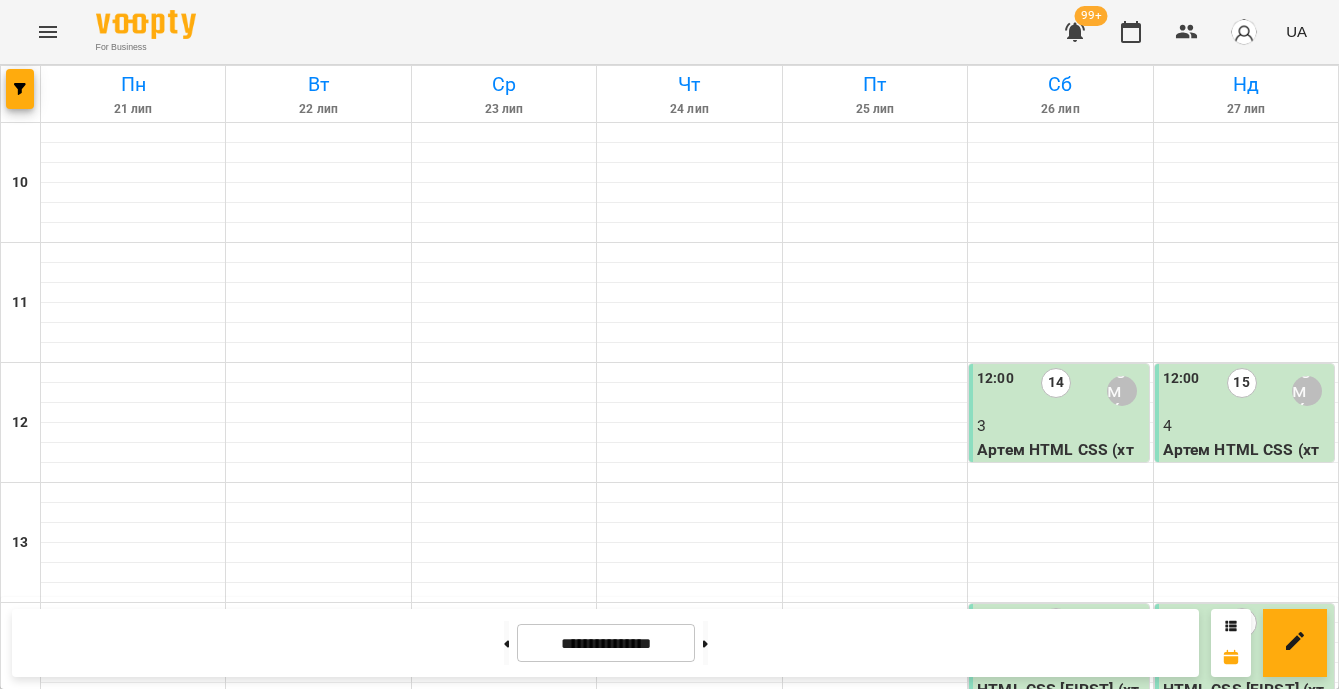 click on "Java Script Артем (реактпро3)" at bounding box center (875, 1421) 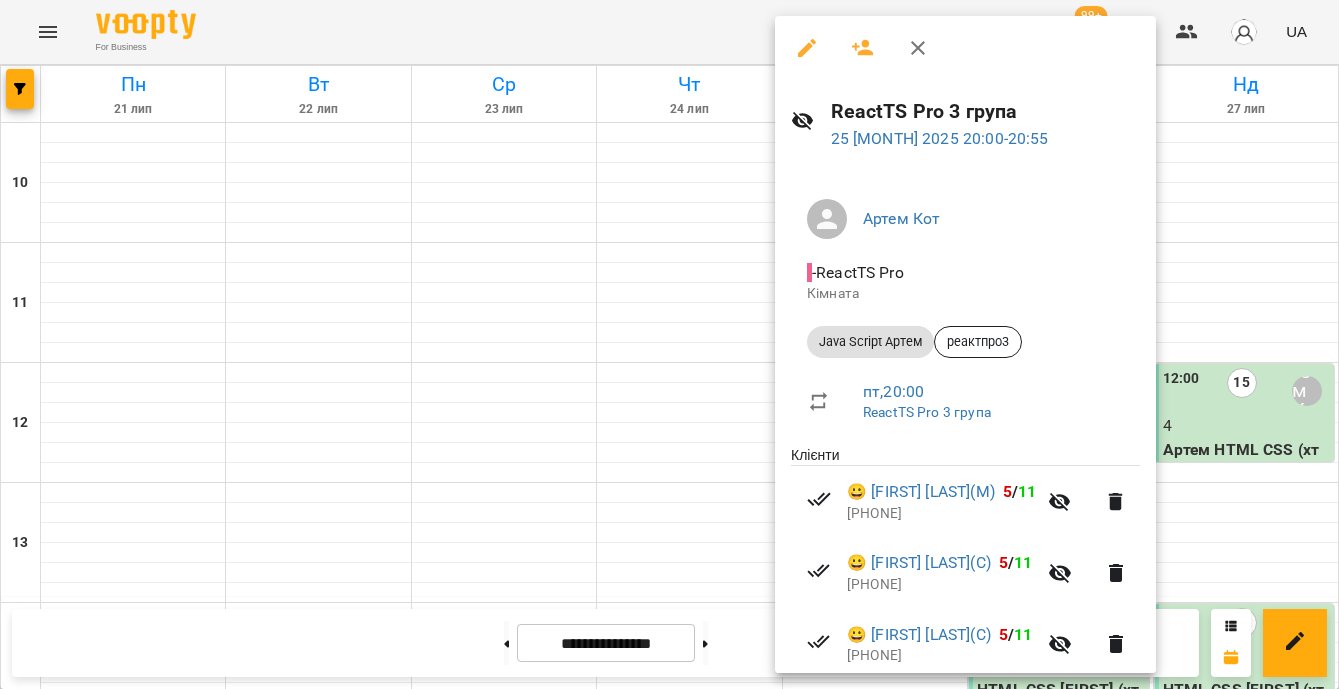 click at bounding box center [669, 344] 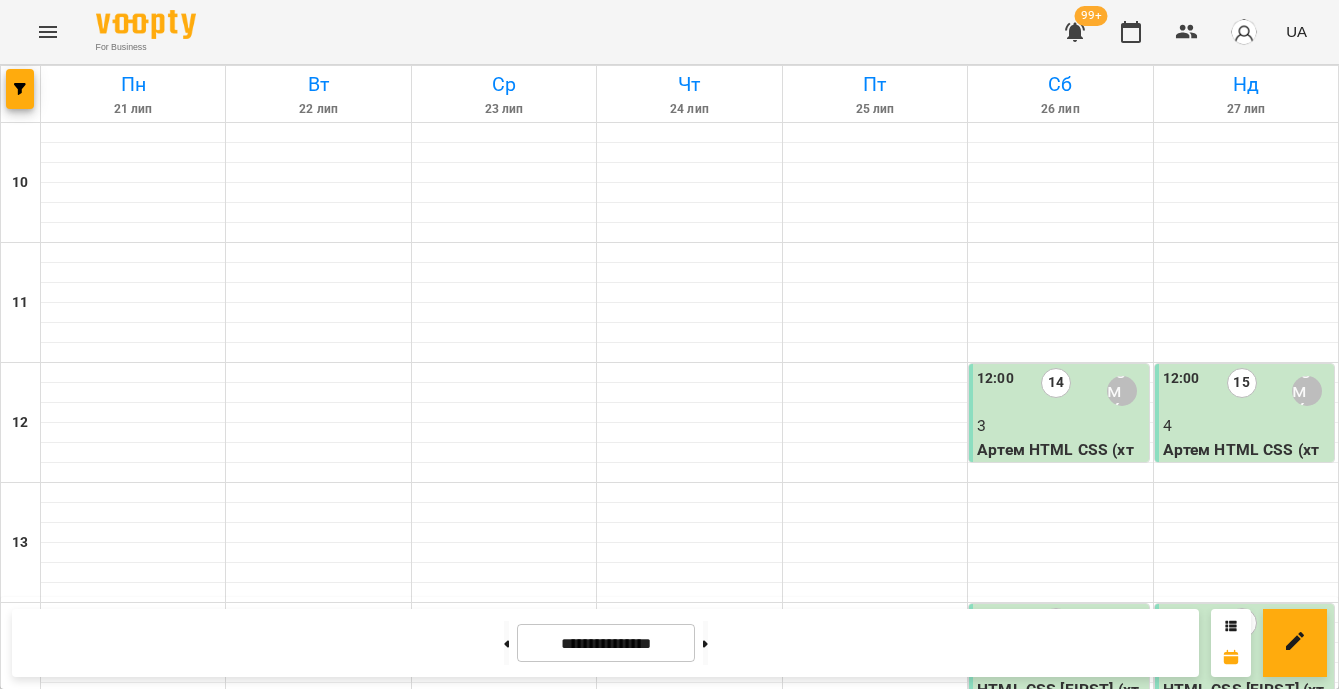 click on "20:00 16 Артем Кот" at bounding box center (689, 1351) 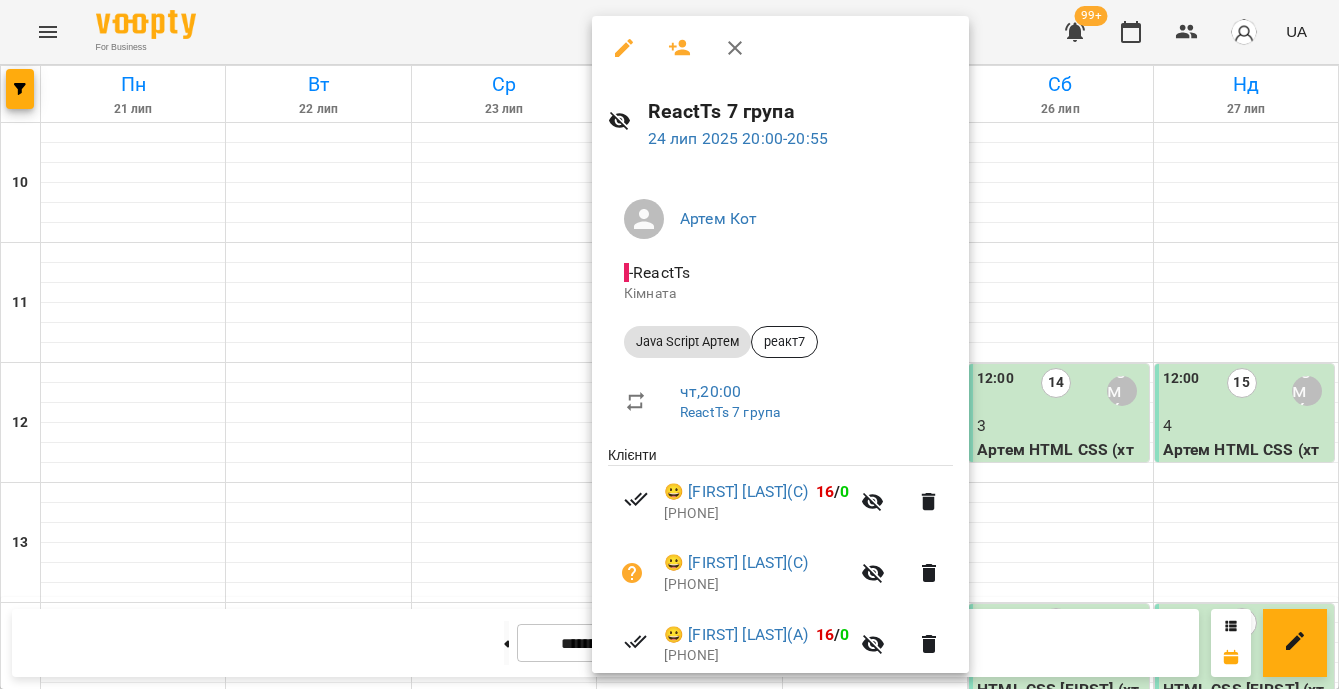 click at bounding box center [669, 344] 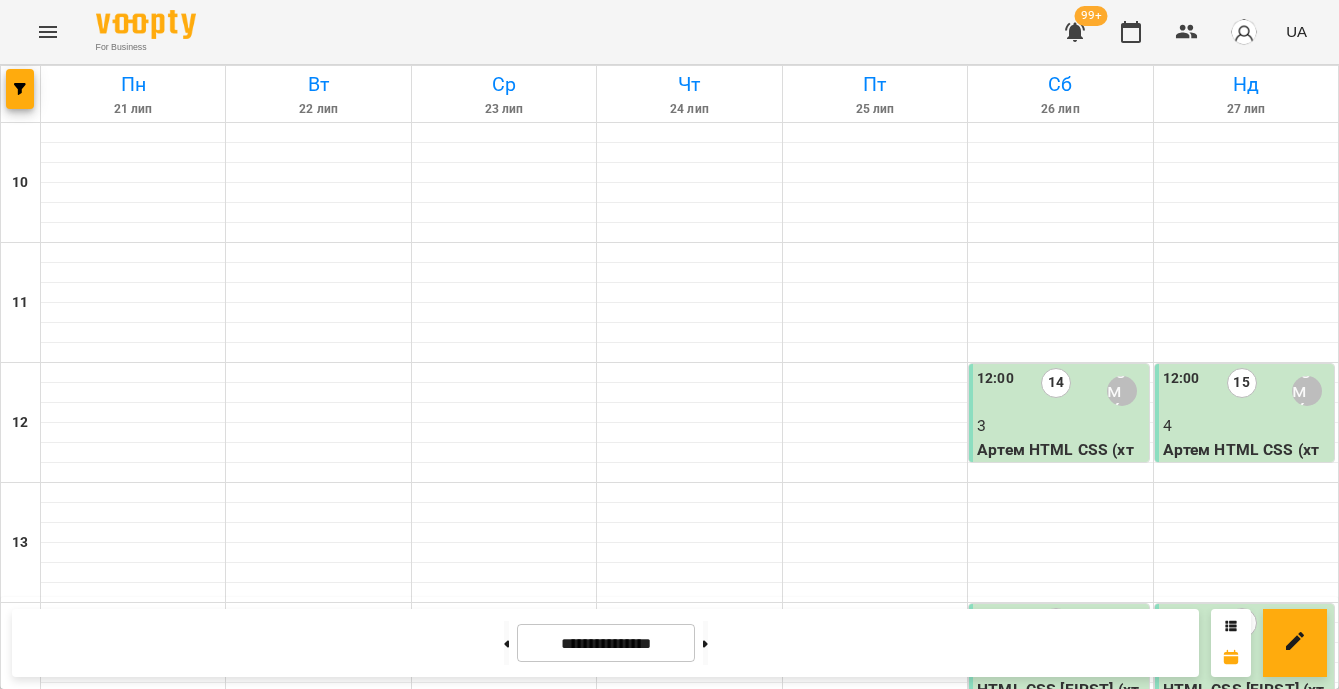scroll, scrollTop: 982, scrollLeft: 0, axis: vertical 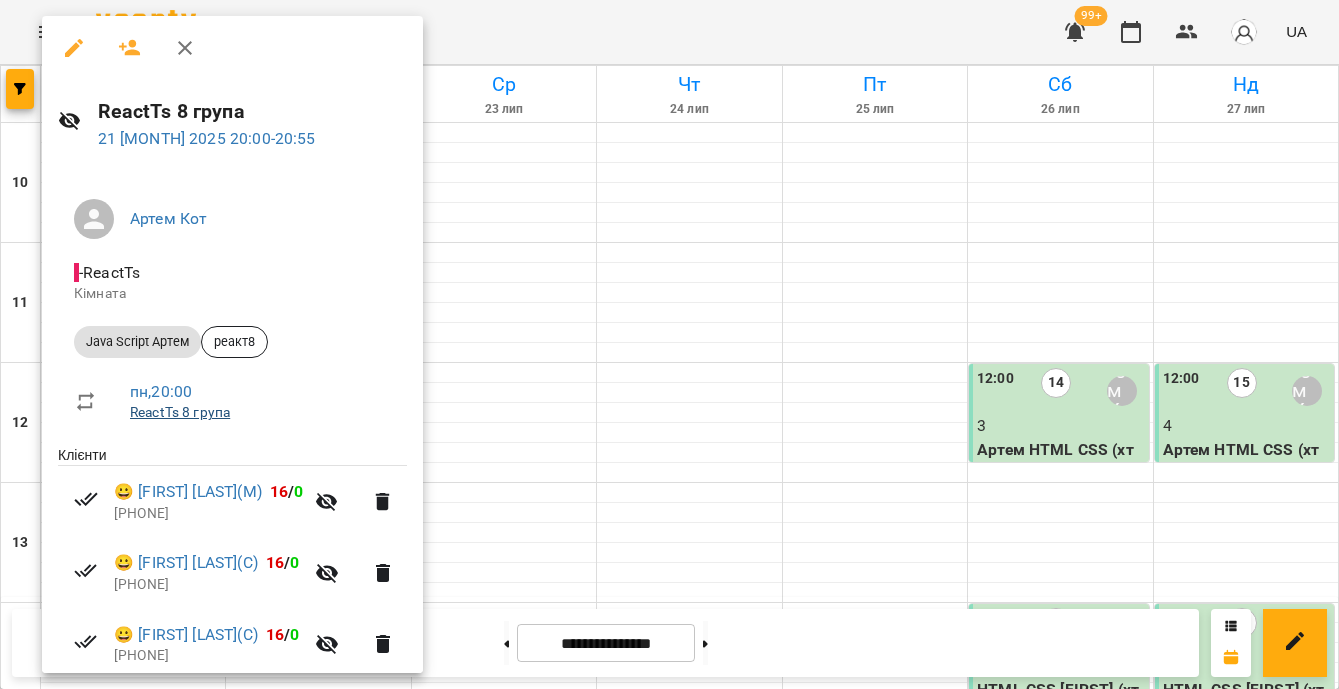 click on "ReactTs 8 група" at bounding box center (180, 412) 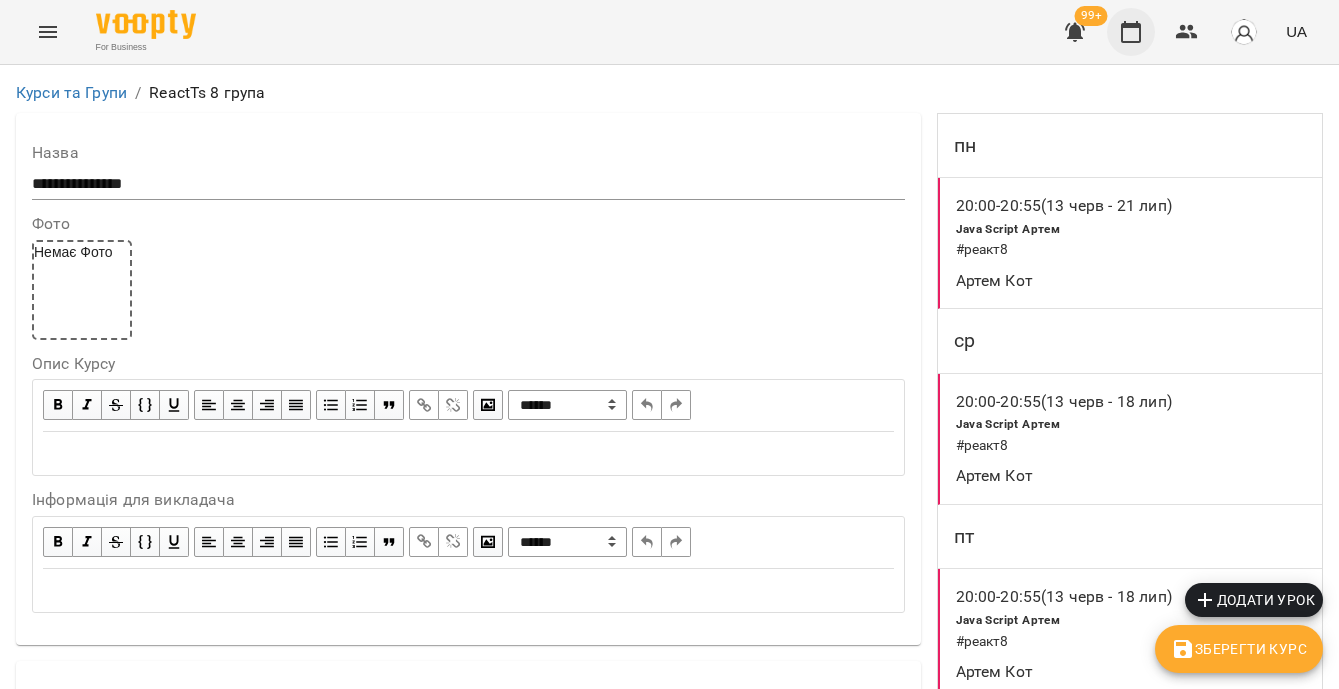 click 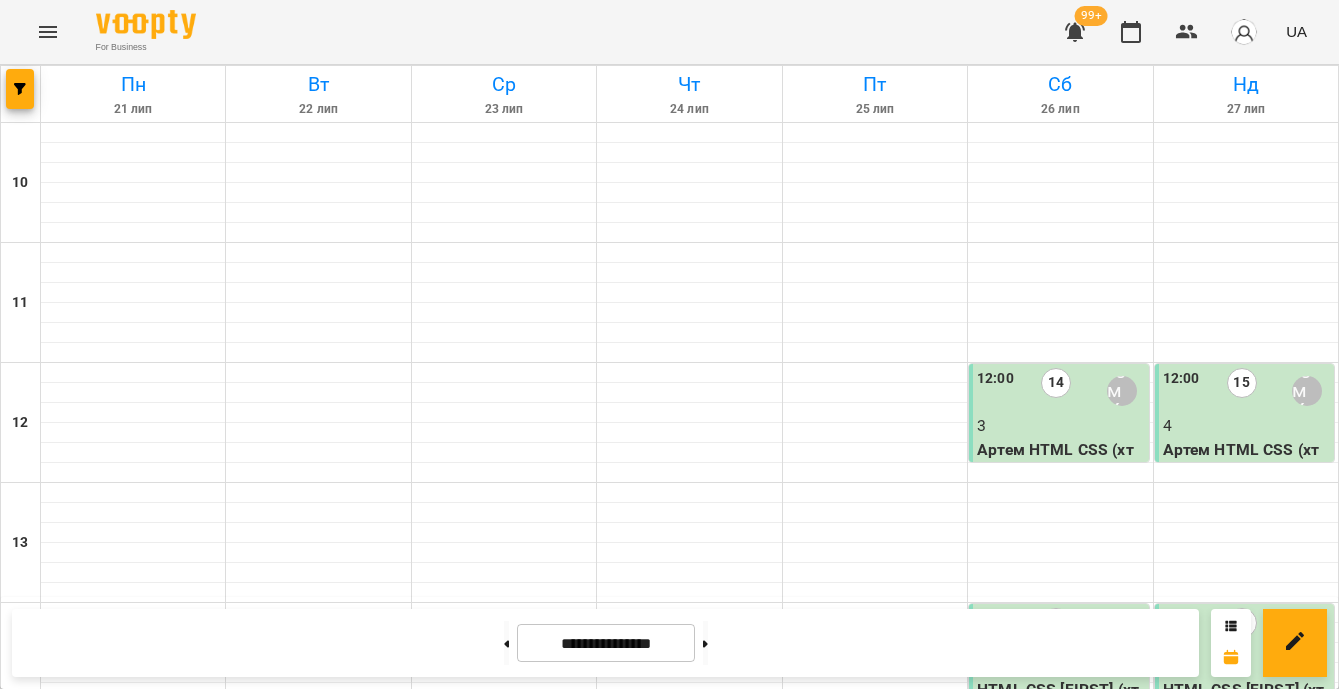 click at bounding box center [705, 643] 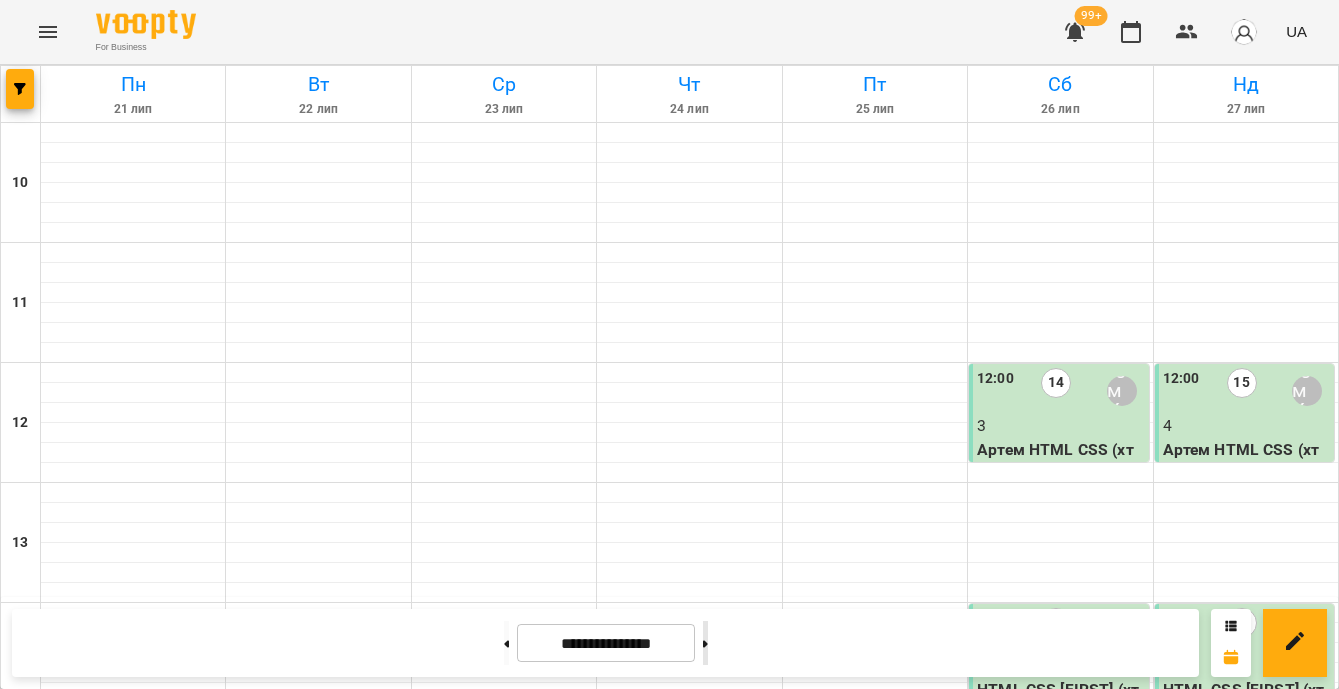 click at bounding box center [705, 643] 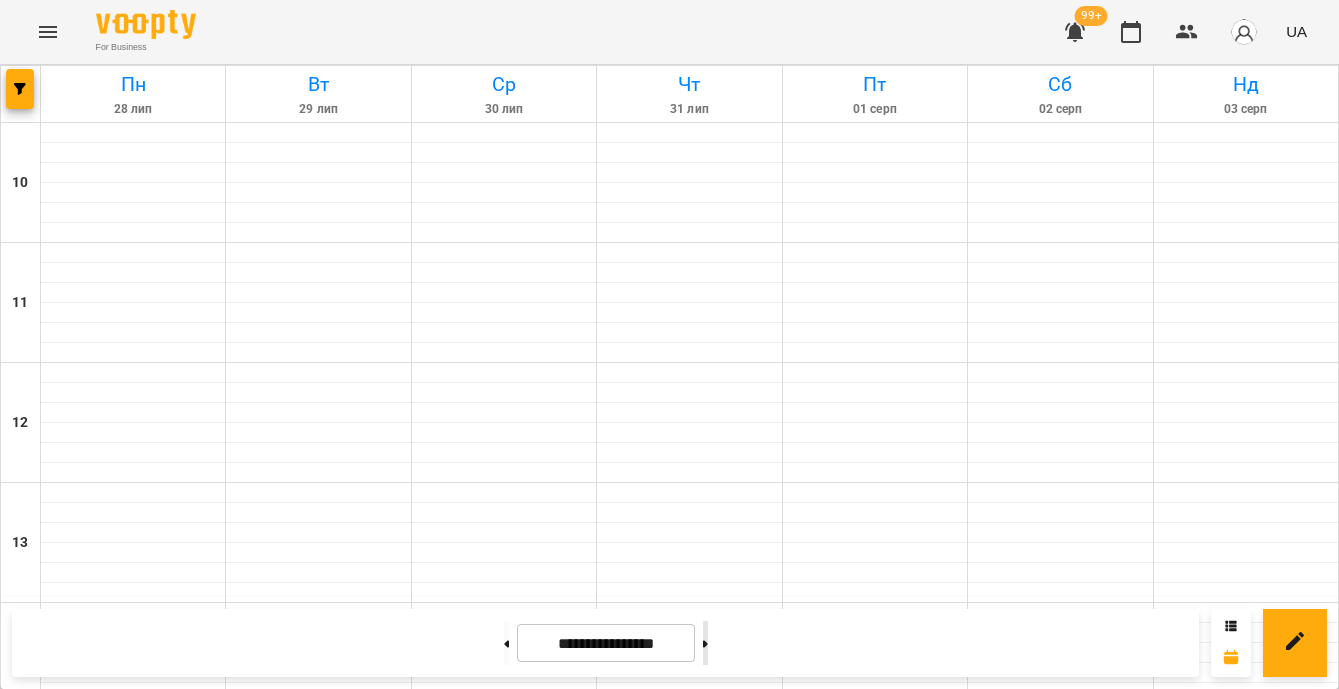 click at bounding box center (705, 643) 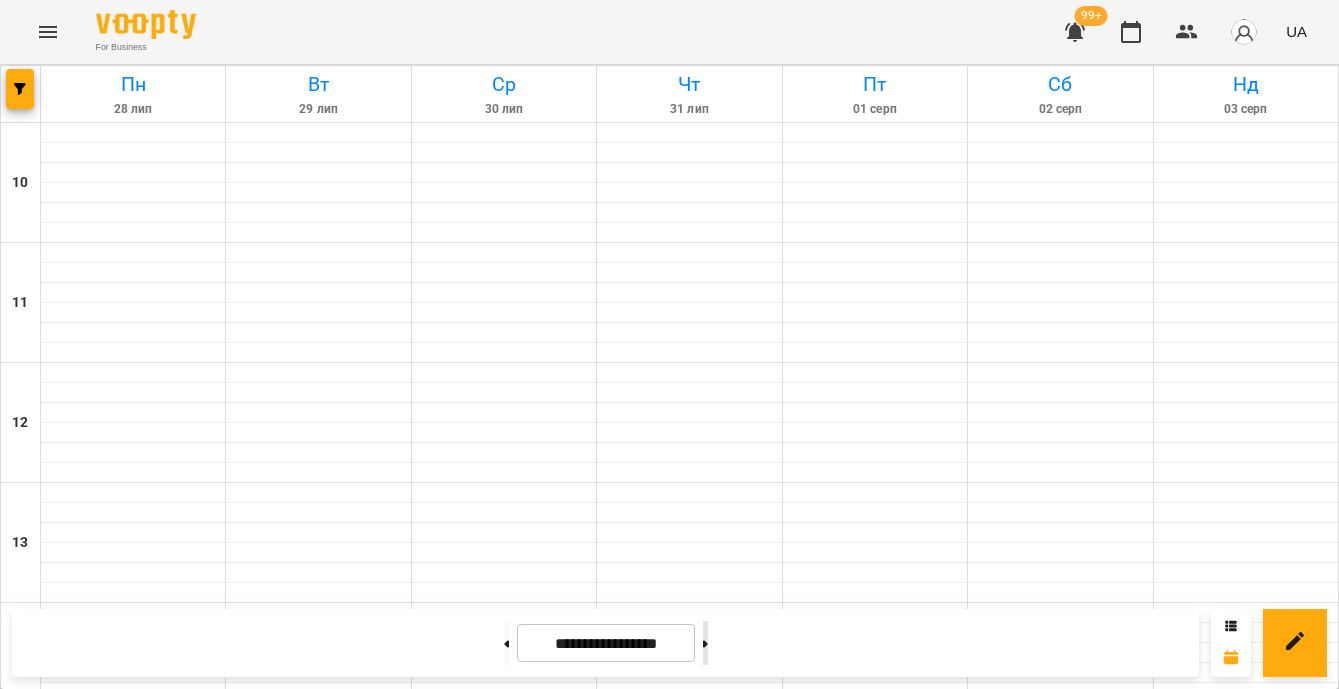 click at bounding box center (705, 643) 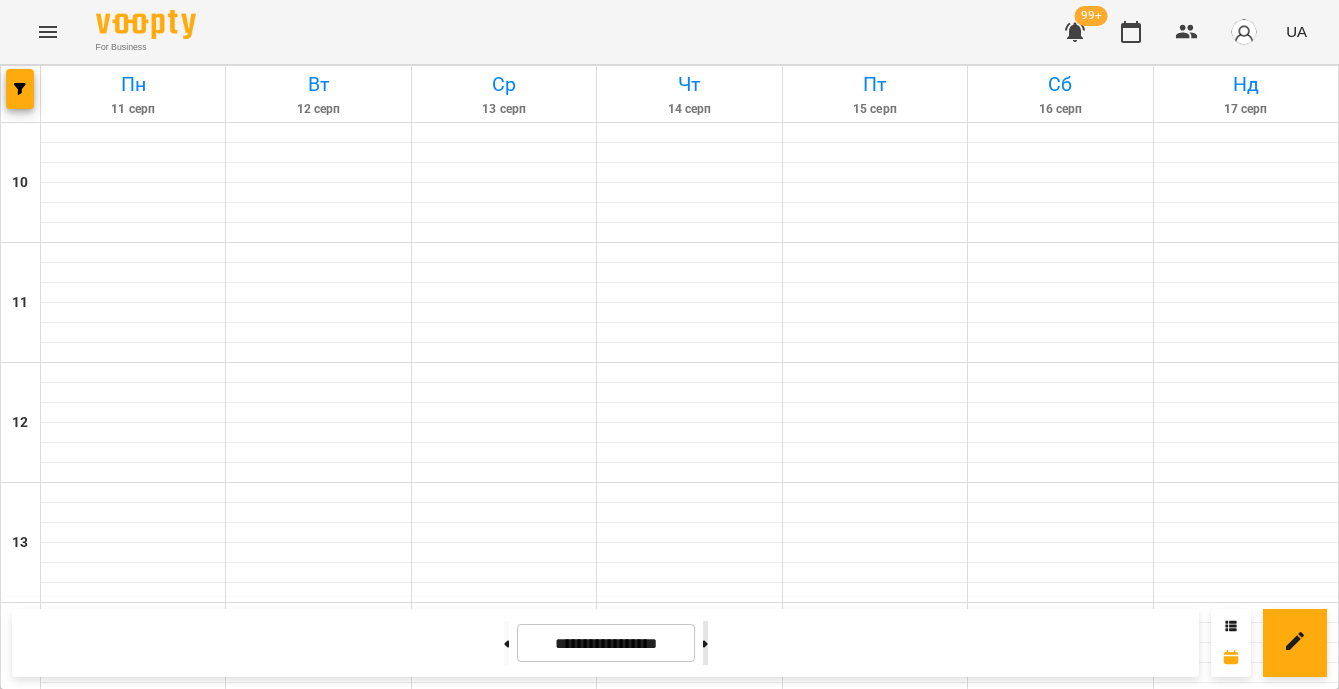 click at bounding box center (705, 643) 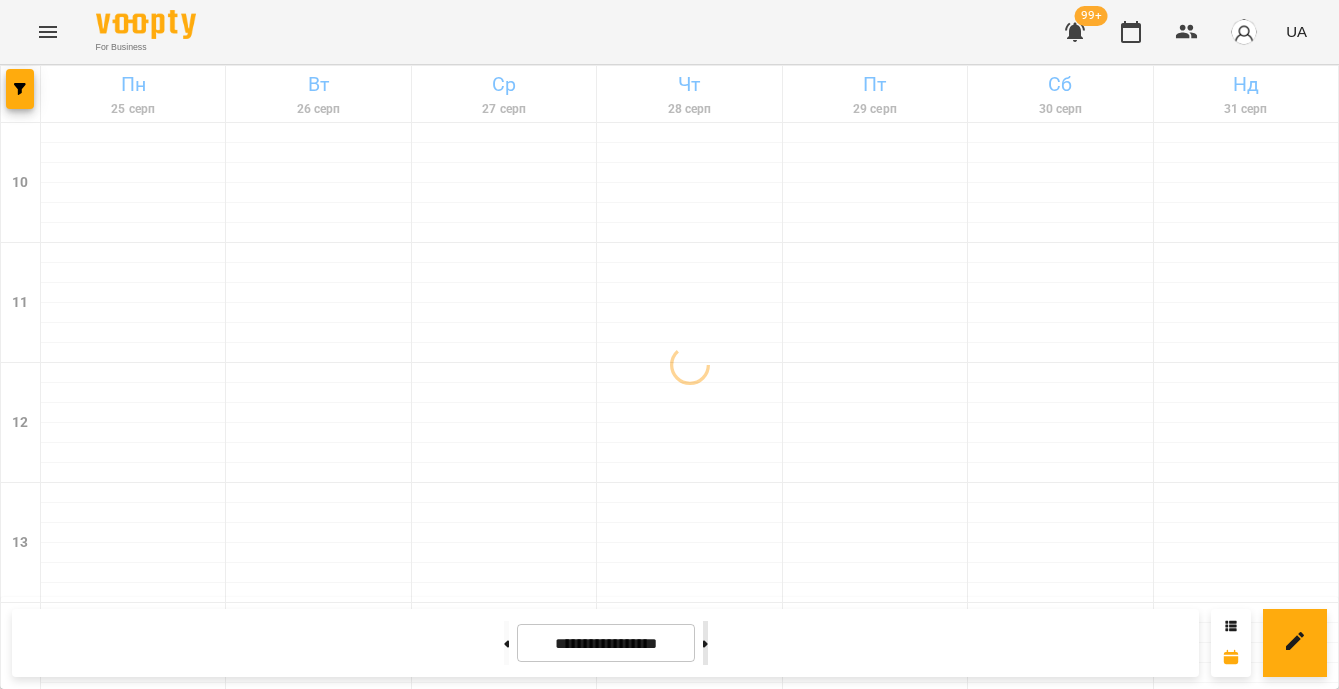 click at bounding box center (705, 643) 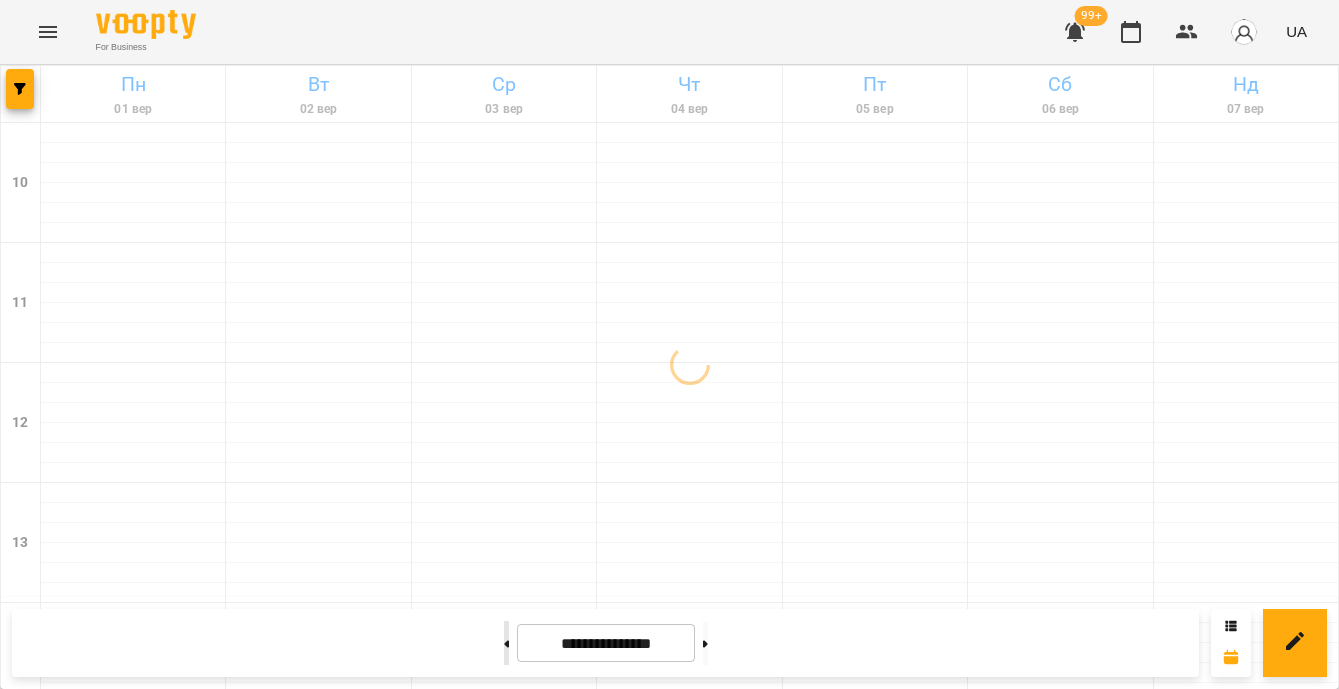 click at bounding box center [506, 643] 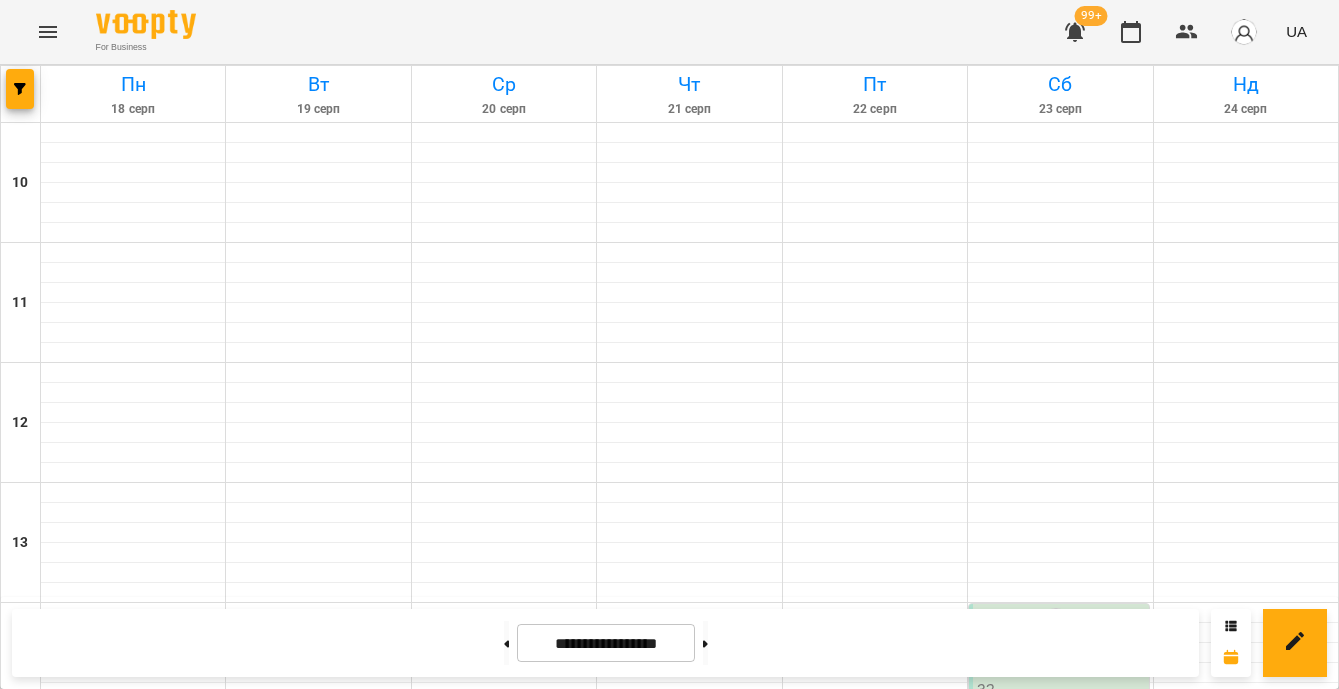 scroll, scrollTop: 821, scrollLeft: 0, axis: vertical 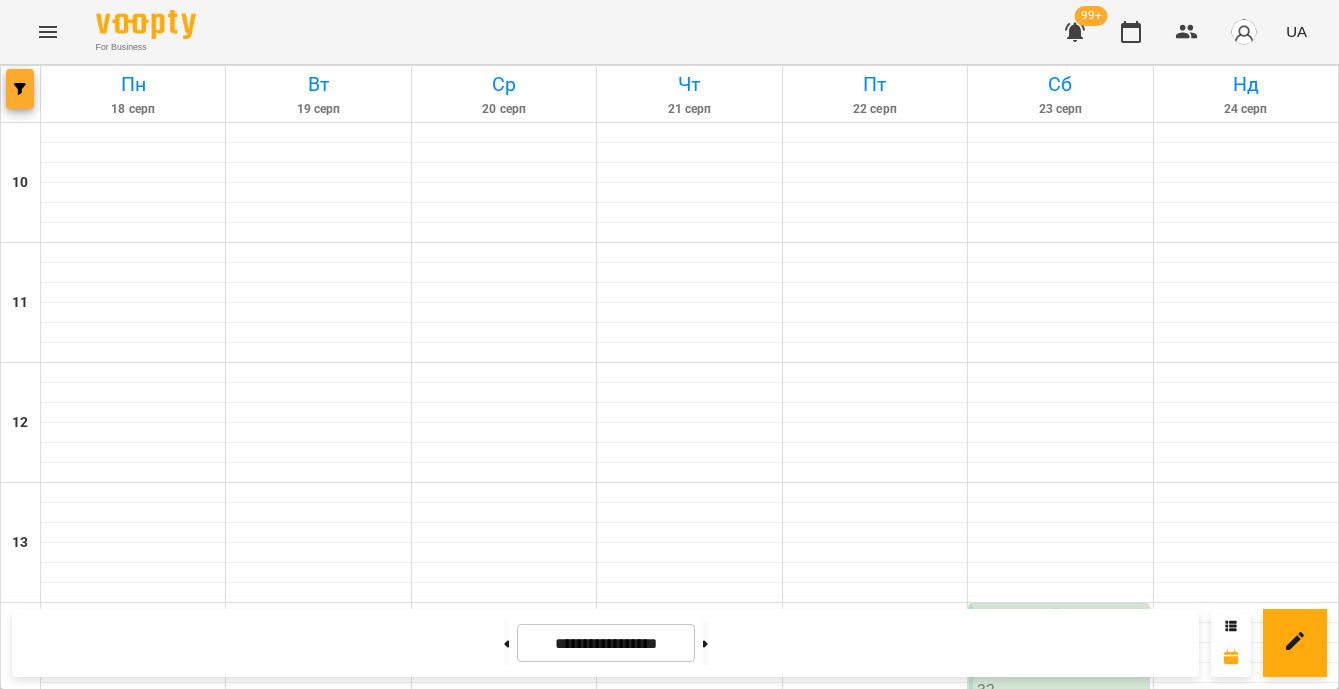 click 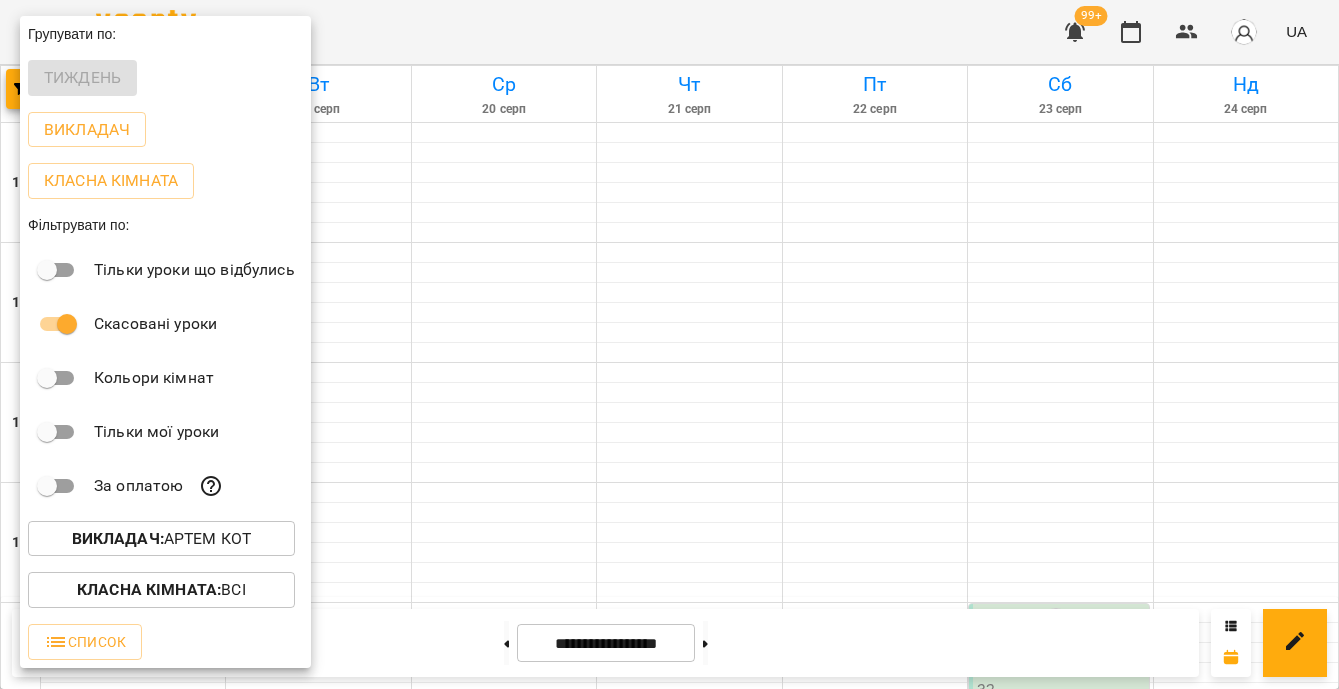 click on "Викладач :  Артем Кот" at bounding box center (162, 539) 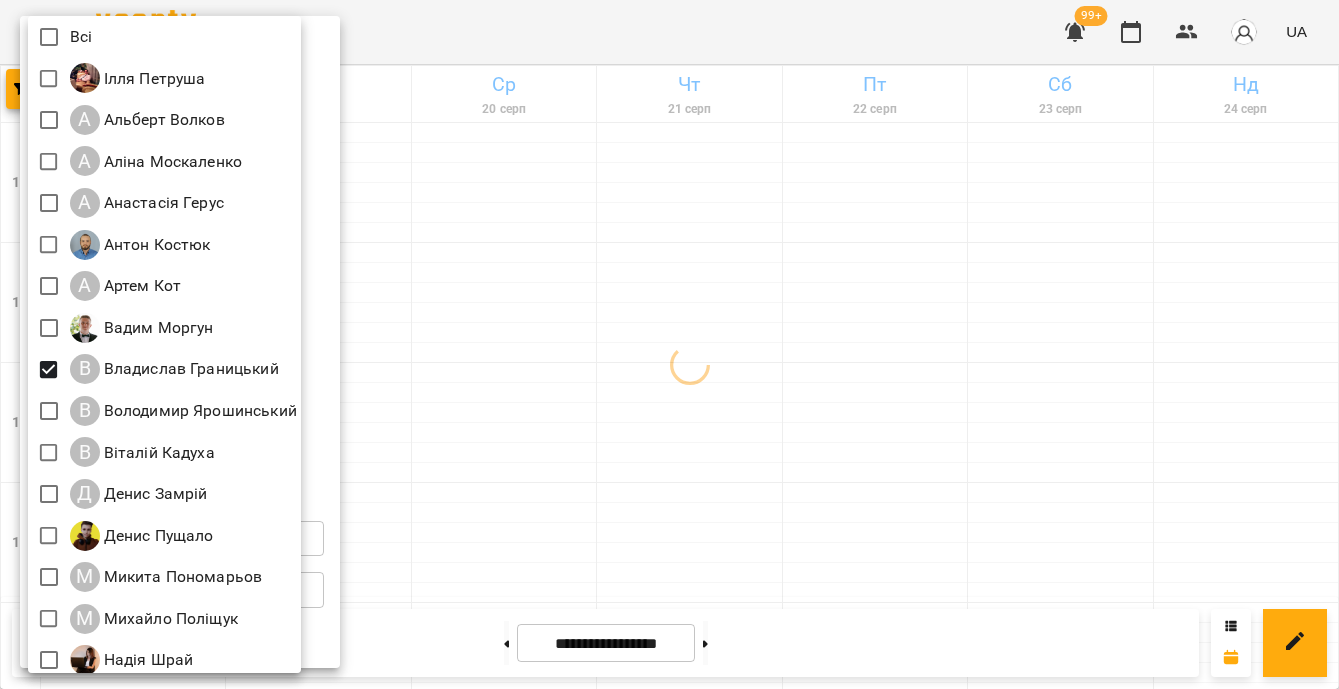 click at bounding box center [669, 344] 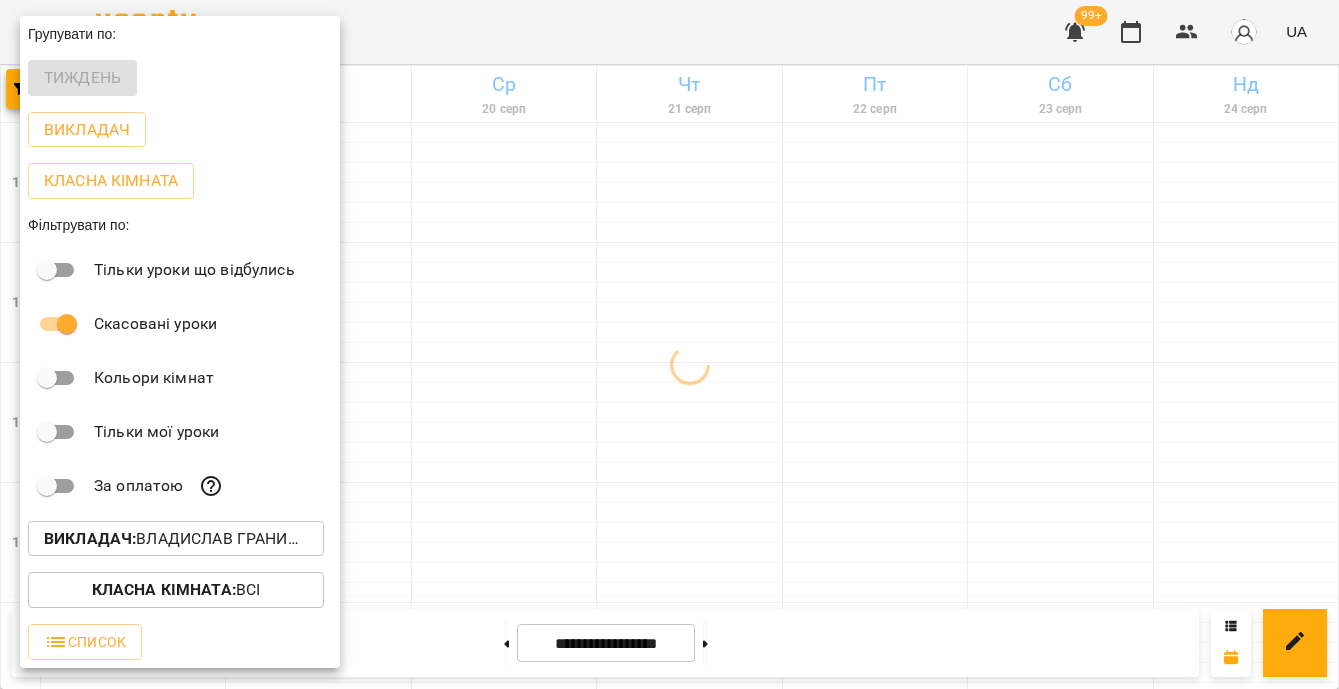 click at bounding box center (669, 344) 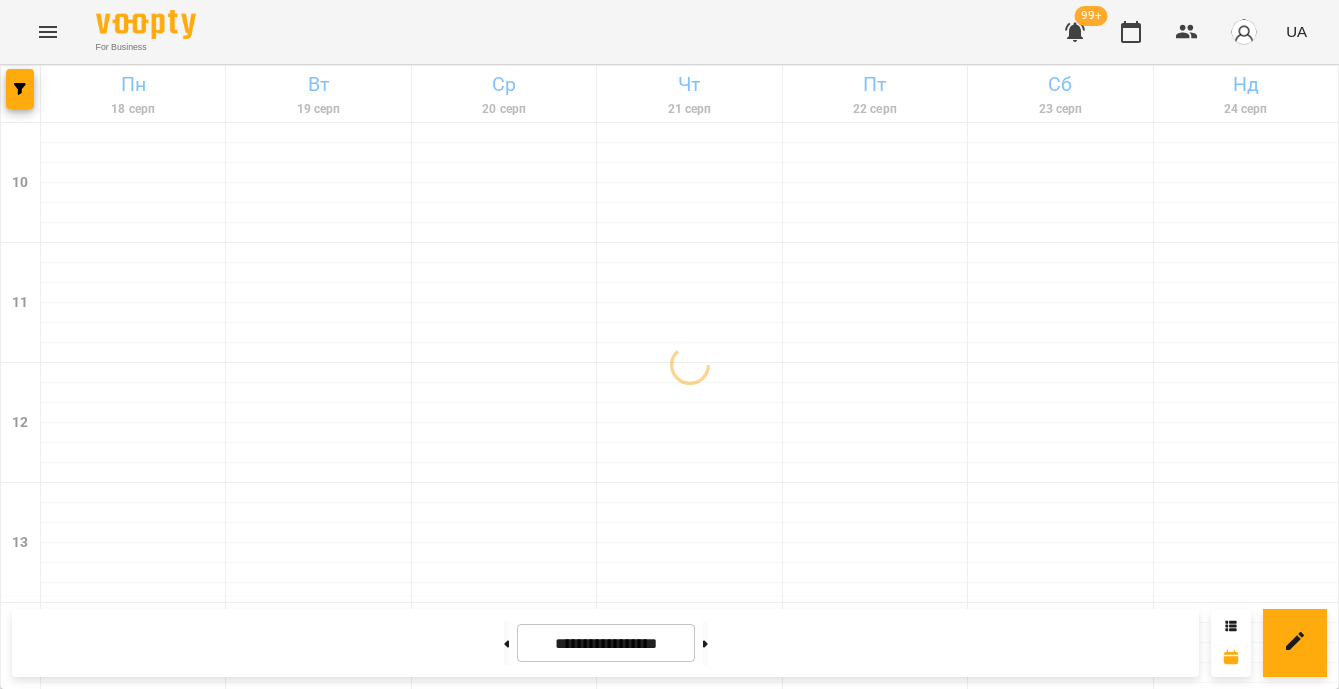 scroll, scrollTop: 921, scrollLeft: 0, axis: vertical 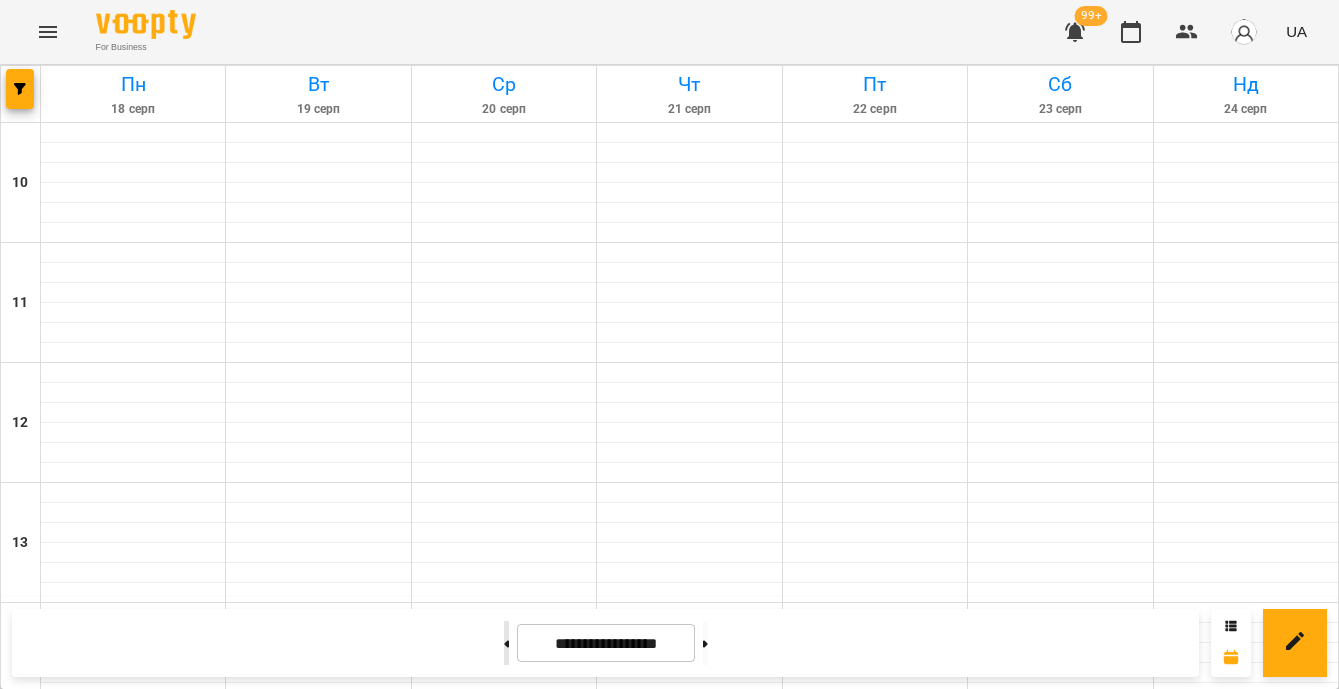 click at bounding box center (506, 643) 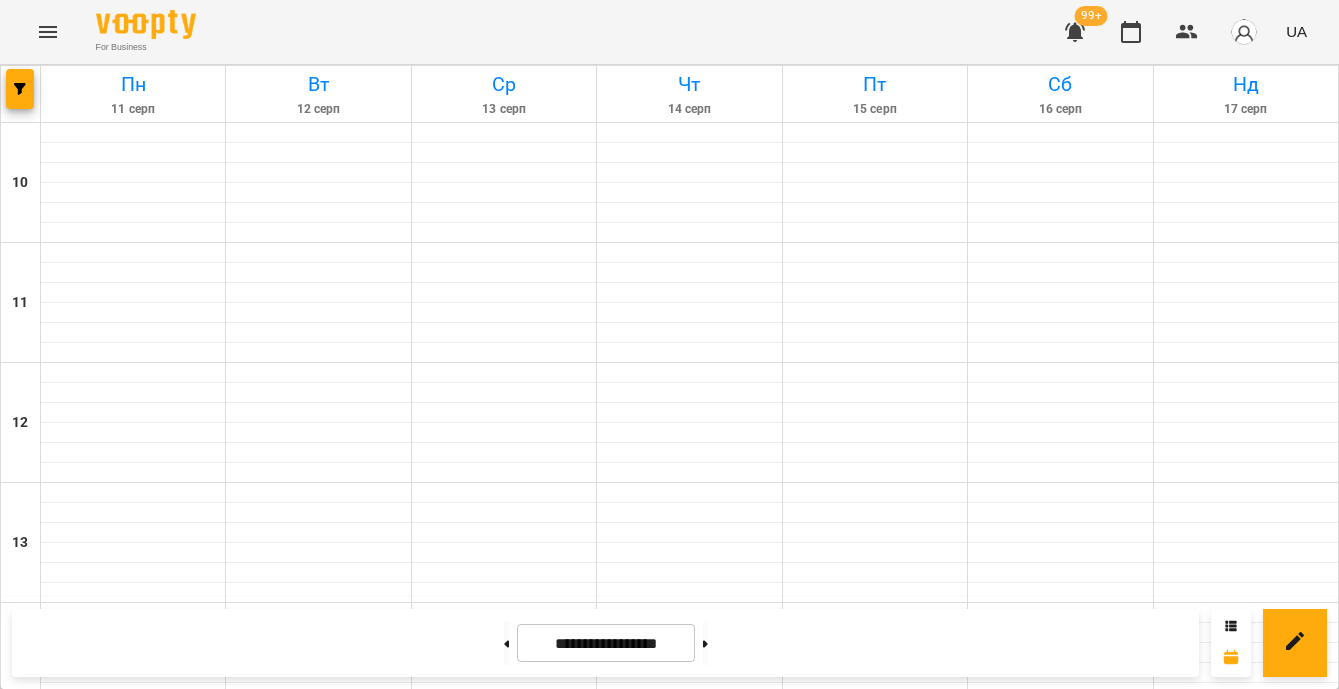 scroll, scrollTop: 894, scrollLeft: 0, axis: vertical 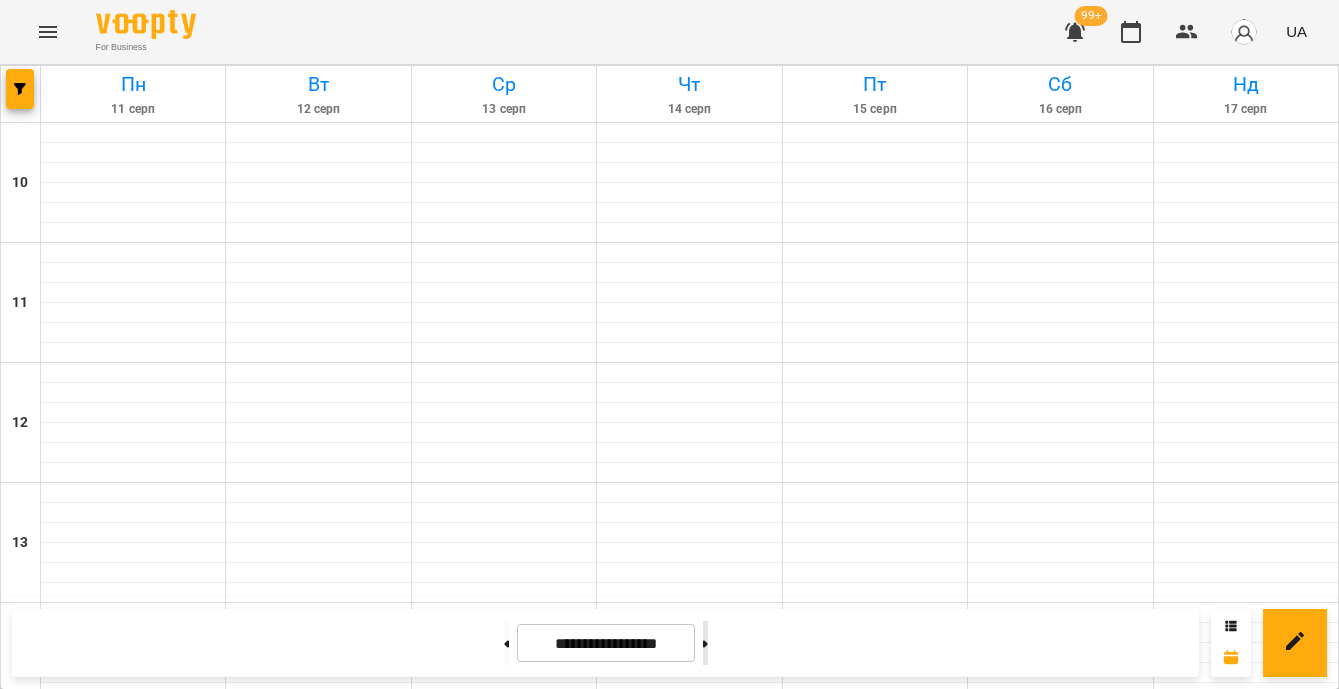 click at bounding box center (705, 643) 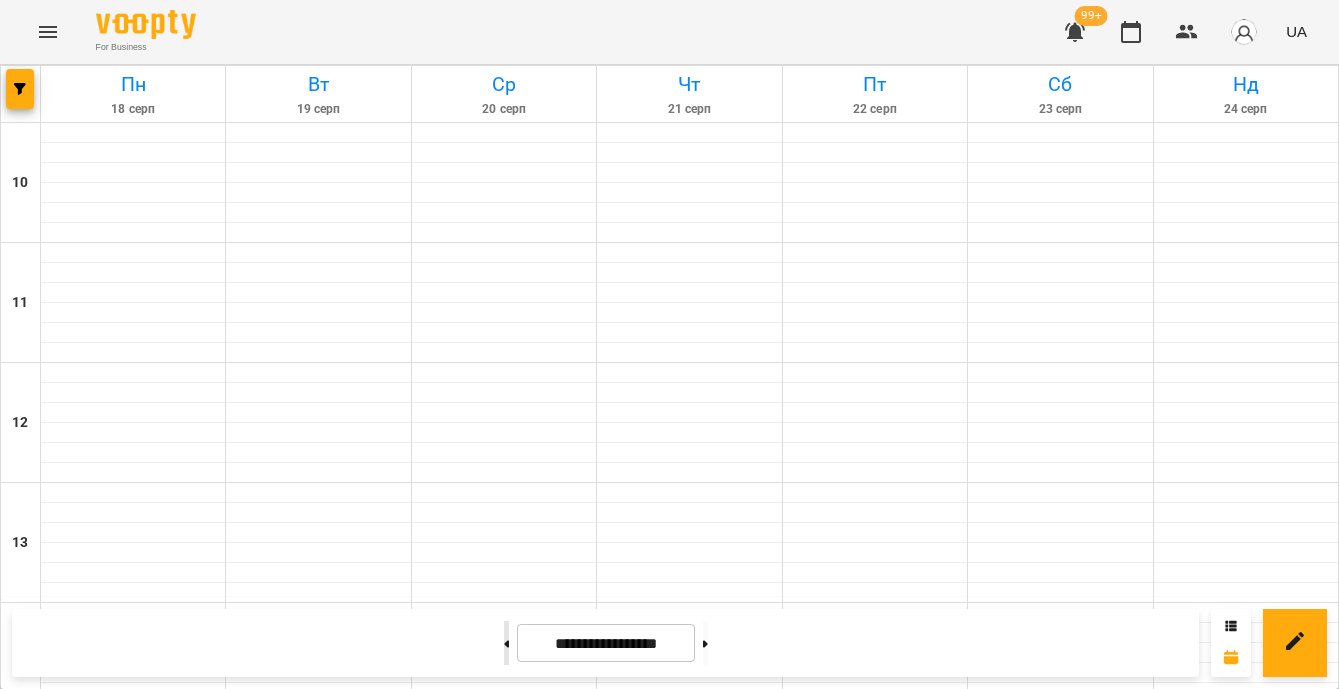 click 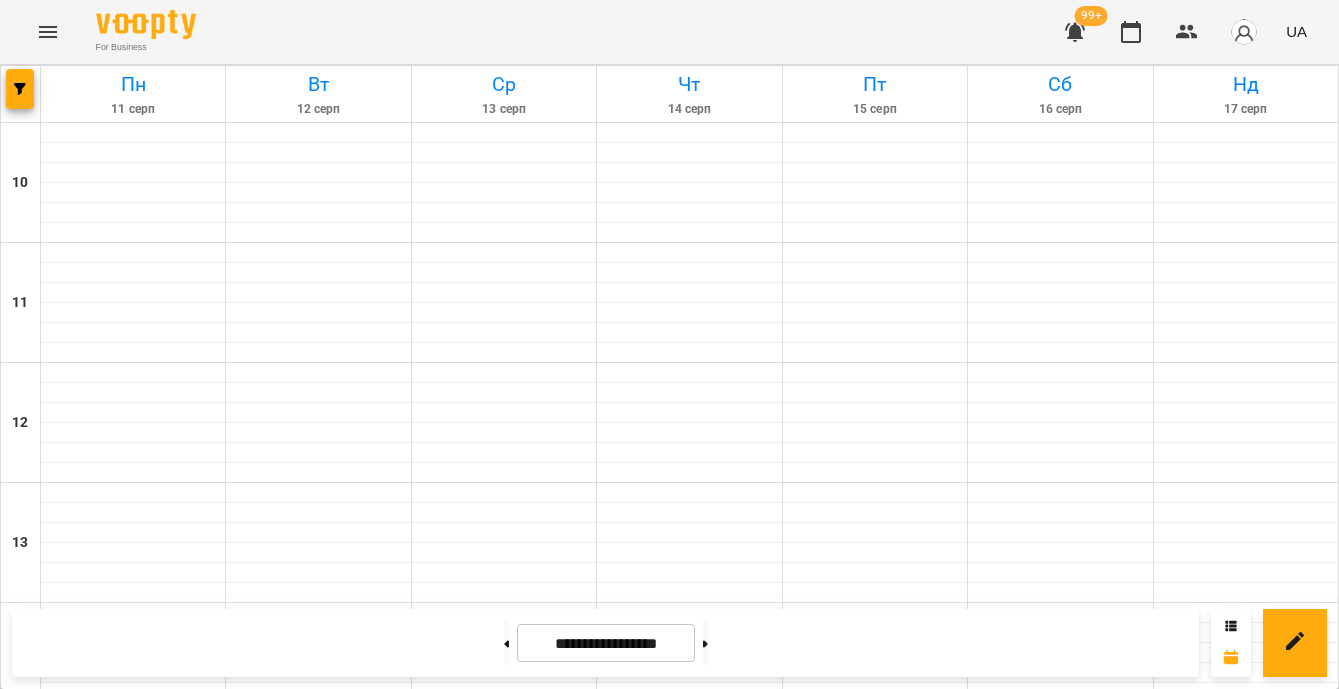 scroll, scrollTop: 731, scrollLeft: 0, axis: vertical 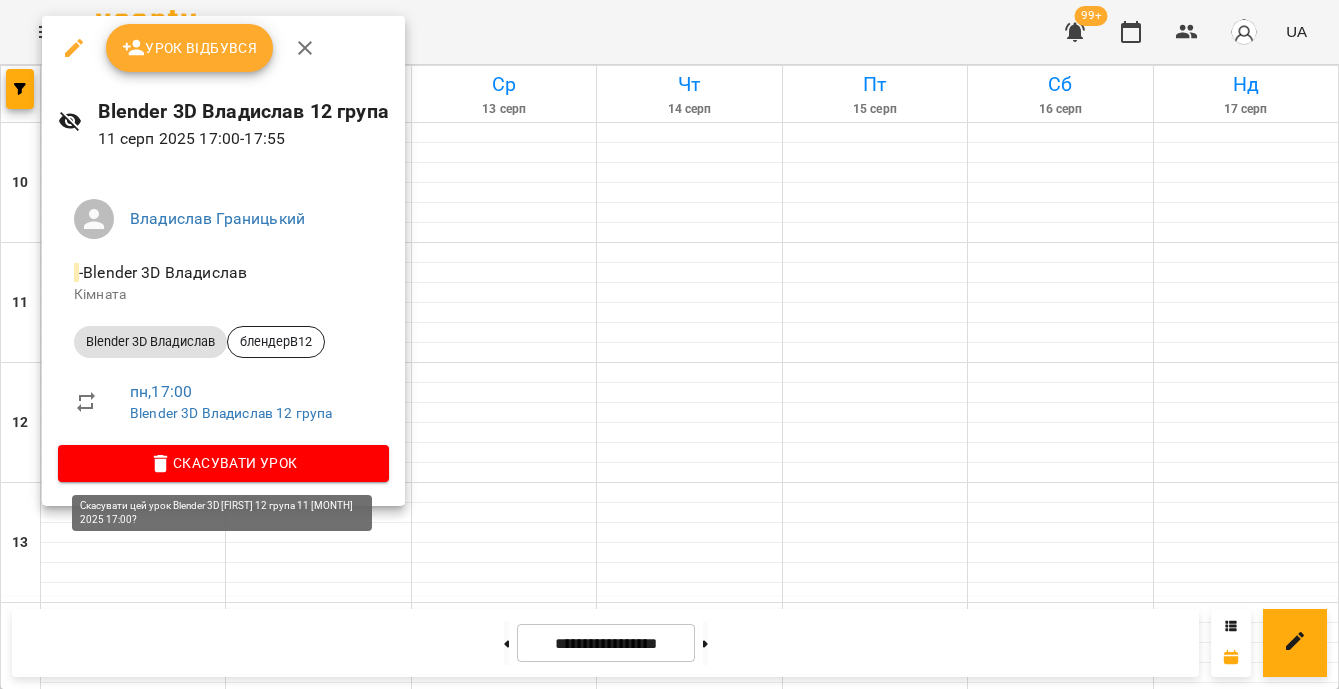 click on "Скасувати Урок" at bounding box center (223, 463) 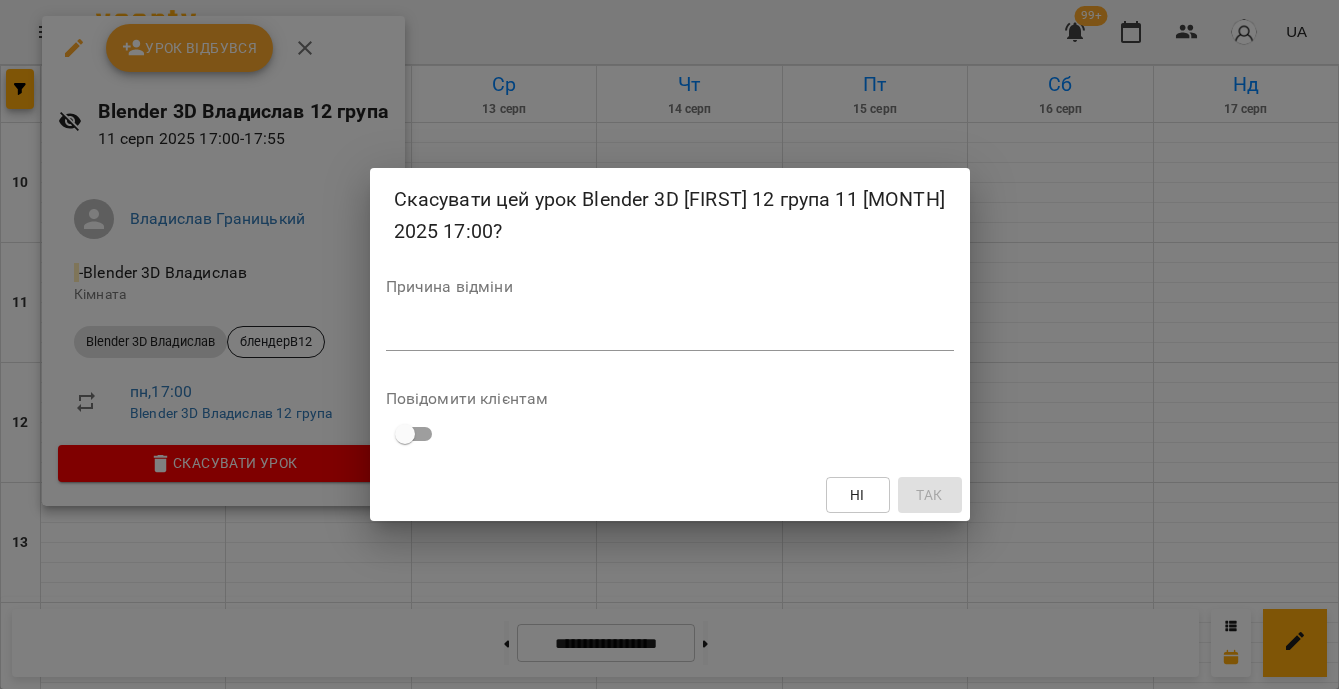 click at bounding box center [670, 334] 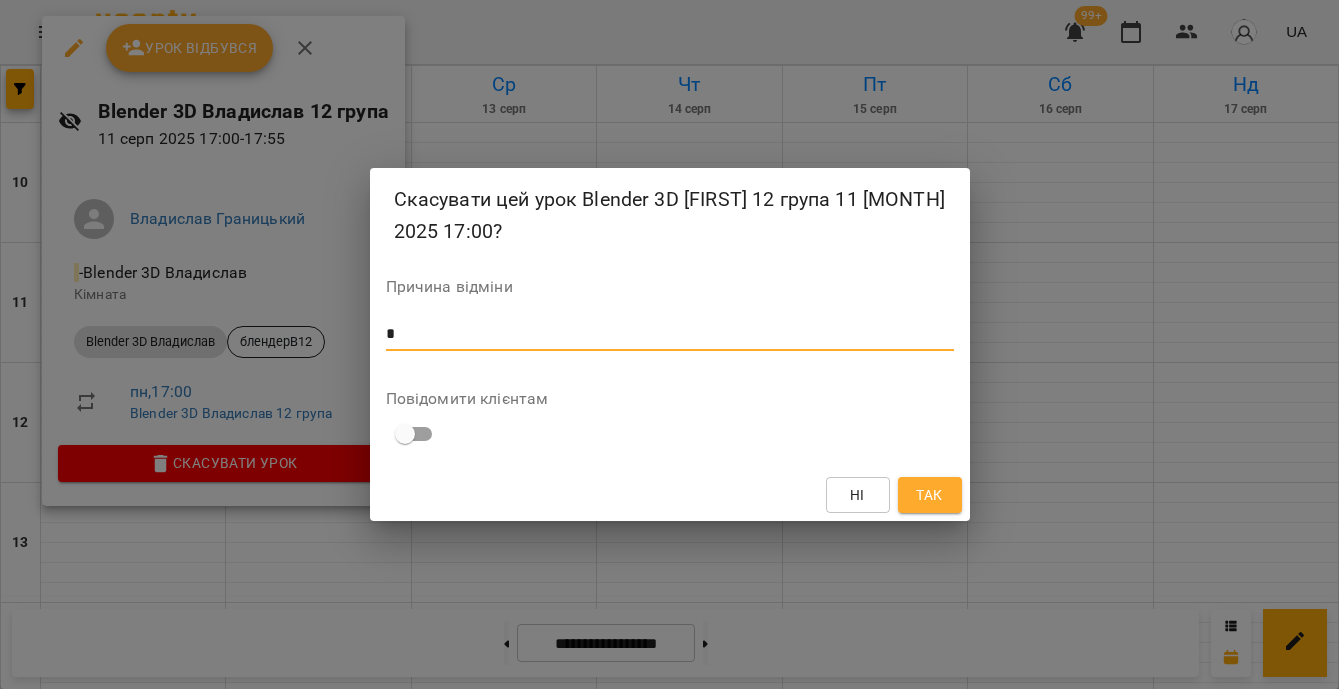 type on "*" 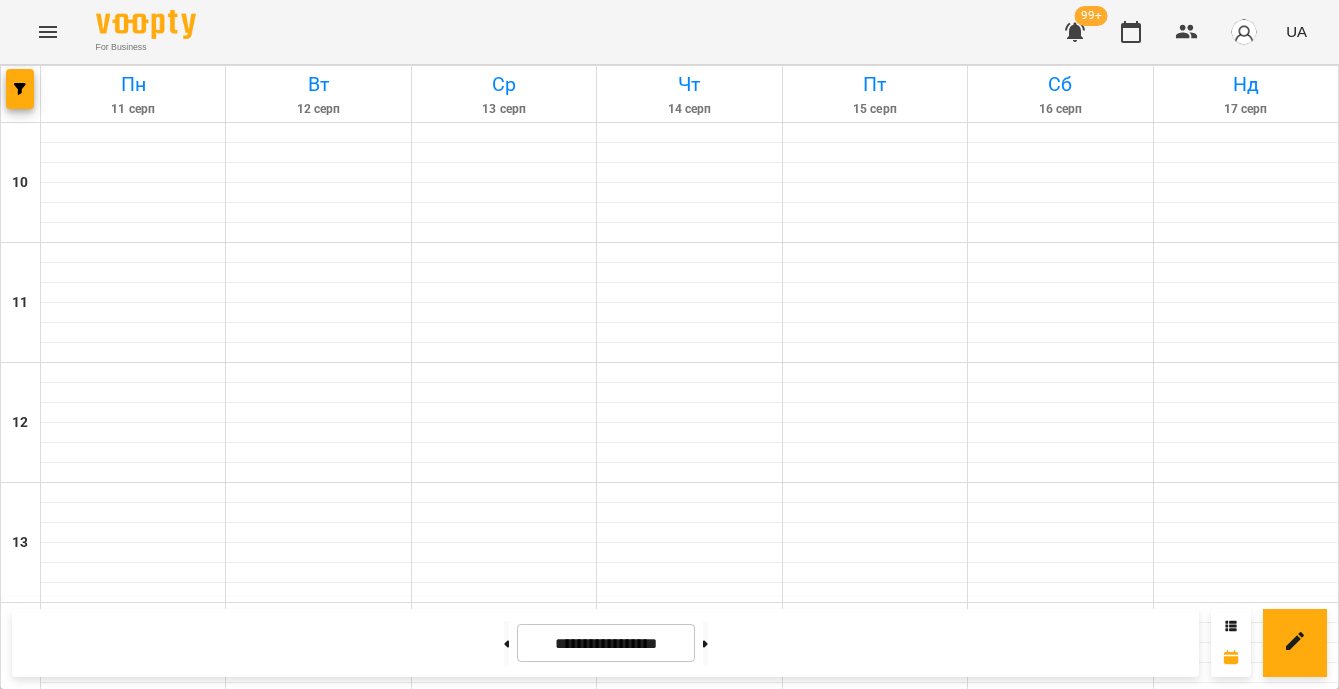 click on "Blender 3D Владислав - блендерВ10" at bounding box center (318, 1037) 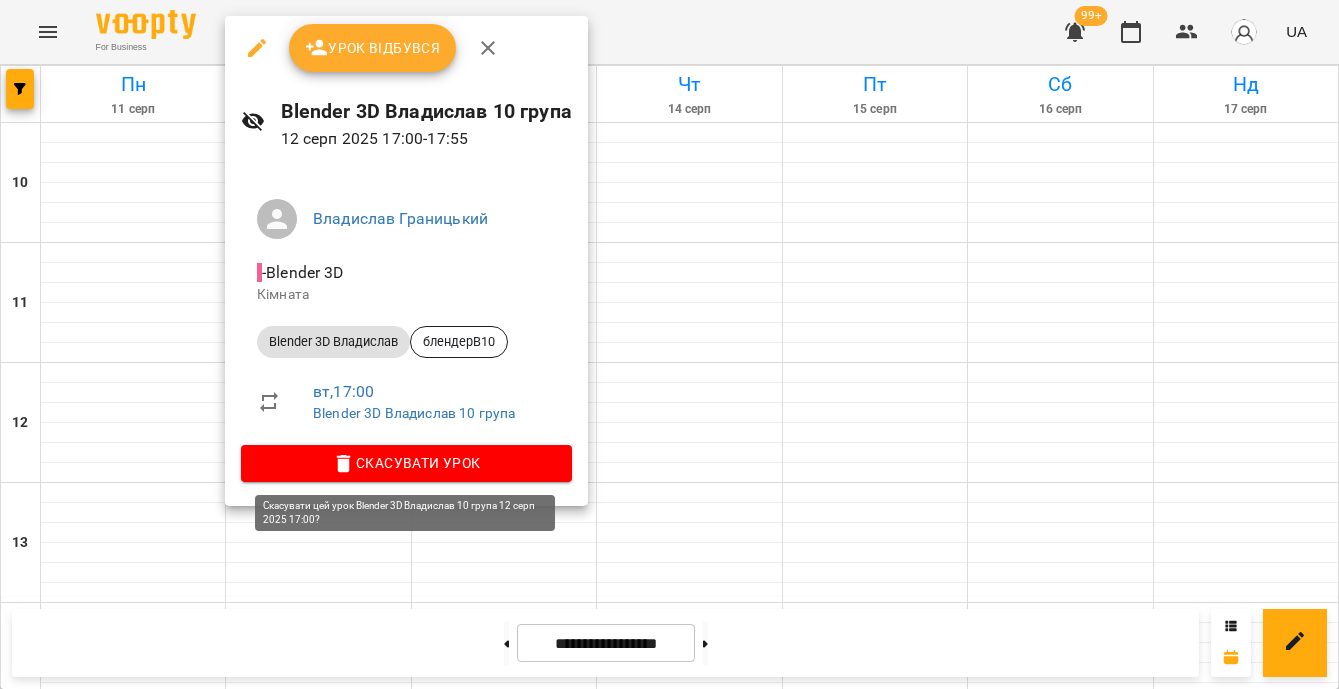 click on "Скасувати Урок" at bounding box center [406, 463] 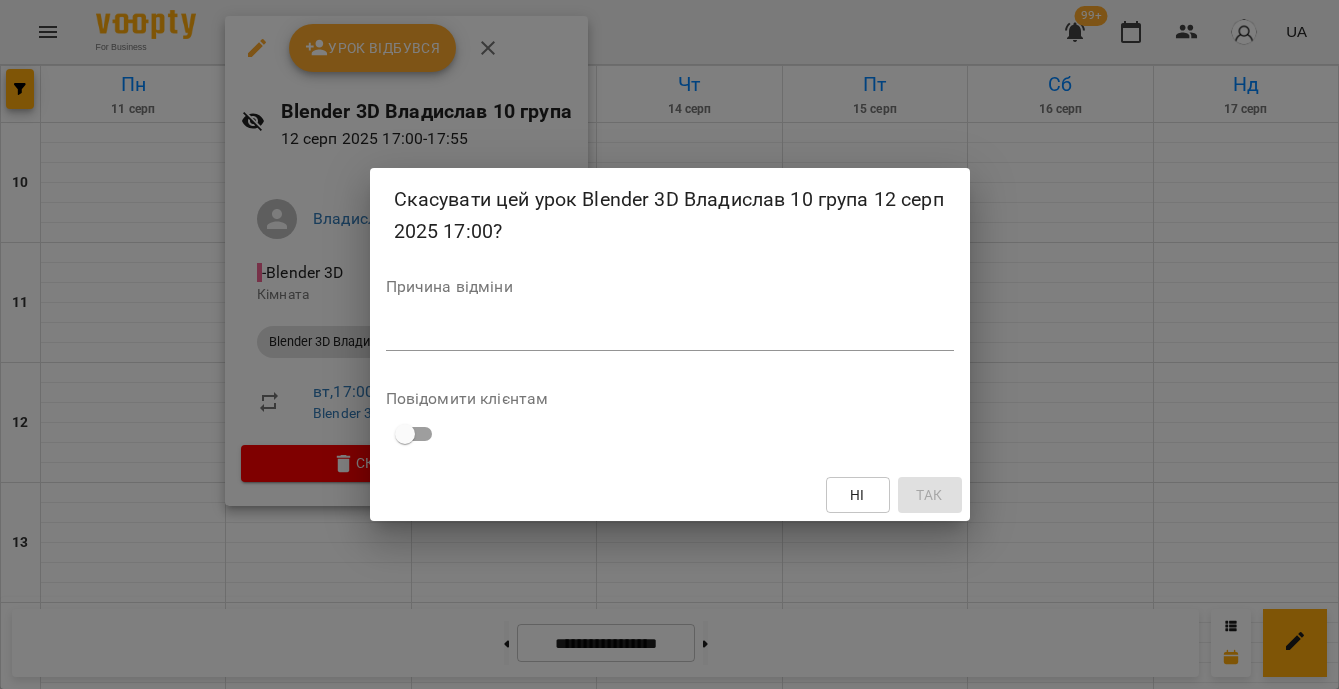 click at bounding box center [670, 334] 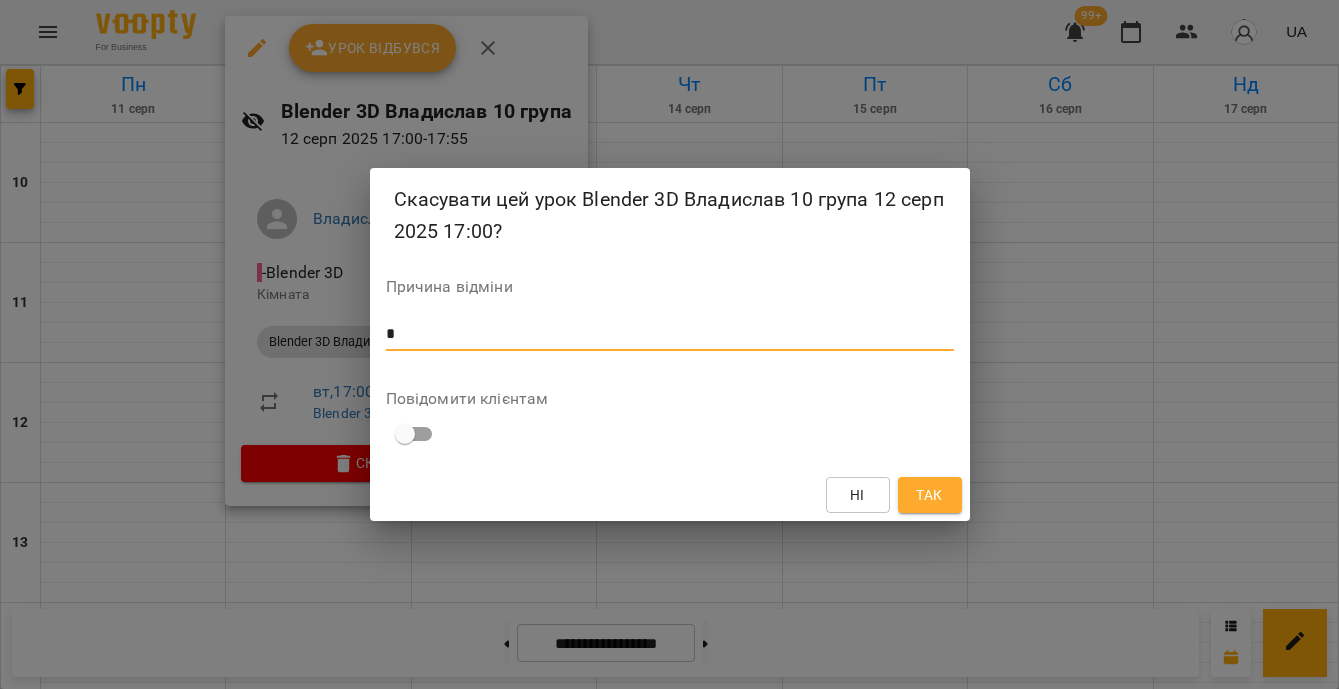 type on "*" 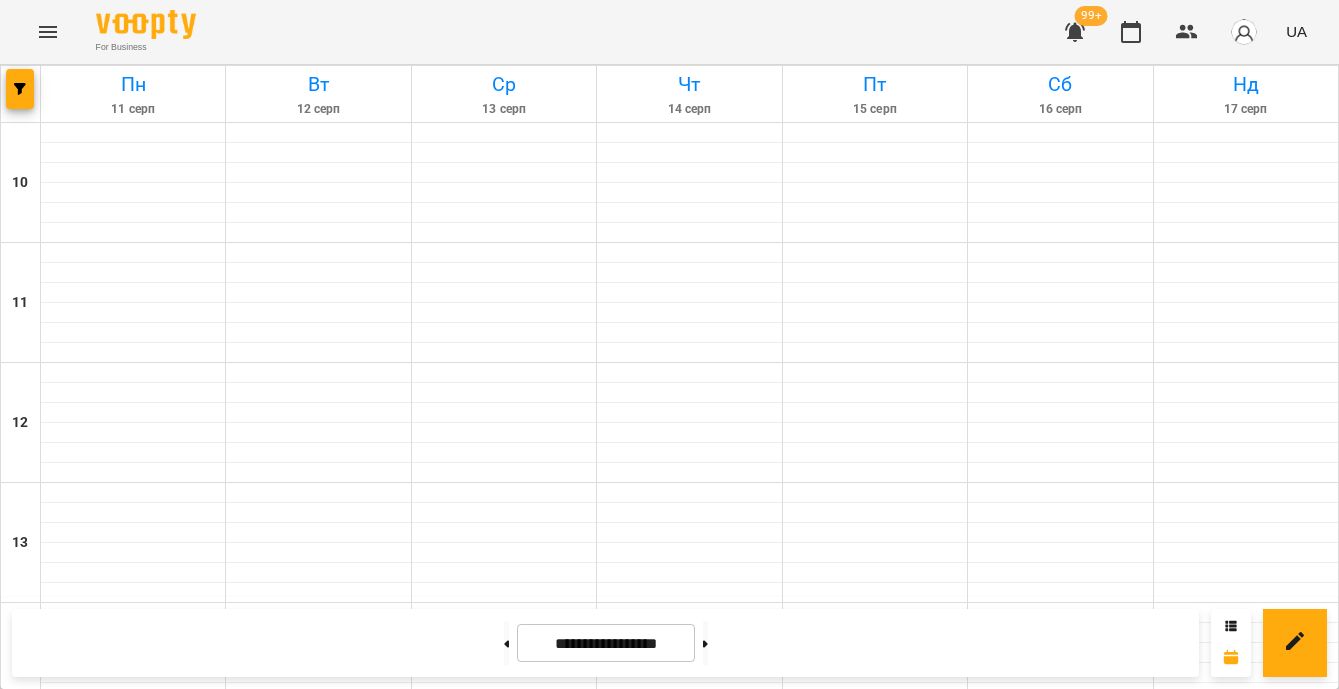 click on "Blender 3D Владислав - блендерВ10" at bounding box center [318, 1037] 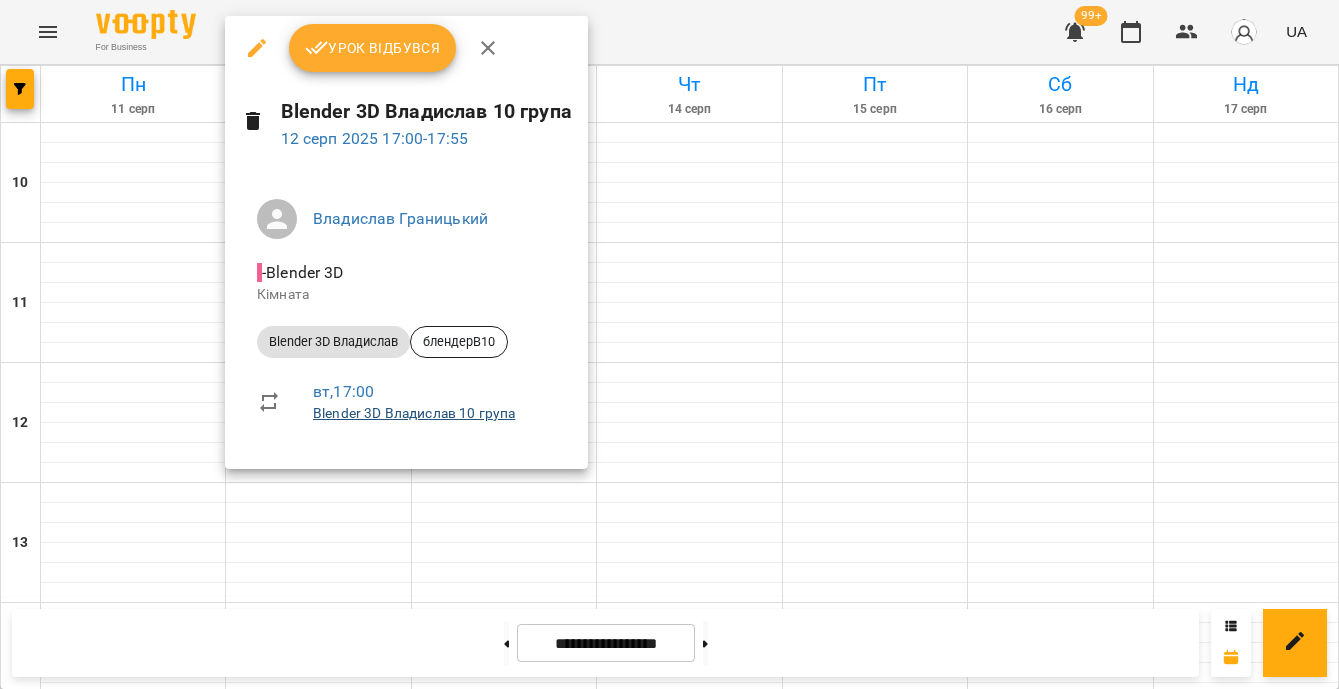 click on "Blender 3D Владислав 10 група" at bounding box center (414, 413) 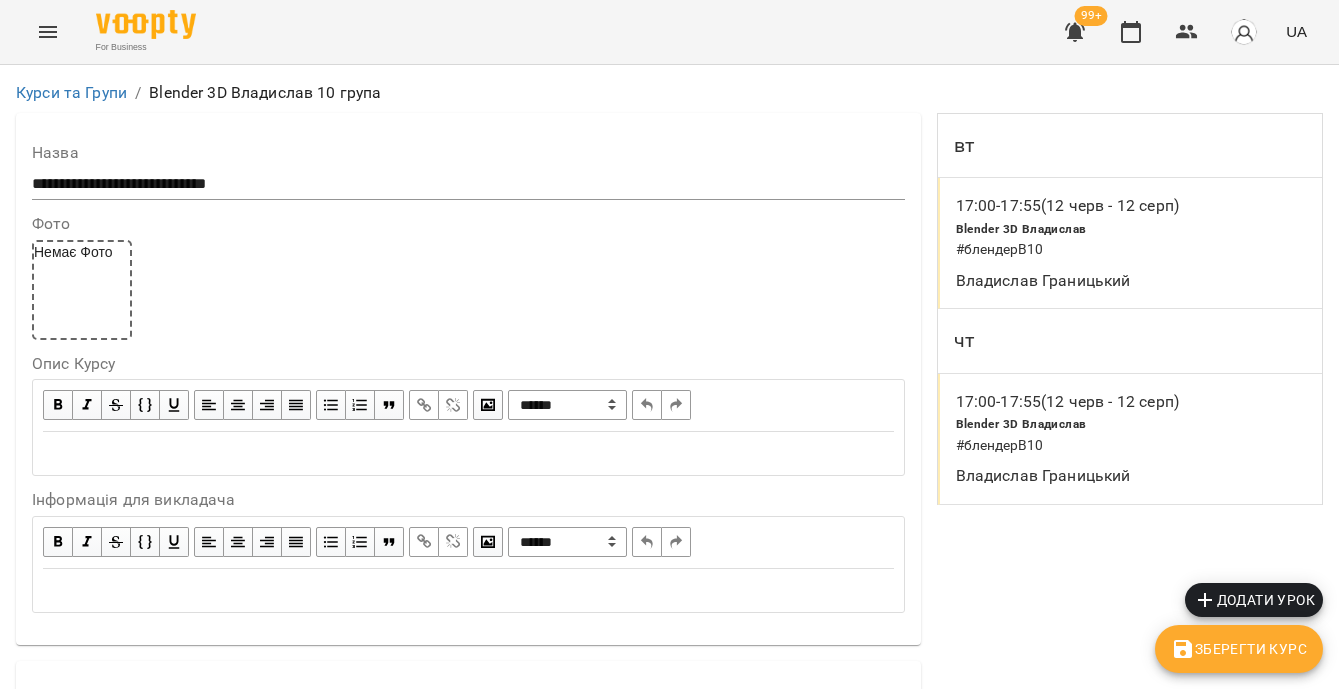 scroll, scrollTop: 1619, scrollLeft: 0, axis: vertical 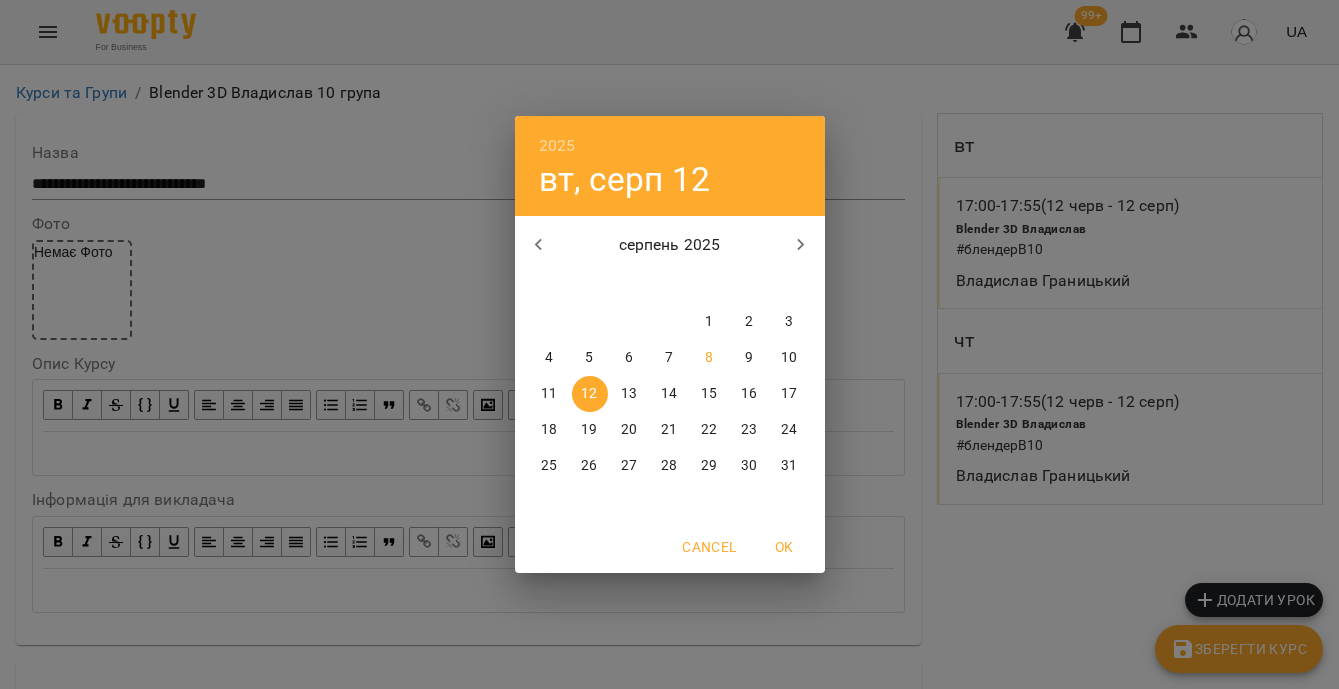 click on "14" at bounding box center [669, 394] 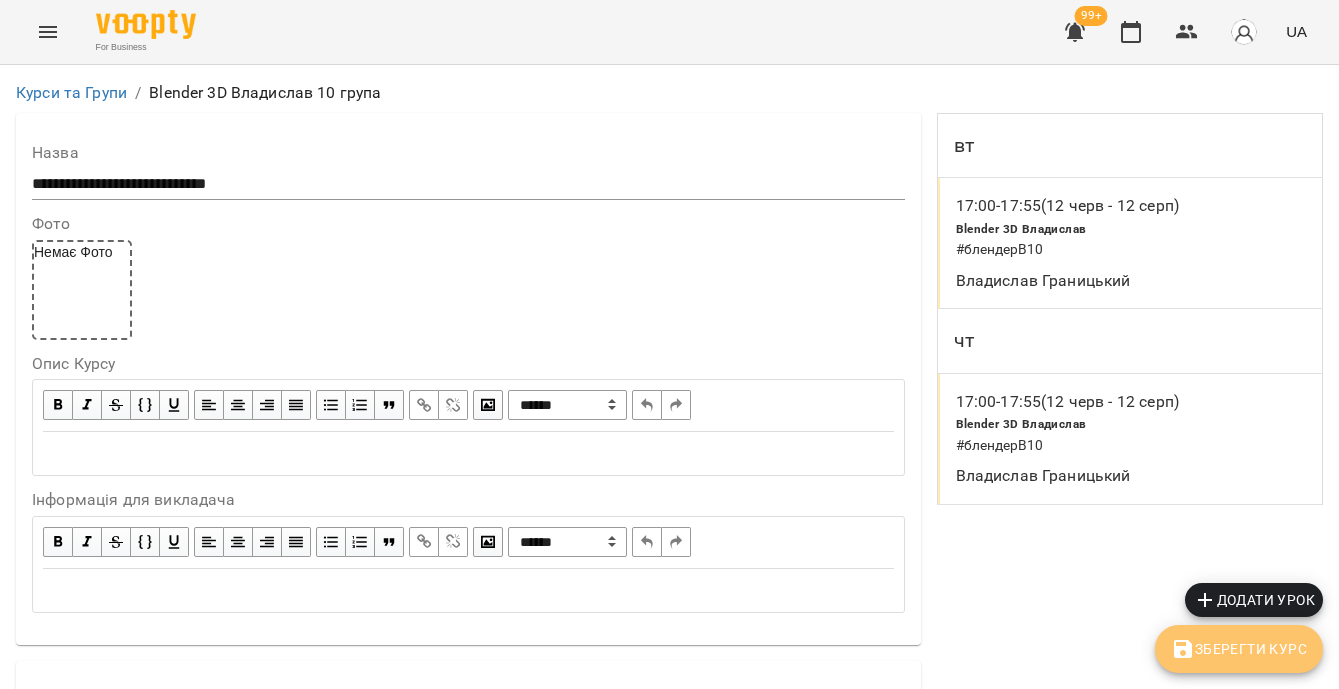 click on "Зберегти Курс" at bounding box center [1239, 649] 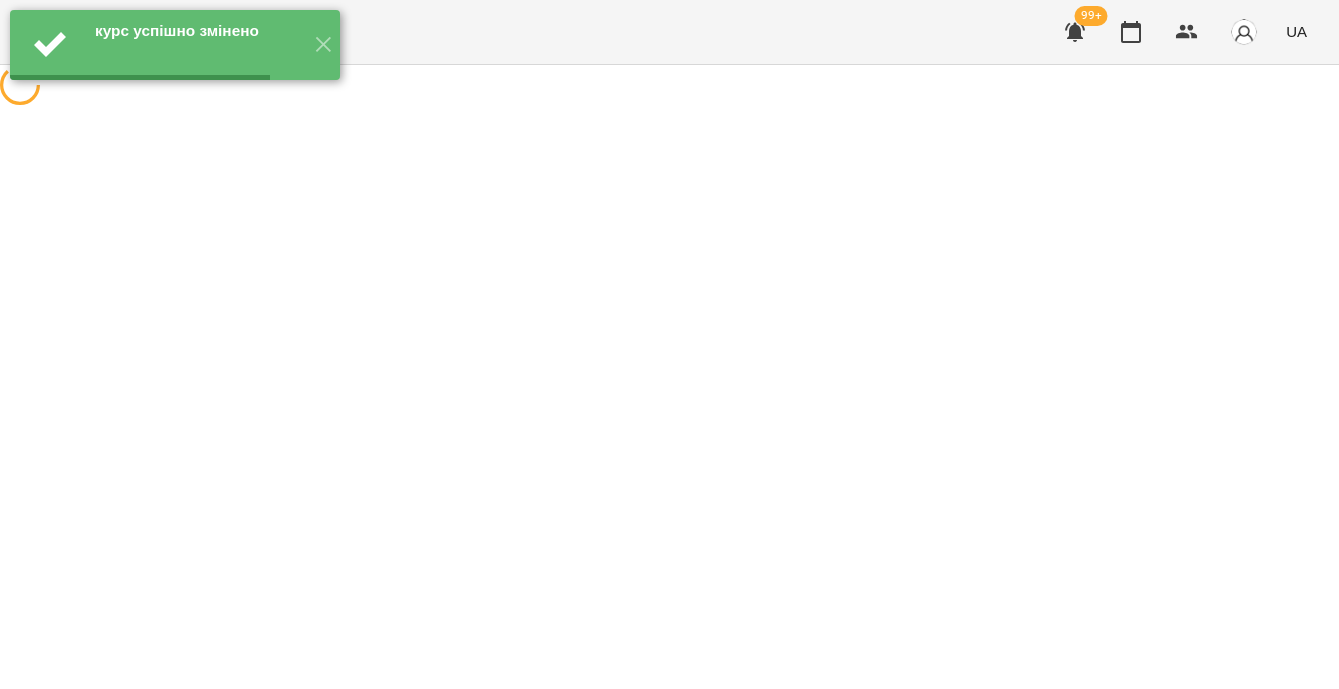 scroll, scrollTop: 0, scrollLeft: 0, axis: both 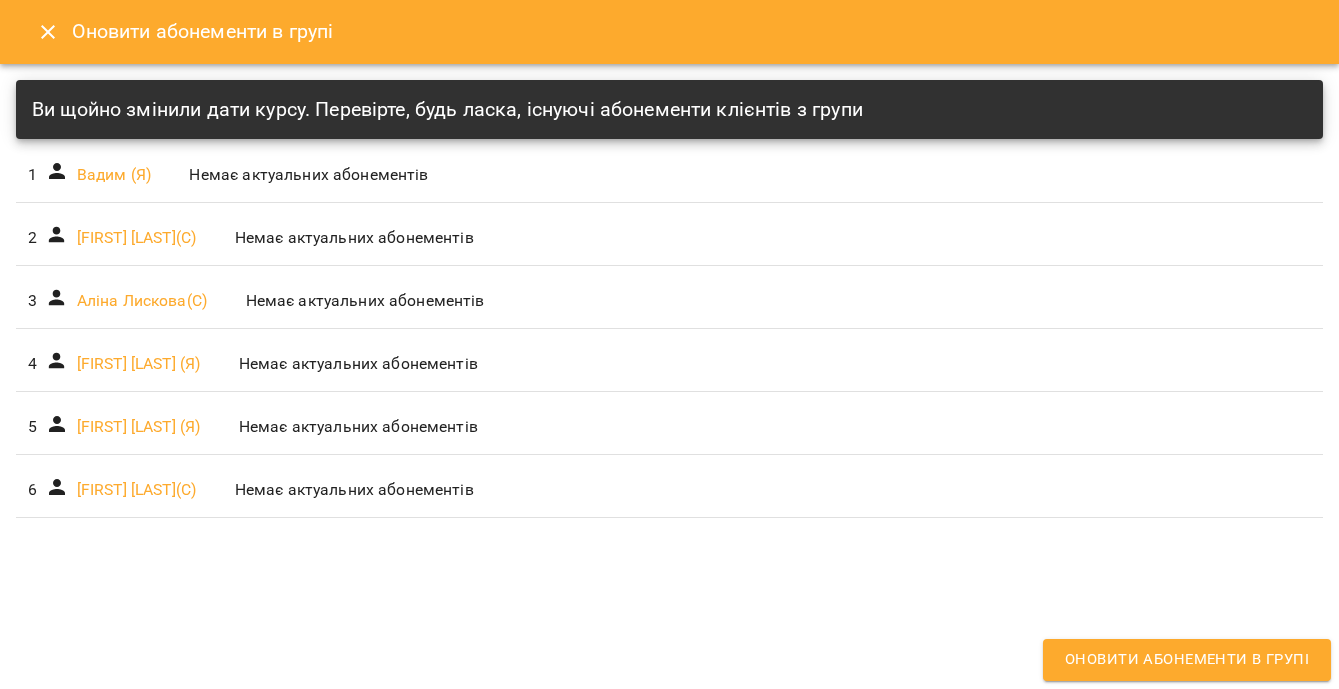 click 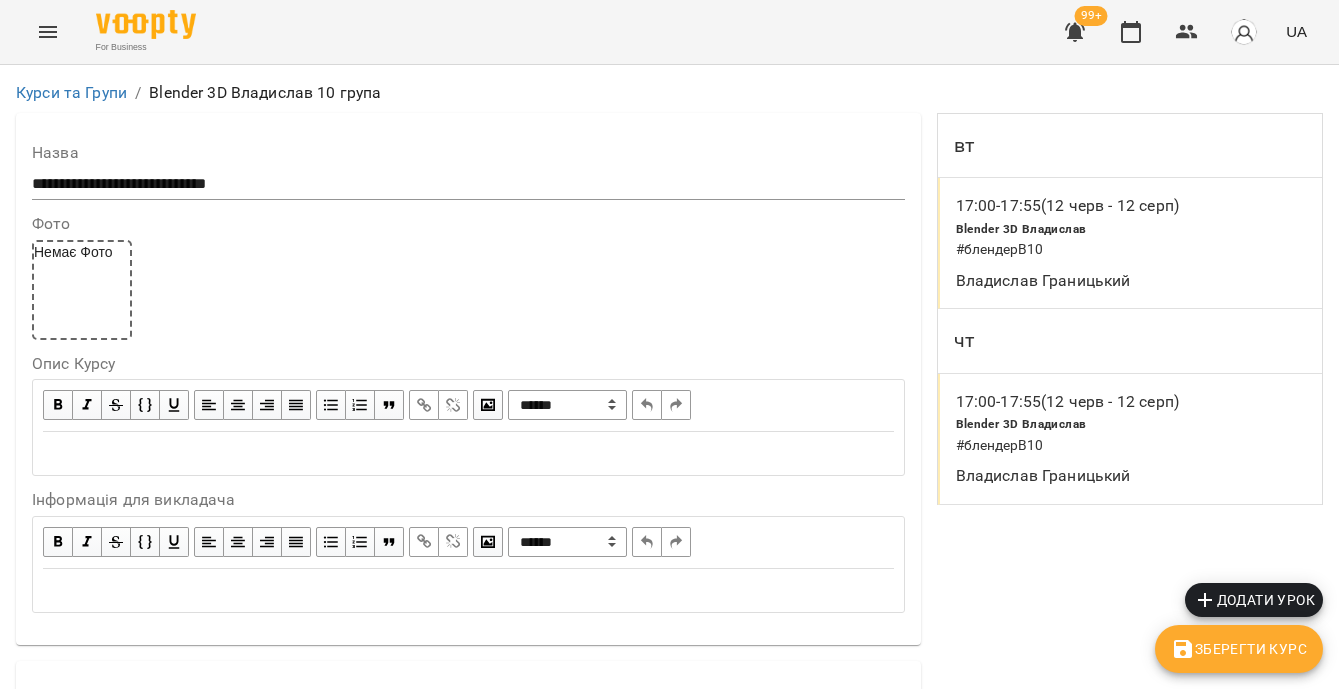 click on "# блендерВ10" at bounding box center (1113, 446) 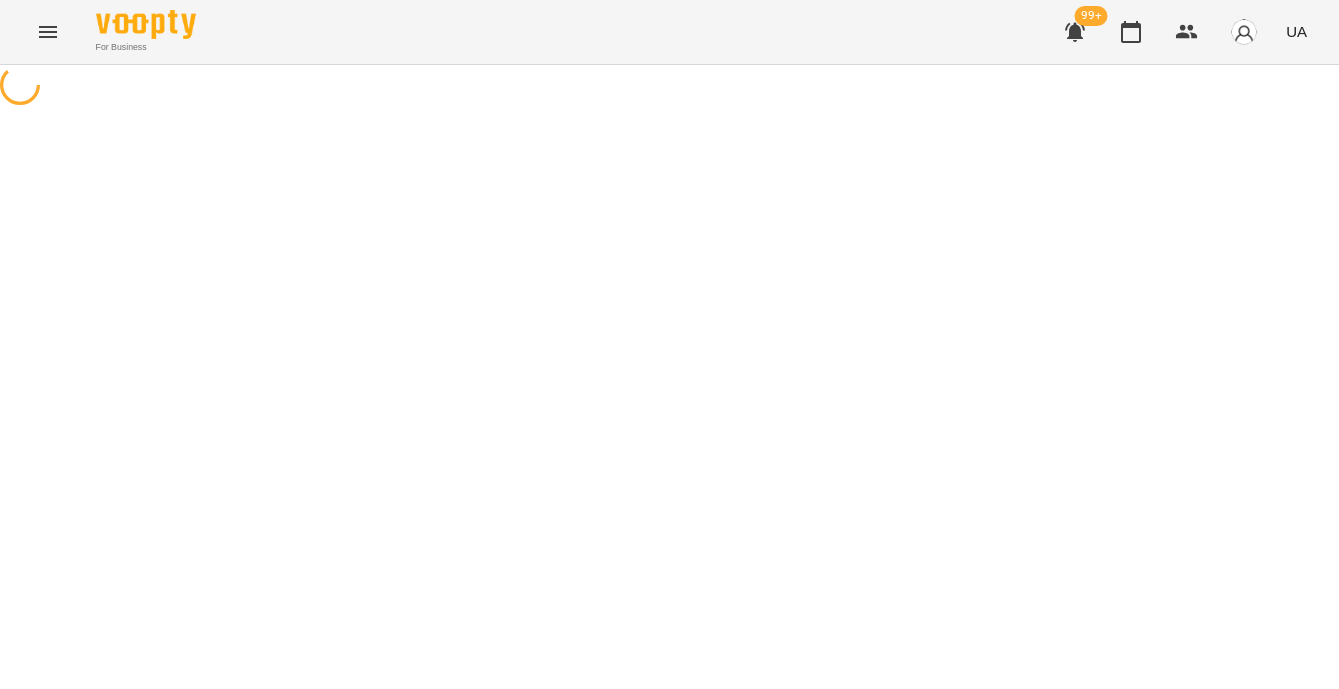 select on "*" 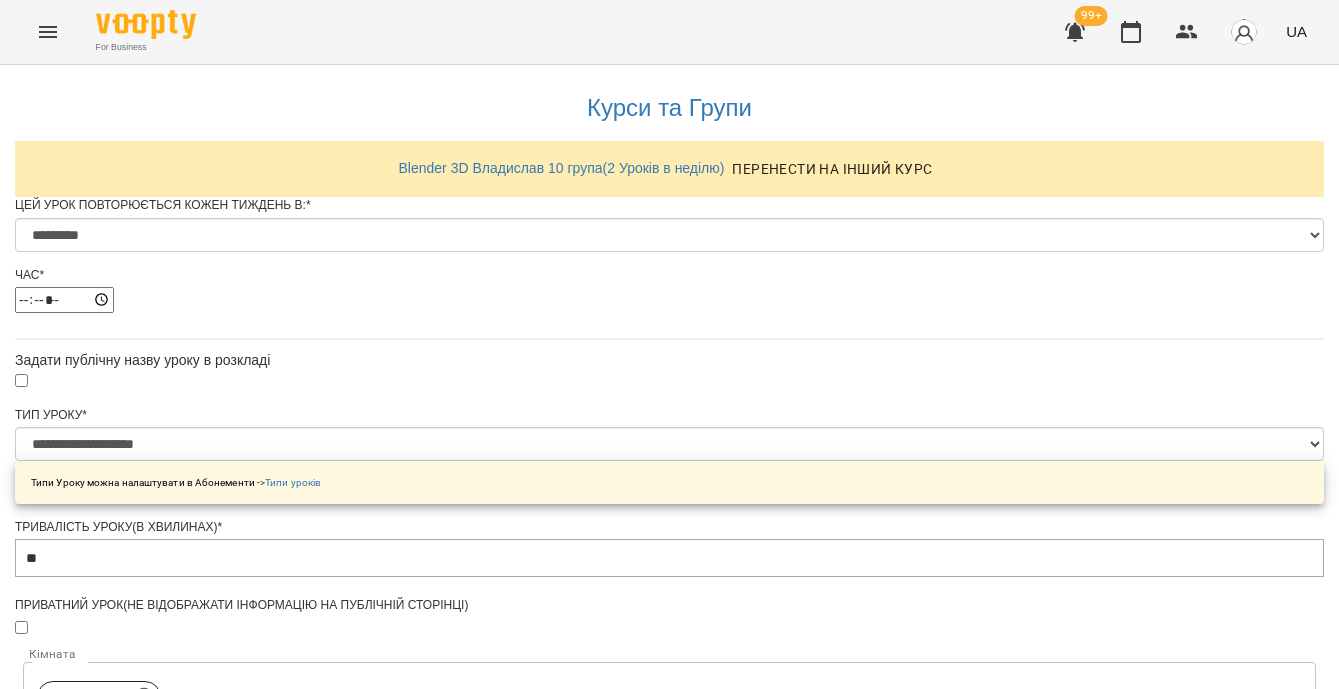 scroll, scrollTop: 960, scrollLeft: 0, axis: vertical 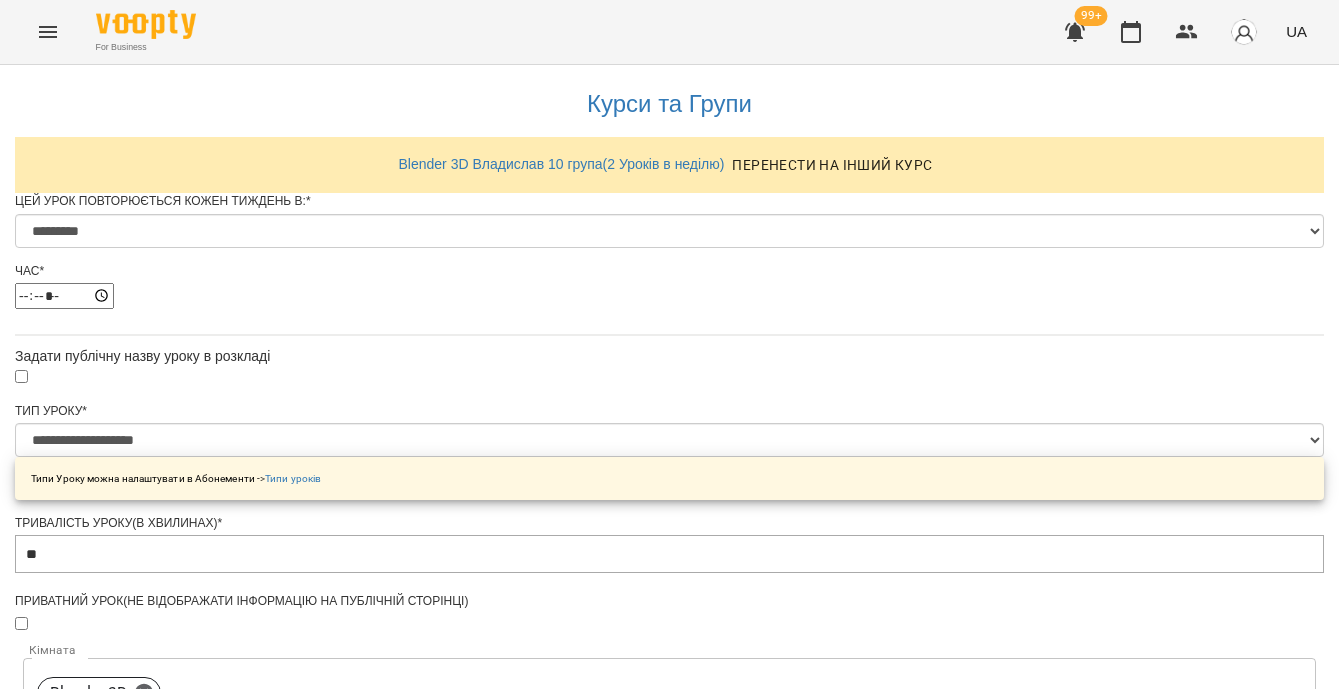 click on "**********" at bounding box center [108, 1505] 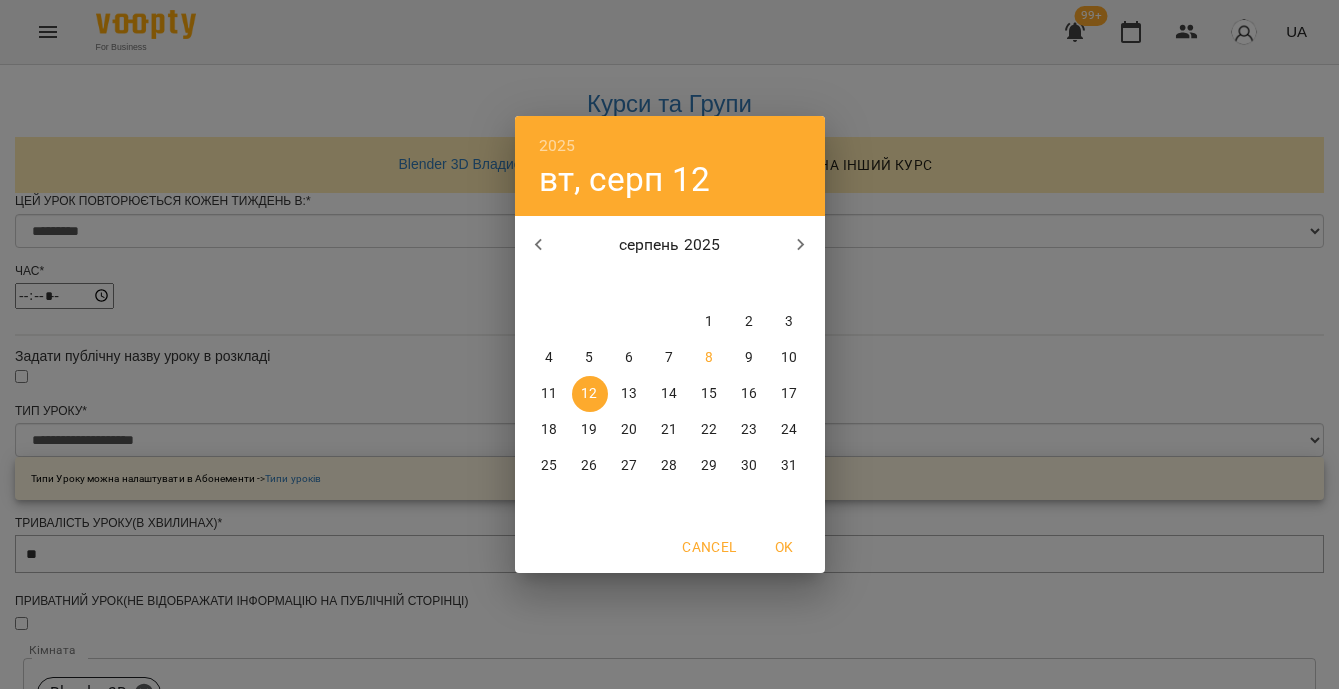 click on "14" at bounding box center [669, 394] 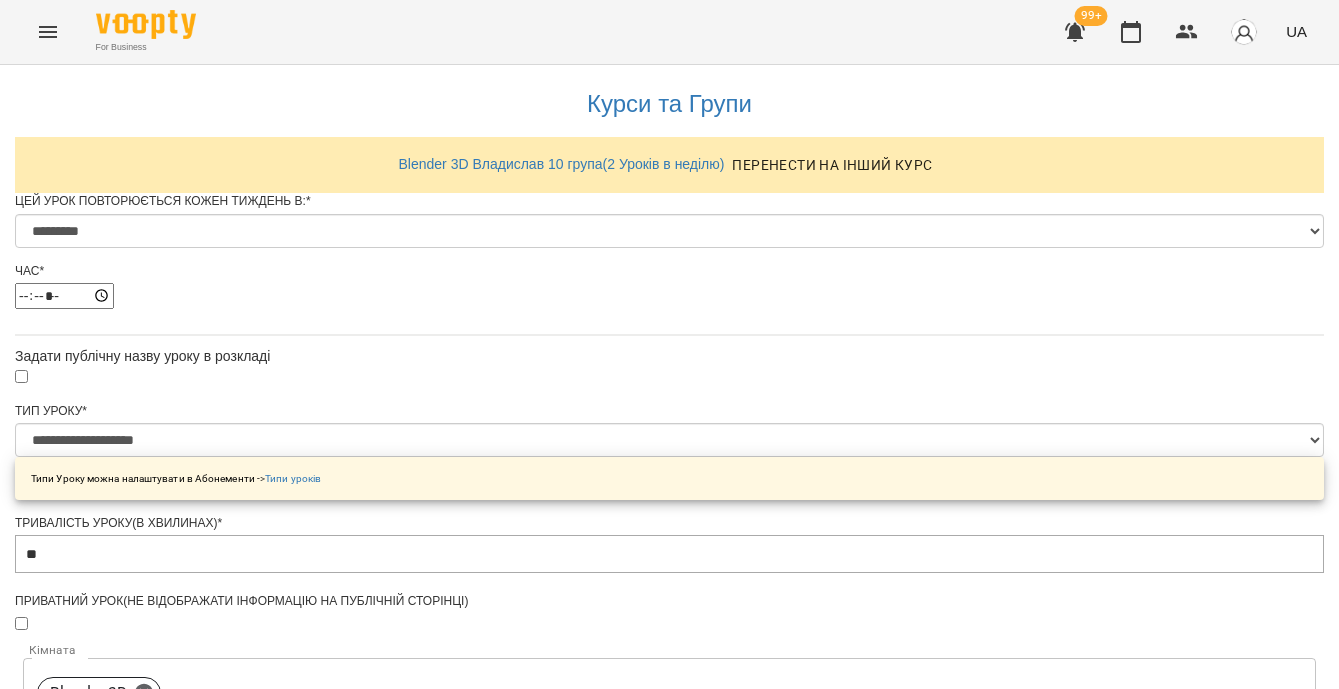 scroll, scrollTop: 1154, scrollLeft: 0, axis: vertical 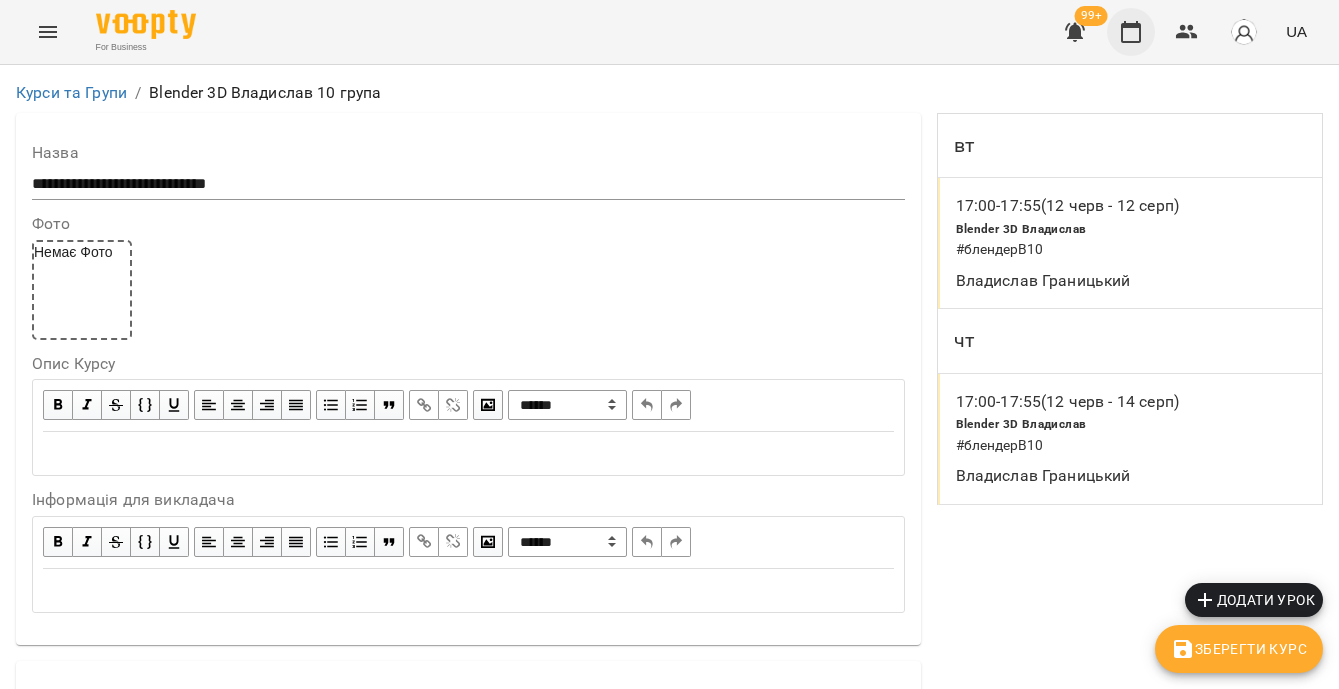 click 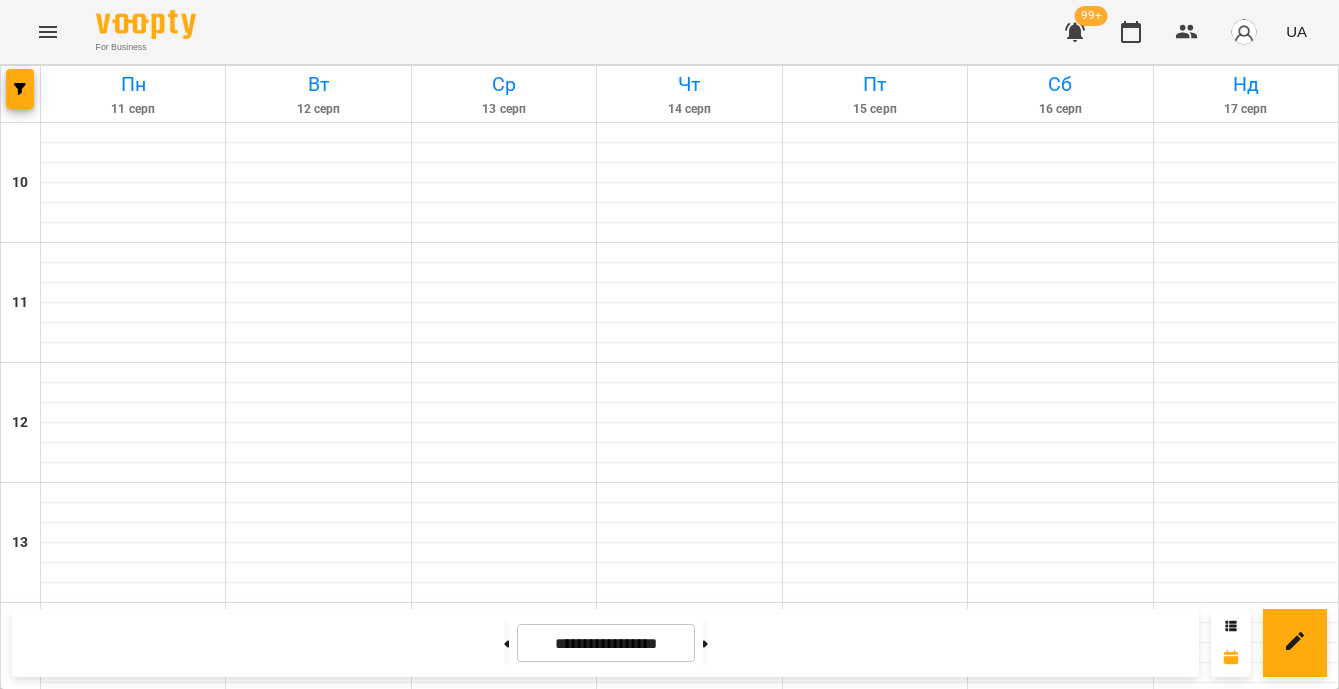 scroll, scrollTop: 689, scrollLeft: 0, axis: vertical 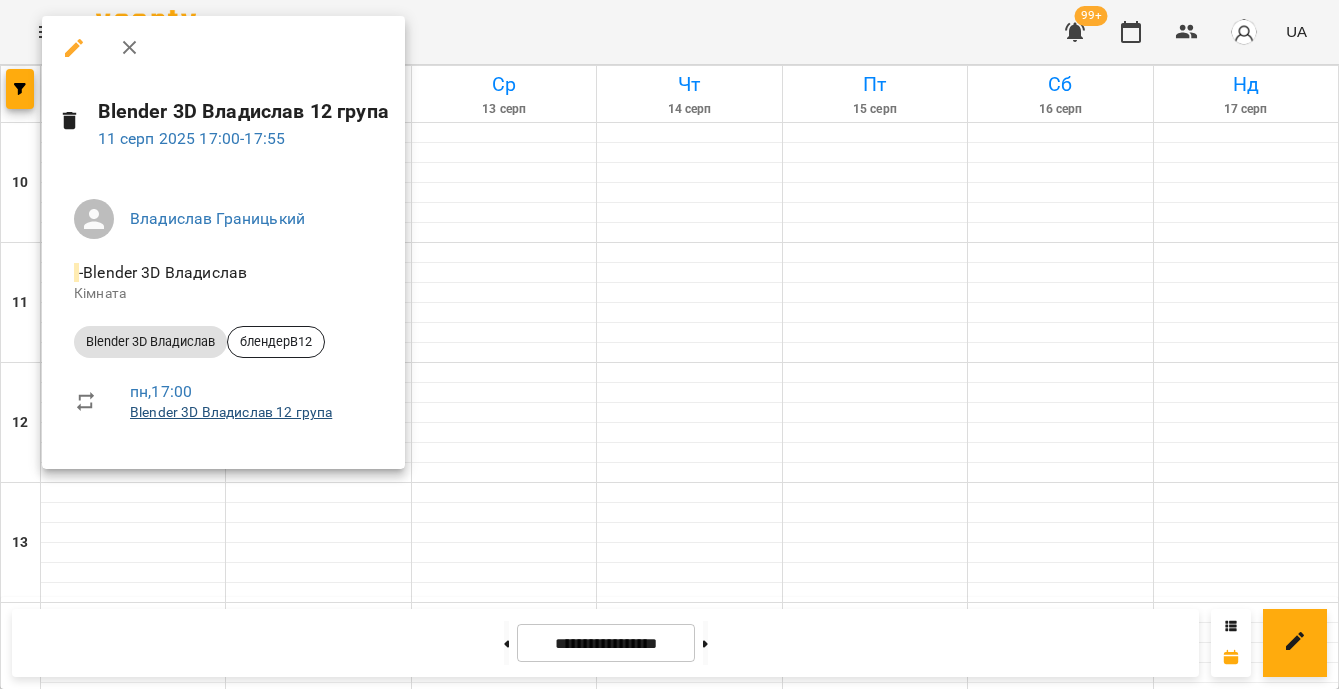click on "Blender 3D Владислав 12 група" at bounding box center [231, 412] 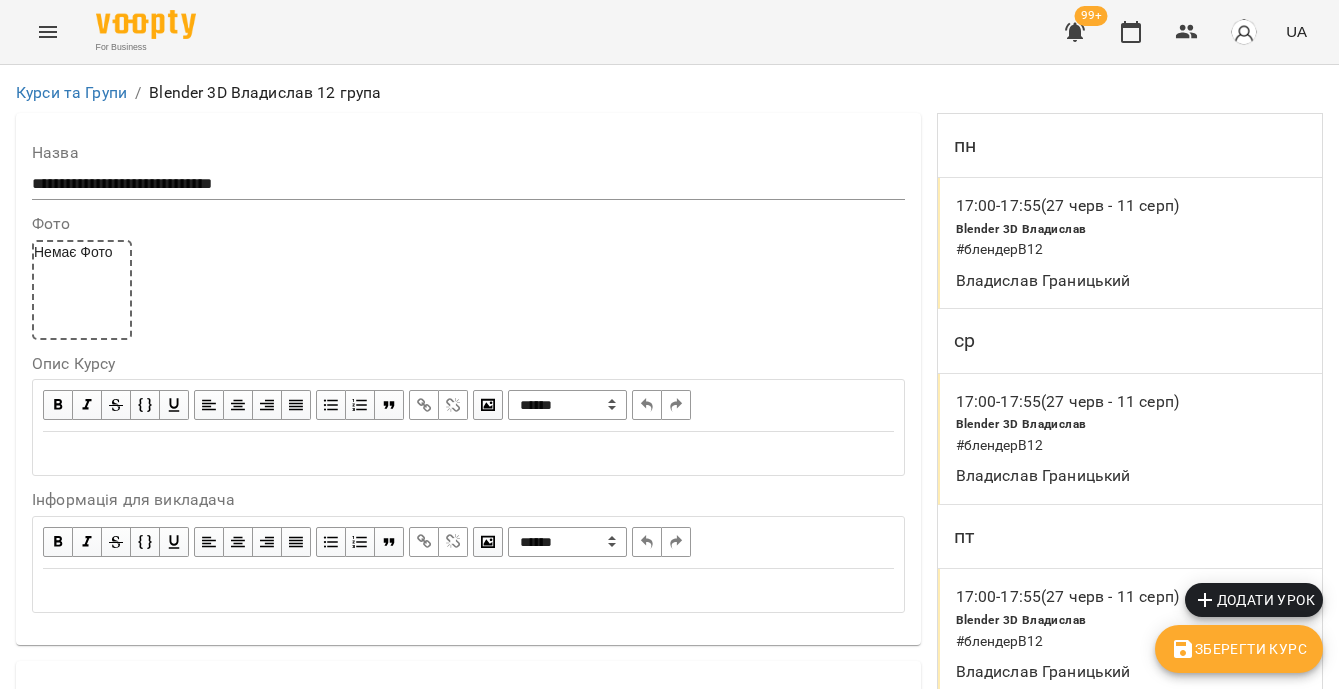 scroll, scrollTop: 1470, scrollLeft: 0, axis: vertical 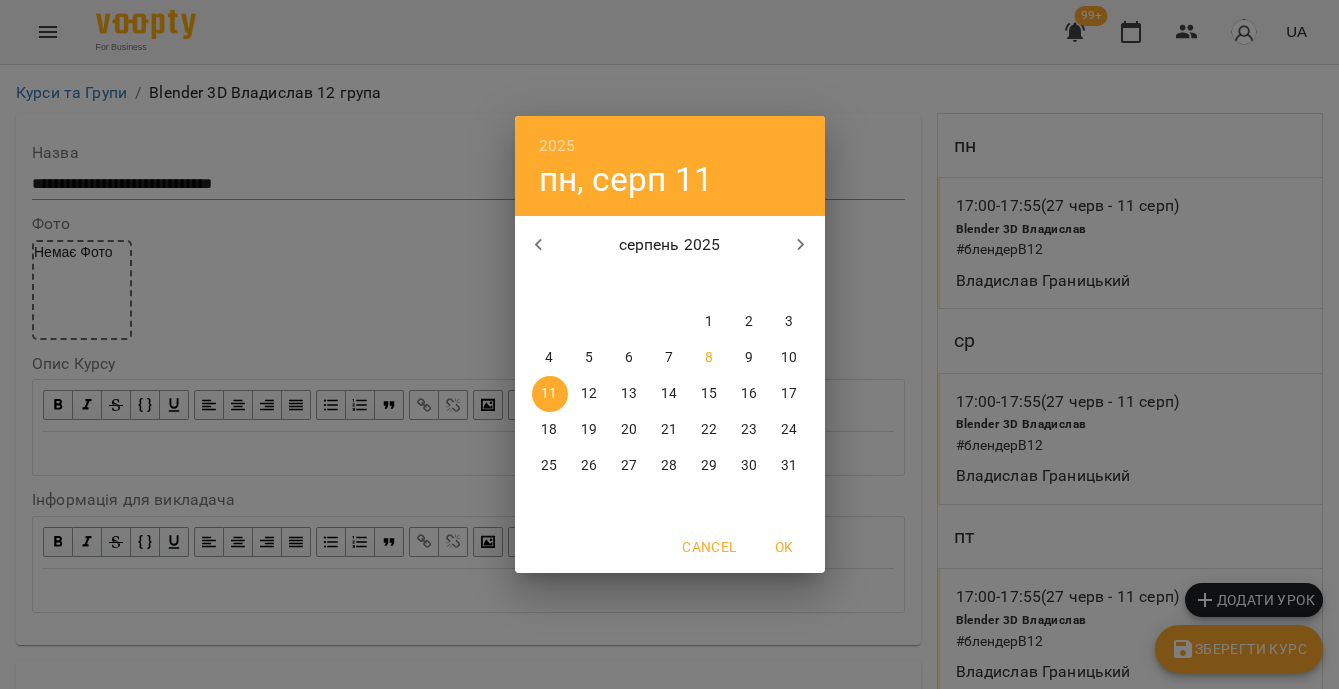 click on "15" at bounding box center [709, 394] 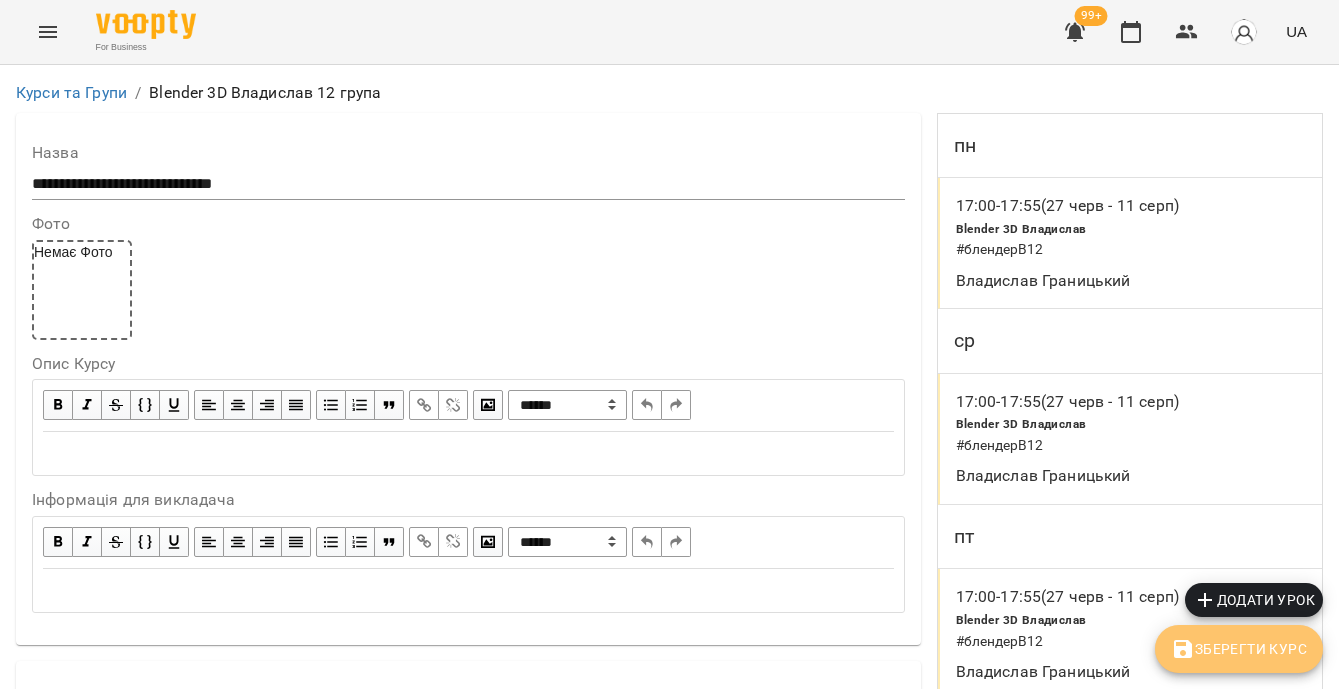 click 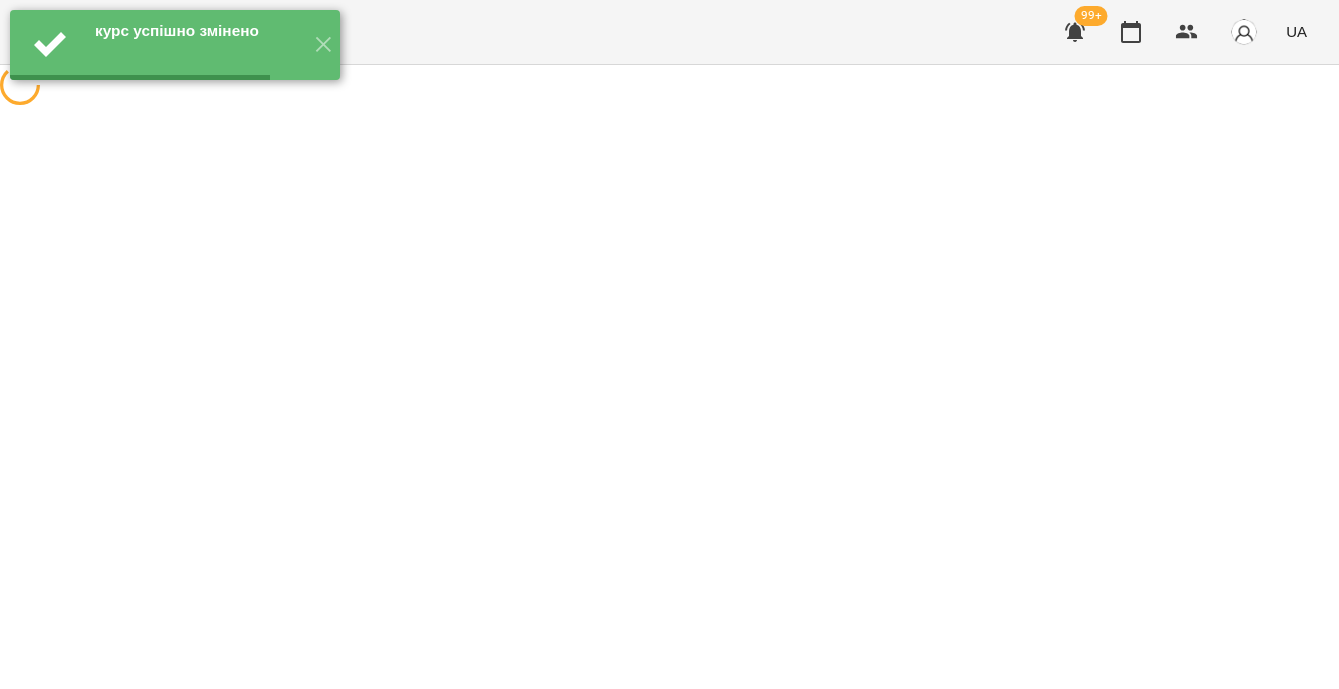 scroll, scrollTop: 0, scrollLeft: 0, axis: both 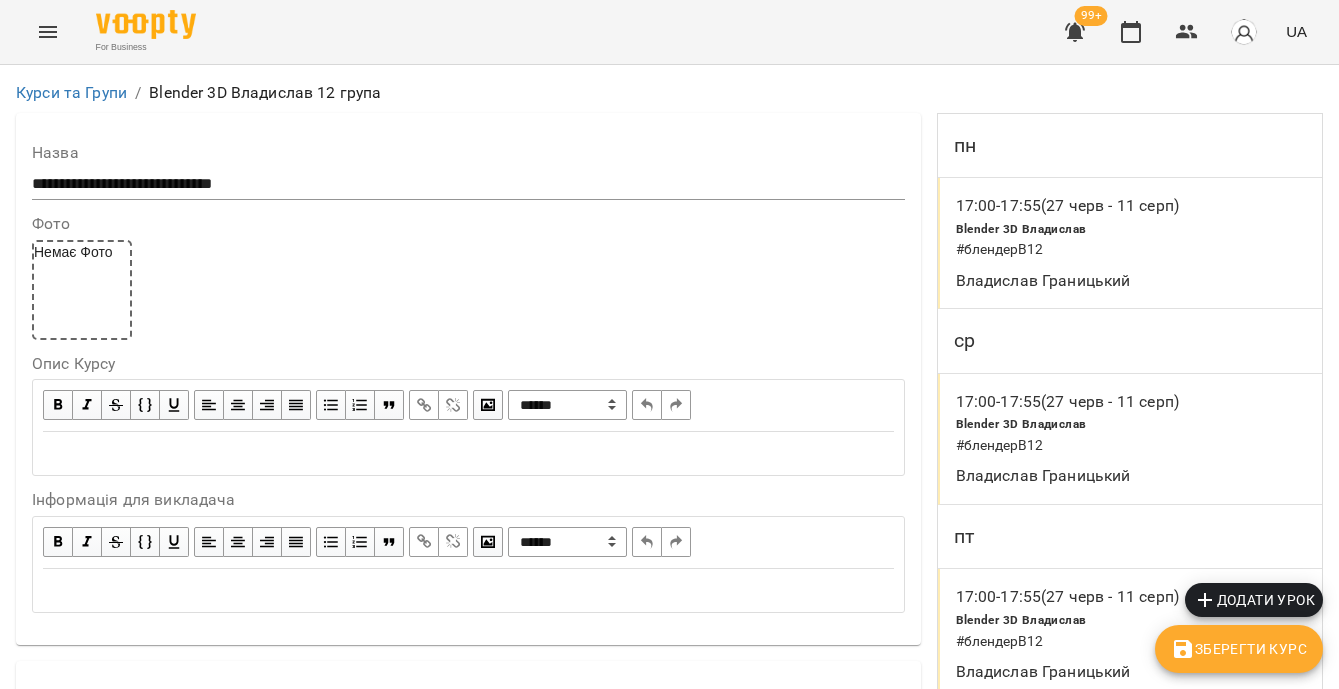 click on "# блендерВ12" at bounding box center (1113, 446) 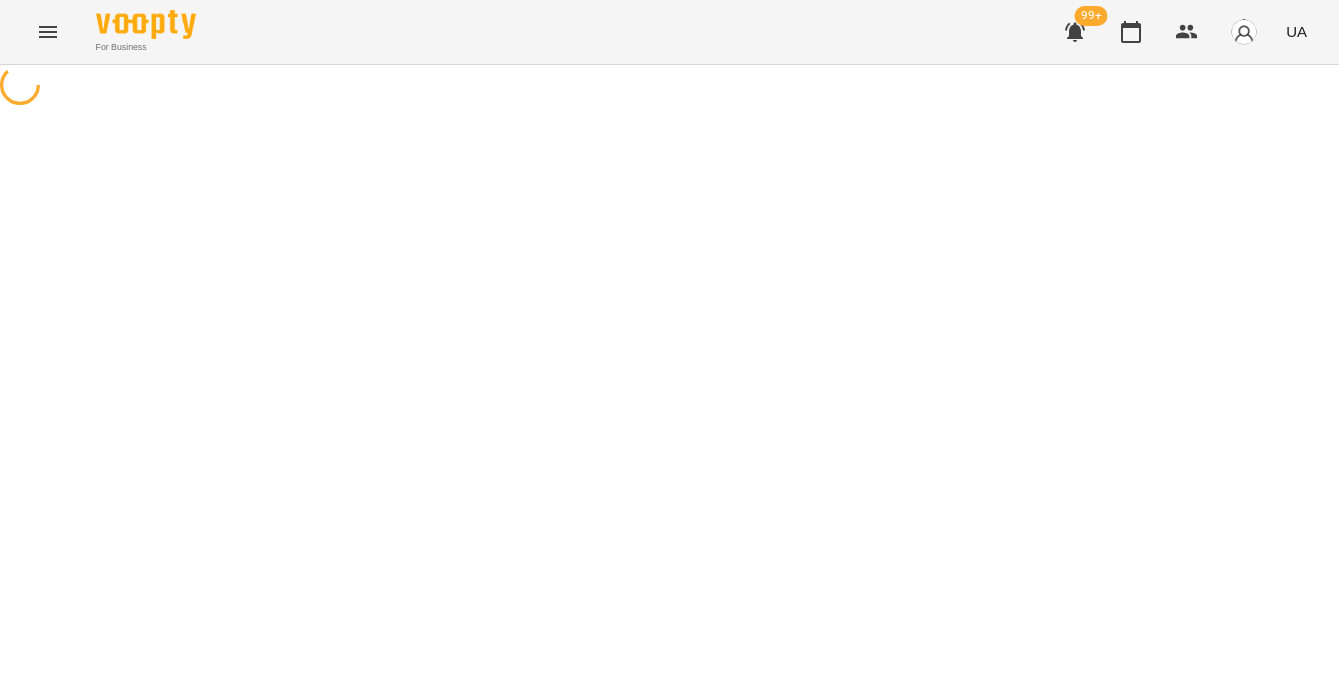 select on "*" 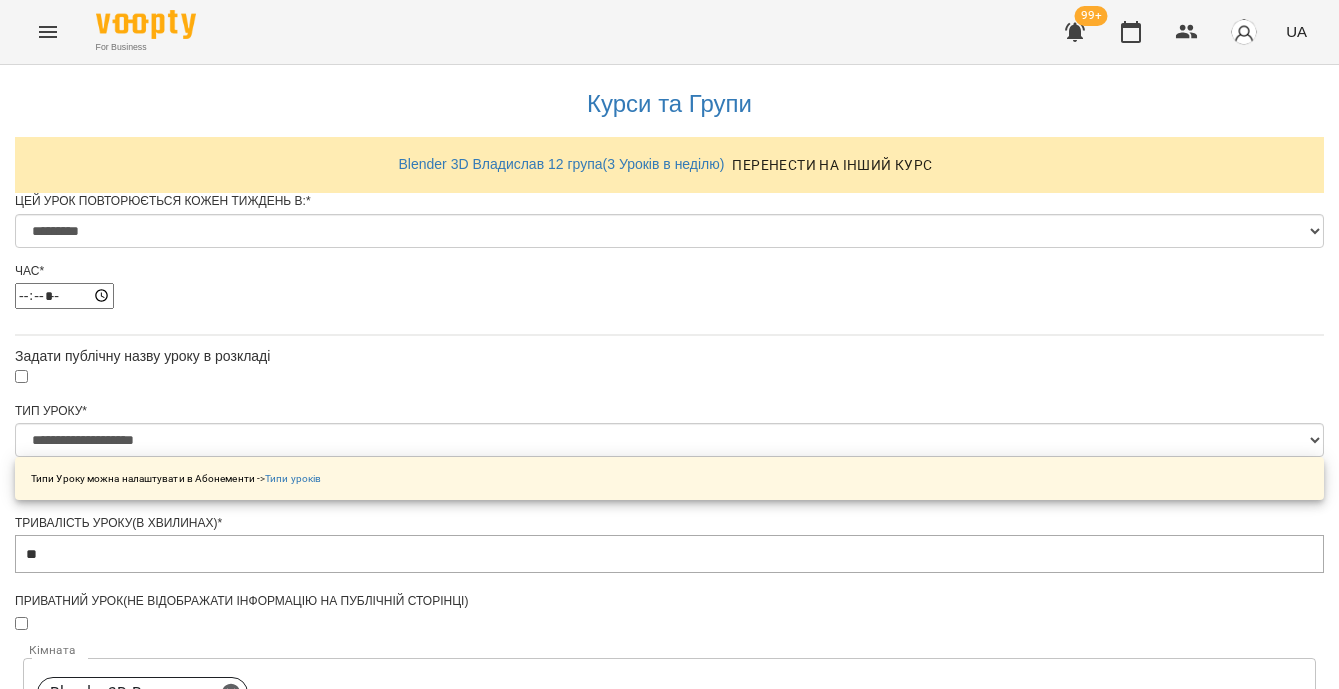 scroll, scrollTop: 1192, scrollLeft: 0, axis: vertical 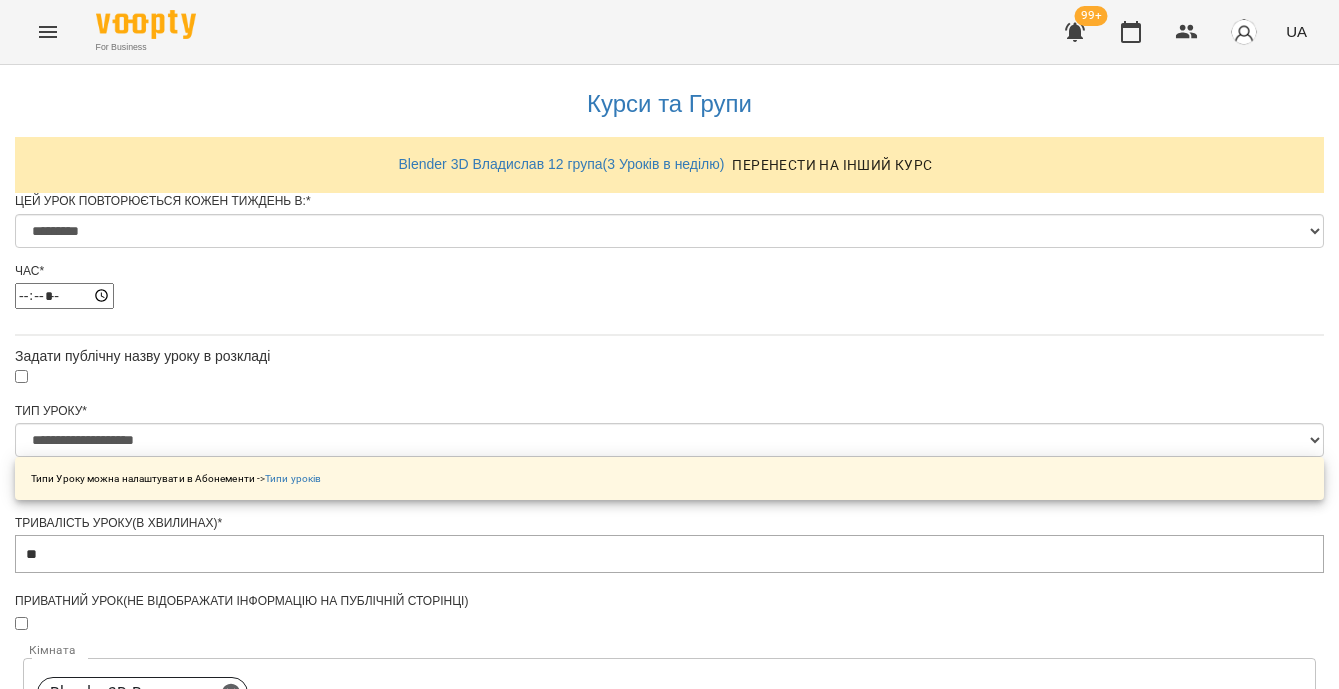 click on "**********" at bounding box center (108, 1542) 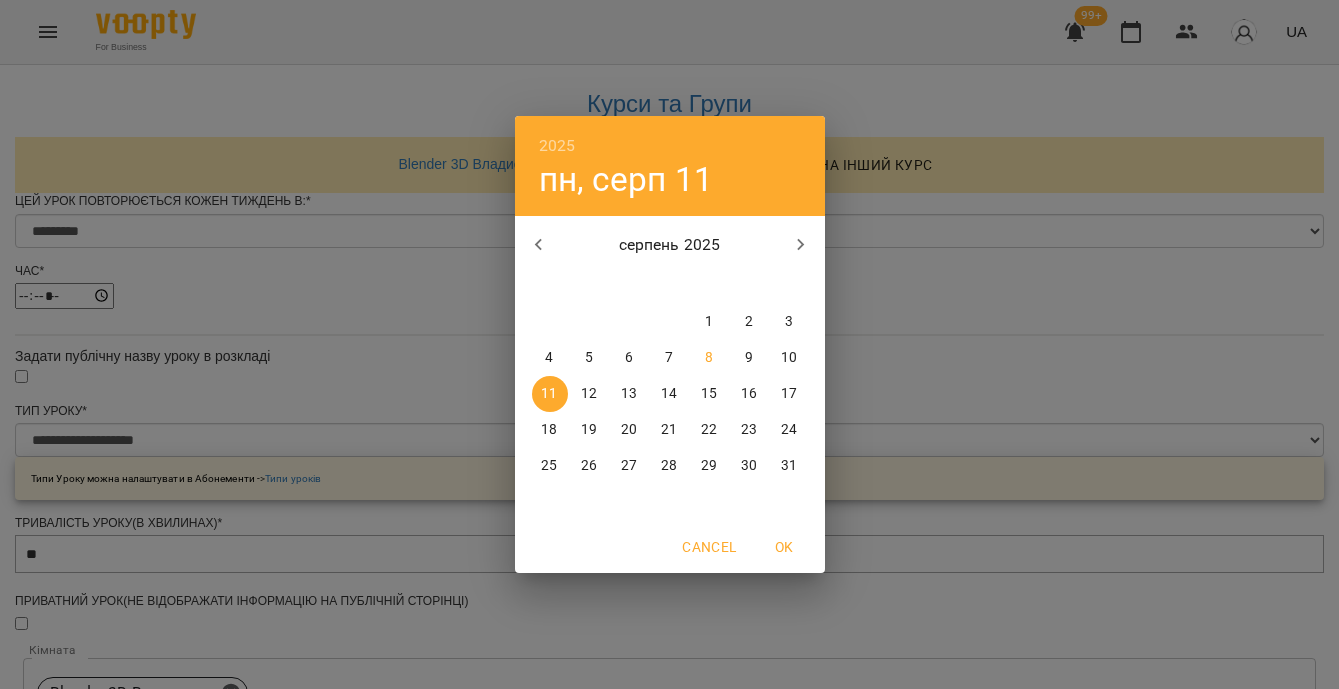 click on "13" at bounding box center (629, 394) 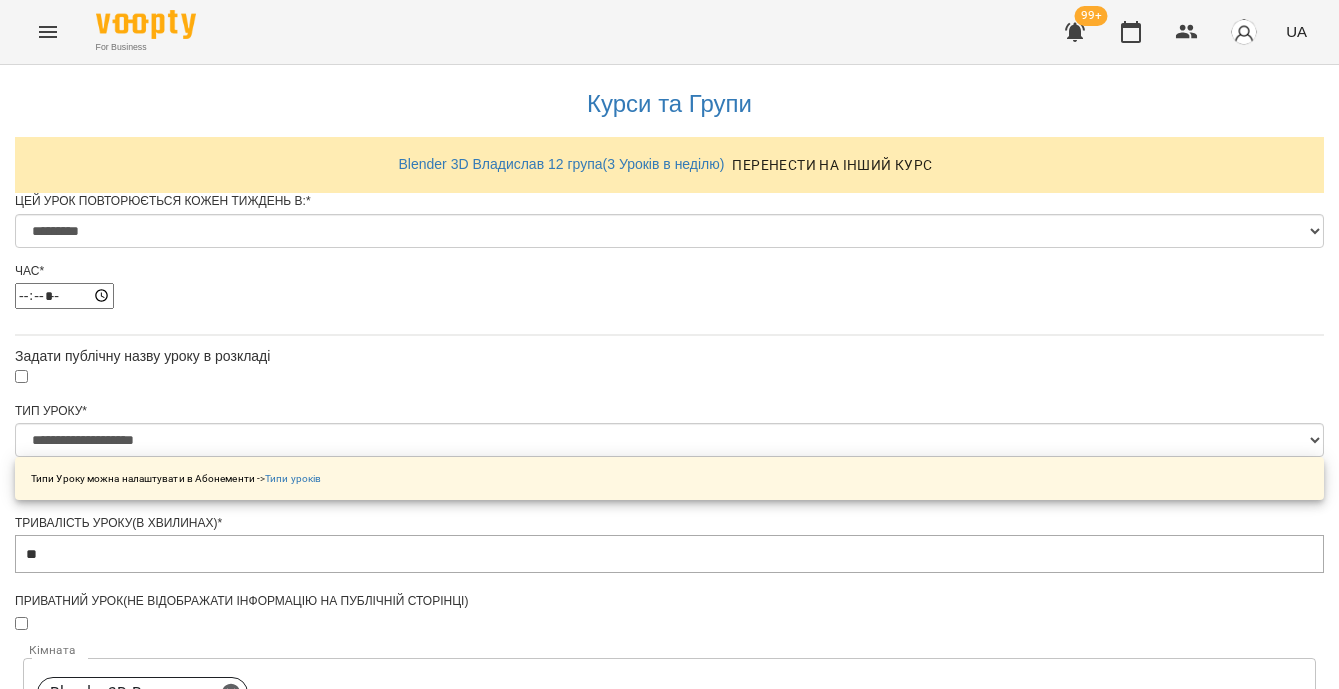 click on "Зберегти" at bounding box center [669, 1658] 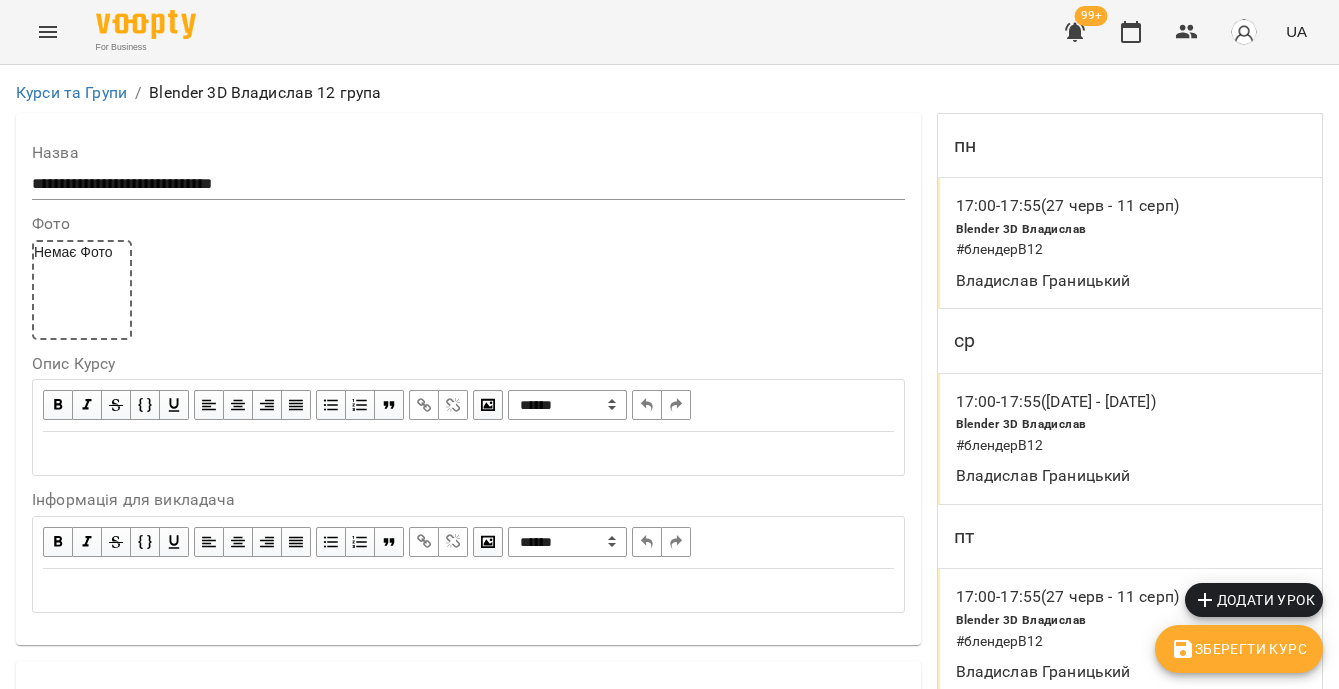 scroll, scrollTop: 148, scrollLeft: 0, axis: vertical 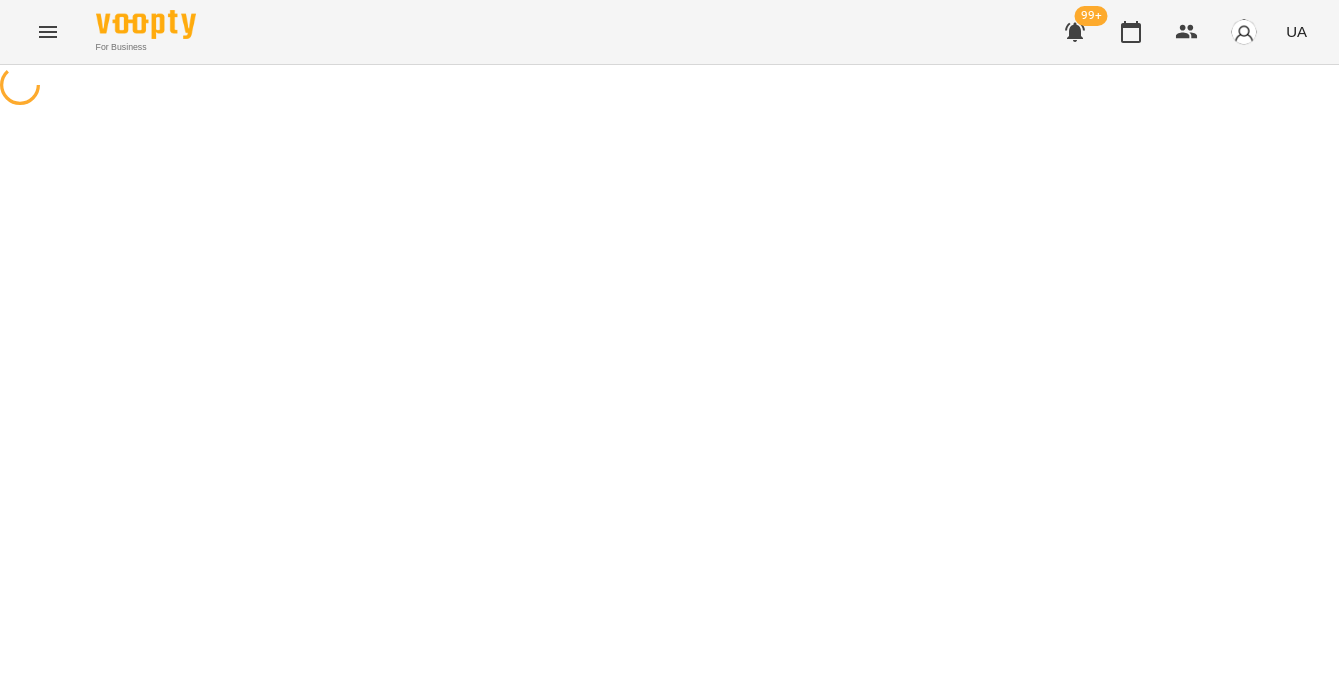 select on "*" 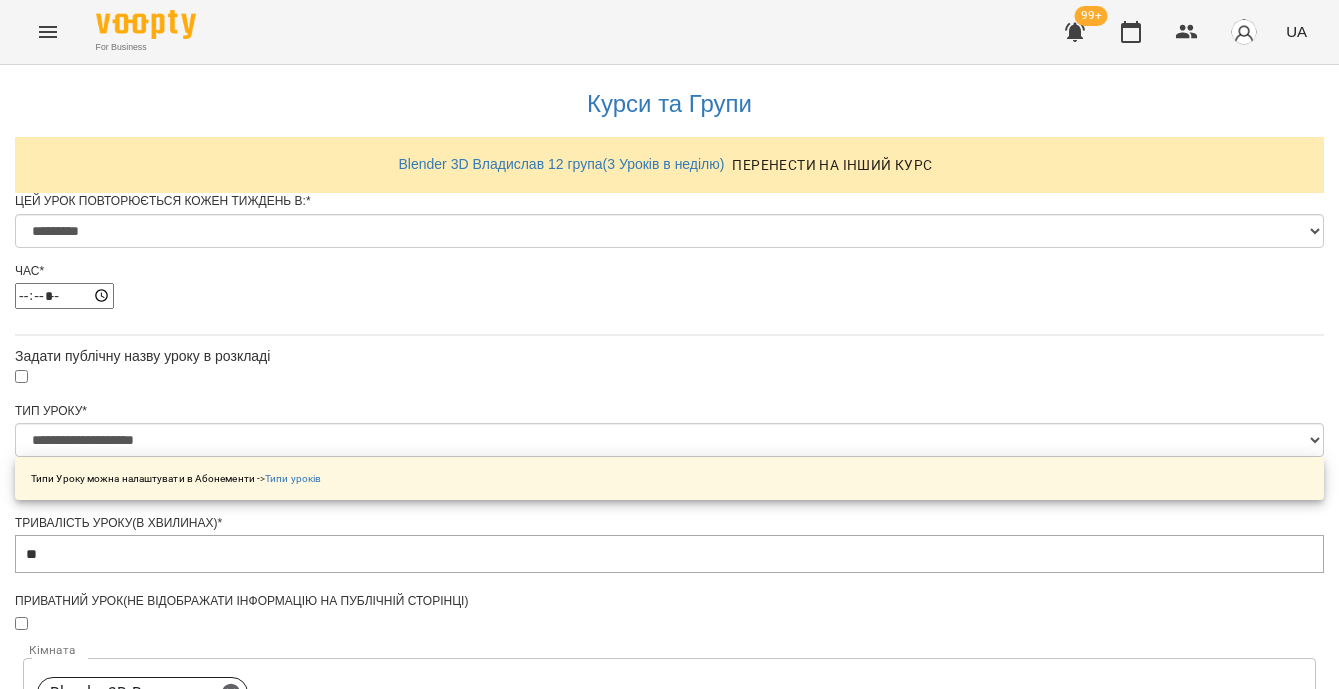 scroll, scrollTop: 1192, scrollLeft: 0, axis: vertical 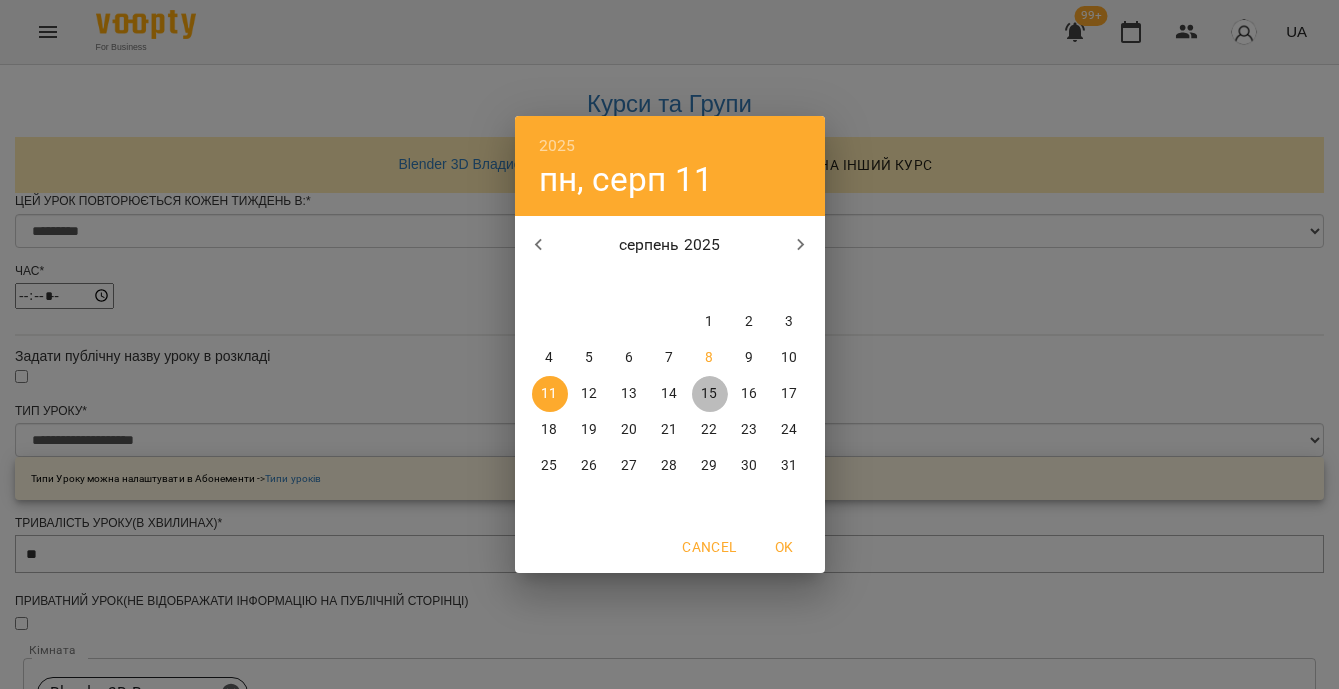 click on "15" at bounding box center [709, 394] 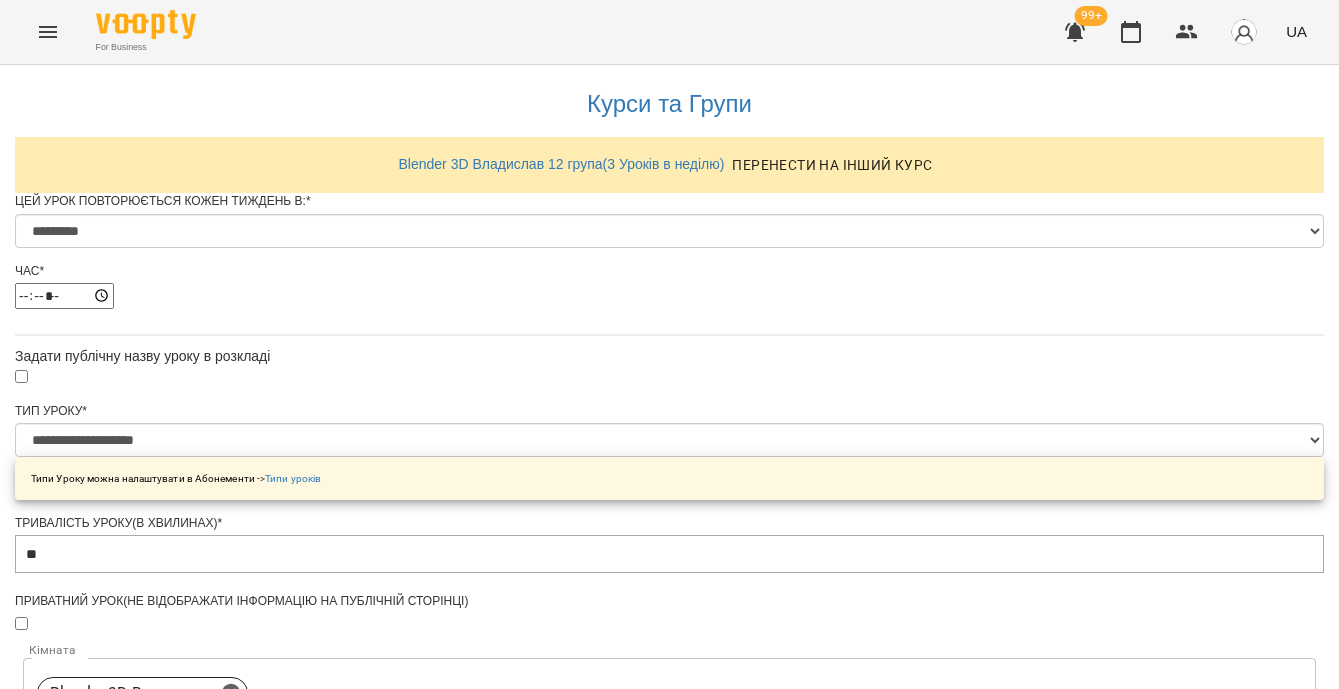 click on "Зберегти" at bounding box center (669, 1658) 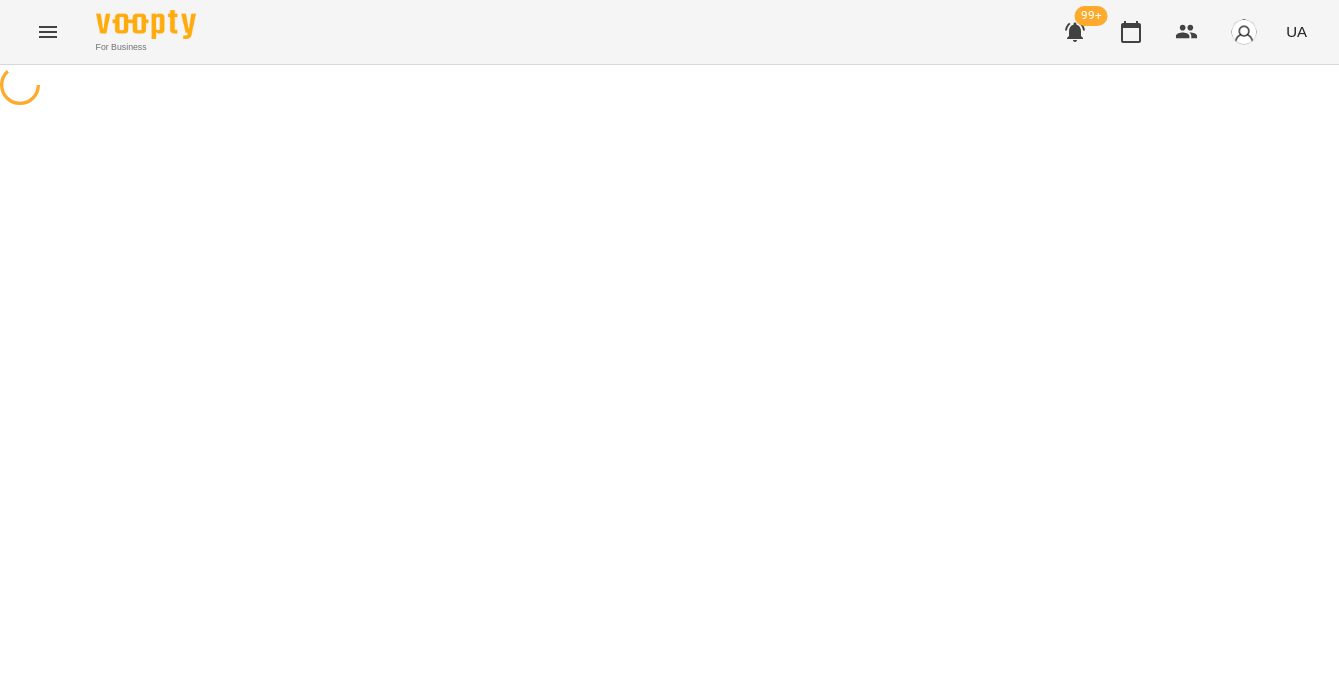 scroll, scrollTop: 0, scrollLeft: 0, axis: both 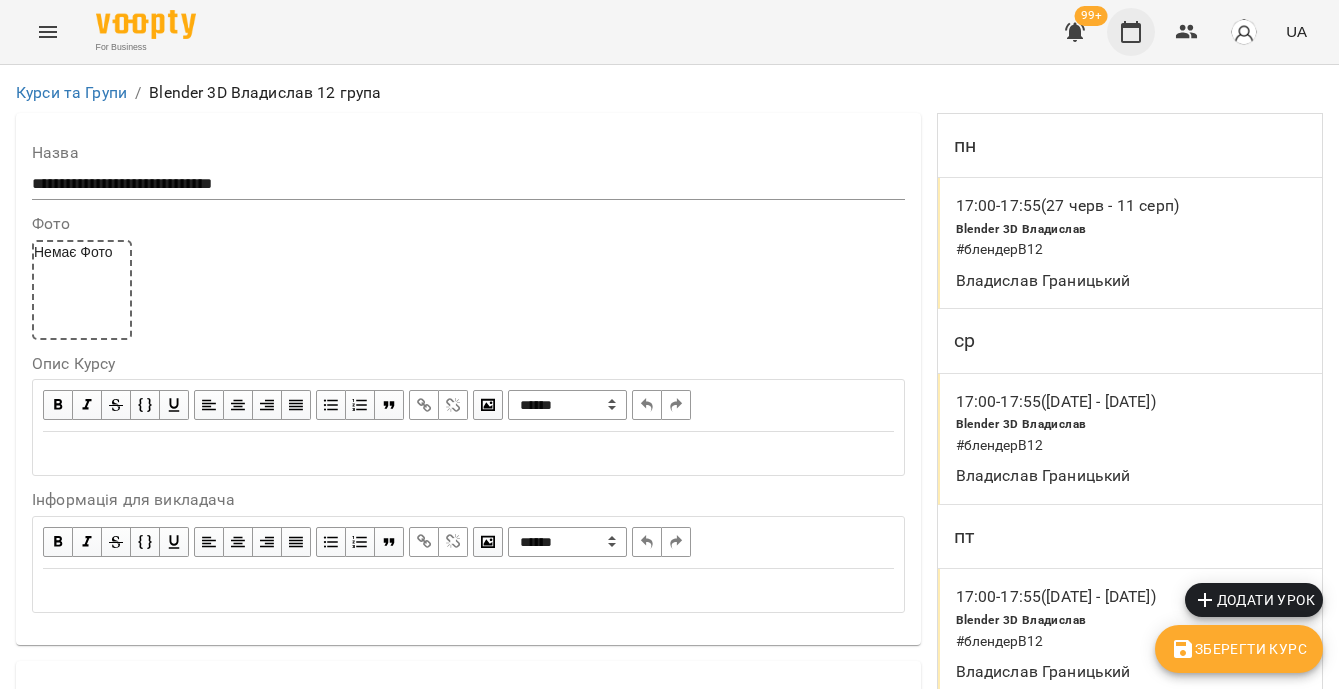 click at bounding box center (1131, 32) 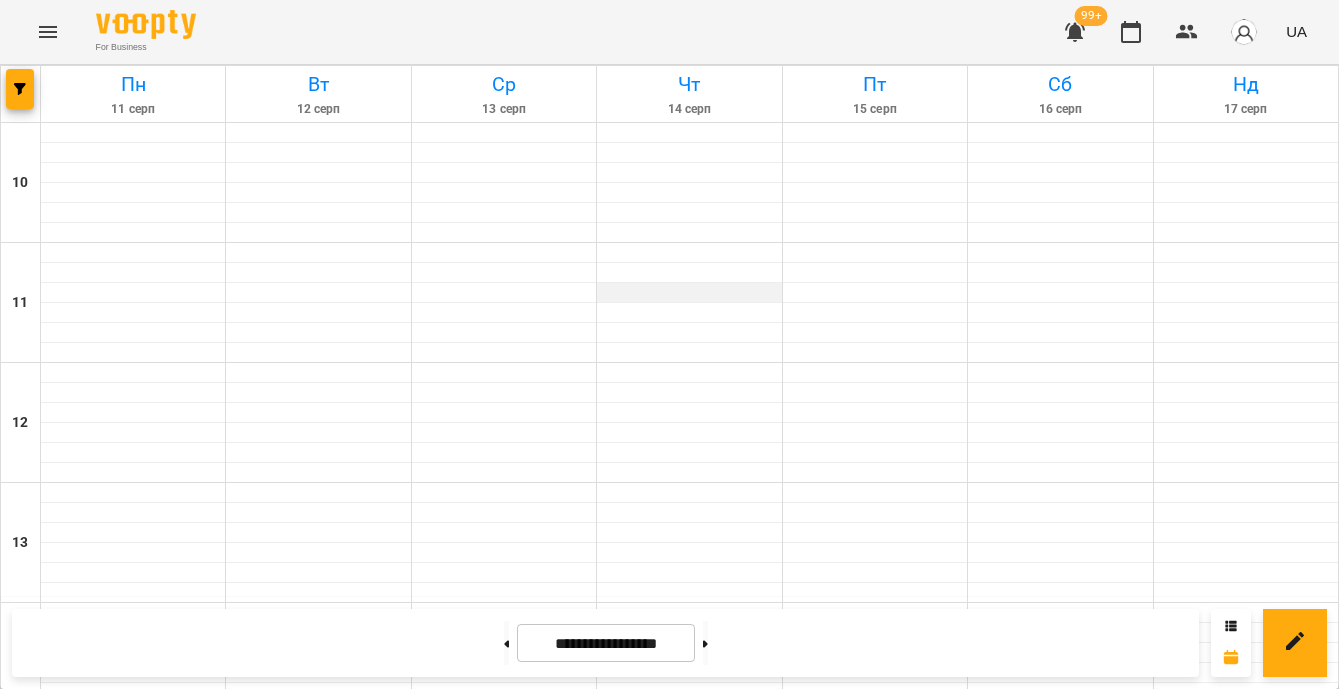 scroll, scrollTop: 650, scrollLeft: 0, axis: vertical 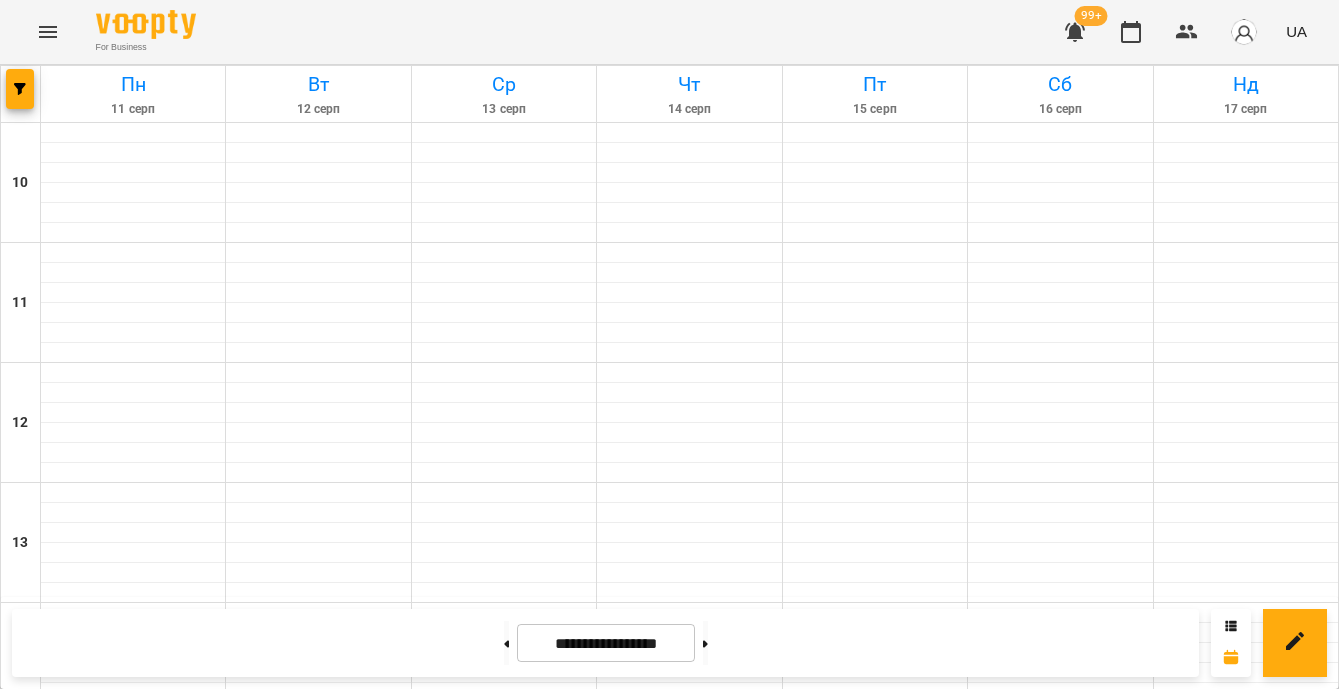 click on "17:00 16 Владислав Границький" at bounding box center [504, 991] 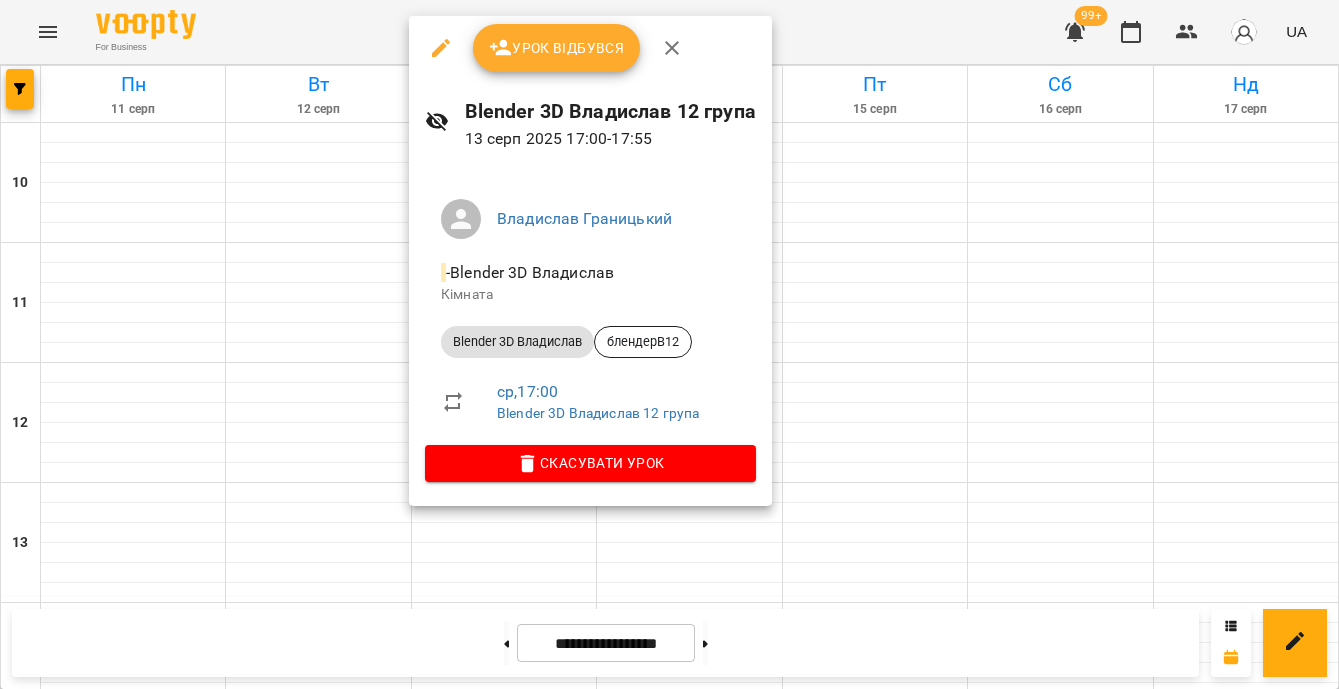 click on "Скасувати Урок" at bounding box center (590, 463) 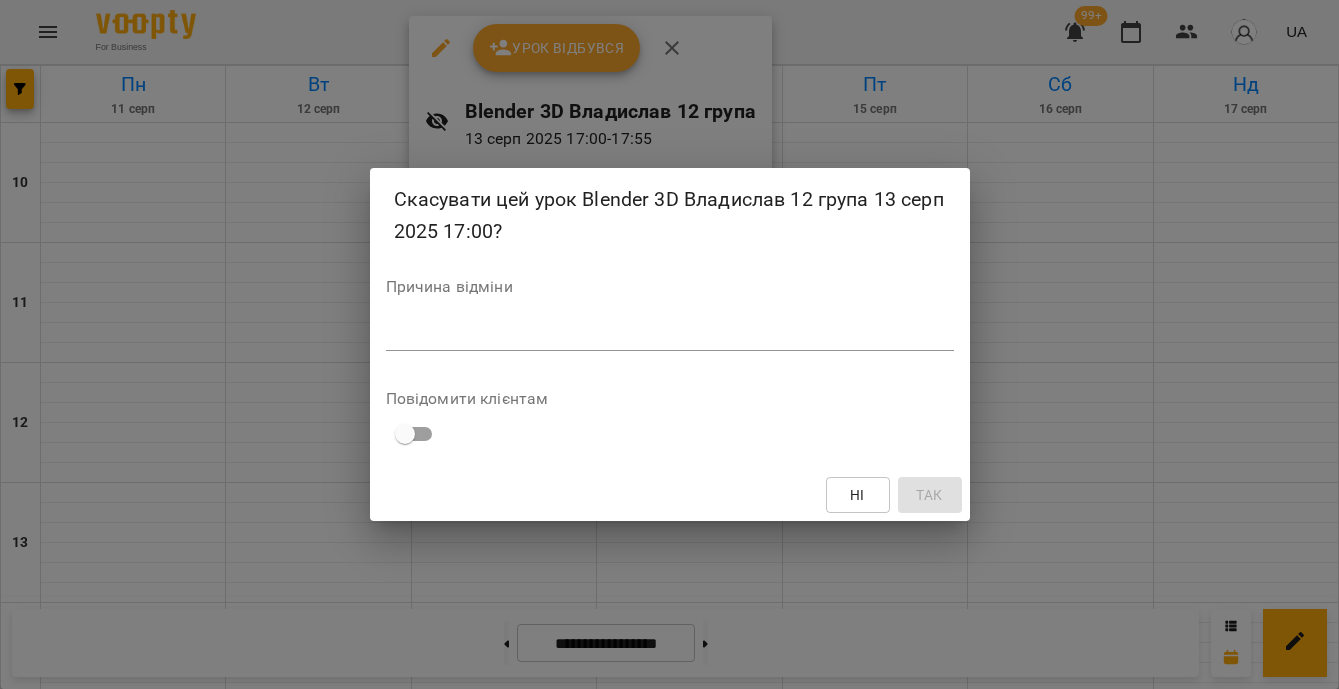 click at bounding box center [670, 334] 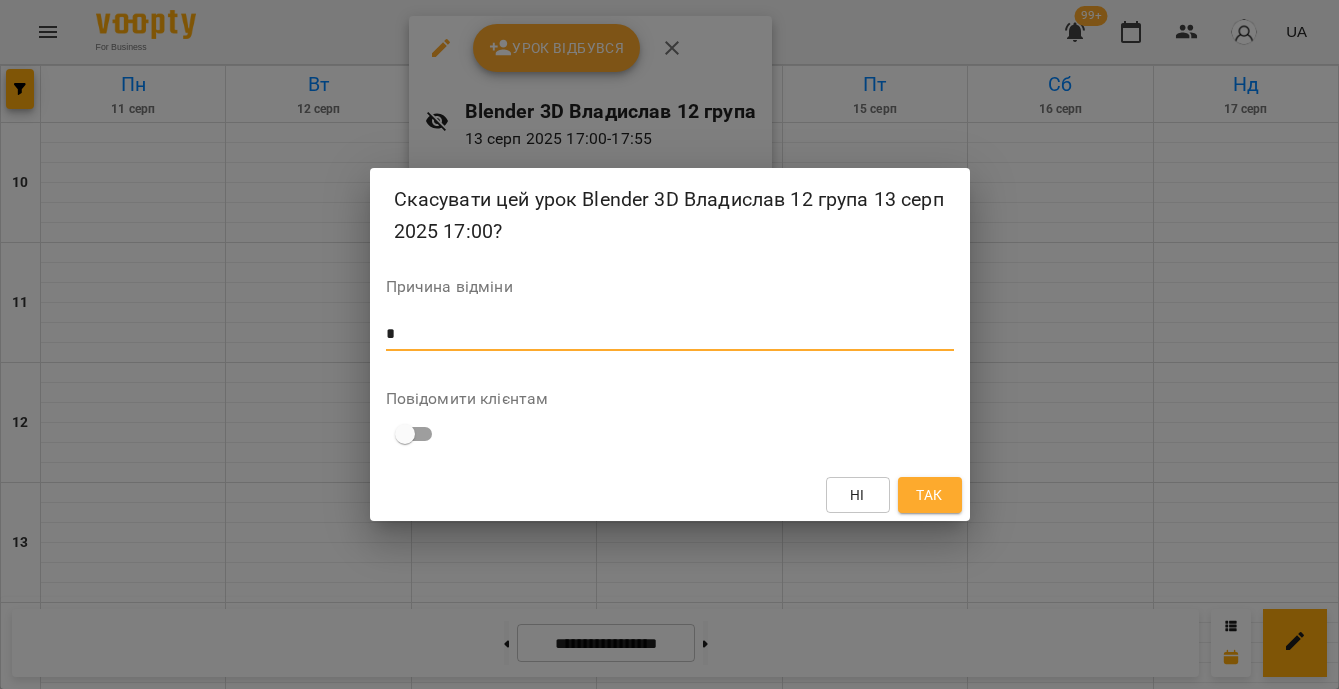 type on "*" 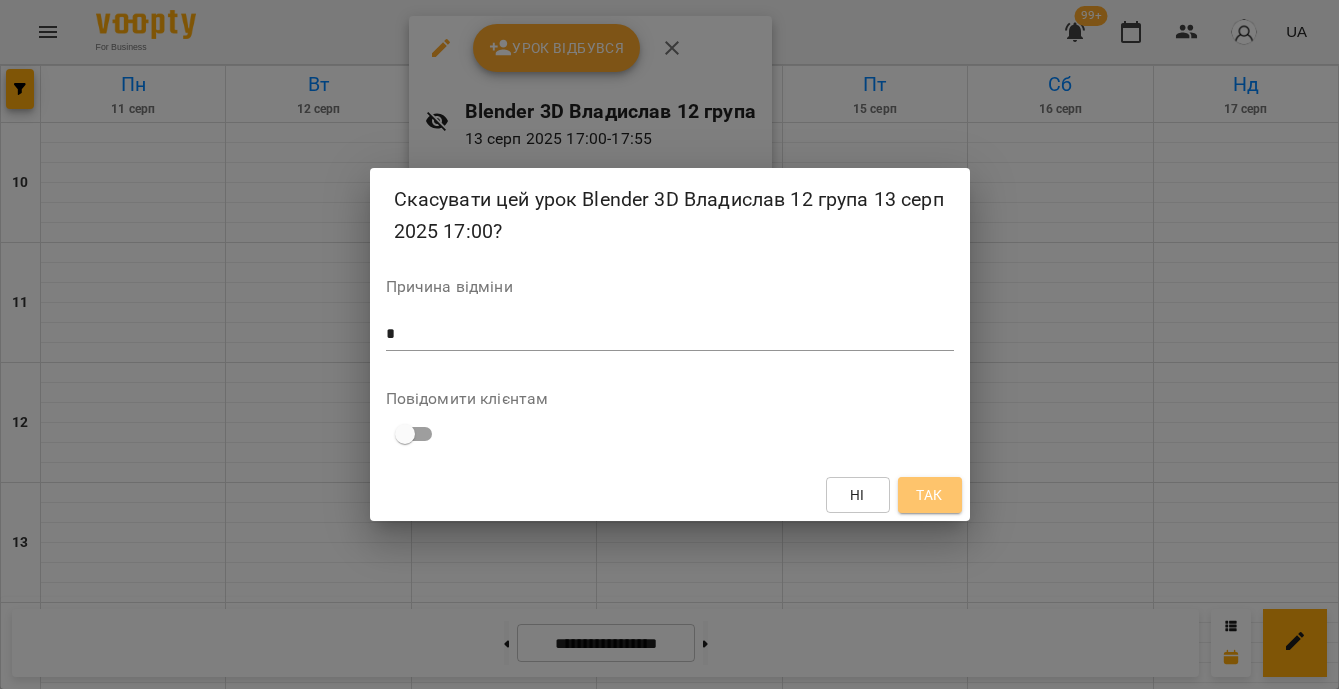 click on "Так" at bounding box center (929, 495) 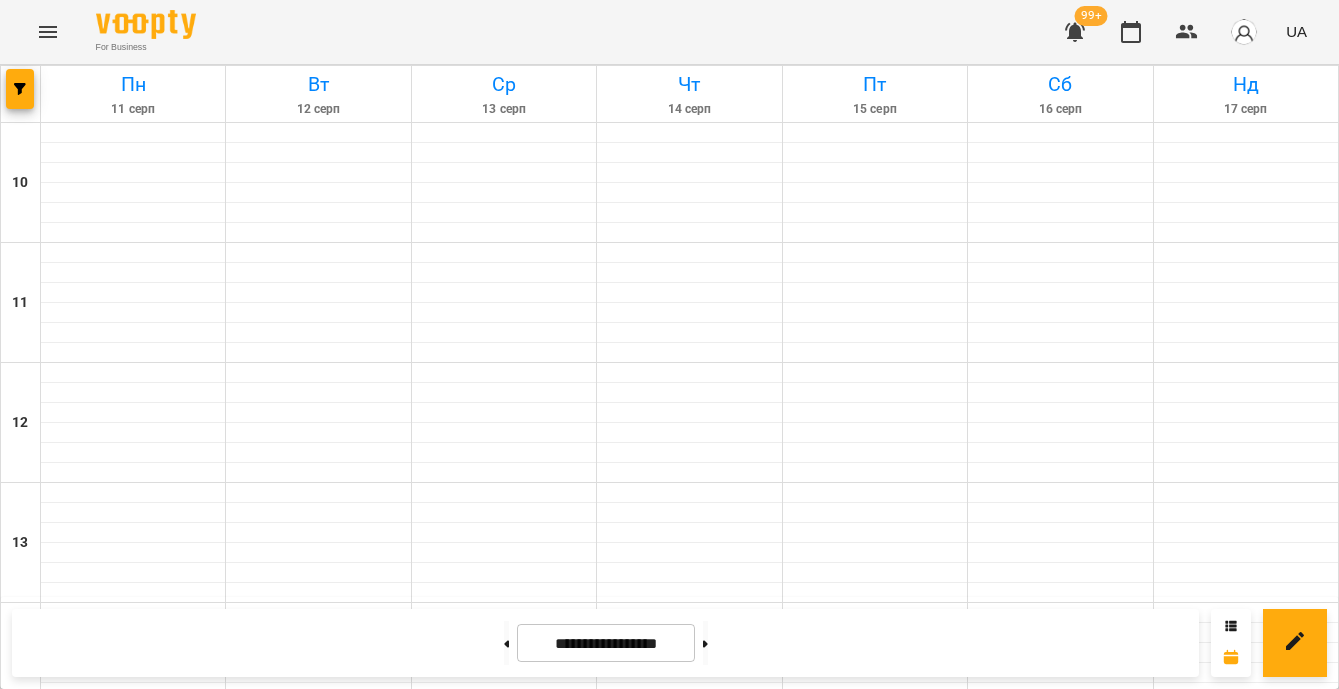 click on "Blender 3D Владислав - блендерпроВ4" at bounding box center (133, 1157) 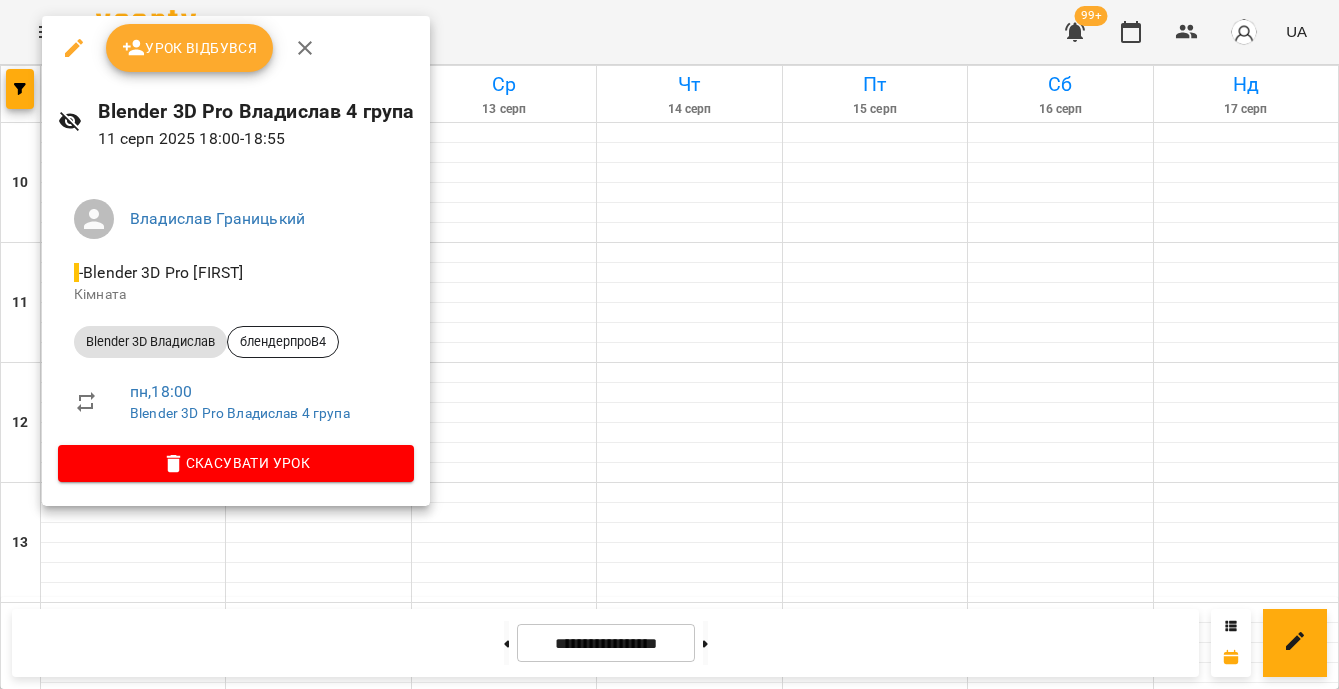 click on "Скасувати Урок" at bounding box center (236, 463) 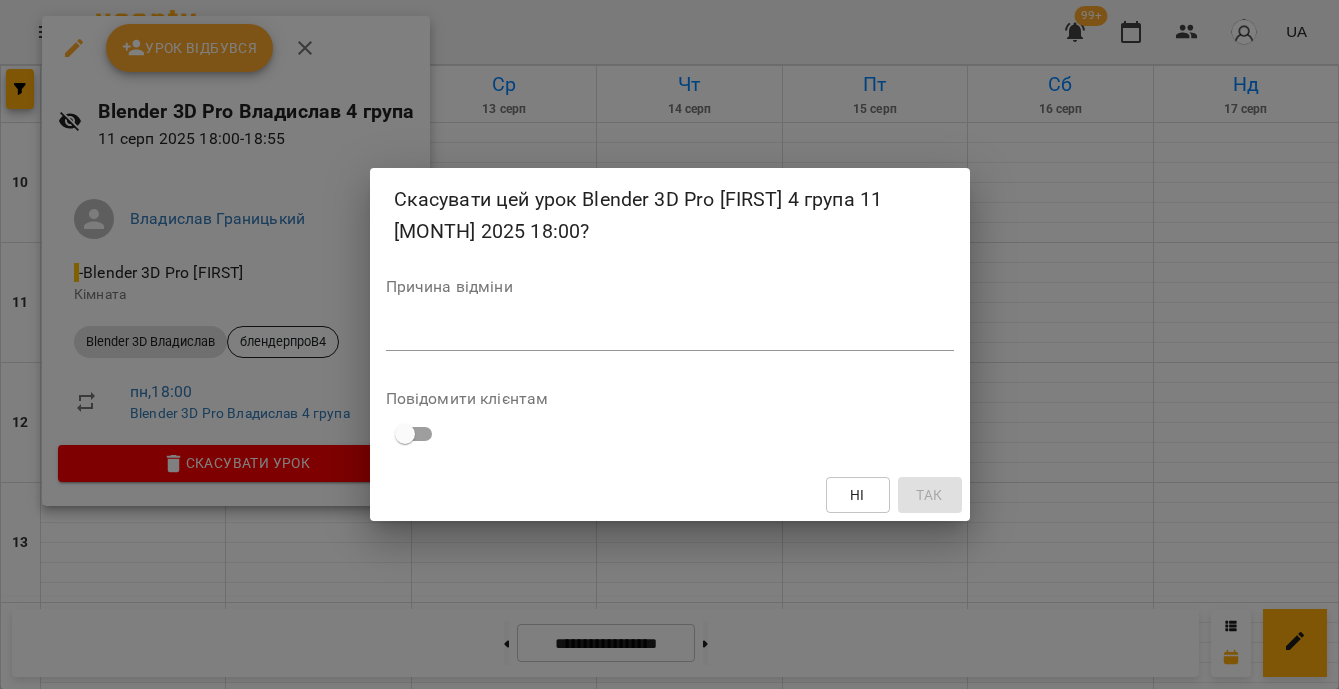 click on "*" at bounding box center [670, 335] 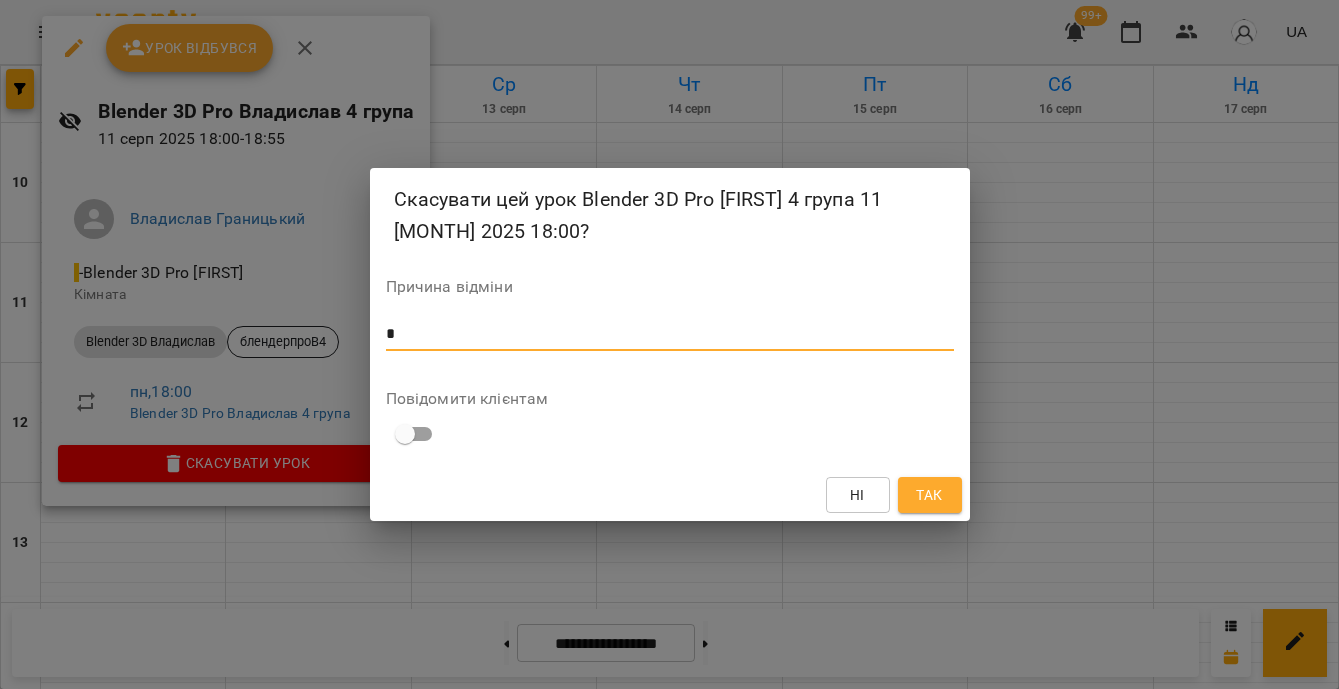 type on "*" 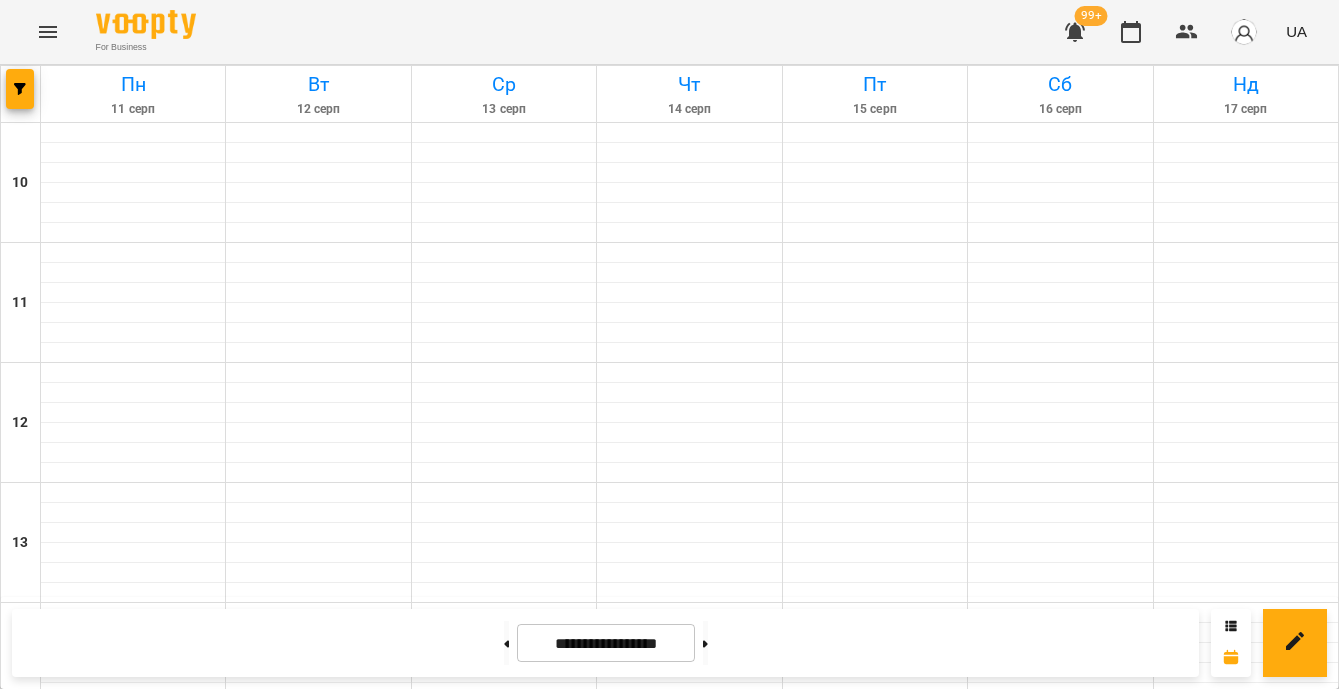 click on "Blender 3D Владислав - блендерпроВ4" at bounding box center (504, 1157) 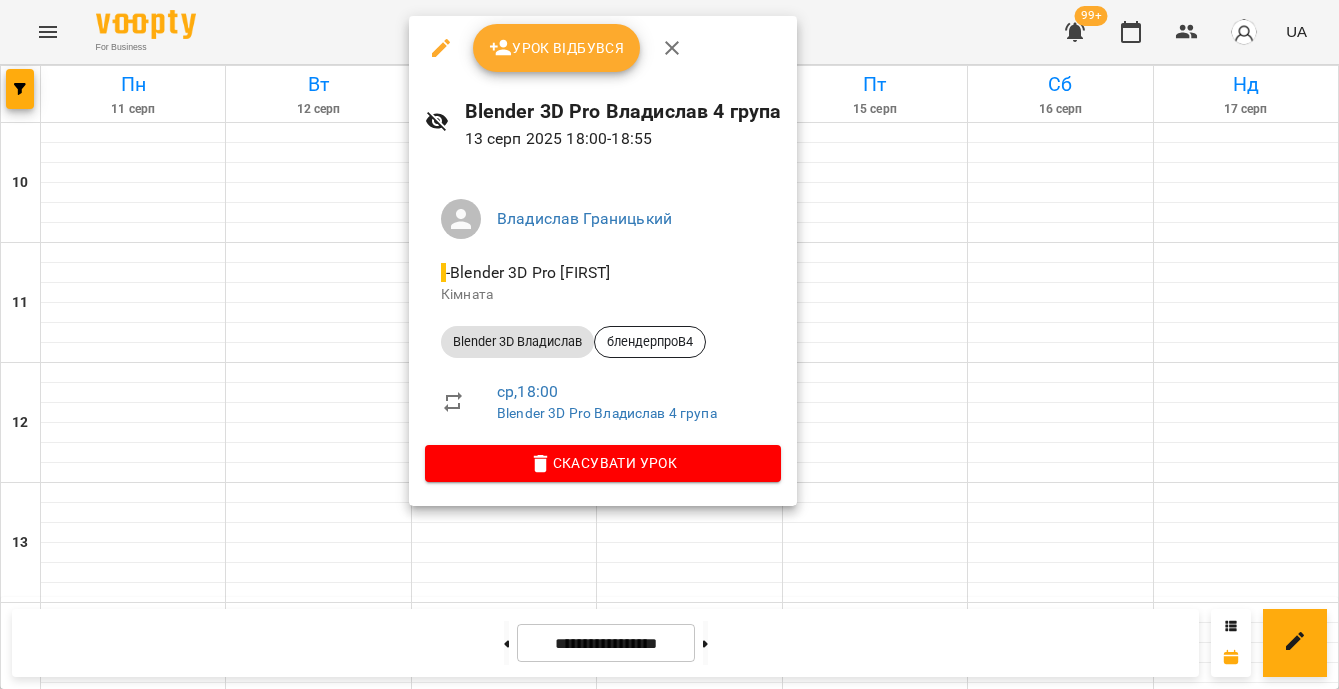 click on "Скасувати Урок" at bounding box center (603, 463) 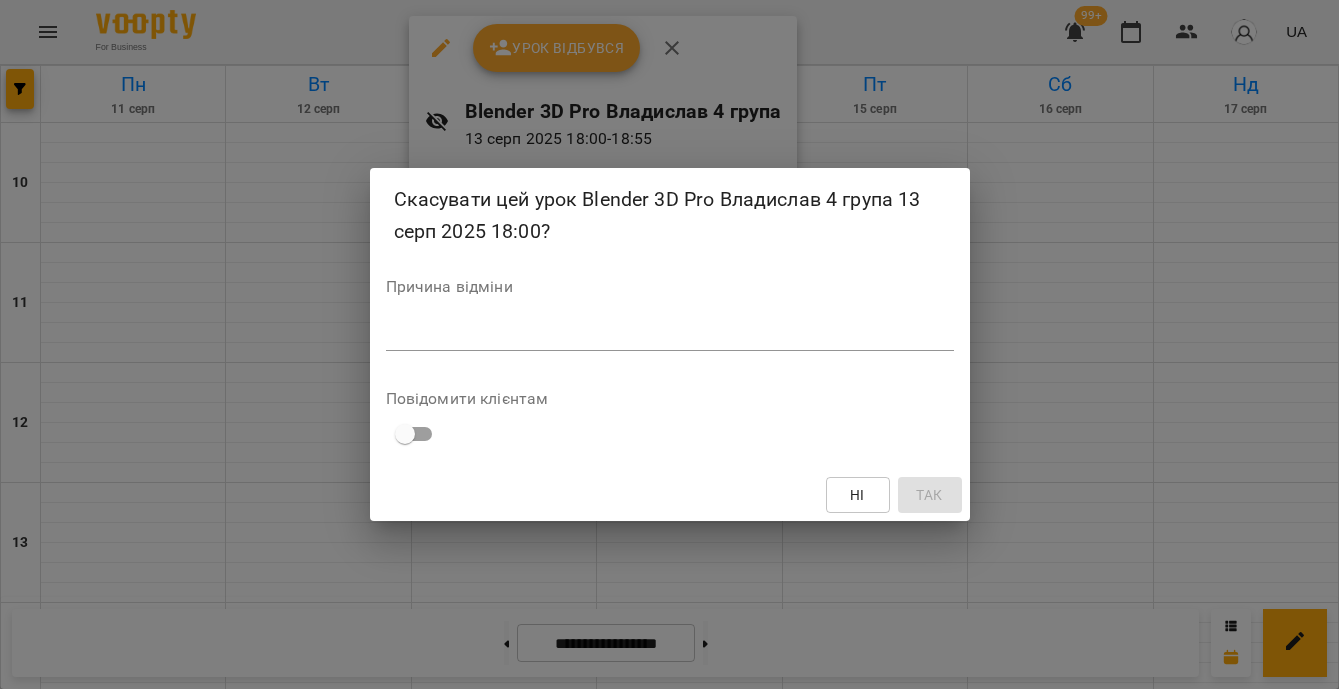 click on "*" at bounding box center (670, 335) 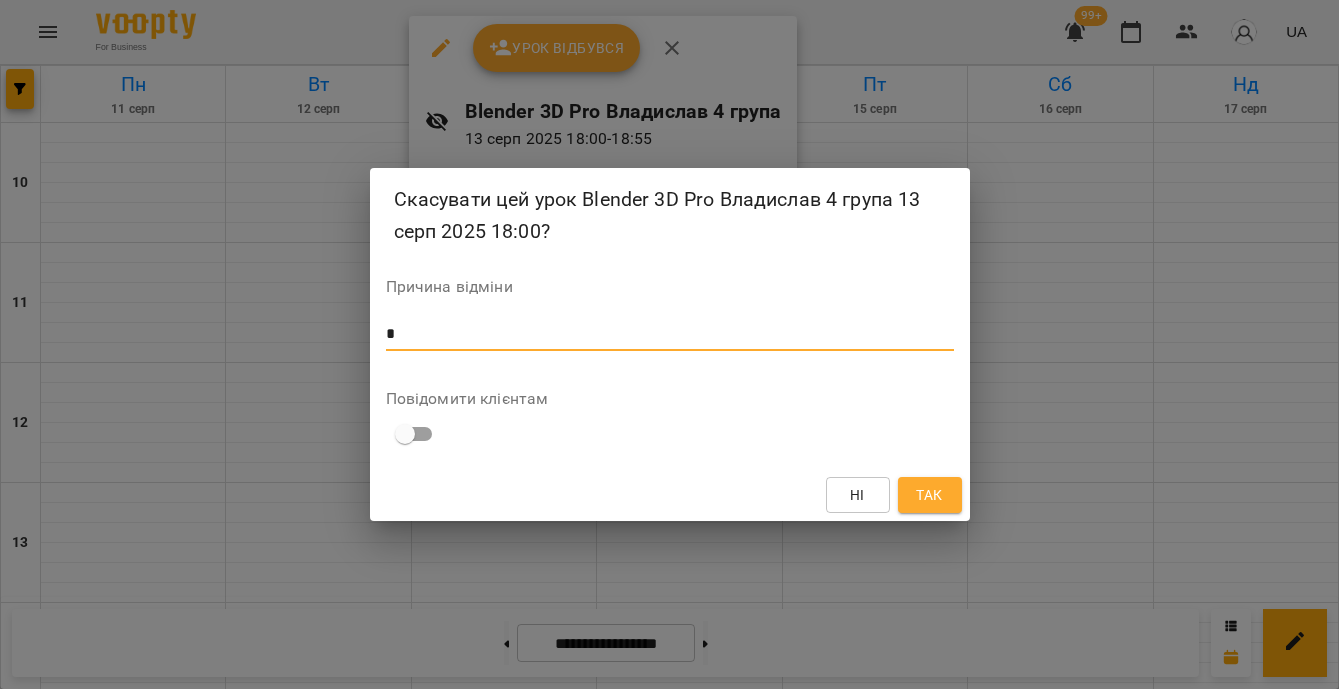 type on "*" 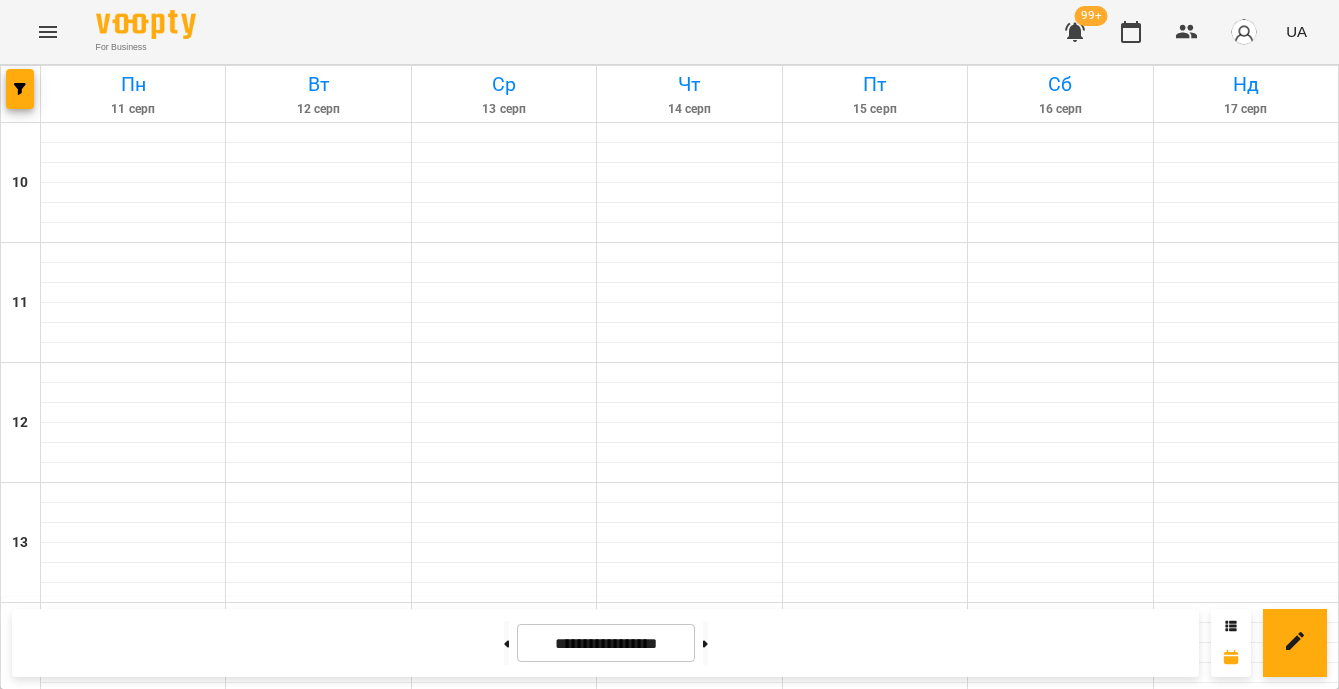 scroll, scrollTop: 798, scrollLeft: 0, axis: vertical 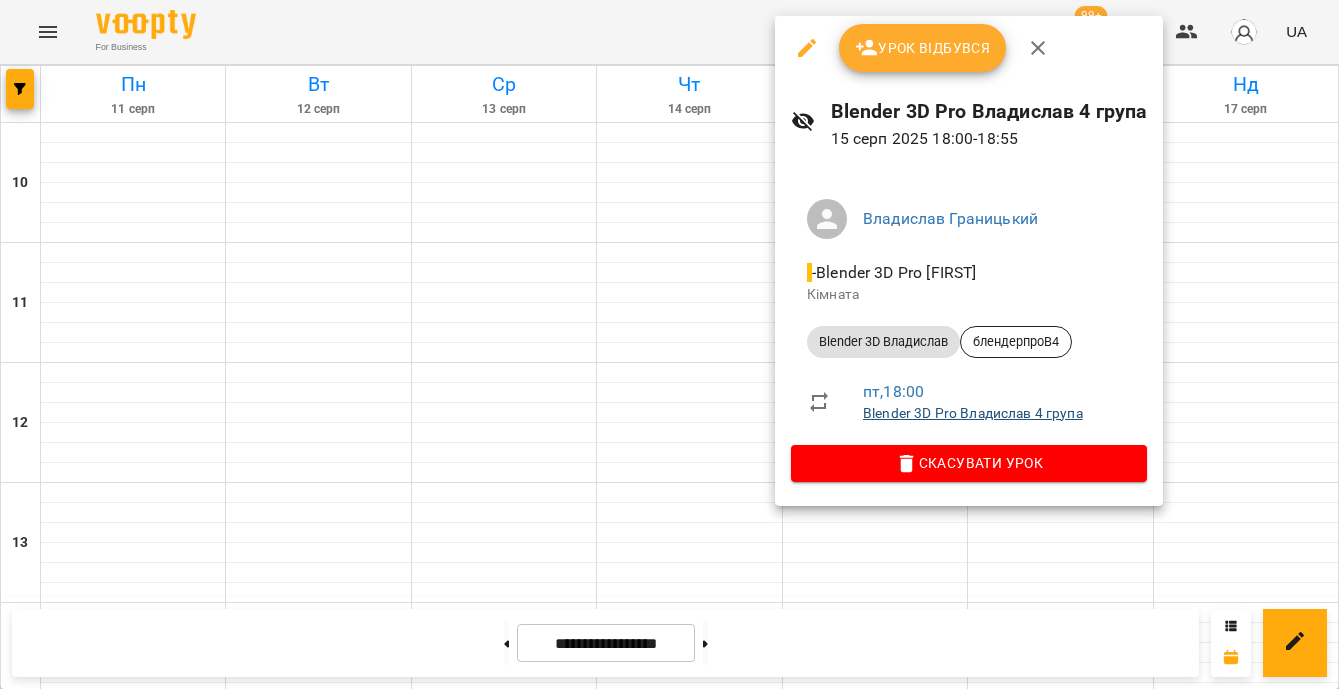 click on "Blender 3D Pro Владислав 4  група" at bounding box center [973, 413] 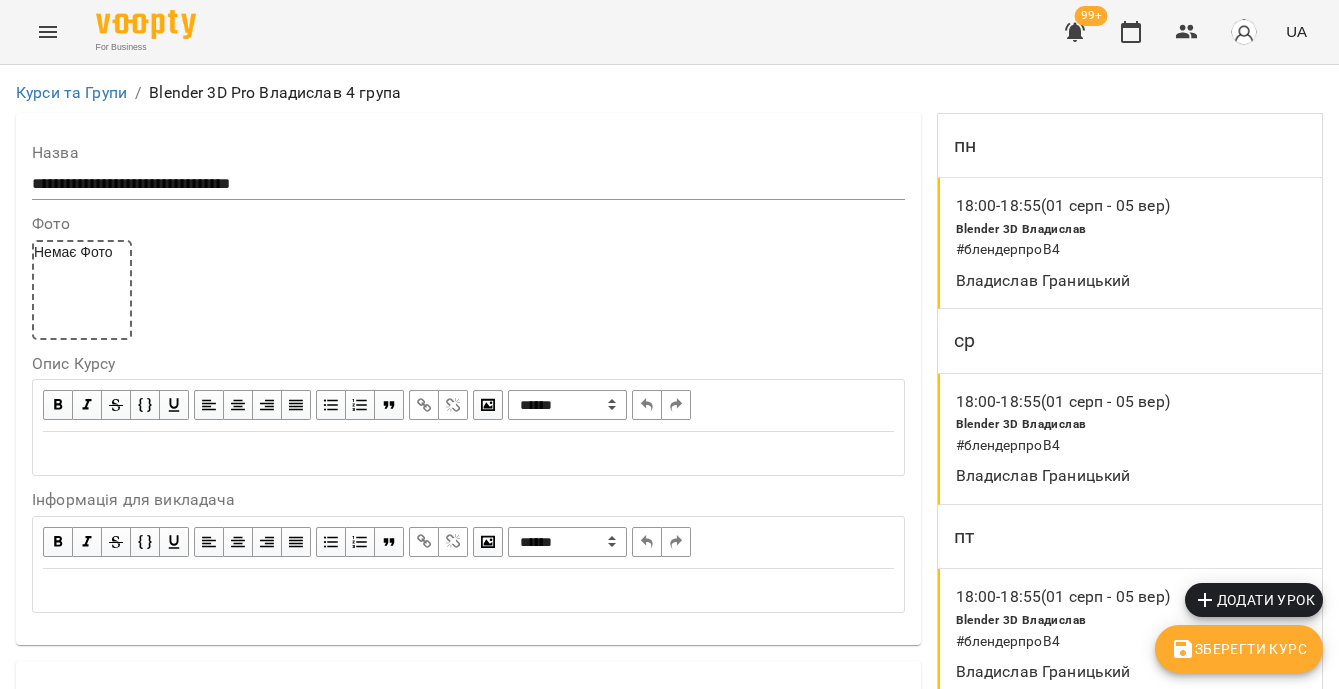 scroll, scrollTop: 1477, scrollLeft: 0, axis: vertical 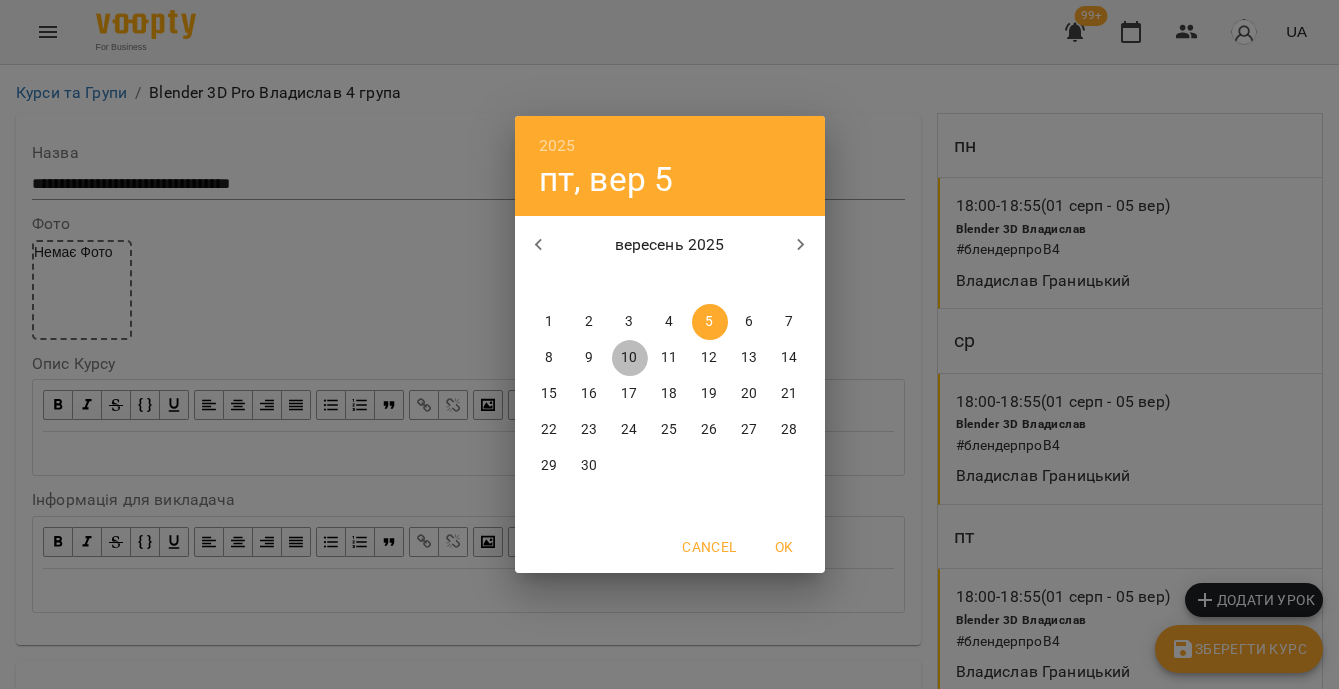click on "10" at bounding box center (630, 358) 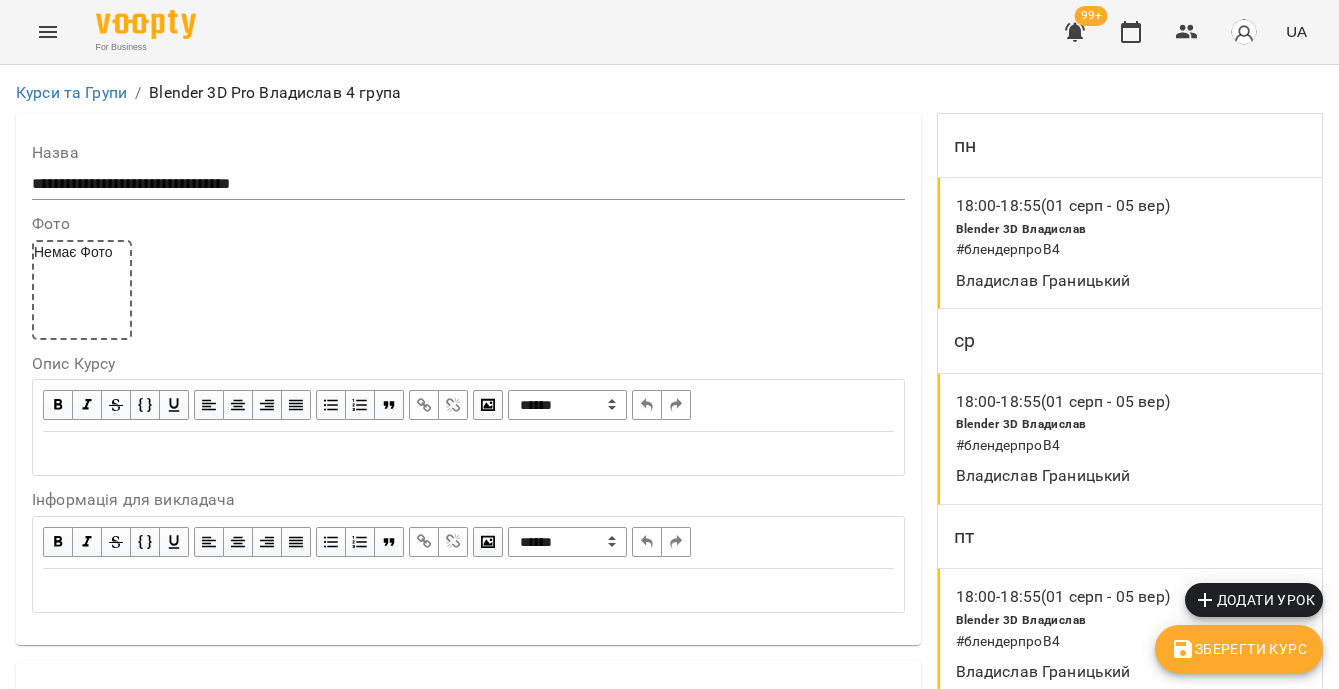 click on "Зберегти Курс" at bounding box center [1239, 649] 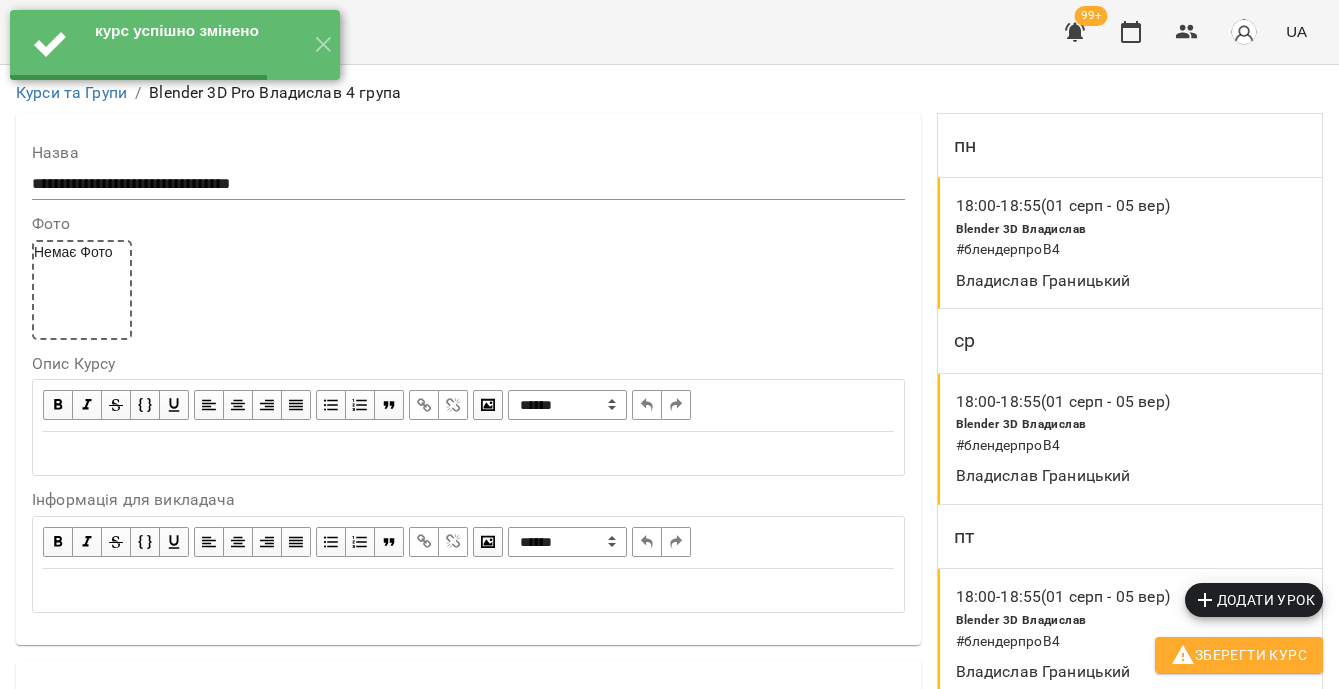 scroll, scrollTop: 0, scrollLeft: 0, axis: both 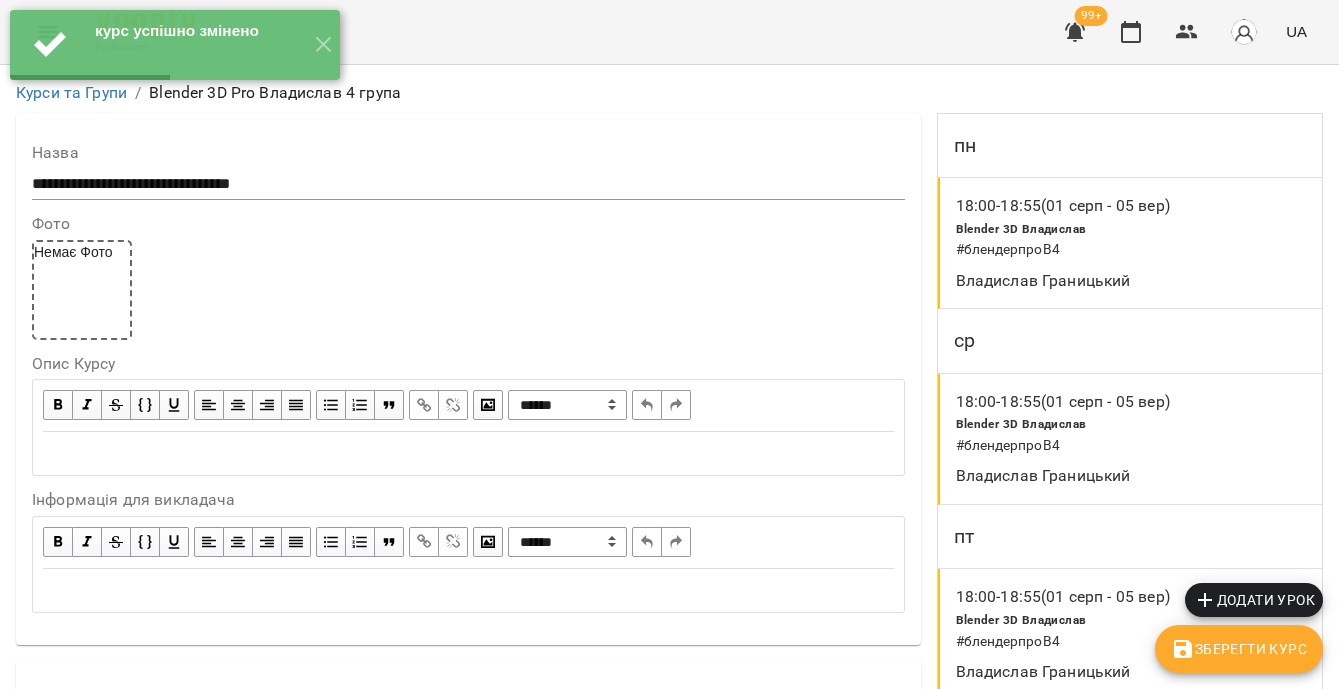 click on "Blender 3D Владислав # блендерпроВ4" at bounding box center [1113, 434] 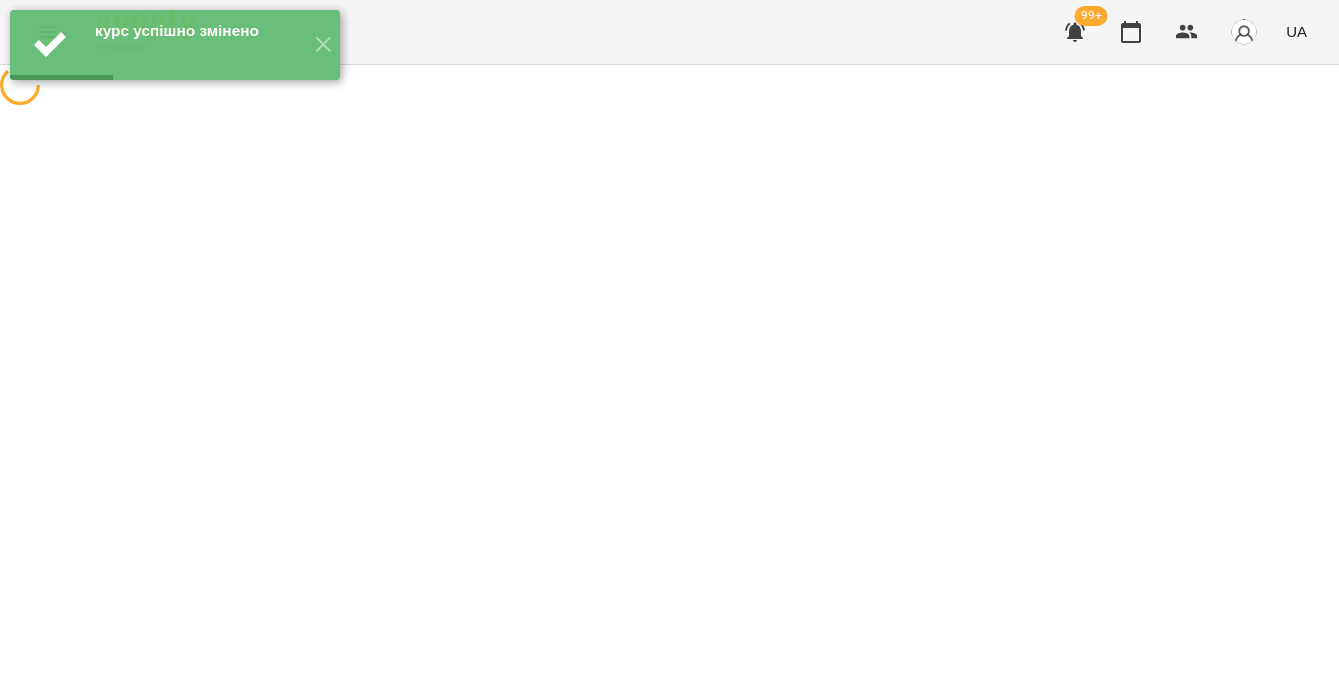 select on "*" 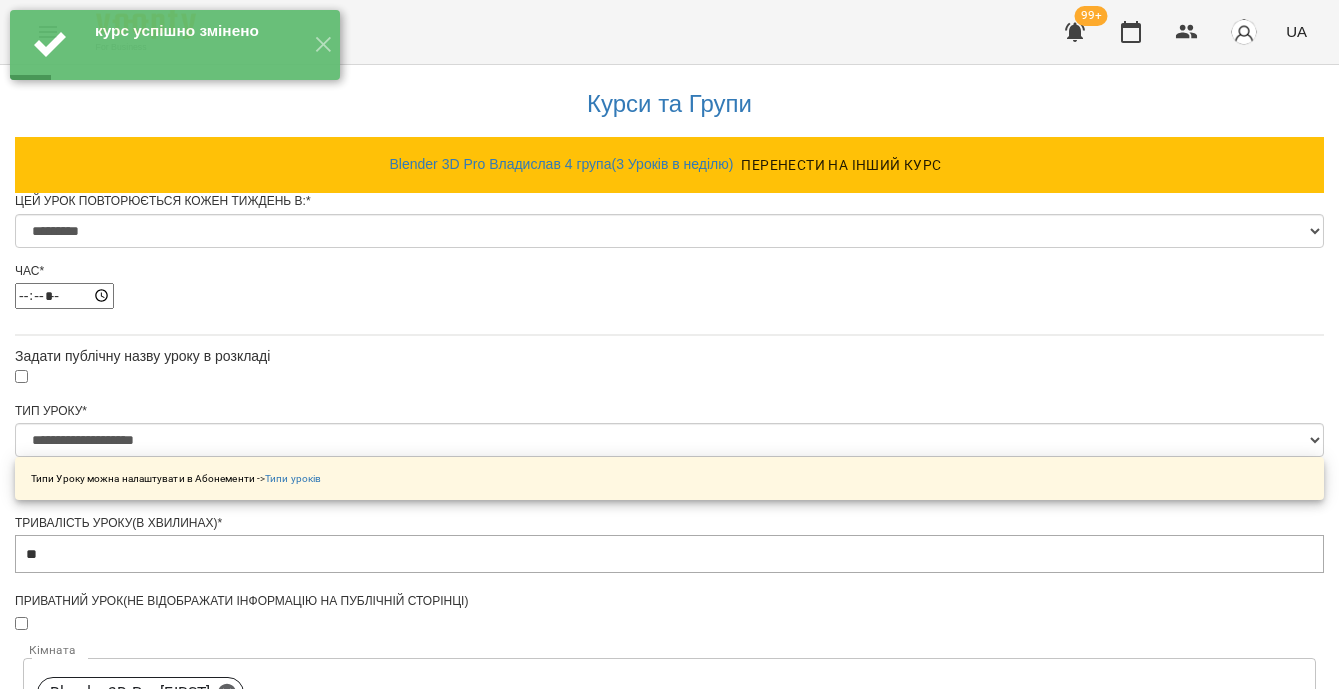 scroll, scrollTop: 1344, scrollLeft: 0, axis: vertical 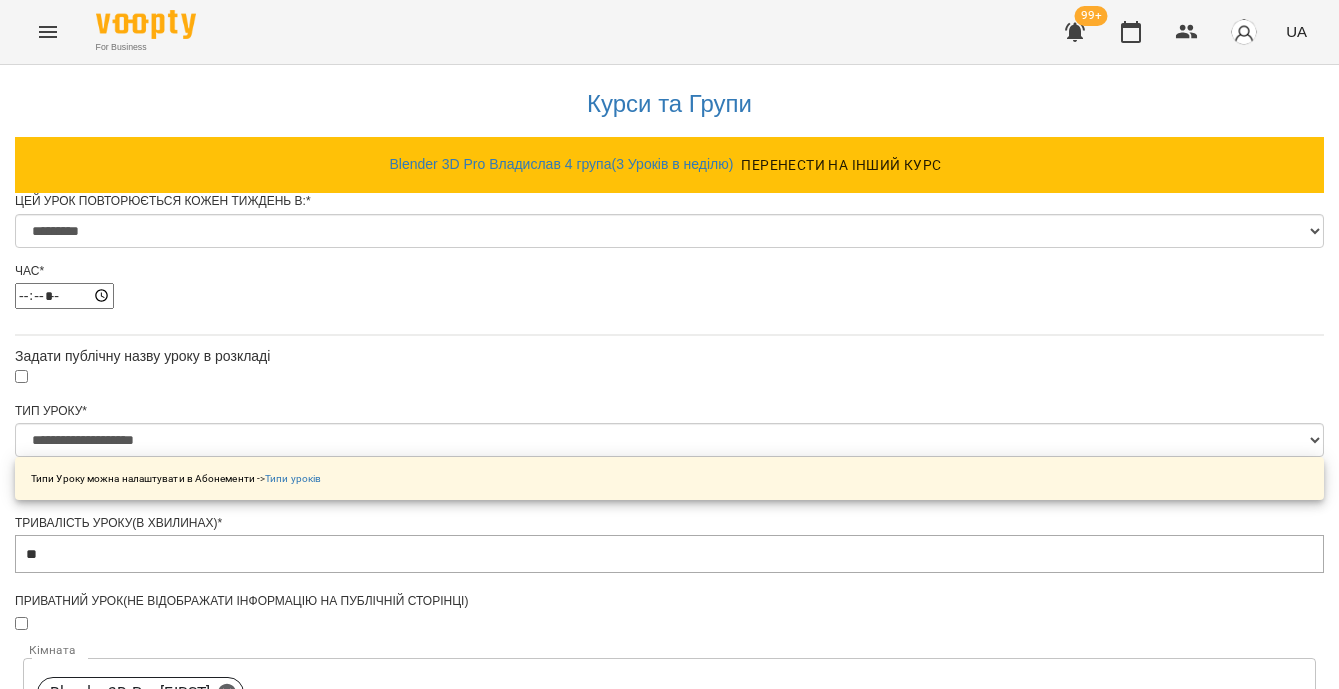 click on "**********" at bounding box center (108, 1688) 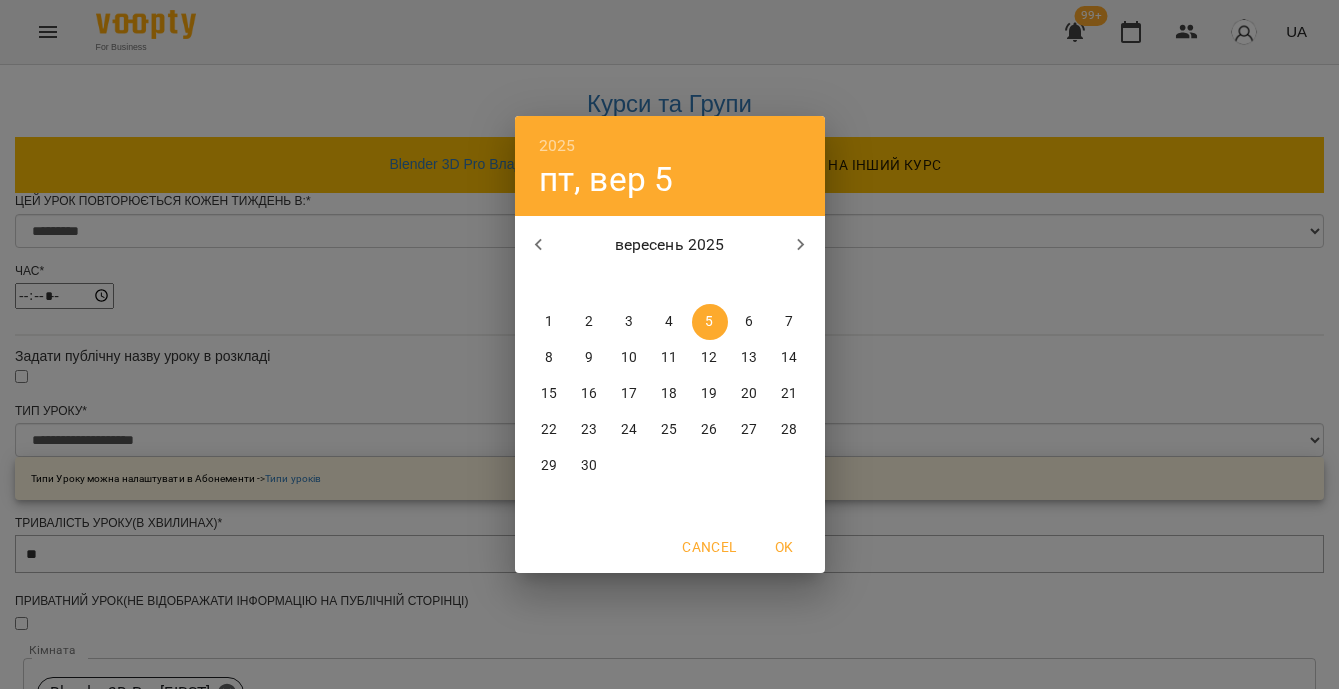 click on "10" at bounding box center (630, 358) 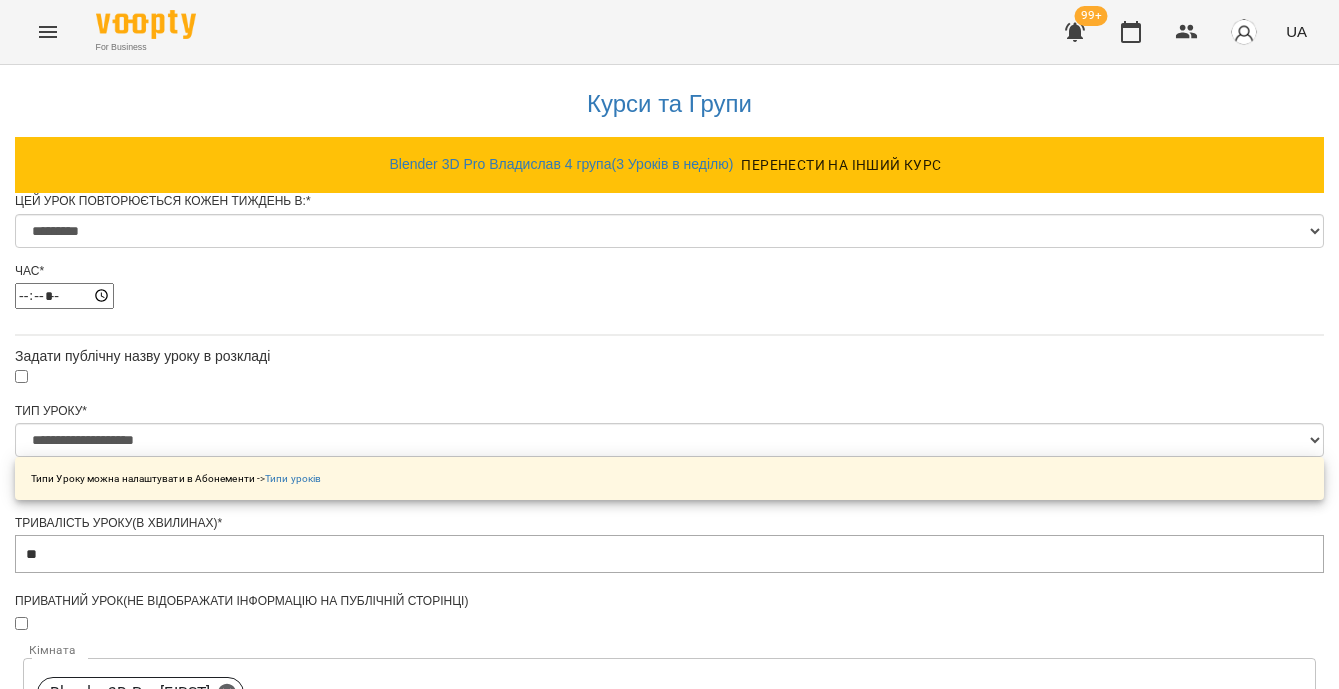 click on "Зберегти" at bounding box center [669, 1804] 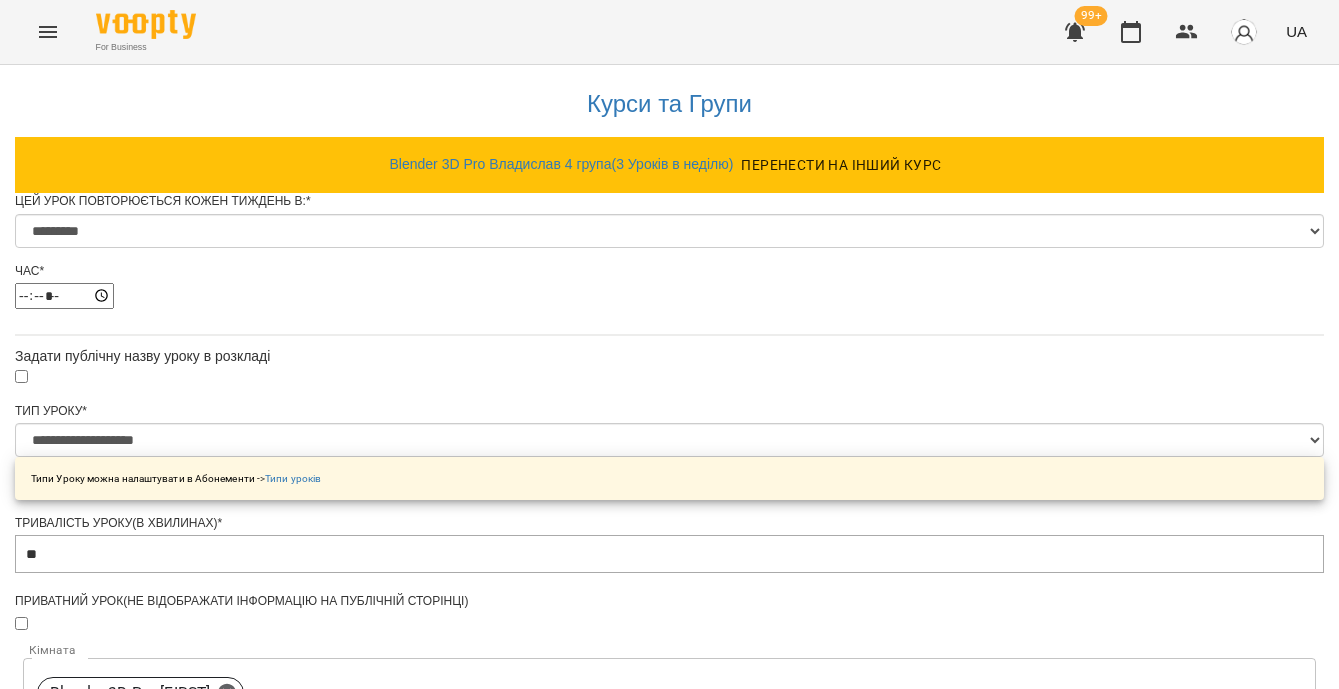 scroll, scrollTop: 0, scrollLeft: 0, axis: both 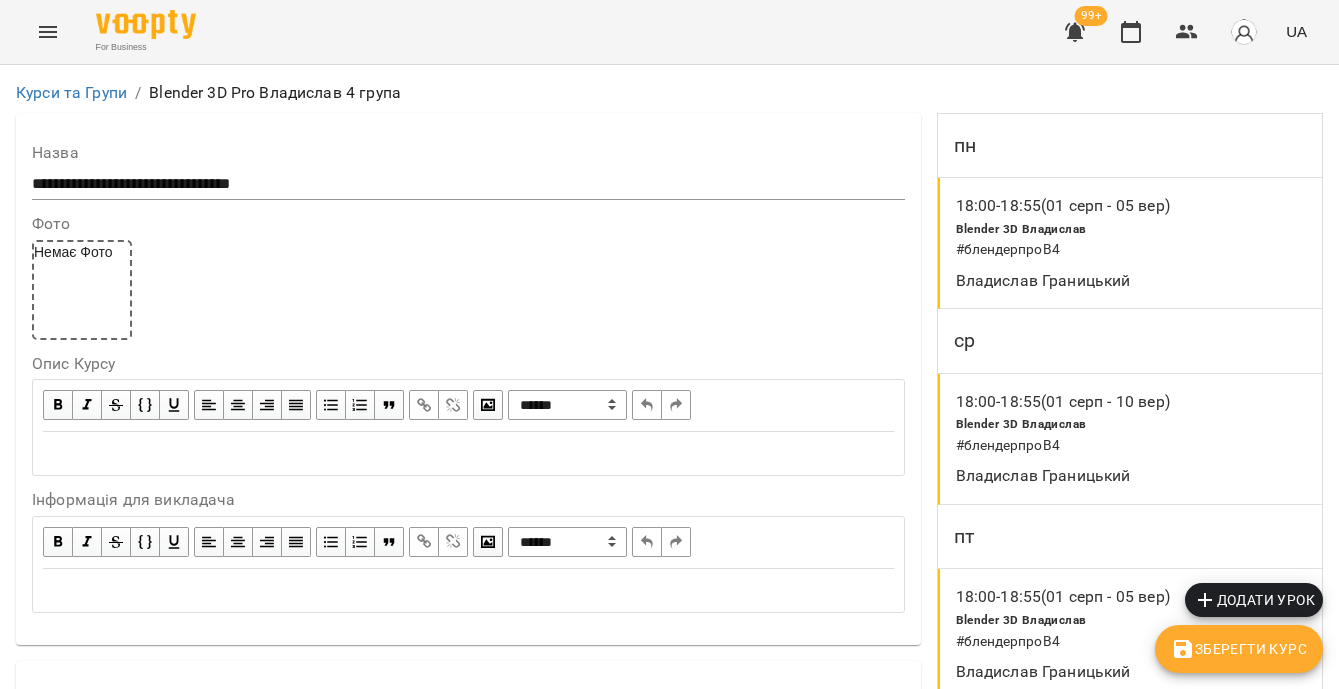 click on "18:00  -  18:55 (01 серп - 05 вер) Blender 3D Владислав # блендерпроВ4 Владислав Границький" at bounding box center (1130, 243) 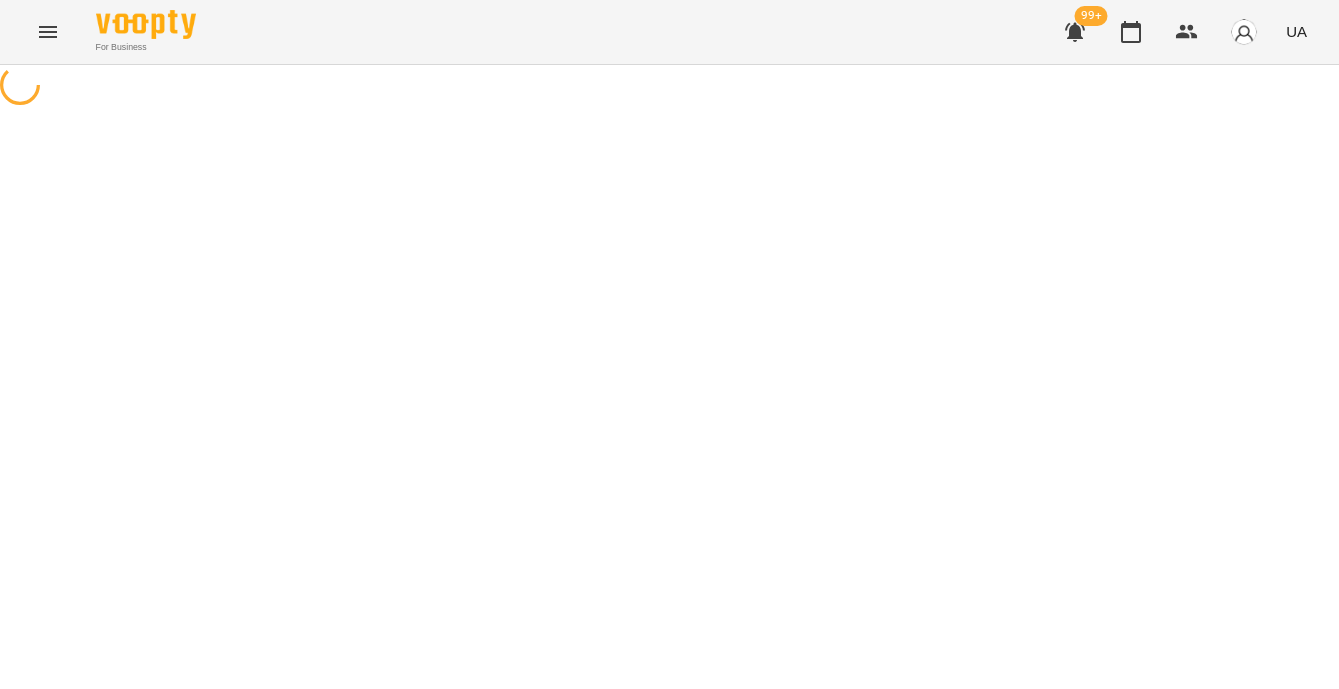 select on "*" 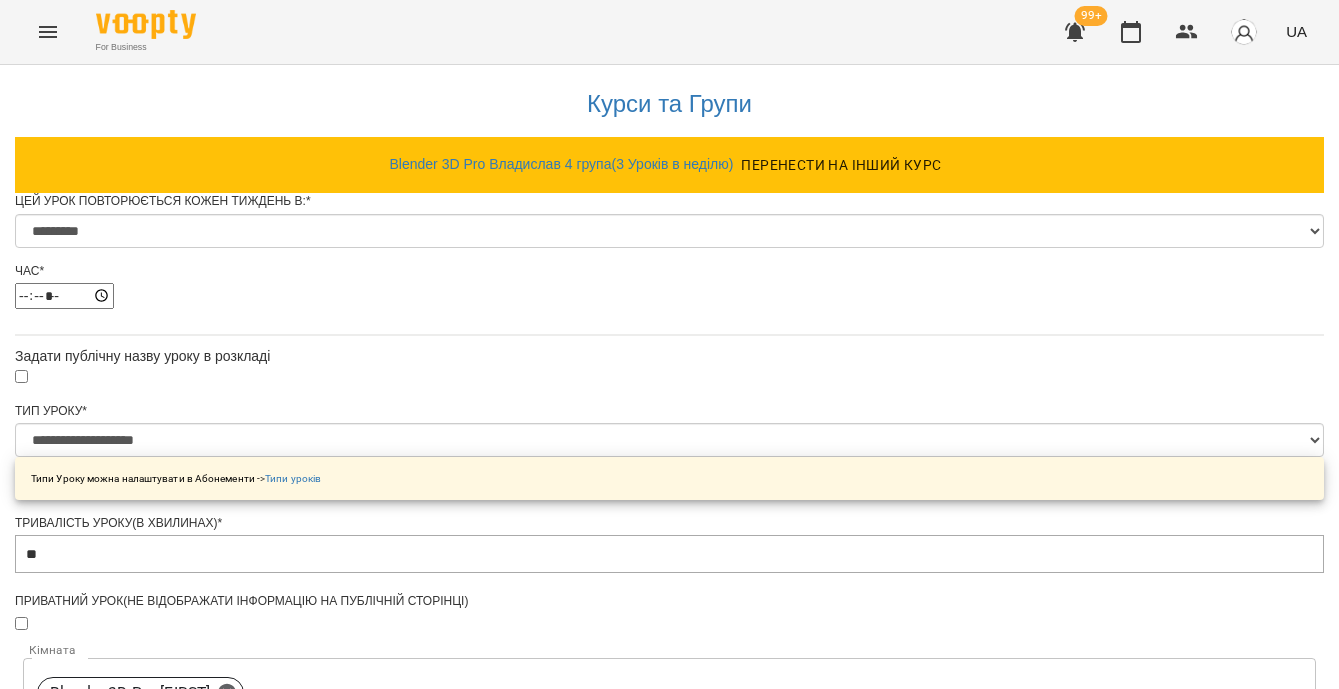 scroll, scrollTop: 1330, scrollLeft: 0, axis: vertical 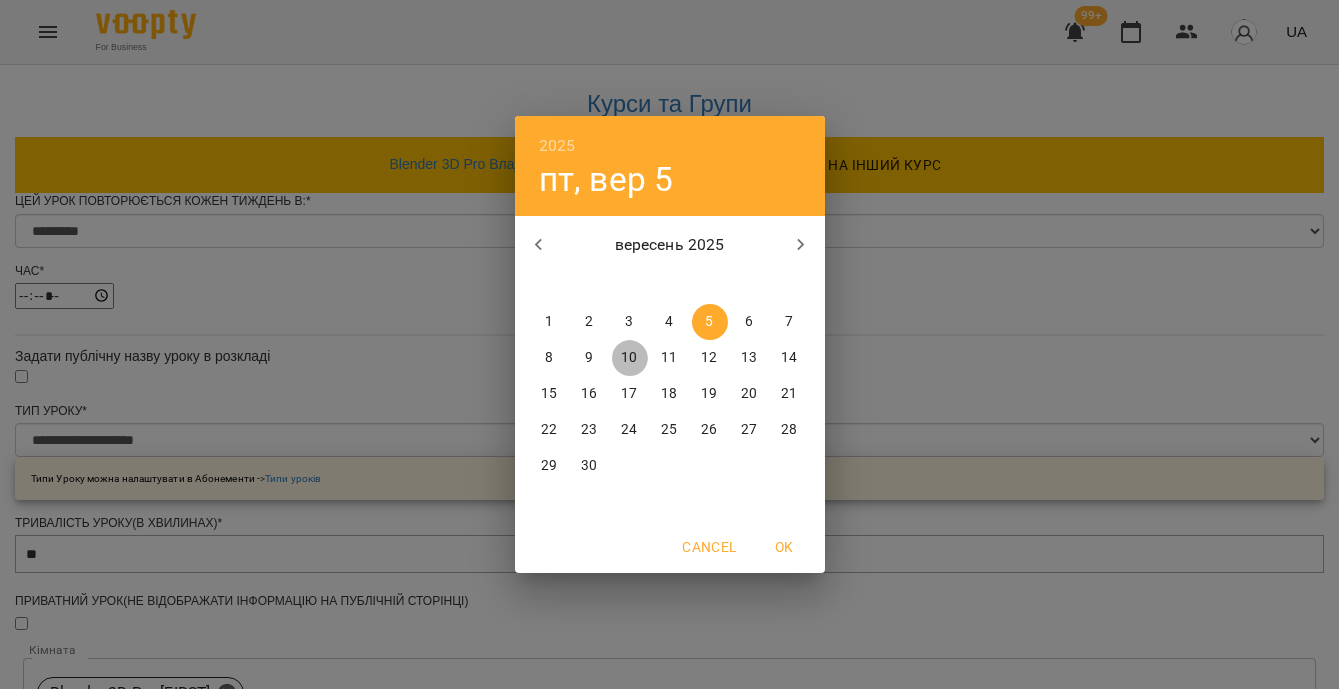 click on "10" at bounding box center (629, 358) 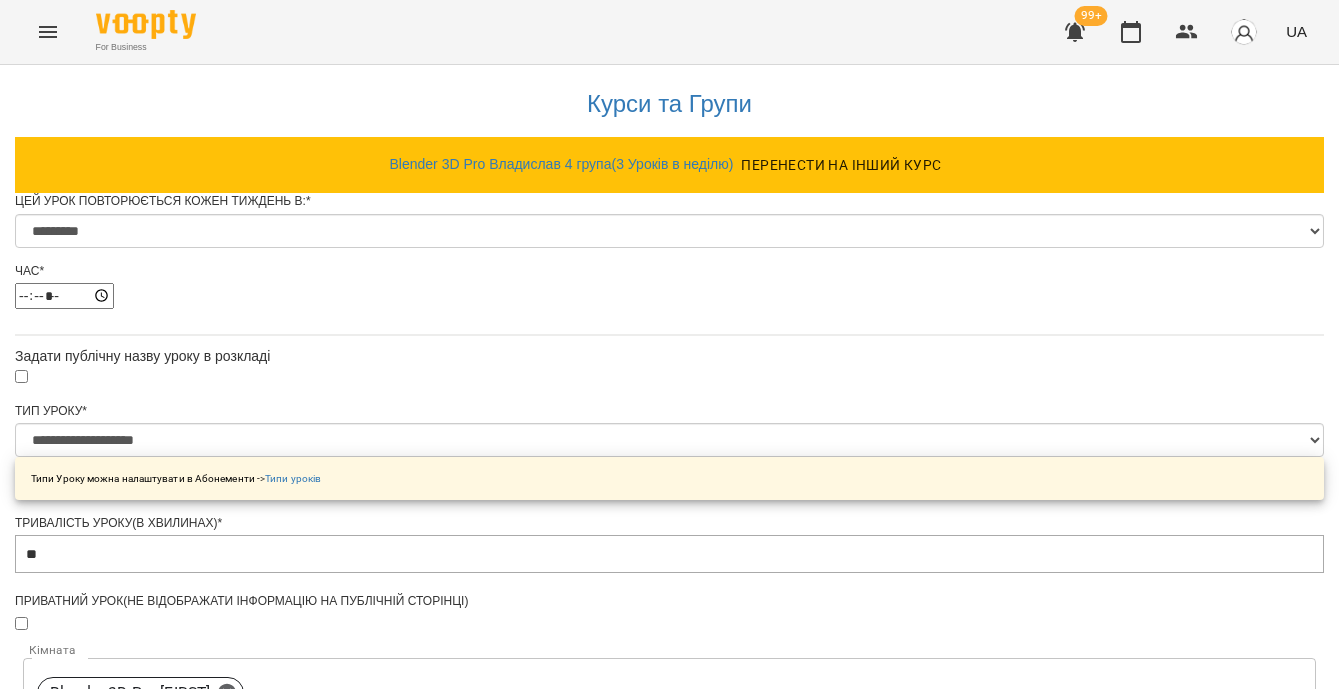 click on "Зберегти" at bounding box center [669, 1804] 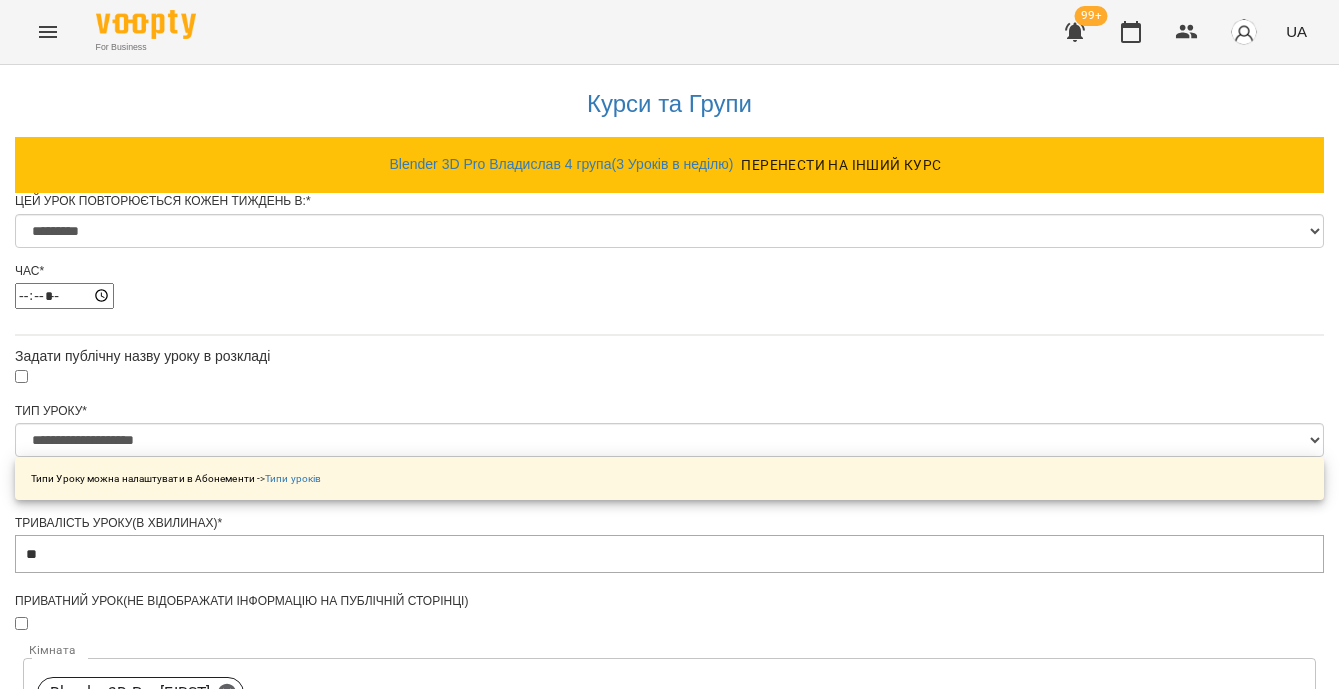 scroll, scrollTop: 0, scrollLeft: 0, axis: both 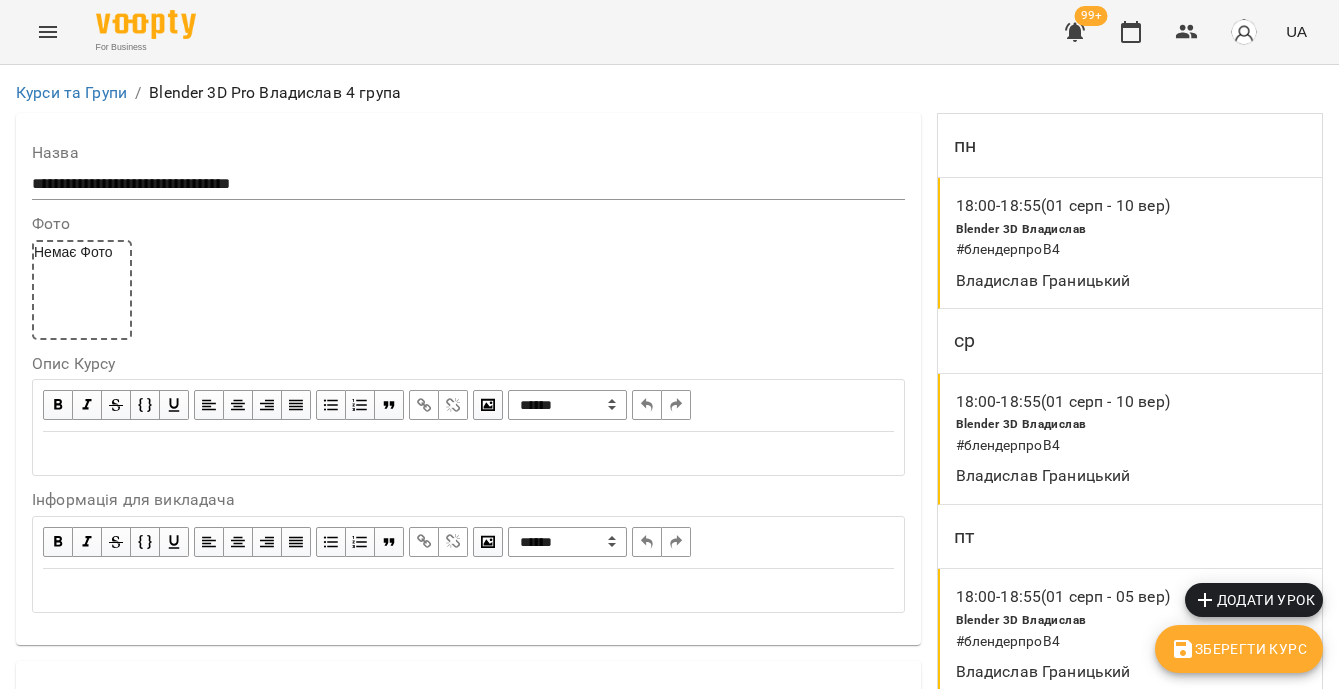 click on "Зберегти Курс" at bounding box center (1239, 649) 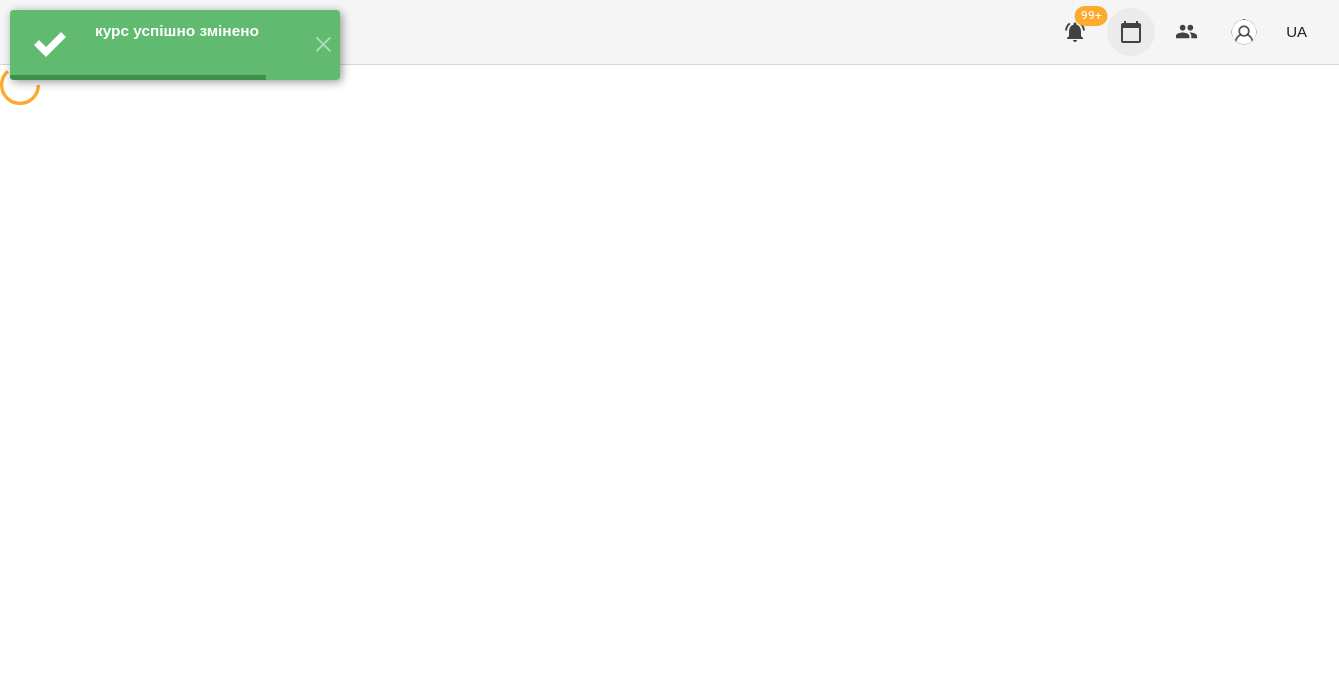 click 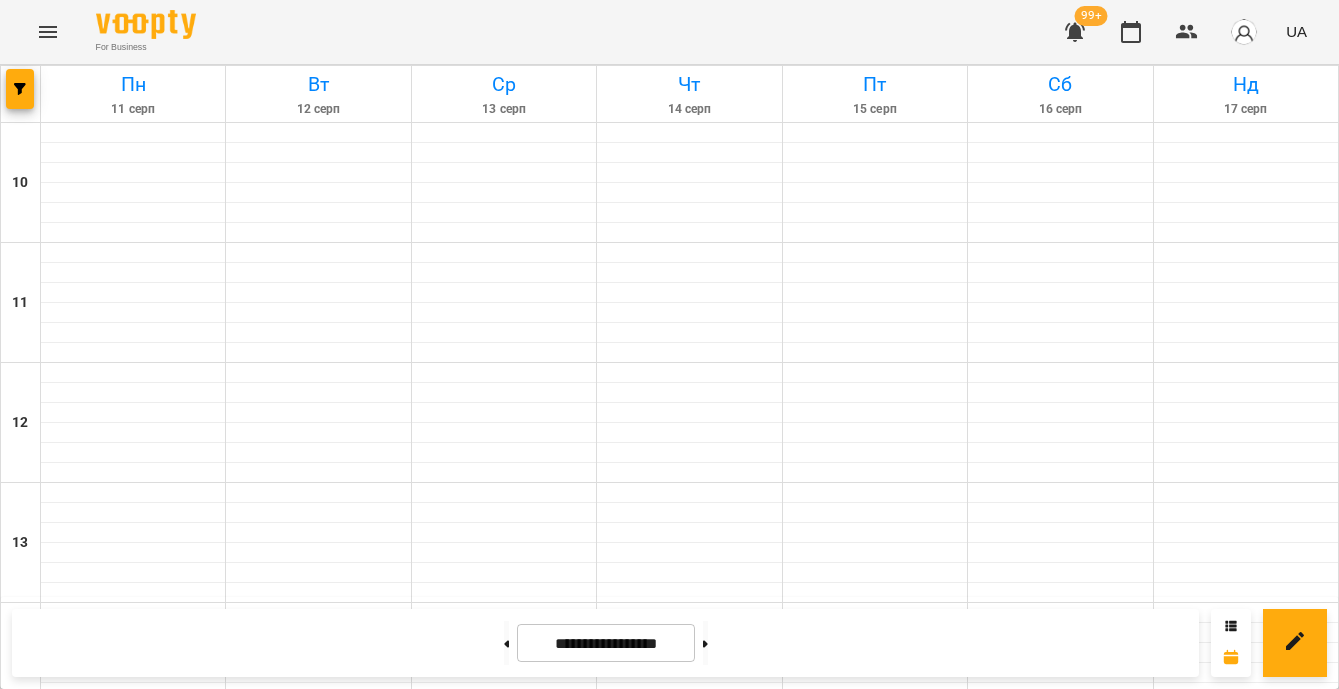 scroll, scrollTop: 1000, scrollLeft: 0, axis: vertical 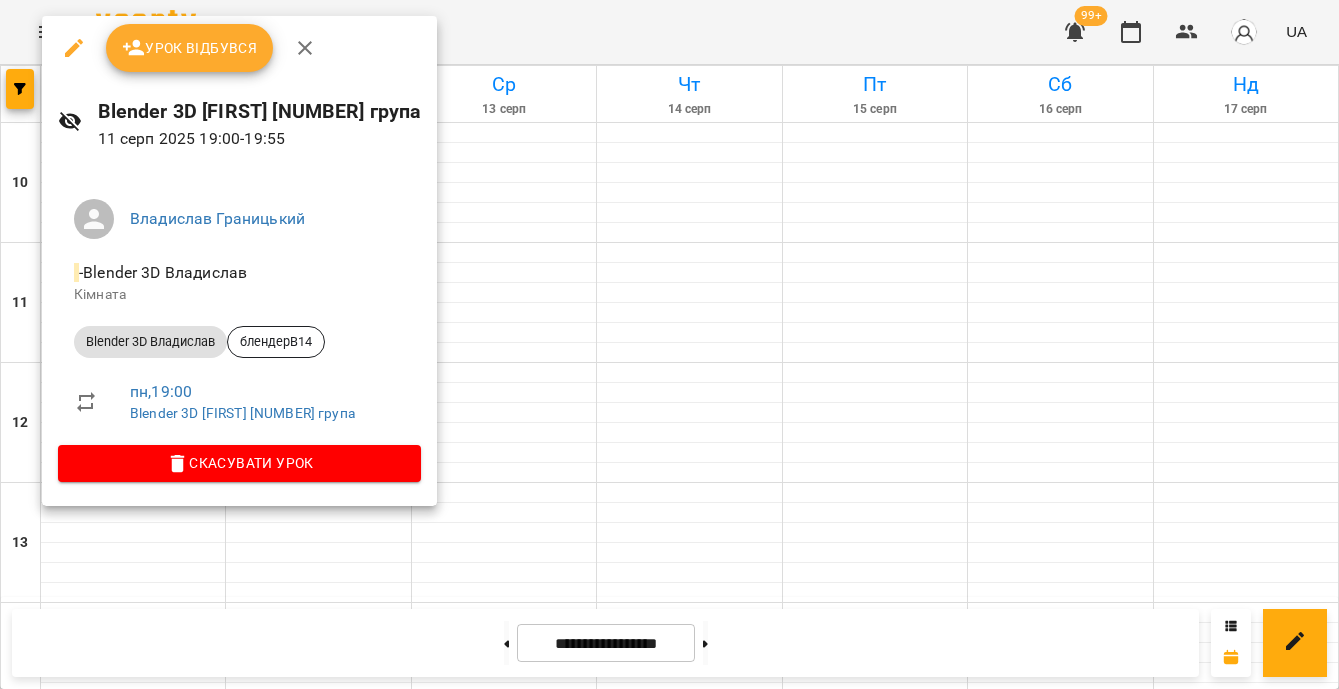 click on "Скасувати Урок" at bounding box center (239, 463) 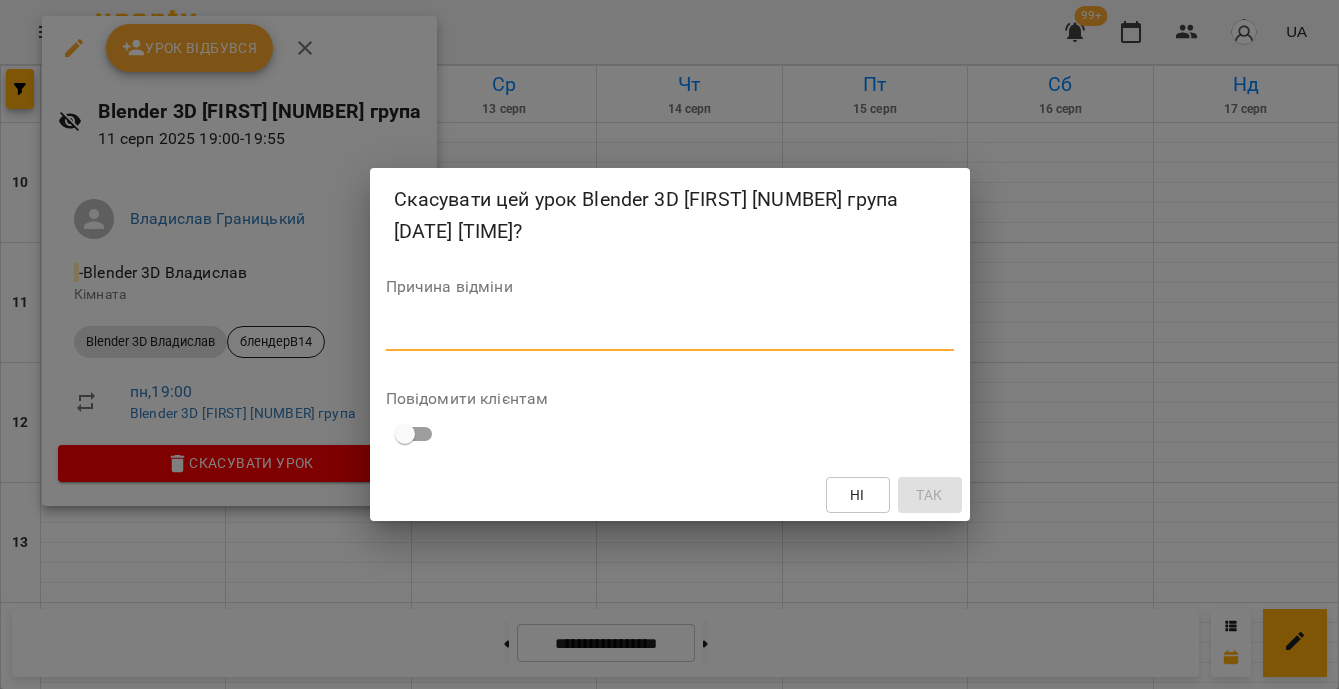 click at bounding box center [670, 334] 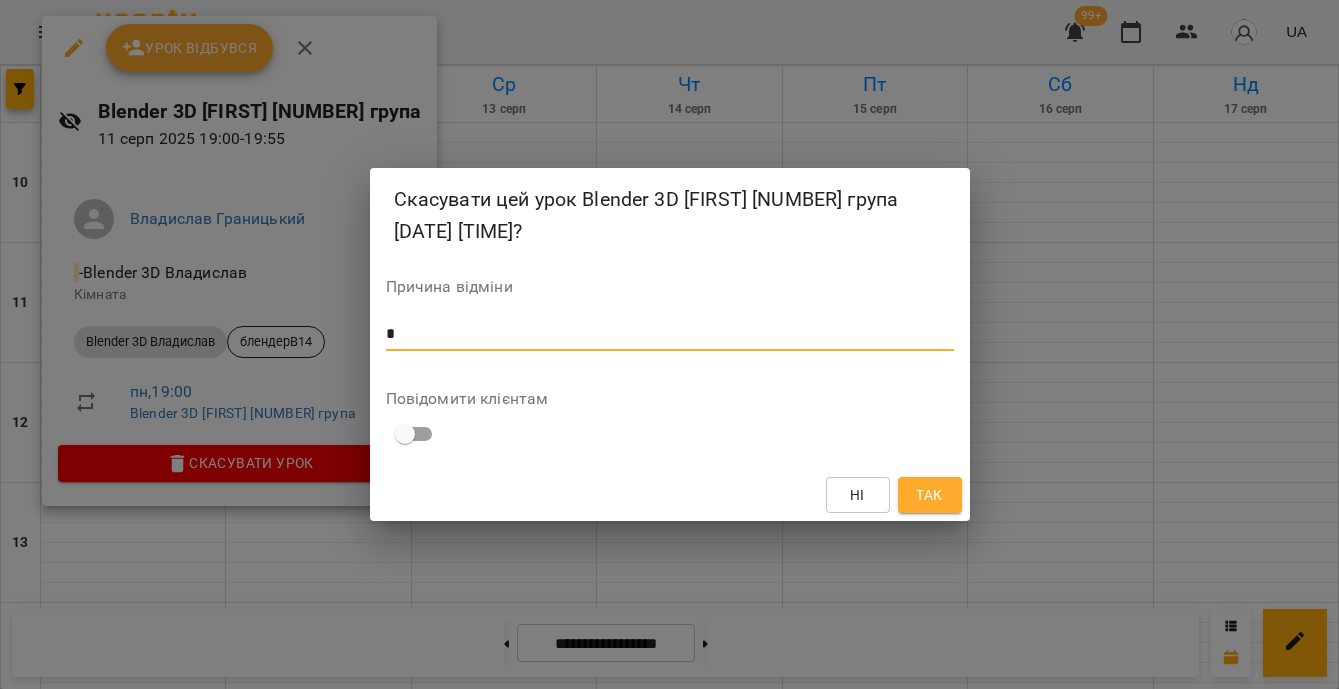 type on "*" 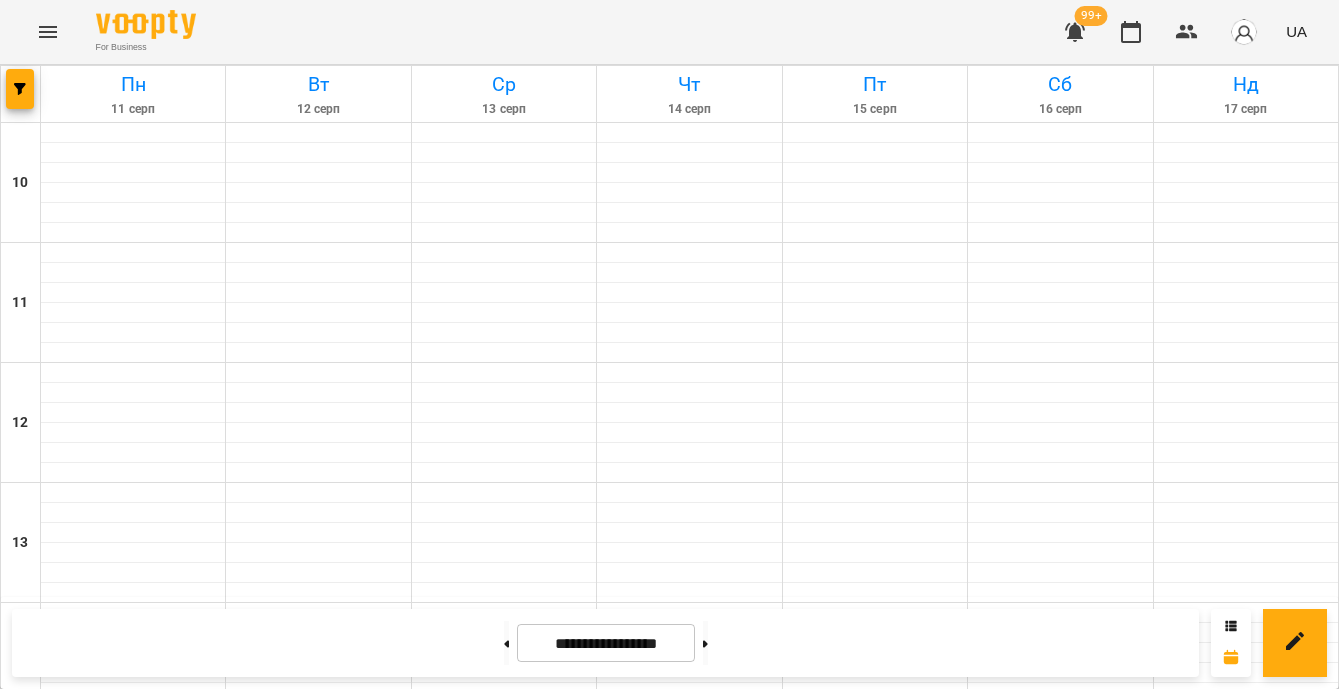 click on "19:00 3 Владислав Границький" at bounding box center (504, 1231) 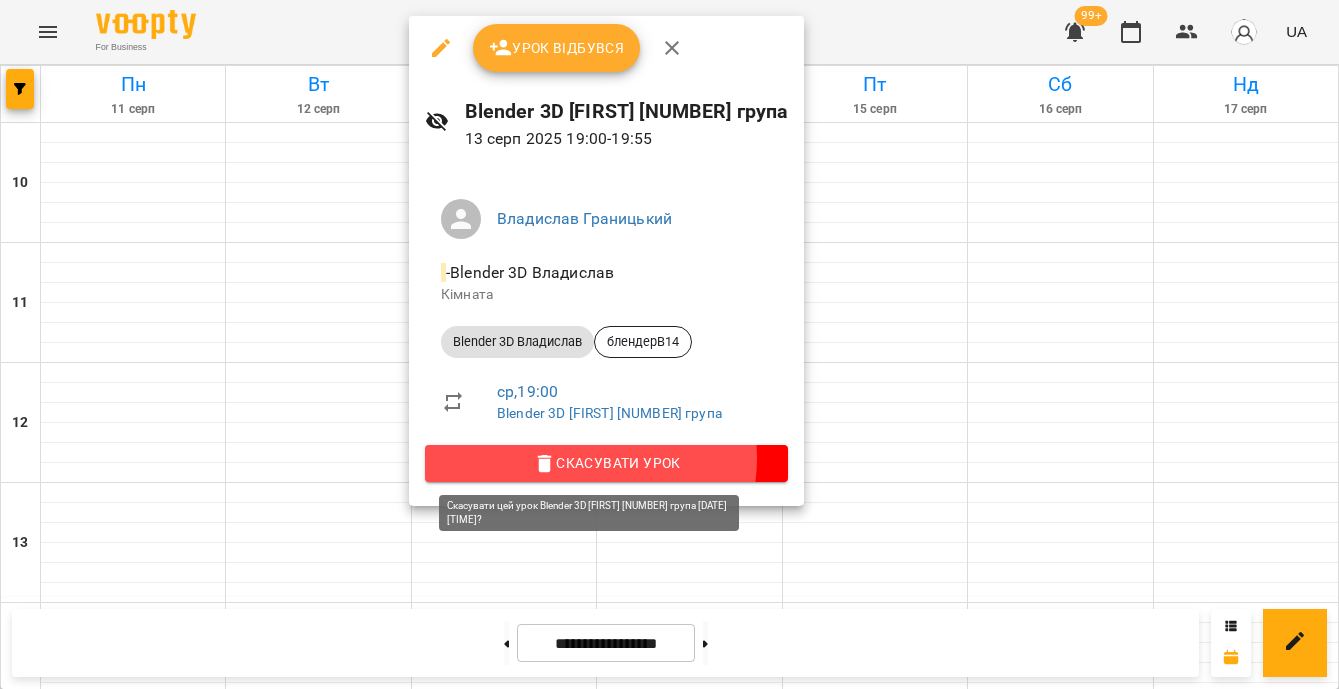 click on "Скасувати Урок" at bounding box center (606, 463) 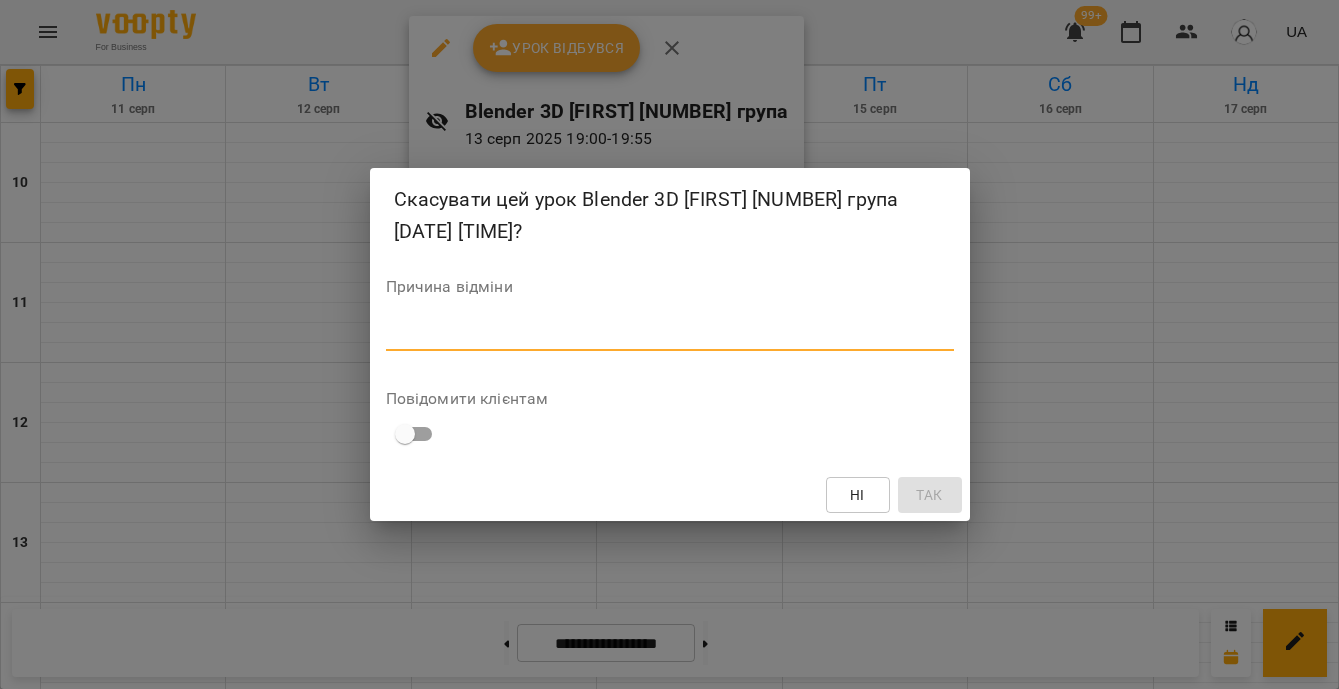 click at bounding box center [670, 334] 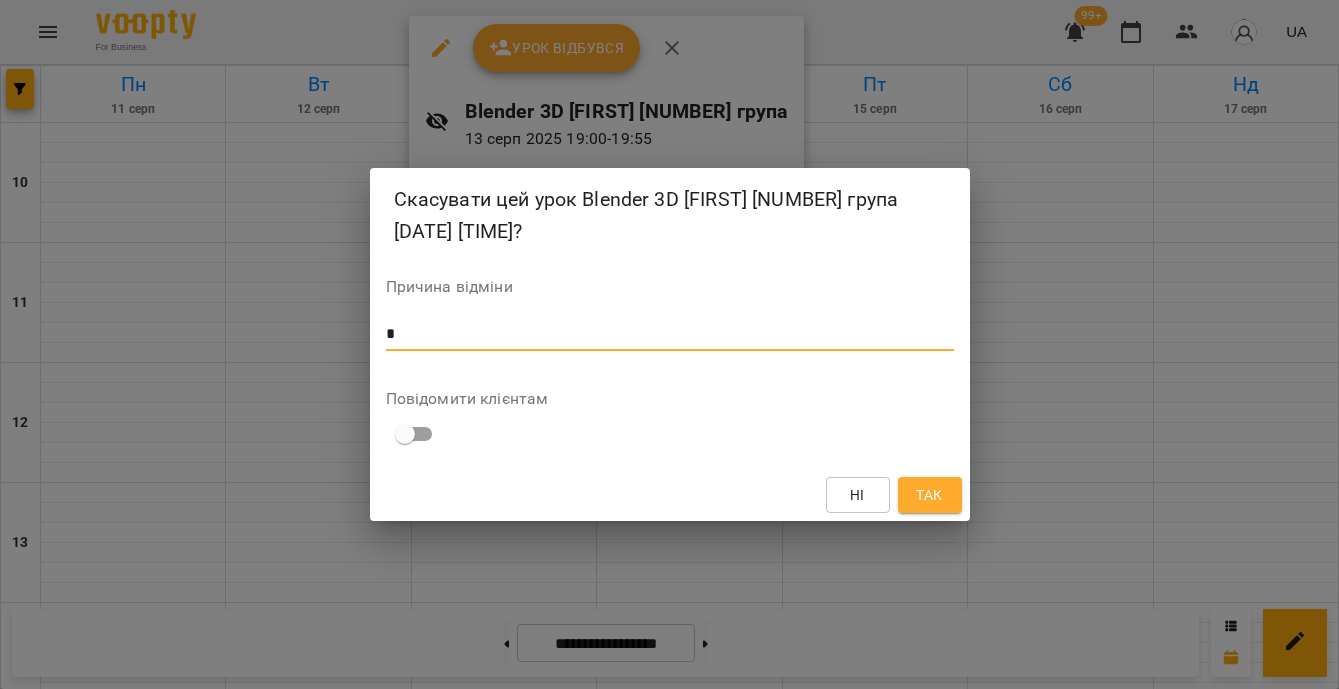 type on "*" 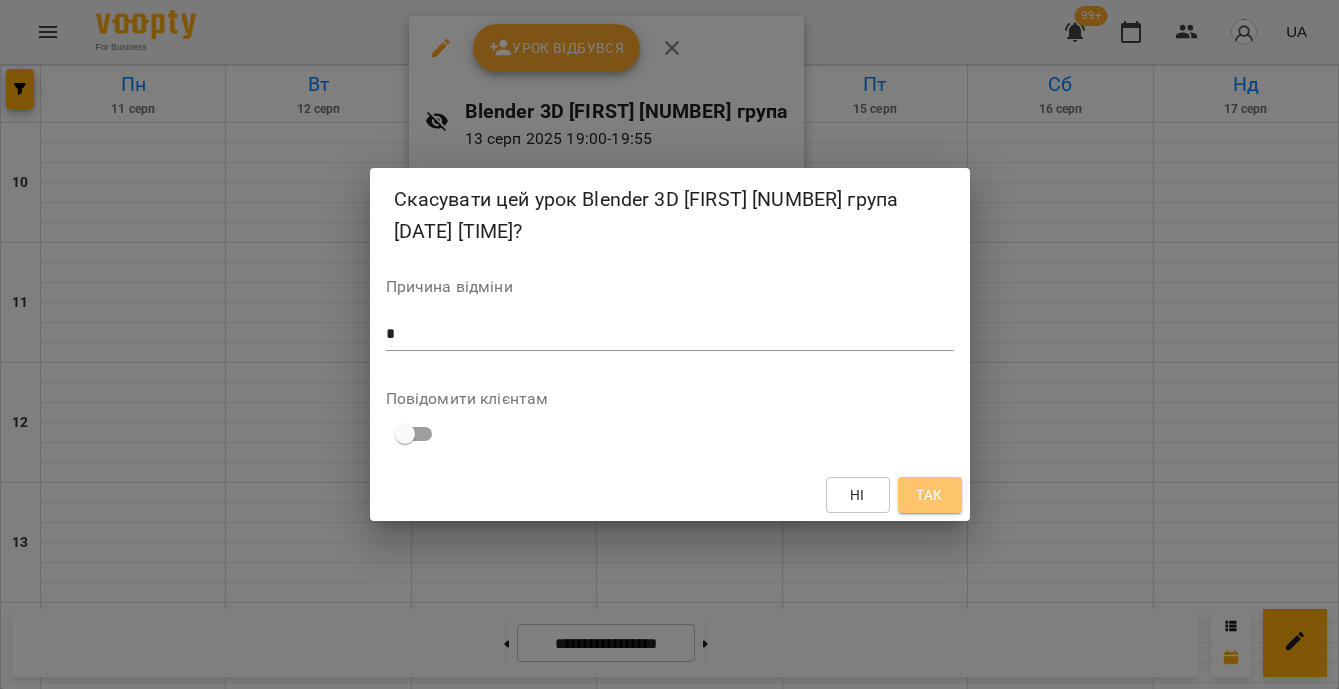 click on "Так" at bounding box center [929, 495] 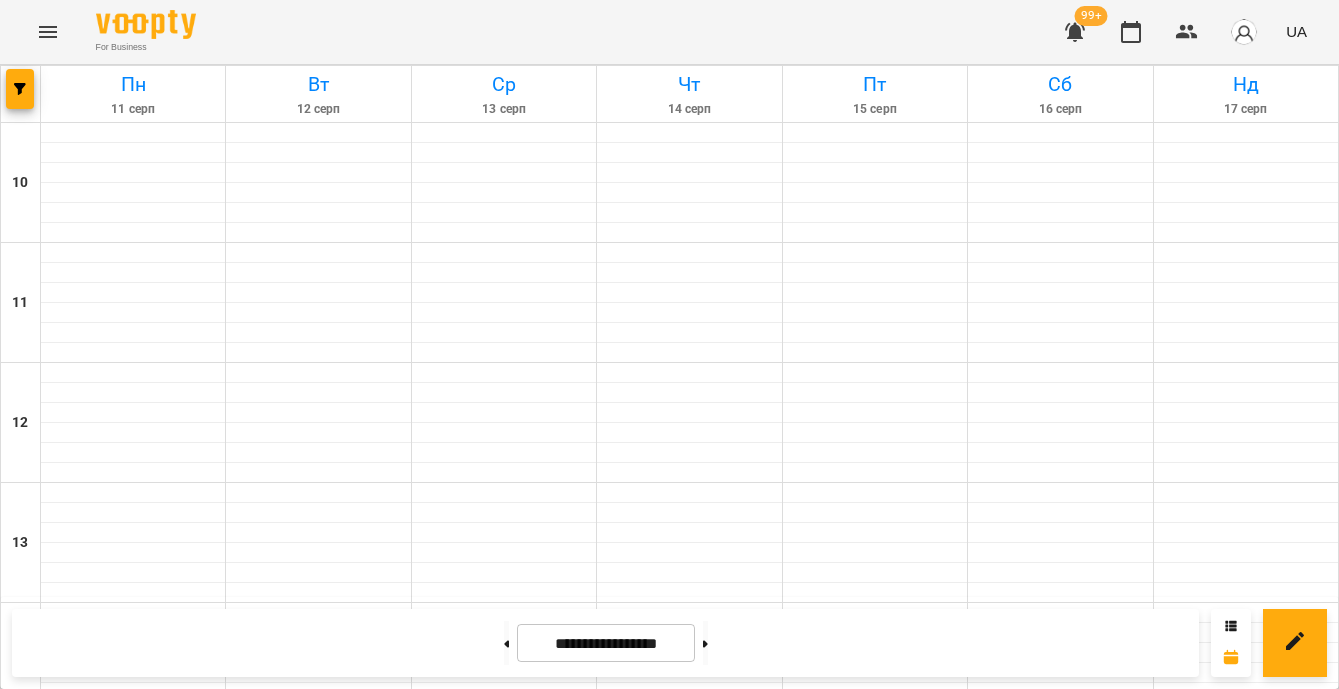 scroll, scrollTop: 1004, scrollLeft: 0, axis: vertical 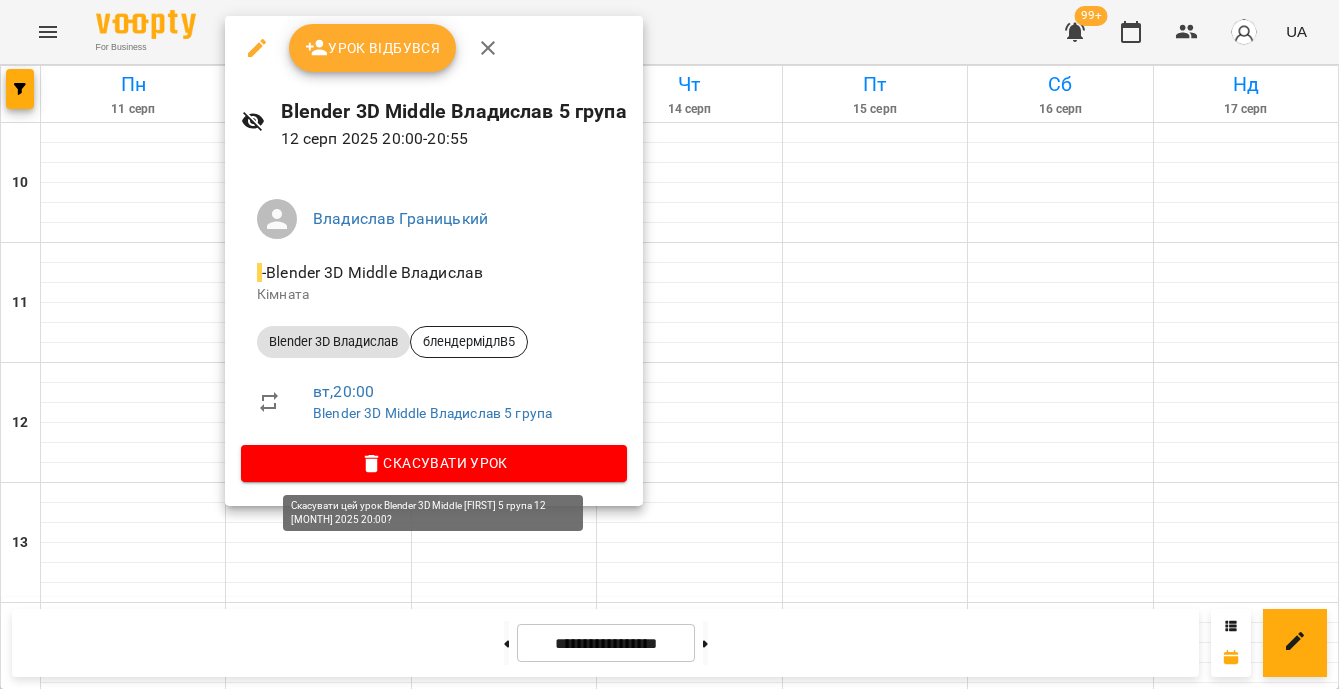 click on "Скасувати Урок" at bounding box center (434, 463) 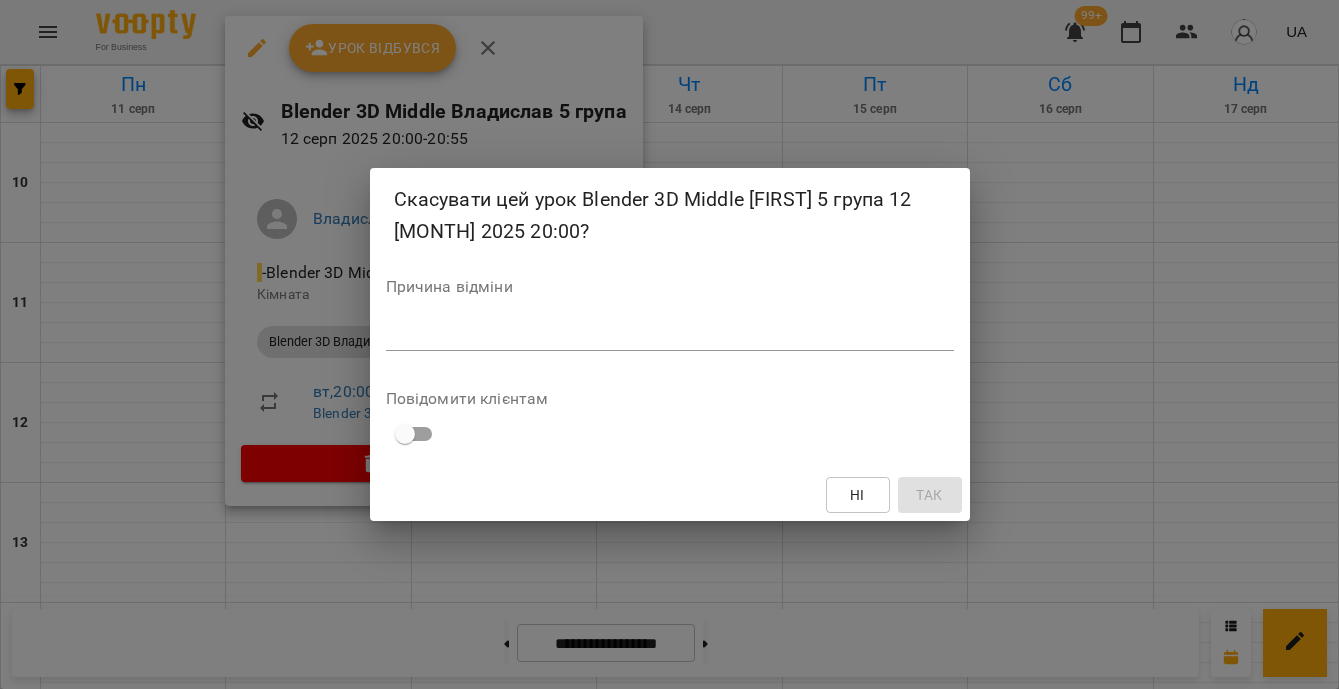 click at bounding box center [670, 334] 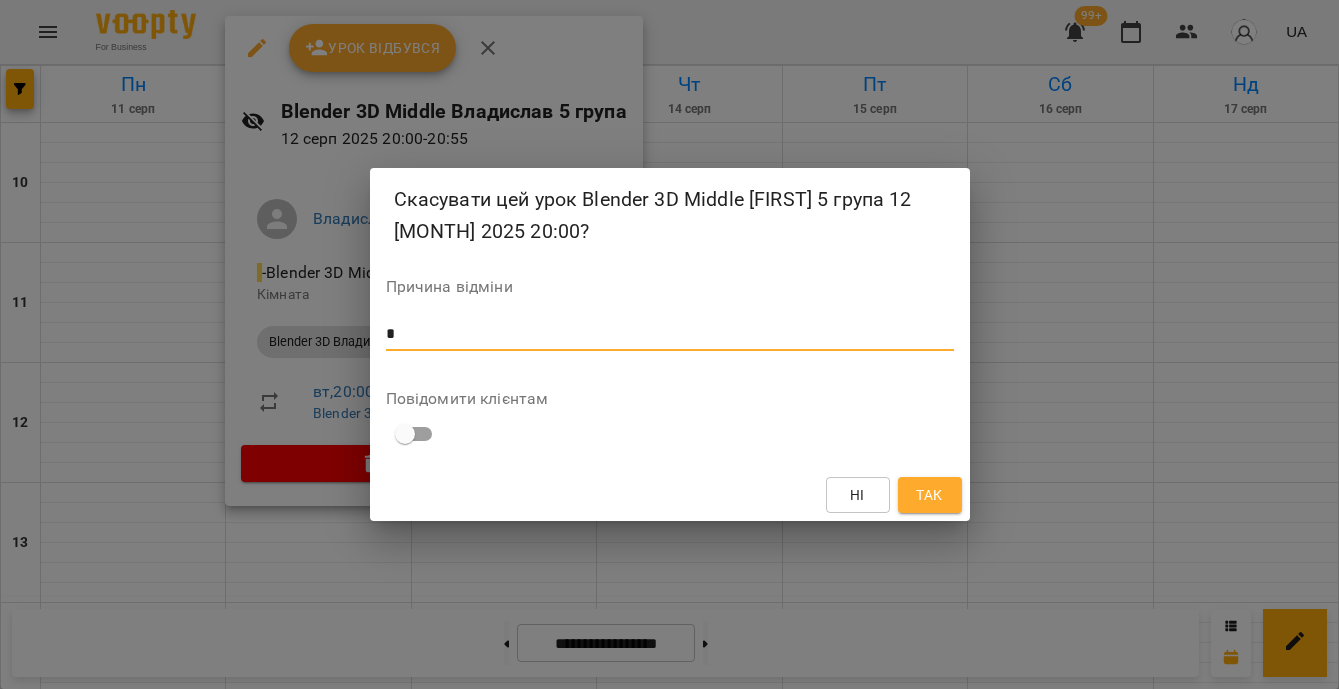 type on "*" 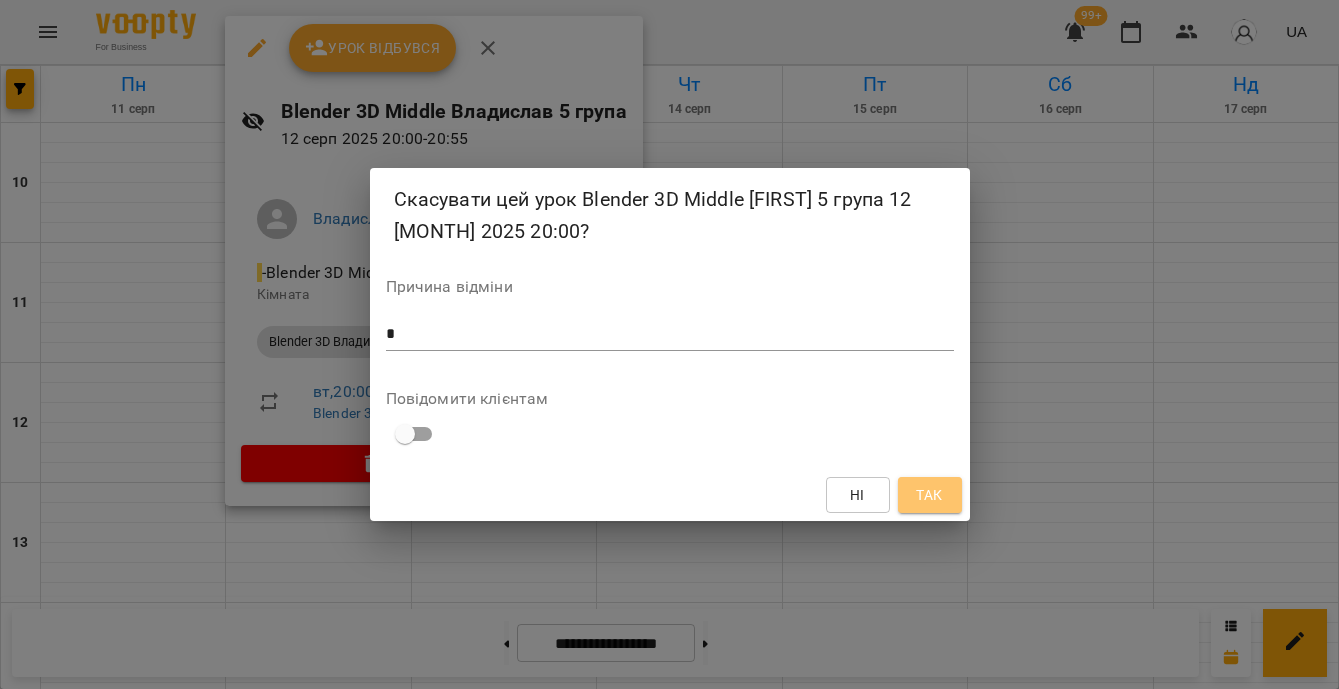 click on "Так" at bounding box center (930, 495) 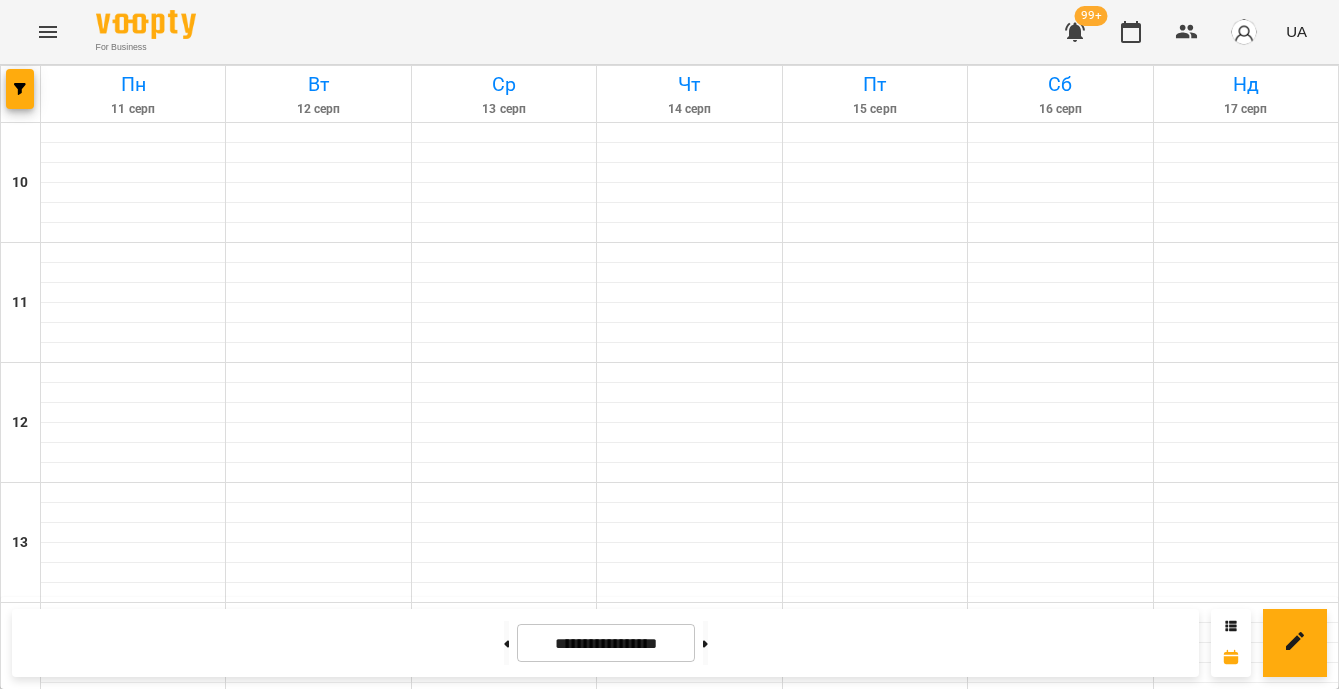 click on "Blender 3D Владислав - блендермідлВ5" at bounding box center [689, 1397] 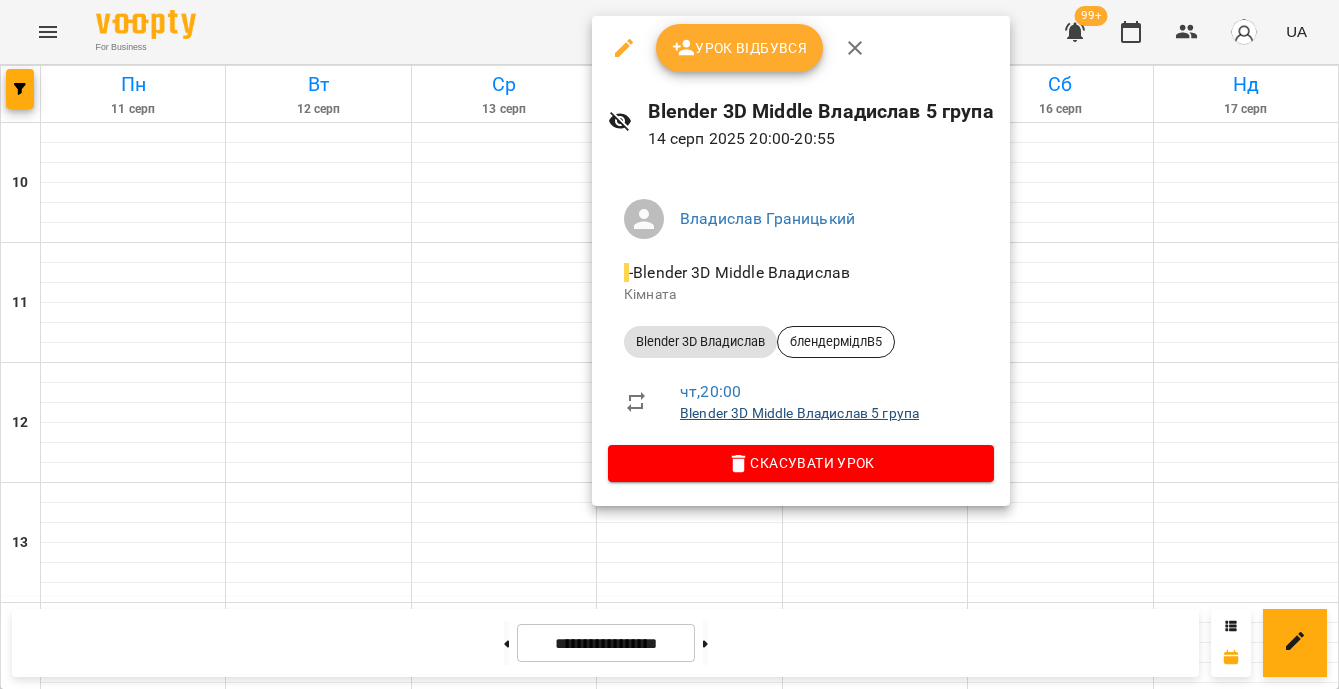 click on "Blender 3D Middle Владислав 5 група" at bounding box center (799, 413) 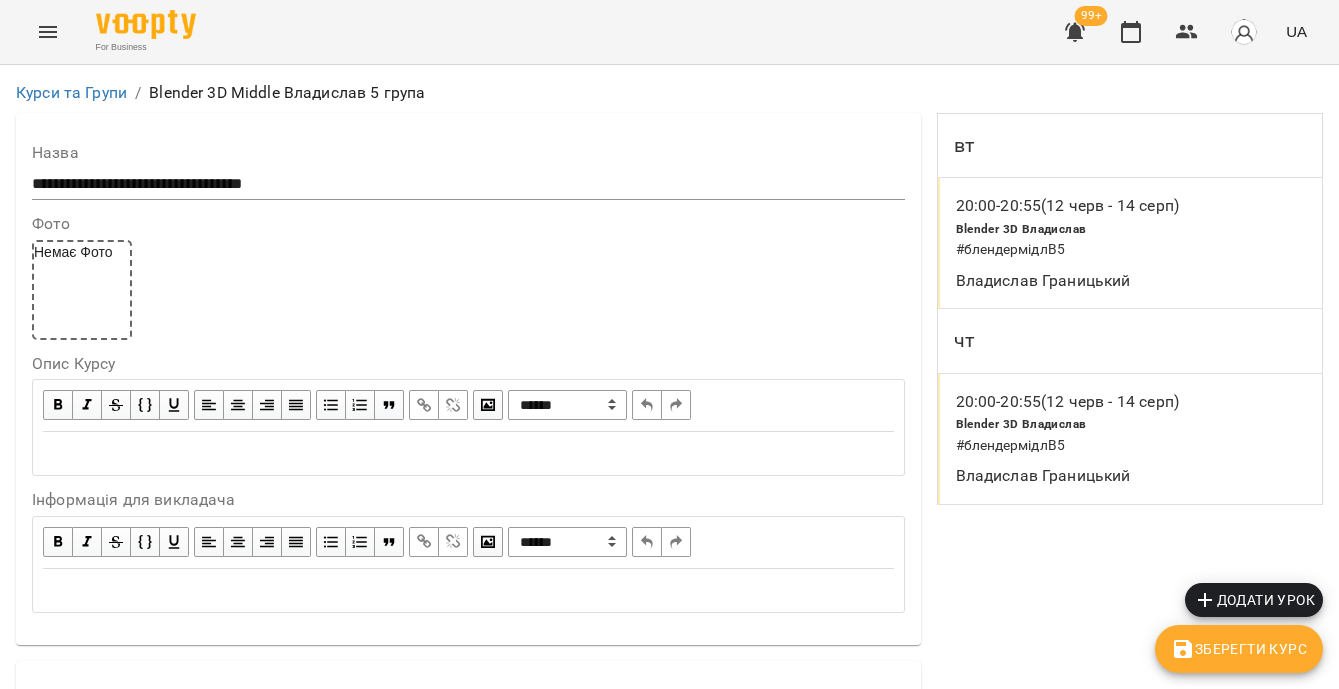 scroll, scrollTop: 1397, scrollLeft: 0, axis: vertical 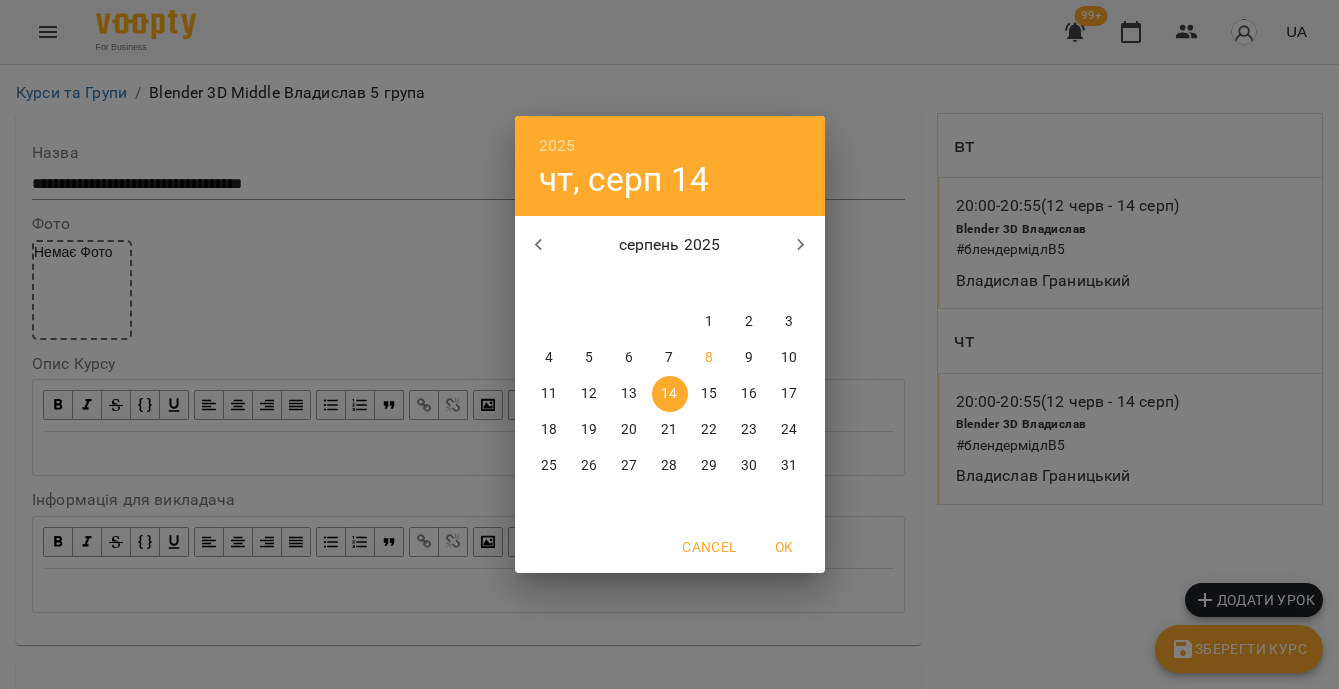 click on "19" at bounding box center [590, 430] 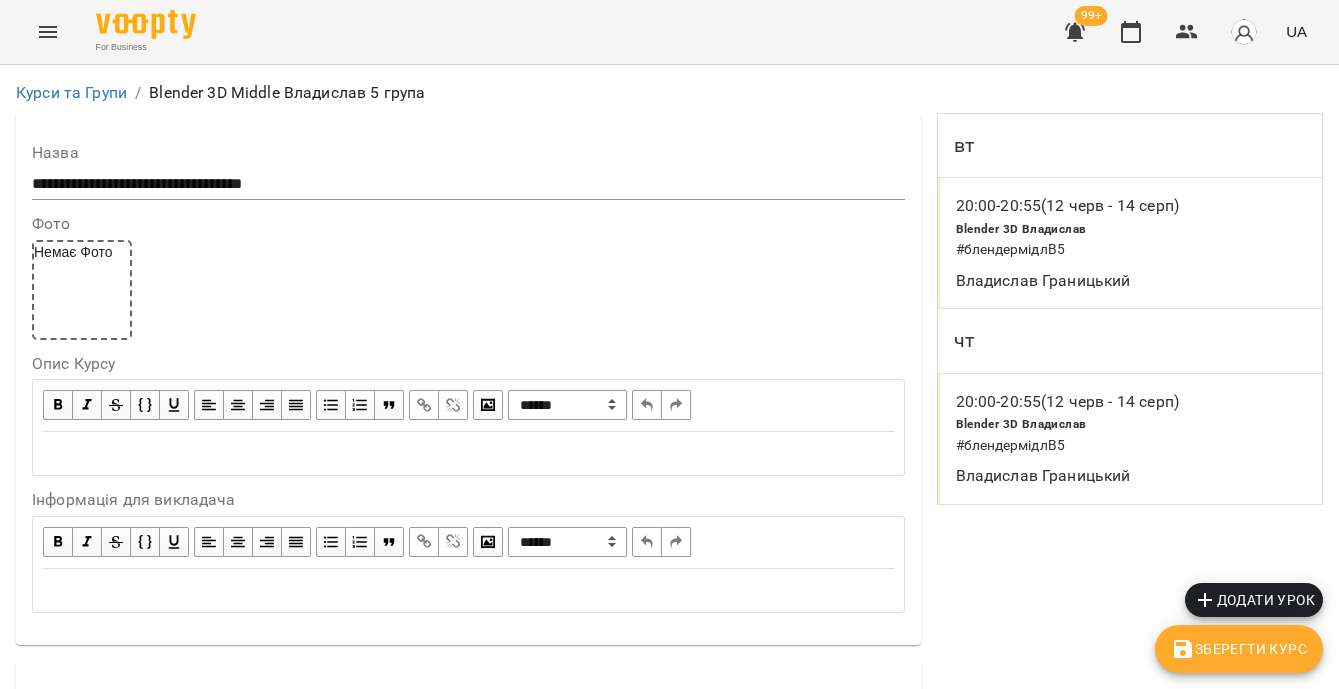 click on "Зберегти Курс" at bounding box center (1239, 649) 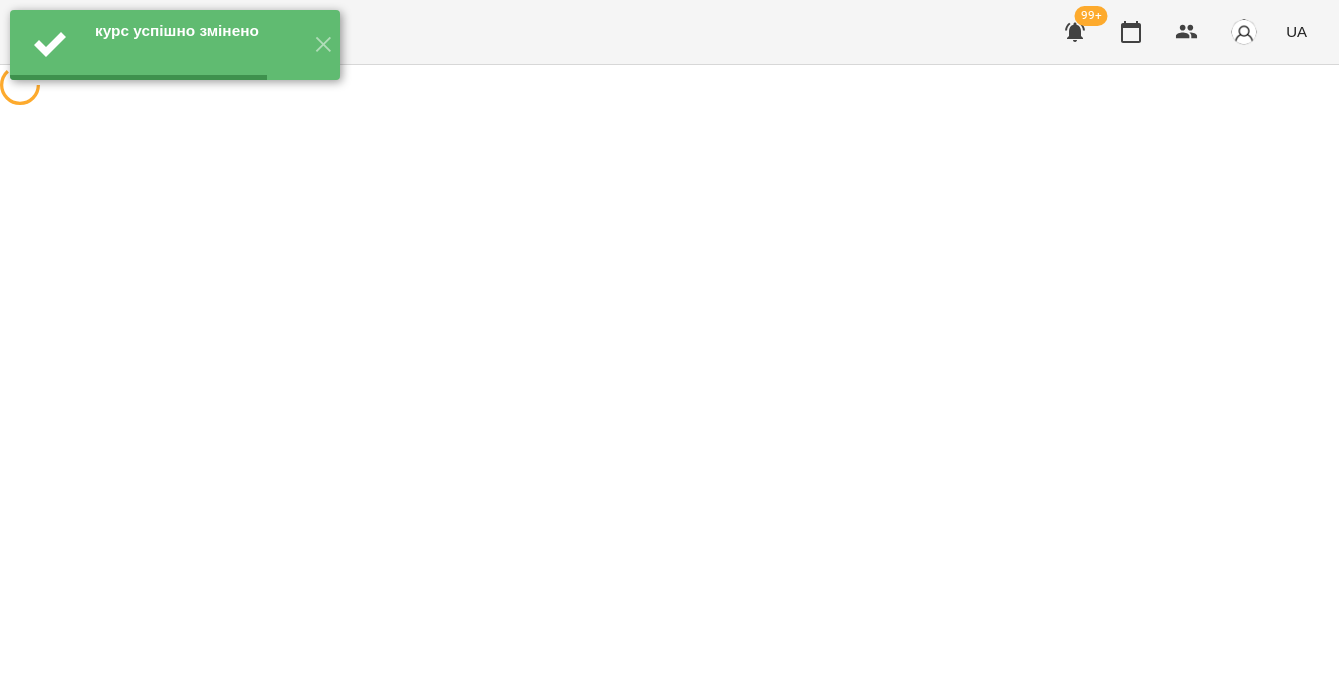 scroll, scrollTop: 0, scrollLeft: 0, axis: both 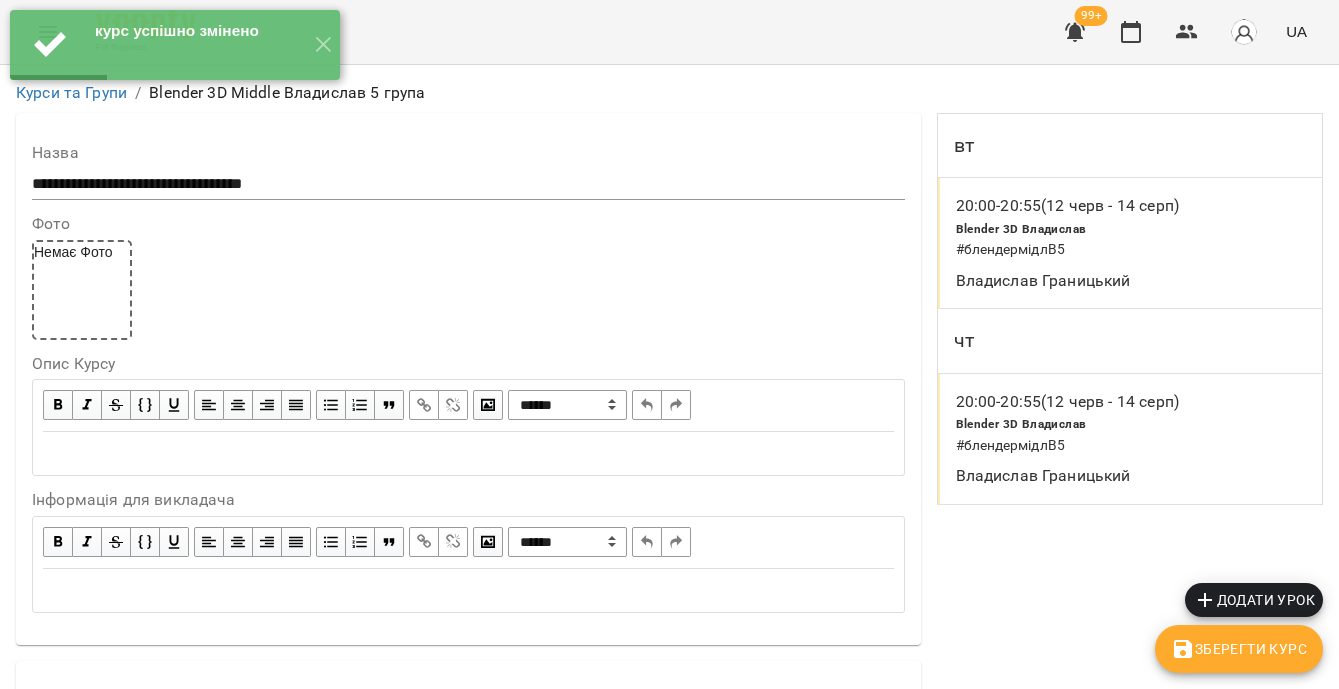 click on "Blender 3D Владислав # блендермідлВ5" at bounding box center [1113, 434] 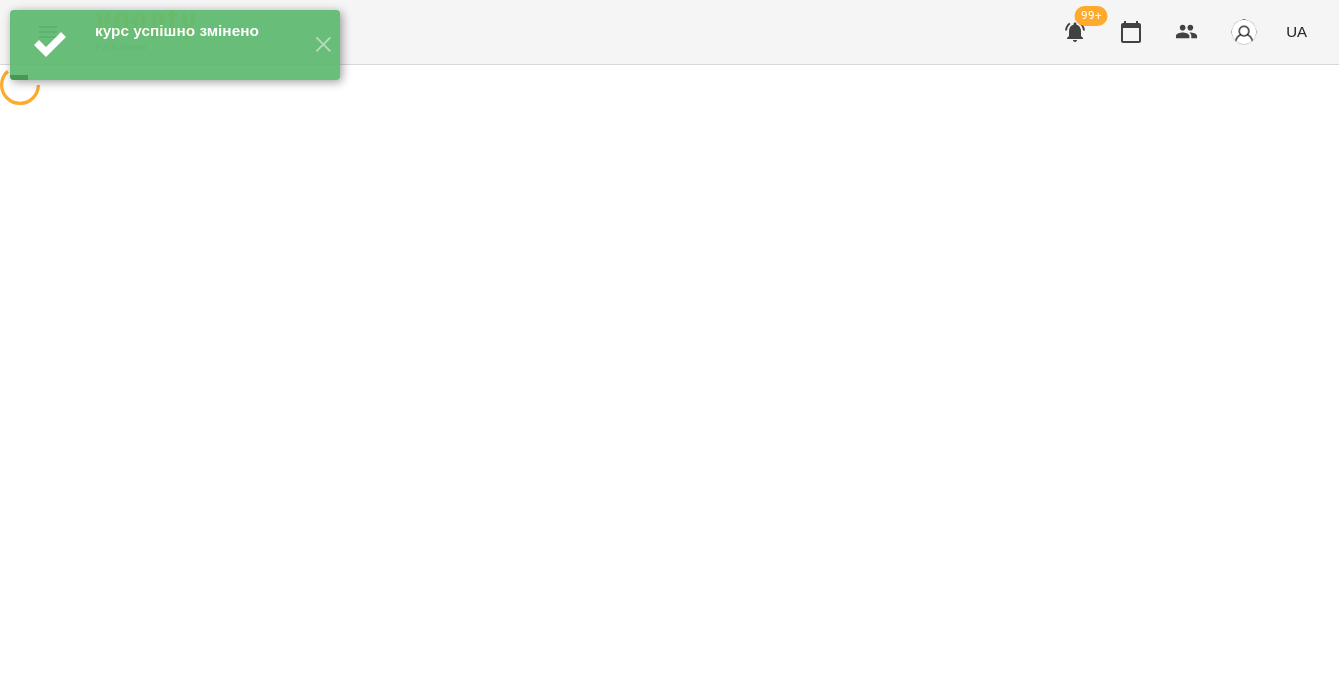 select on "*" 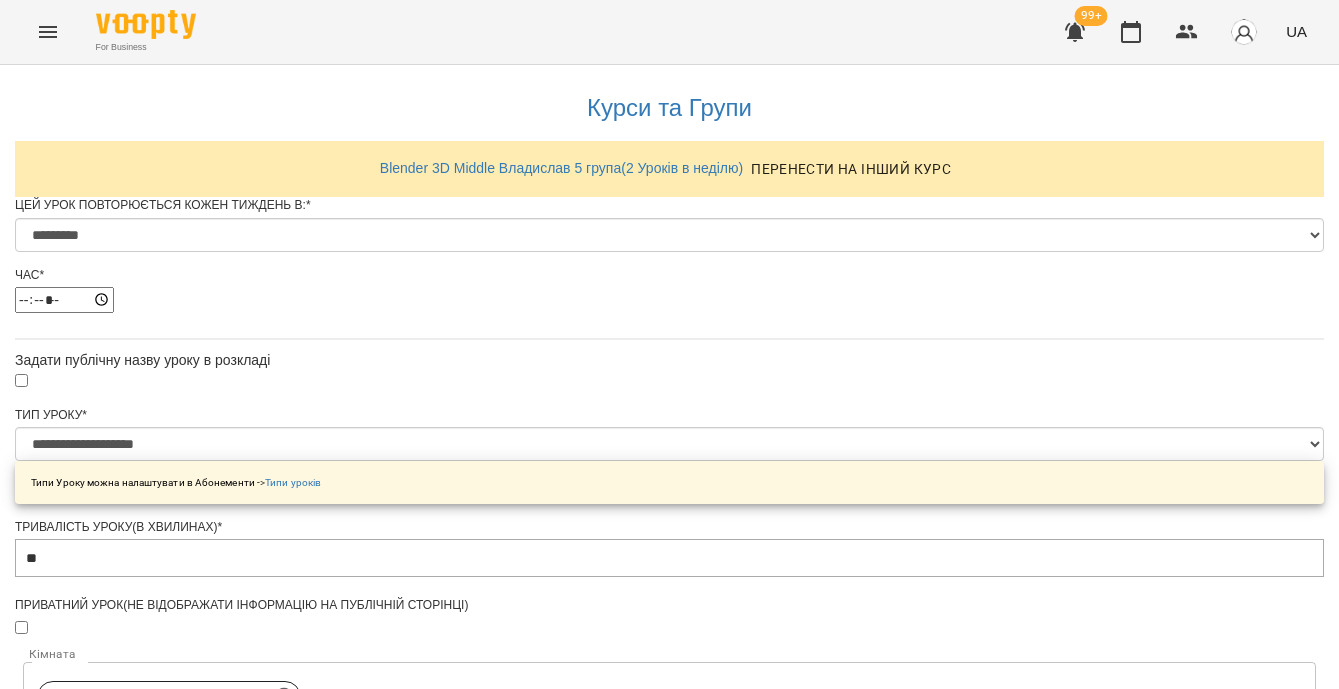 click on "**********" at bounding box center (669, 962) 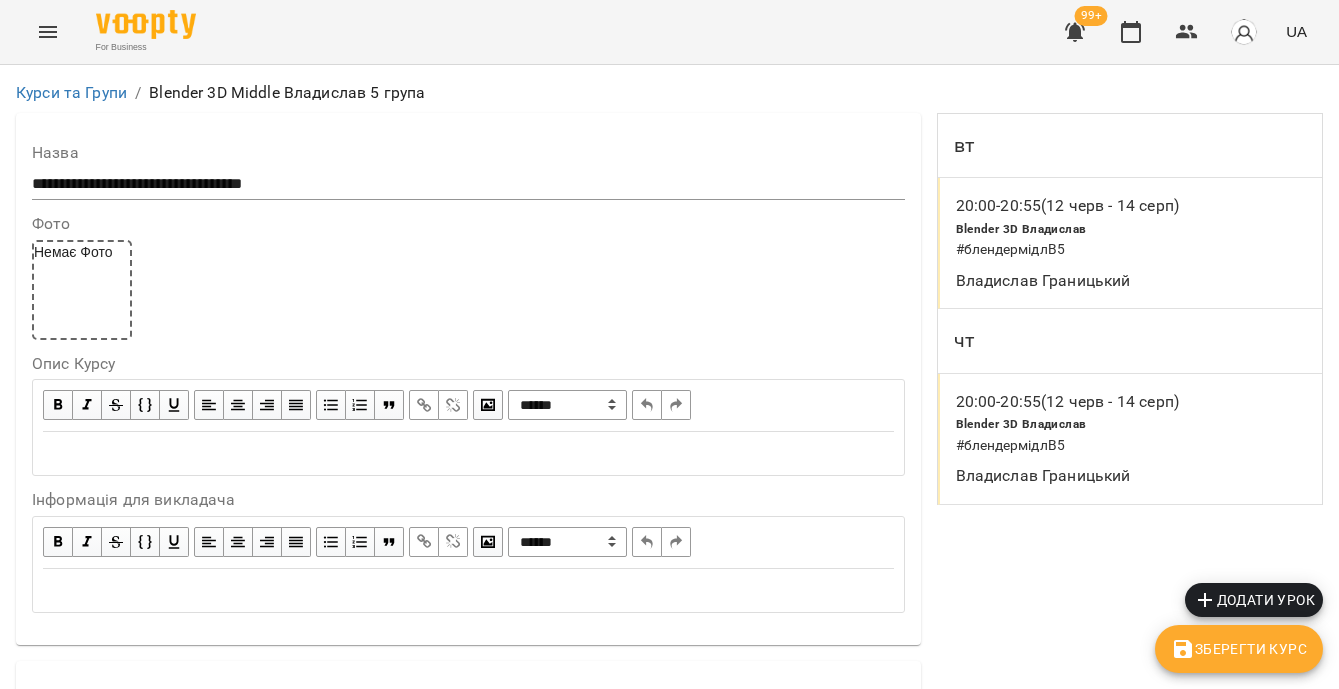 click on "Blender 3D Владислав # блендермідлВ5" at bounding box center (1113, 239) 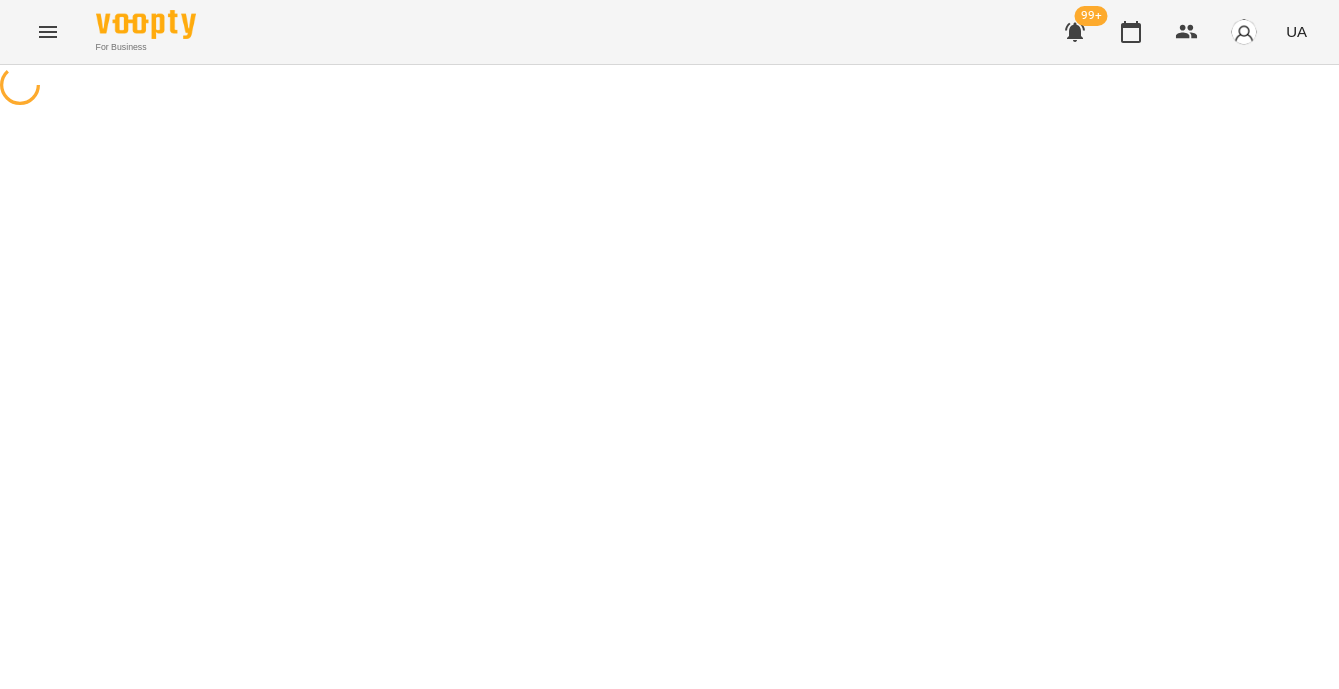 select on "*" 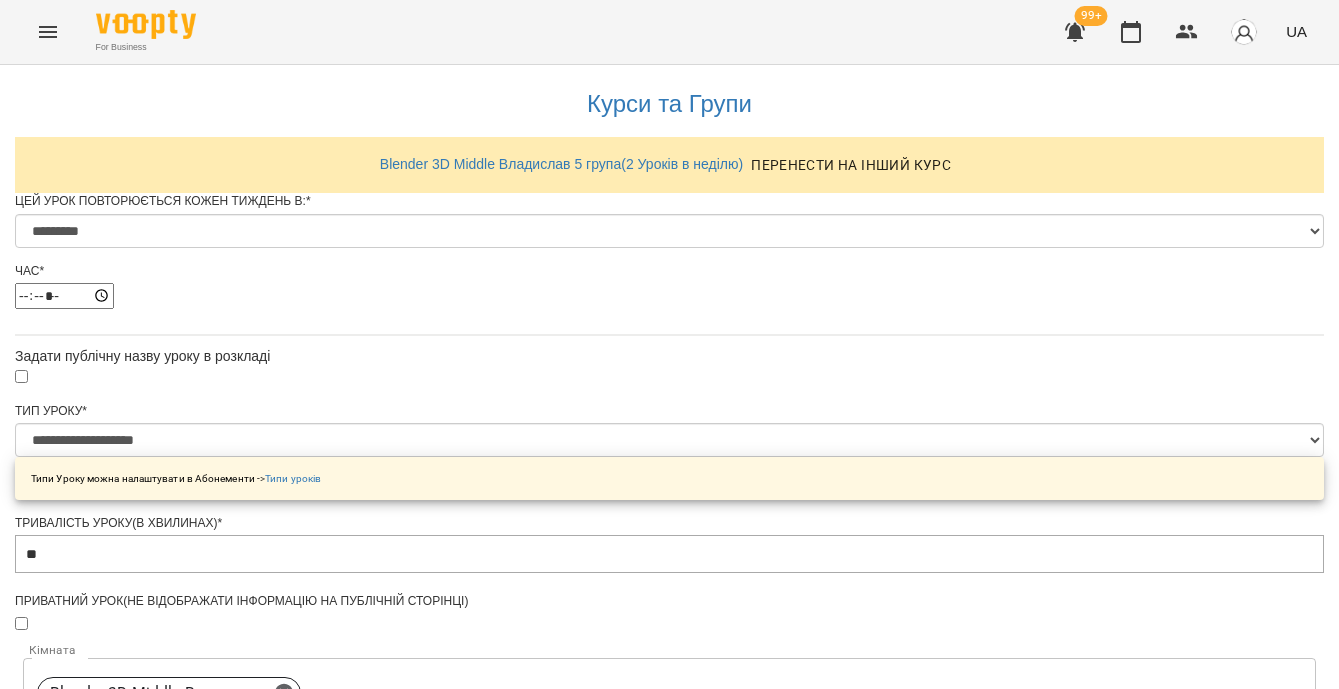 scroll, scrollTop: 1306, scrollLeft: 0, axis: vertical 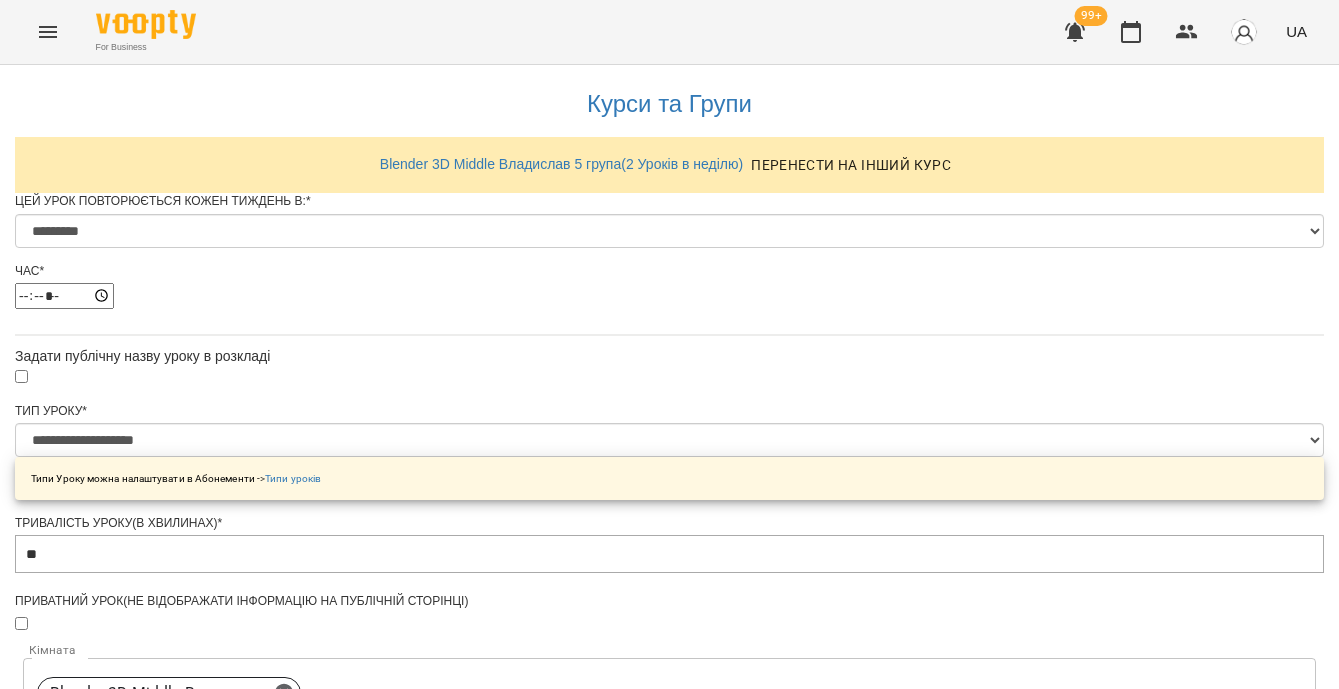 click on "**********" at bounding box center (108, 1651) 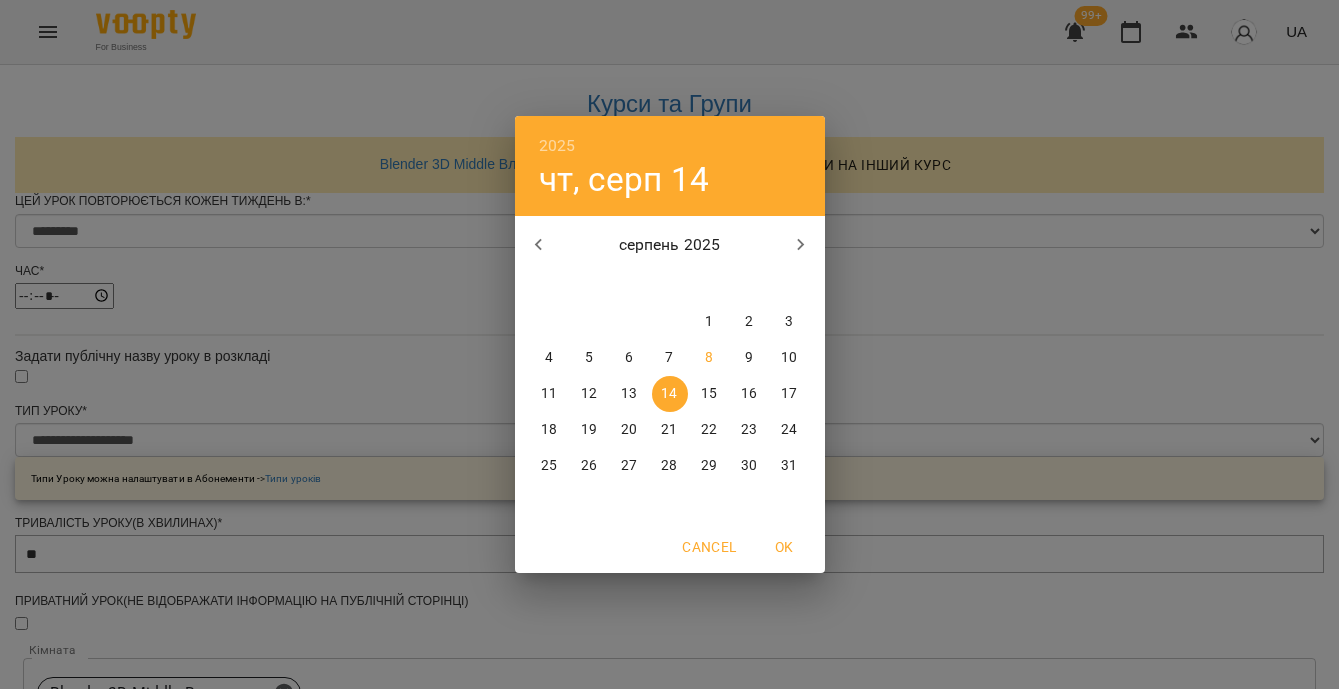 click on "19" at bounding box center (590, 430) 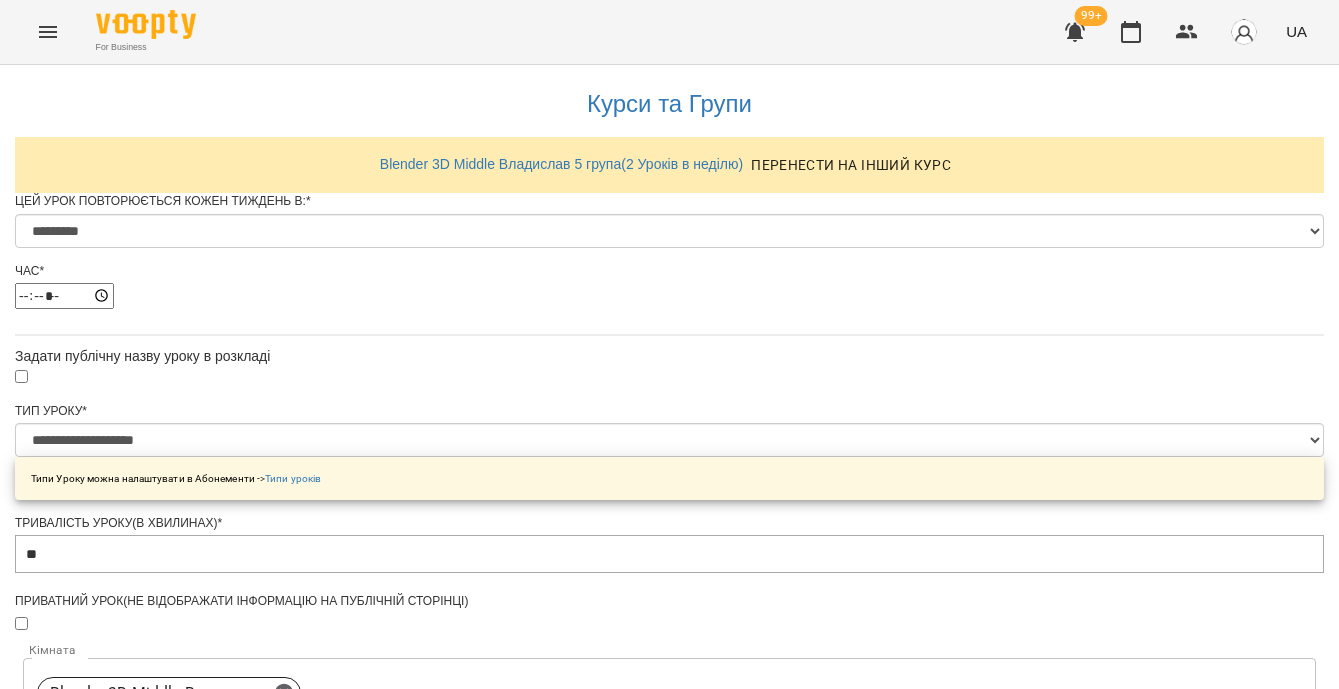 click on "Зберегти" at bounding box center (669, 1768) 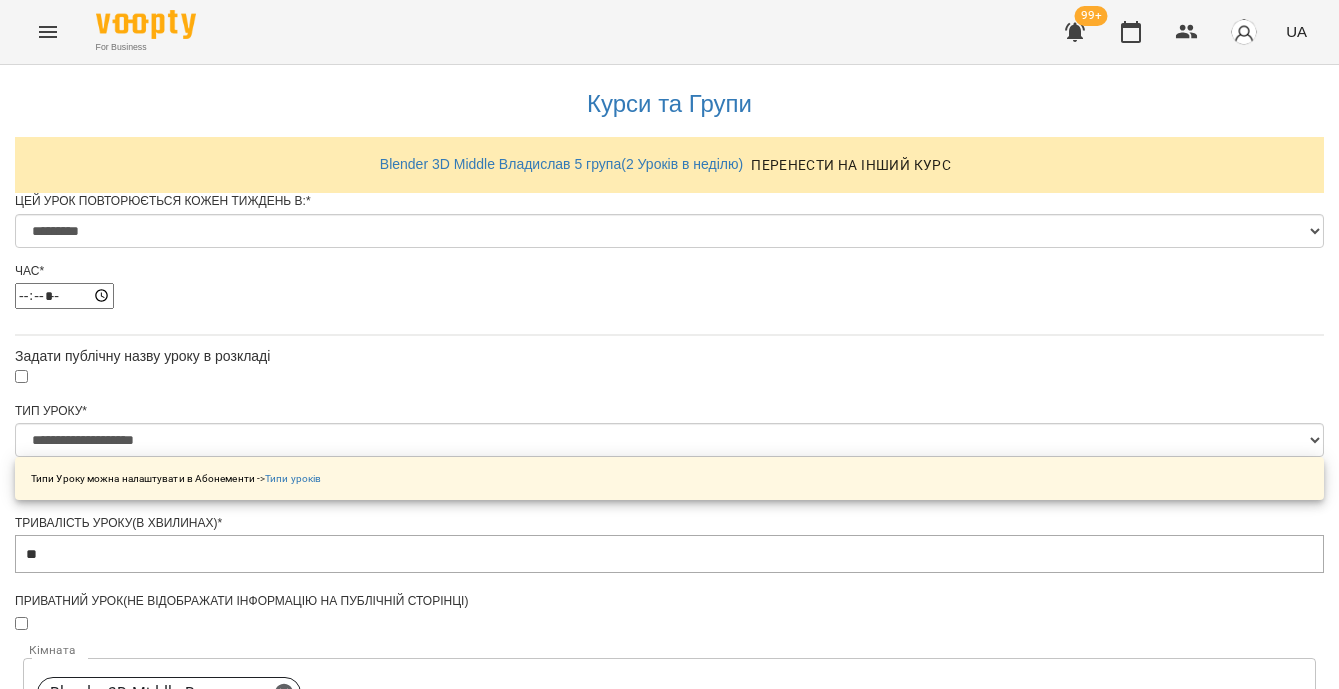 scroll, scrollTop: 0, scrollLeft: 0, axis: both 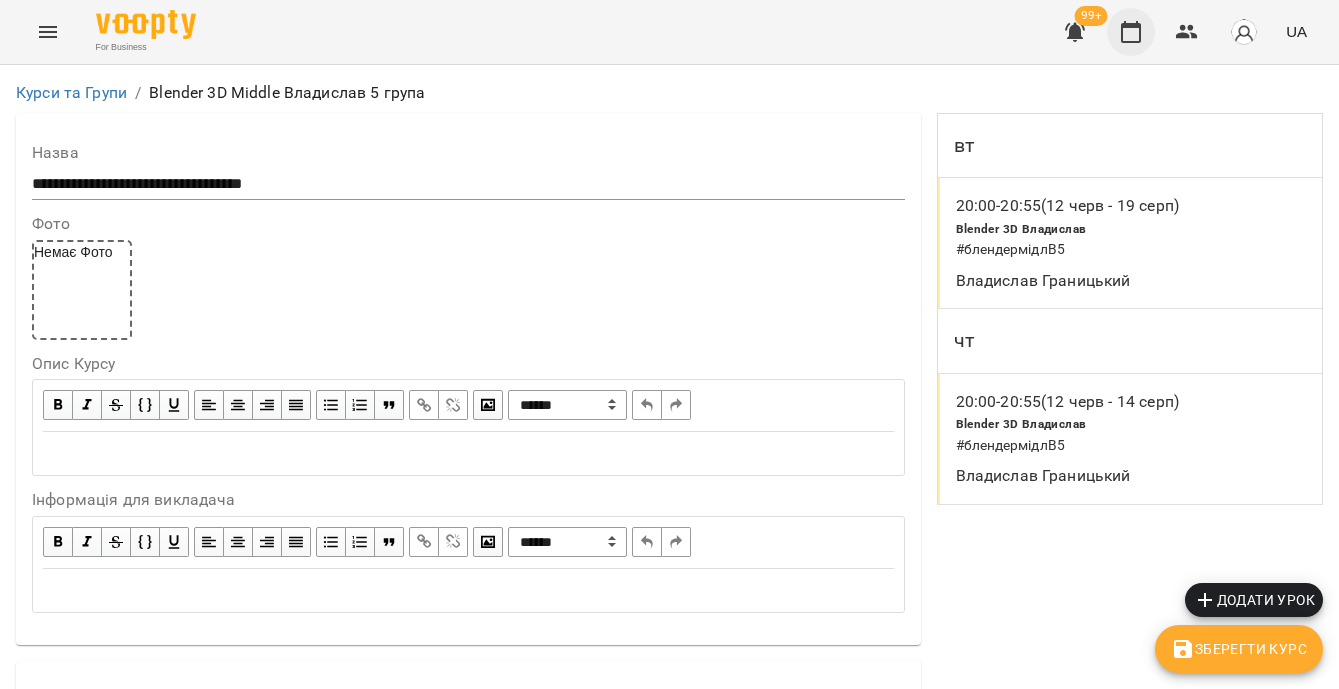 click 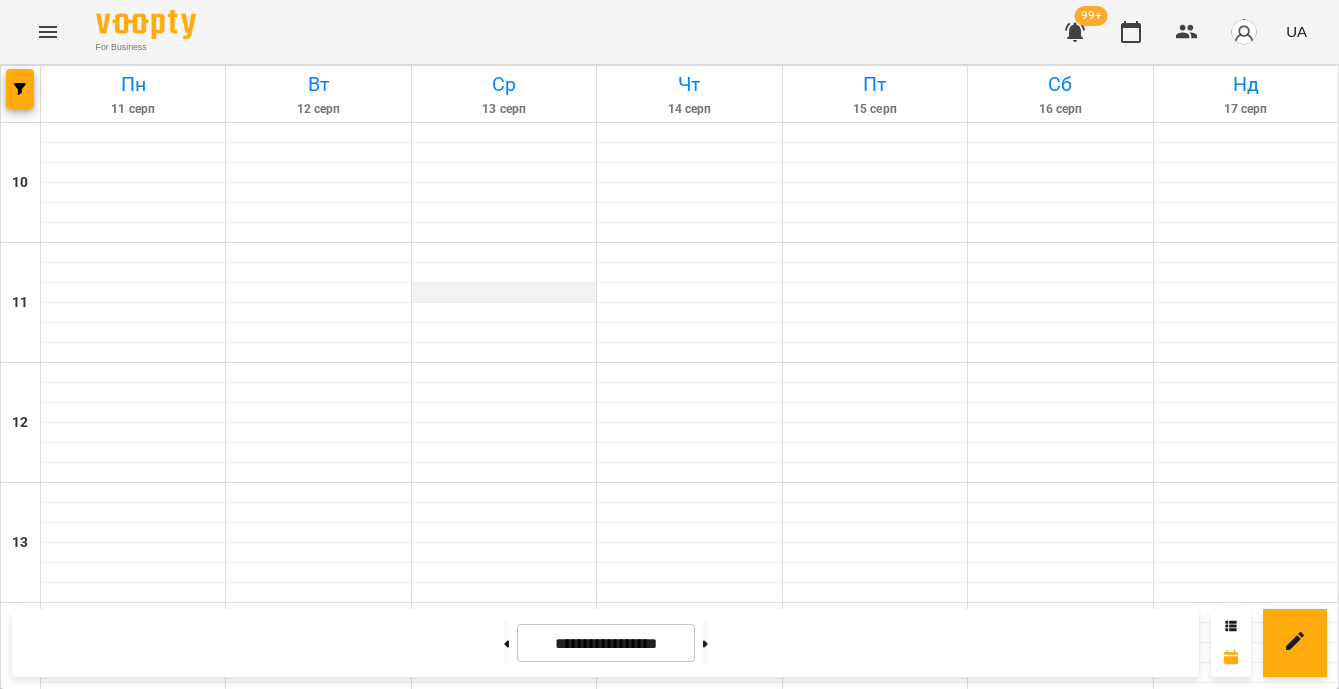 scroll, scrollTop: 1017, scrollLeft: 0, axis: vertical 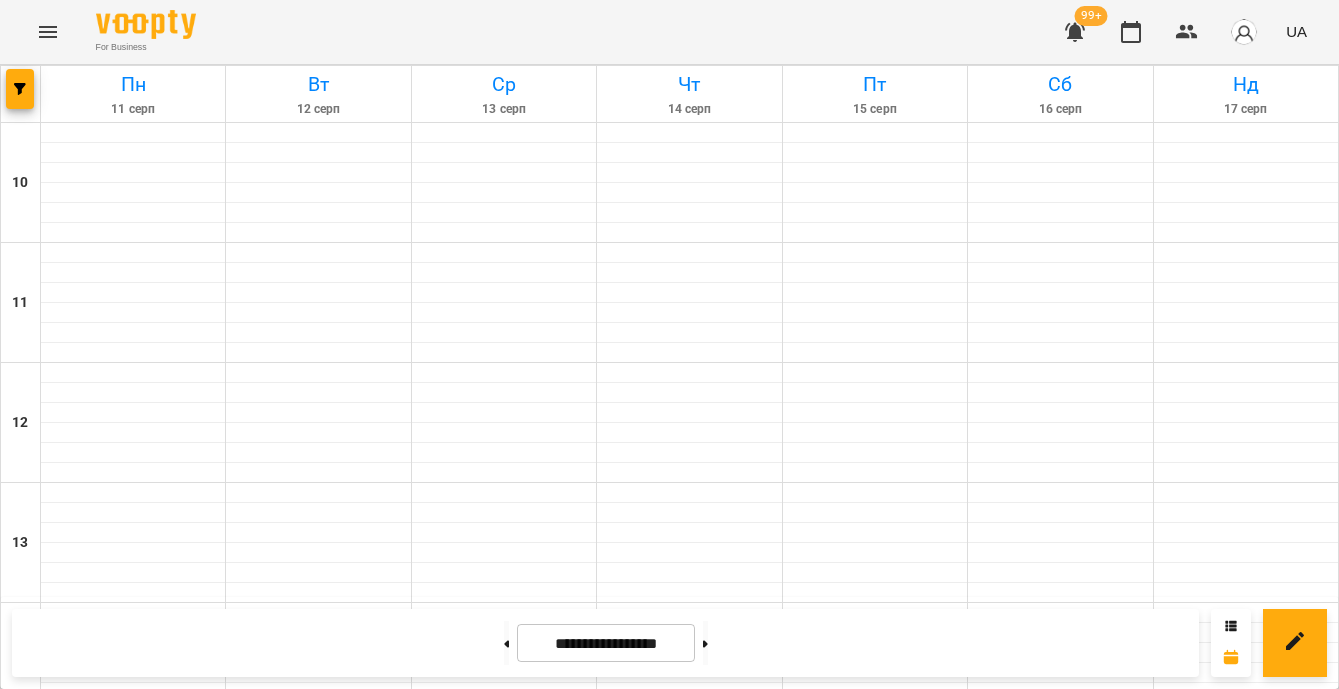 click on "Blender 3D Владислав - блендерпроВ3" at bounding box center [318, 1277] 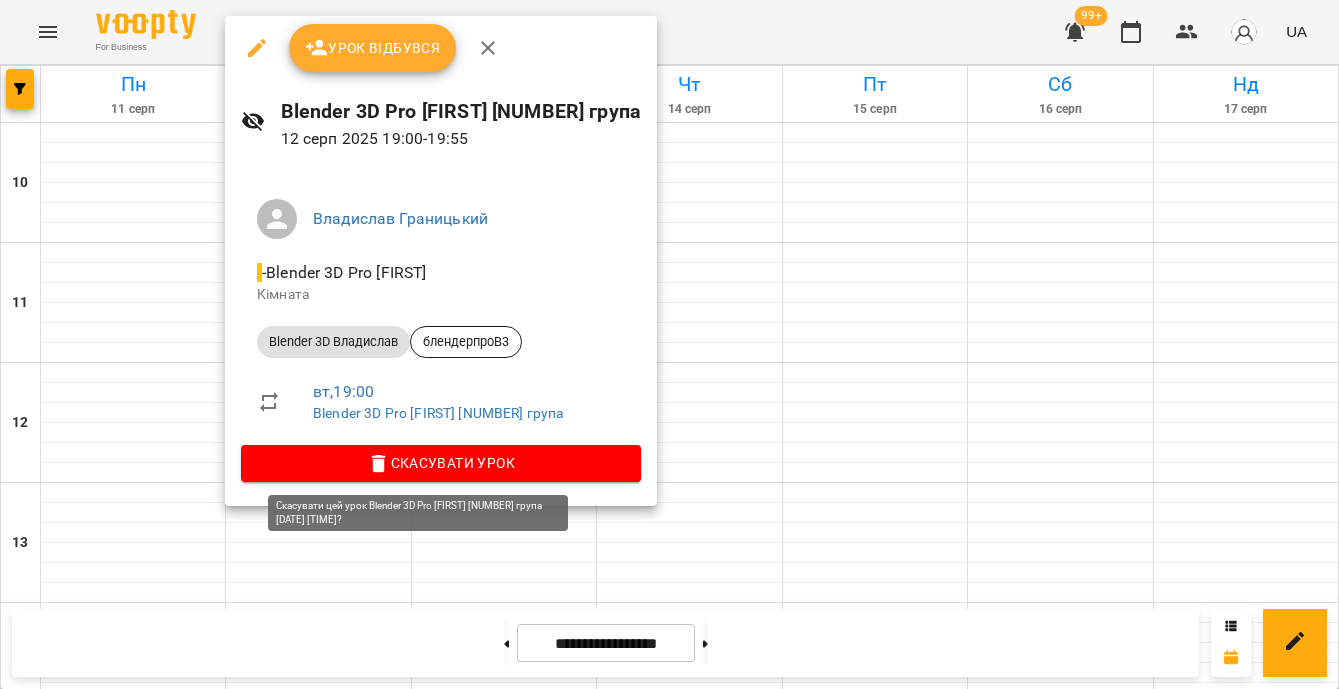 click on "Скасувати Урок" at bounding box center (441, 463) 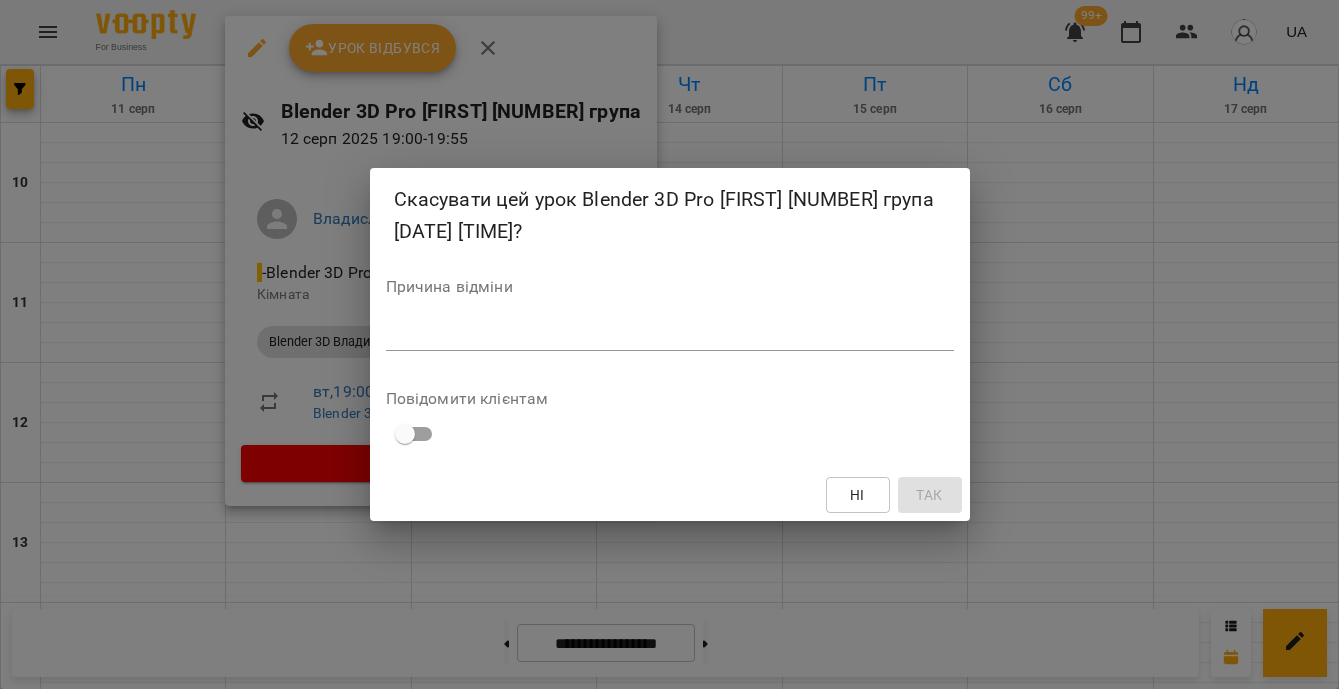click at bounding box center [670, 334] 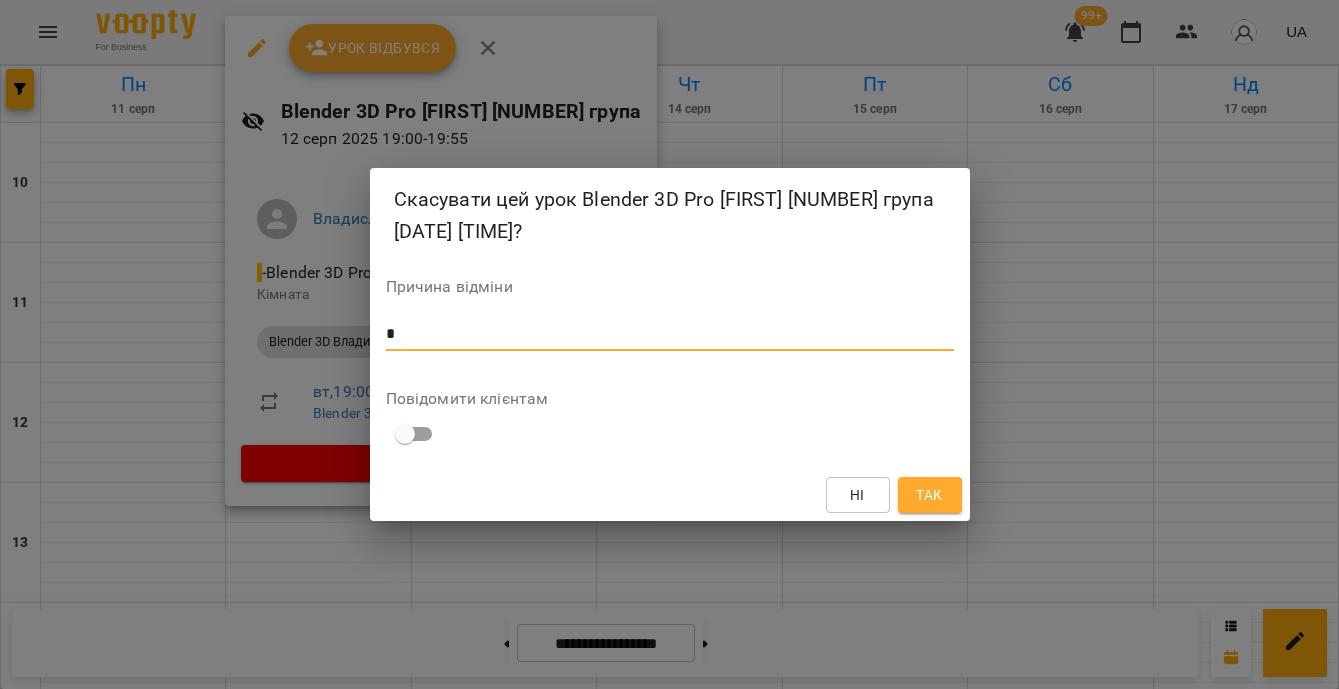 type on "*" 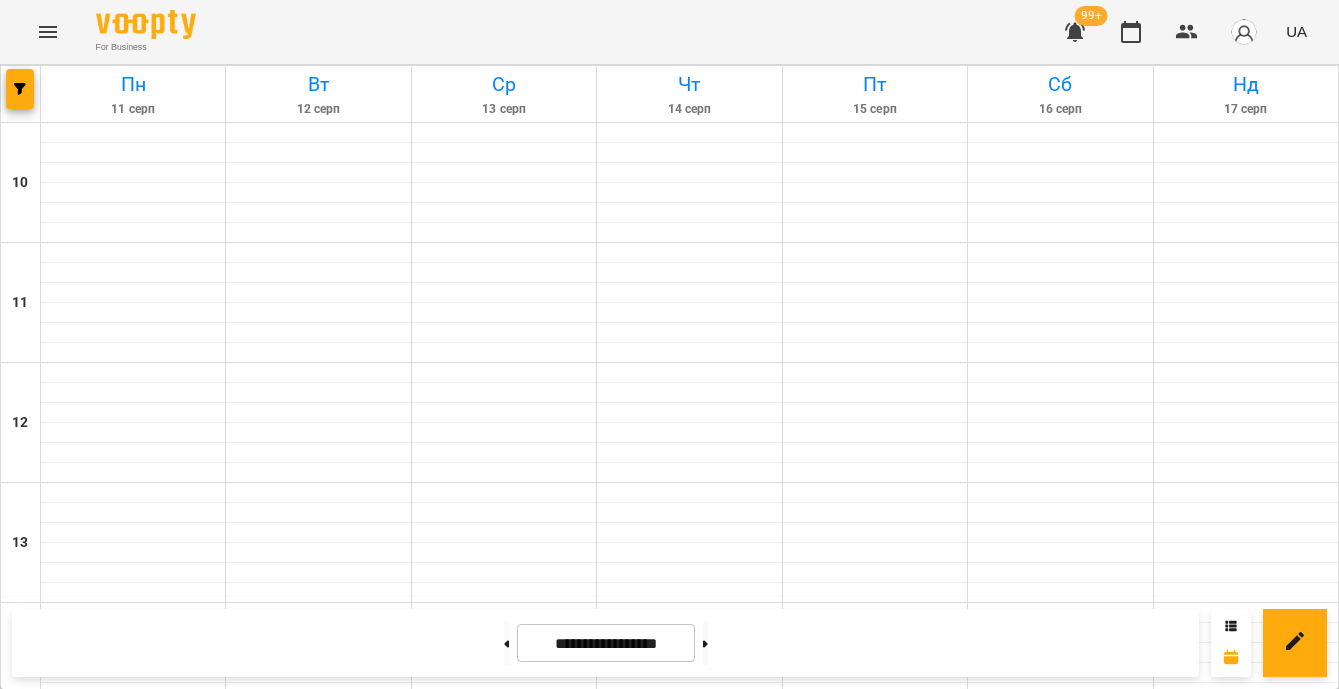 click on "Blender 3D Владислав - блендерпроВ3" at bounding box center [689, 1277] 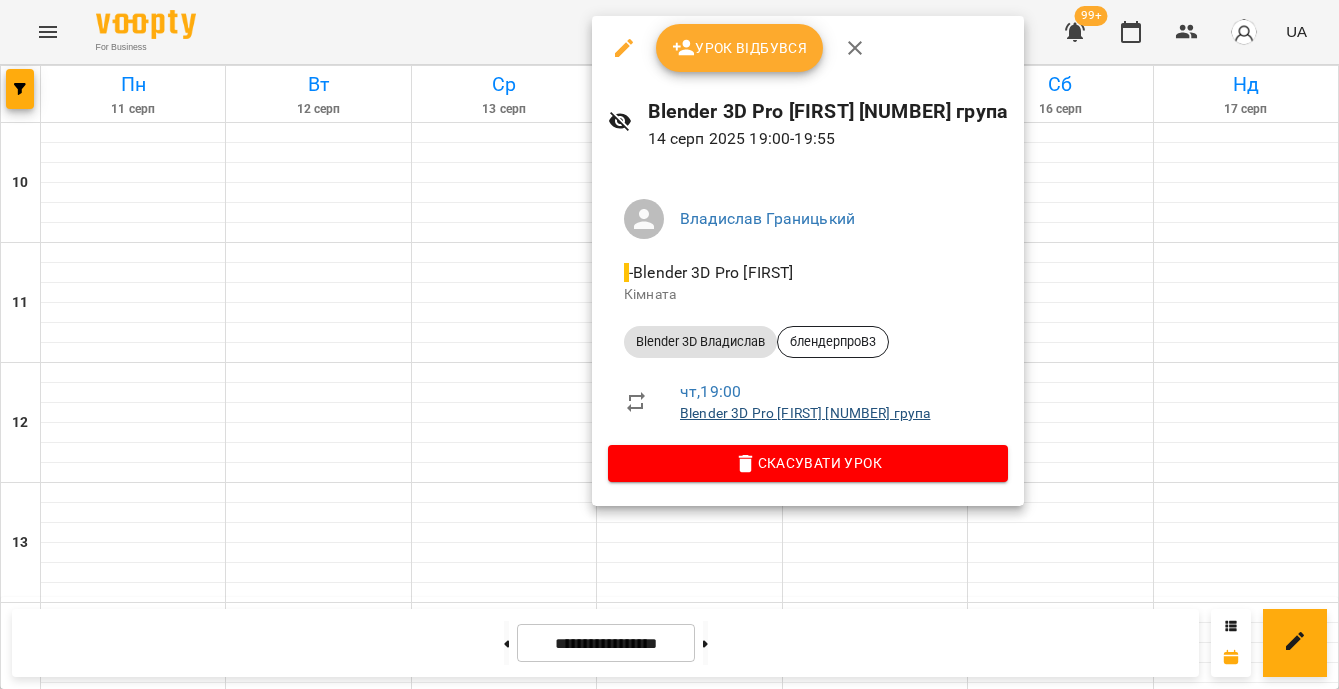 click on "Blender 3D Pro Владислав 3 група" at bounding box center [805, 413] 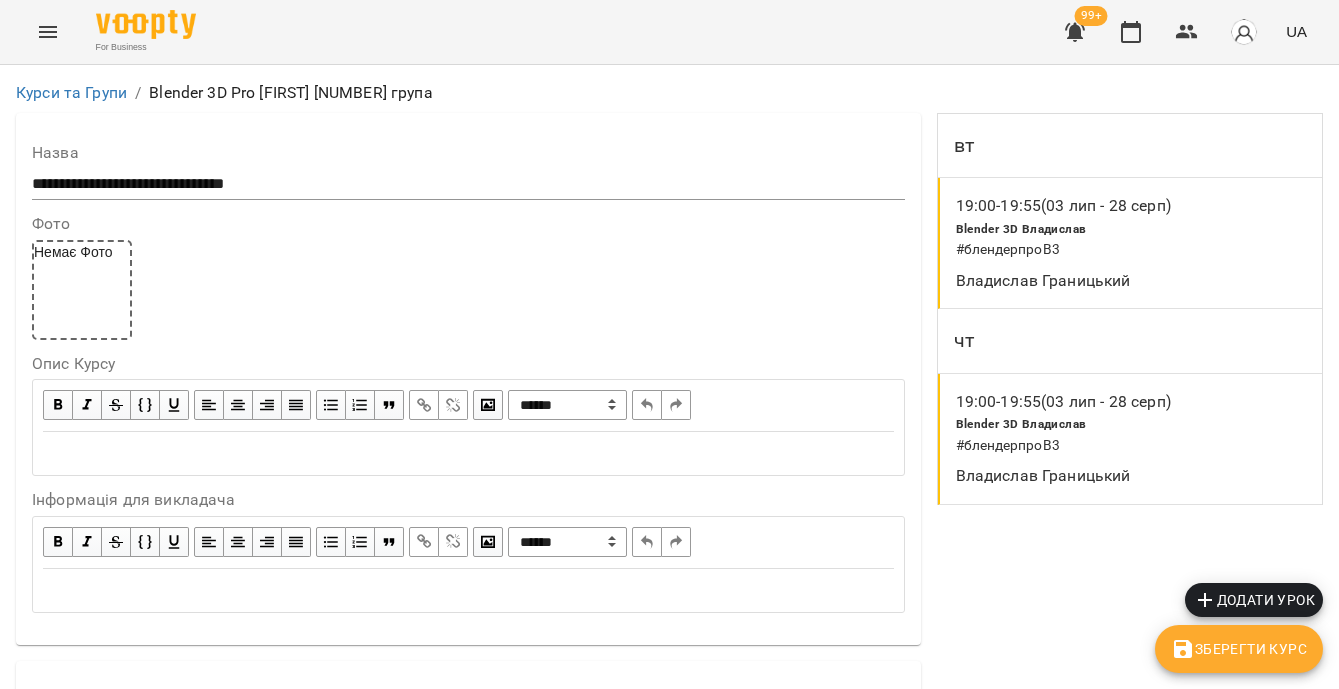 scroll, scrollTop: 1335, scrollLeft: 0, axis: vertical 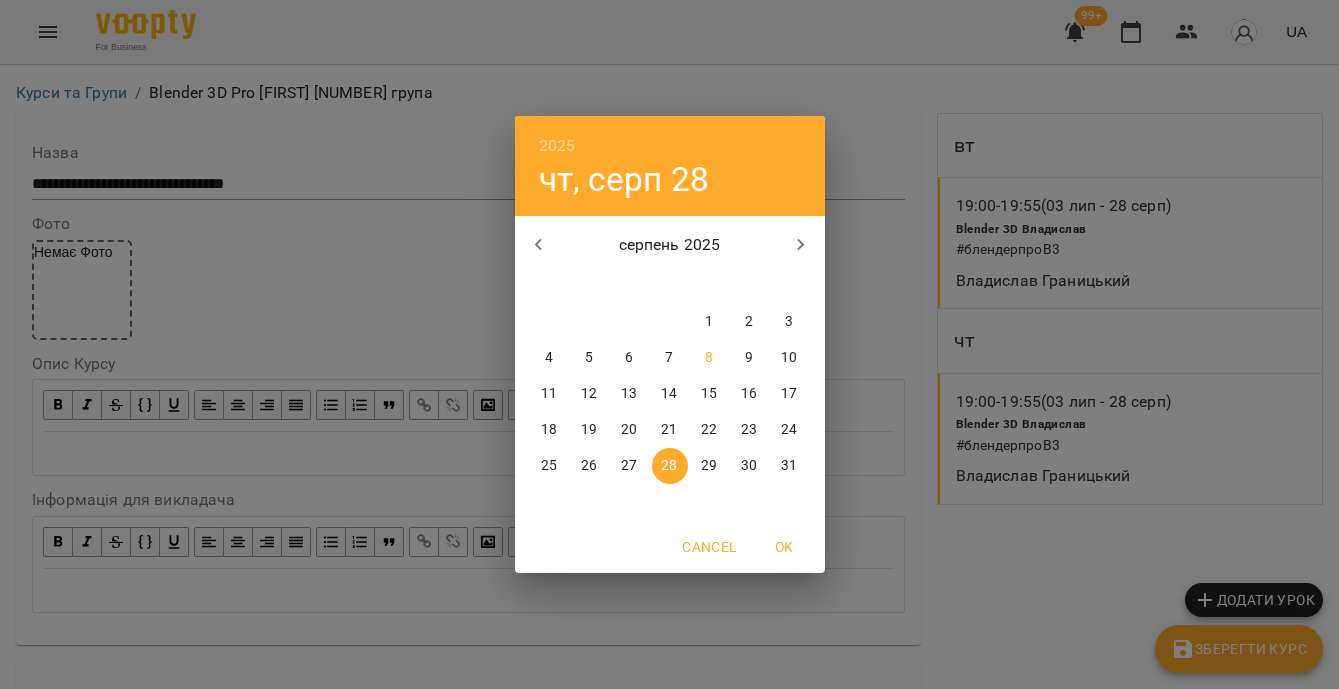 click 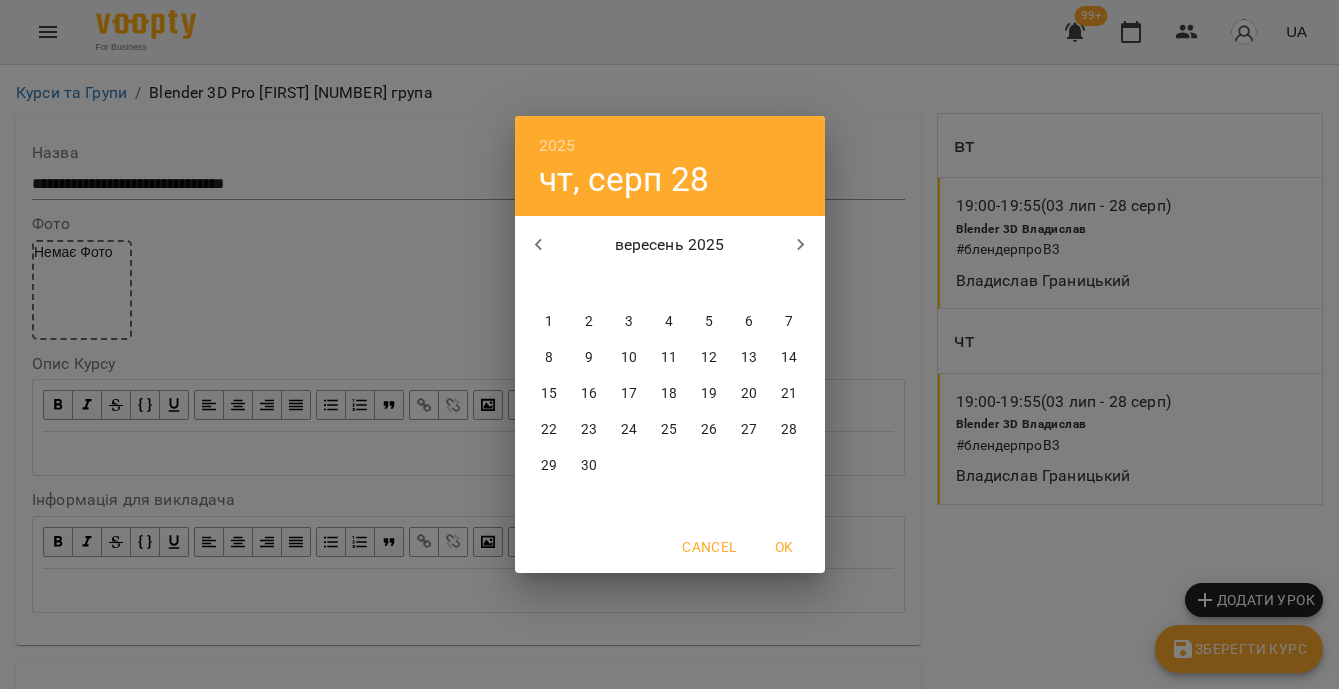click on "2" at bounding box center [590, 322] 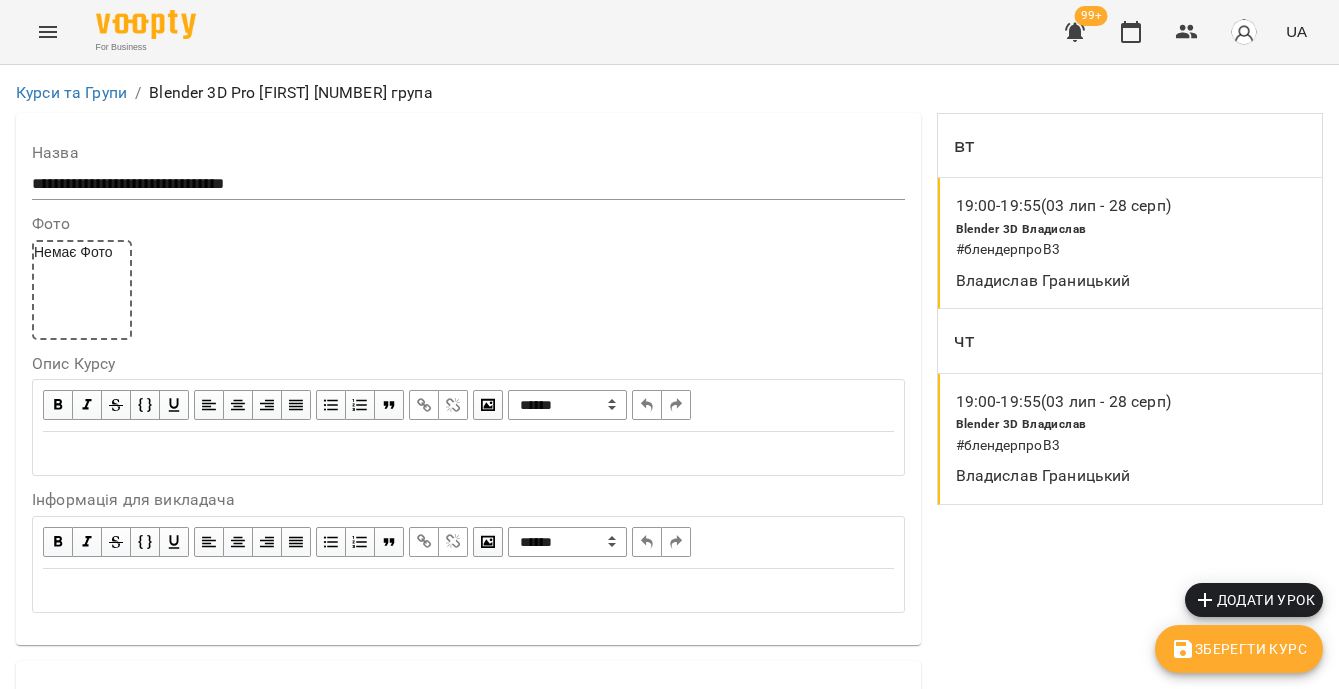 click on "Зберегти Курс" at bounding box center (1239, 649) 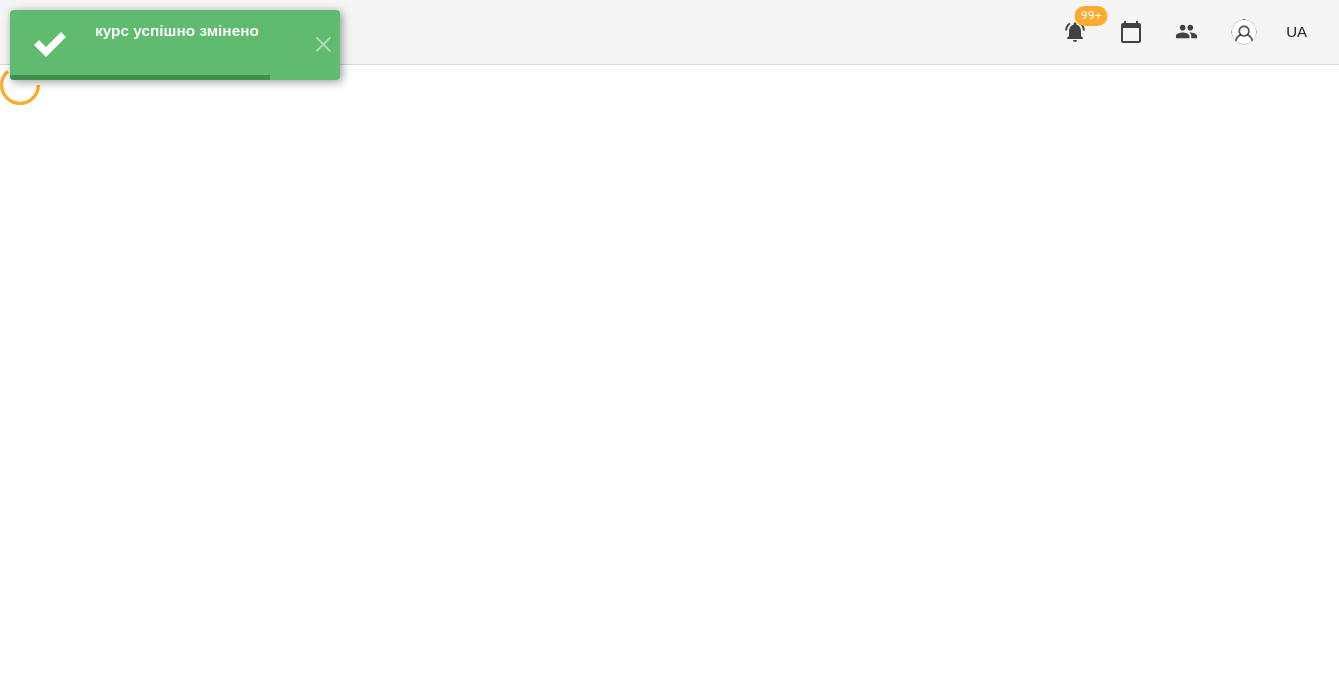 scroll, scrollTop: 0, scrollLeft: 0, axis: both 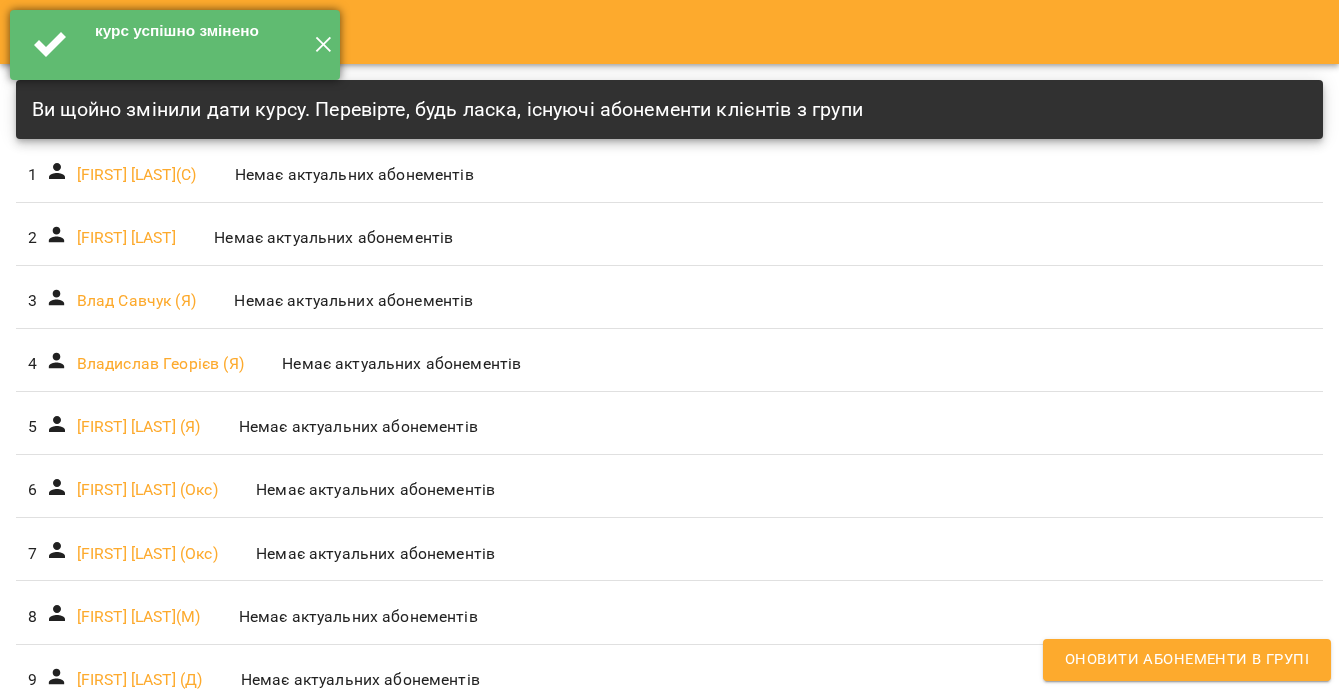 click on "✕" at bounding box center [323, 45] 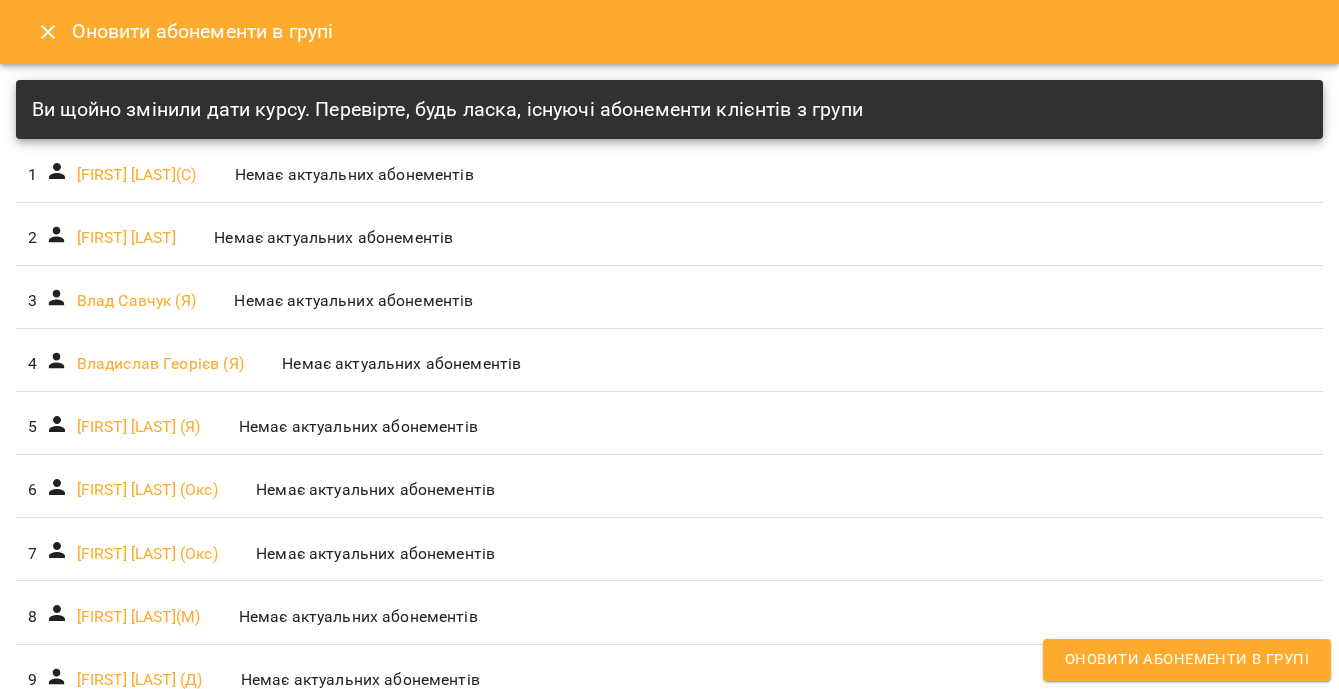 click 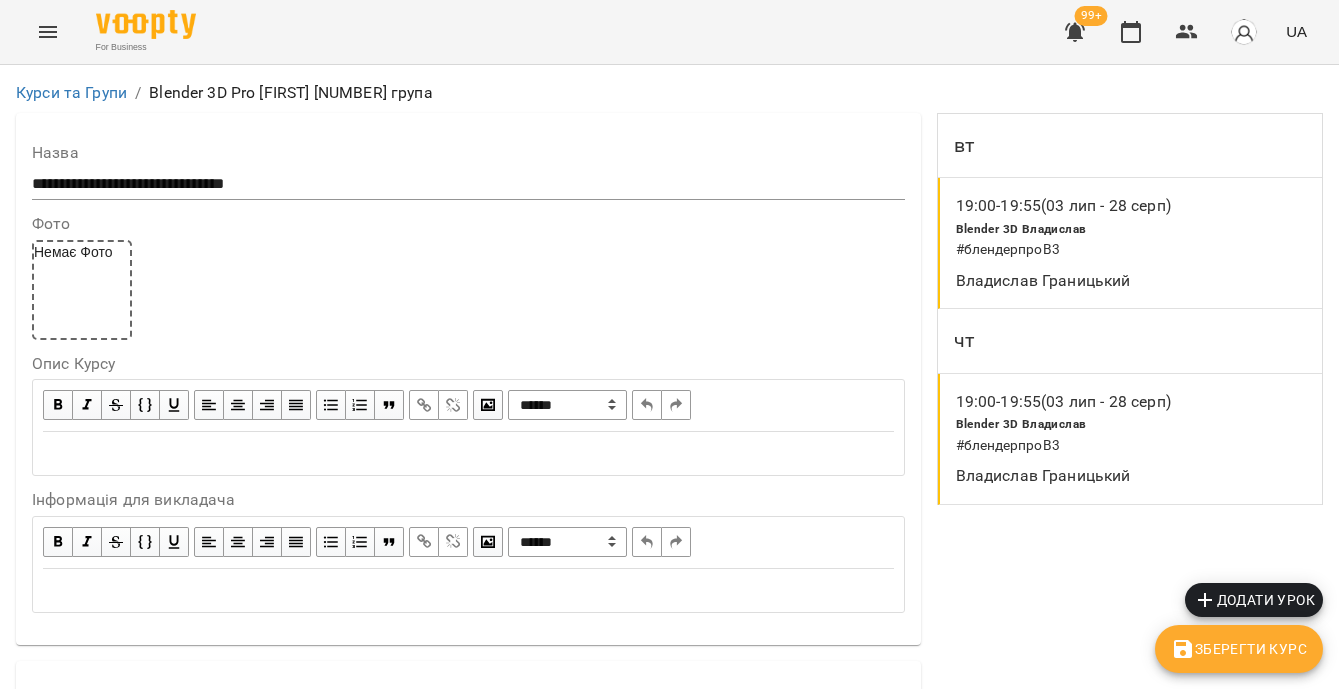 scroll, scrollTop: 1264, scrollLeft: 0, axis: vertical 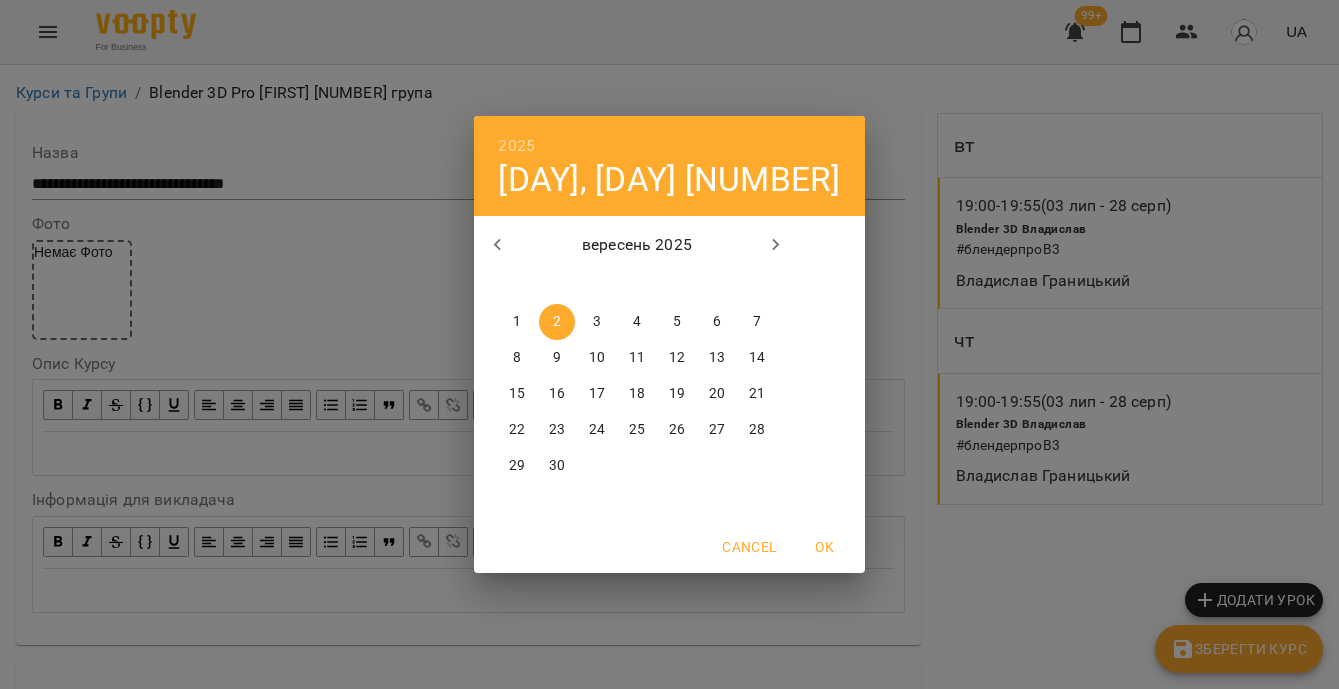 click on "2025 вт, вер 2 вересень 2025 пн вт ср чт пт сб нд 1 2 3 4 5 6 7 8 9 10 11 12 13 14 15 16 17 18 19 20 21 22 23 24 25 26 27 28 29 30 1 2 3 4 5 Cancel OK" at bounding box center [669, 344] 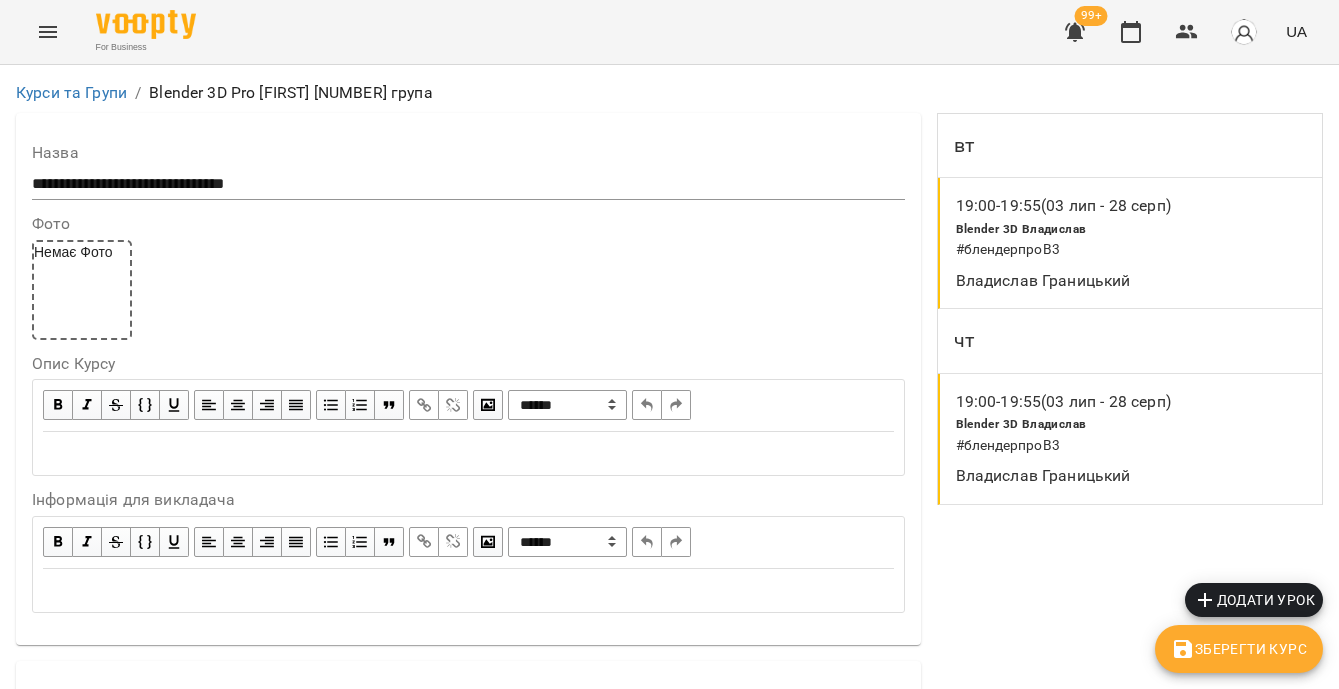 scroll, scrollTop: 0, scrollLeft: 0, axis: both 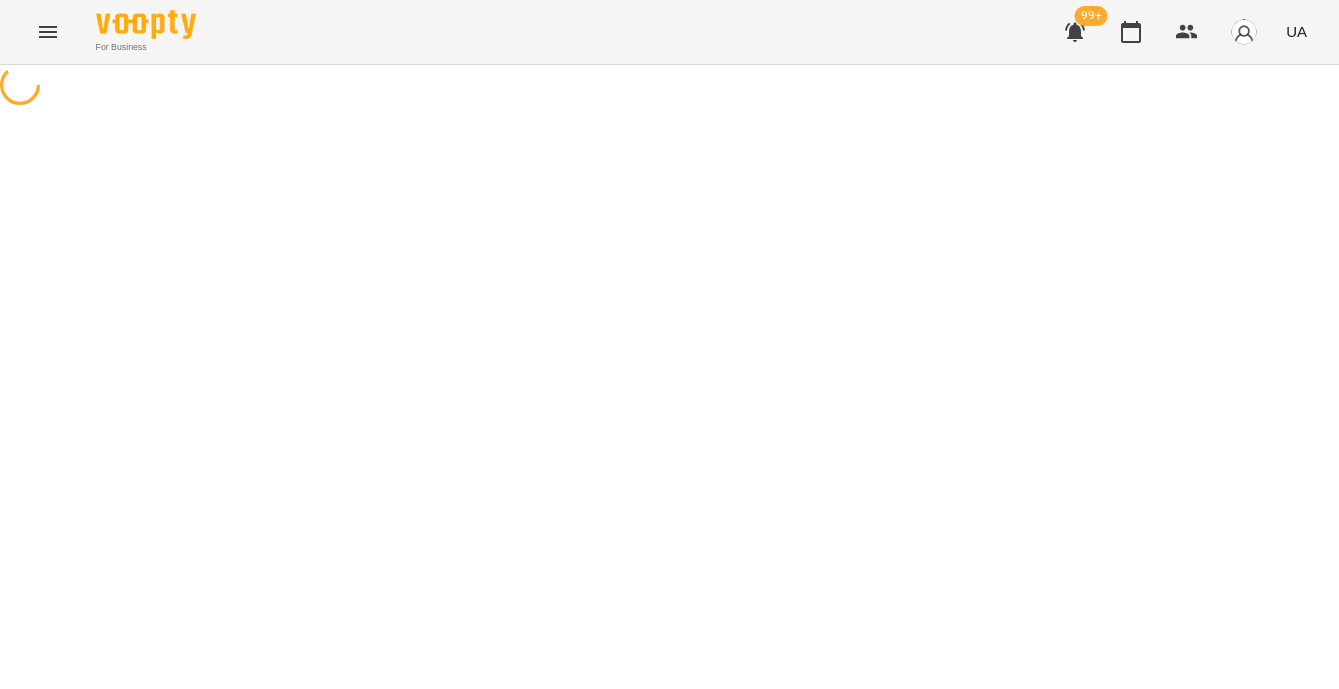 select on "*" 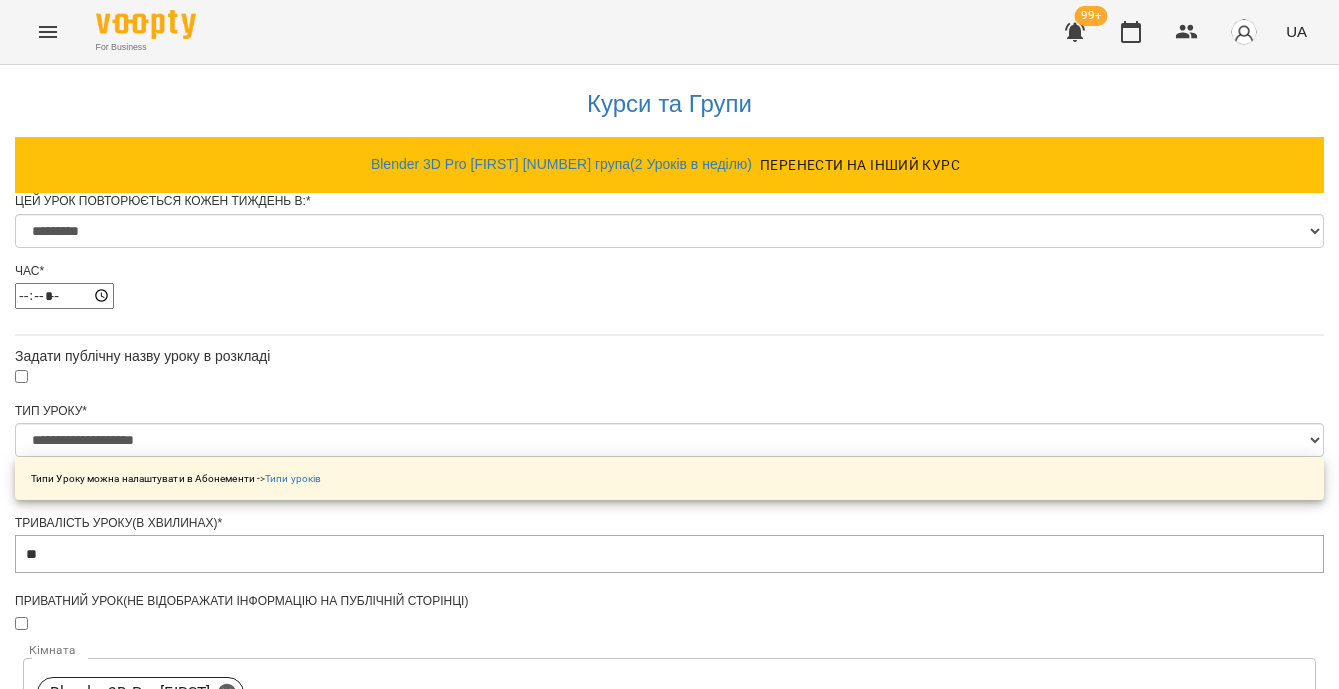 scroll, scrollTop: 1268, scrollLeft: 0, axis: vertical 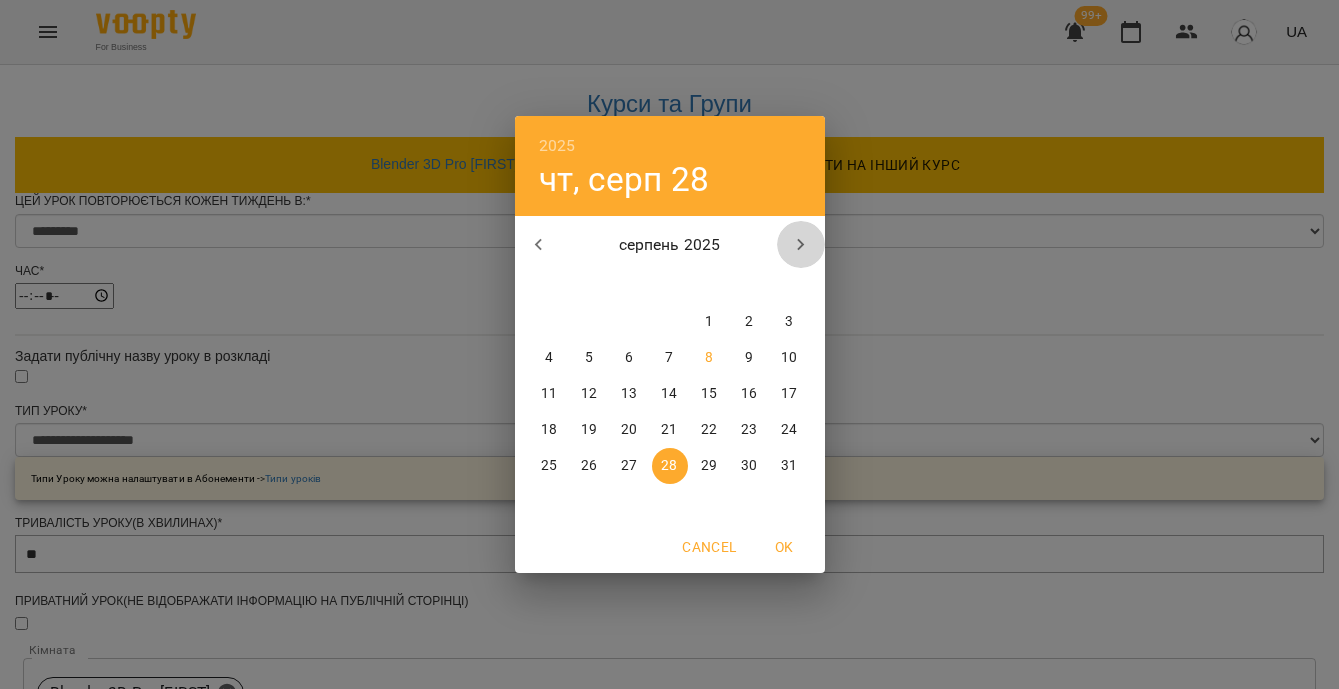 click 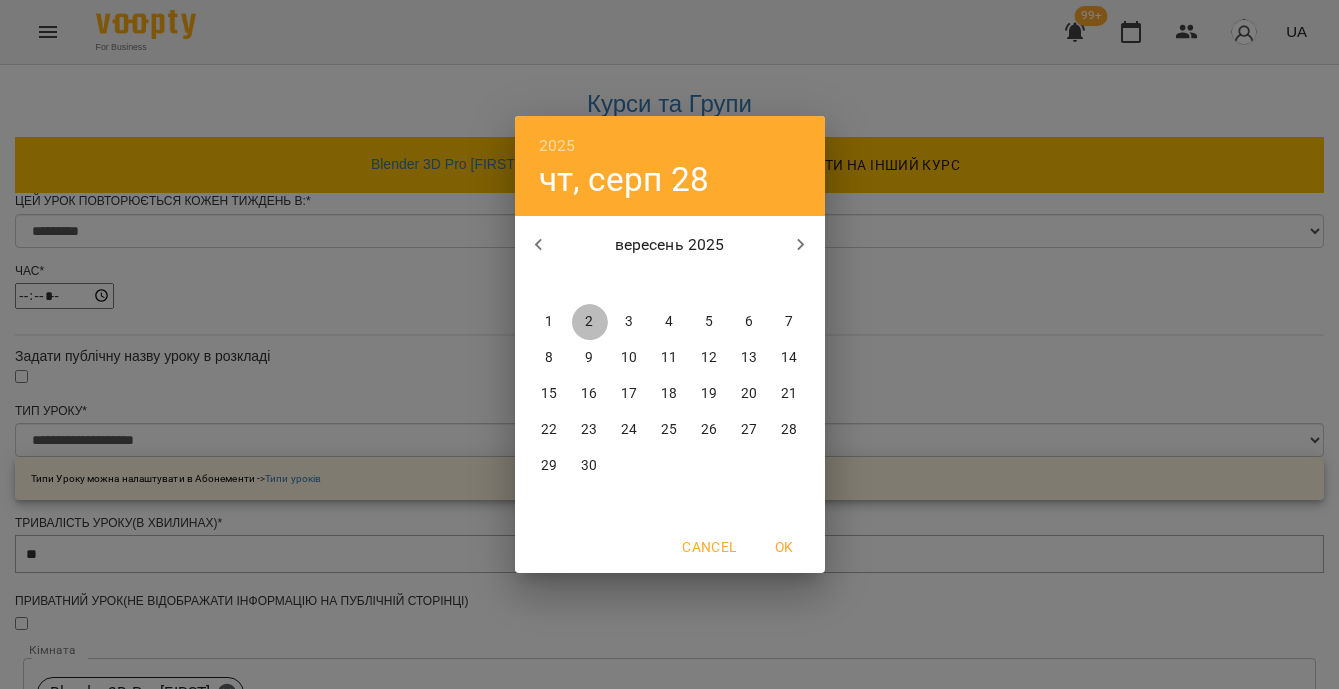 click on "2" at bounding box center (590, 322) 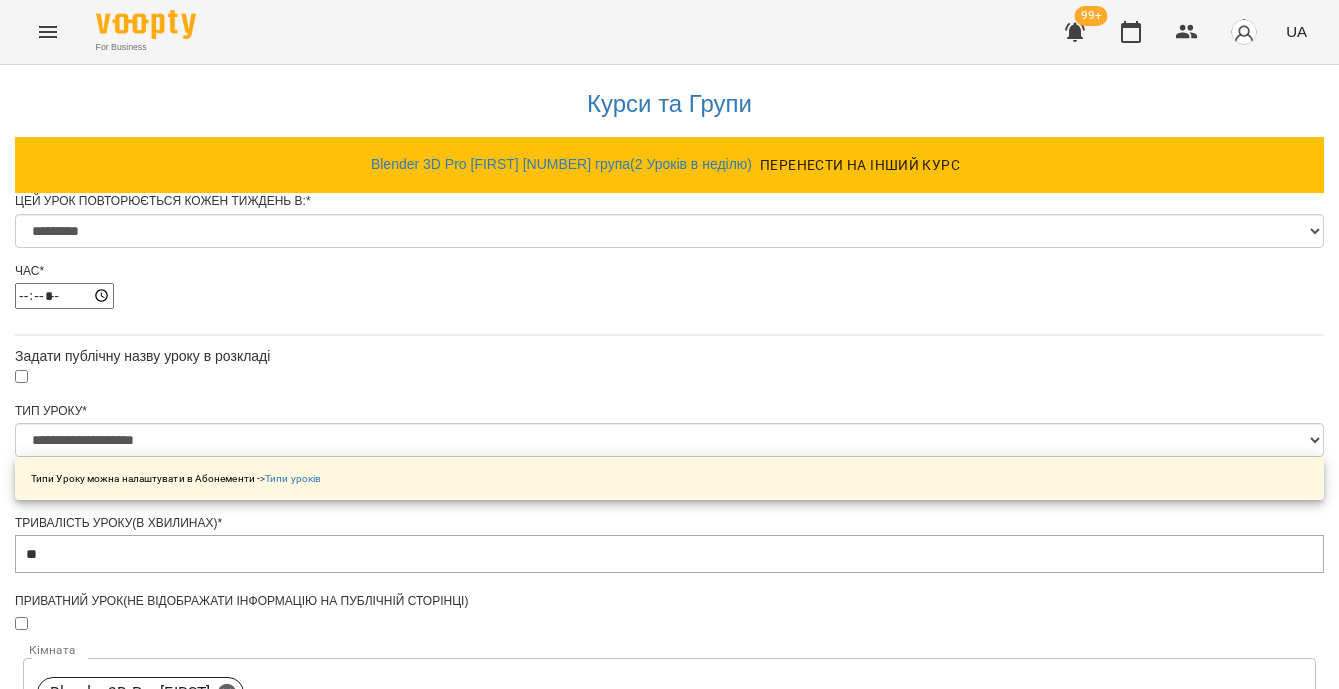 click on "Зберегти" at bounding box center [669, 1731] 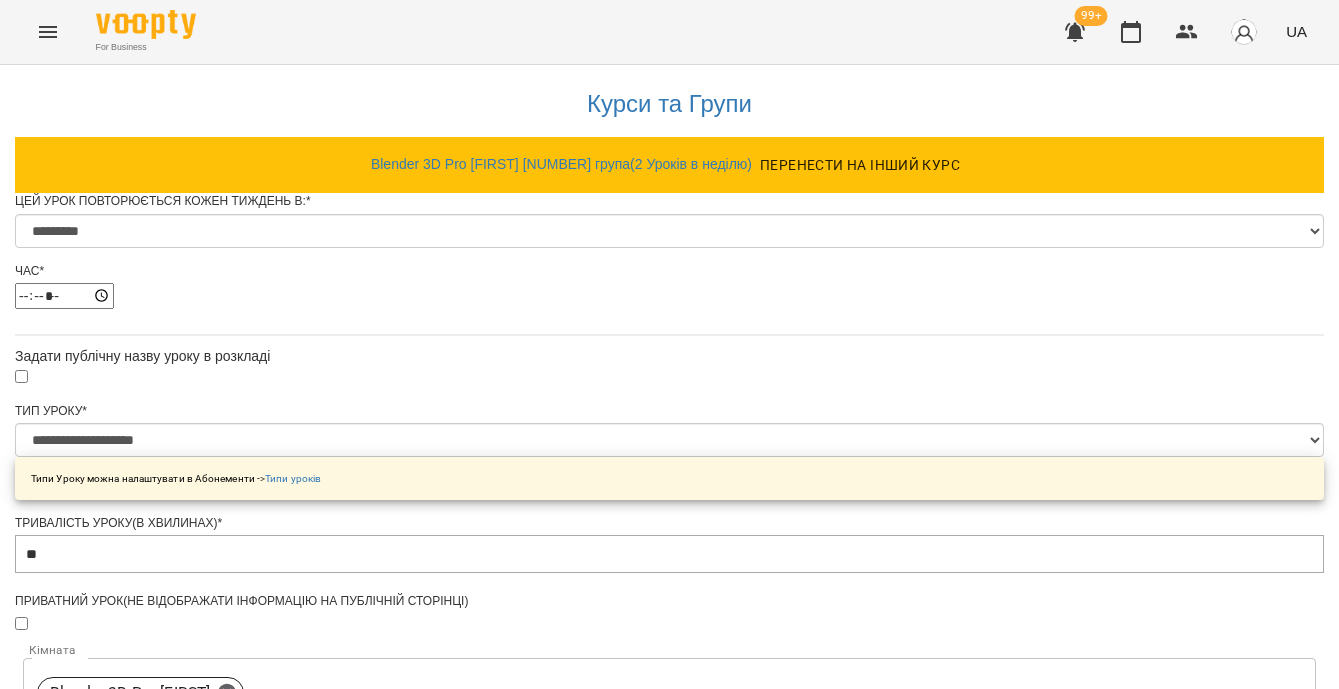 scroll, scrollTop: 0, scrollLeft: 0, axis: both 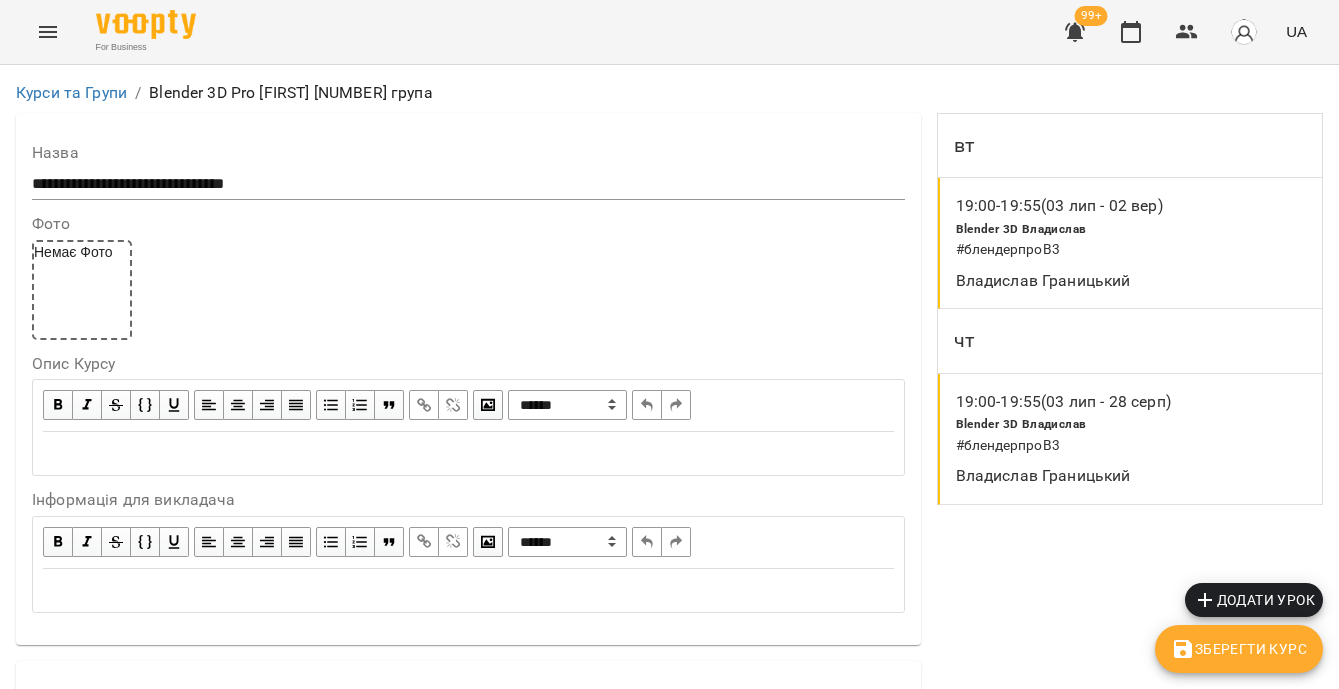click on "Зберегти Курс" at bounding box center (1239, 649) 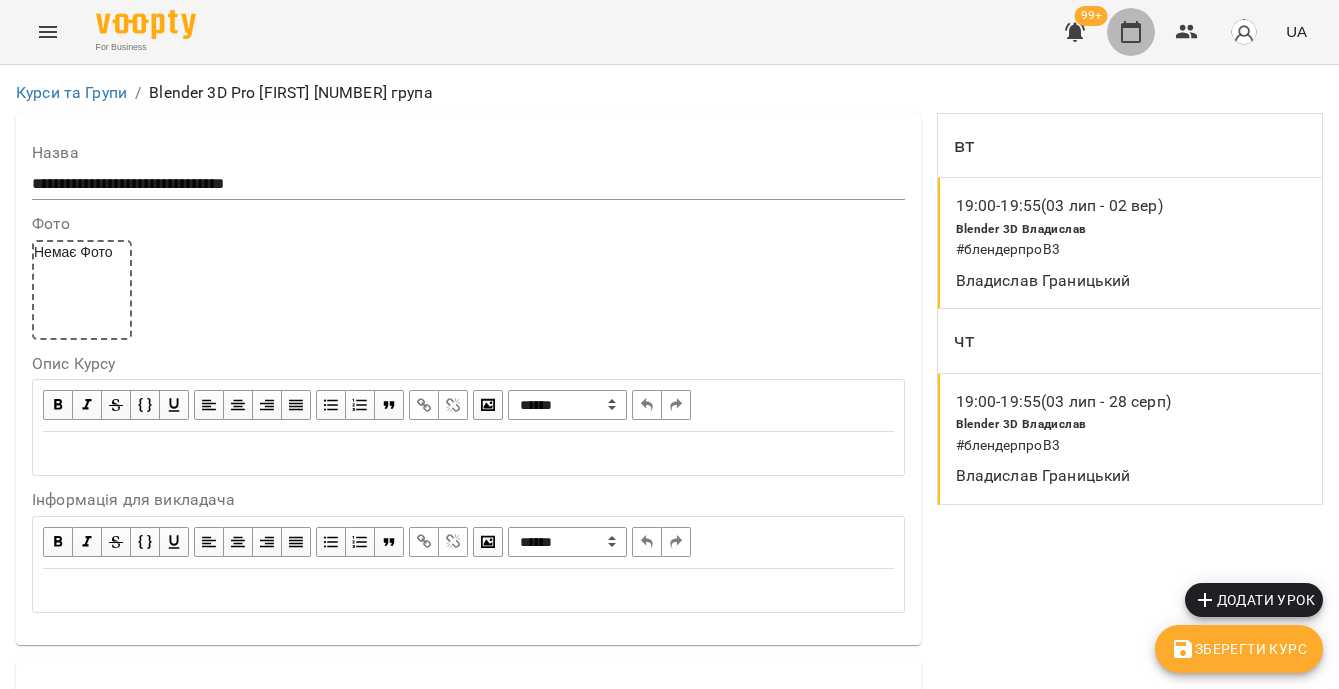 click 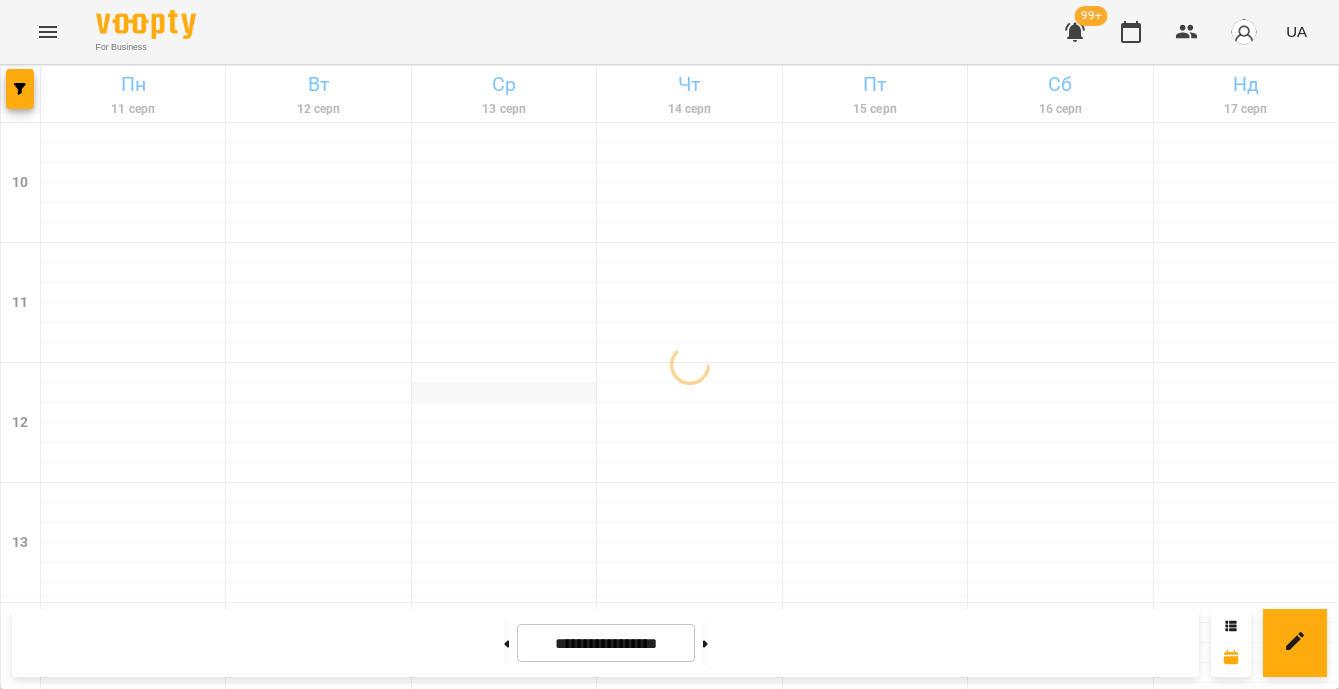 scroll, scrollTop: 1084, scrollLeft: 0, axis: vertical 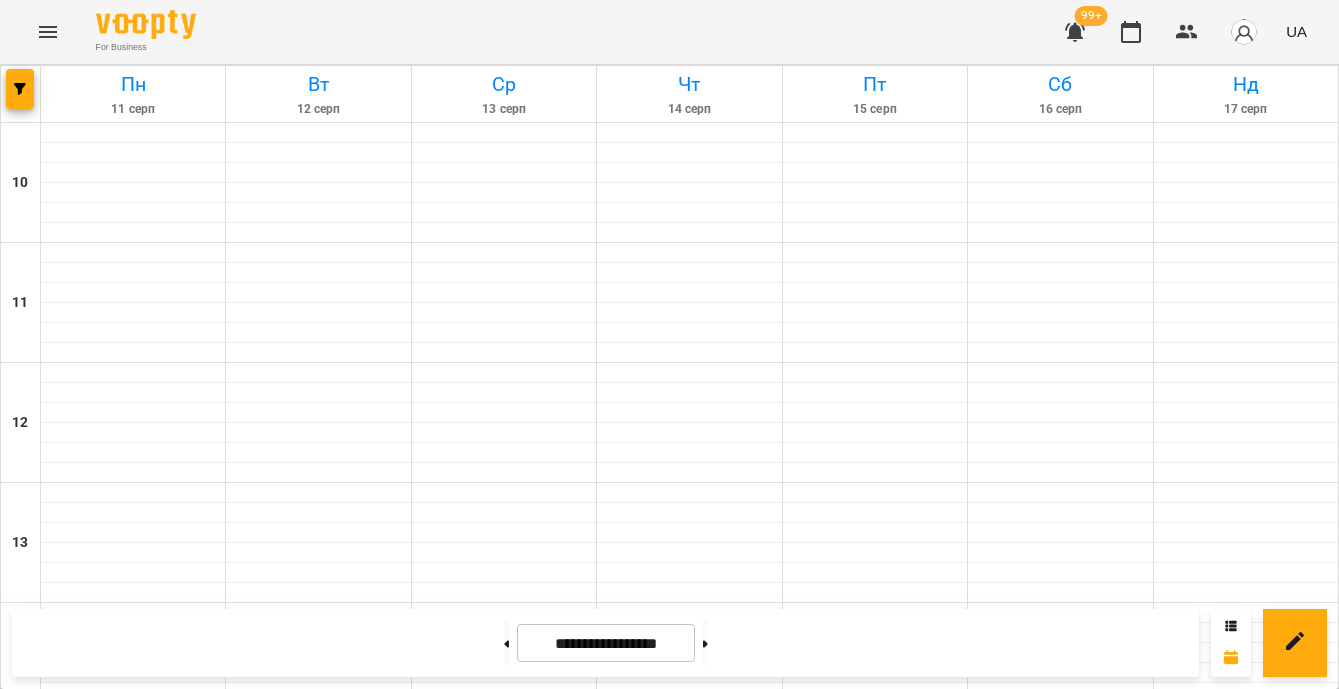 click on "Blender 3D Владислав - блендерВ13" at bounding box center (133, 1517) 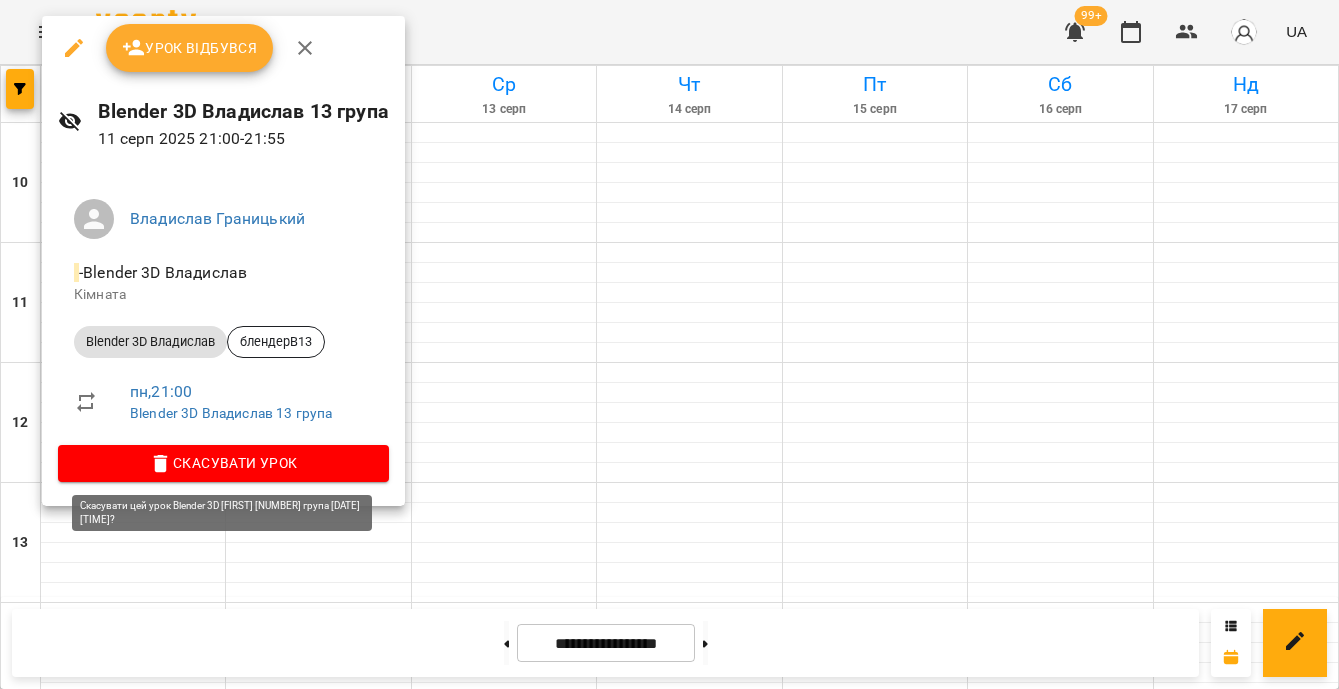 click on "Скасувати Урок" at bounding box center [223, 463] 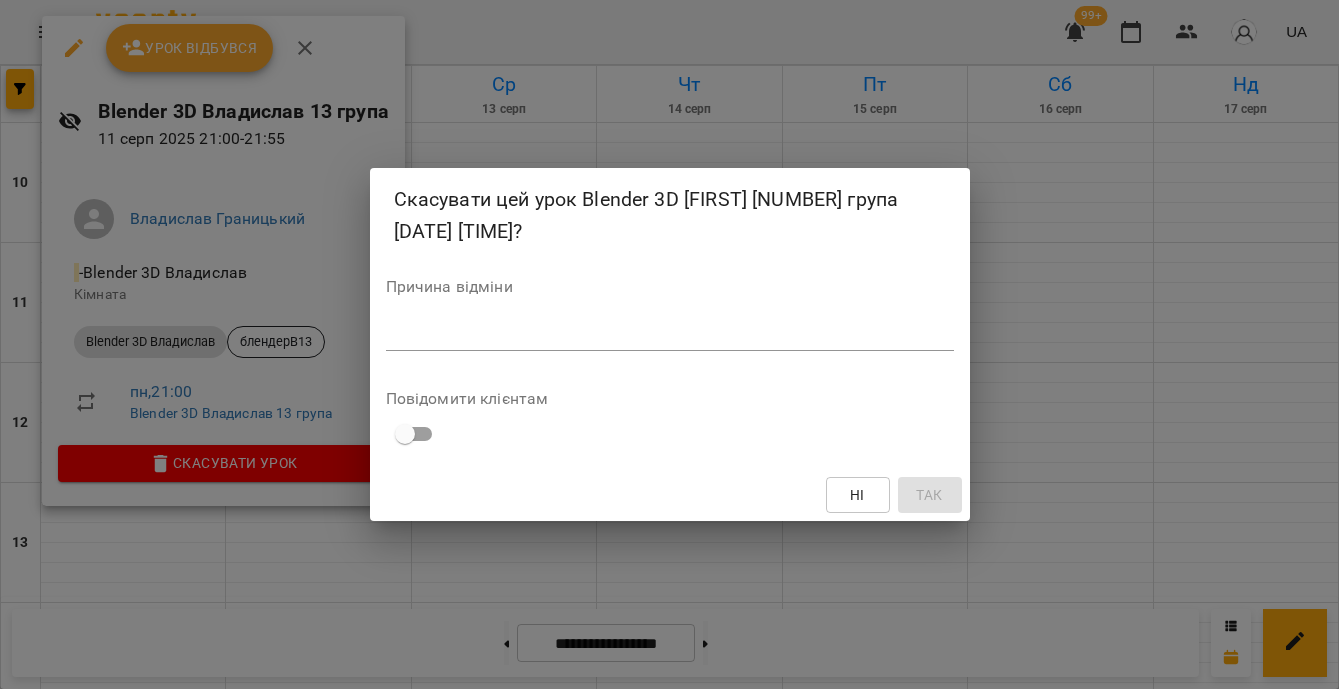 click at bounding box center (670, 334) 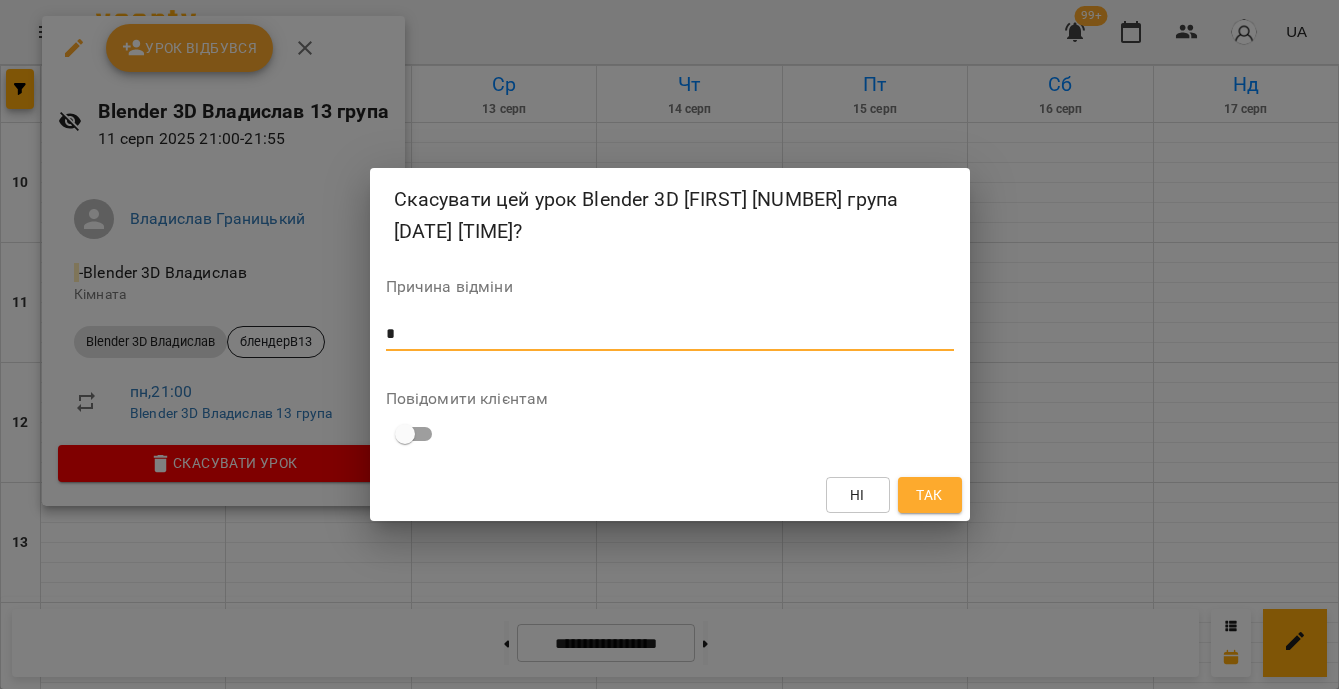 type on "*" 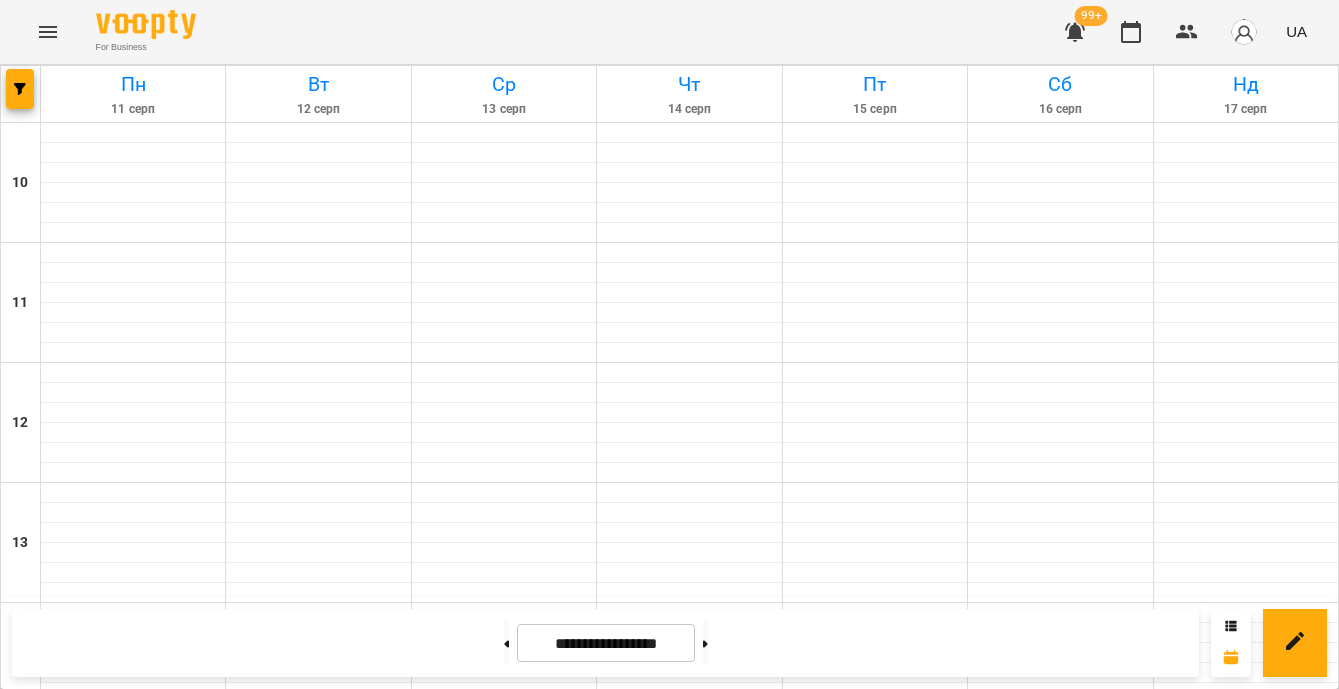 click on "Blender 3D Владислав - блендерВ13" at bounding box center (504, 1517) 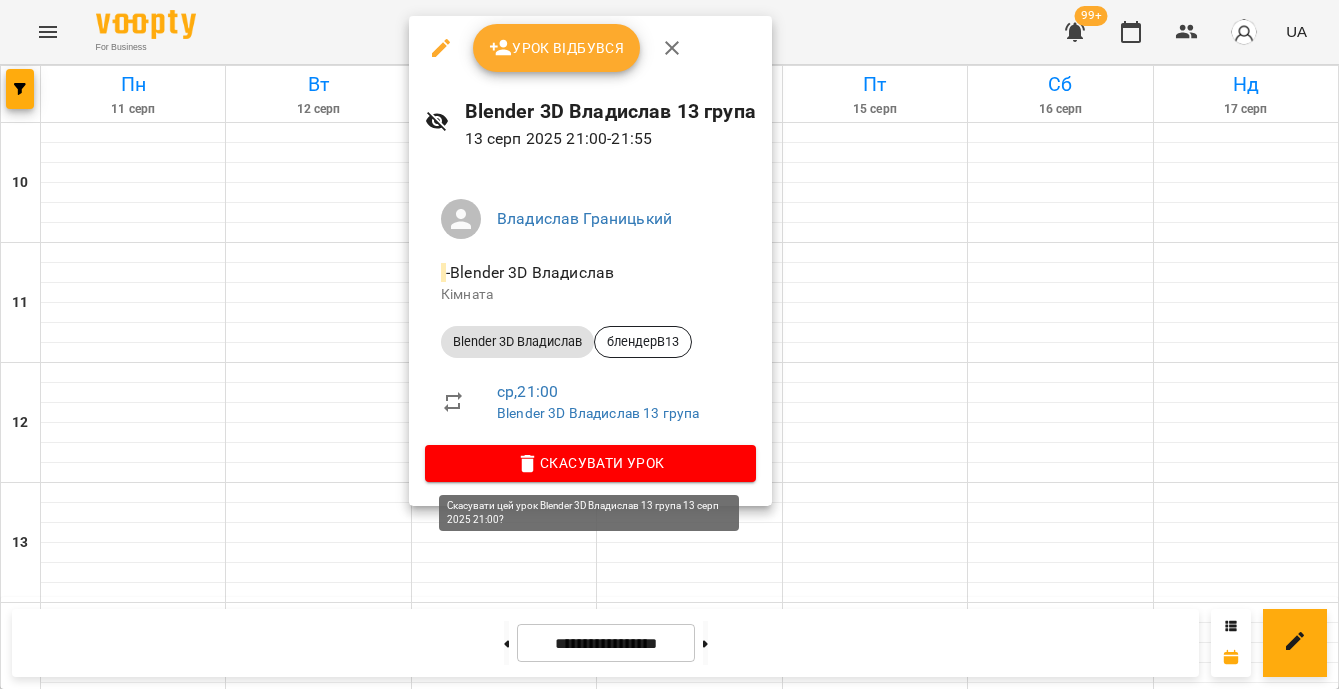 click on "Скасувати Урок" at bounding box center (590, 463) 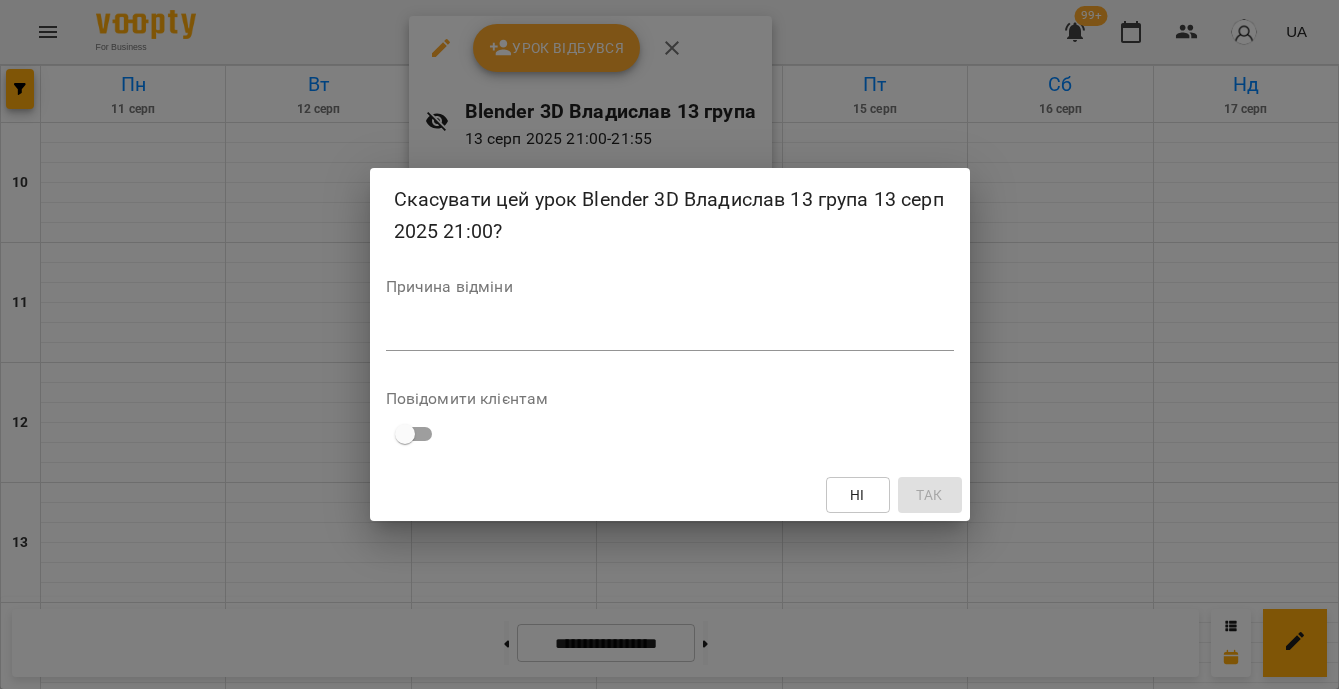 click at bounding box center (670, 334) 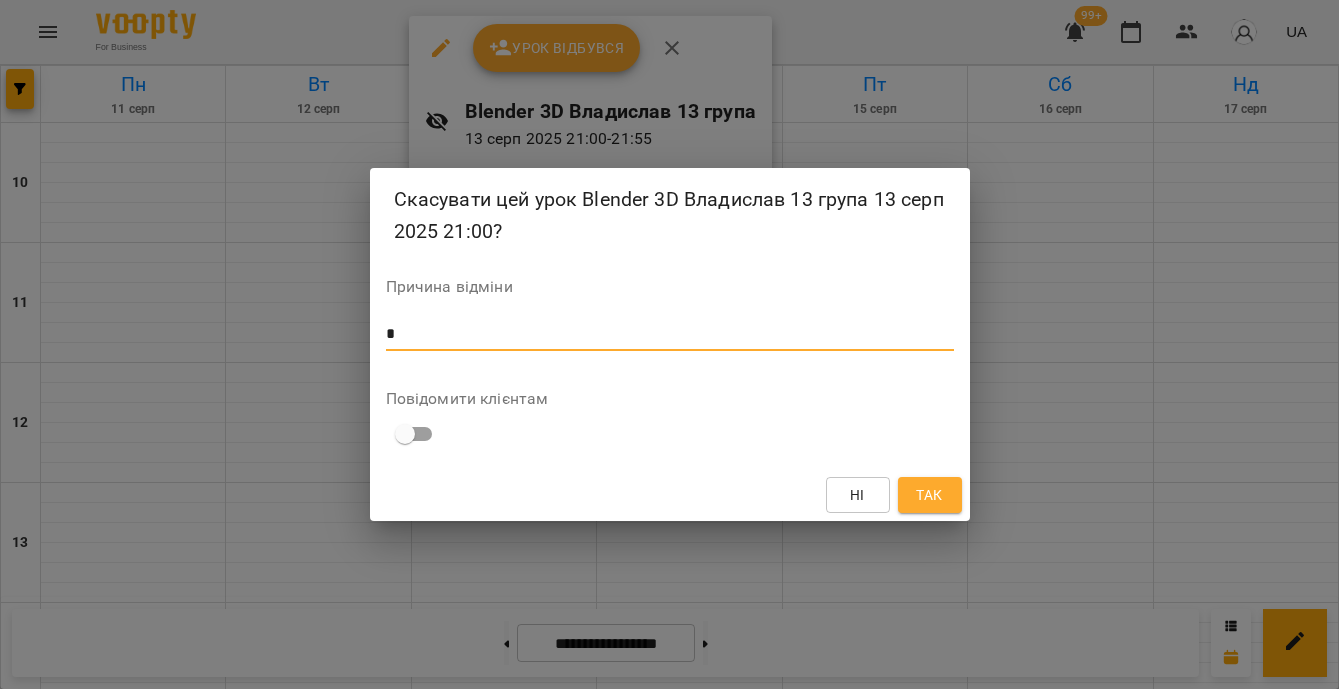 type on "*" 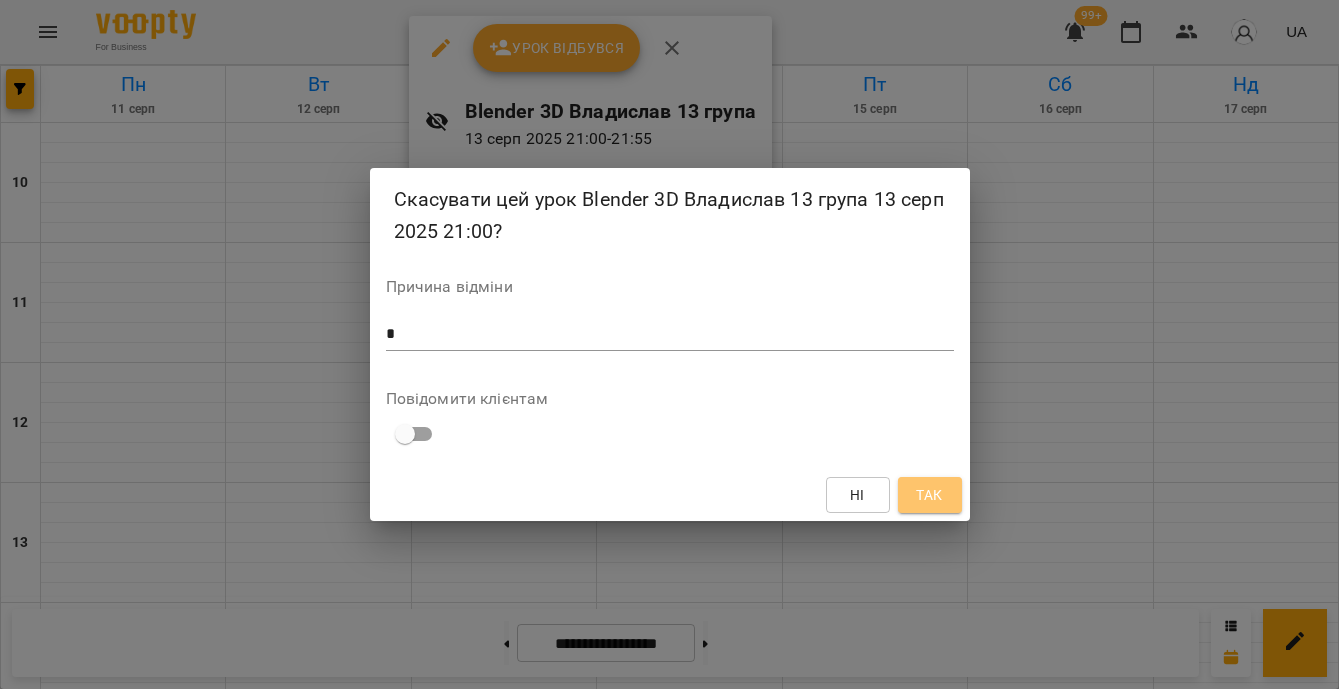click on "Так" at bounding box center [930, 495] 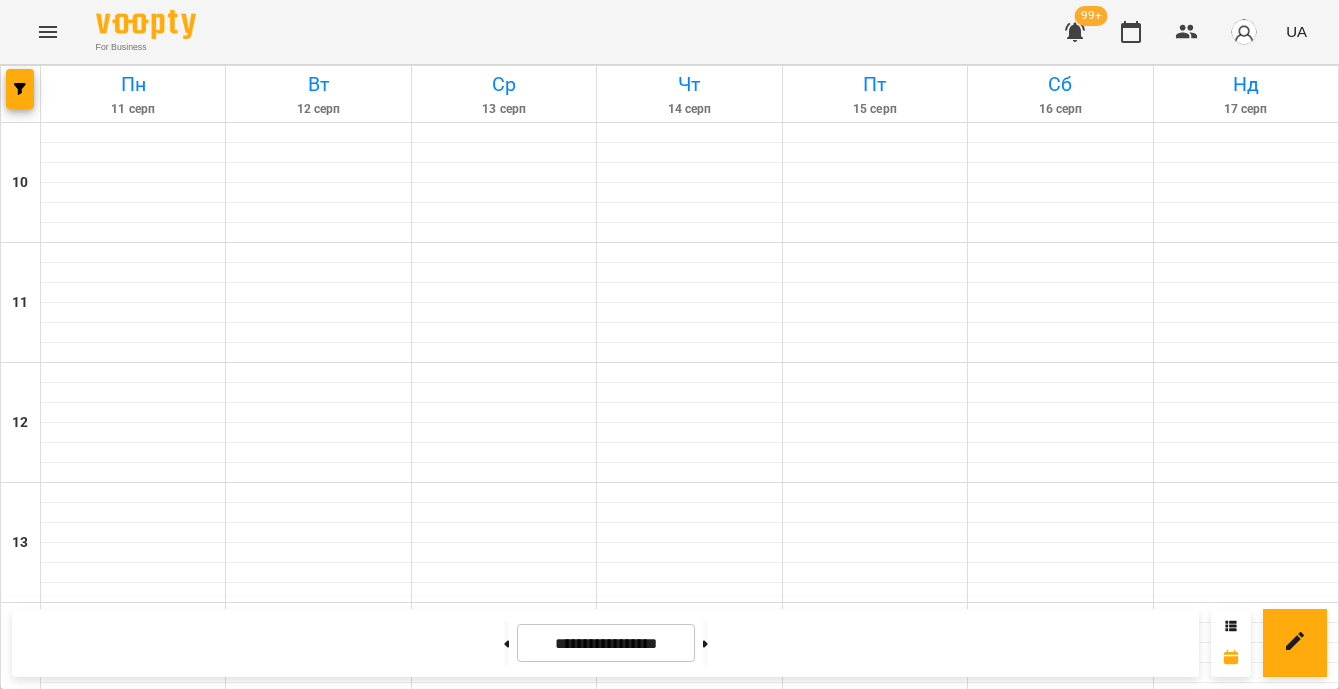 click on "Blender 3D Владислав - блендерВ13" at bounding box center [875, 1517] 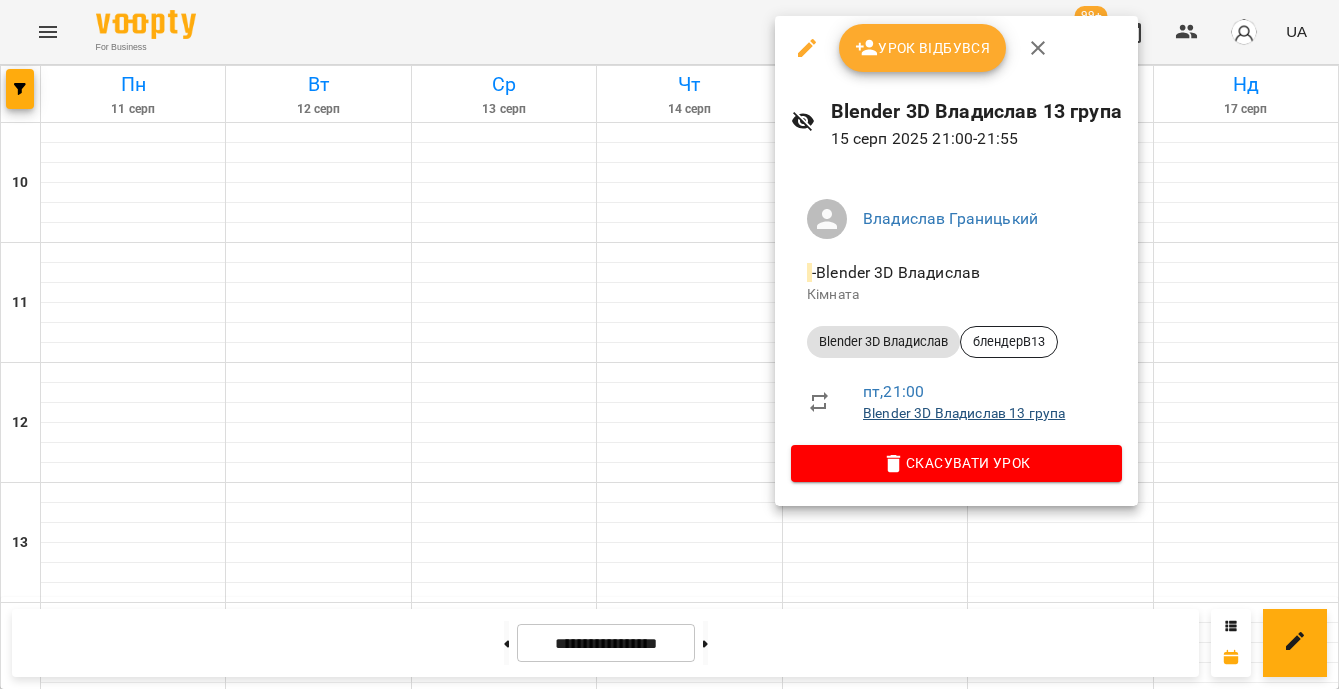 click on "Blender 3D Владислав 13 група" at bounding box center [964, 413] 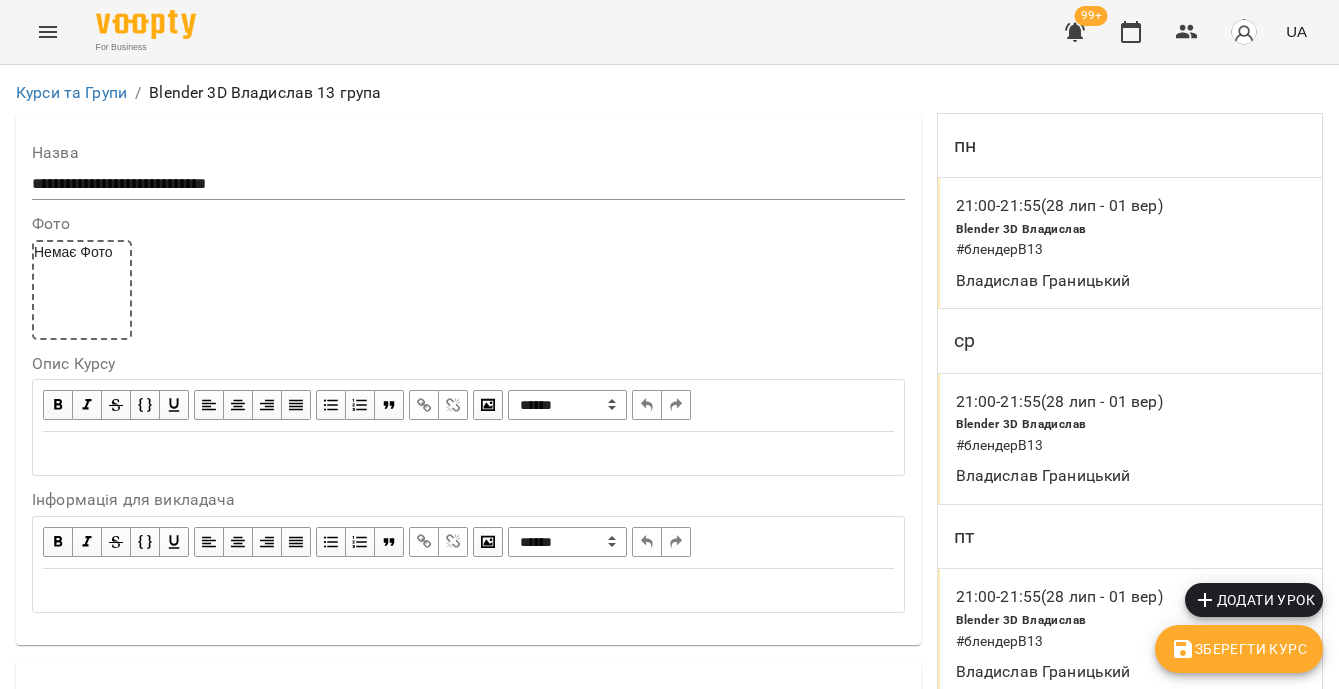 scroll, scrollTop: 1359, scrollLeft: 0, axis: vertical 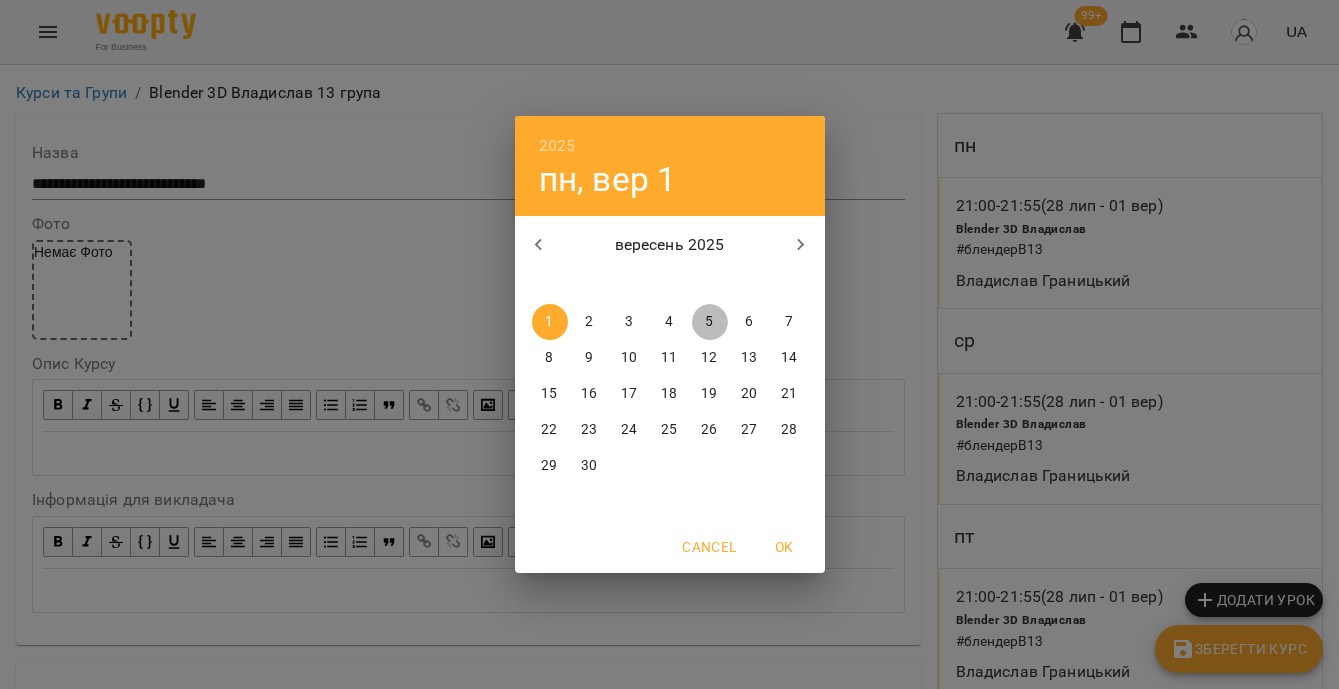 click on "5" at bounding box center [709, 322] 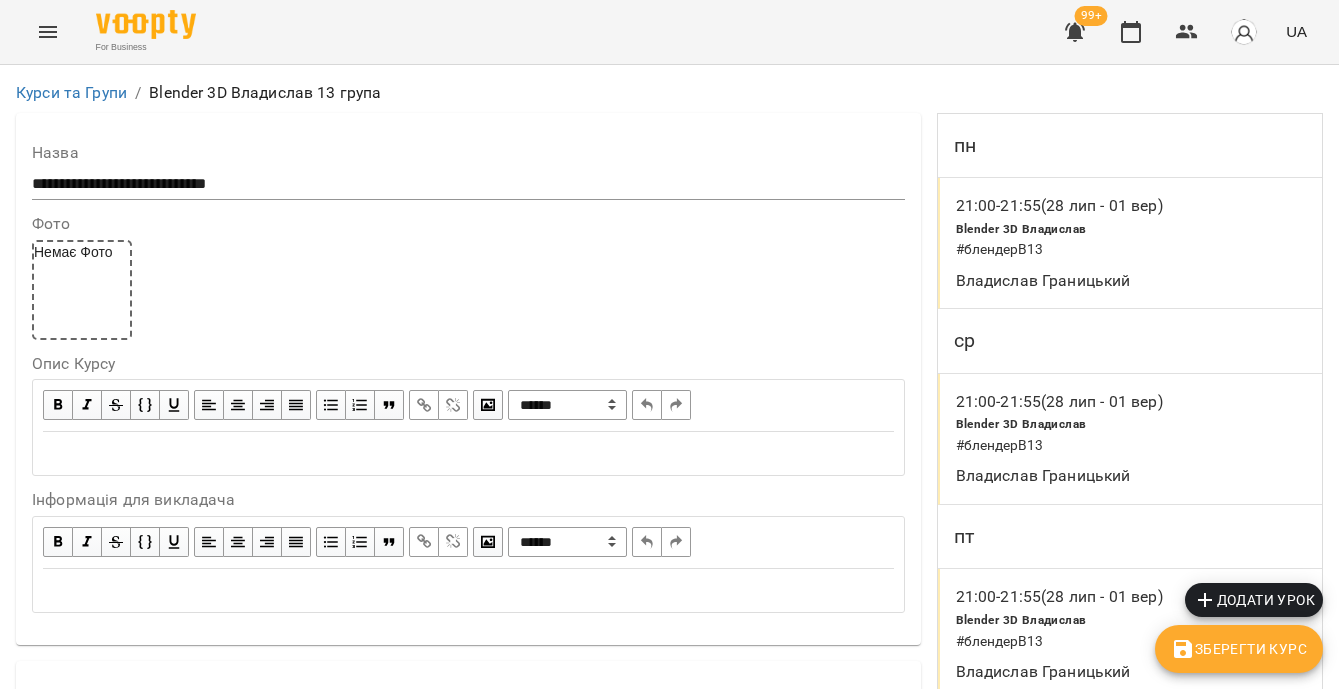 click 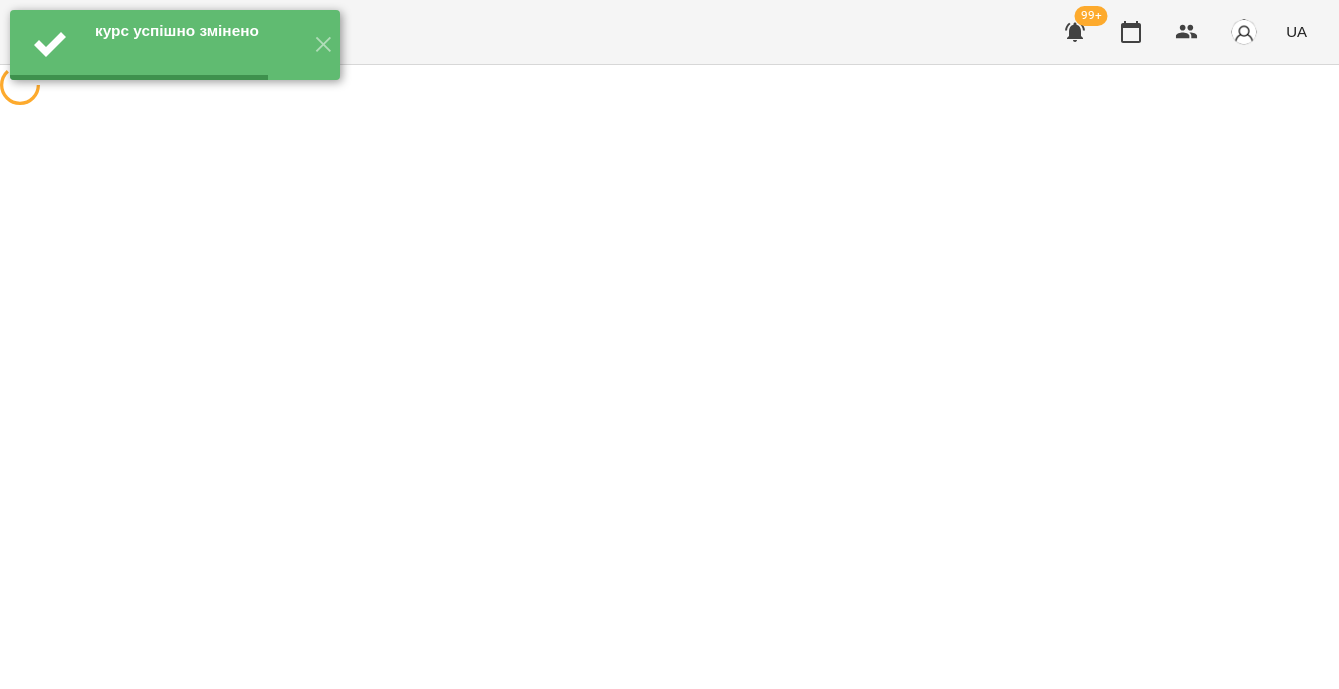 scroll, scrollTop: 0, scrollLeft: 0, axis: both 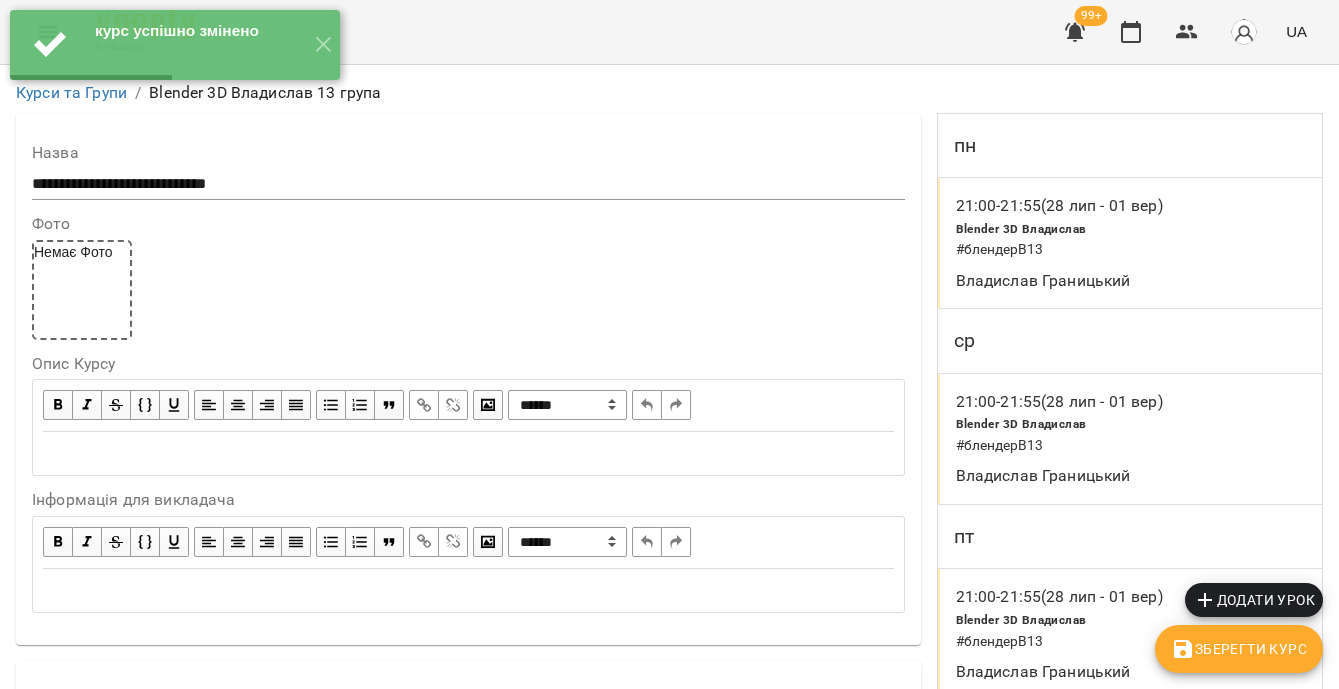 click on "21:00  -  21:55 (28 лип - 01 вер)" at bounding box center [1059, 402] 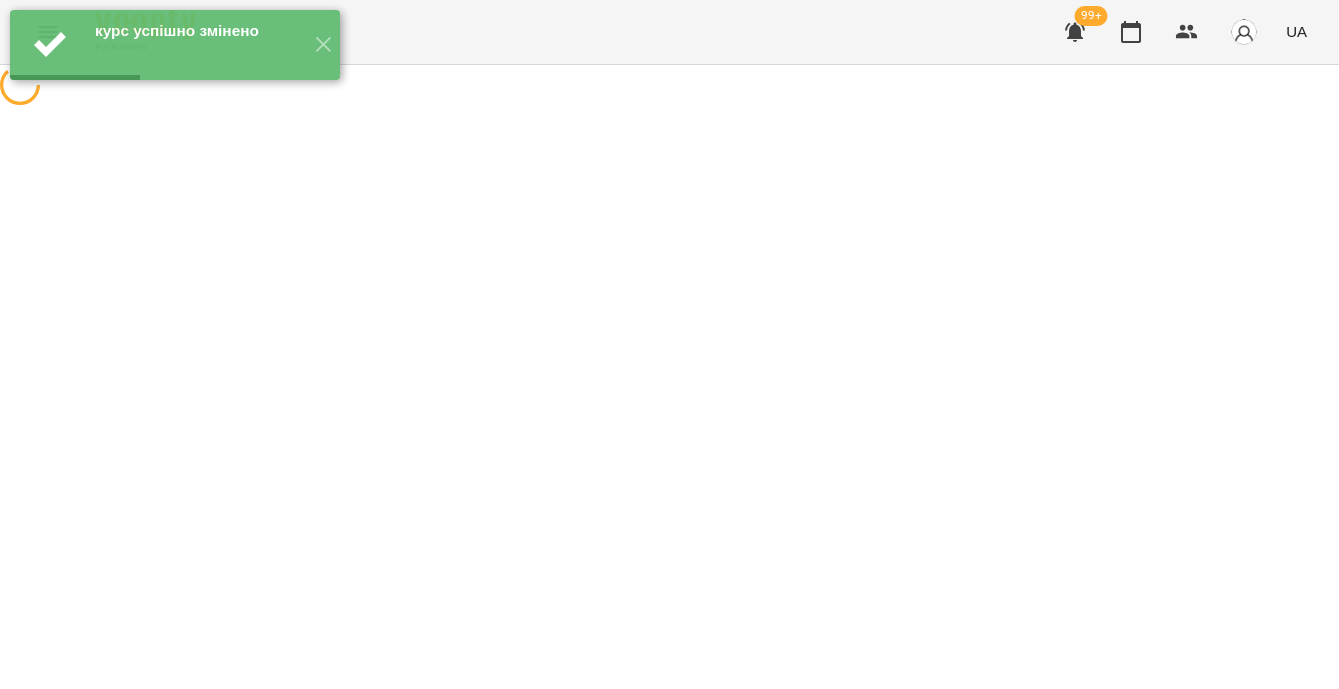 select on "*" 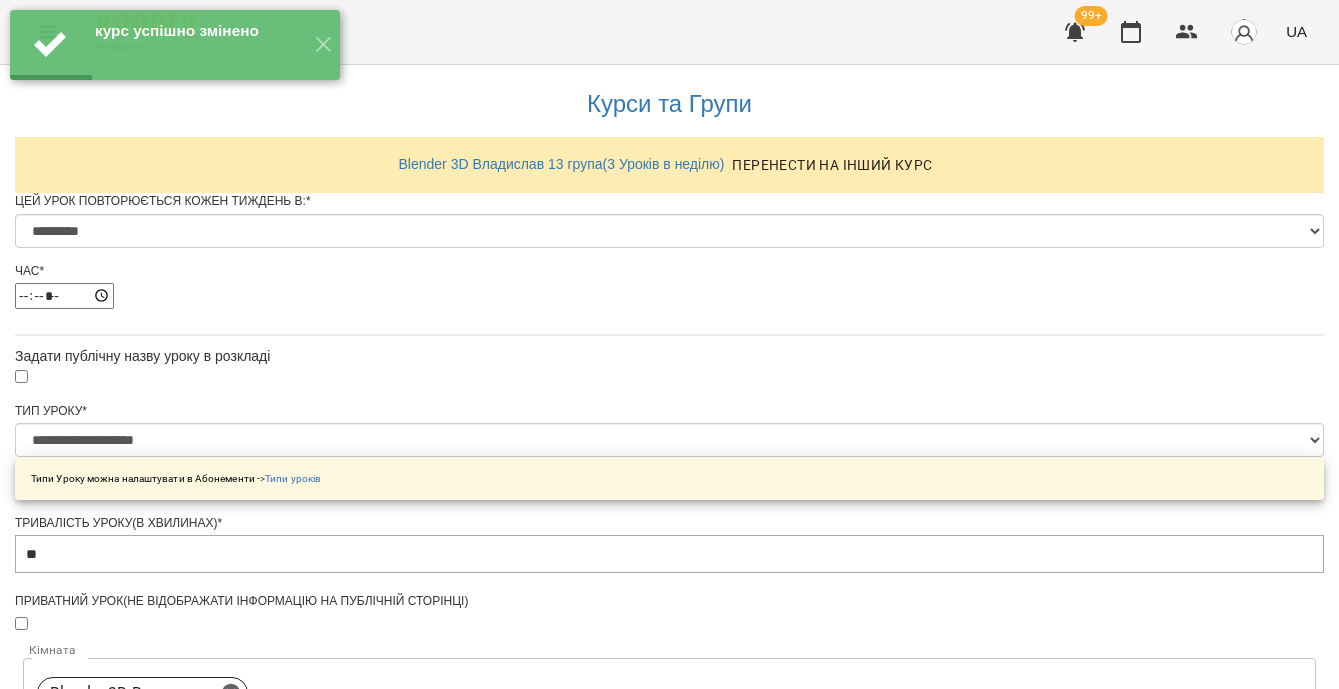 scroll, scrollTop: 1154, scrollLeft: 0, axis: vertical 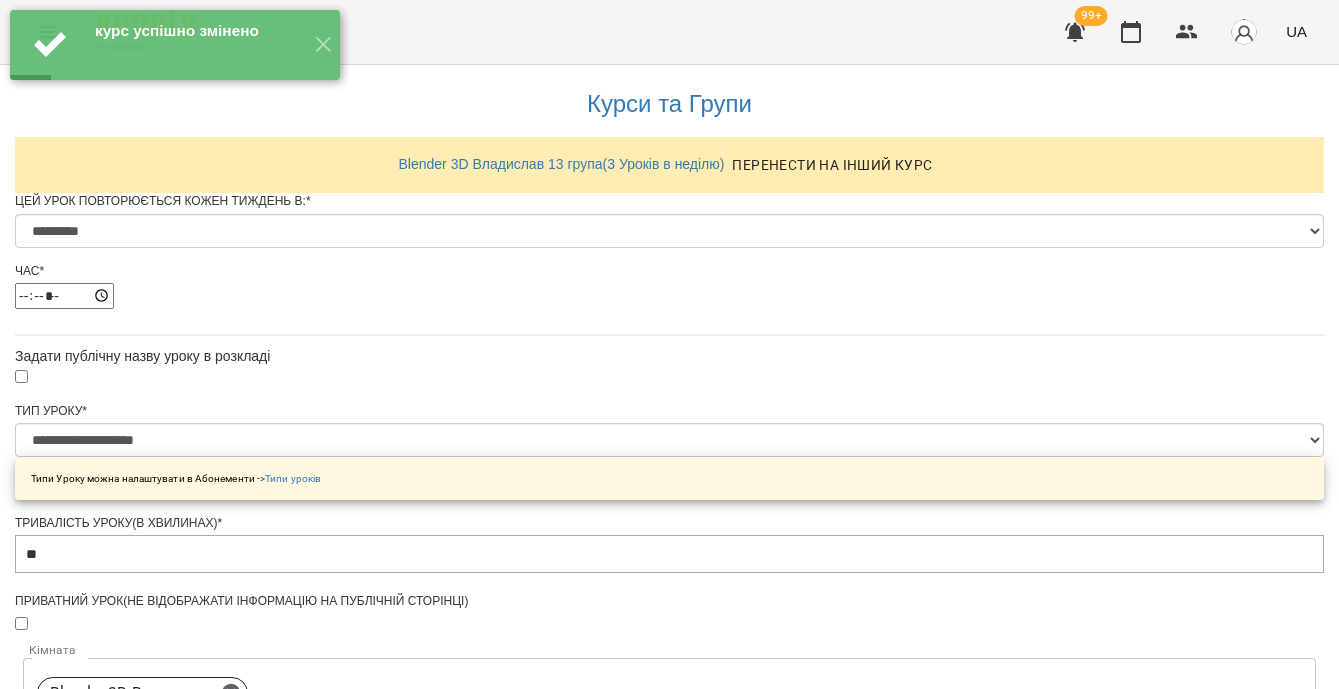 click on "**********" at bounding box center (108, 1505) 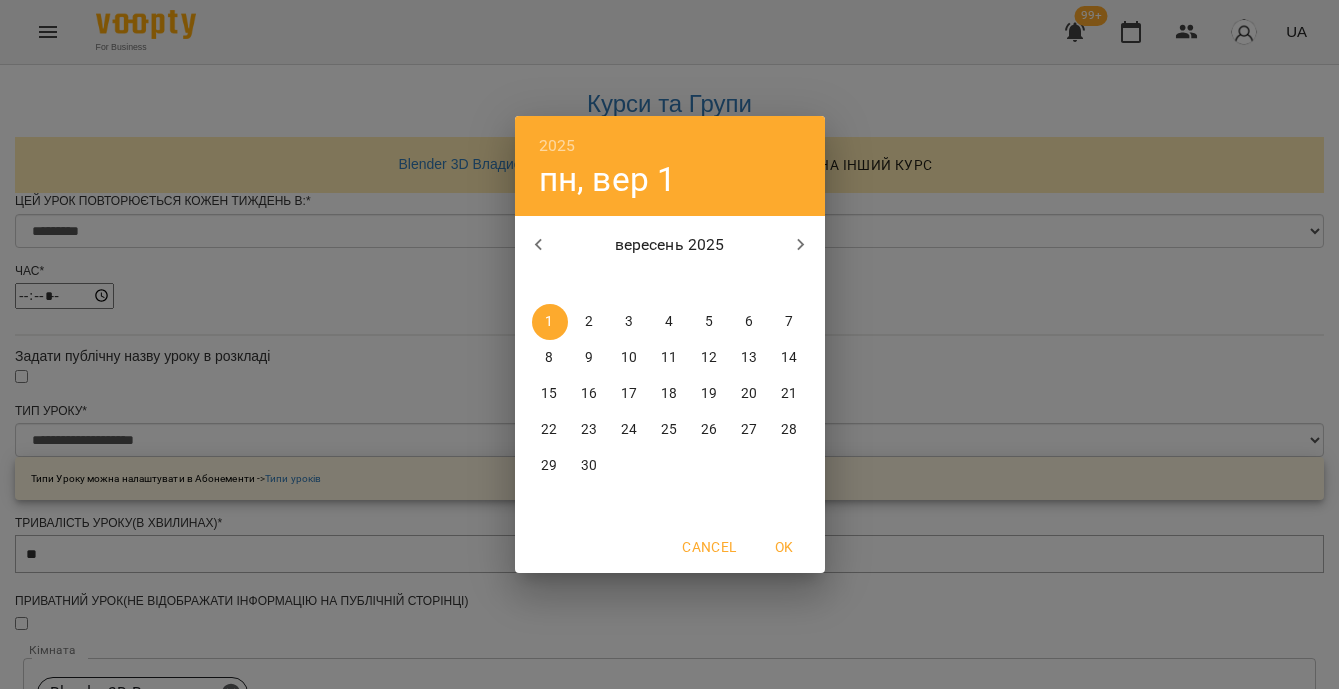 click on "5" at bounding box center [710, 322] 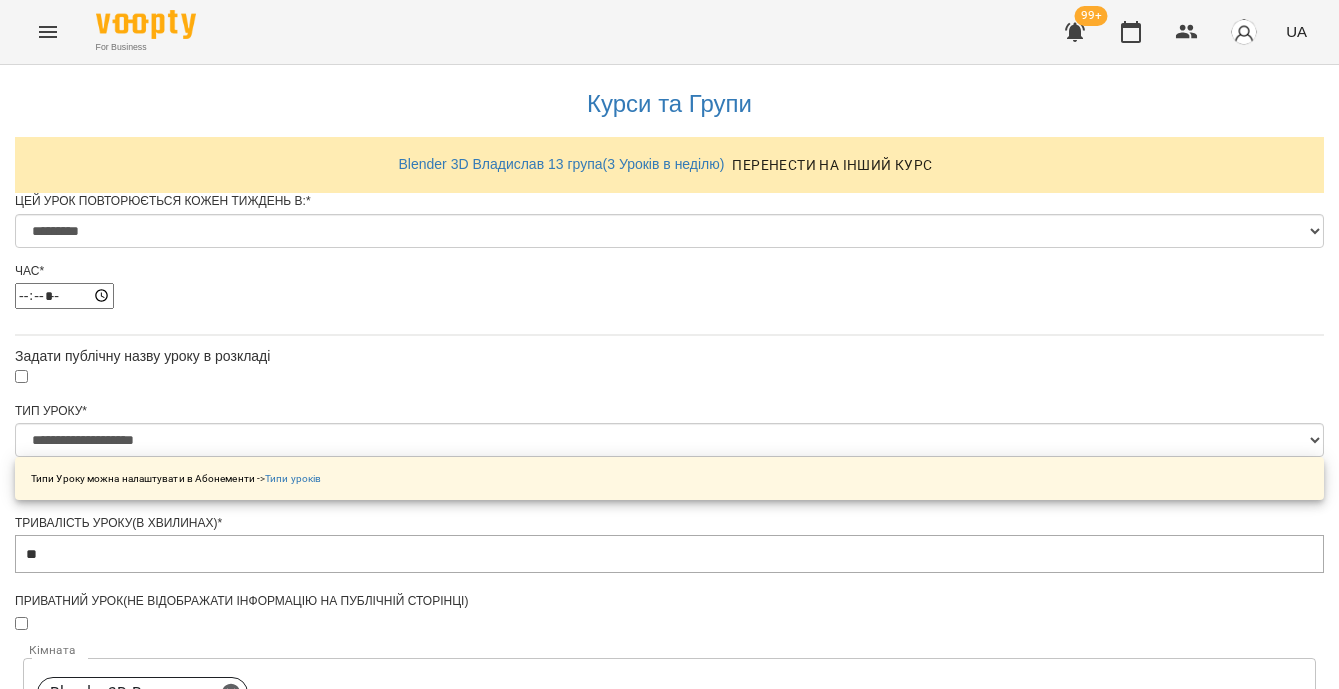click on "Зберегти" at bounding box center [669, 1621] 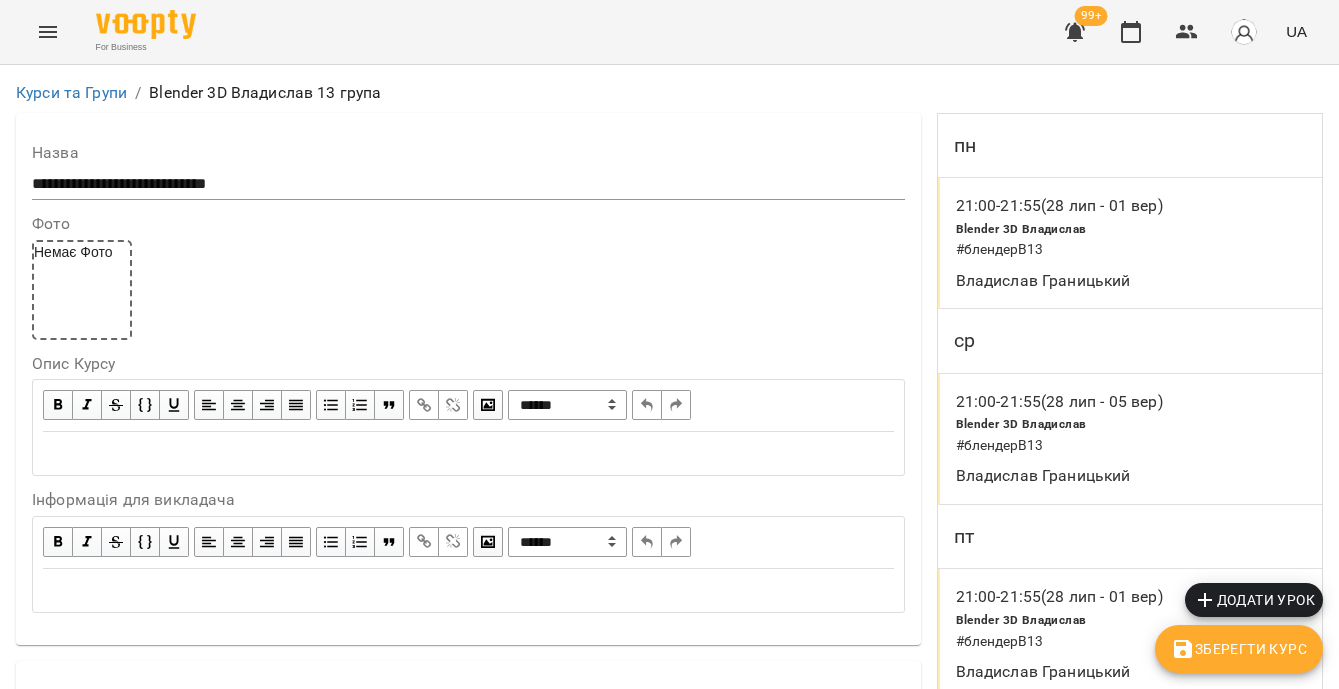 scroll, scrollTop: 129, scrollLeft: 0, axis: vertical 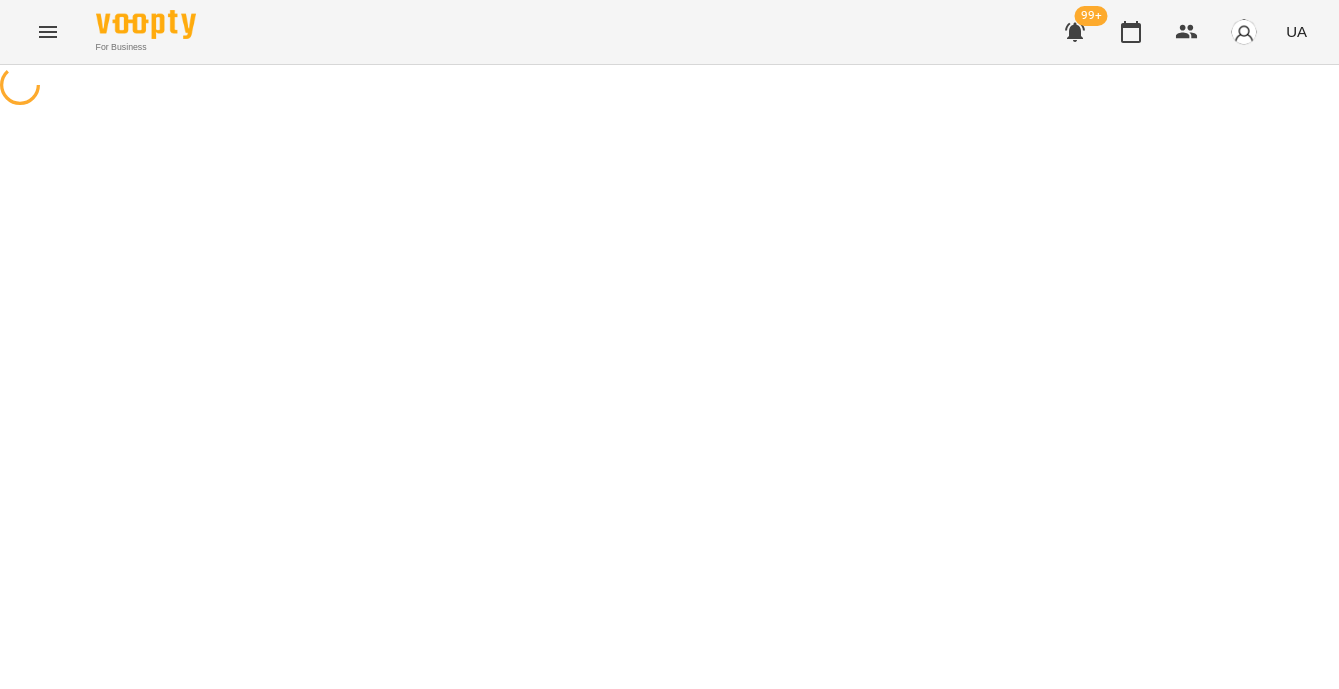 select on "*" 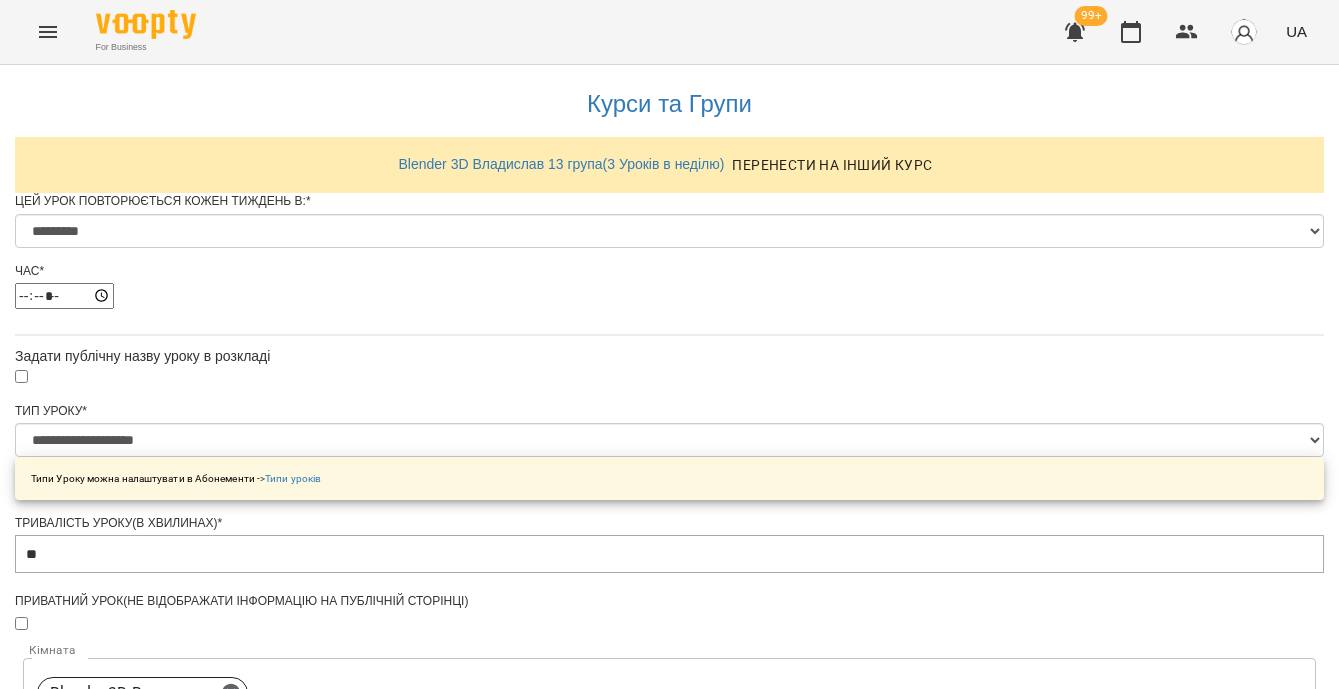 scroll, scrollTop: 1154, scrollLeft: 0, axis: vertical 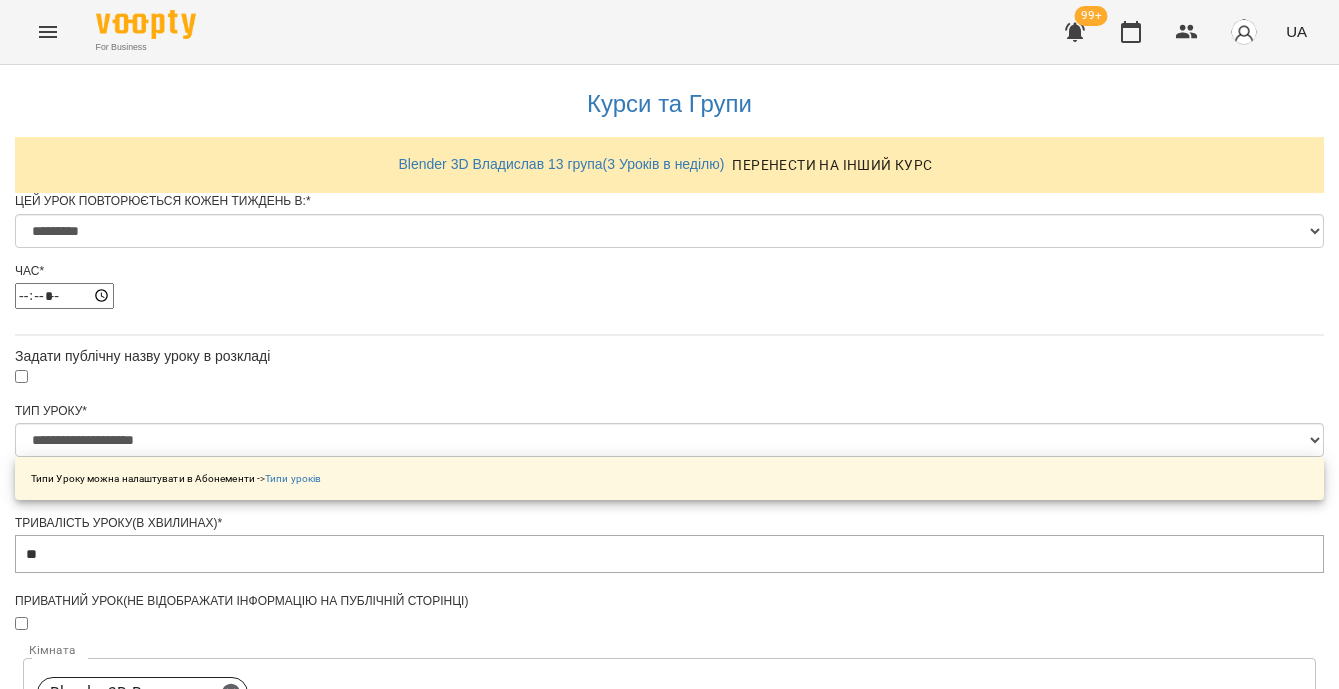 click on "**********" at bounding box center [108, 1505] 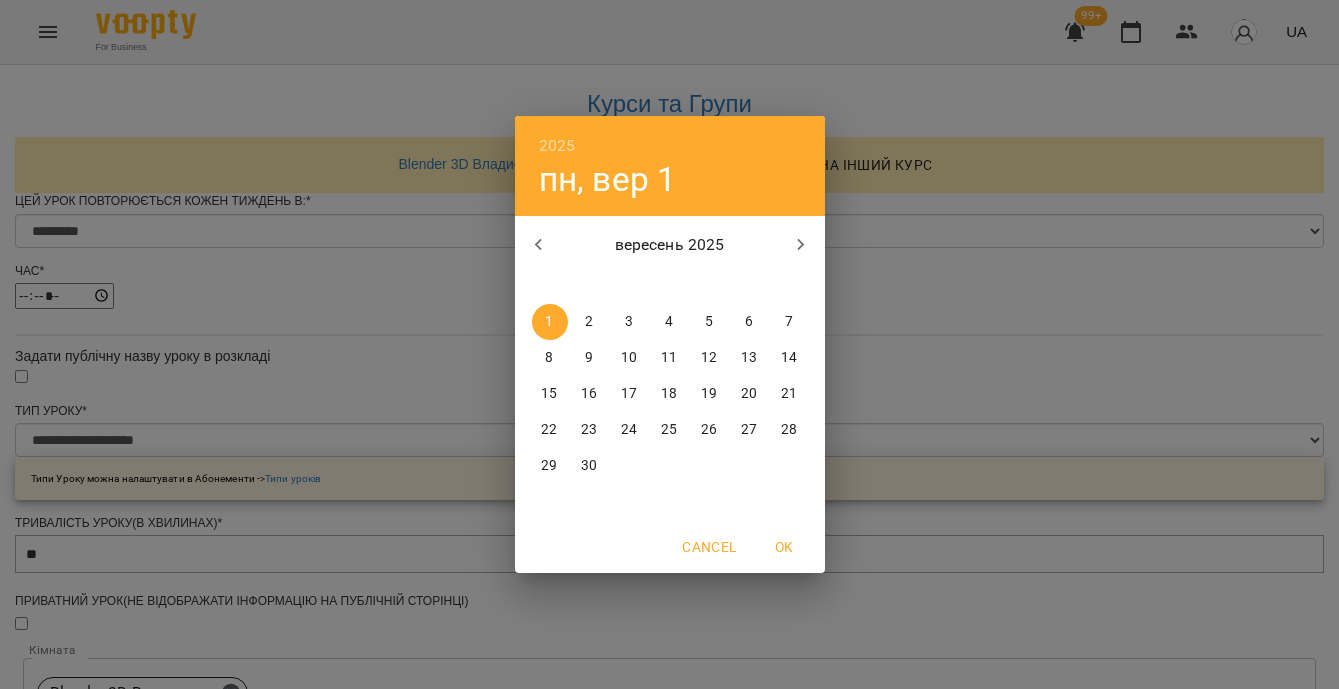 click on "5" at bounding box center (710, 322) 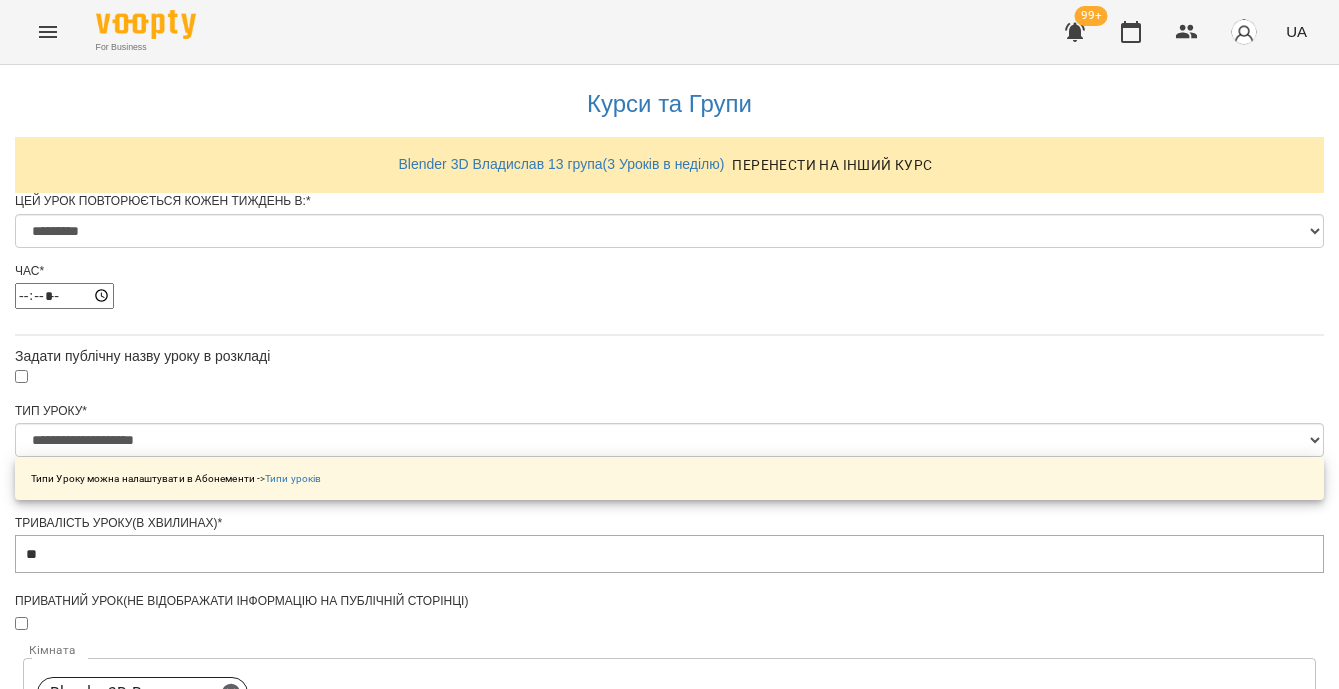 click on "Зберегти" at bounding box center (669, 1621) 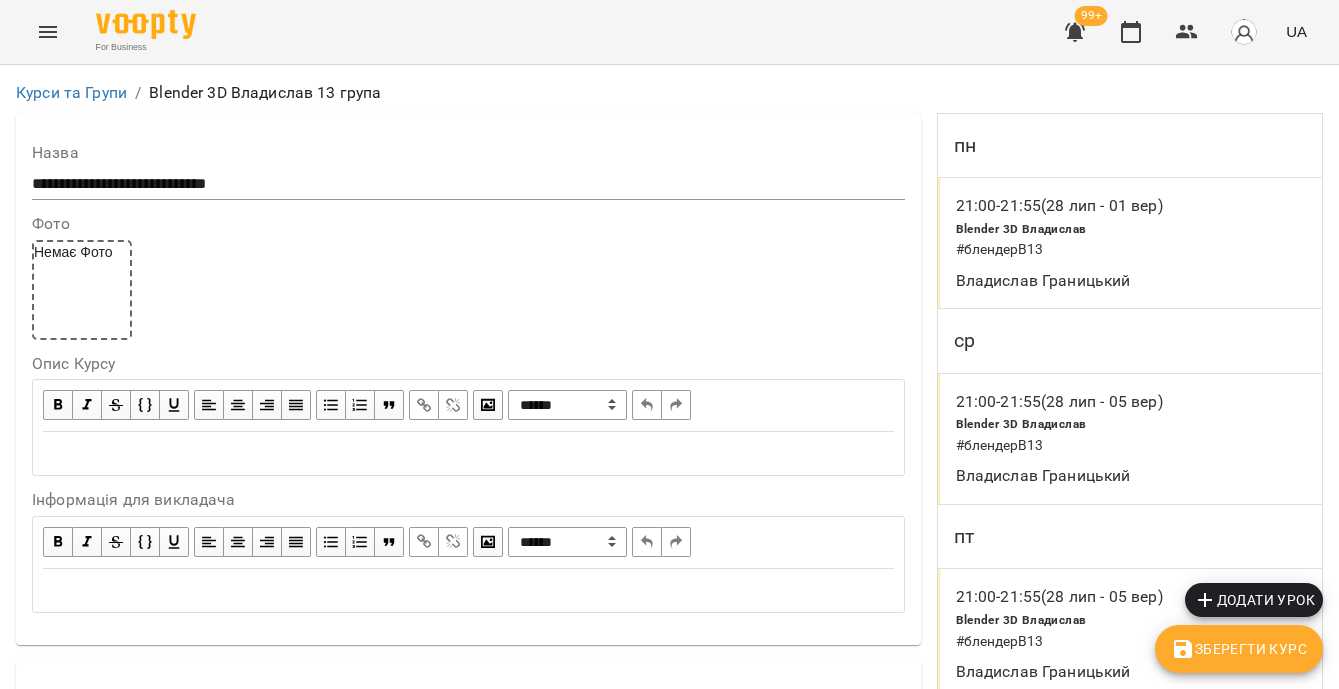scroll, scrollTop: 154, scrollLeft: 0, axis: vertical 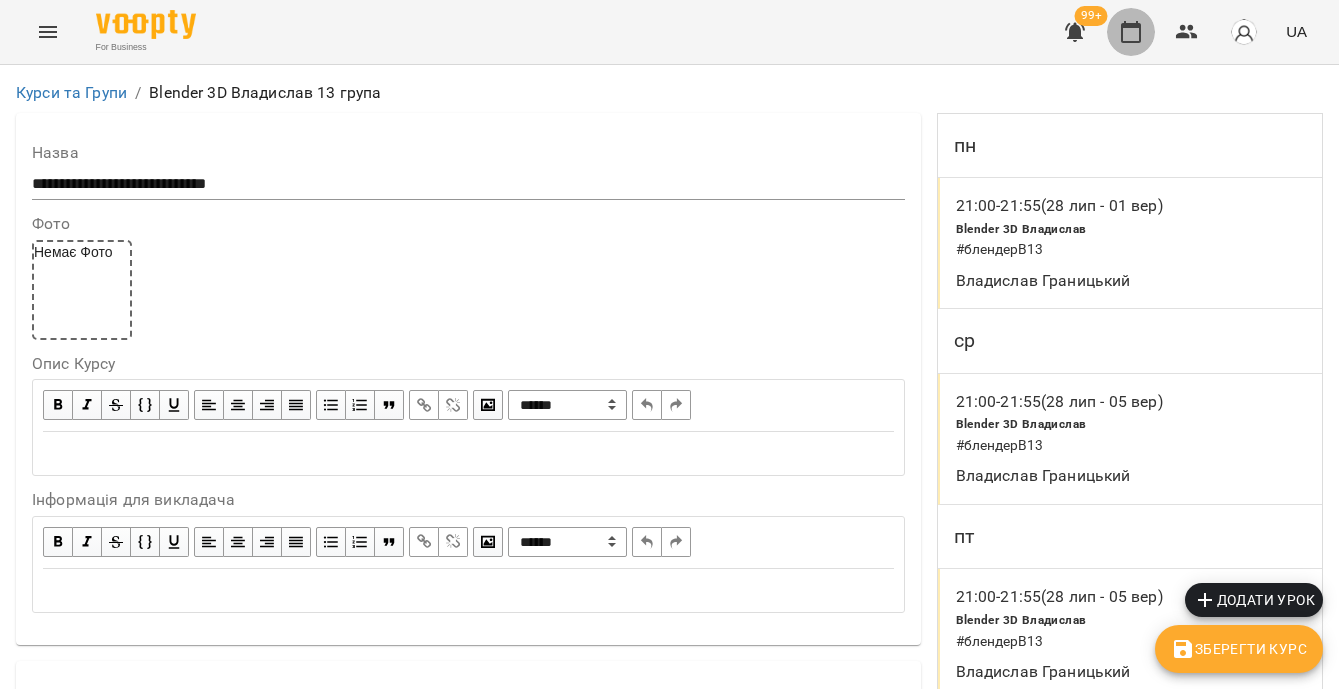click at bounding box center (1131, 32) 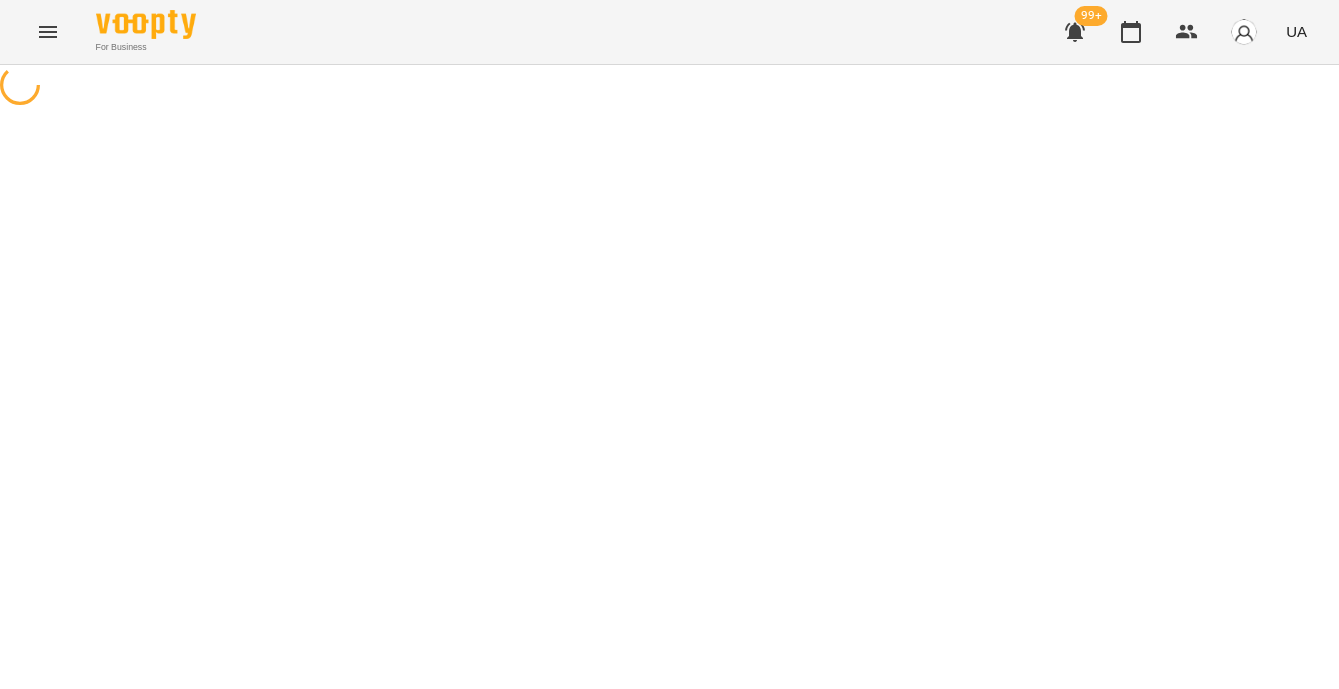 scroll, scrollTop: 0, scrollLeft: 0, axis: both 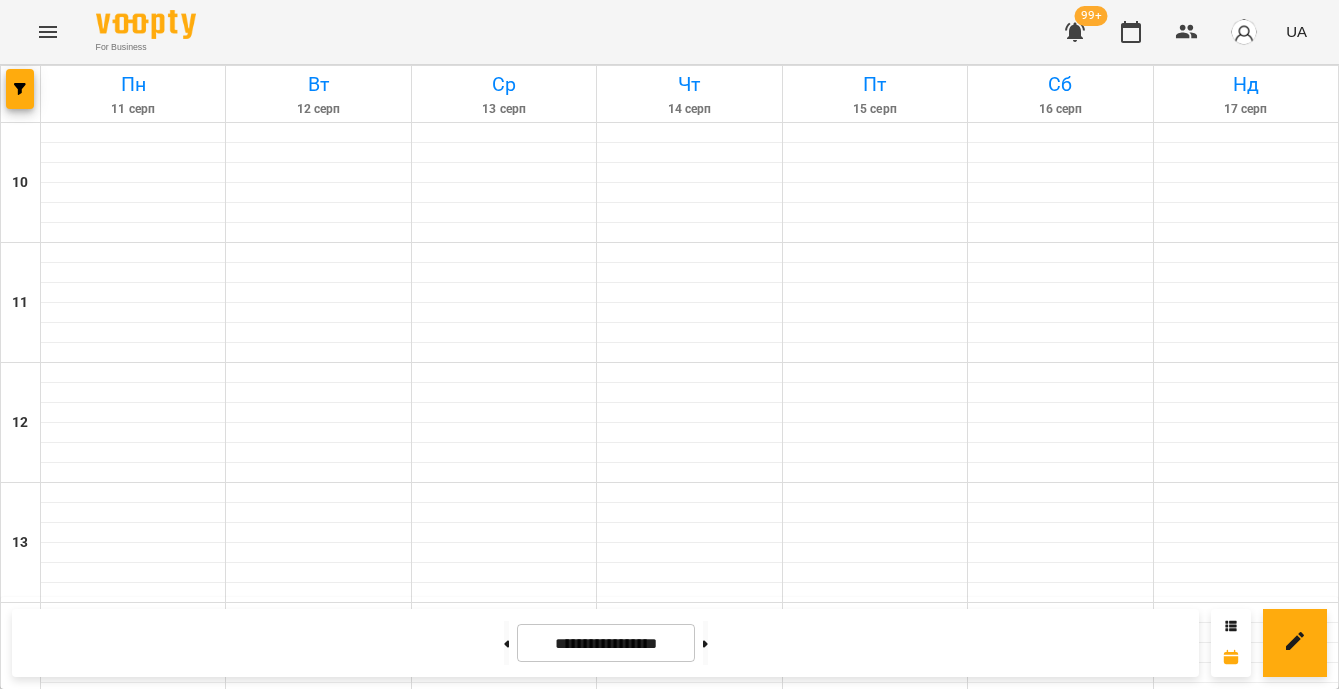 click on "Blender 3D Владислав - блендермідлВ7" at bounding box center (318, 1517) 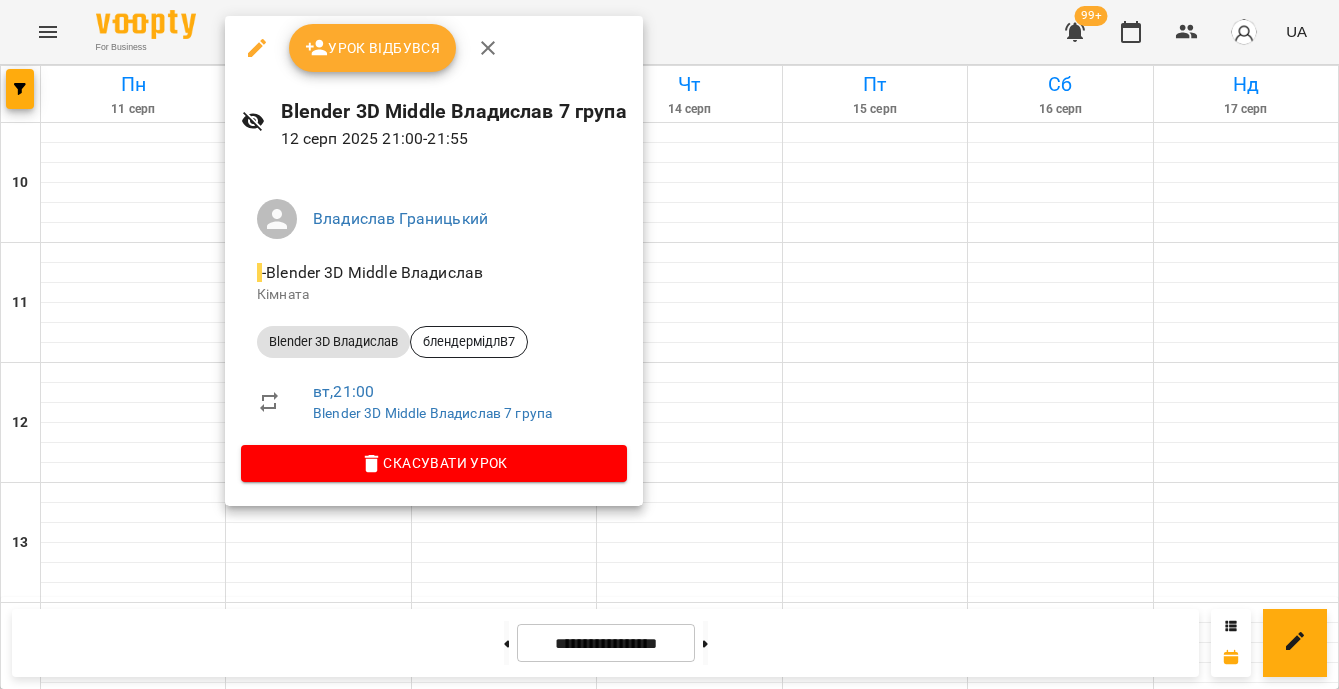 click on "Скасувати Урок" at bounding box center [434, 463] 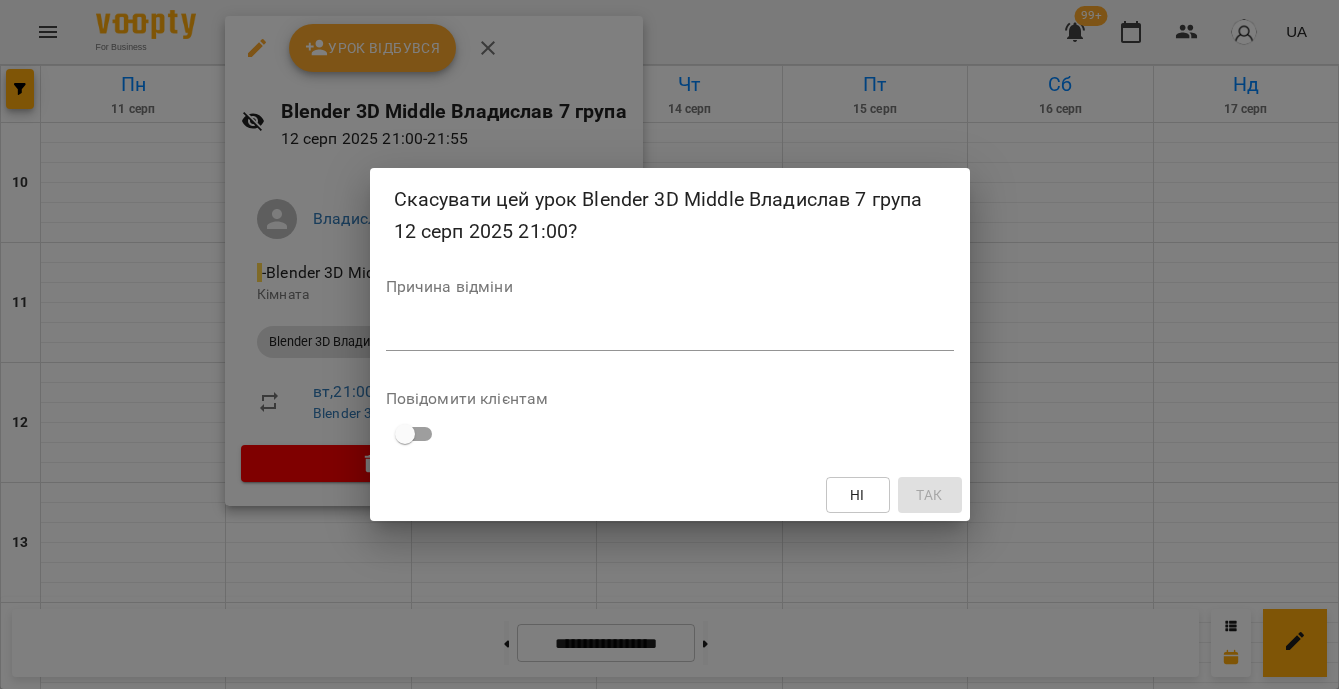 click on "*" at bounding box center (670, 335) 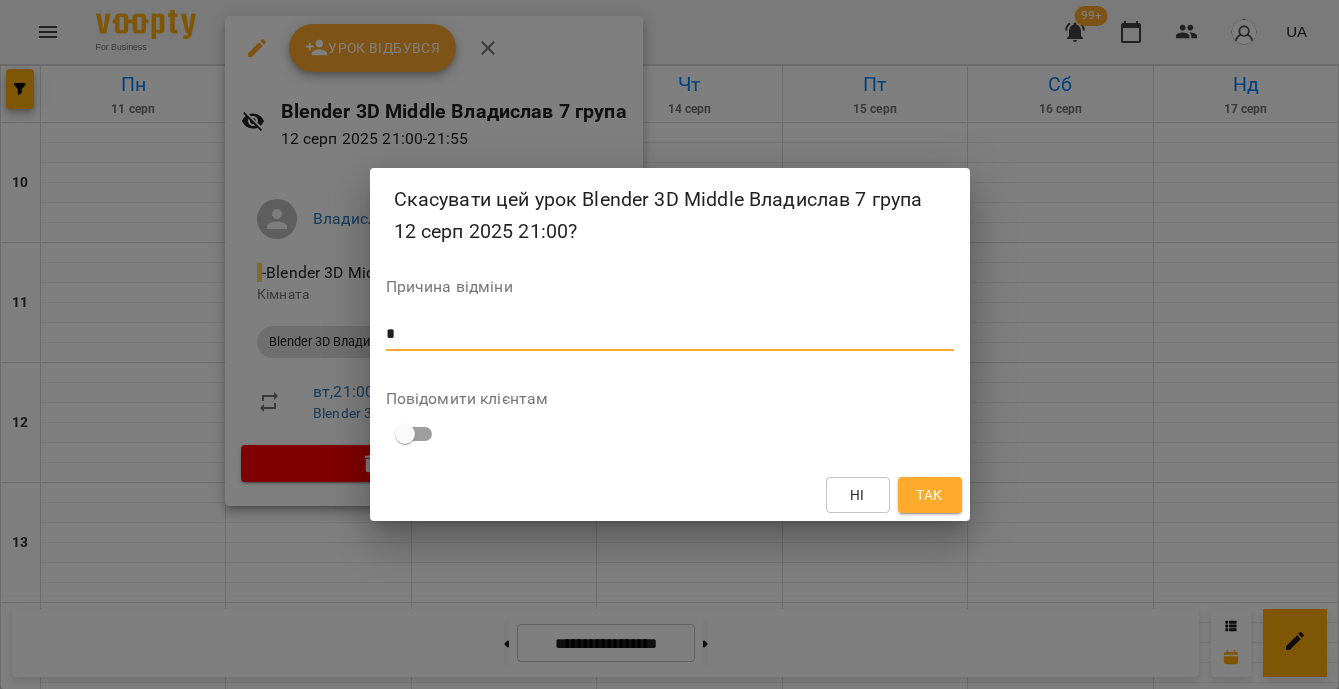 type on "*" 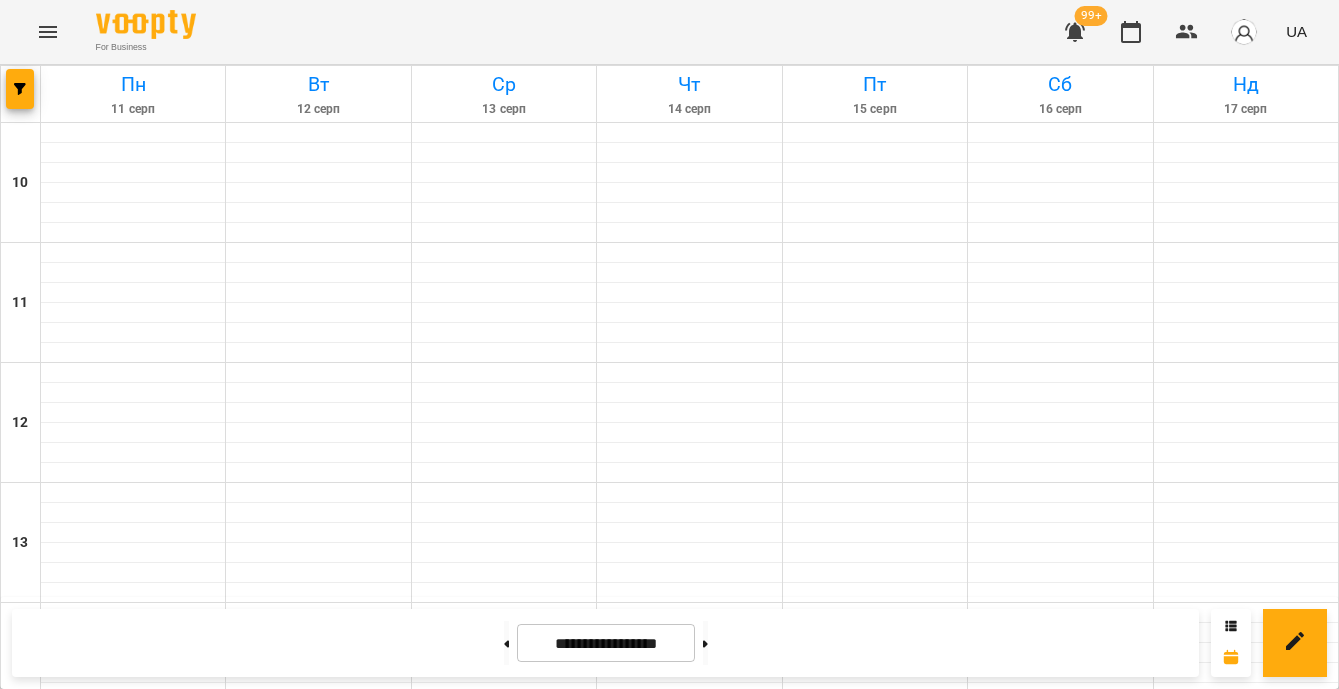 click on "Blender 3D Владислав - блендермідлВ7" at bounding box center (689, 1517) 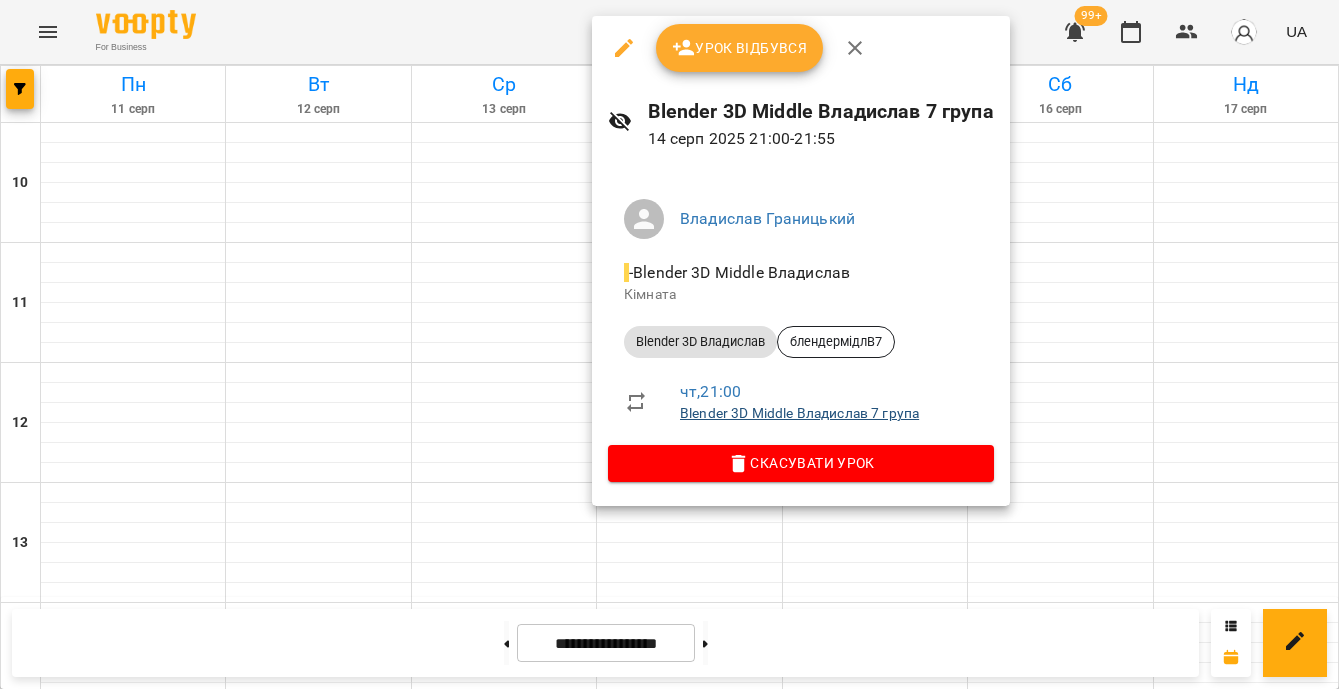 click on "Blender 3D Middle Владислав 7 група" at bounding box center [799, 413] 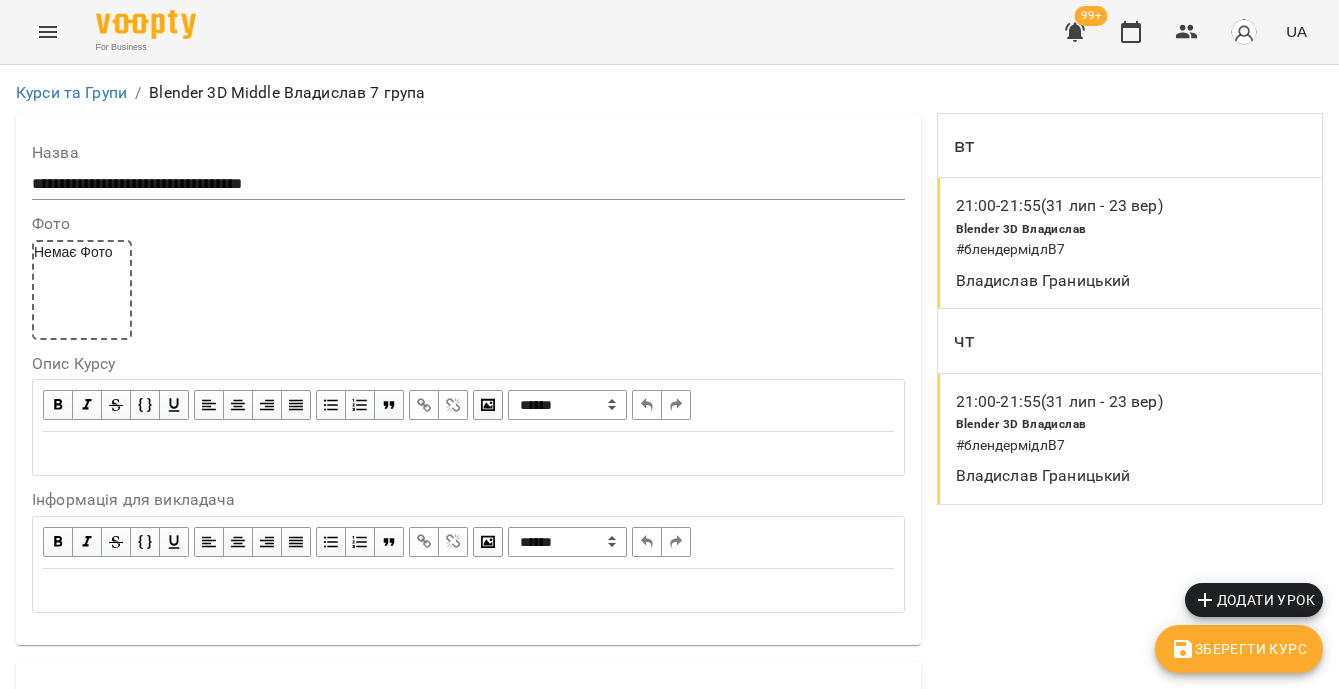 scroll, scrollTop: 1390, scrollLeft: 0, axis: vertical 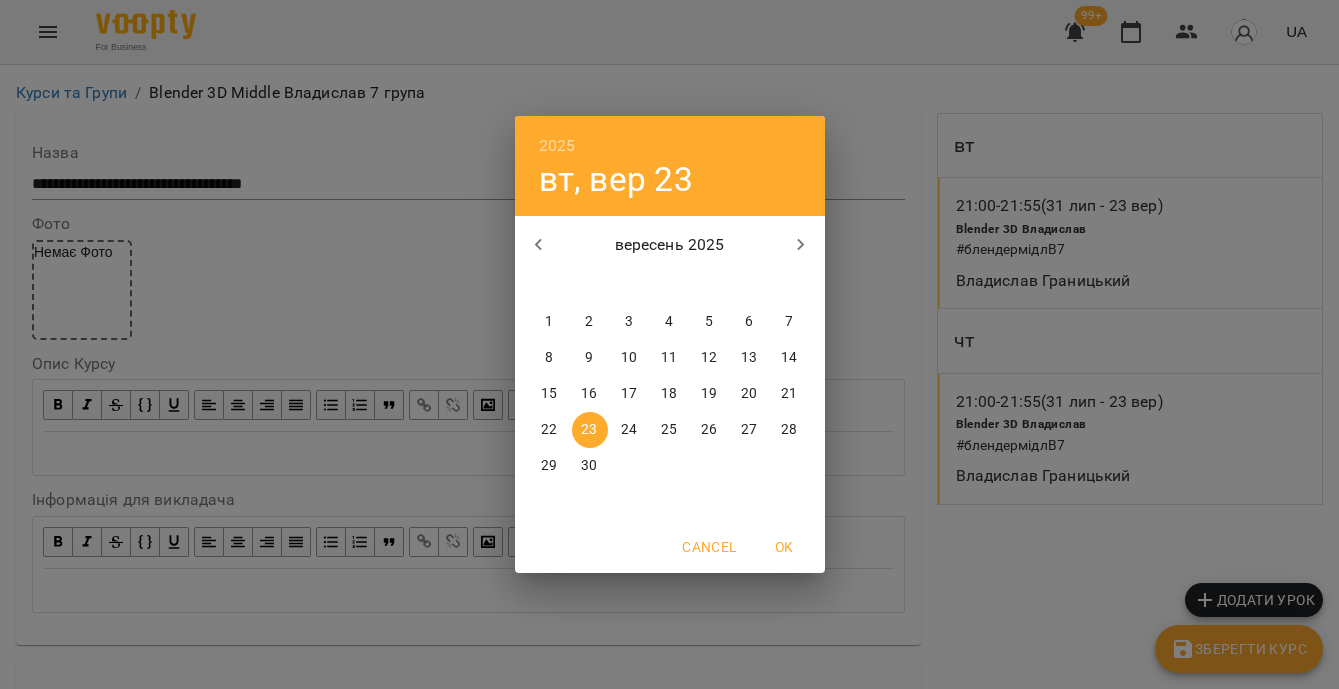 click on "25" at bounding box center (670, 430) 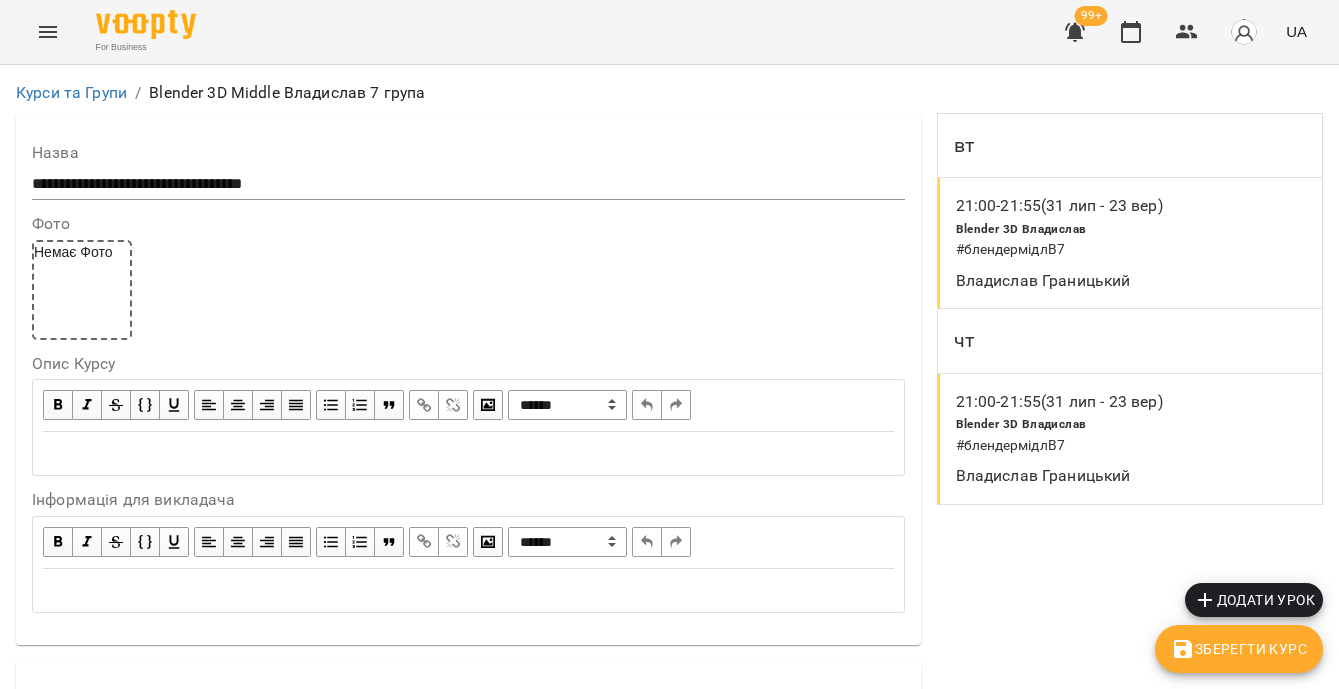 click on "Зберегти Курс" at bounding box center [1239, 649] 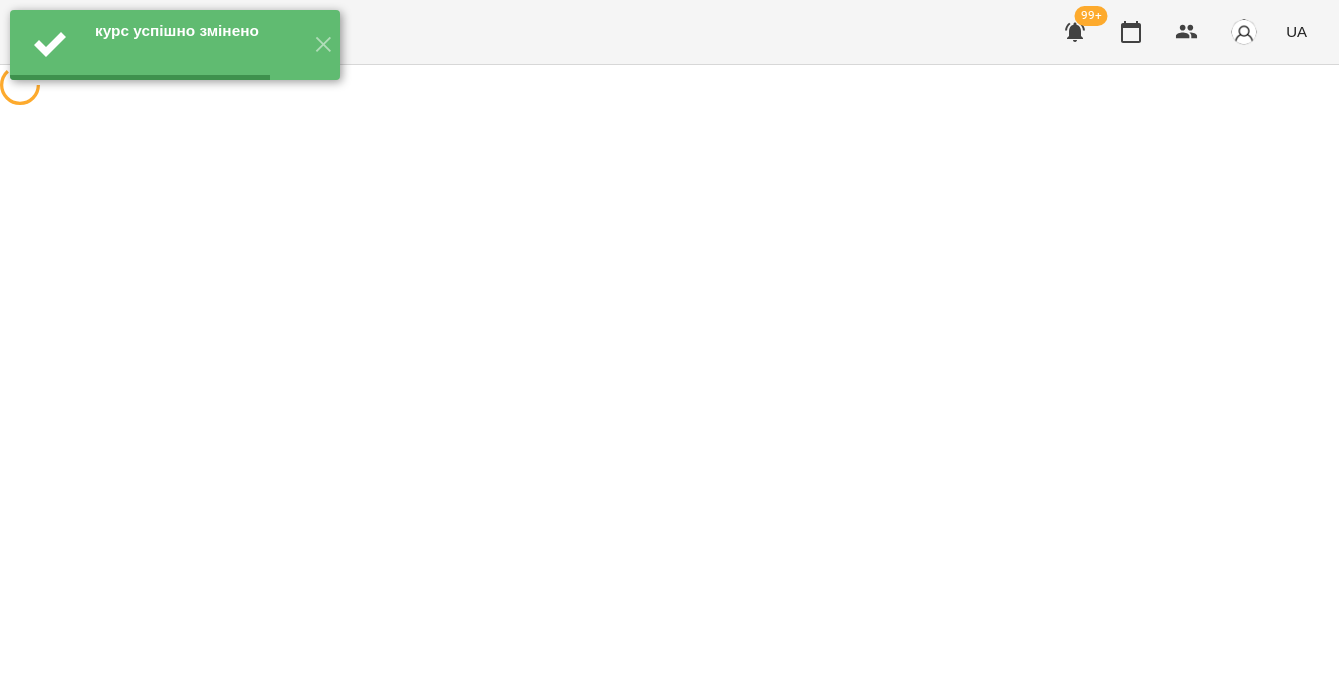 scroll, scrollTop: 0, scrollLeft: 0, axis: both 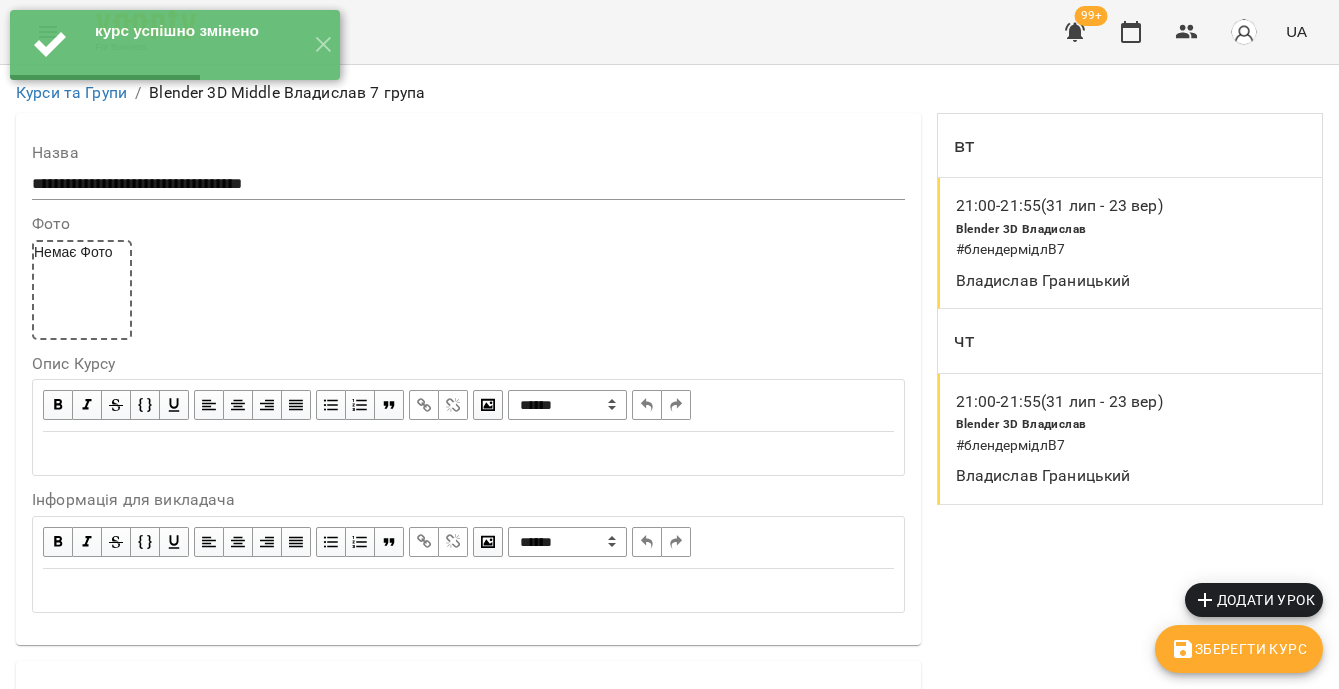 click on "Blender 3D Владислав # блендермідлВ7" at bounding box center (1113, 434) 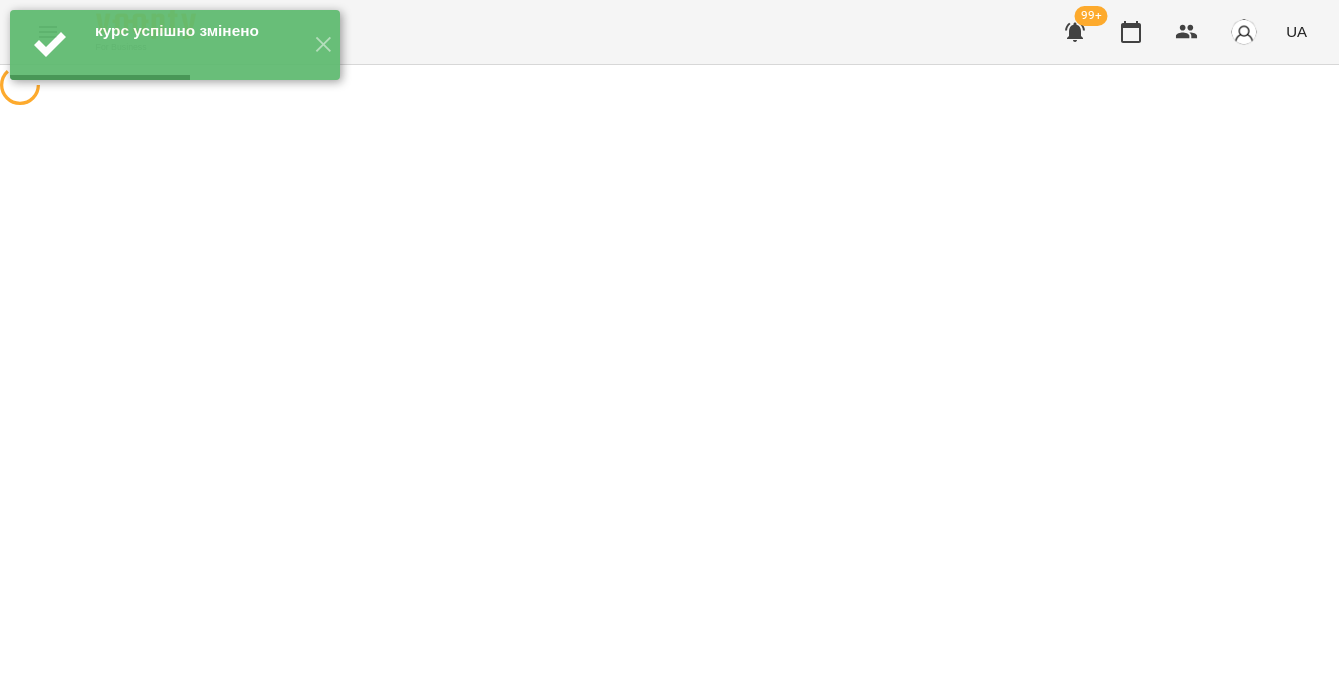select on "*" 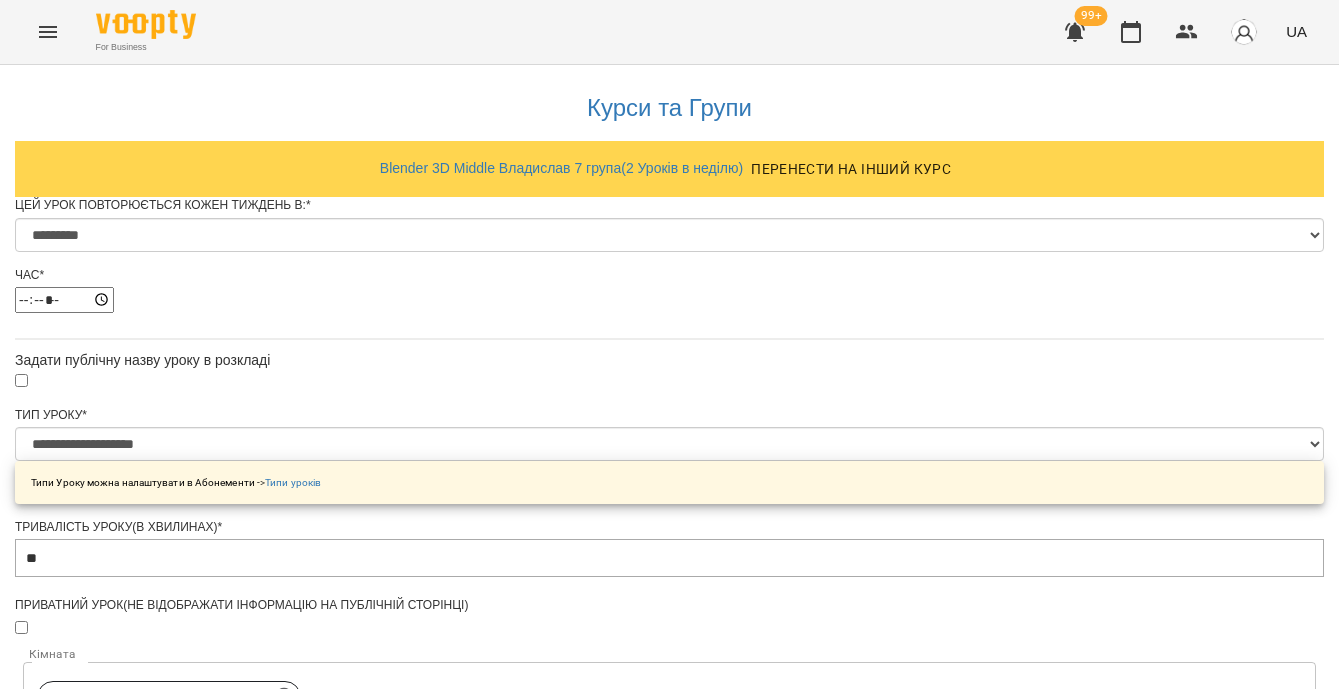 scroll, scrollTop: 1192, scrollLeft: 0, axis: vertical 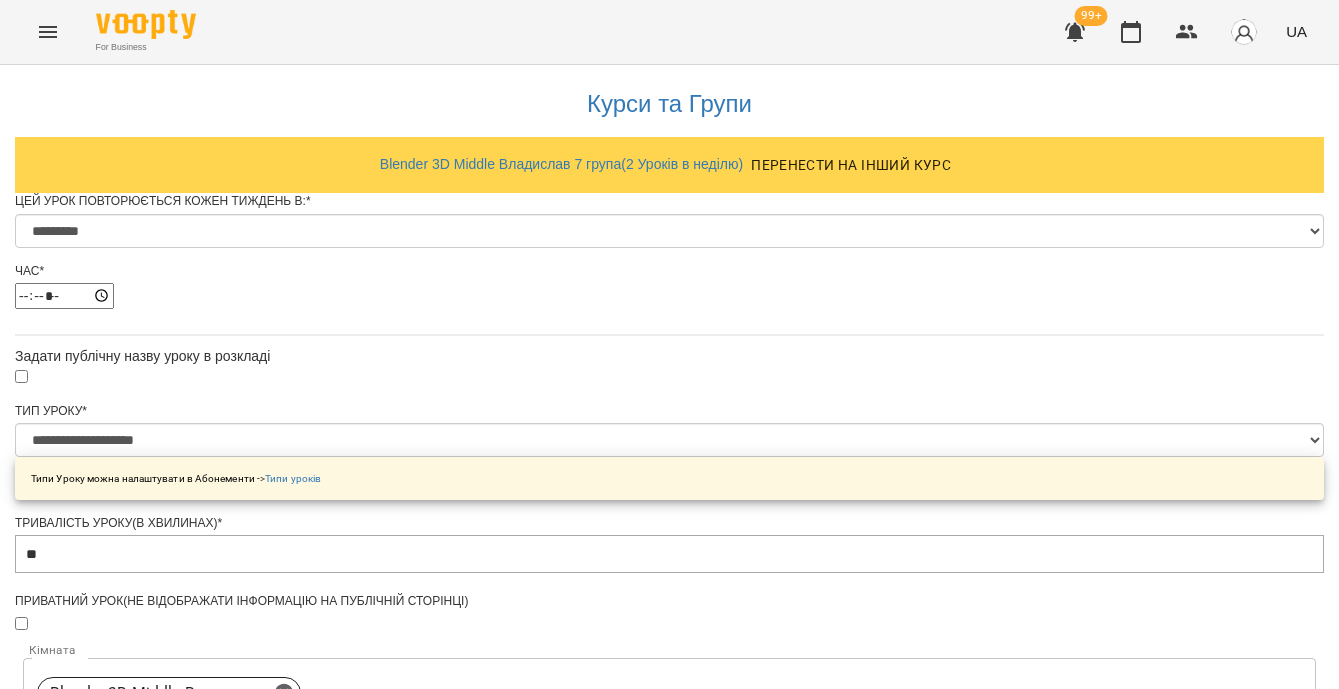 click on "**********" at bounding box center (108, 1542) 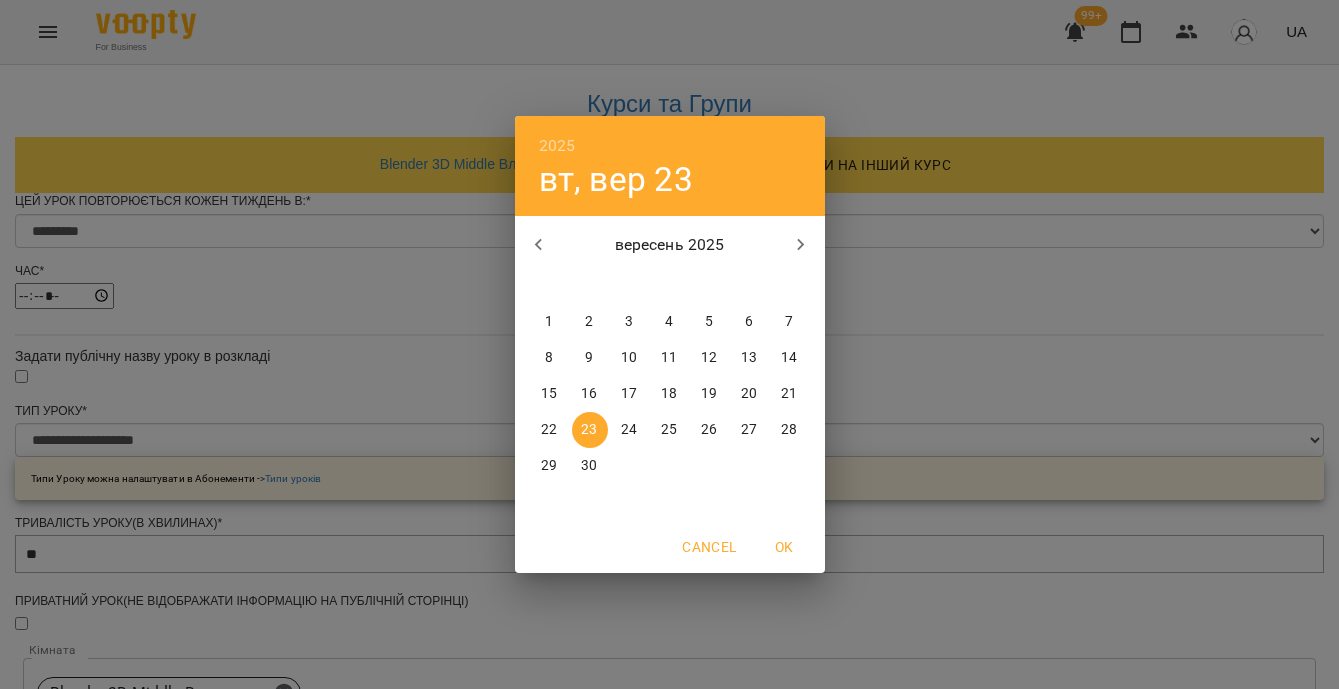 click on "25" at bounding box center (670, 430) 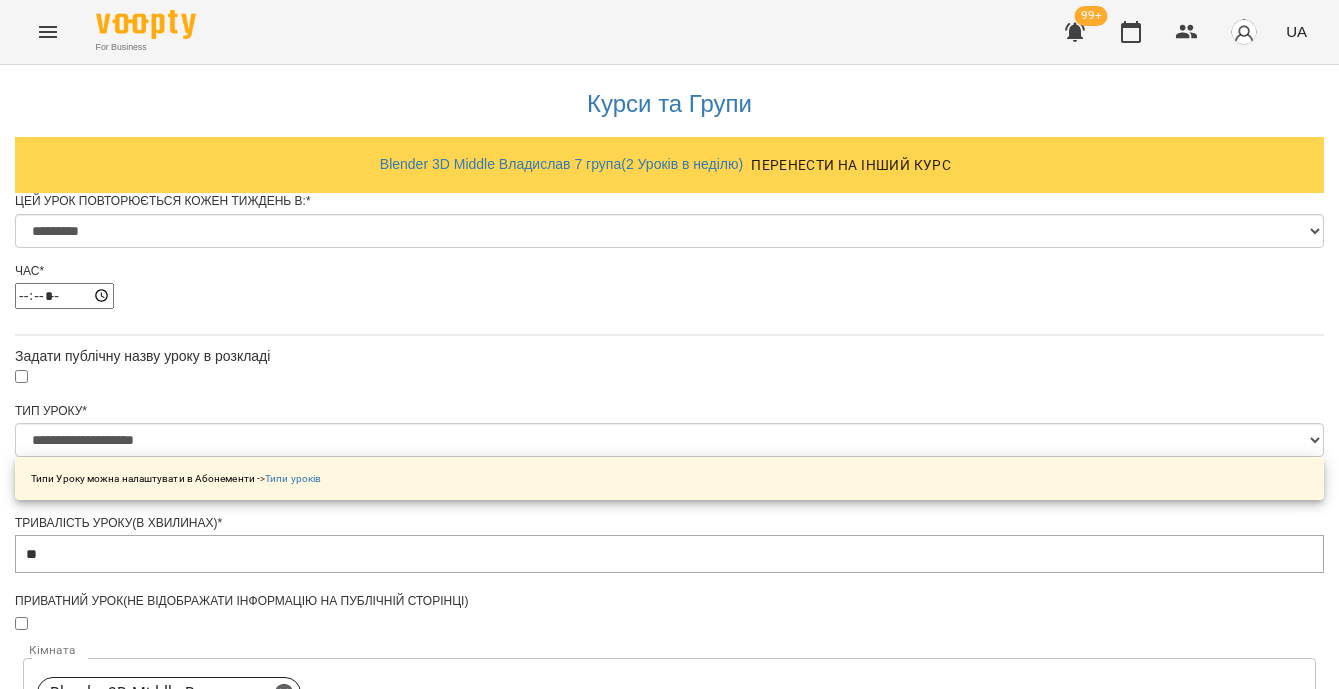 click on "Зберегти" at bounding box center [669, 1658] 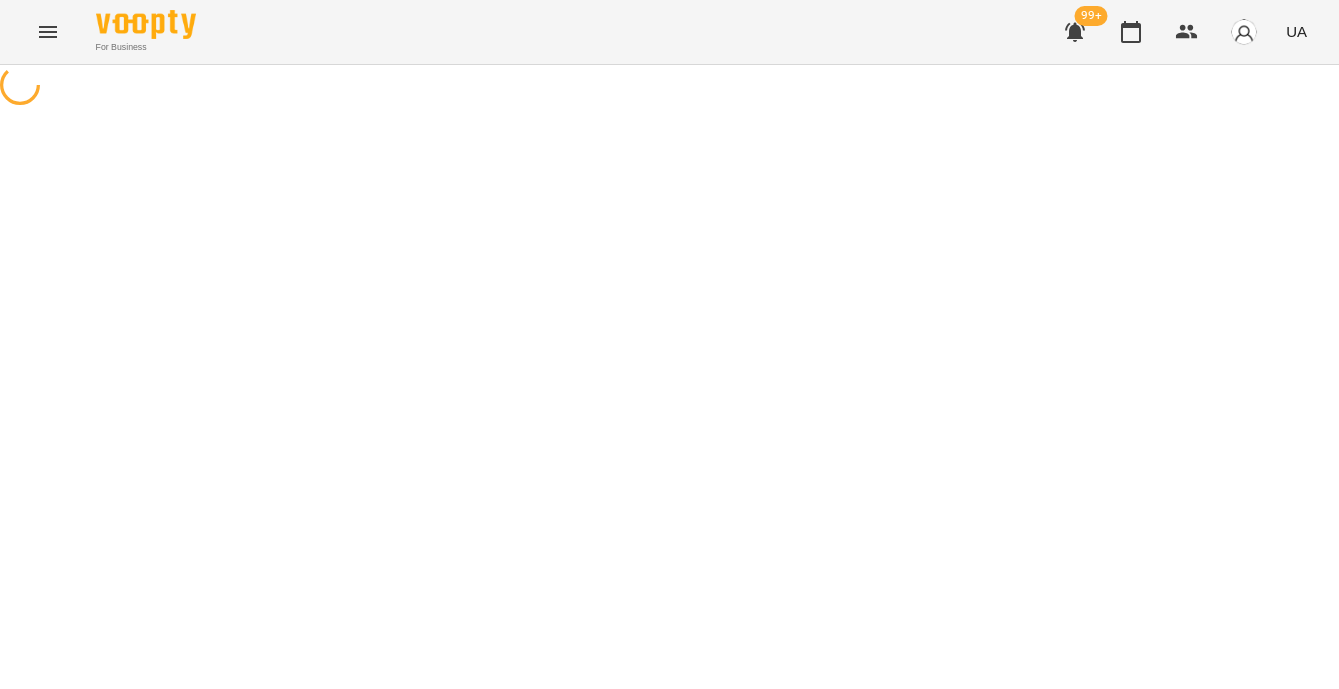 scroll, scrollTop: 0, scrollLeft: 0, axis: both 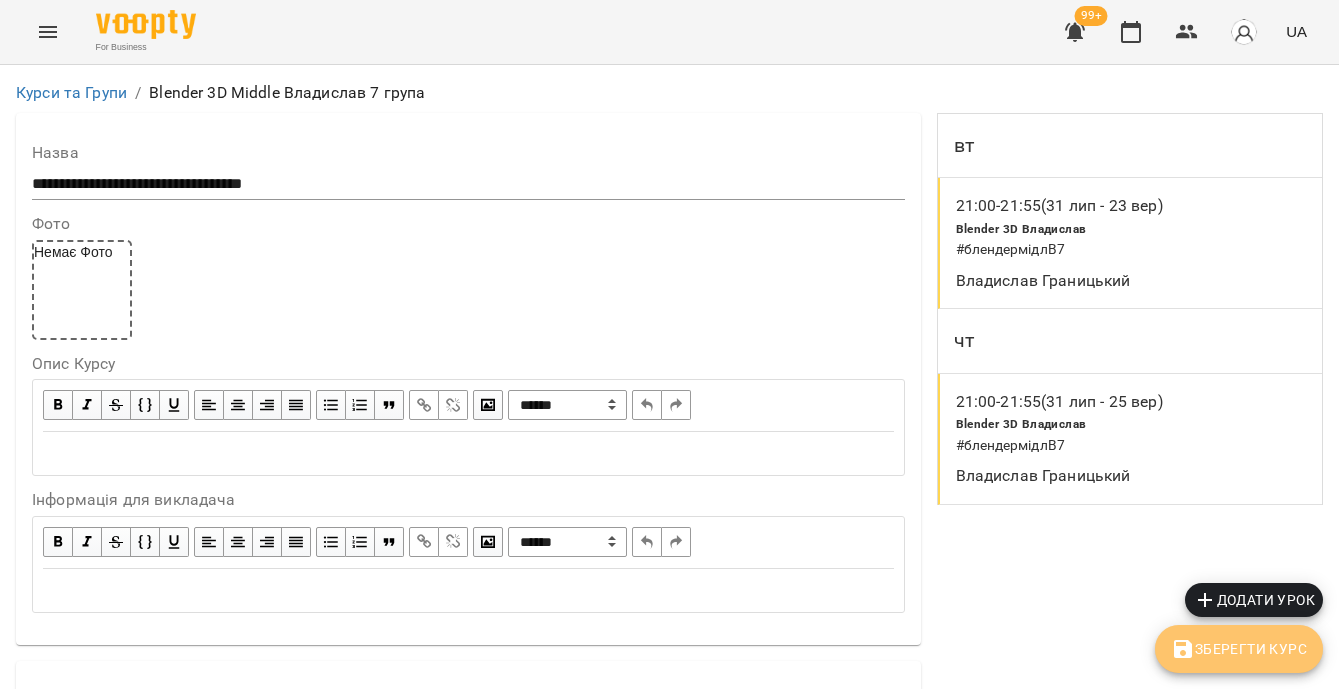 click on "Зберегти Курс" at bounding box center [1239, 649] 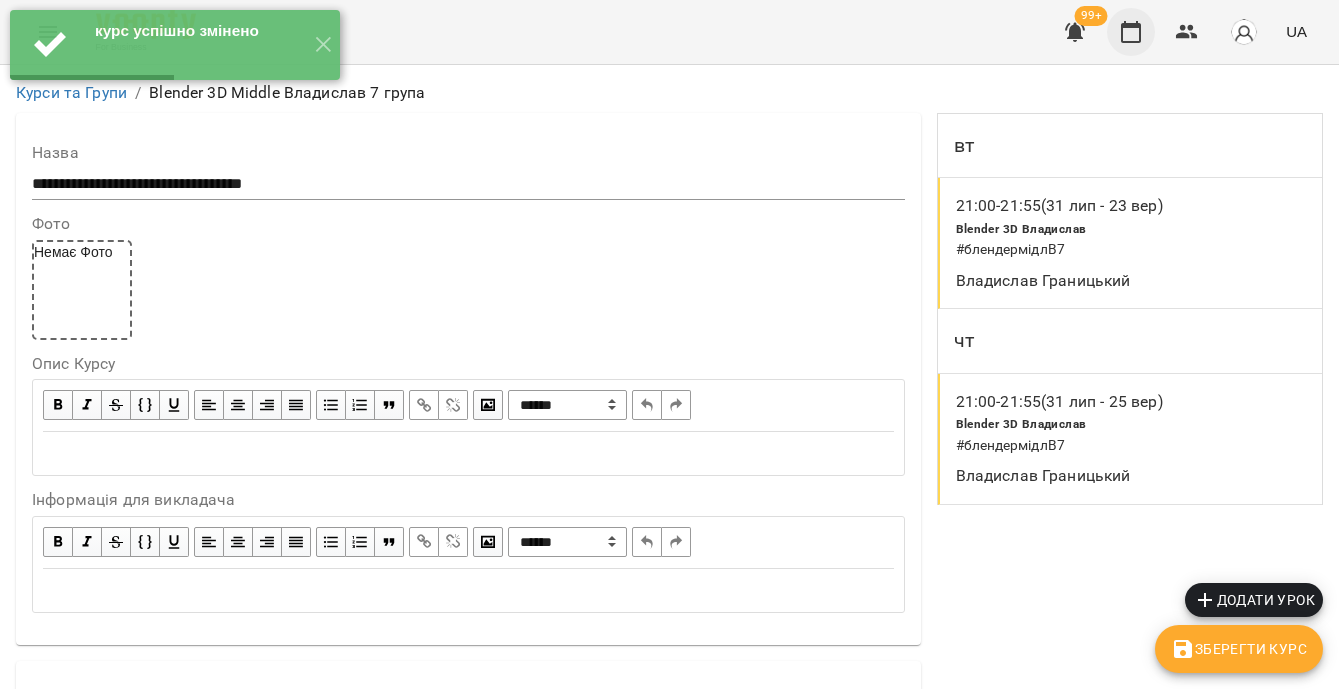 click 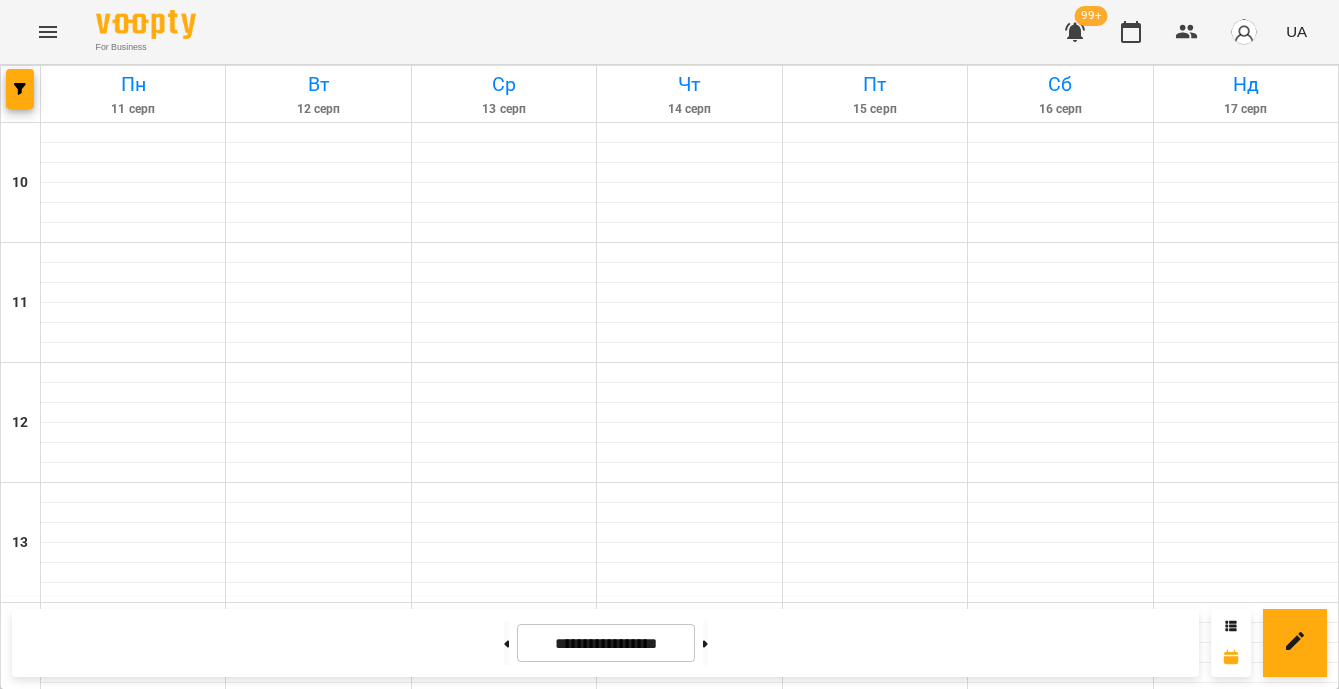 scroll, scrollTop: 909, scrollLeft: 0, axis: vertical 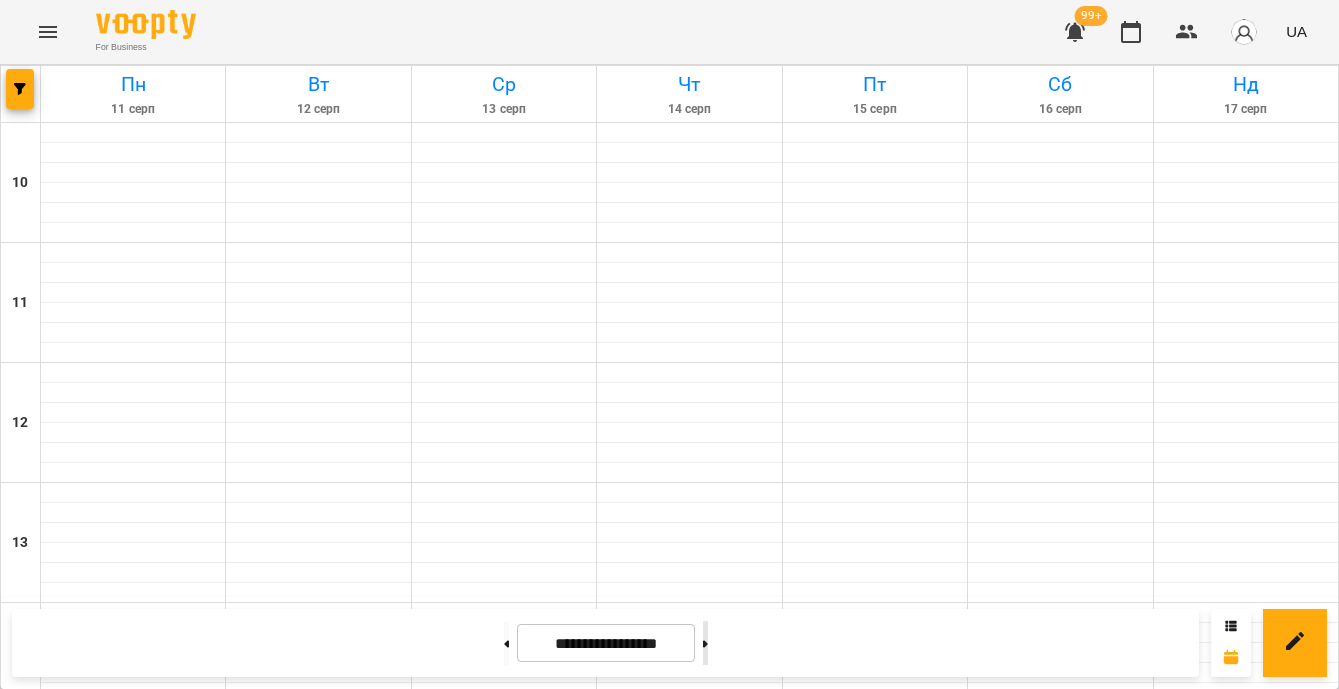 click at bounding box center (705, 643) 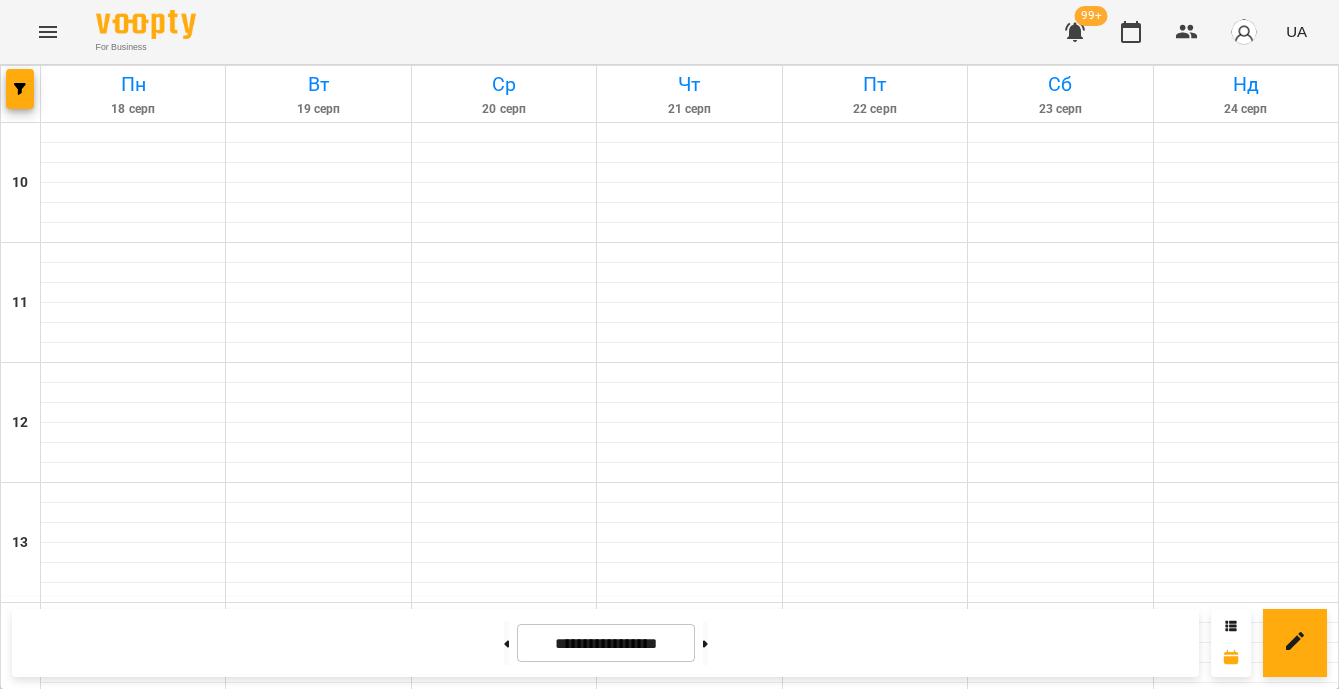 scroll, scrollTop: 1047, scrollLeft: 0, axis: vertical 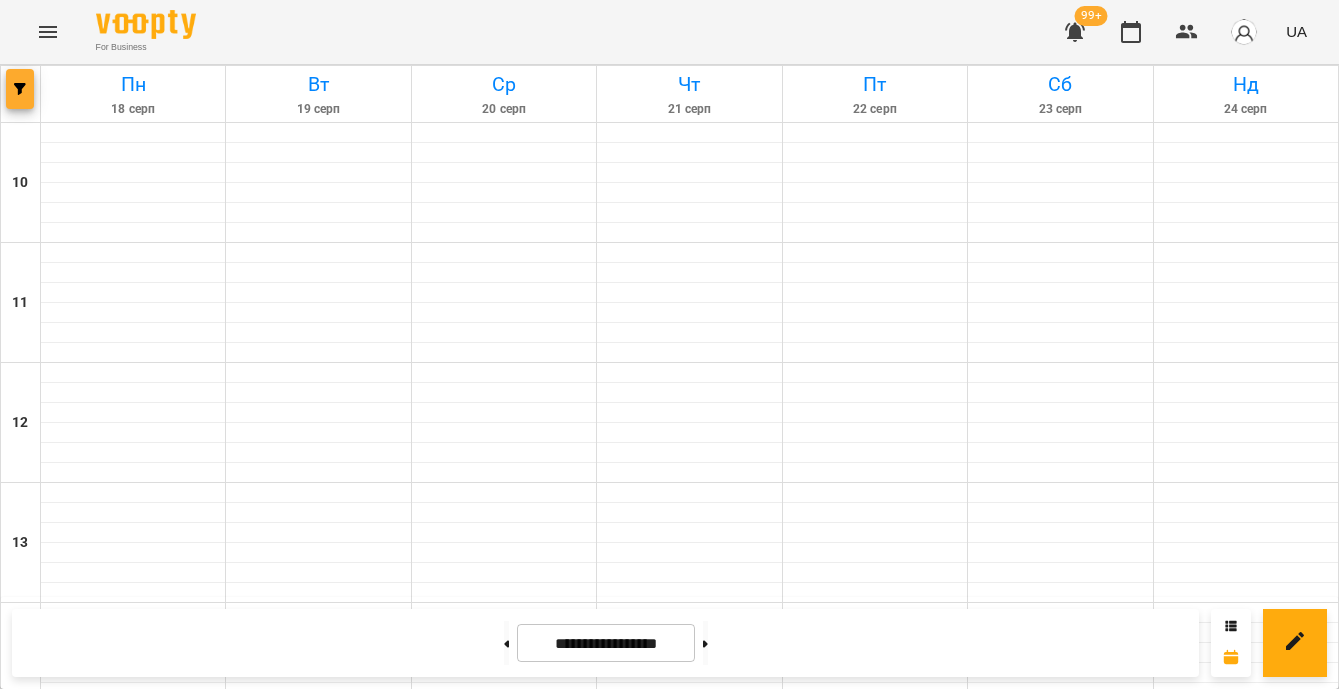 click at bounding box center (20, 89) 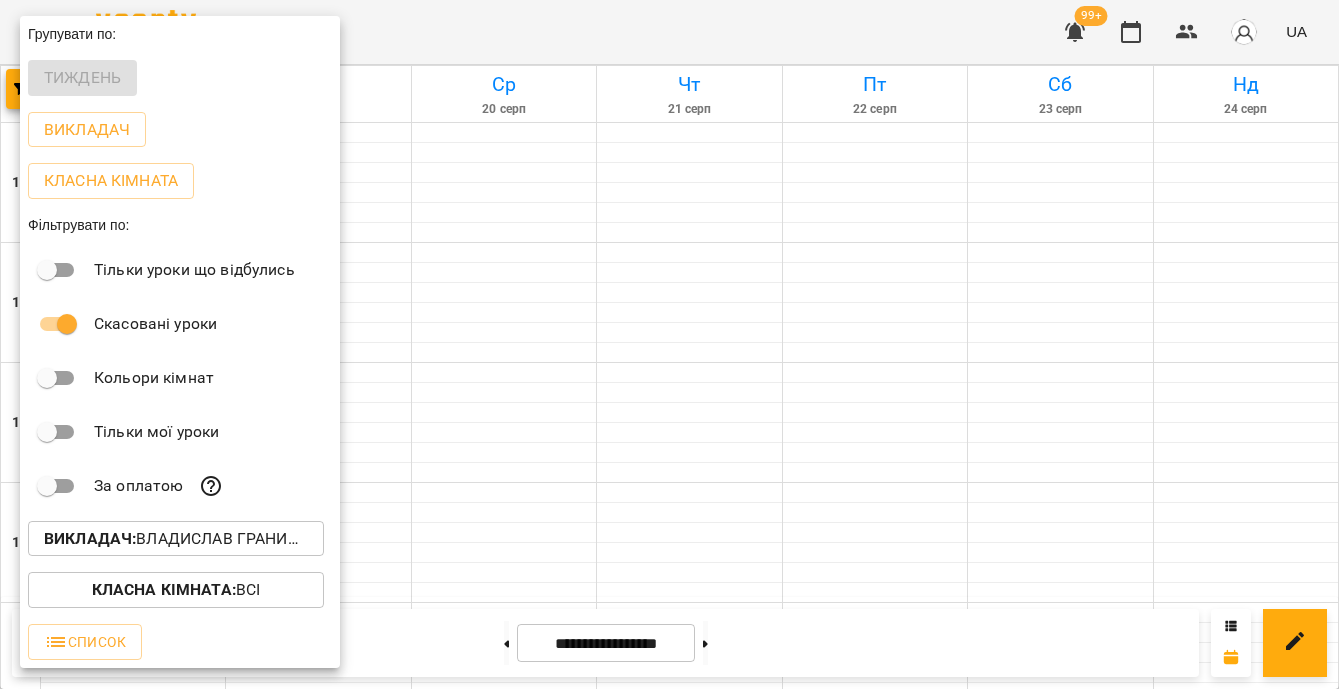 click on "Викладач :  Владислав Границький" at bounding box center [176, 539] 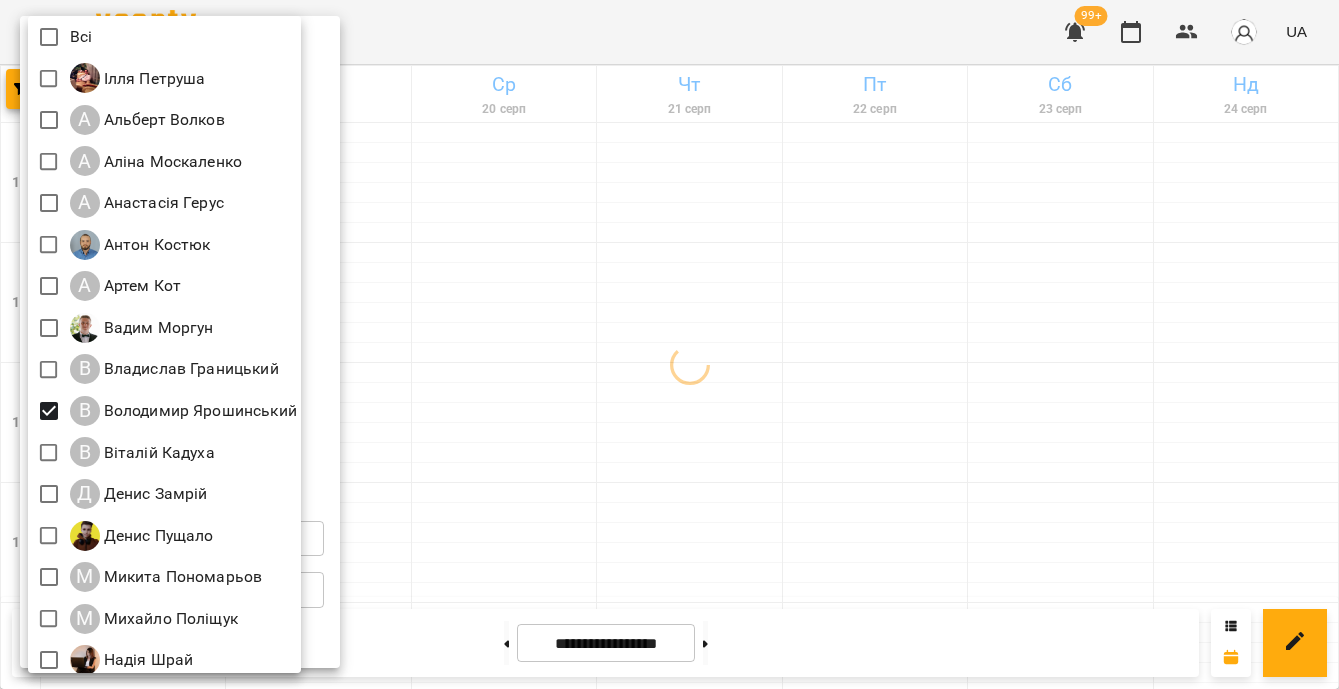 click at bounding box center (669, 344) 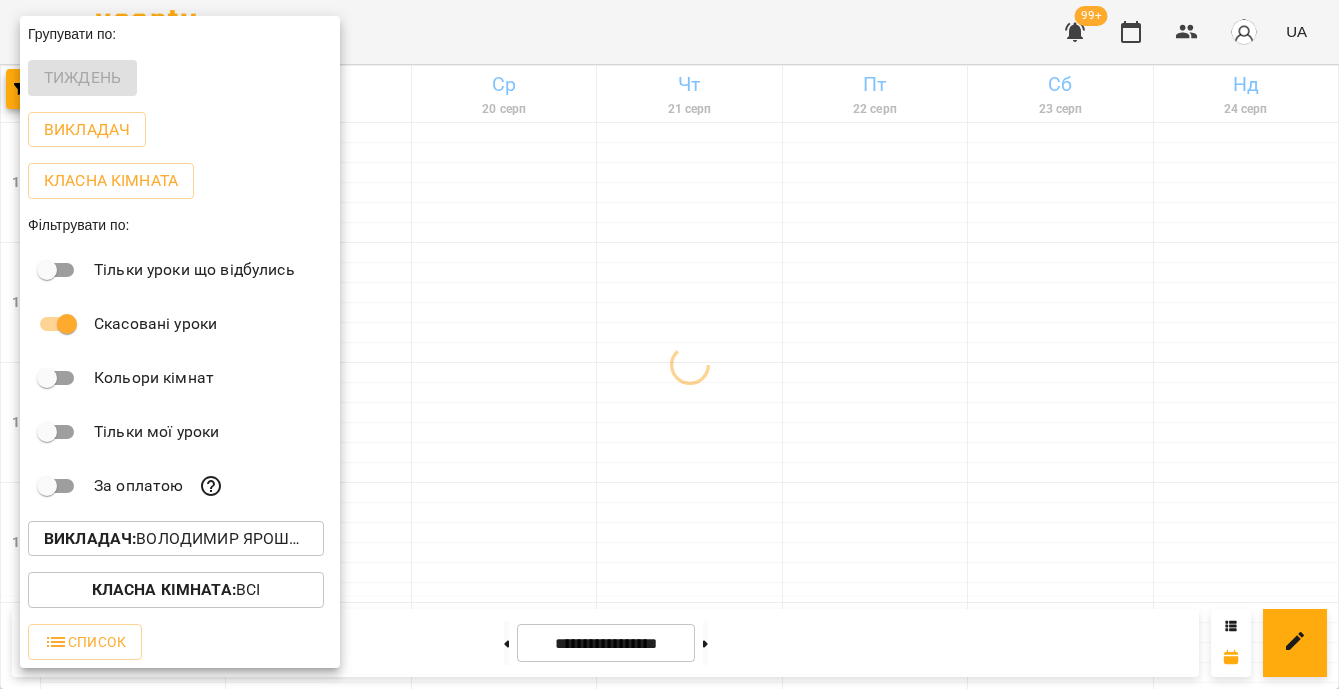 click at bounding box center [669, 344] 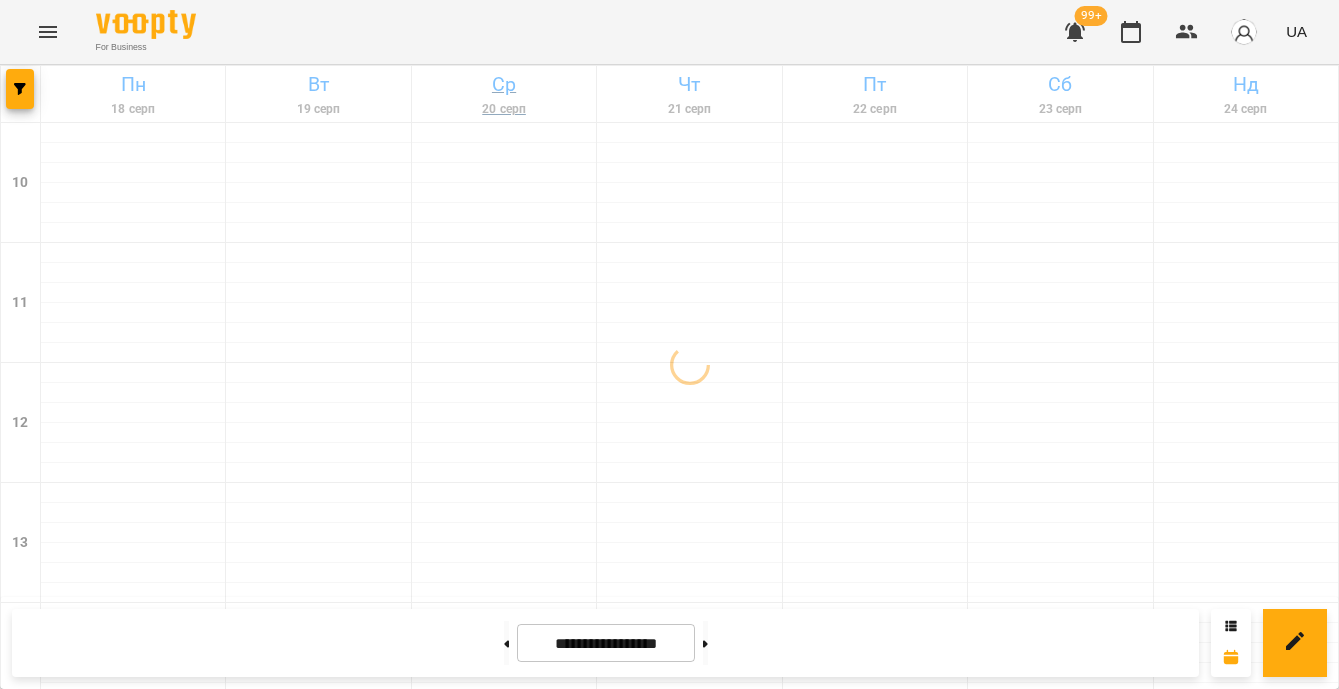 scroll, scrollTop: 808, scrollLeft: 0, axis: vertical 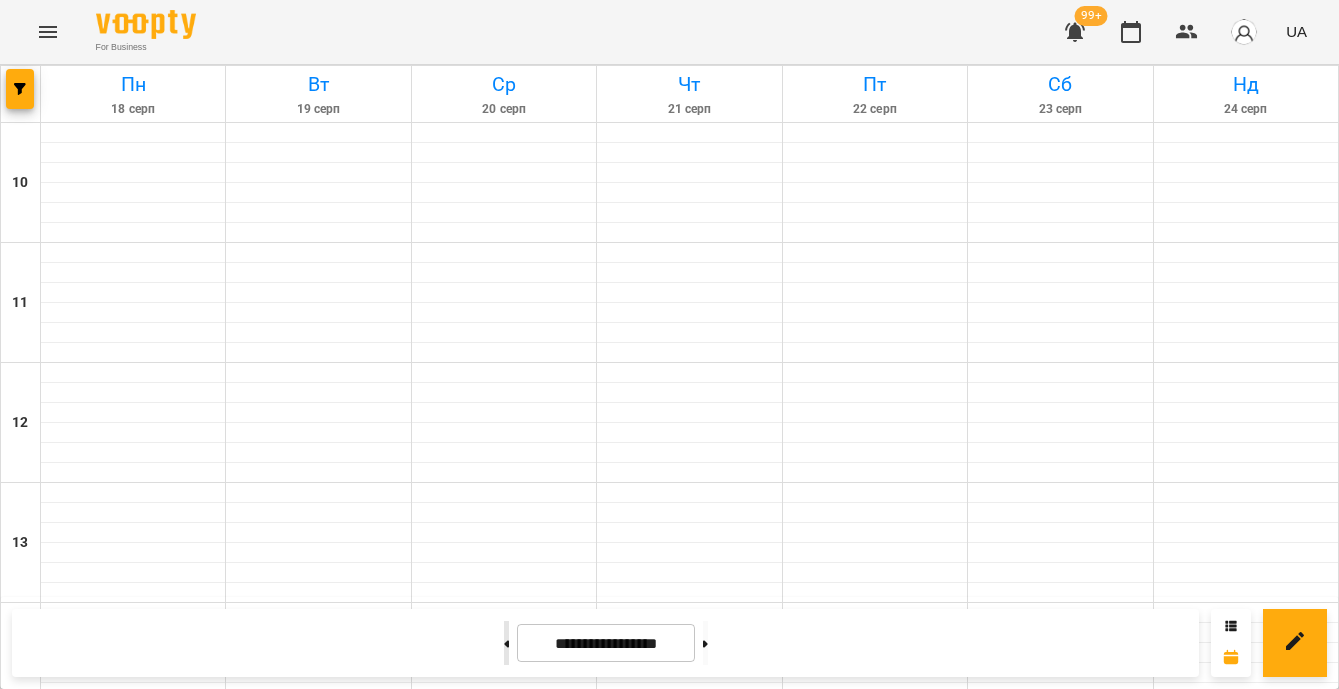 click at bounding box center (506, 643) 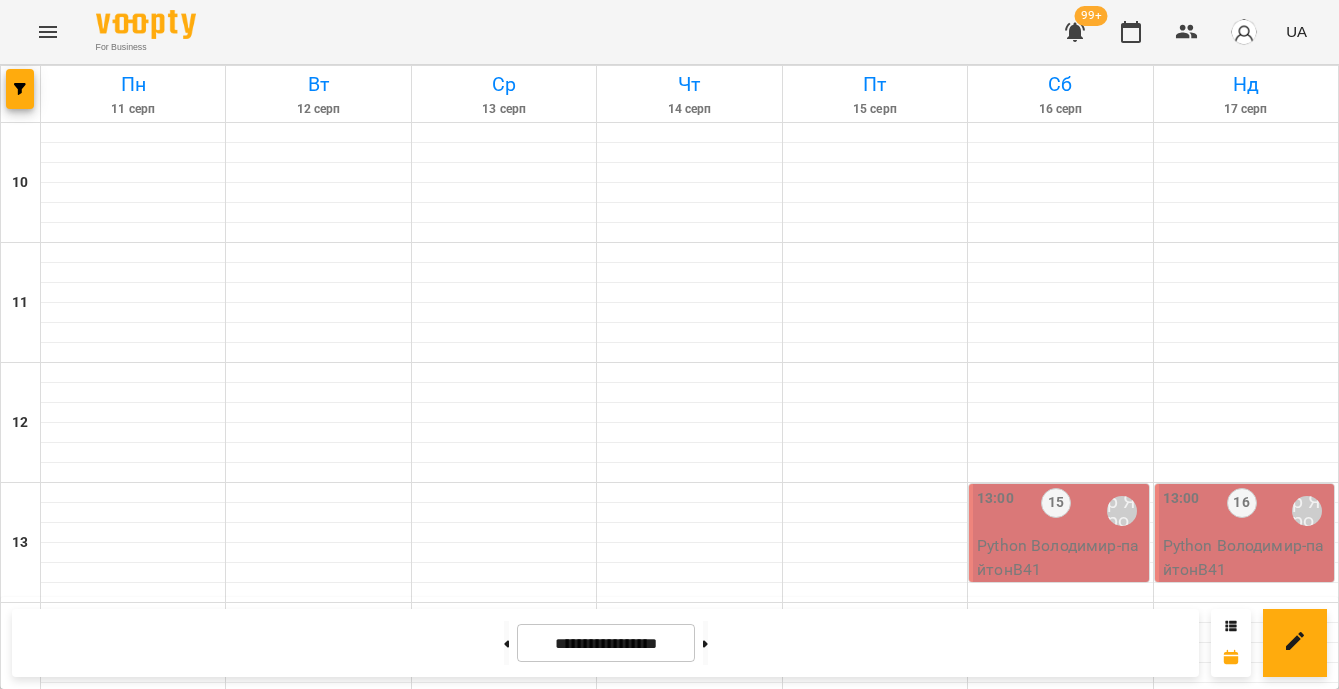 scroll, scrollTop: 1084, scrollLeft: 0, axis: vertical 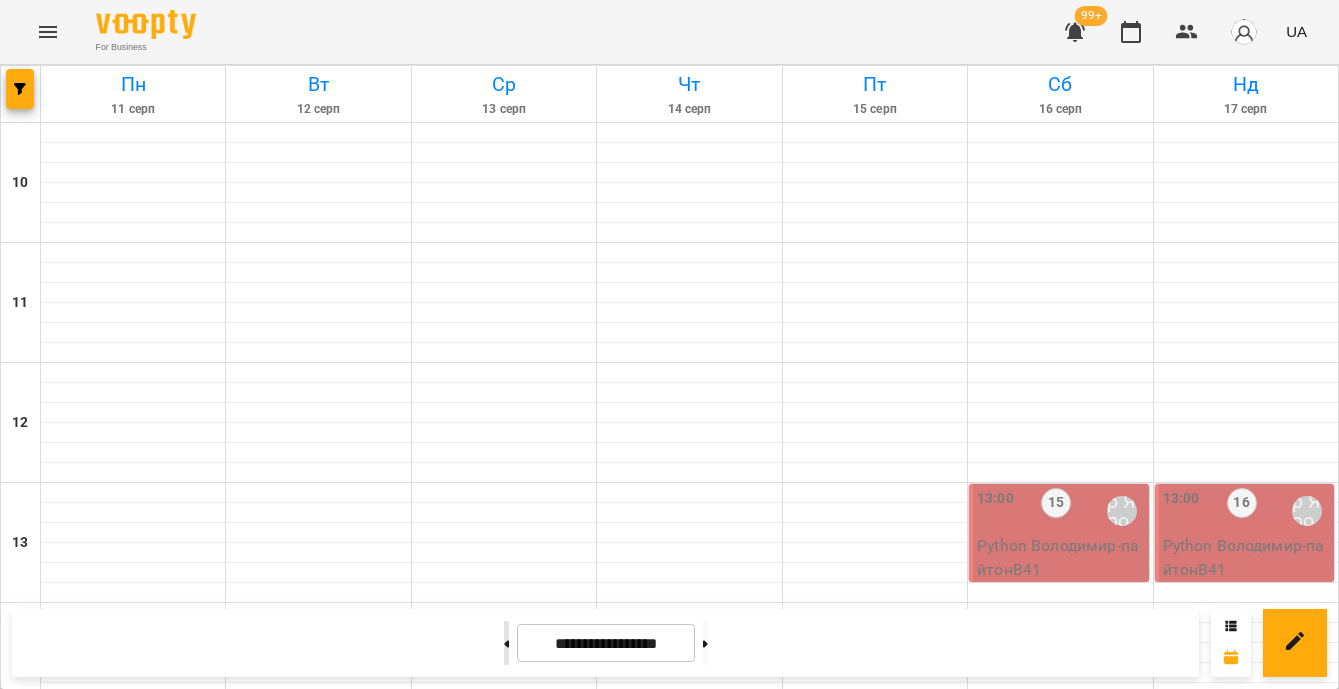 click at bounding box center [506, 643] 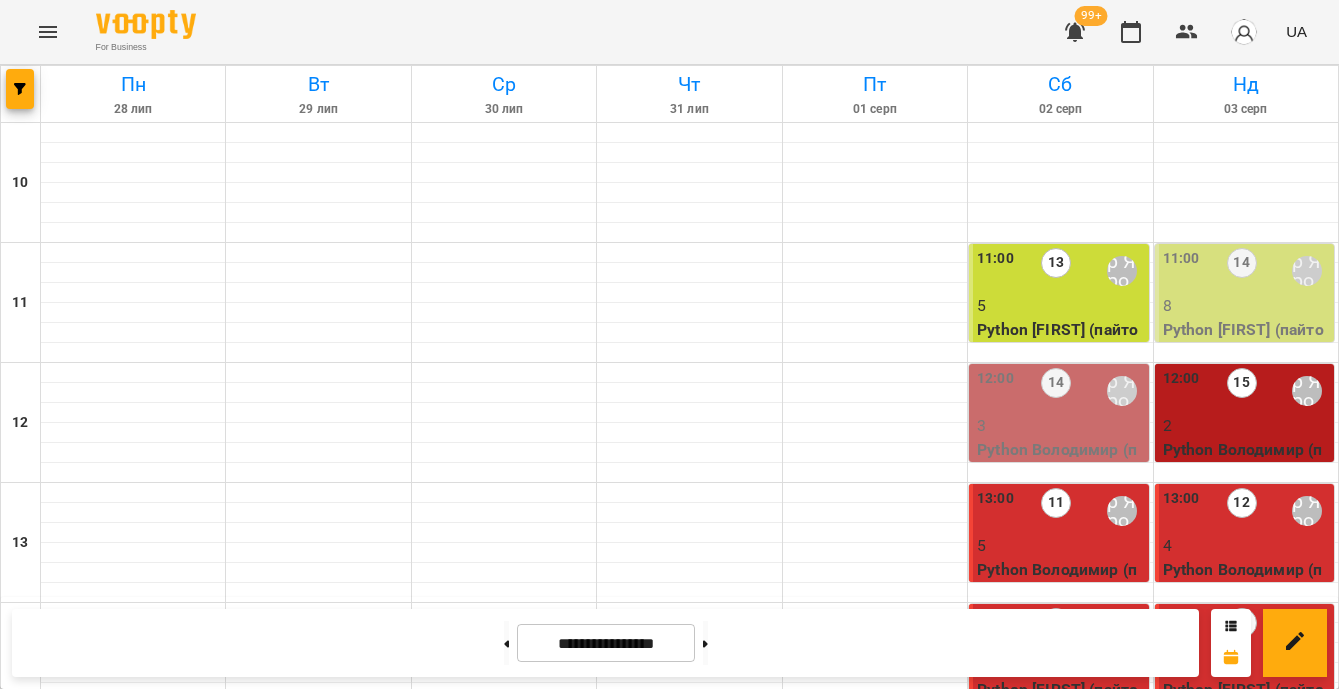 scroll, scrollTop: 704, scrollLeft: 0, axis: vertical 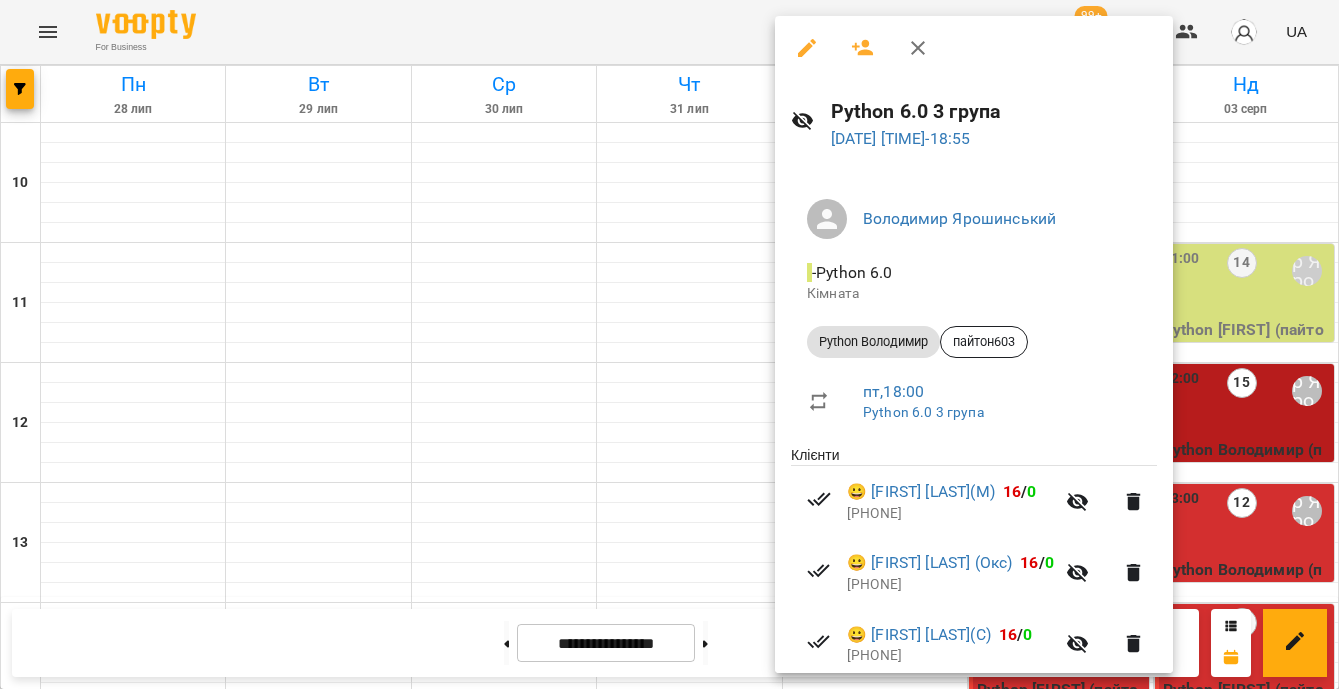click at bounding box center (669, 344) 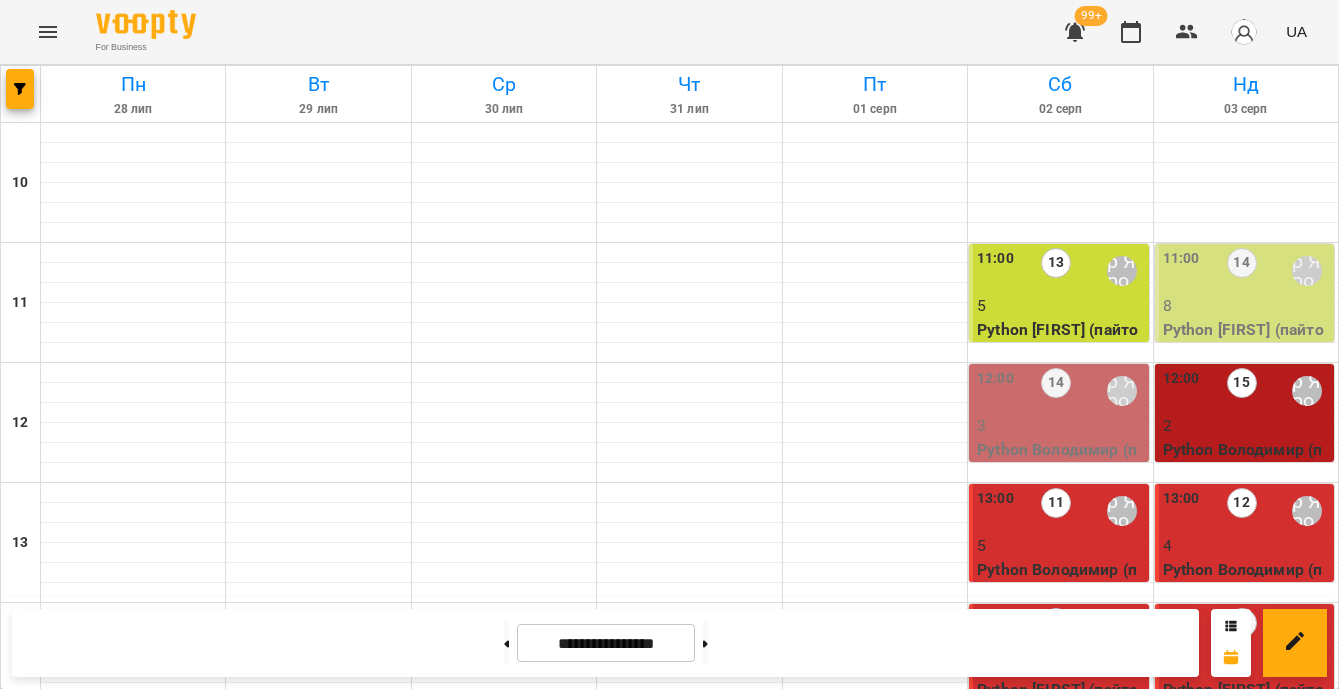 scroll, scrollTop: 1033, scrollLeft: 0, axis: vertical 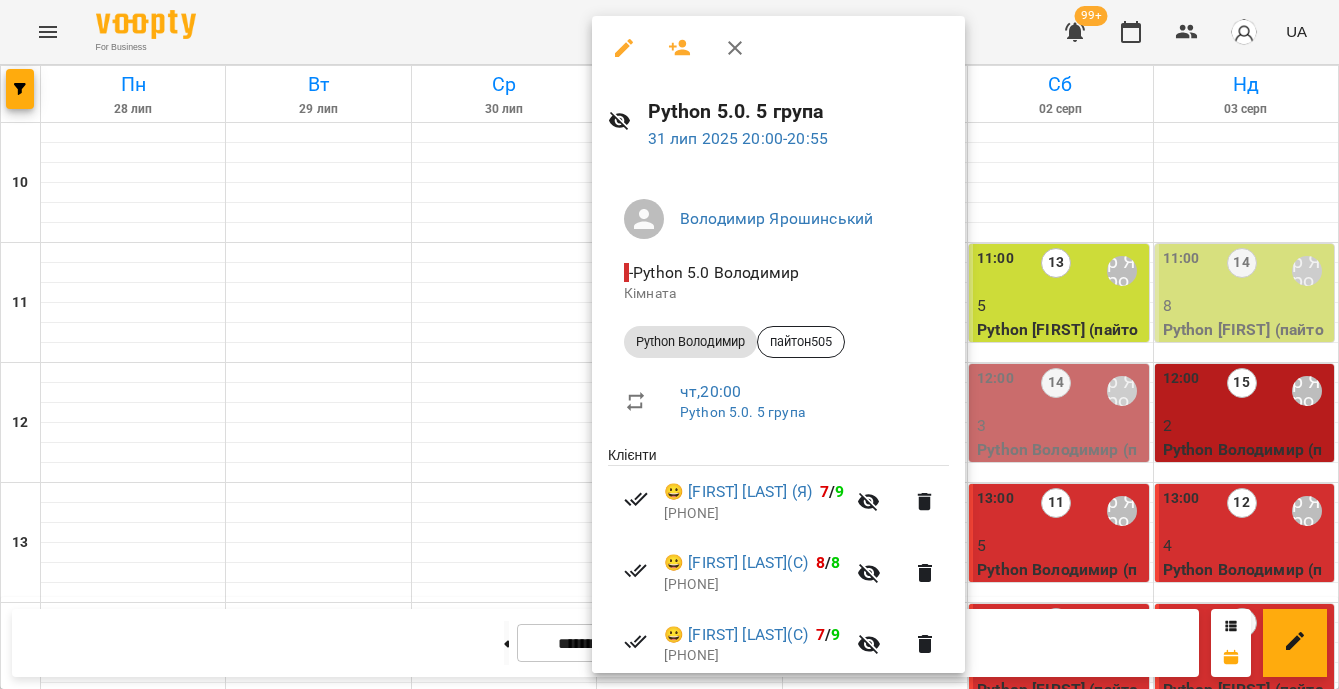click at bounding box center [669, 344] 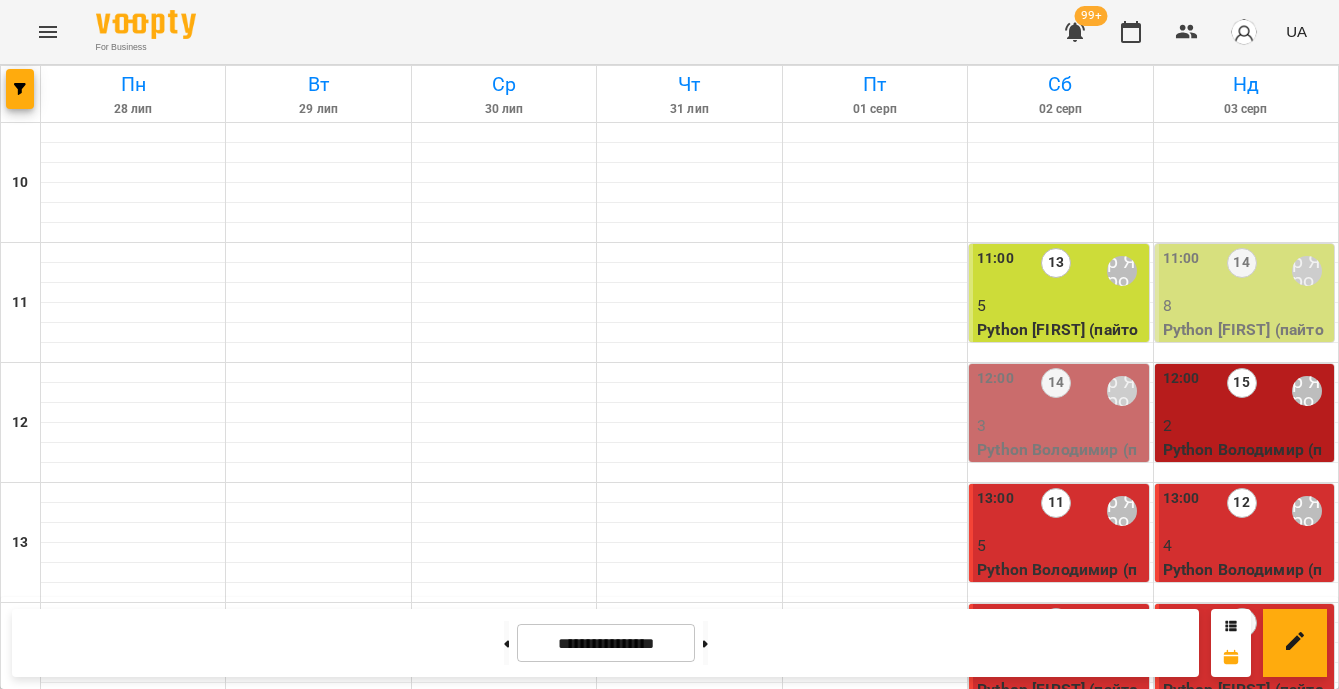 click on "20:00 4 Володимир Ярошинський" at bounding box center (875, 1351) 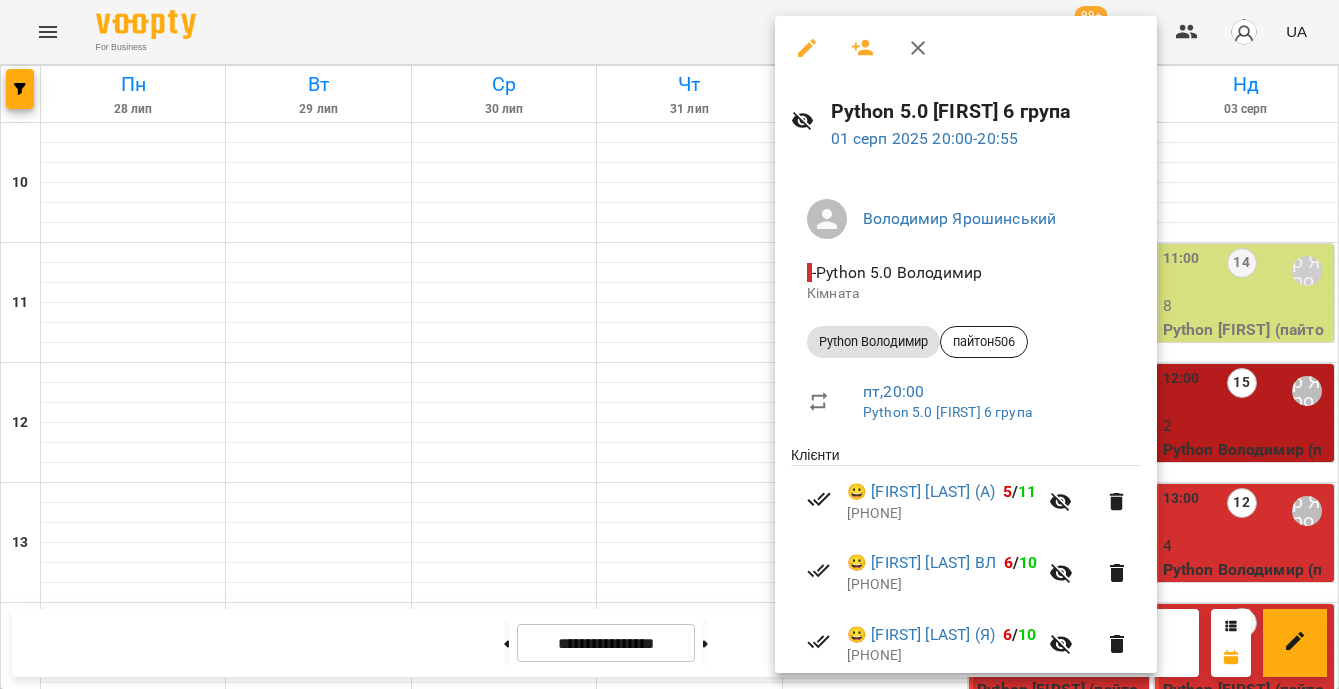 click at bounding box center [669, 344] 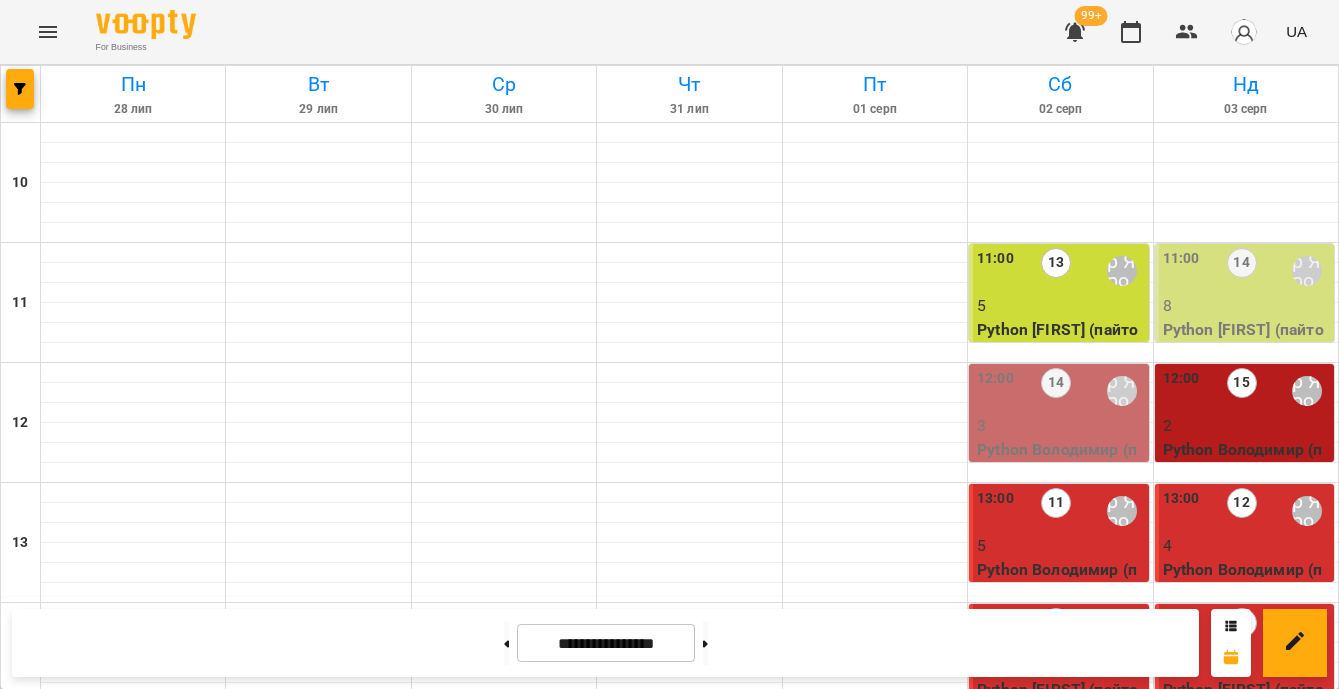 click on "Python Володимир (пайтон504)" at bounding box center (689, 1541) 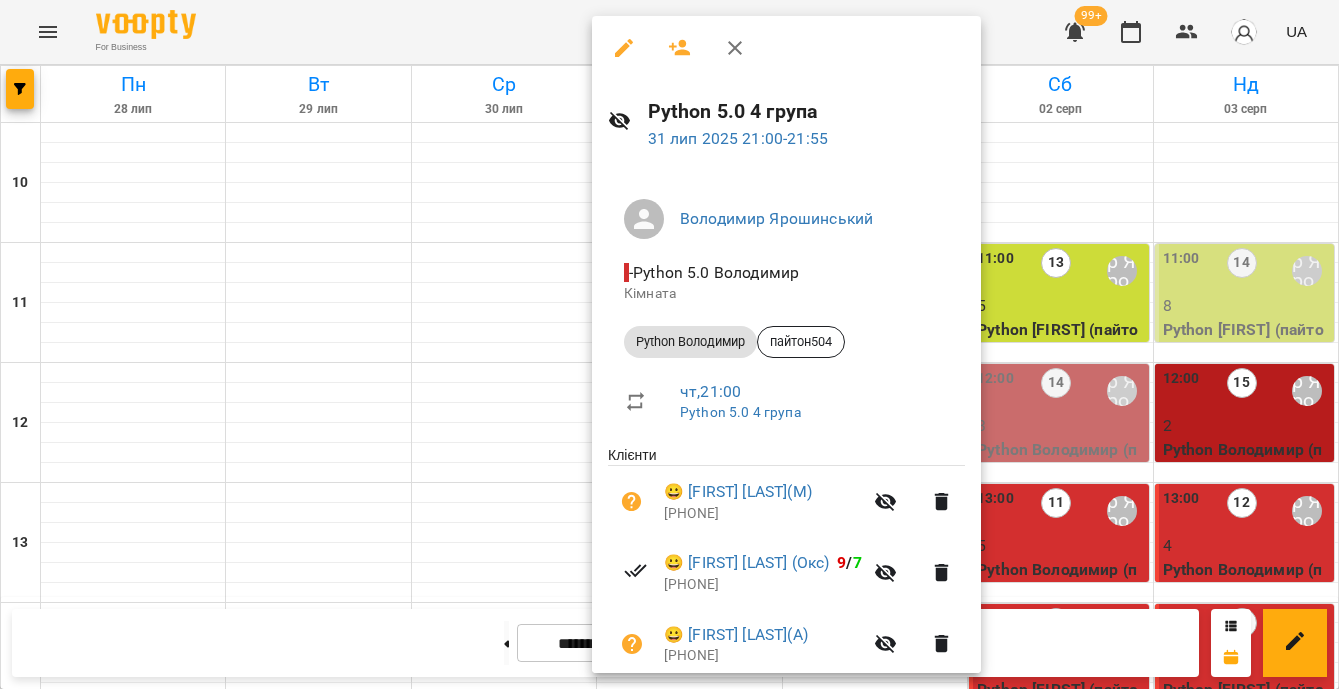 click at bounding box center (669, 344) 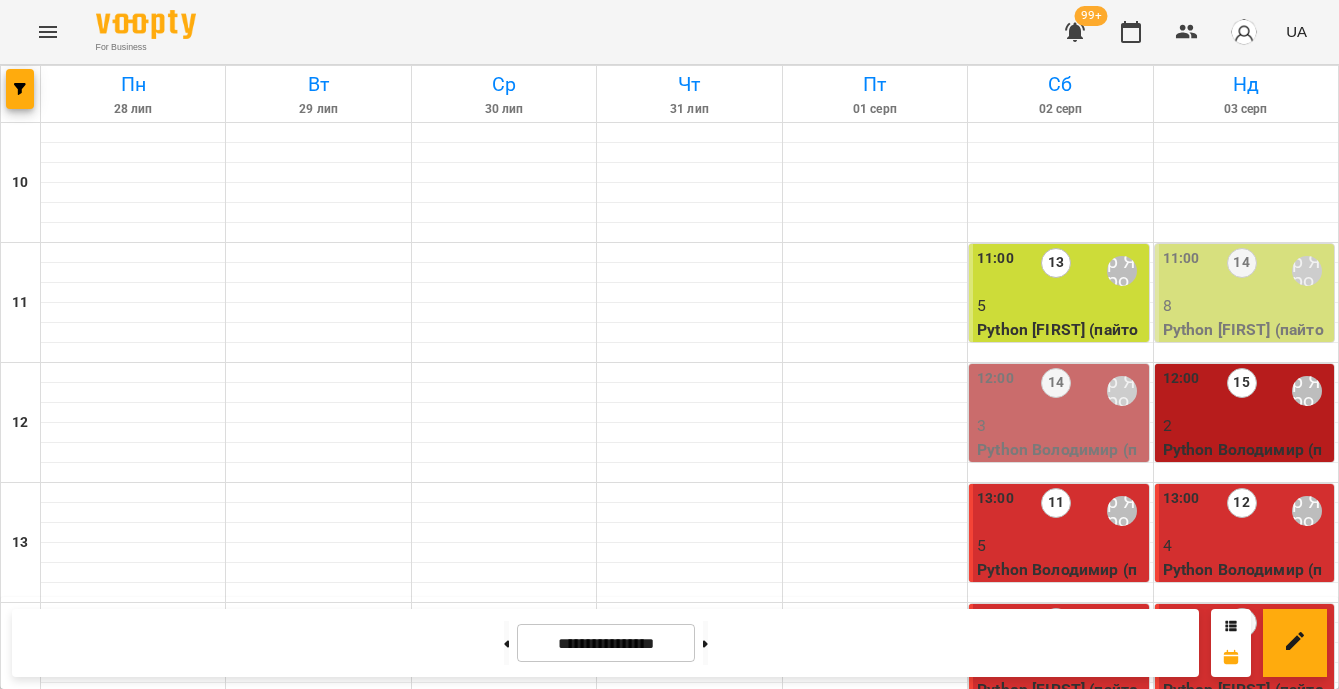 scroll, scrollTop: 720, scrollLeft: 0, axis: vertical 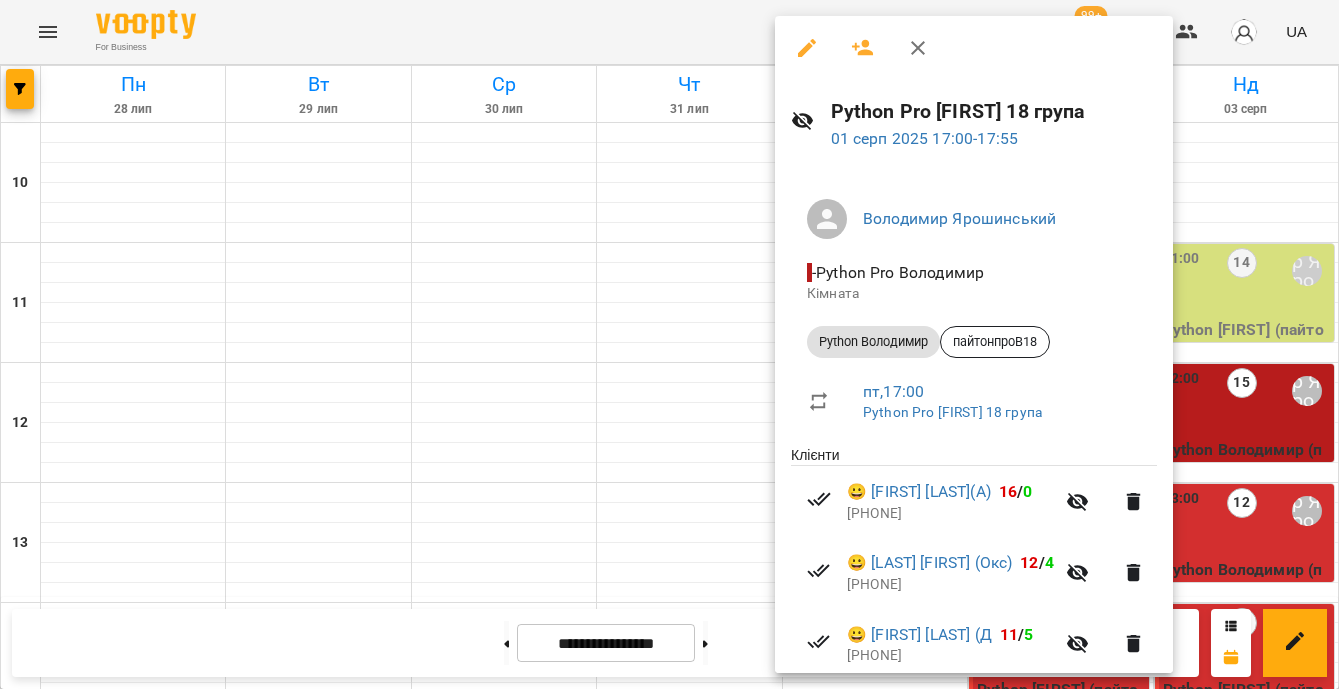 click at bounding box center (669, 344) 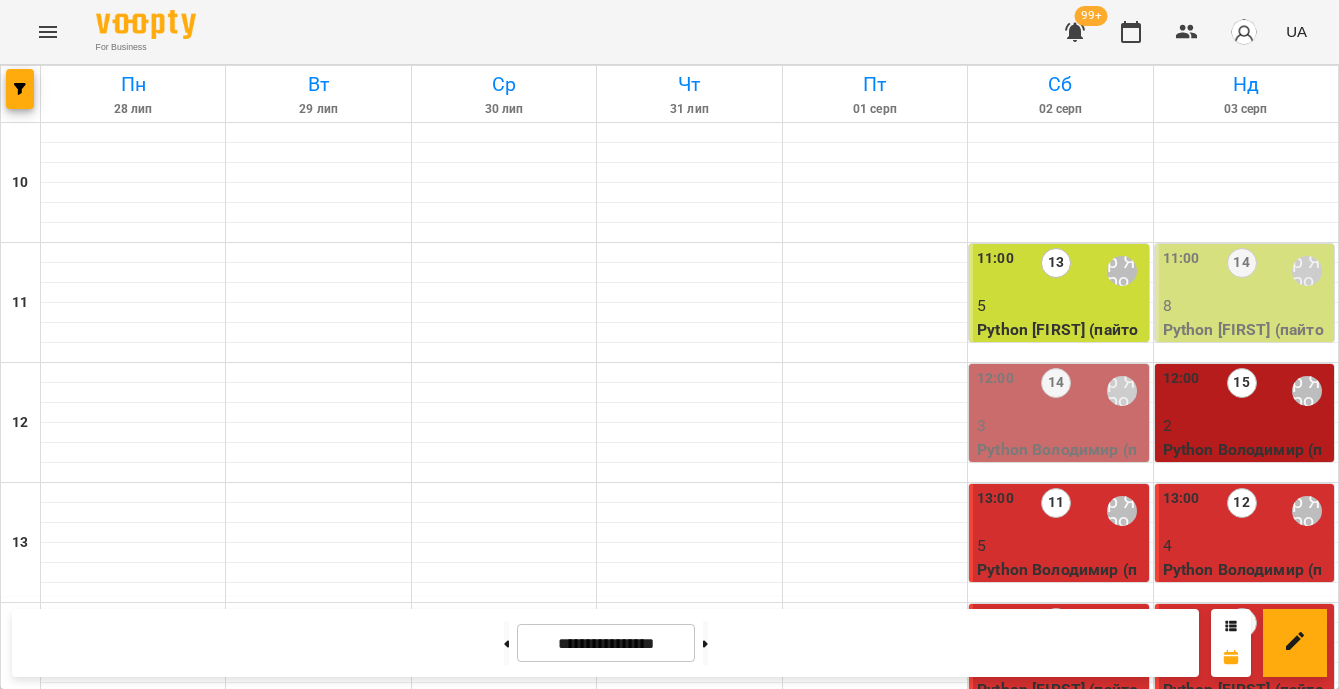 scroll, scrollTop: 99, scrollLeft: 0, axis: vertical 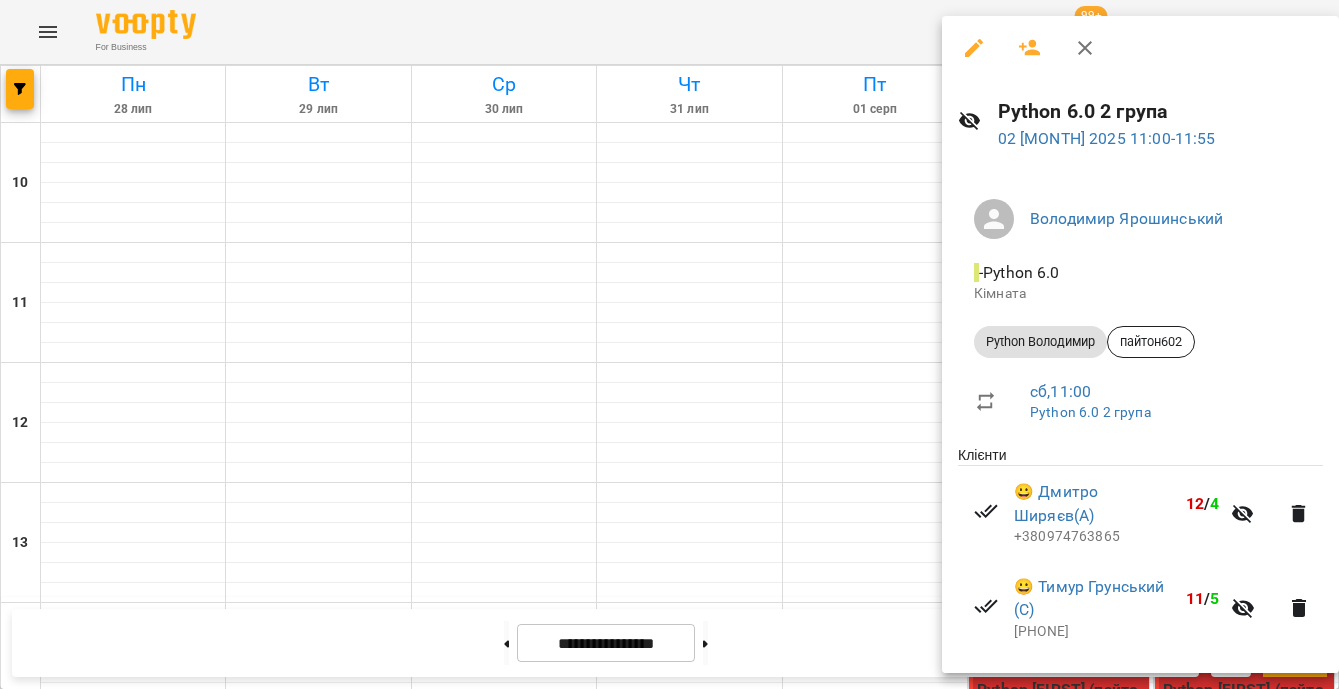 click at bounding box center (669, 344) 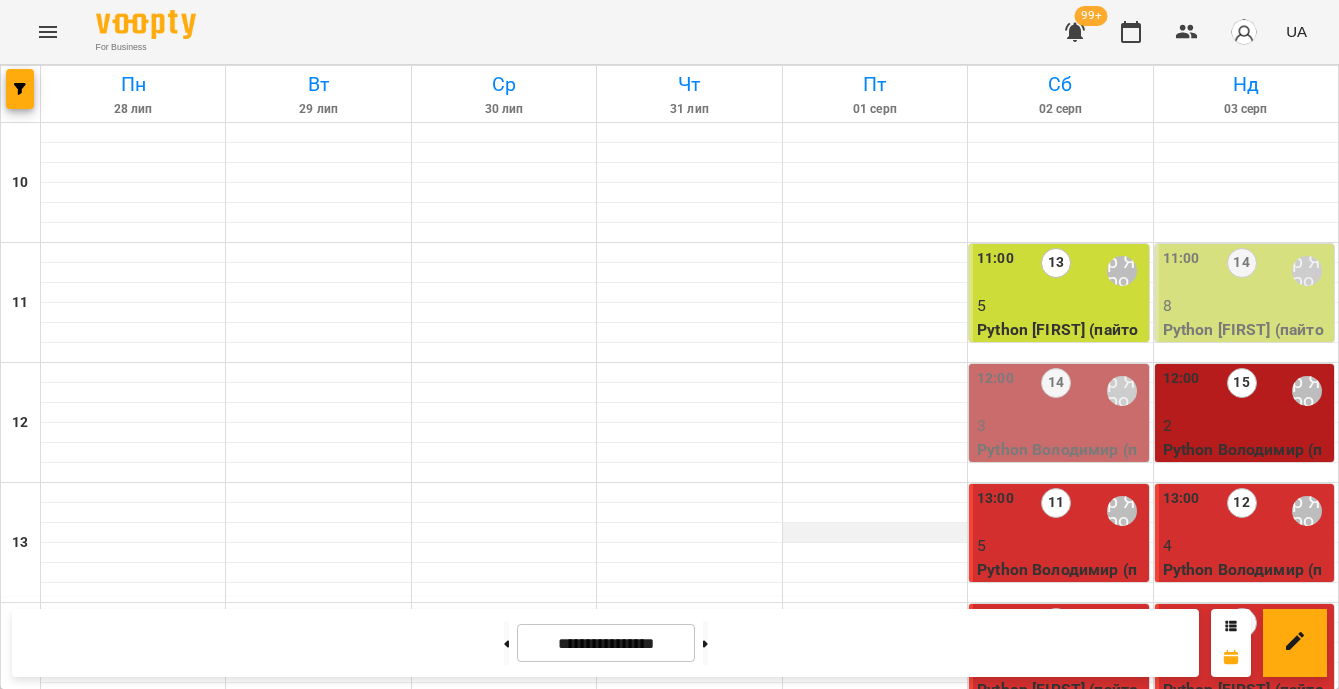 scroll, scrollTop: 264, scrollLeft: 0, axis: vertical 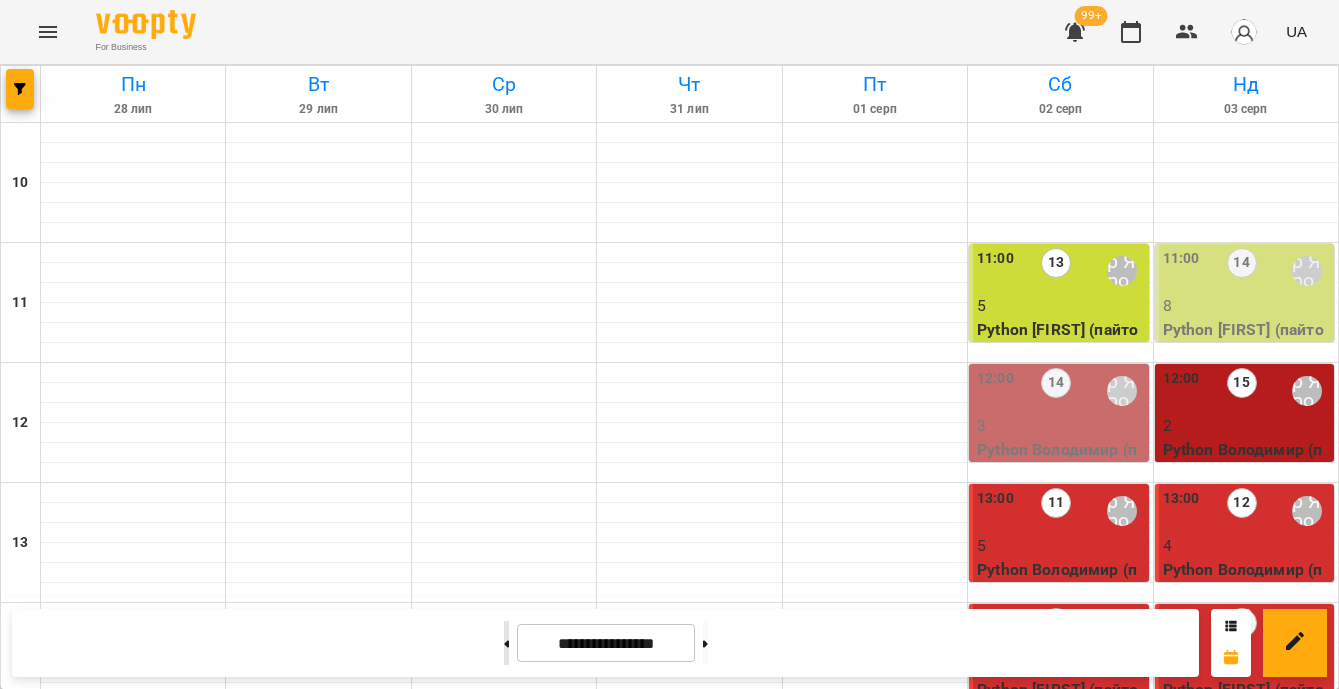 click at bounding box center [506, 643] 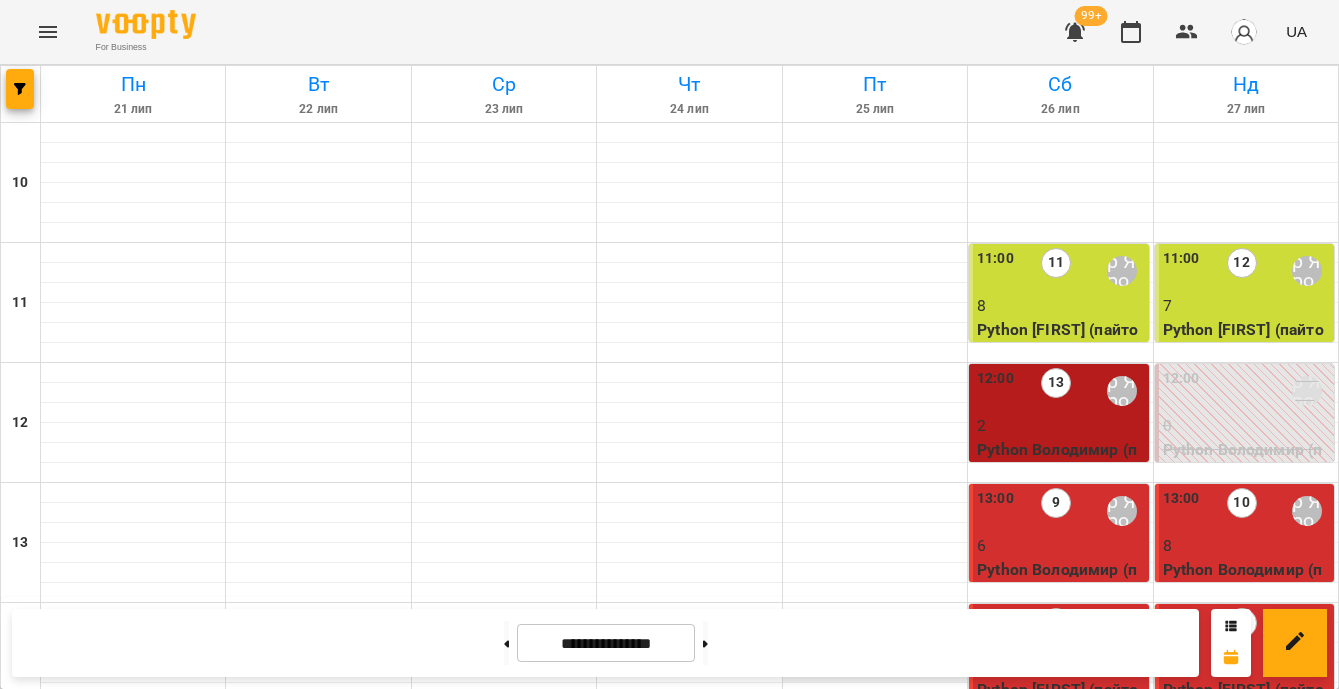 scroll, scrollTop: 894, scrollLeft: 0, axis: vertical 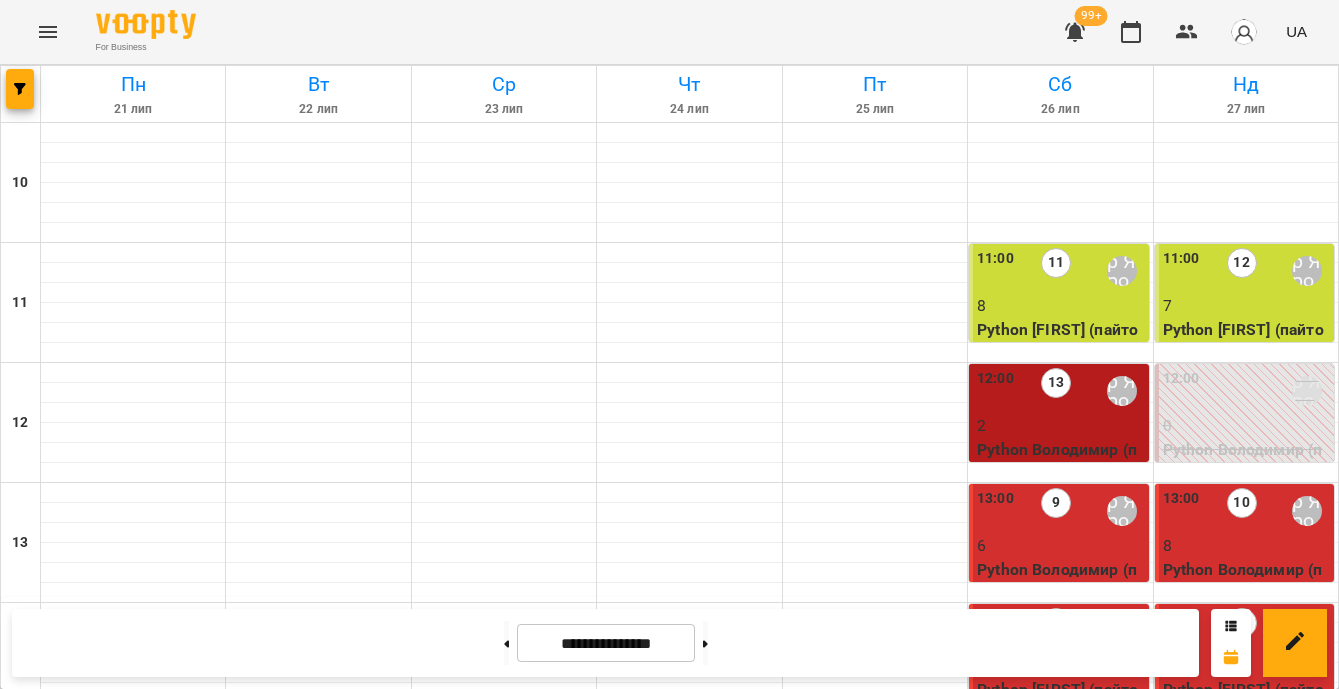 click on "20:00" at bounding box center (810, 1351) 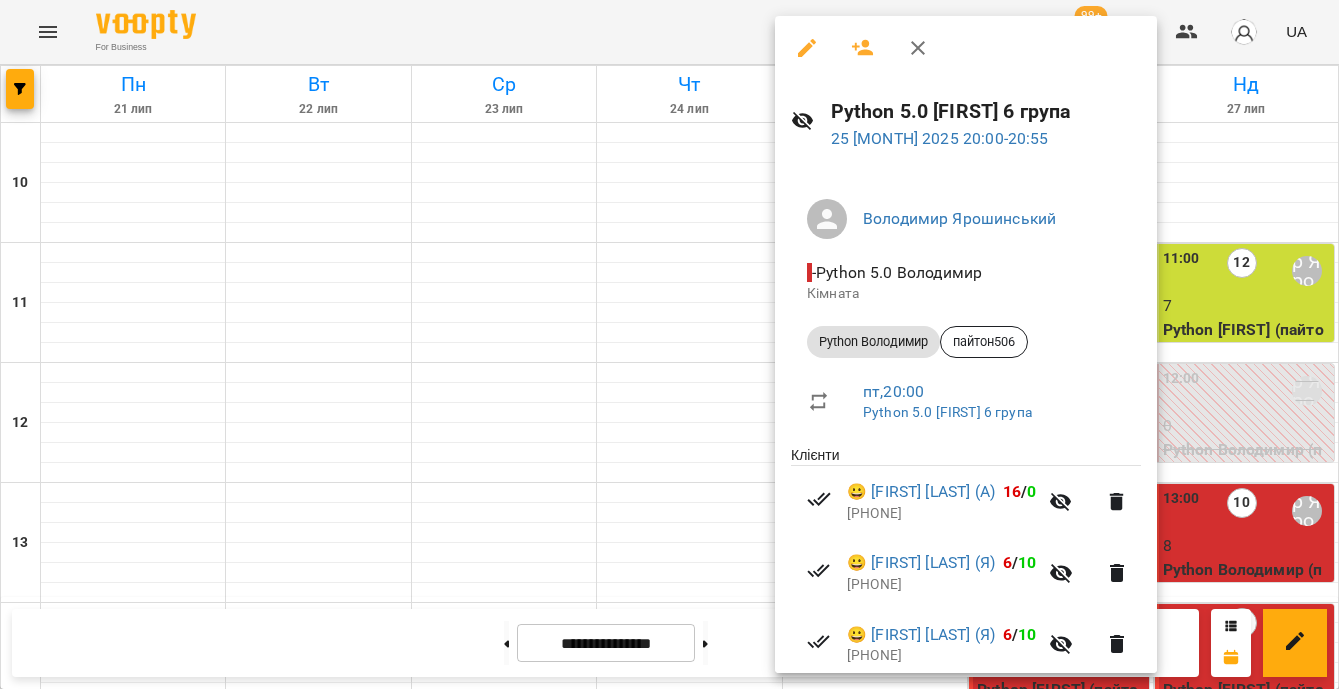 click at bounding box center [669, 344] 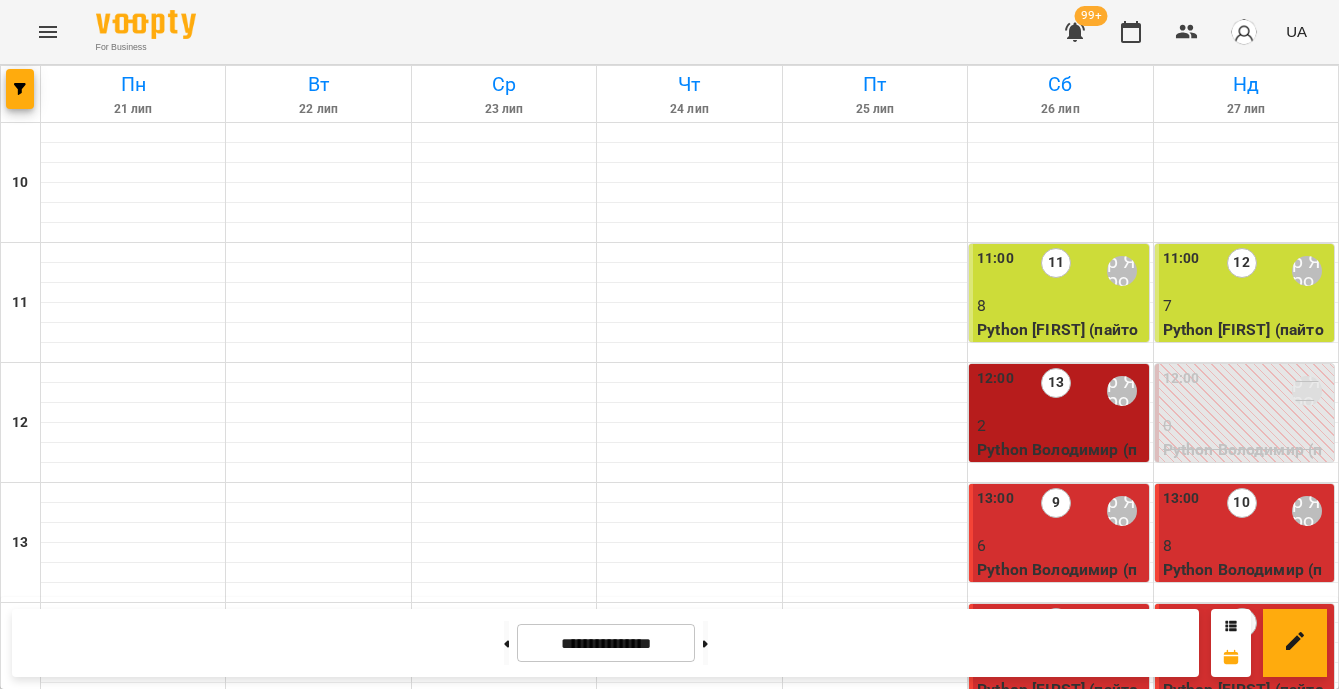 scroll, scrollTop: 1084, scrollLeft: 0, axis: vertical 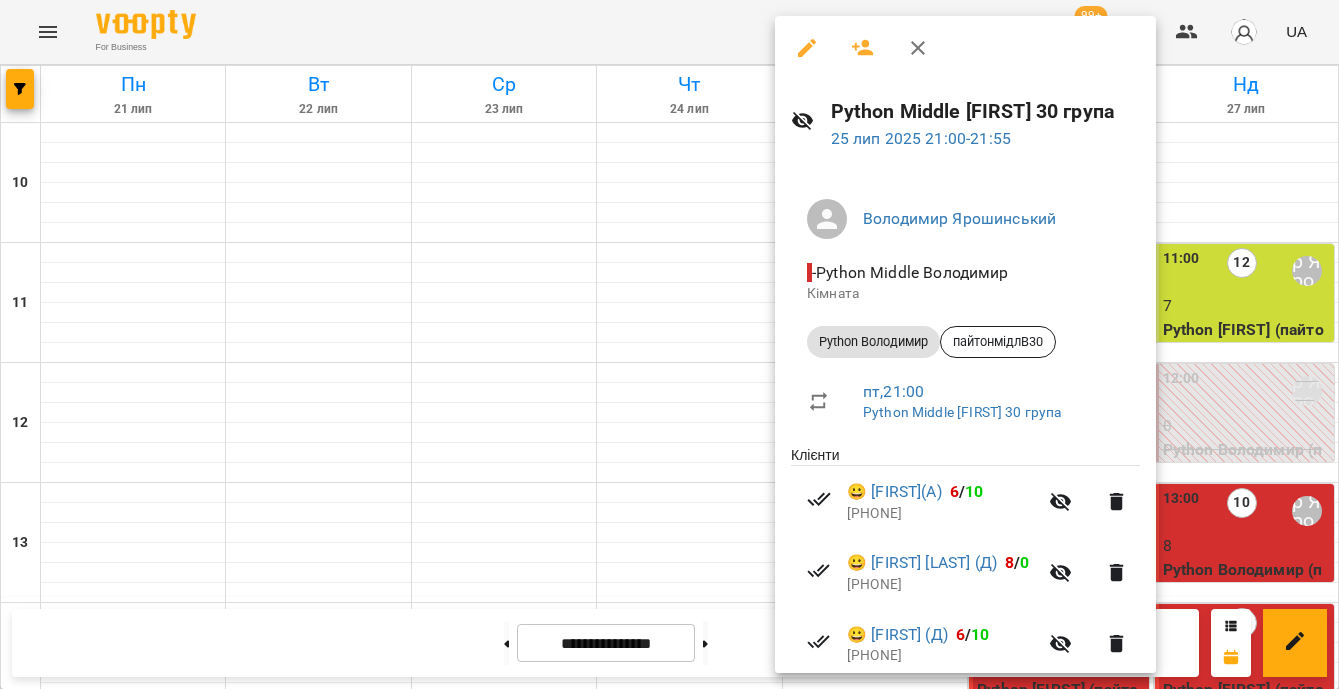 click at bounding box center [669, 344] 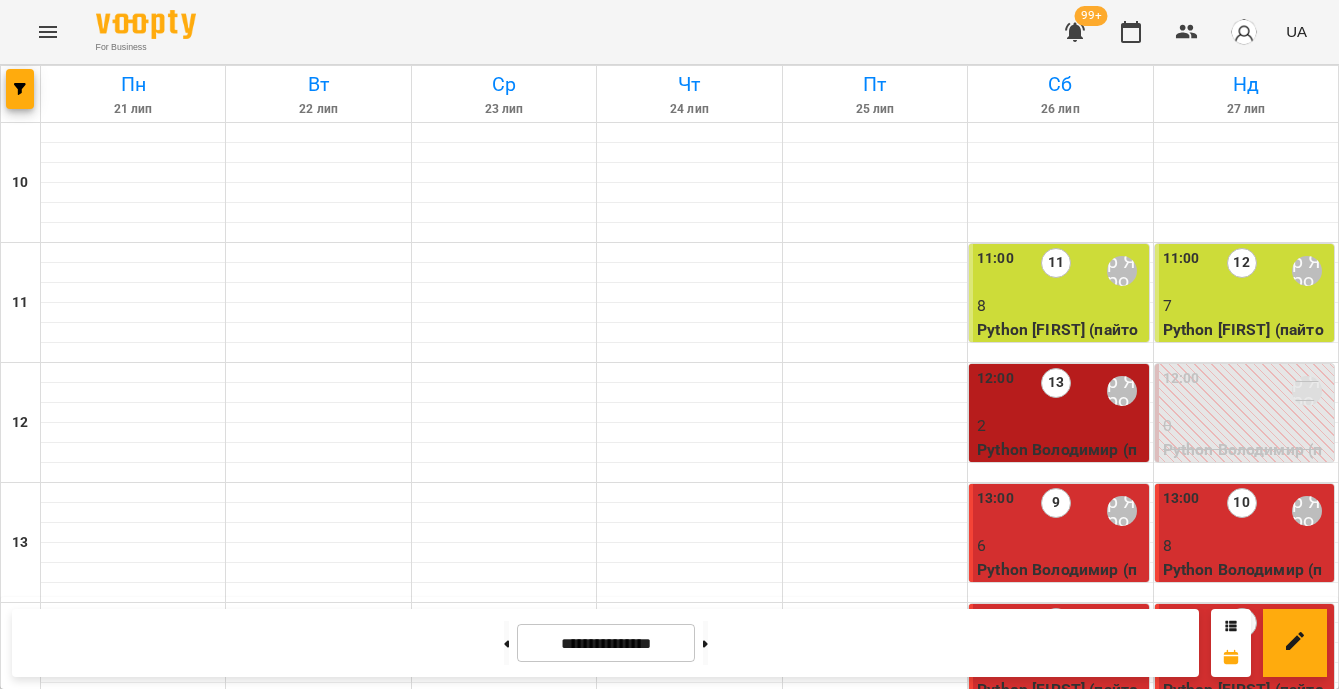 scroll, scrollTop: 902, scrollLeft: 0, axis: vertical 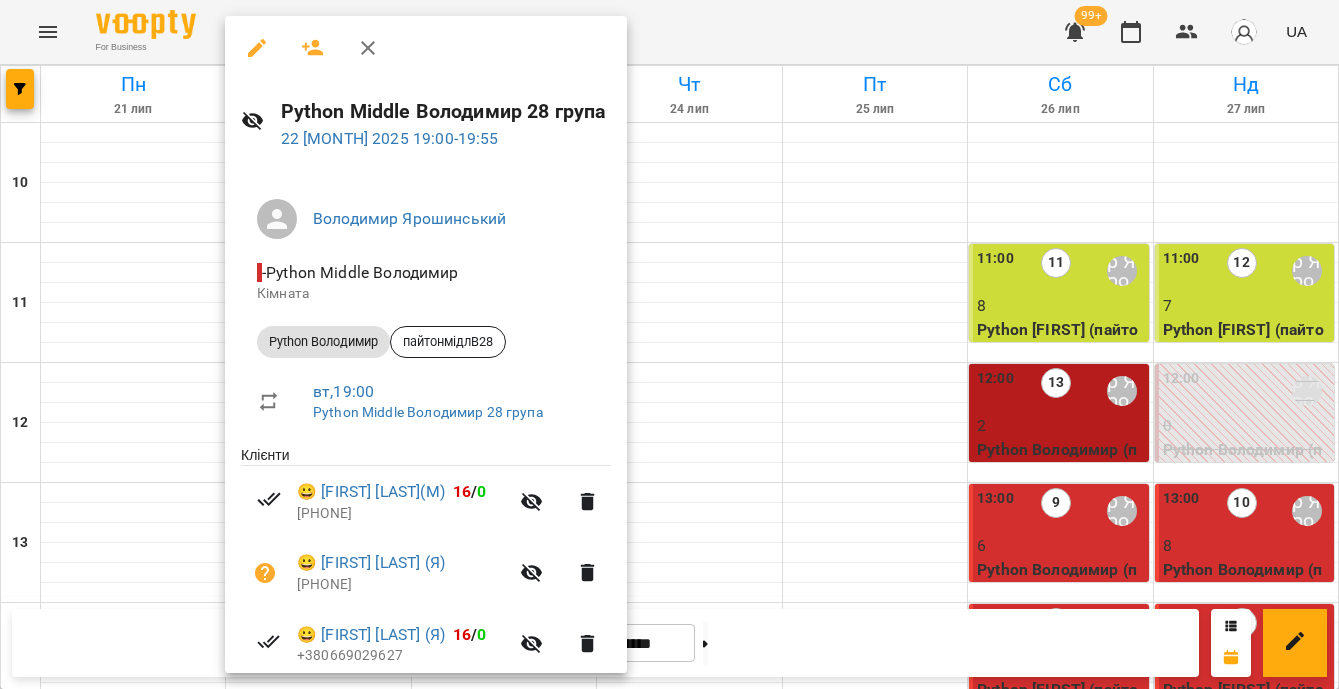 click at bounding box center (669, 344) 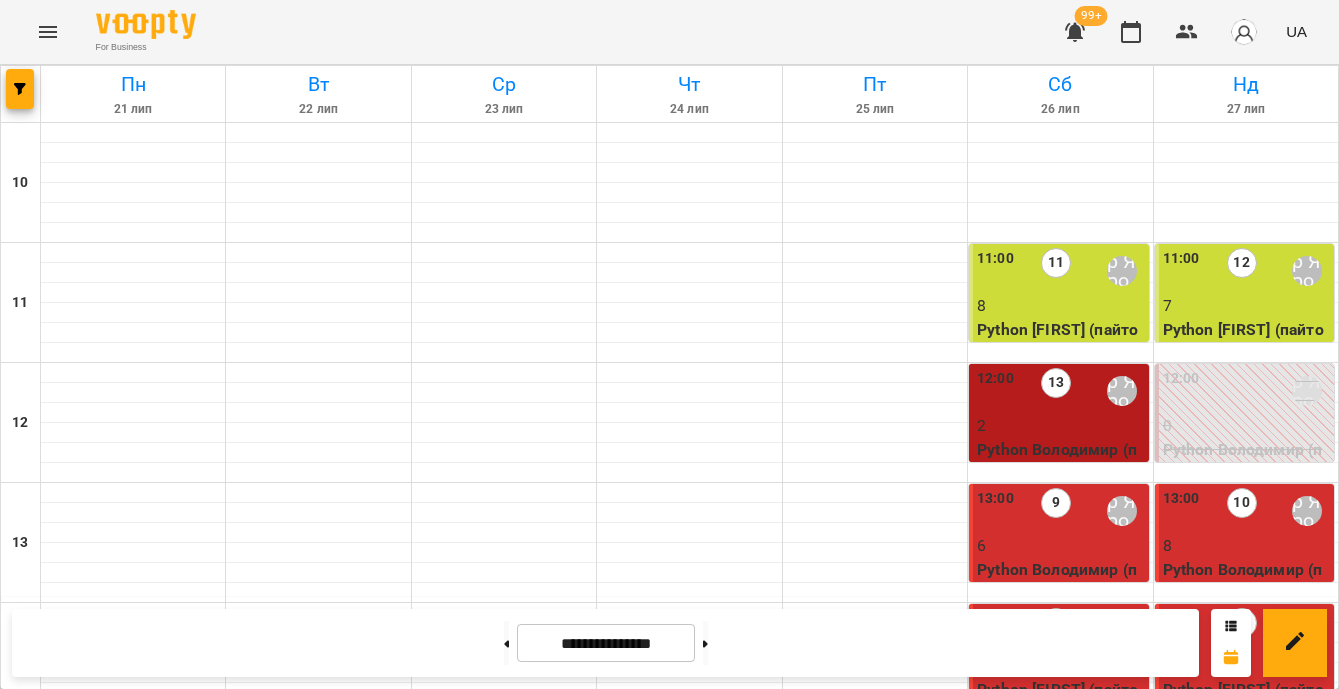click on "Python Володимир (пайтон4011)" at bounding box center (133, 1421) 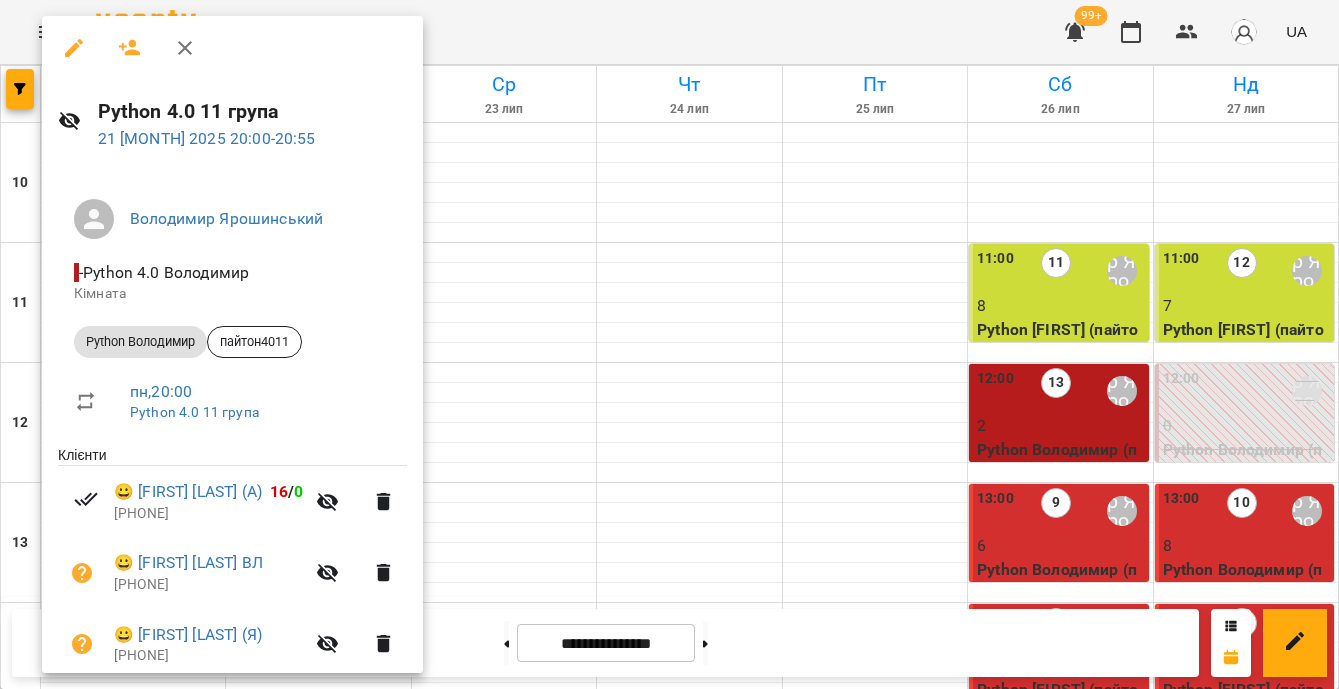 click at bounding box center [669, 344] 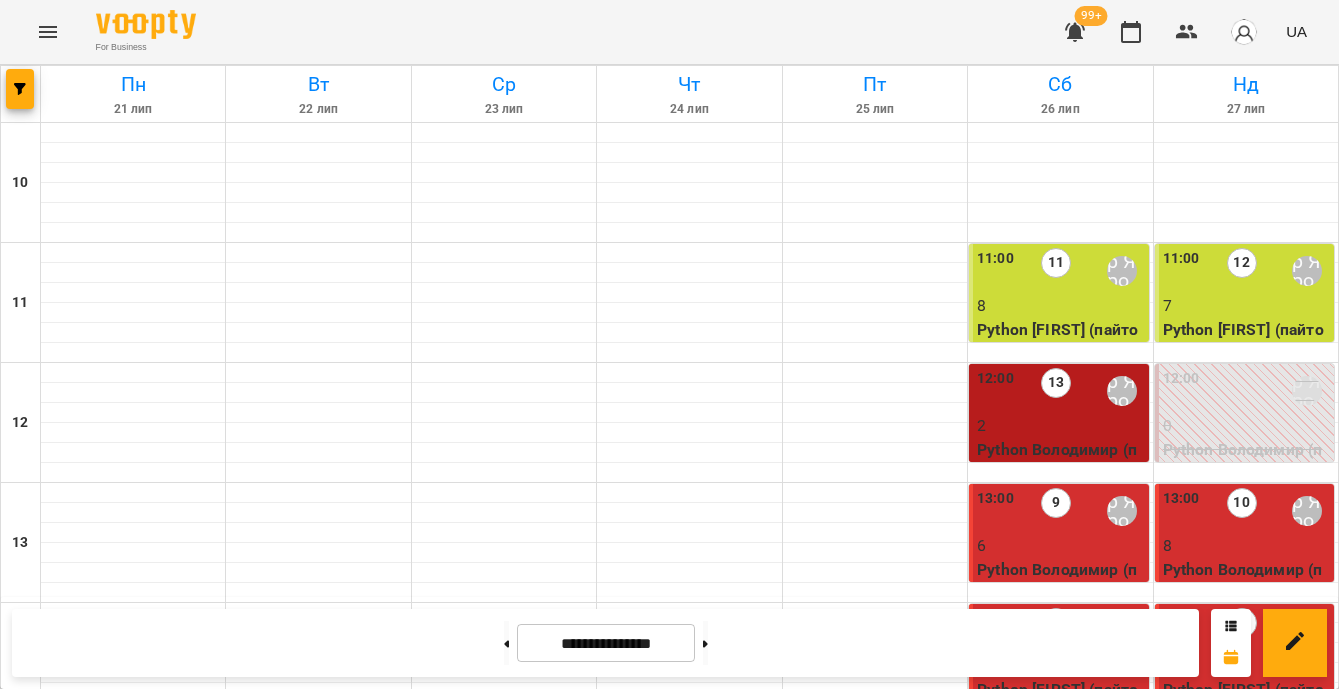 click on "16" at bounding box center (129, 1351) 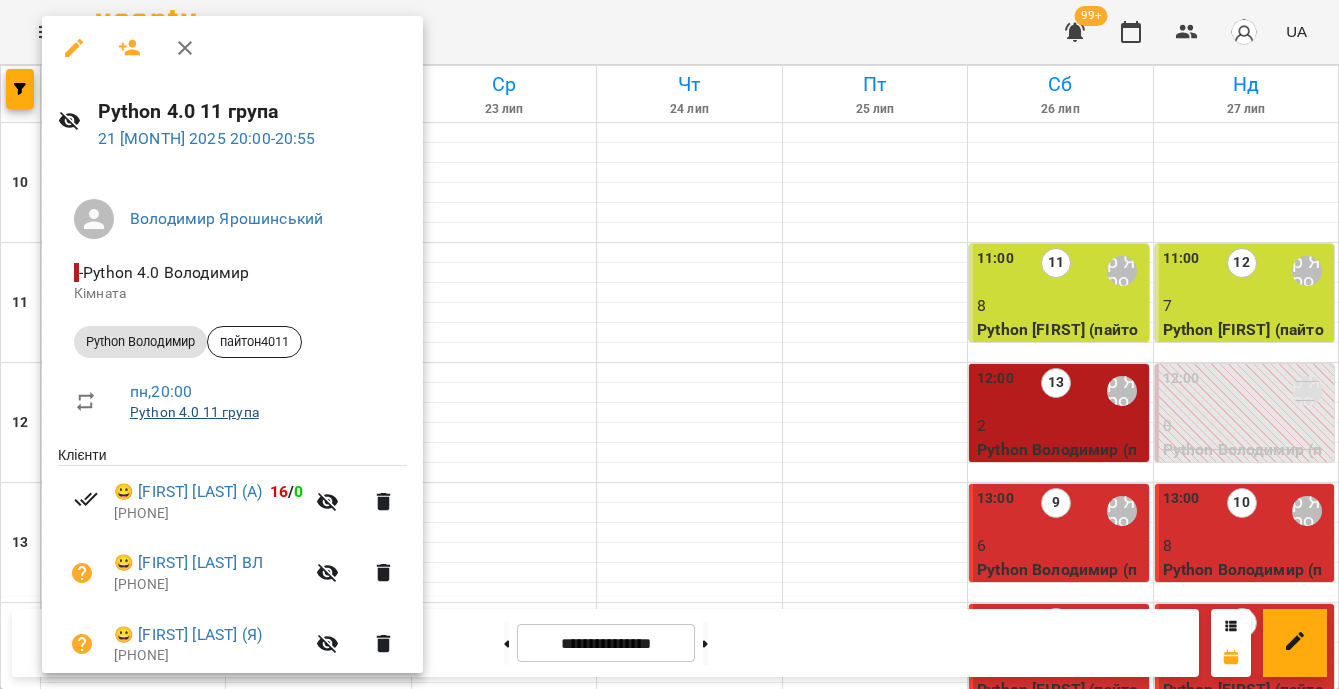 click on "Python 4.0 11 група" at bounding box center [194, 412] 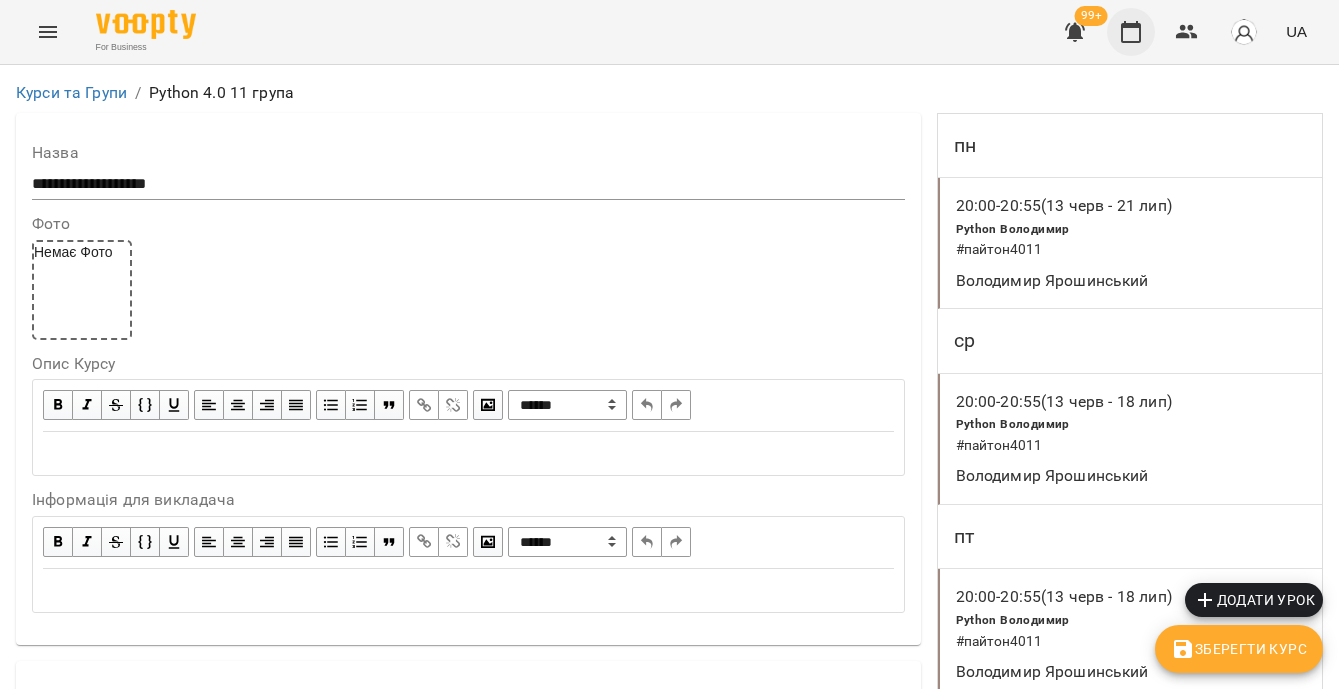 click 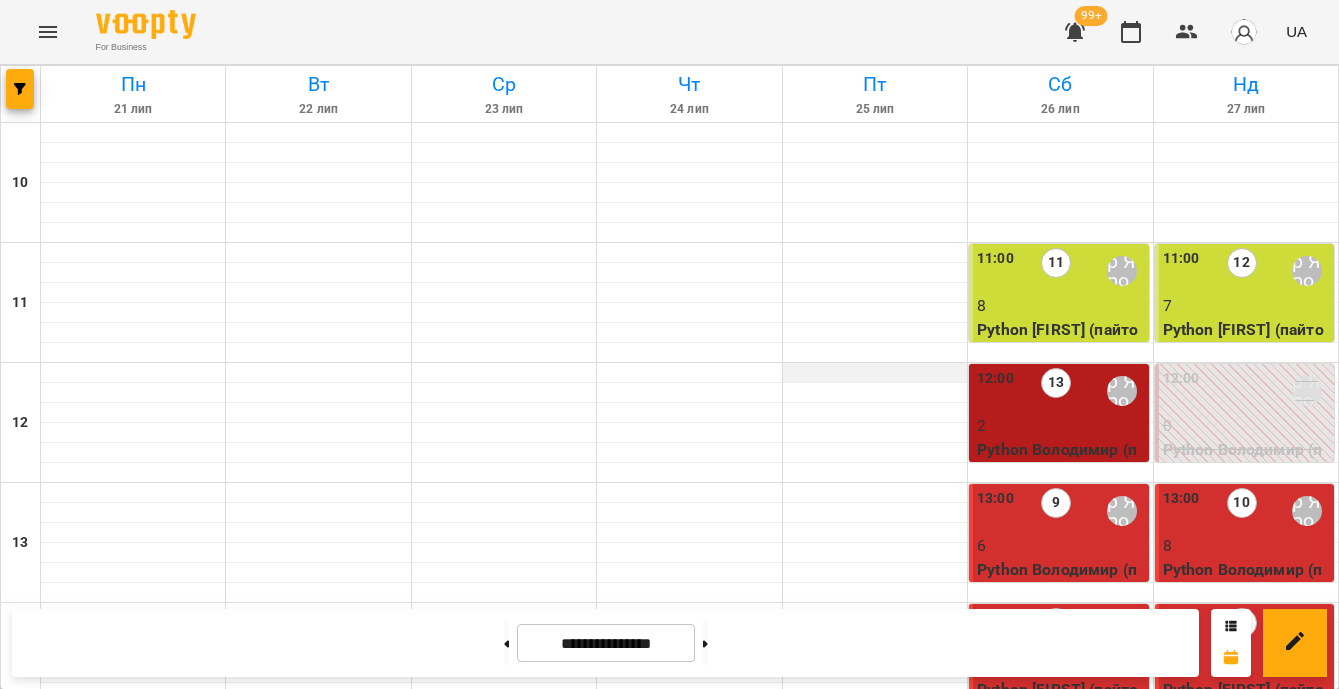 scroll, scrollTop: 377, scrollLeft: 0, axis: vertical 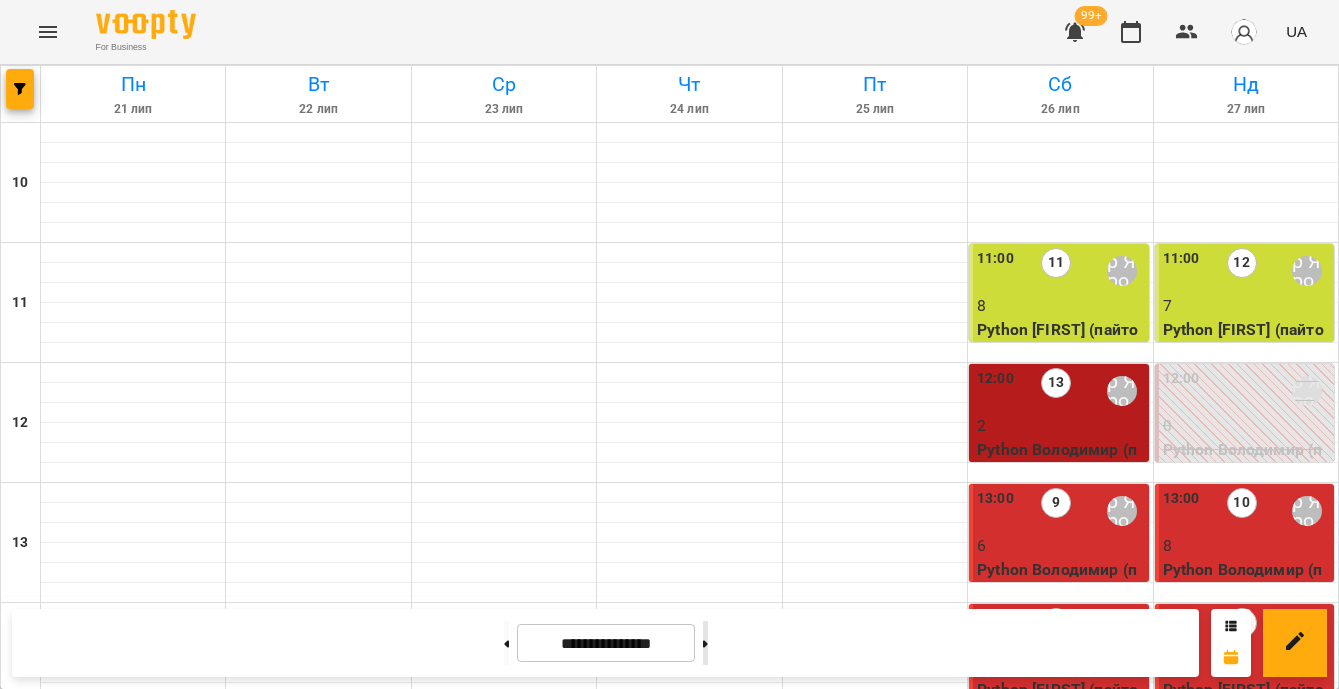 click at bounding box center (705, 643) 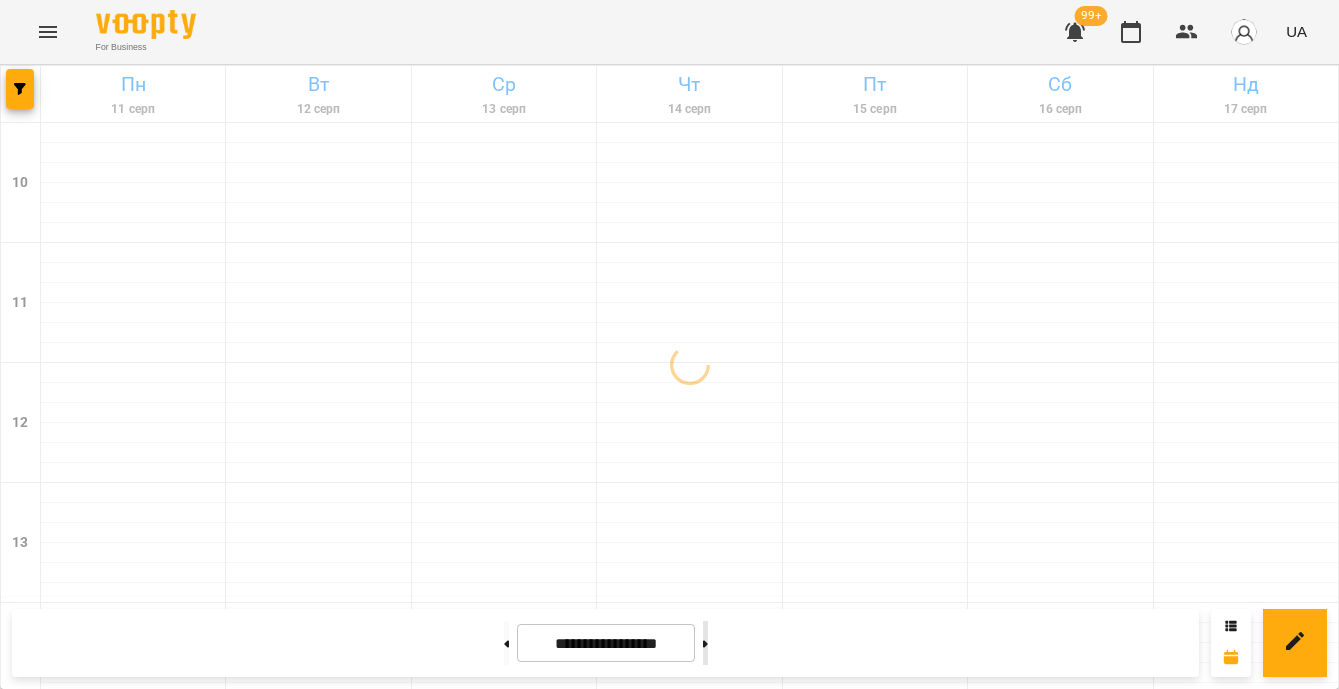click at bounding box center [705, 643] 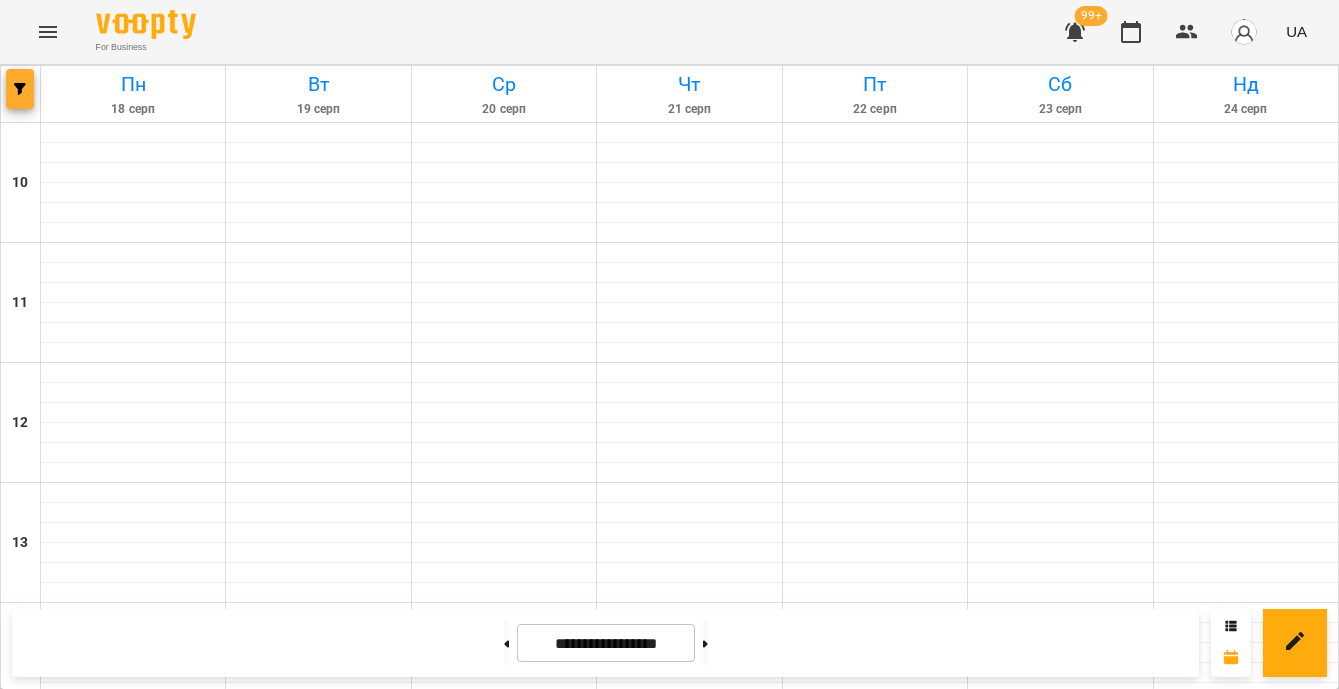 click at bounding box center (20, 89) 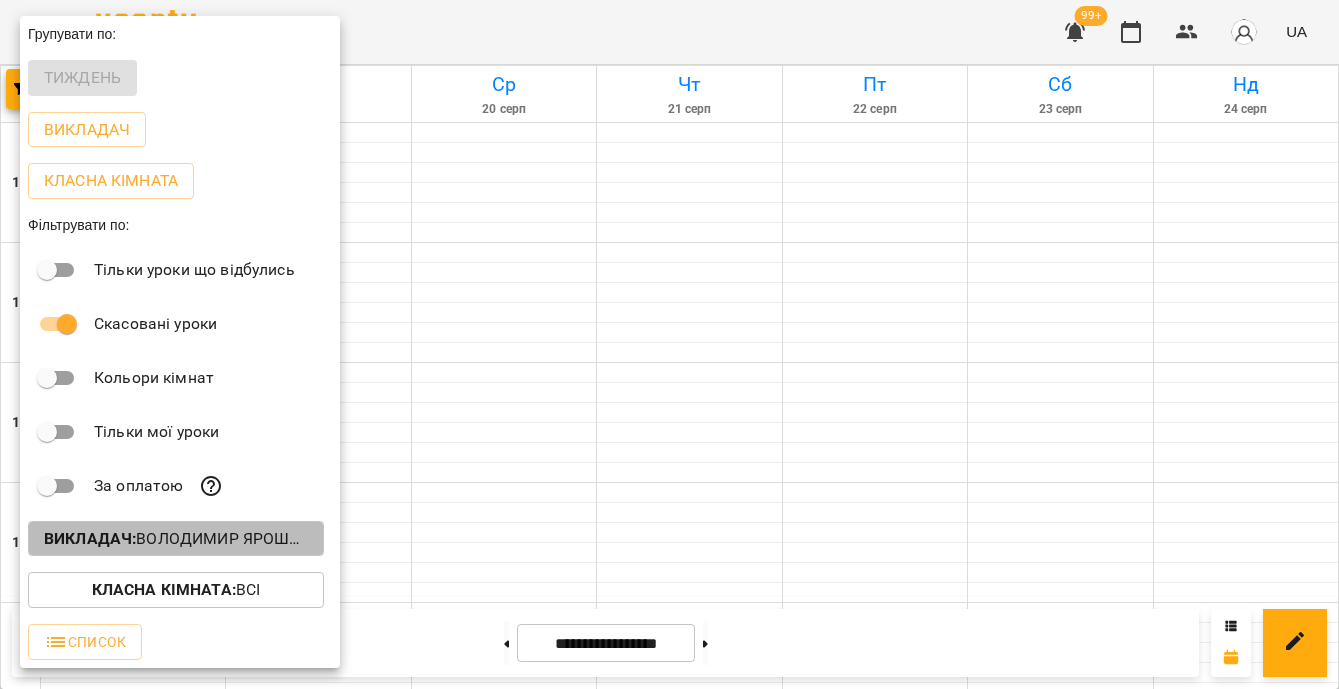 click on "Викладач :  Володимир Ярошинський" at bounding box center (176, 539) 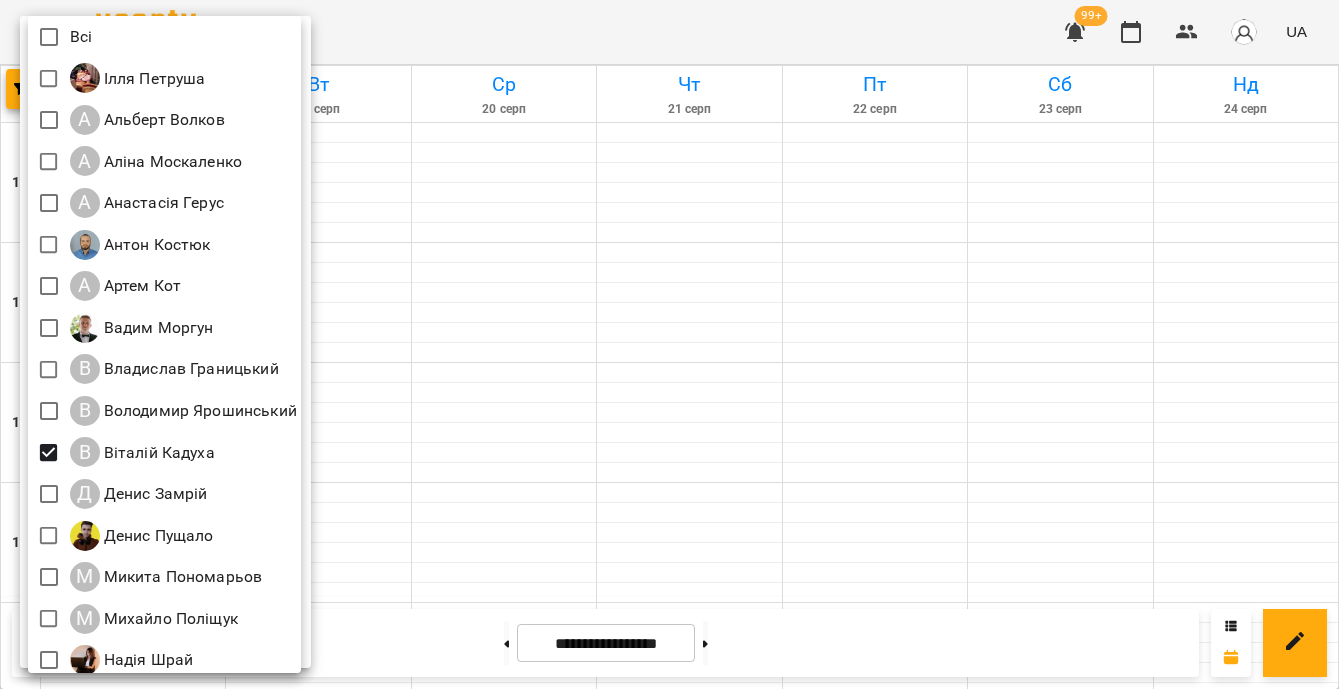 click at bounding box center (669, 344) 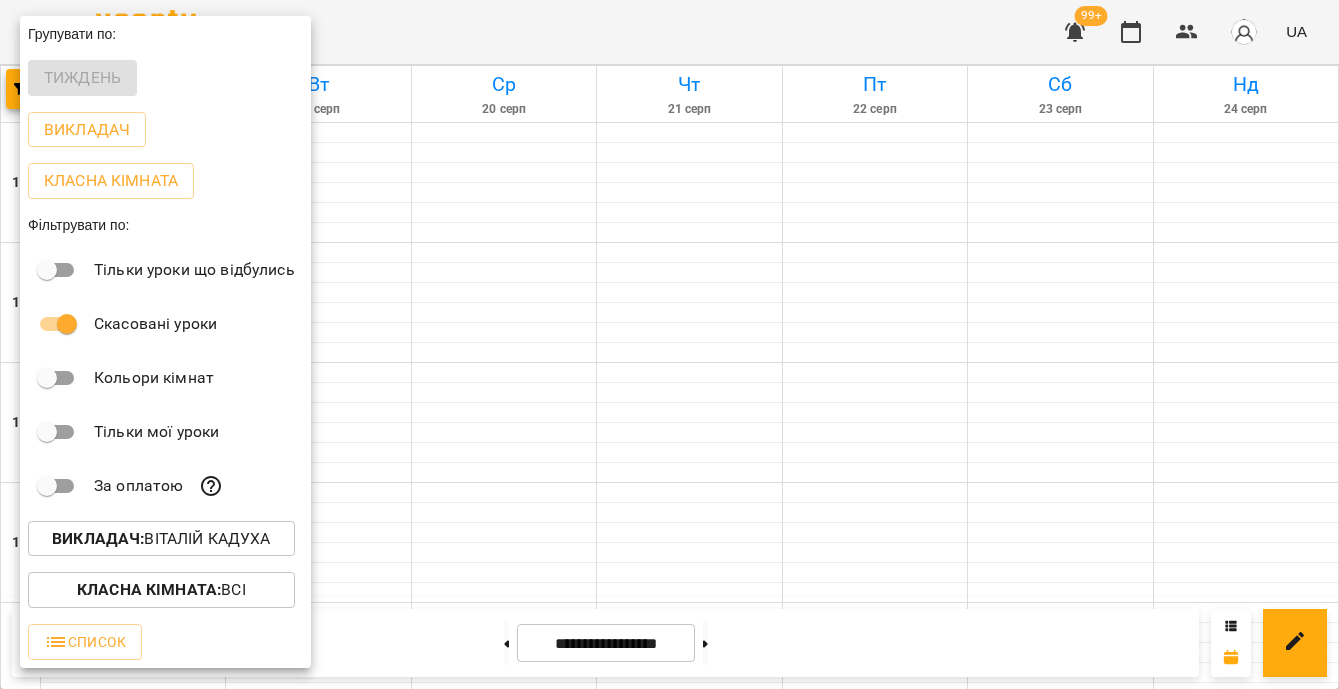 click at bounding box center (669, 344) 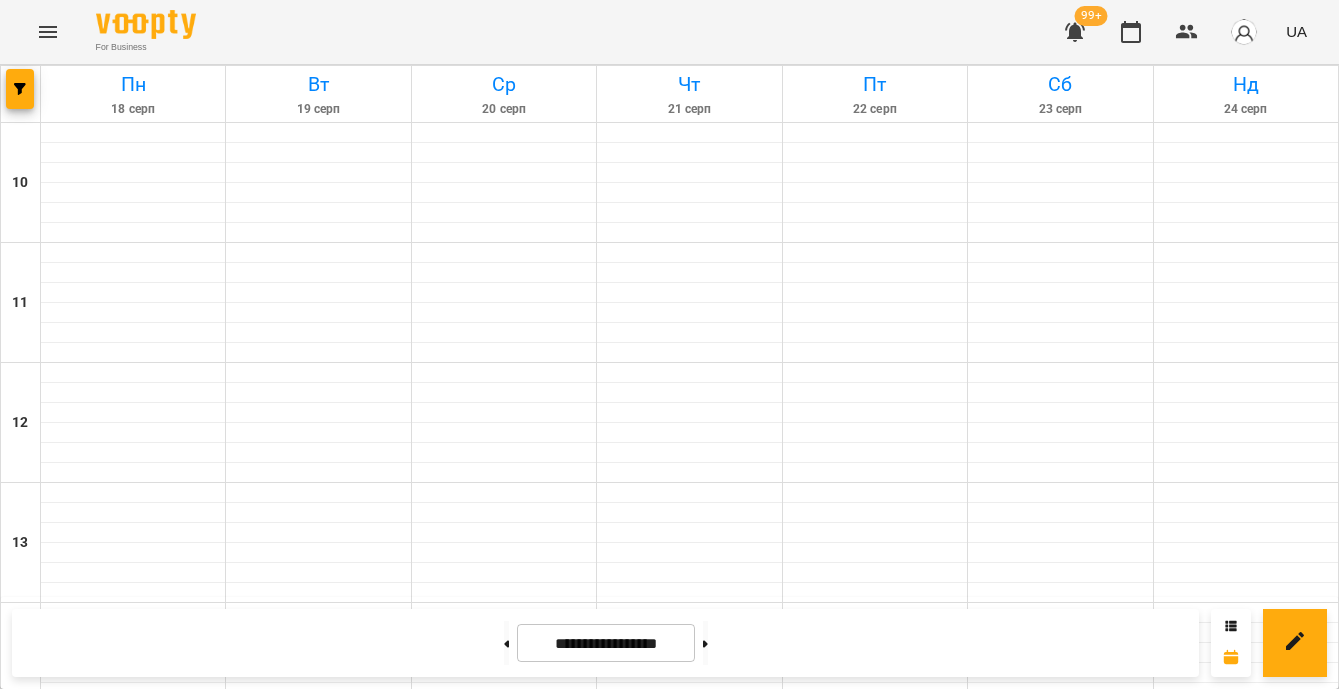 scroll, scrollTop: 900, scrollLeft: 0, axis: vertical 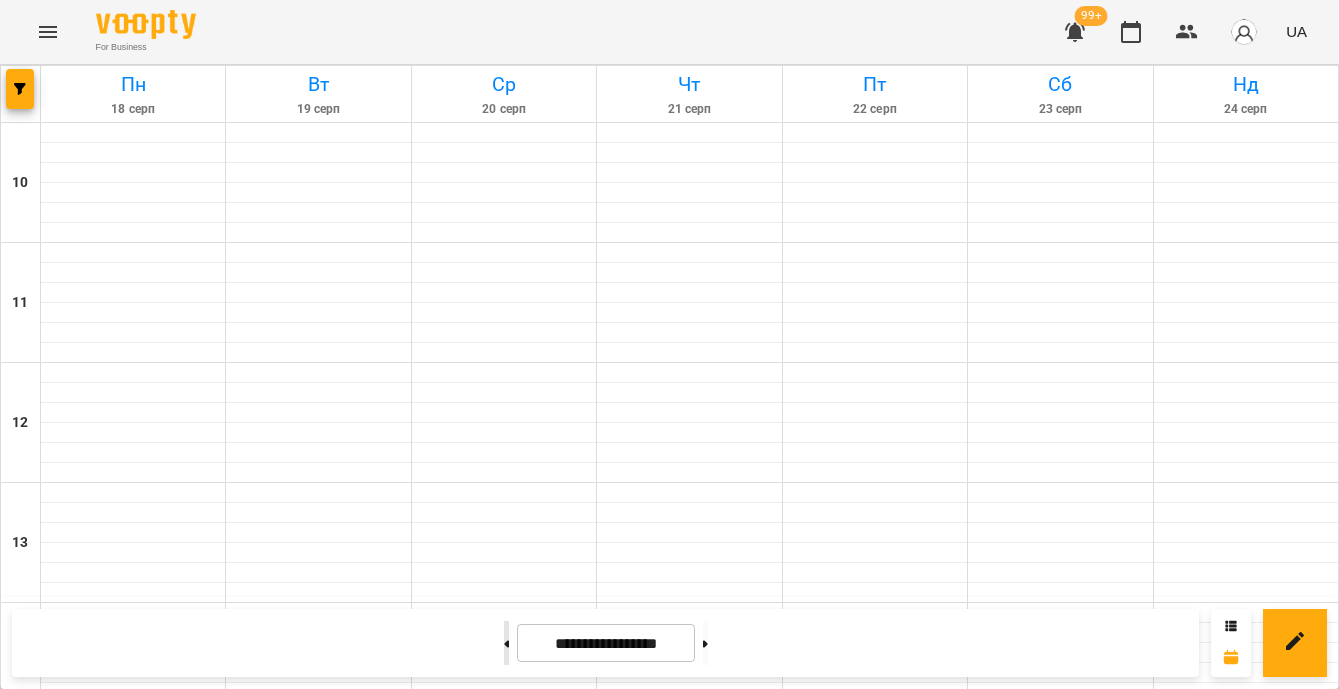 click at bounding box center (506, 643) 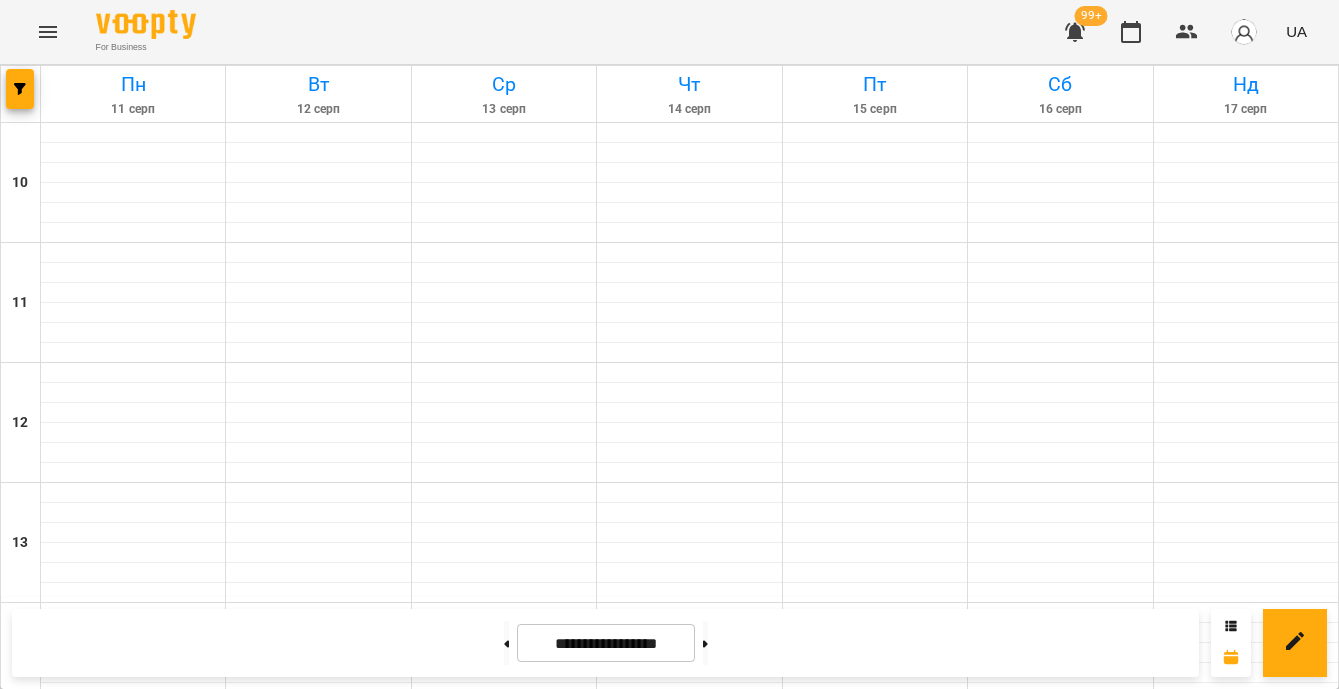 click on "Майнкрафт Віталій - майн13" at bounding box center (689, 1157) 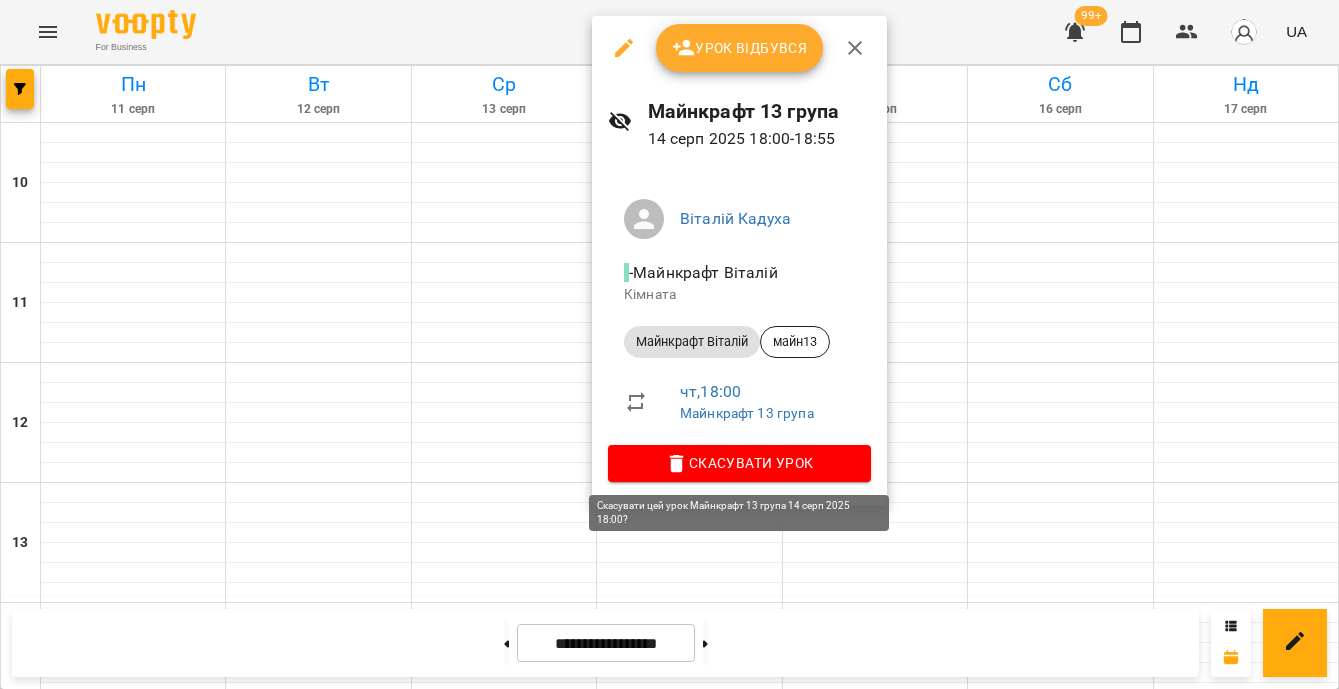 click on "Скасувати Урок" at bounding box center (739, 463) 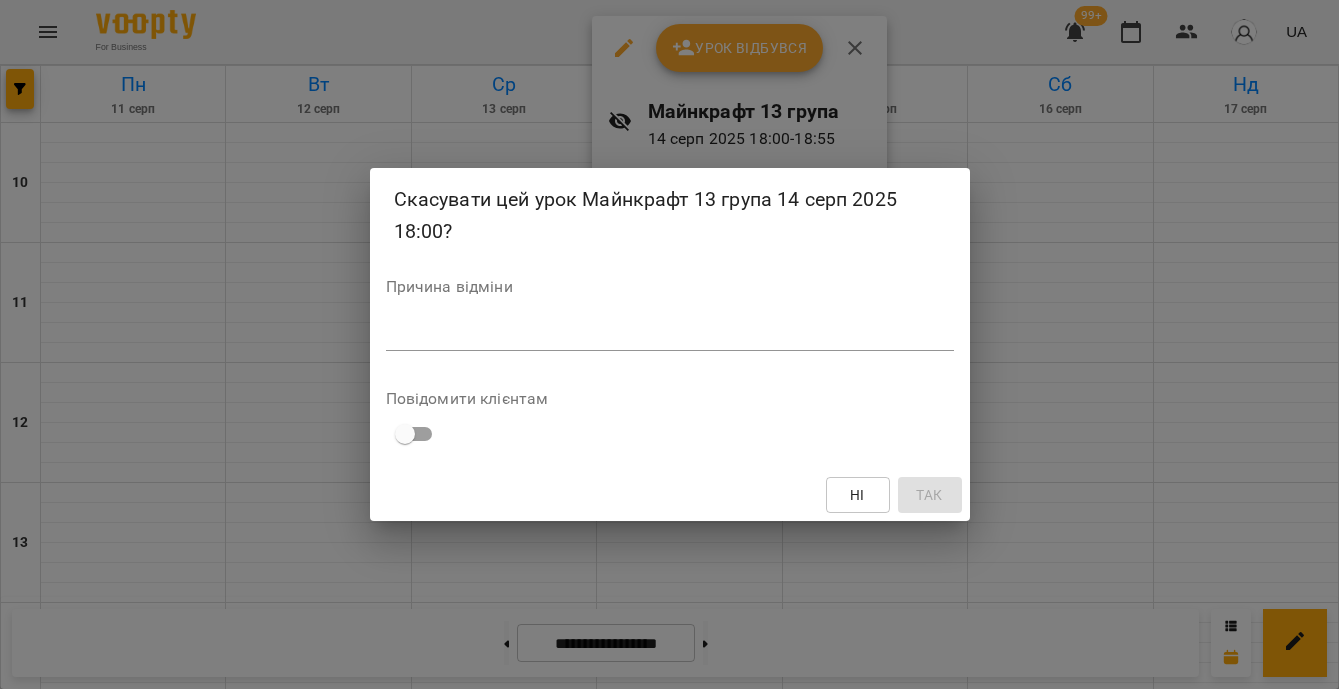 click on "*" at bounding box center (670, 335) 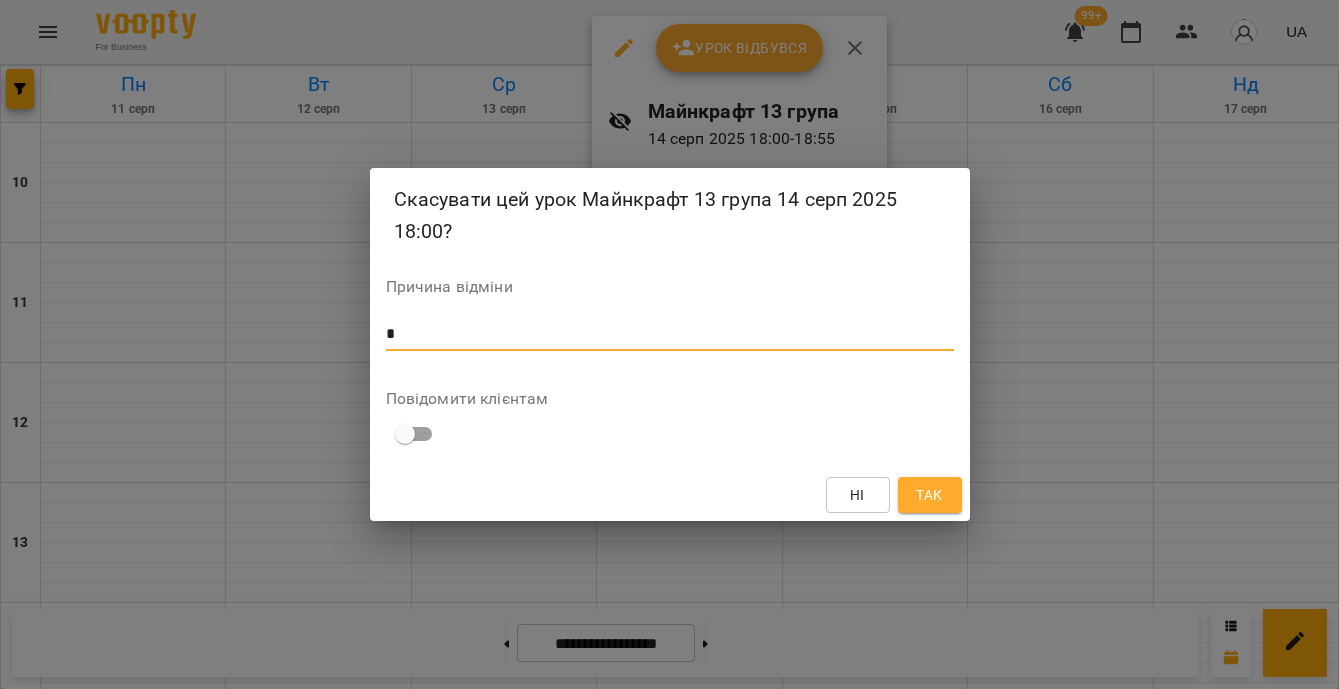 type on "*" 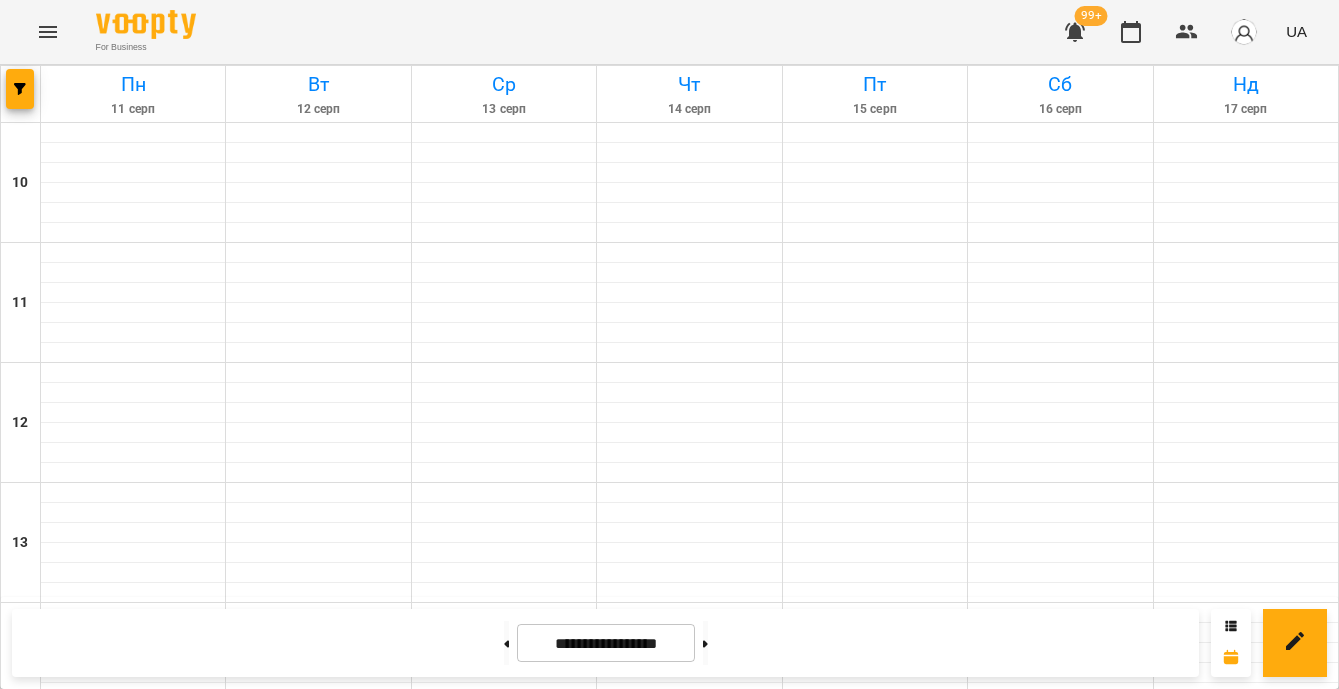 click on "Майнкрафт Віталій - майн13" at bounding box center [689, 1157] 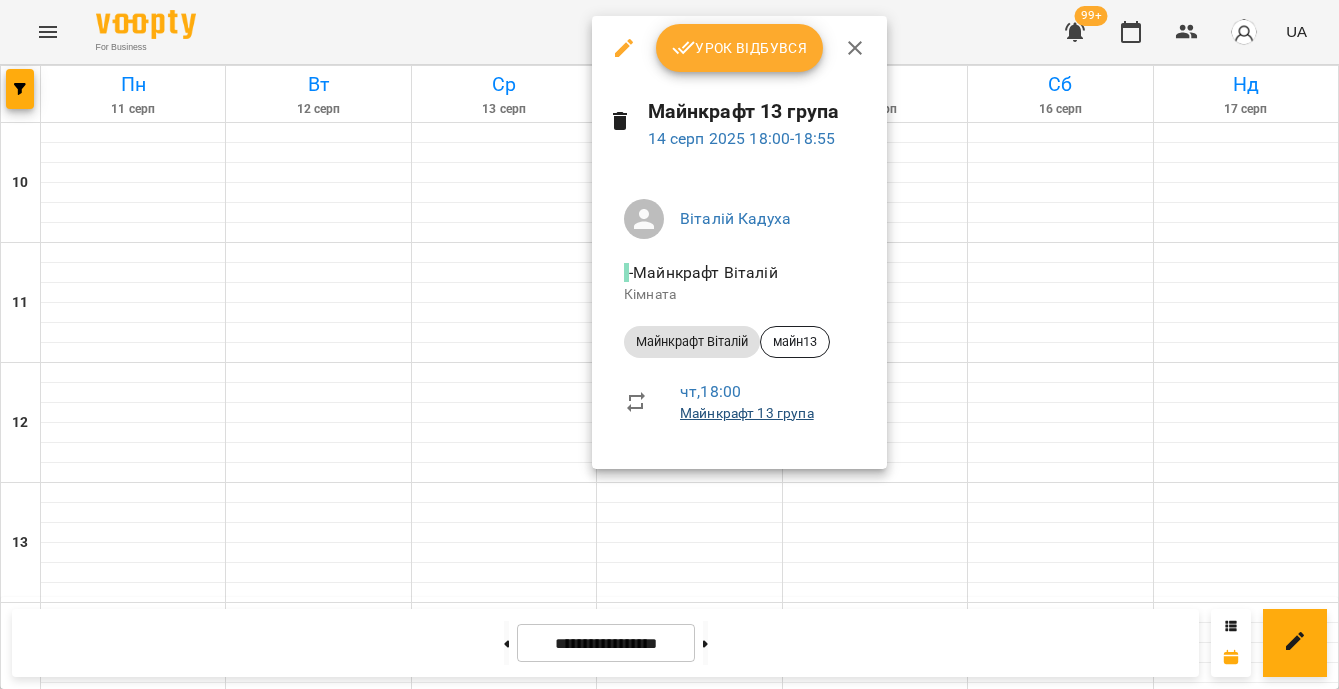 click on "Майнкрафт 13 група" at bounding box center (747, 413) 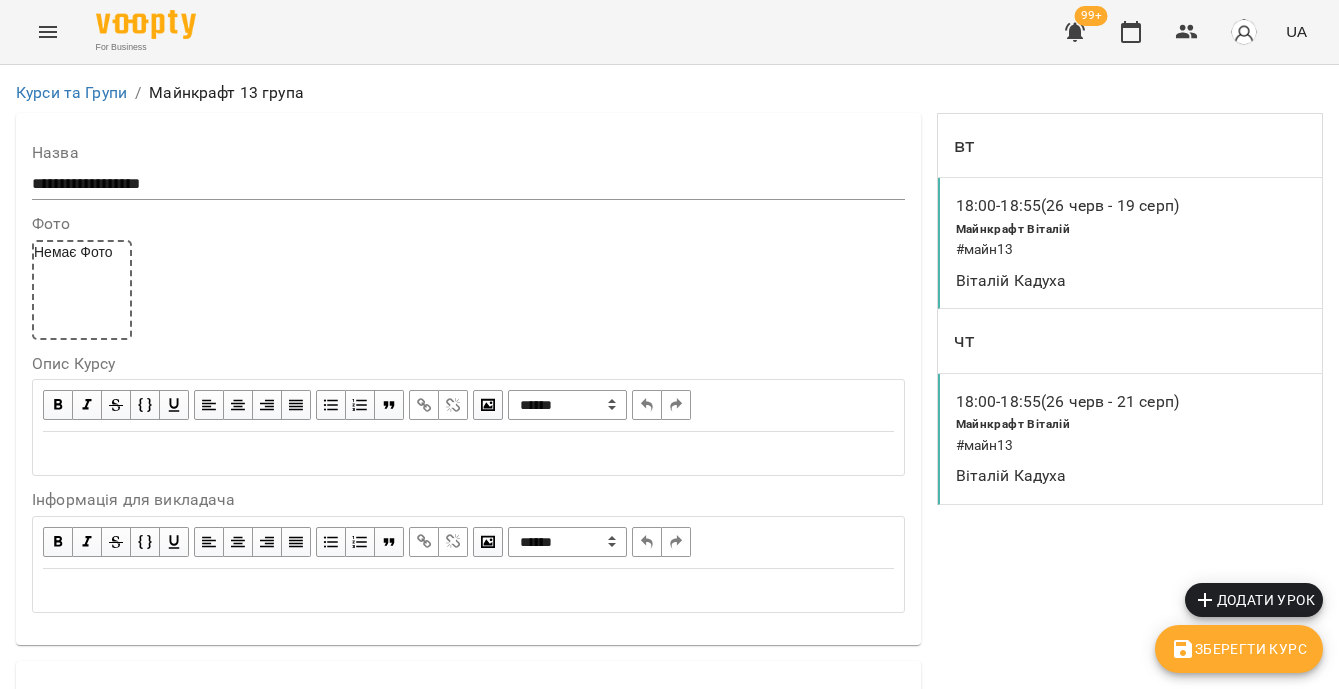 scroll, scrollTop: 1149, scrollLeft: 0, axis: vertical 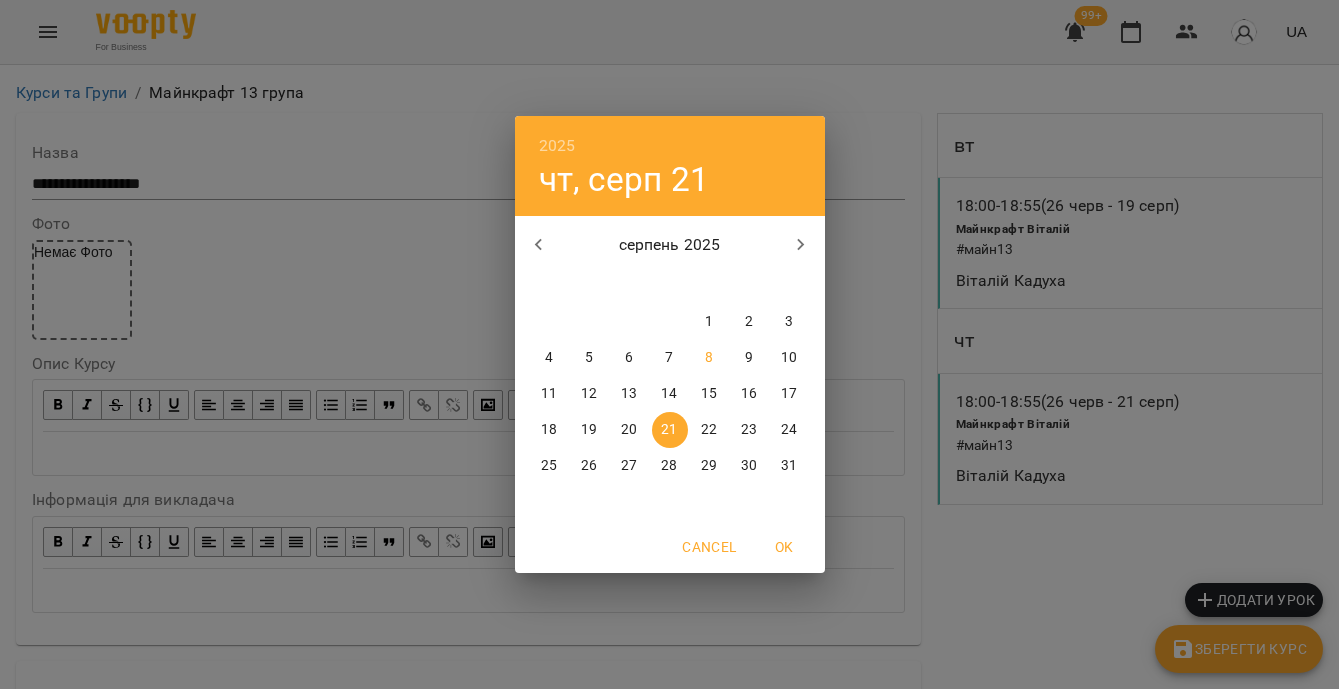 click on "26" at bounding box center (590, 466) 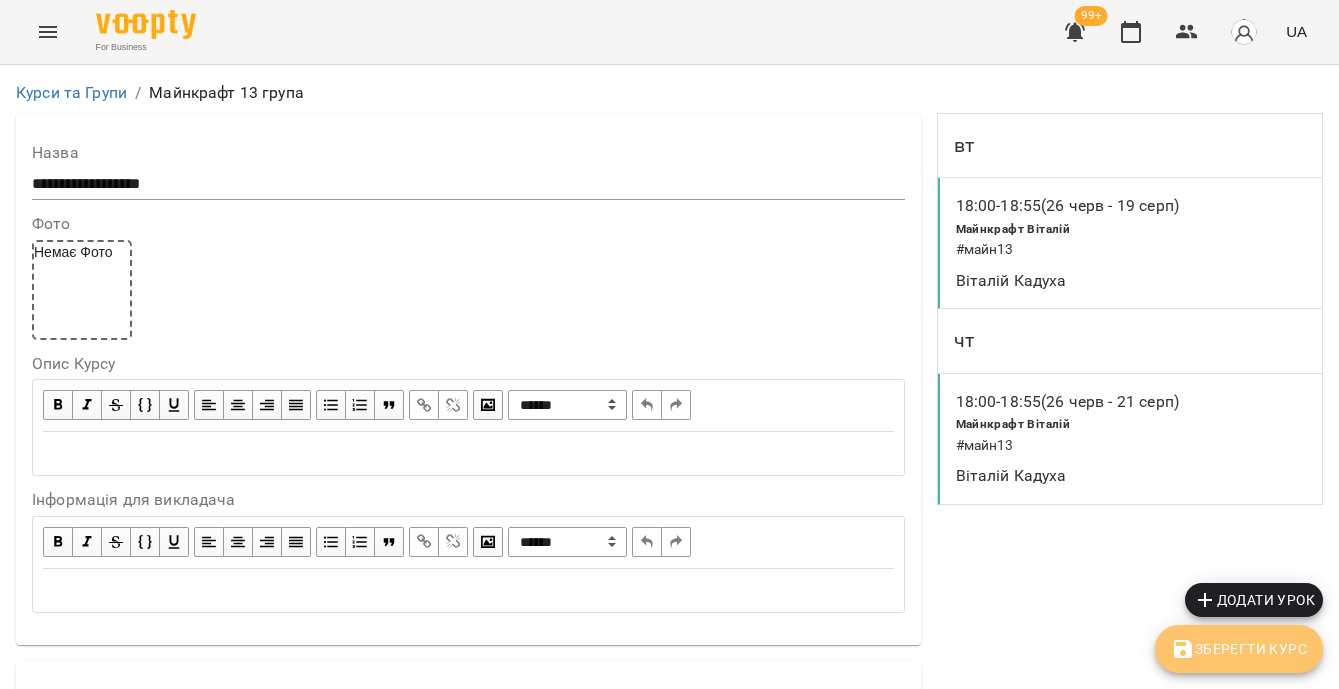 click 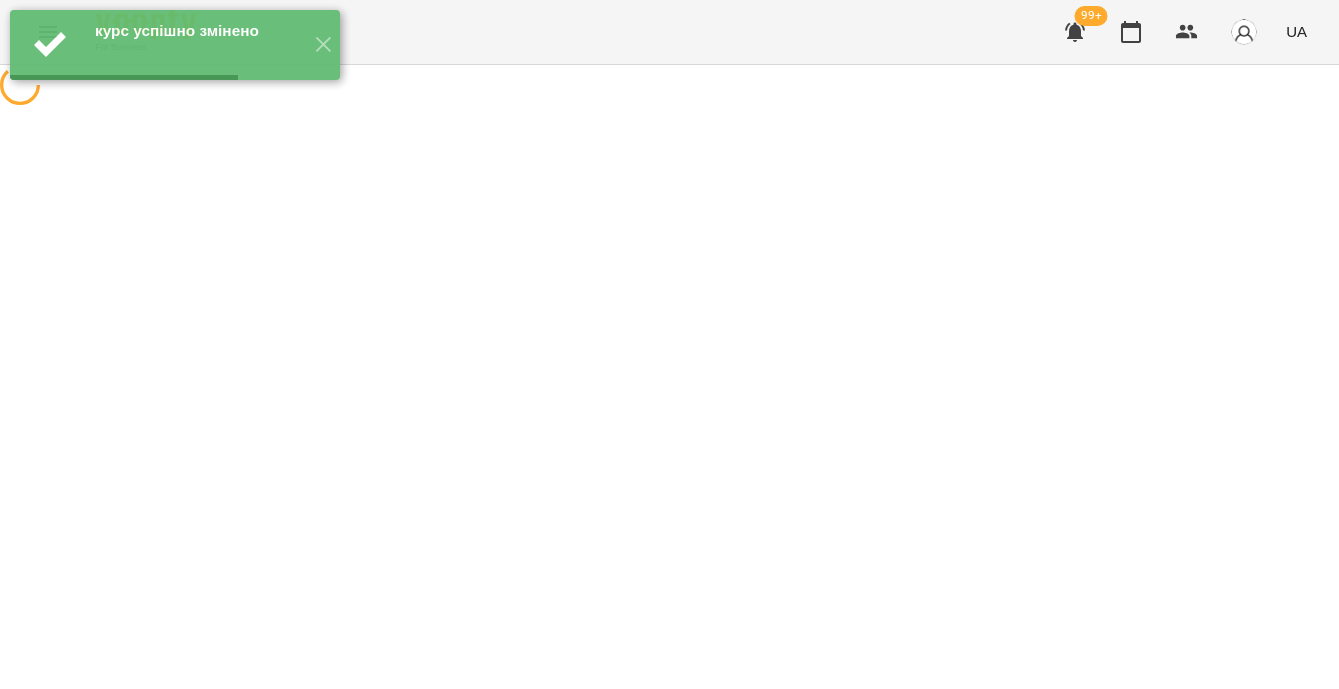 scroll, scrollTop: 0, scrollLeft: 0, axis: both 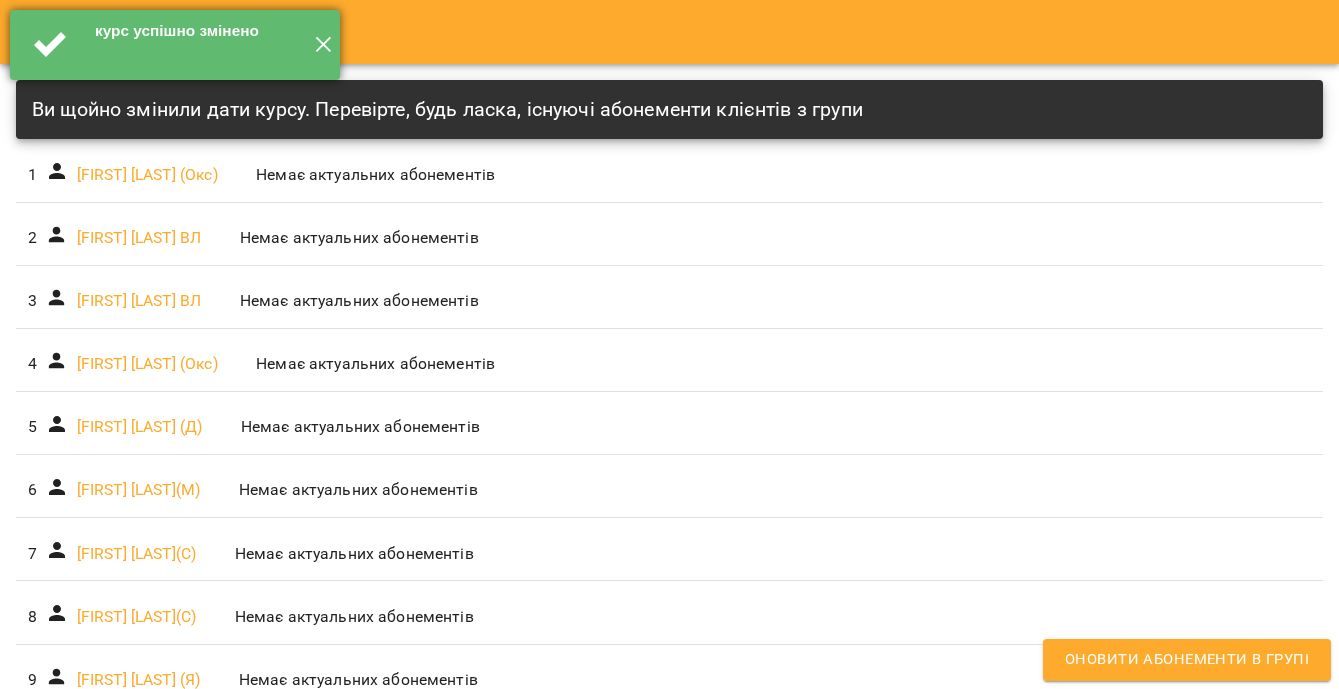 click on "✕" at bounding box center [323, 45] 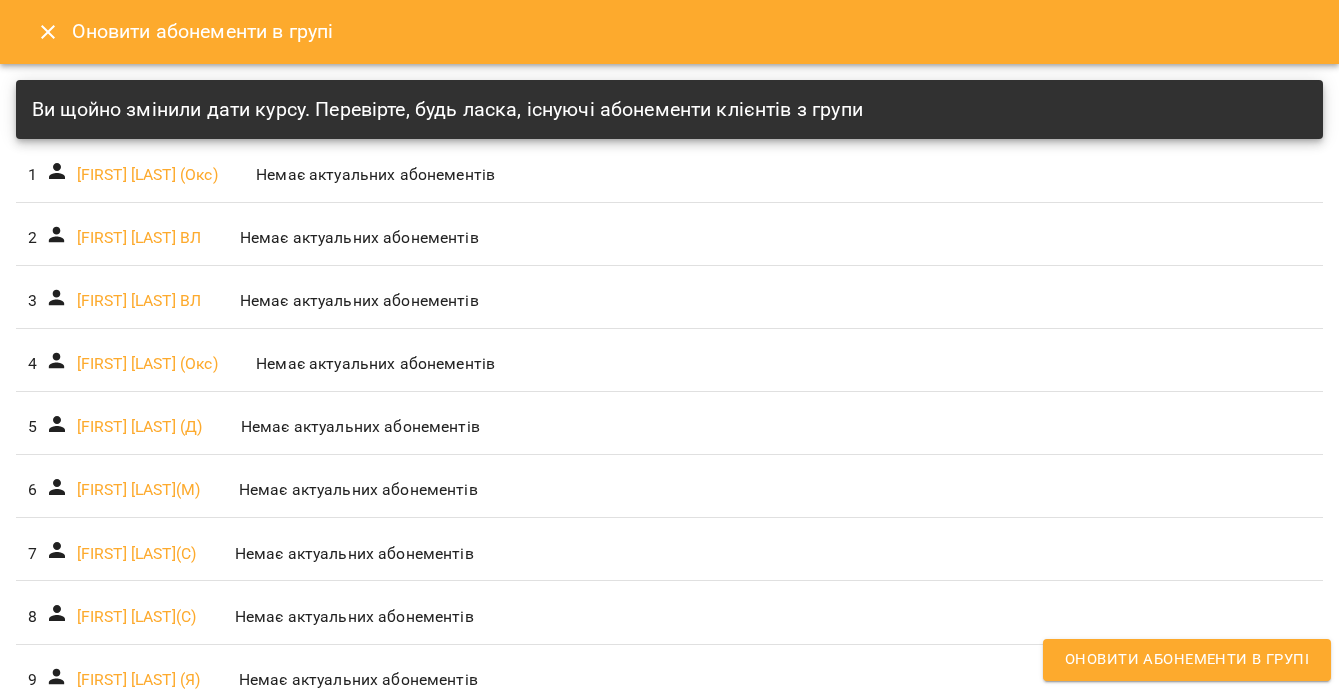 click 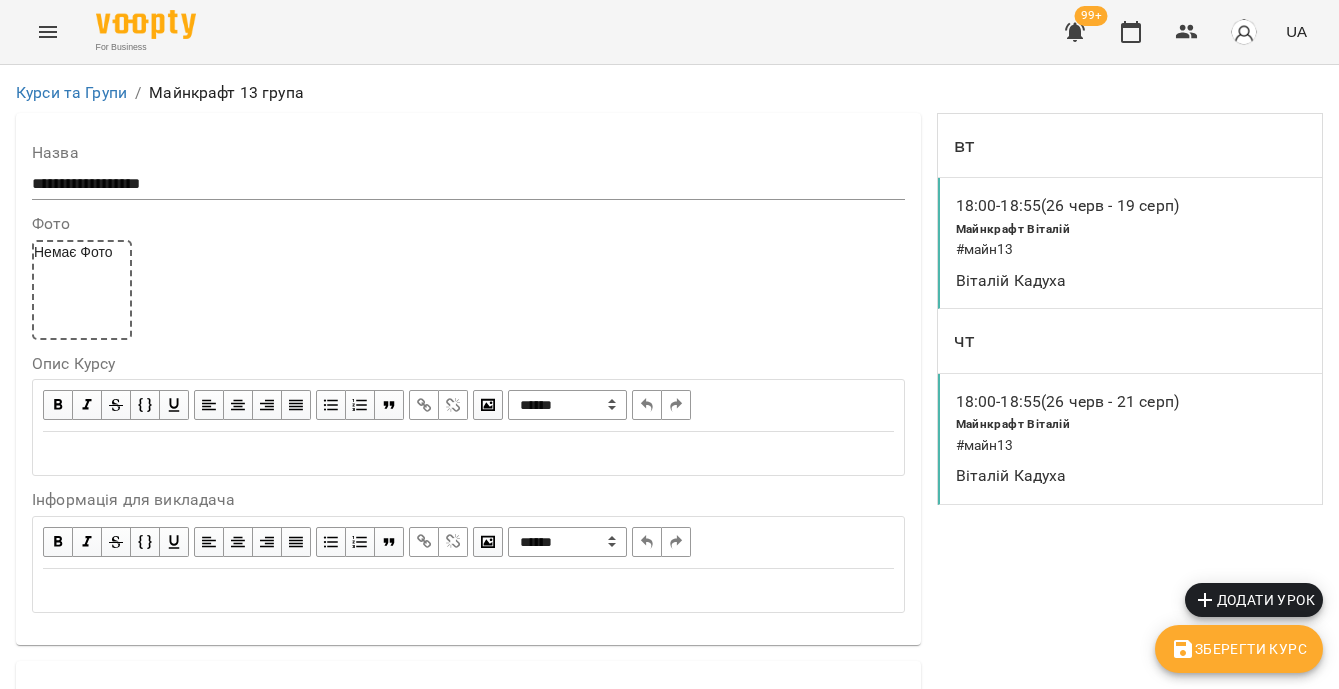 scroll, scrollTop: 1502, scrollLeft: 0, axis: vertical 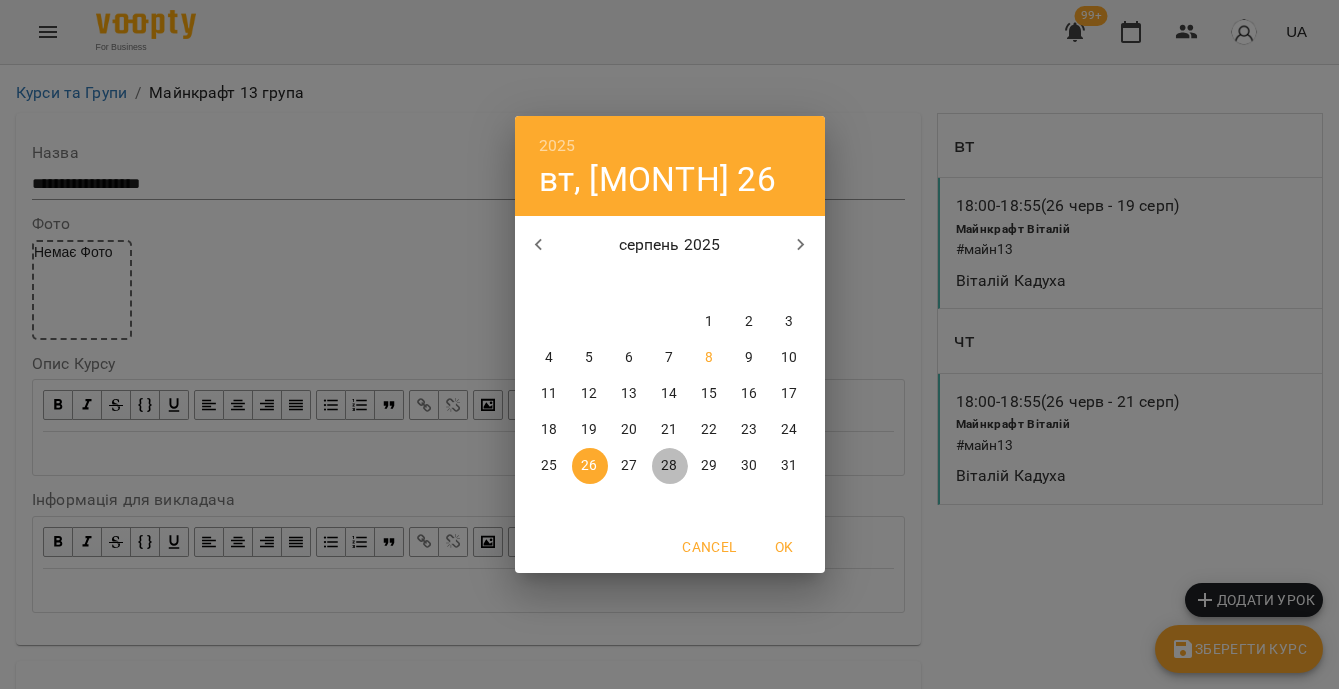 click on "28" at bounding box center (670, 466) 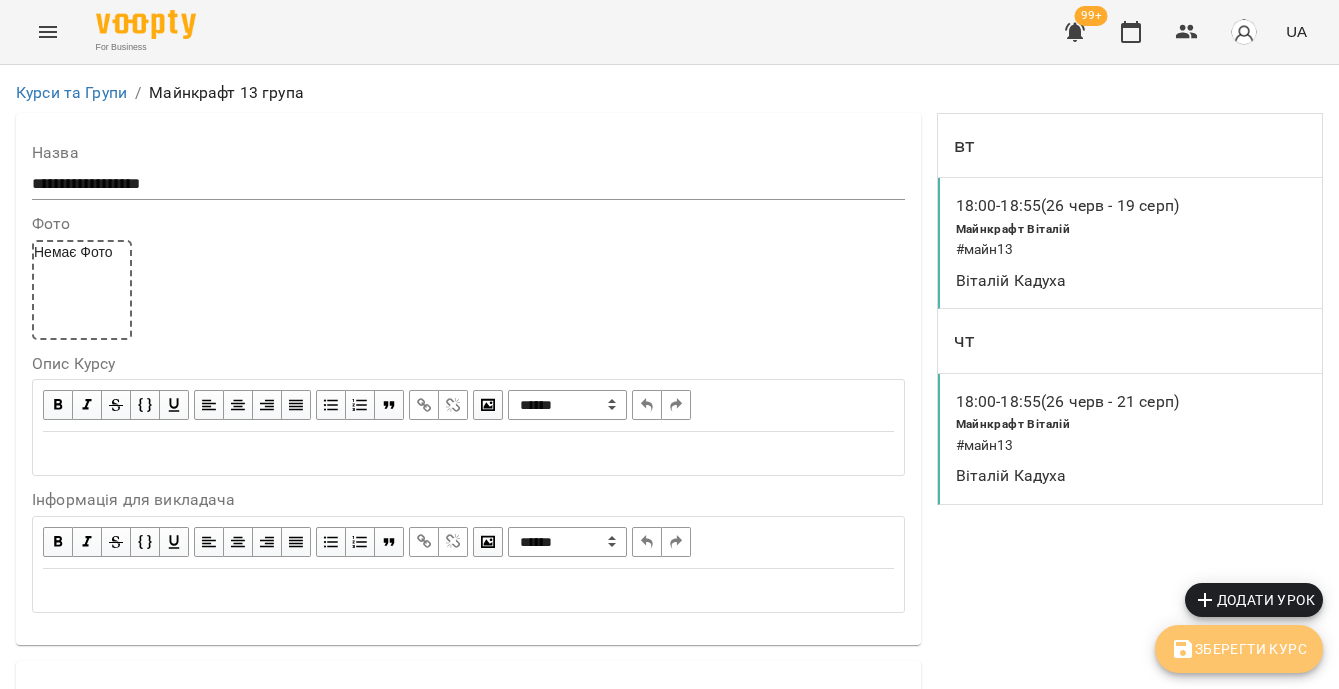 click on "Зберегти Курс" at bounding box center [1239, 649] 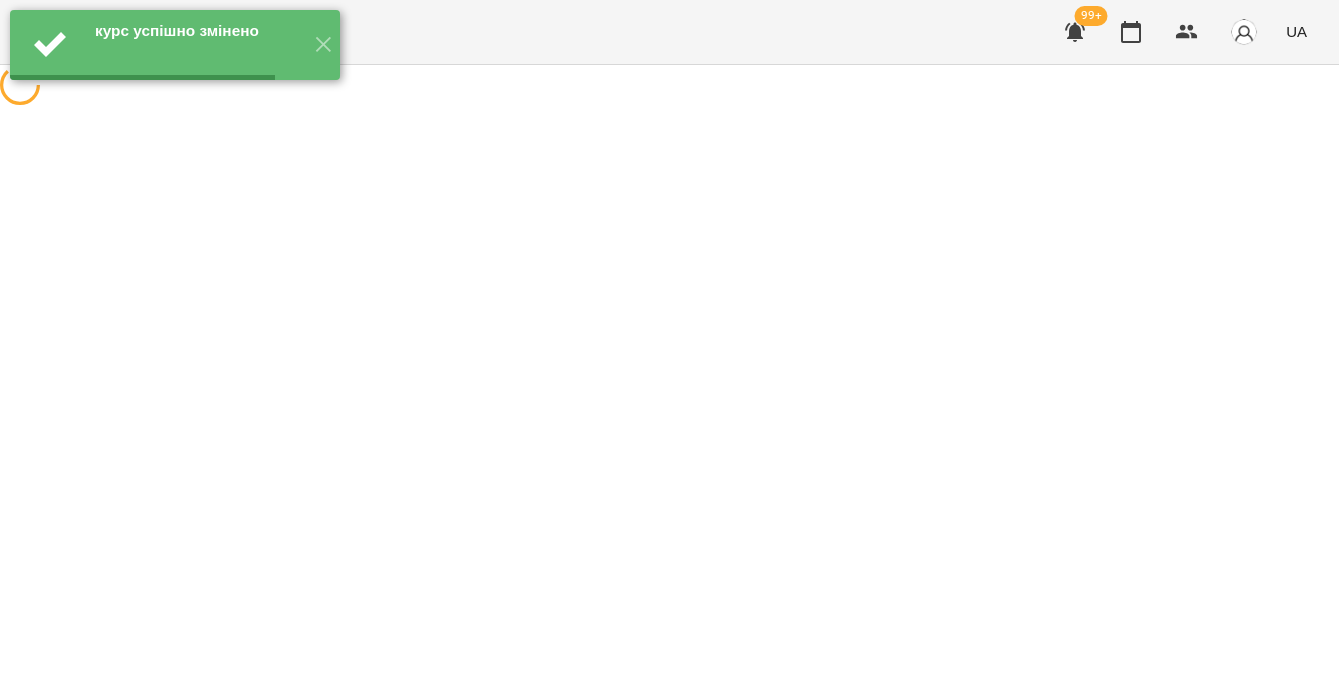 scroll, scrollTop: 0, scrollLeft: 0, axis: both 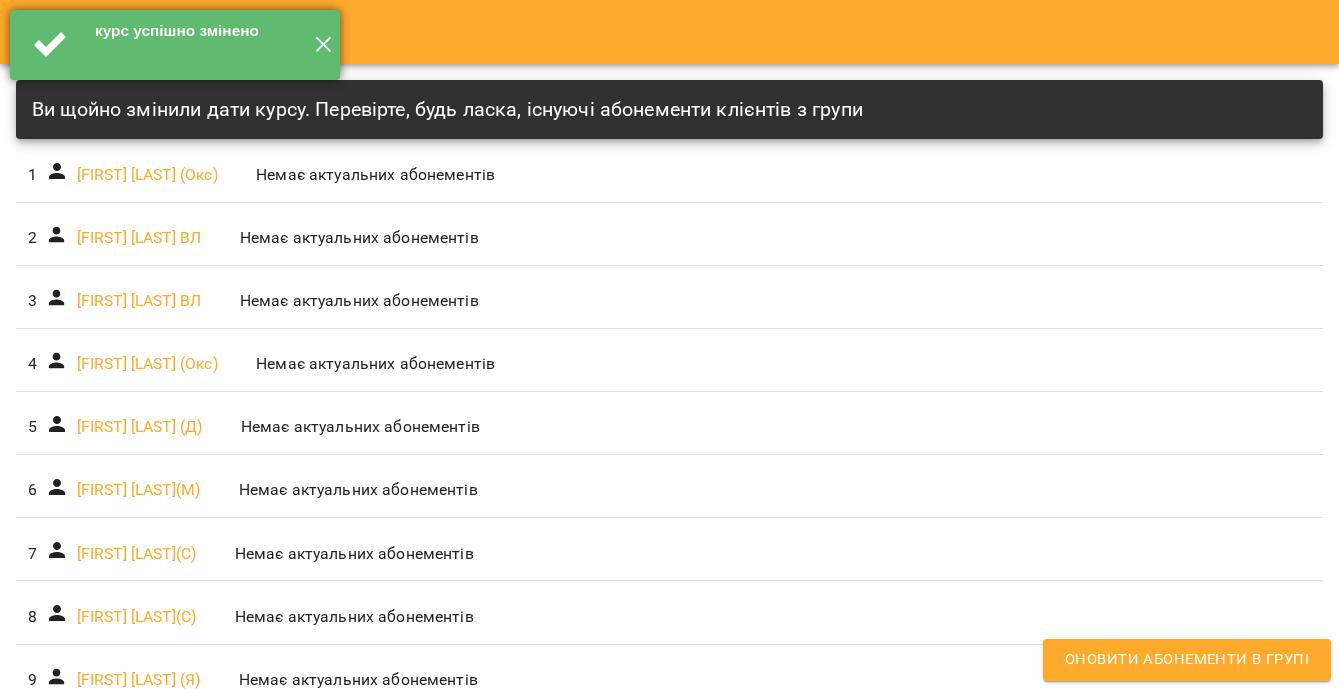 click on "✕" at bounding box center [323, 45] 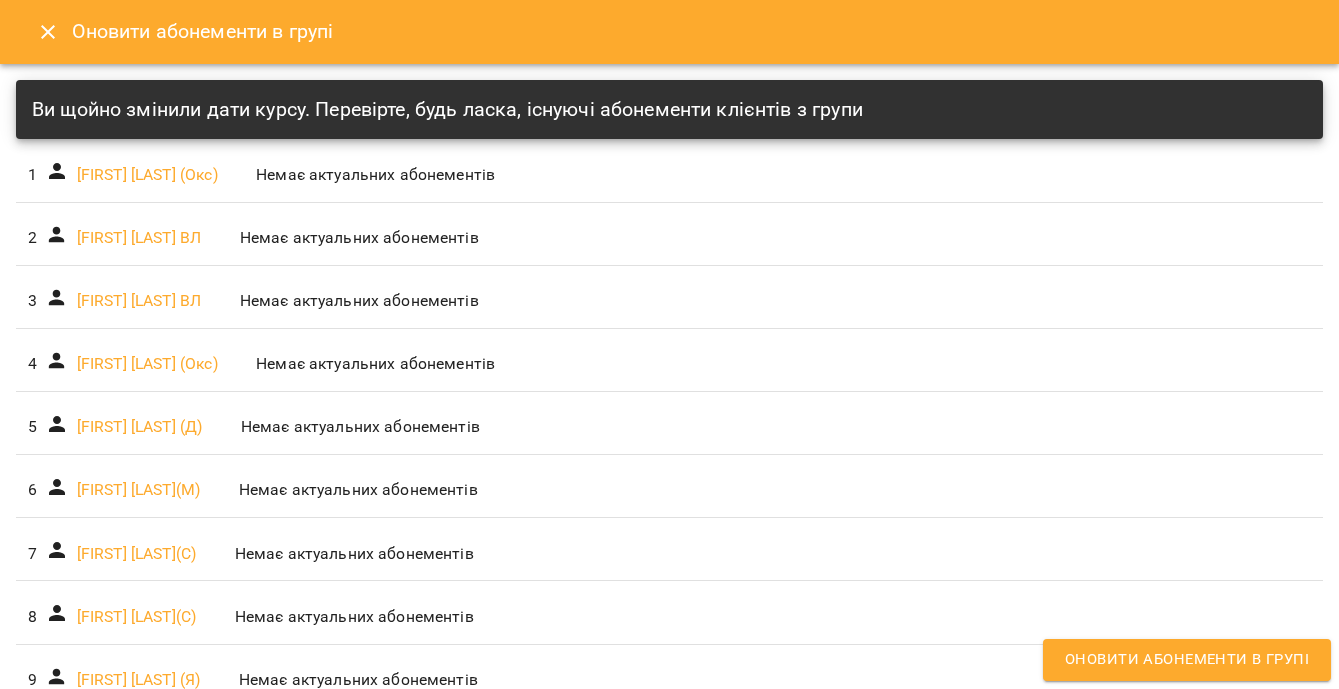 click at bounding box center (48, 32) 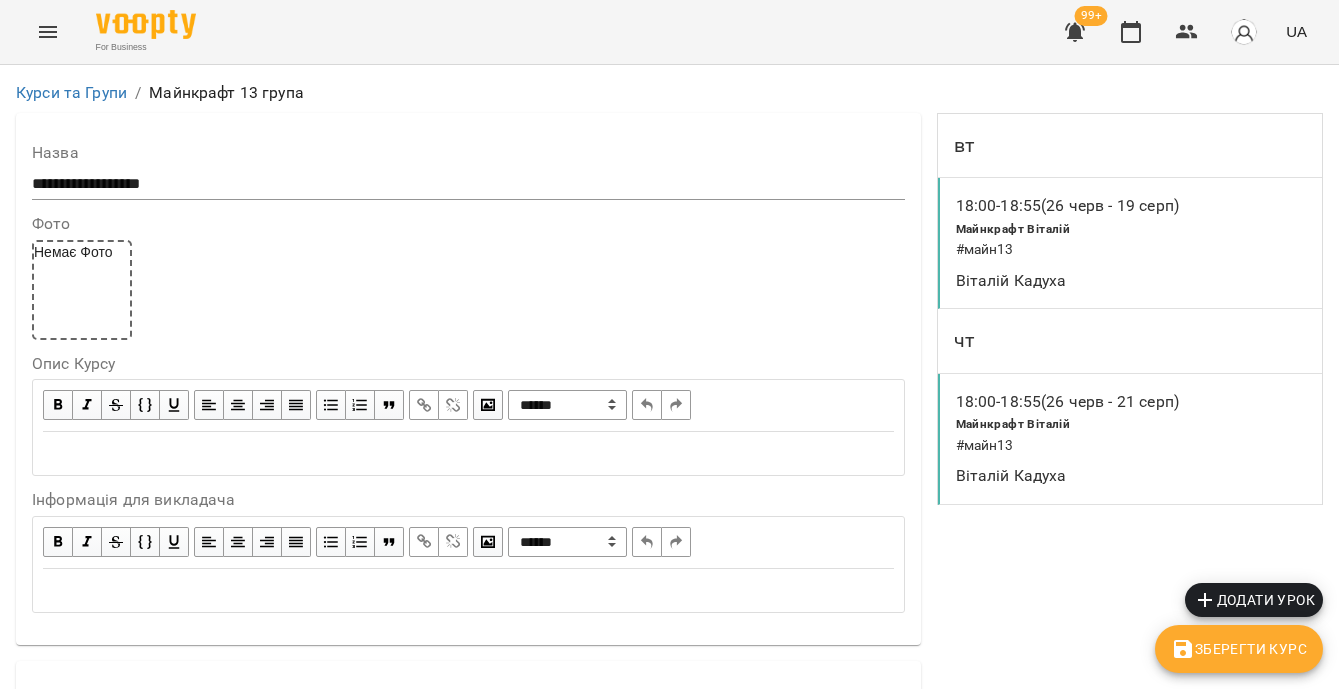 click on "Майнкрафт Віталій # майн13" at bounding box center (1073, 239) 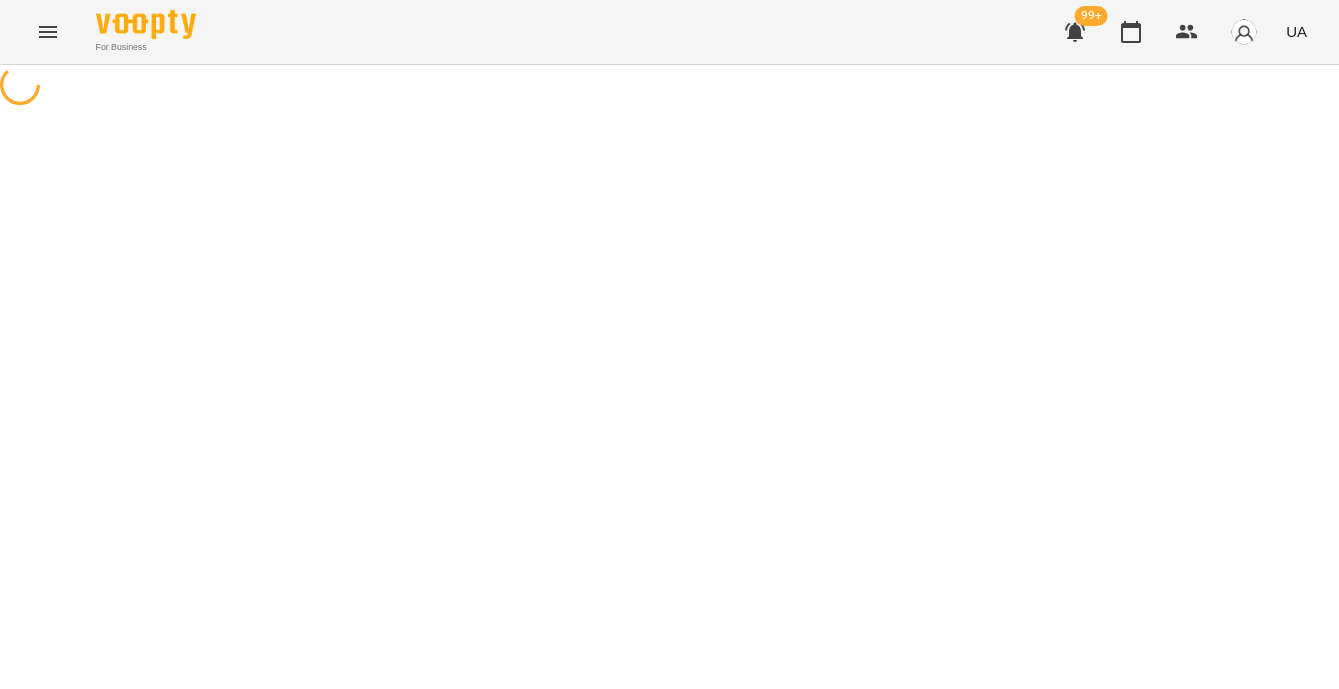 select on "*" 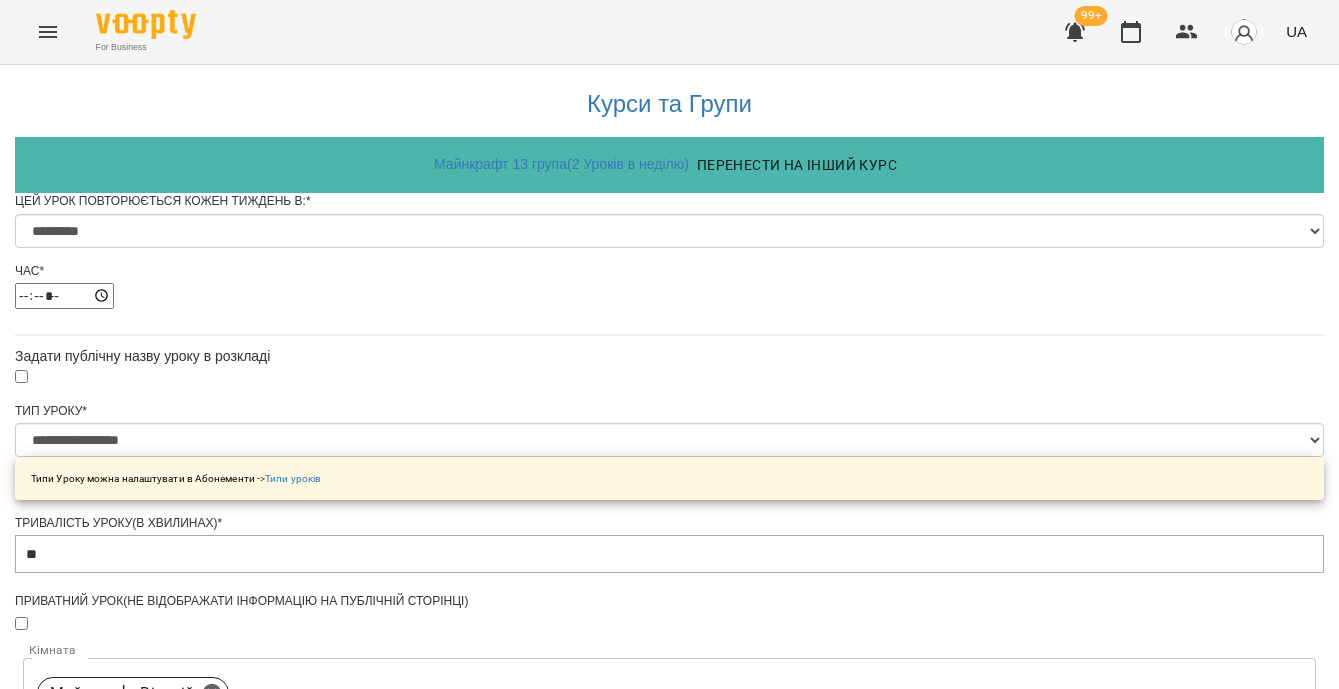 scroll, scrollTop: 1203, scrollLeft: 0, axis: vertical 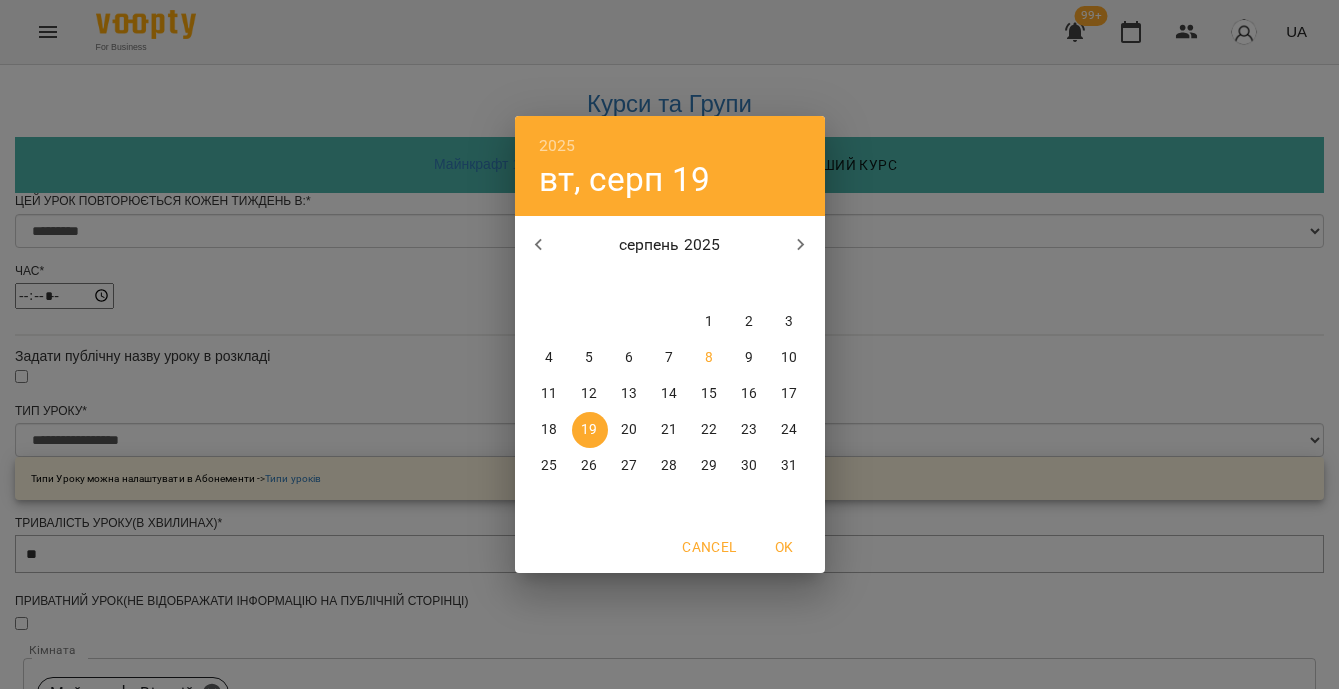 click on "28" at bounding box center [670, 466] 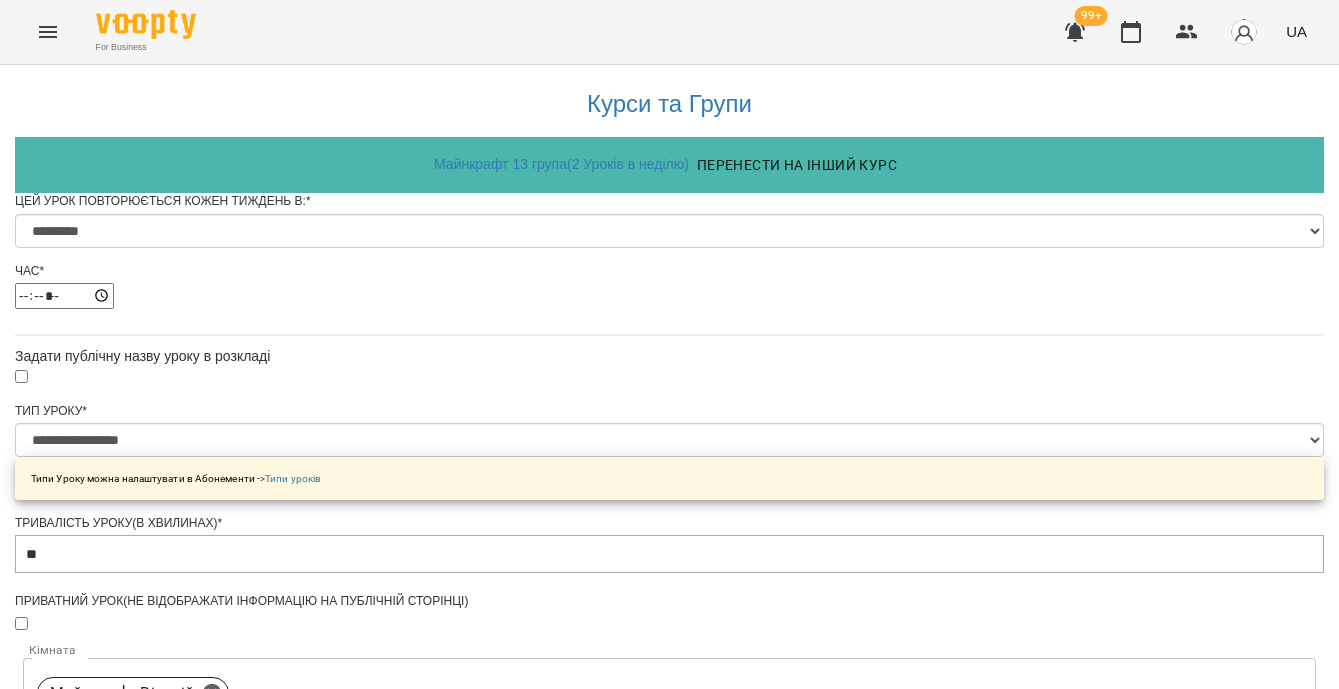 click on "Зберегти" at bounding box center [669, 1731] 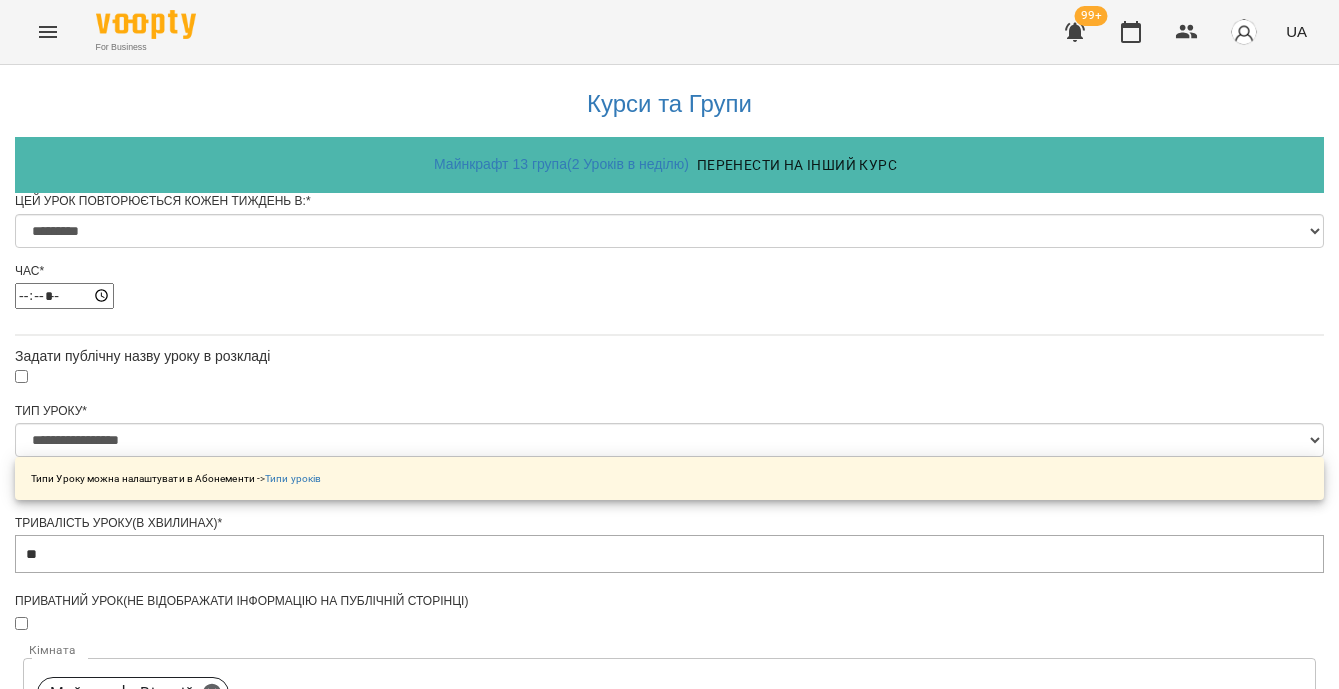 scroll, scrollTop: 0, scrollLeft: 0, axis: both 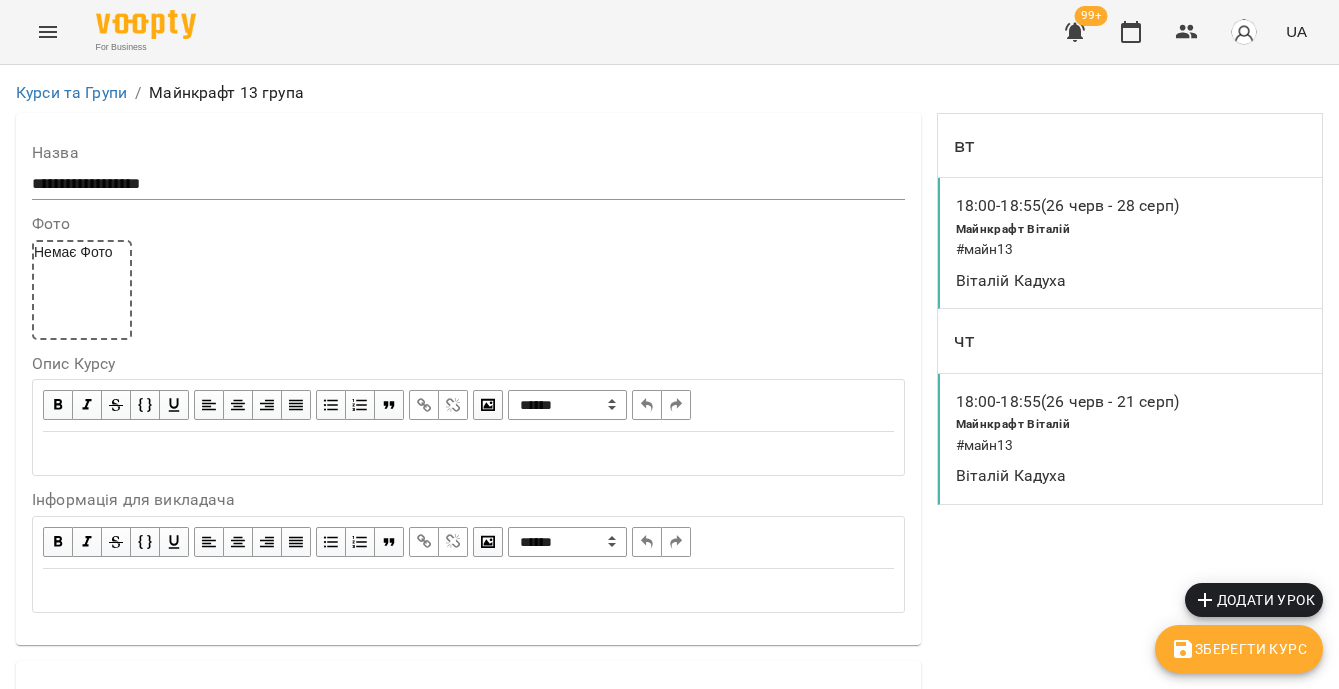 click on "Майнкрафт Віталій # майн13" at bounding box center [1073, 434] 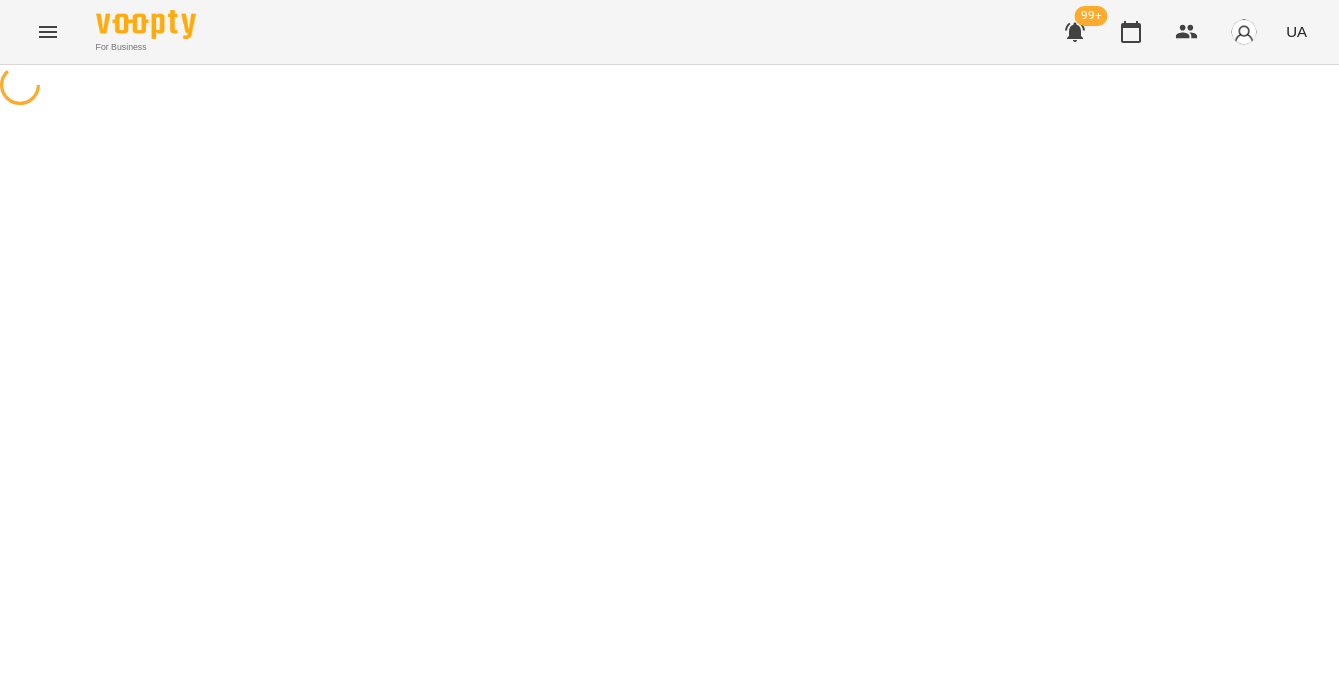 select on "*" 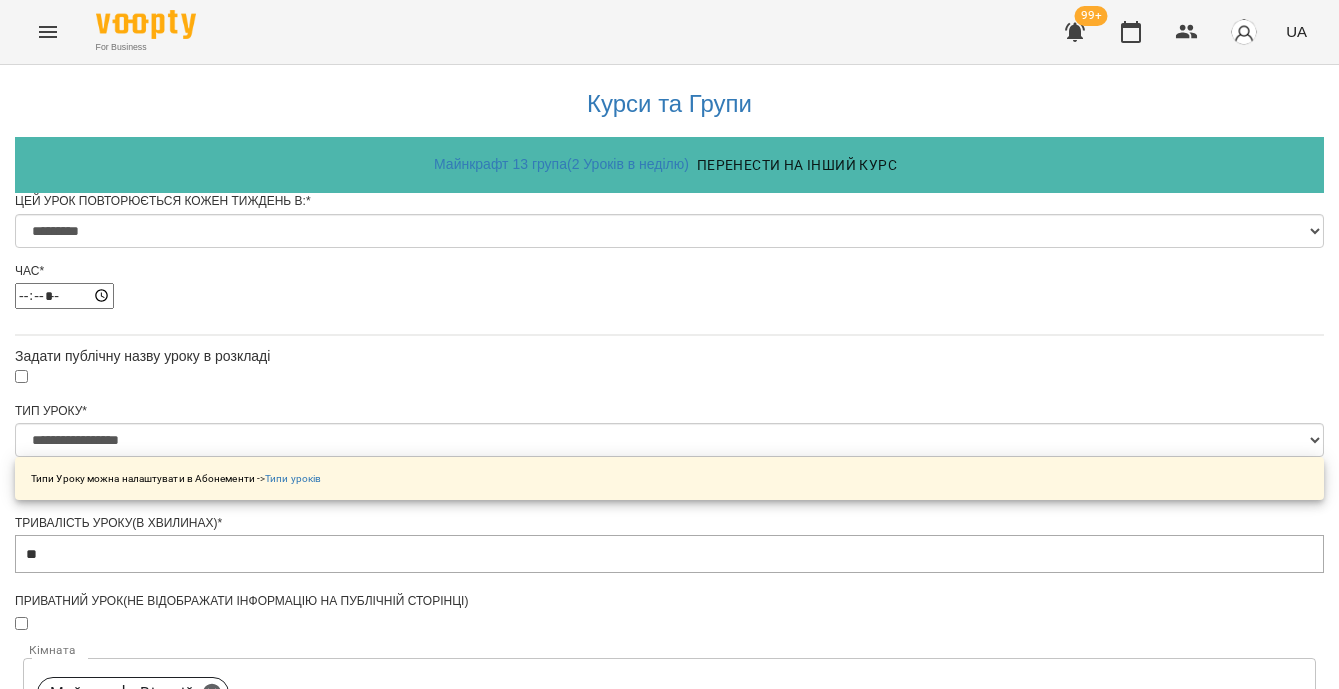 scroll, scrollTop: 1268, scrollLeft: 0, axis: vertical 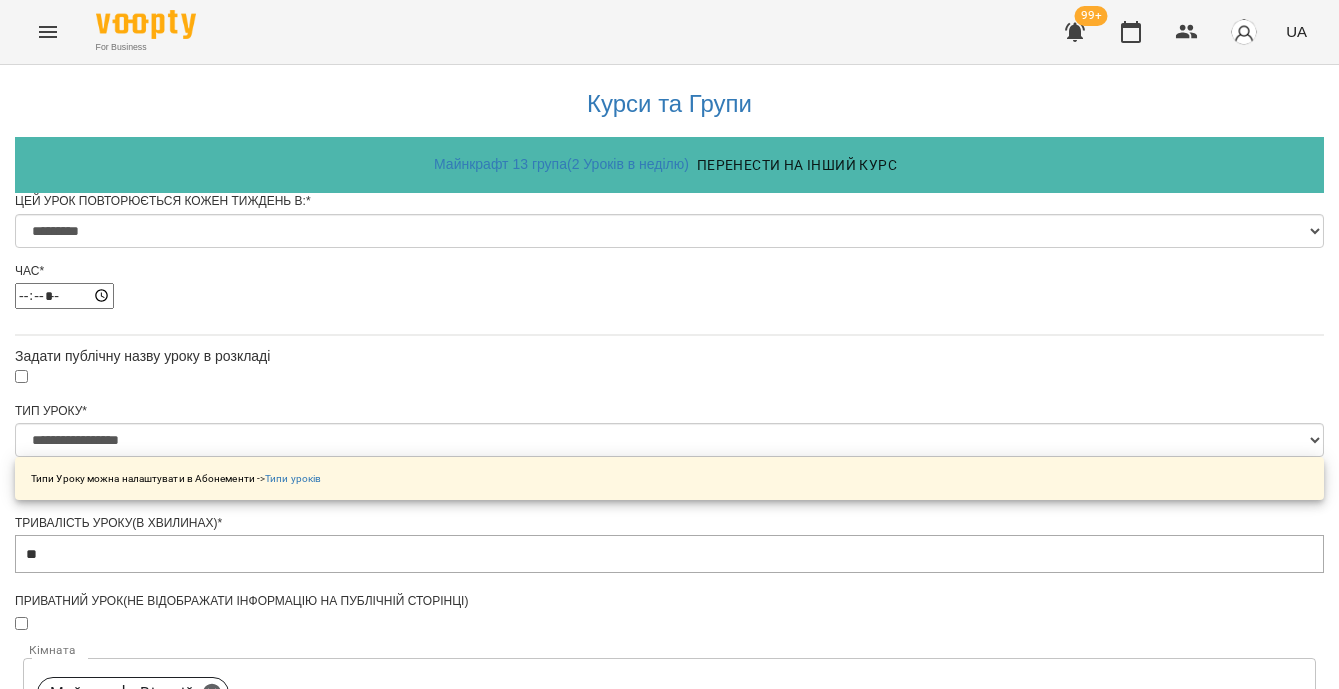click on "**********" at bounding box center (108, 1615) 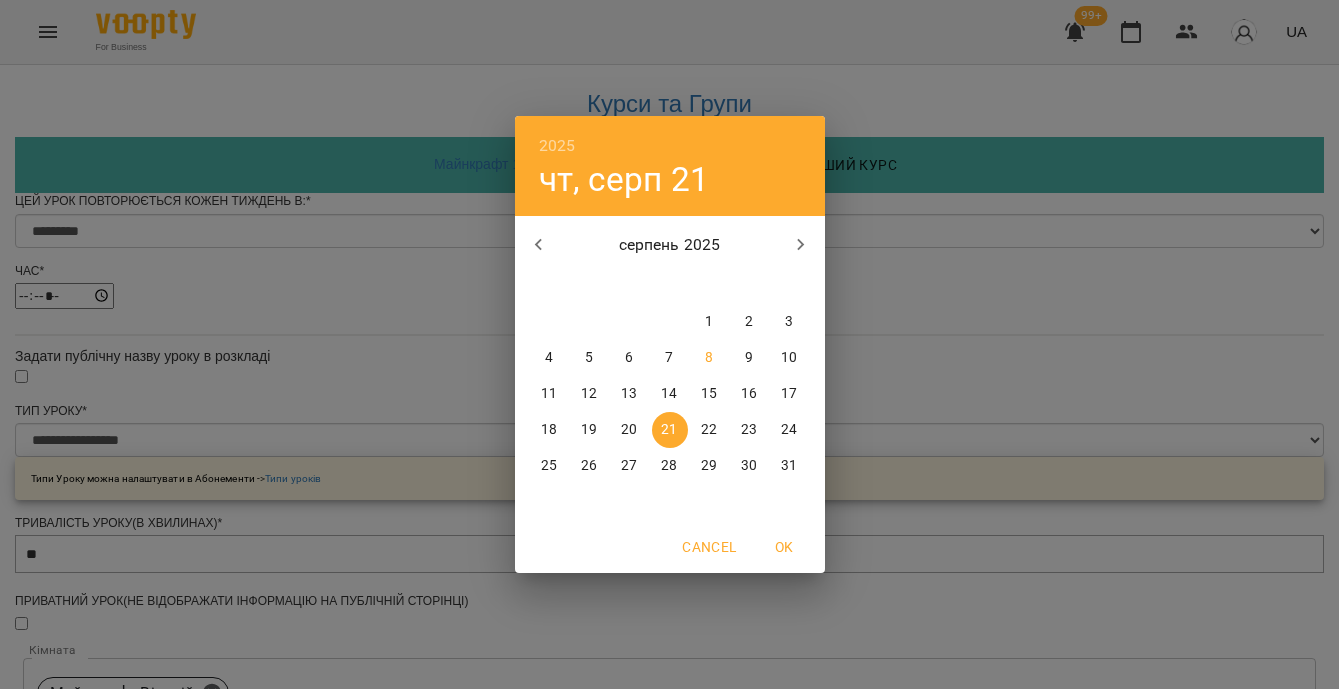 click on "28" at bounding box center [669, 466] 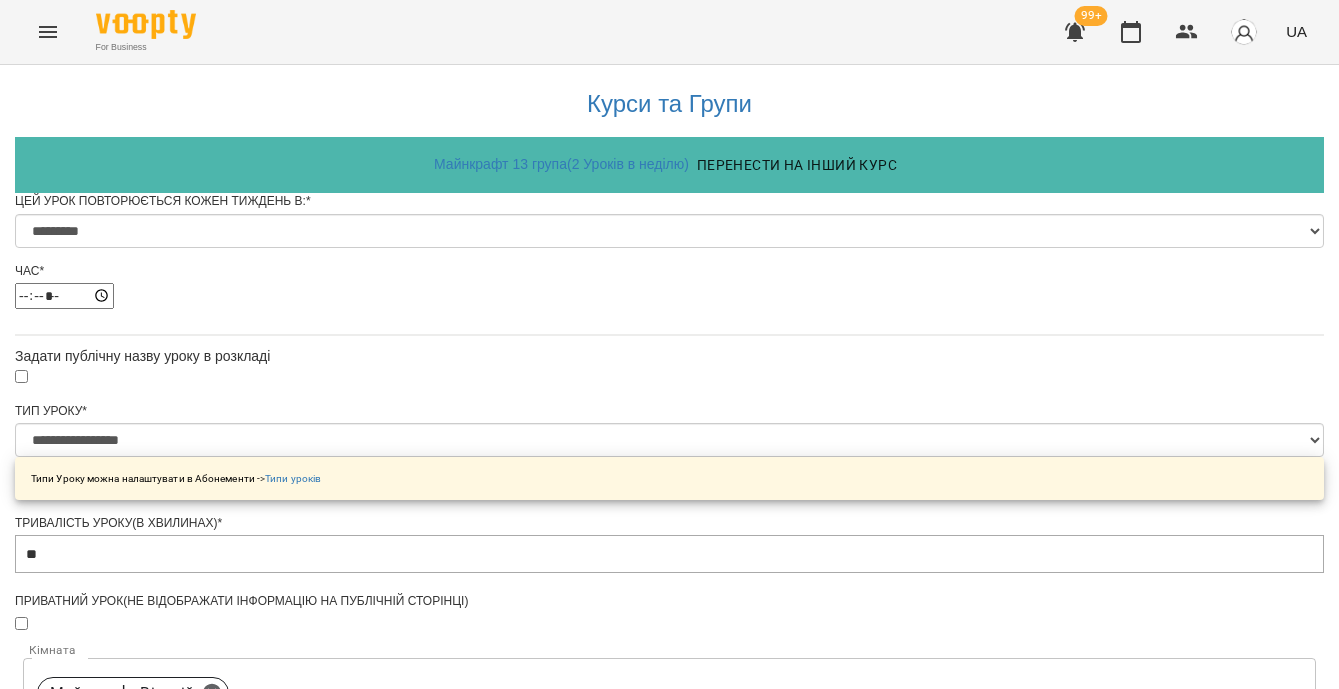 click on "Зберегти" at bounding box center [669, 1731] 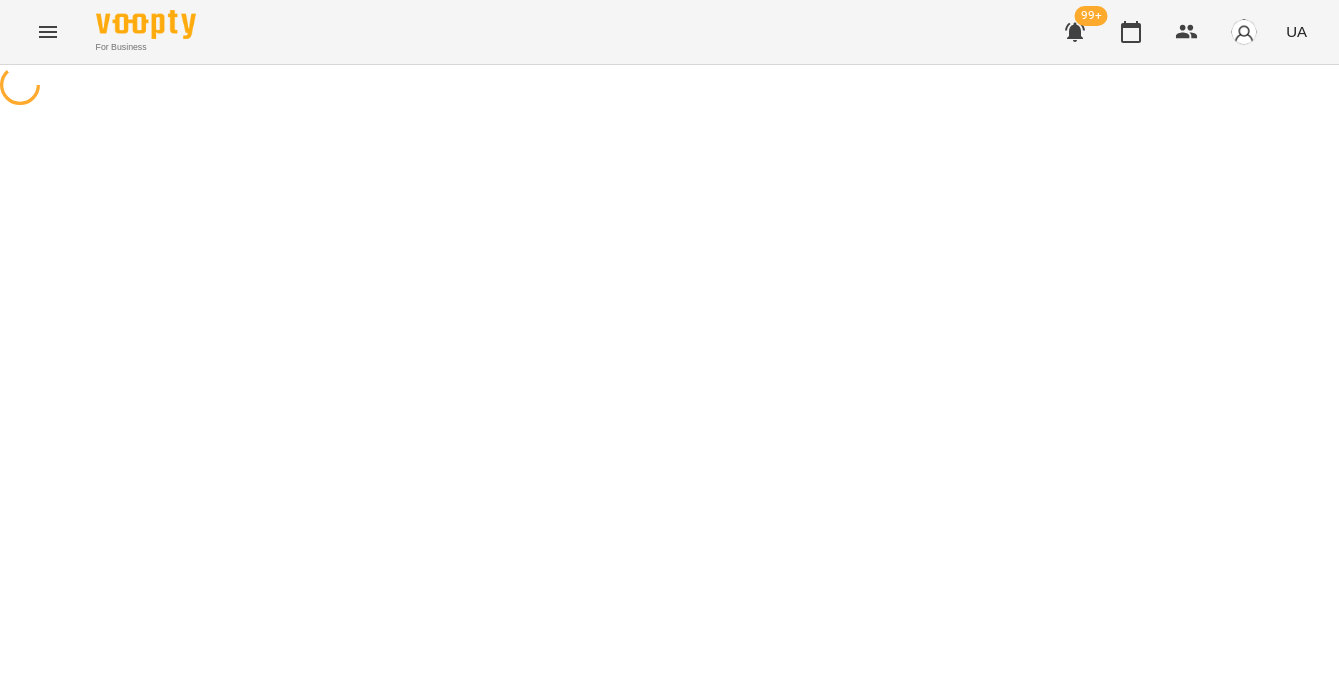 scroll, scrollTop: 0, scrollLeft: 0, axis: both 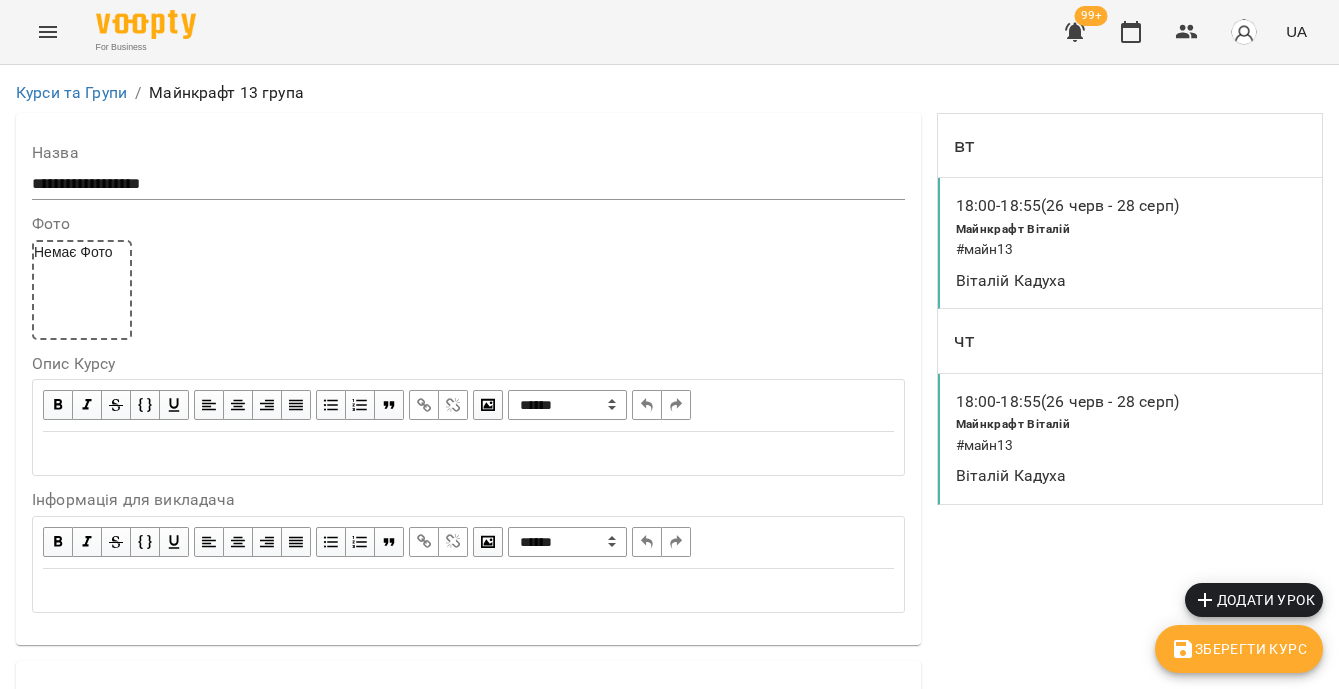 click on "Зберегти Курс" at bounding box center (1239, 649) 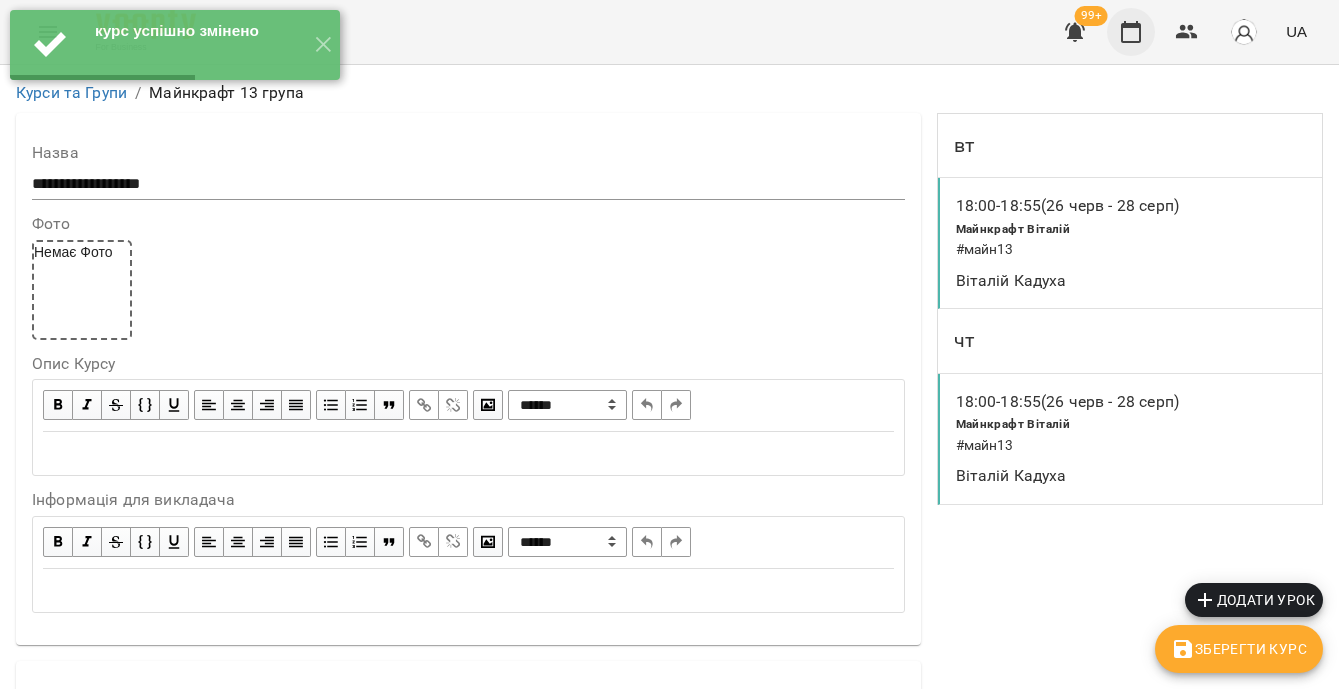 click 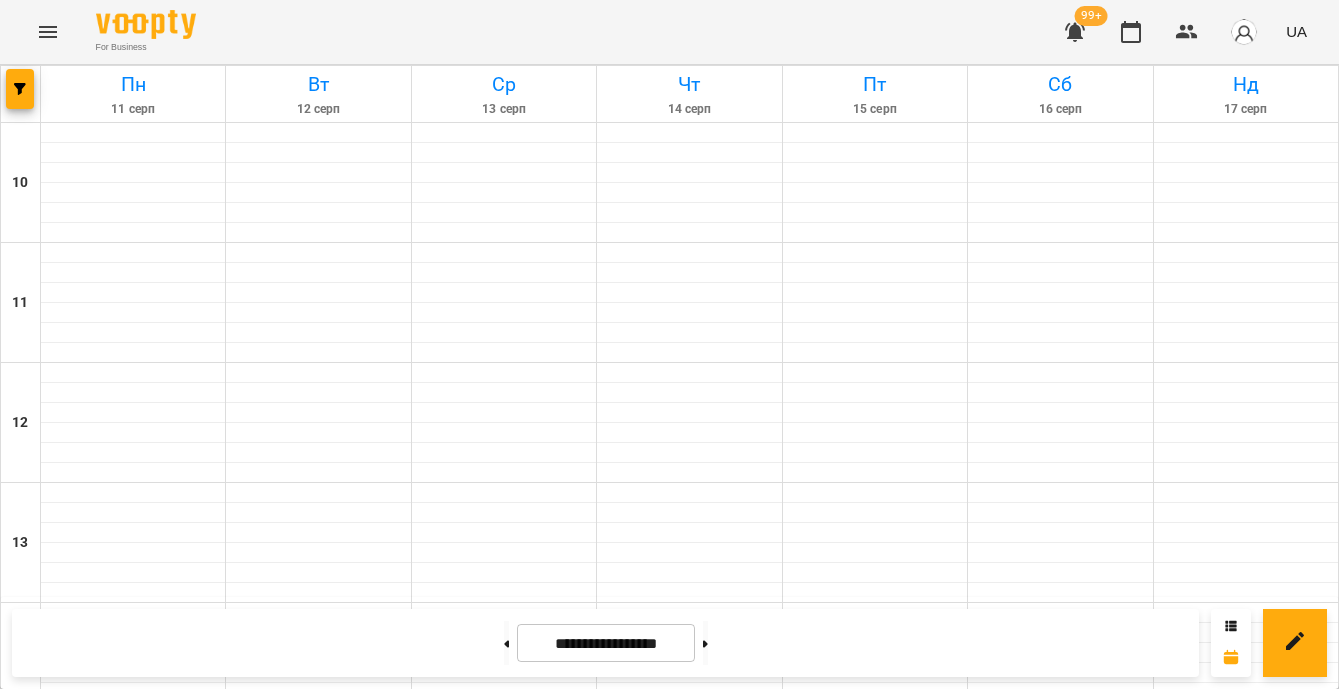 scroll, scrollTop: 941, scrollLeft: 0, axis: vertical 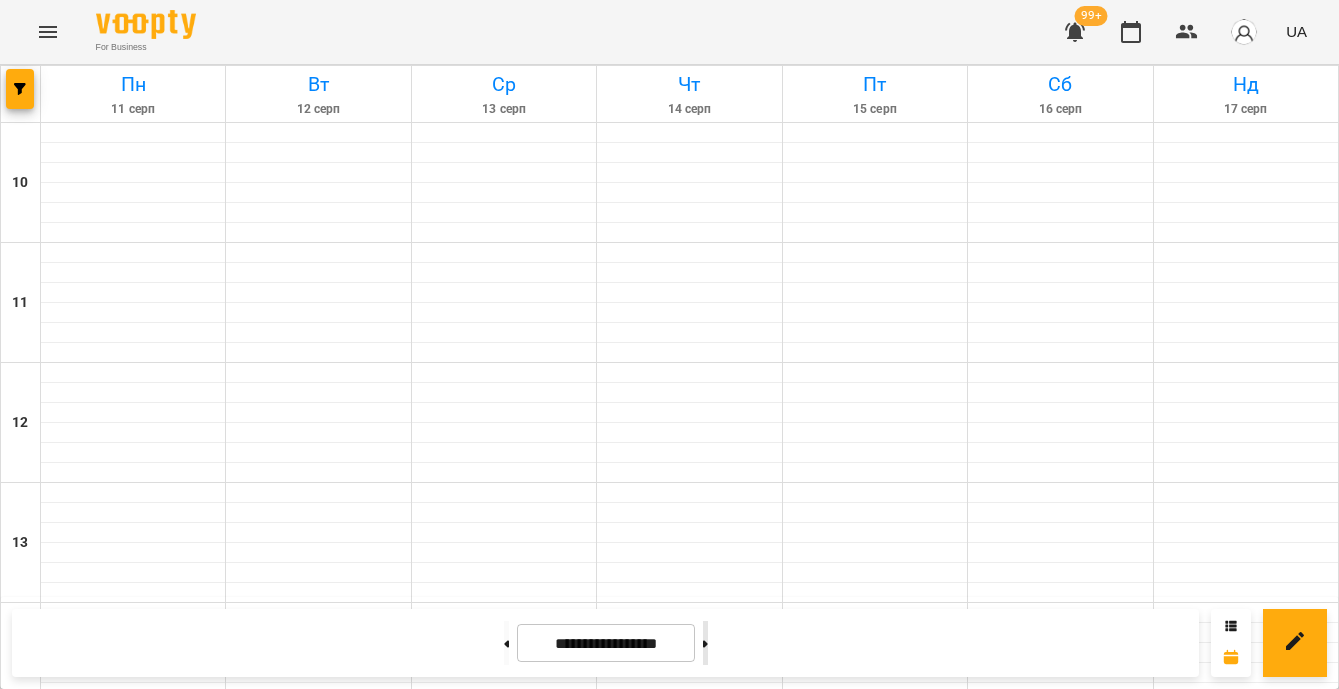 click at bounding box center [705, 643] 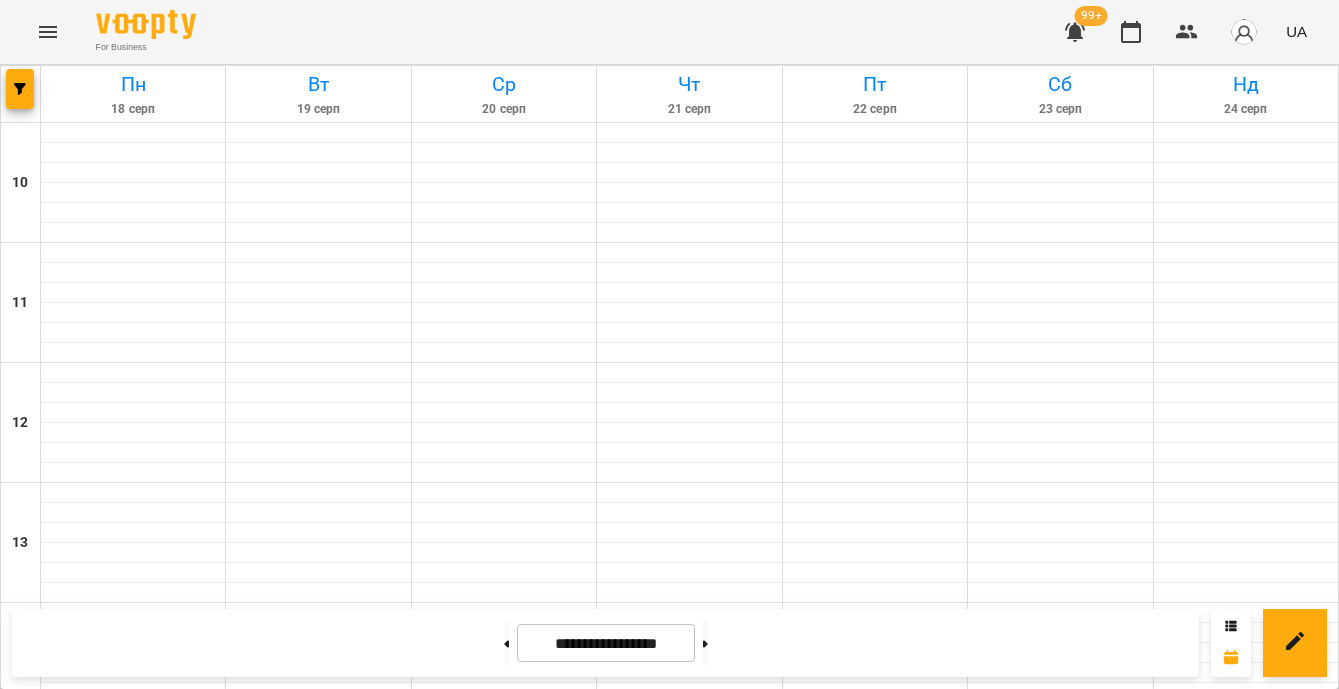 scroll, scrollTop: 939, scrollLeft: 0, axis: vertical 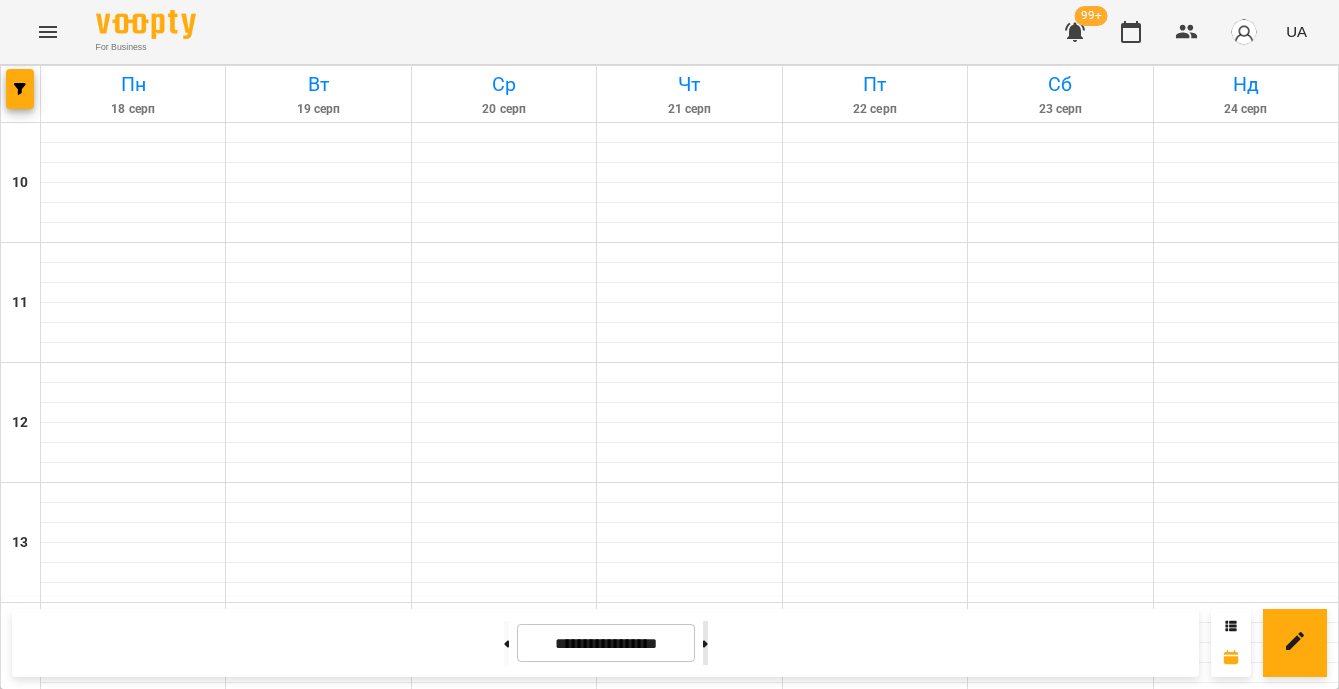 click at bounding box center [705, 643] 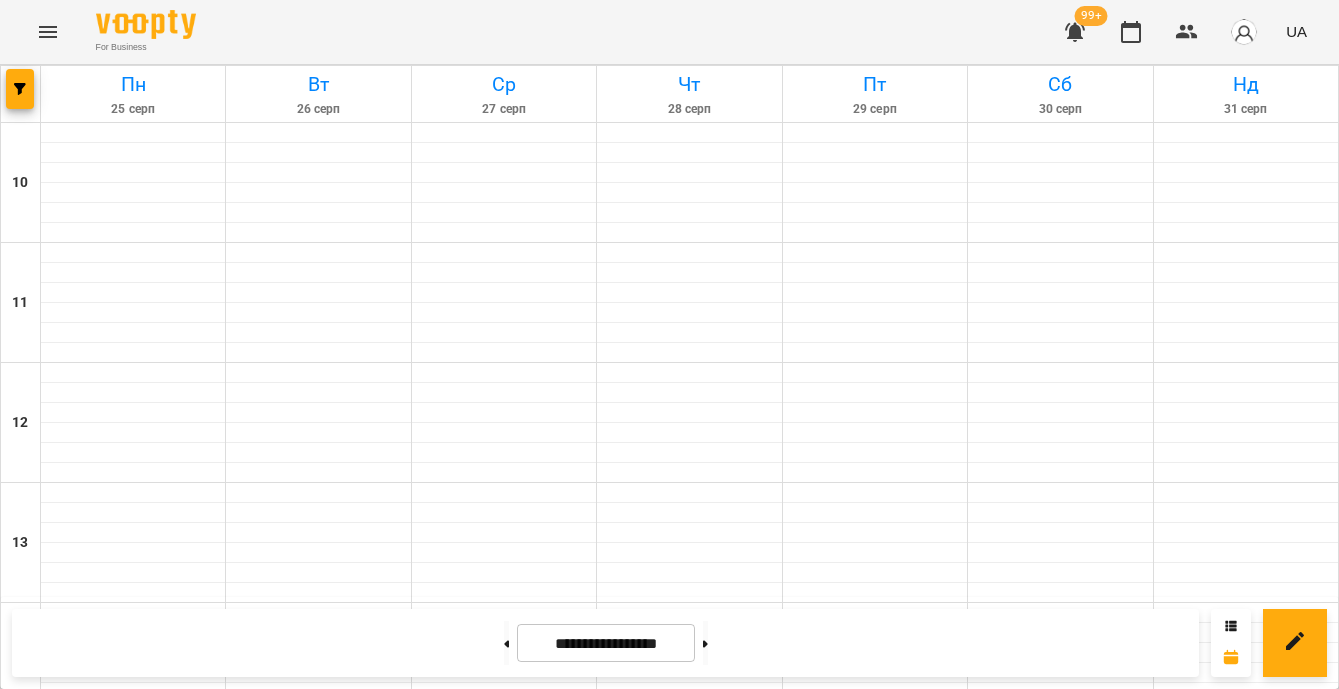 click on "Майнкрафт Віталій - майн13" at bounding box center (318, 1157) 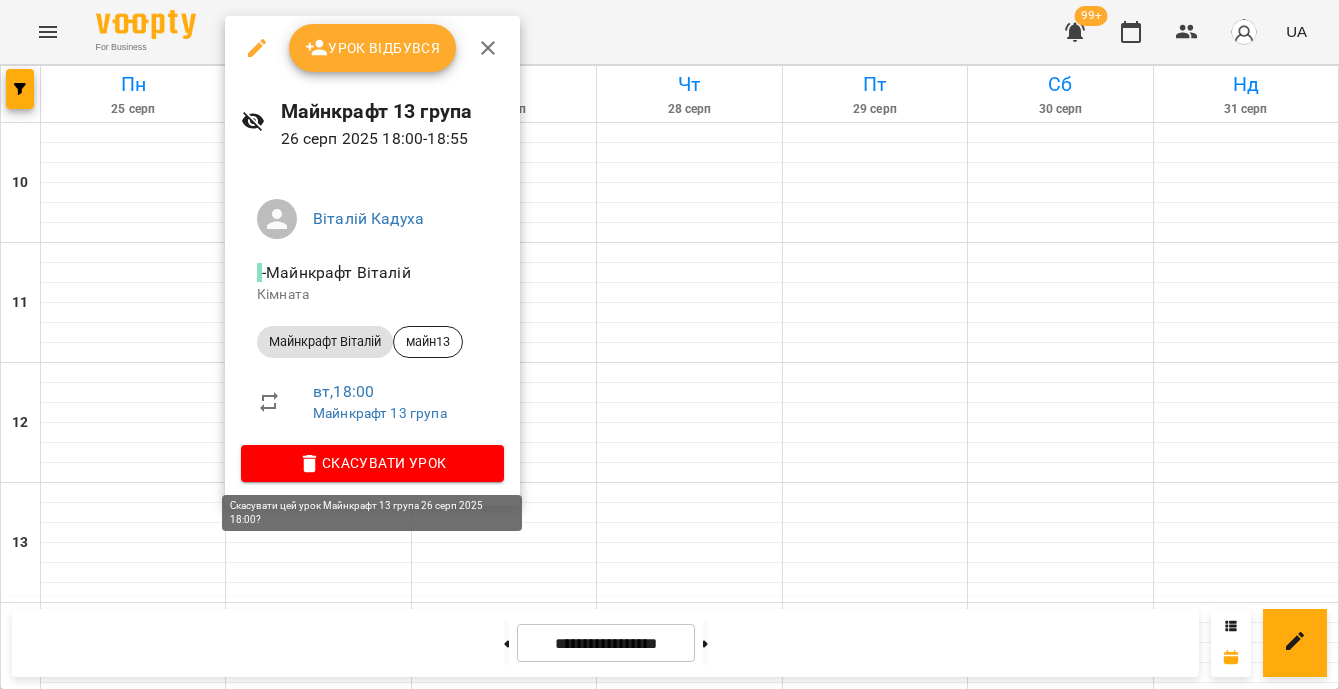 click on "Скасувати Урок" at bounding box center [372, 463] 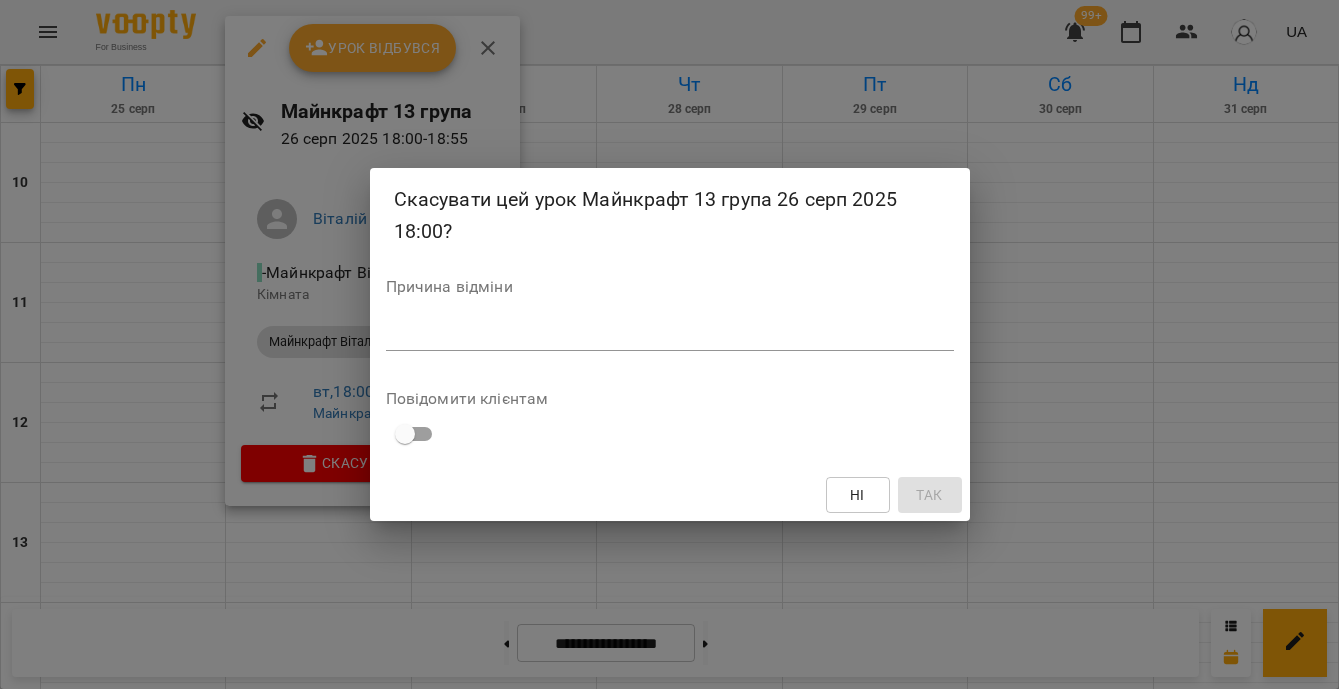 click at bounding box center [670, 334] 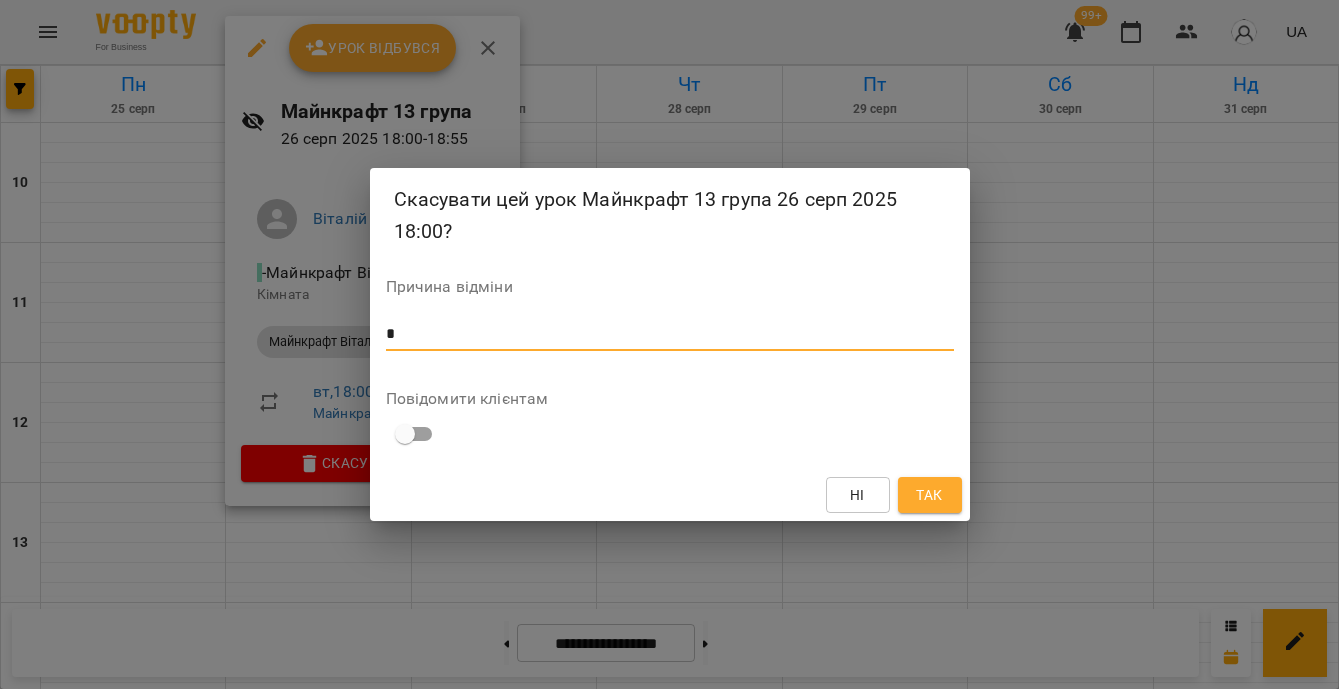 type on "*" 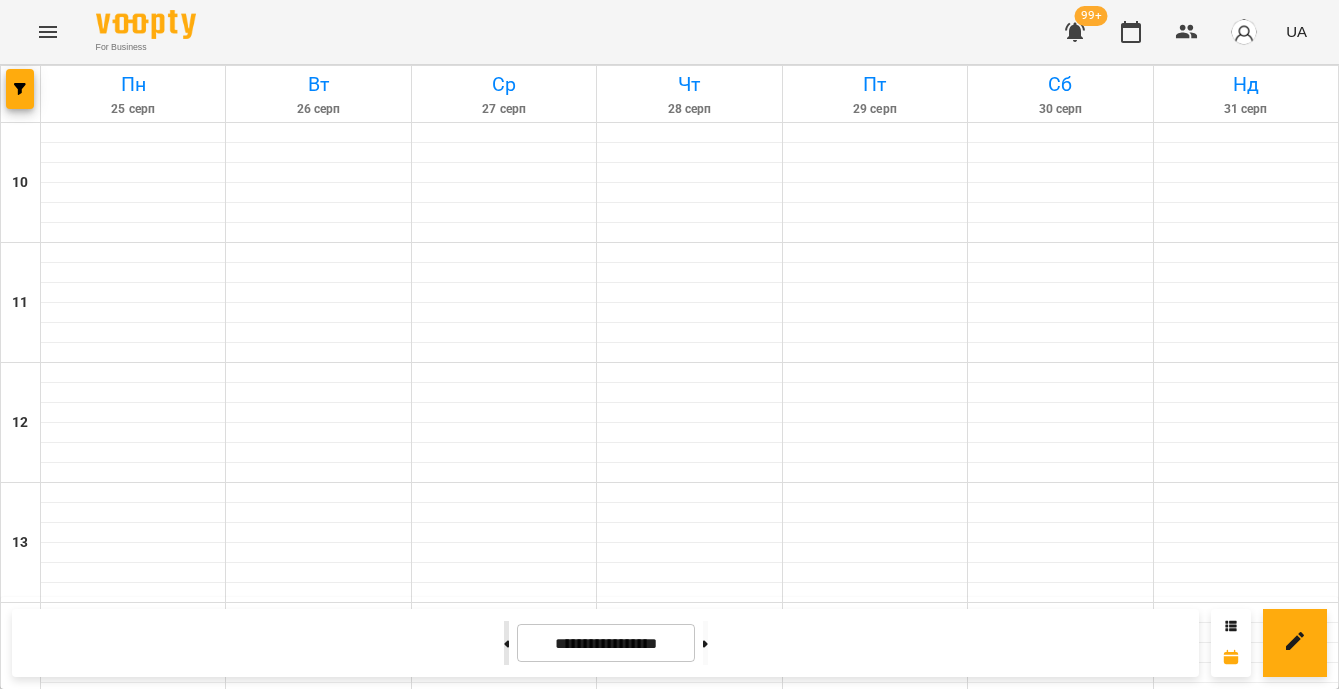 click at bounding box center [506, 643] 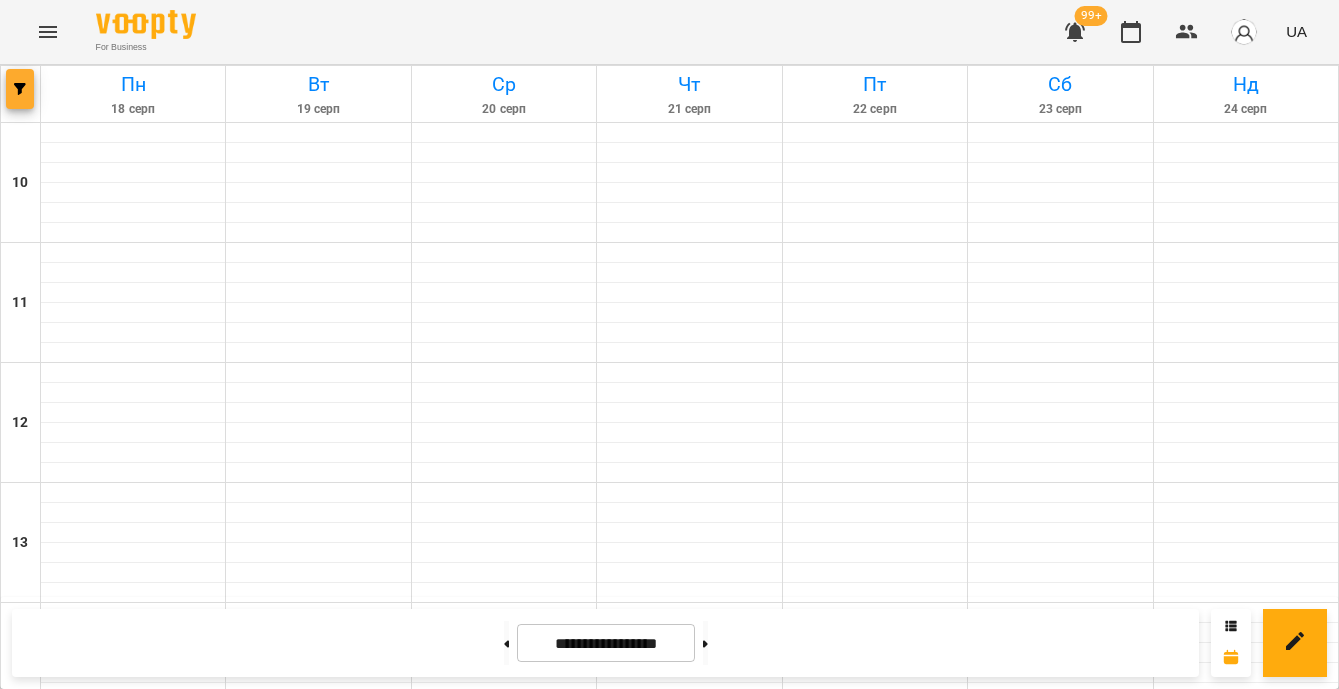 click 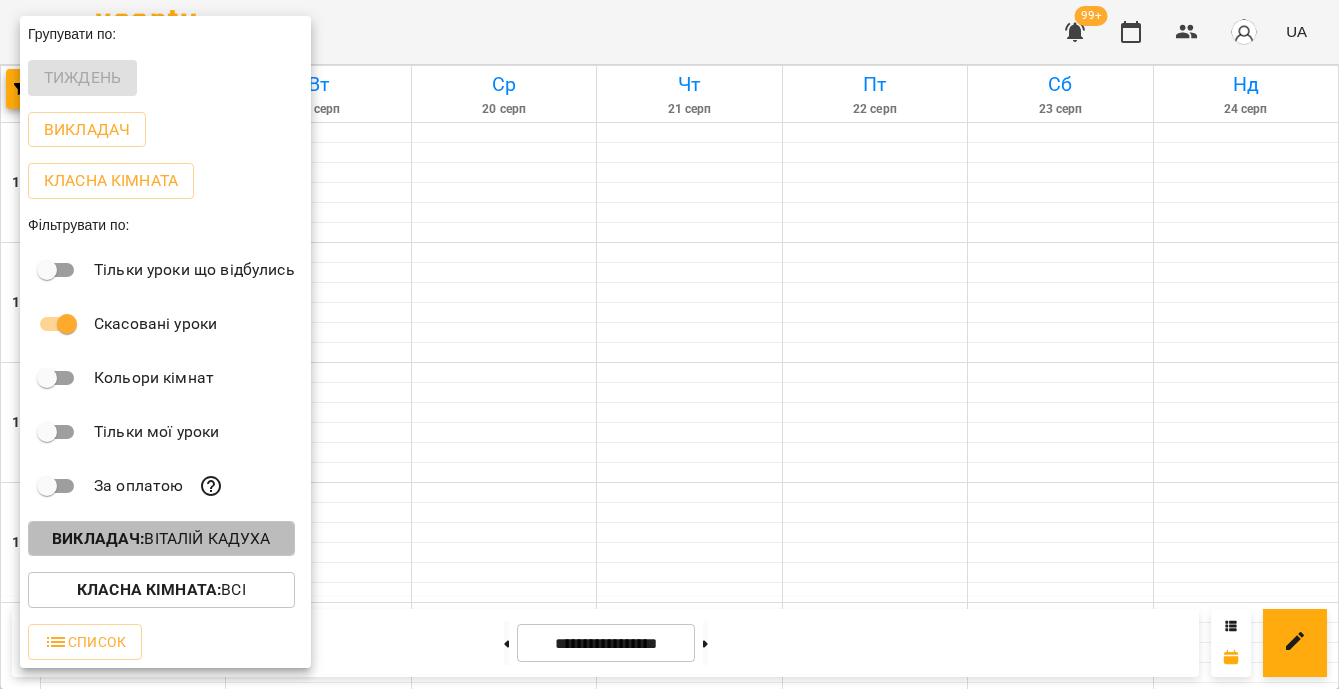 click on "Викладач :  Віталій Кадуха" at bounding box center [161, 539] 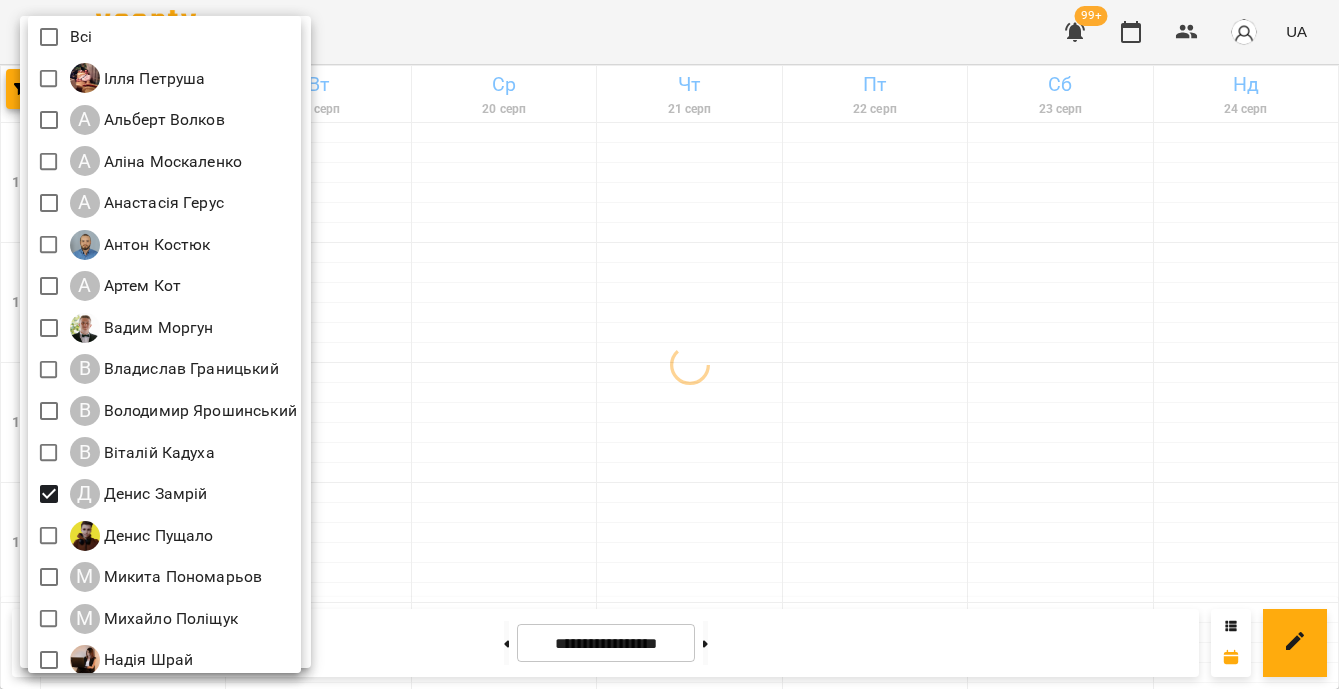 click at bounding box center (669, 344) 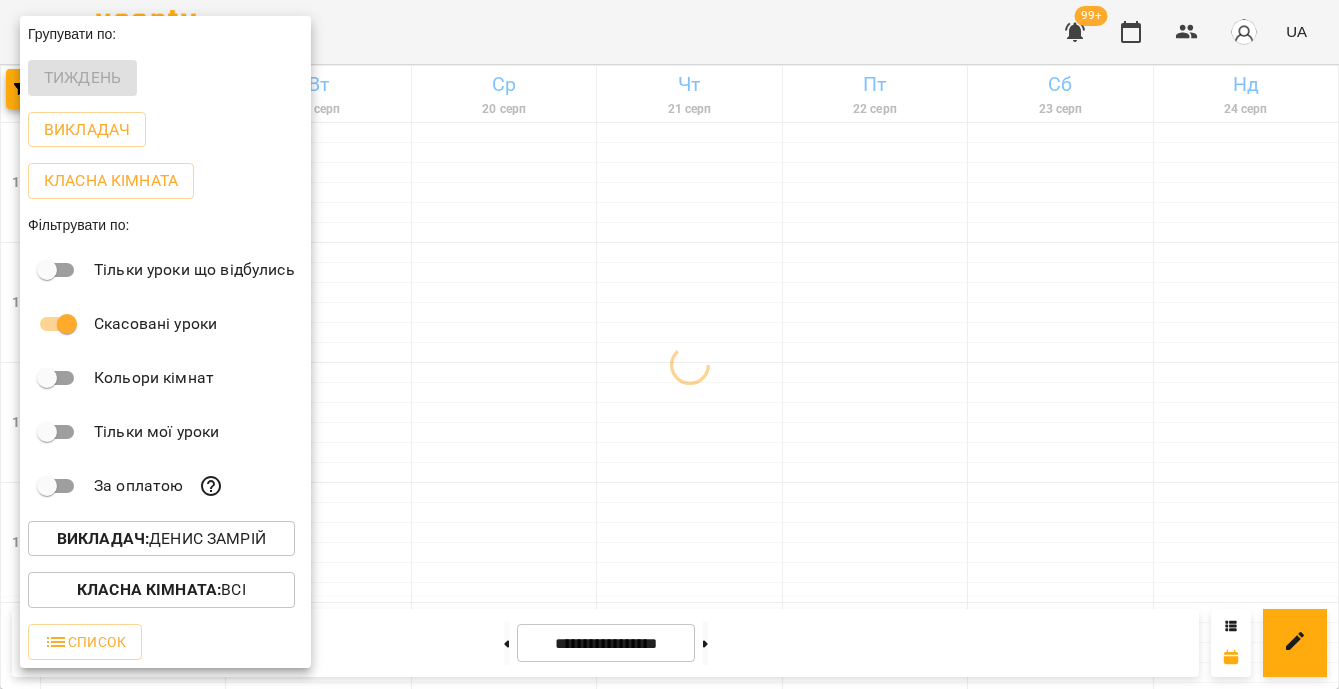 click at bounding box center (669, 344) 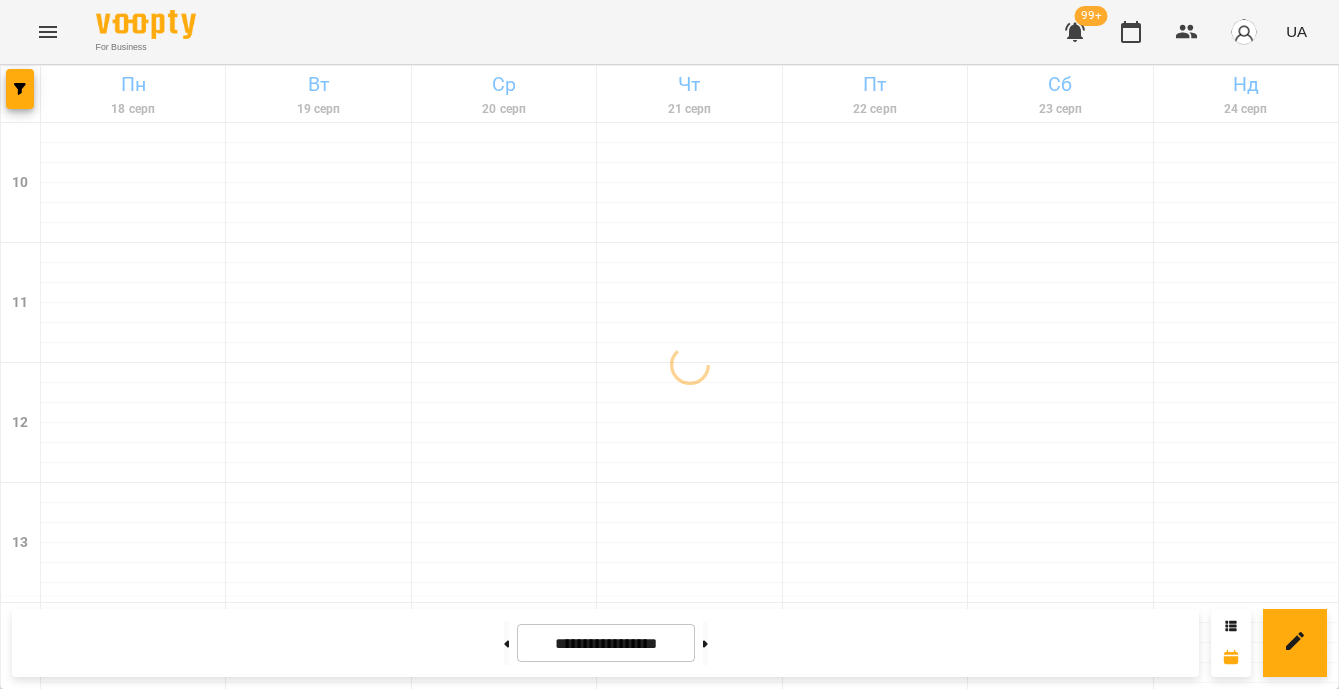 scroll, scrollTop: 1029, scrollLeft: 0, axis: vertical 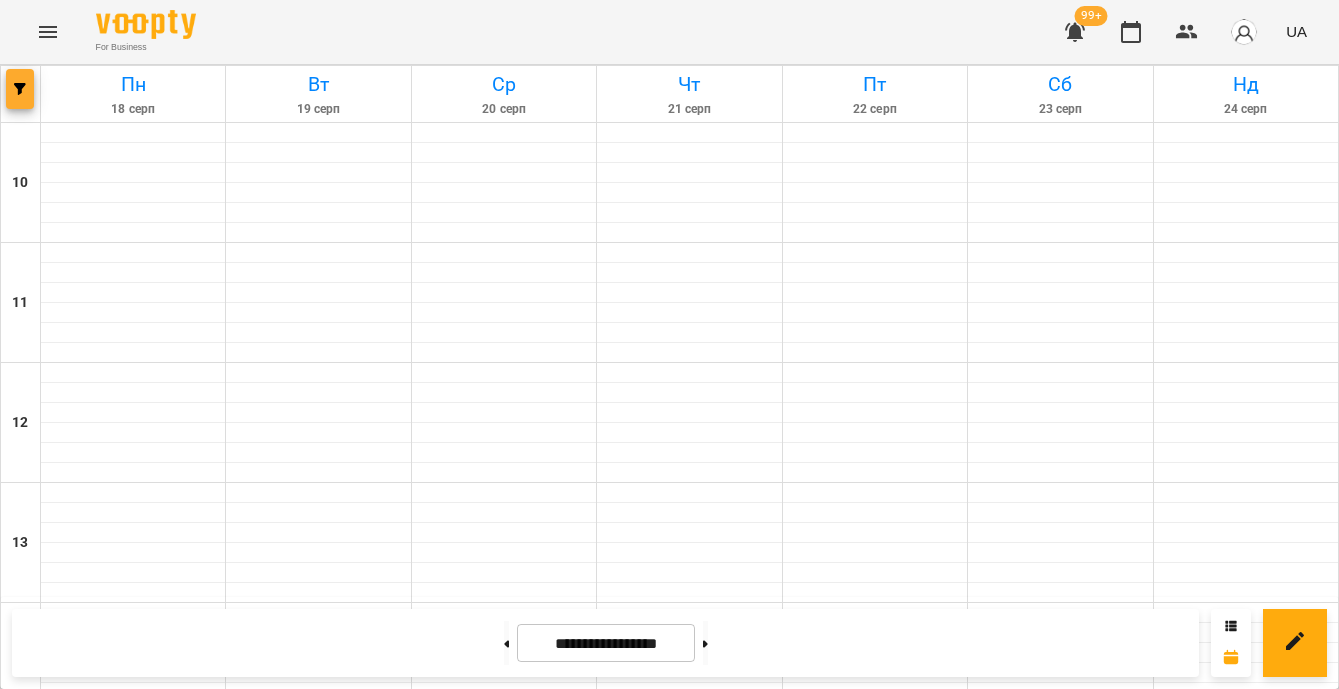 click at bounding box center (20, 89) 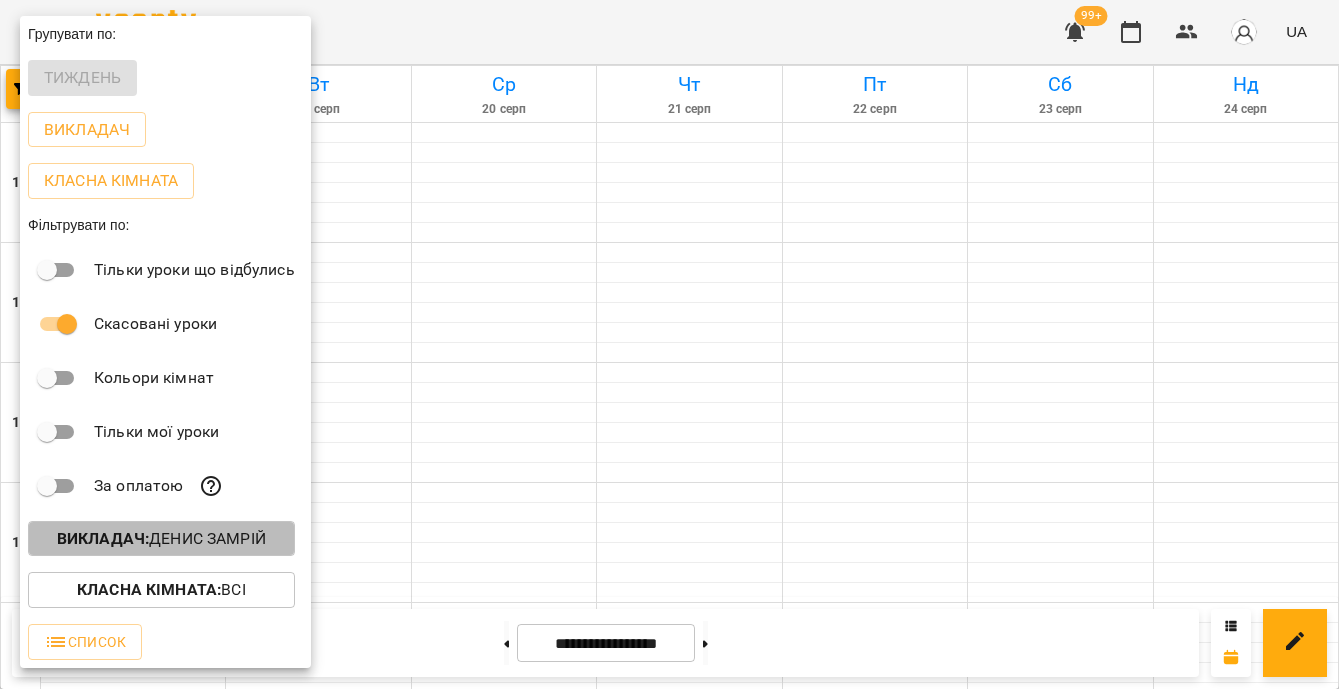 click on "Викладач :  Денис Замрій" at bounding box center (161, 539) 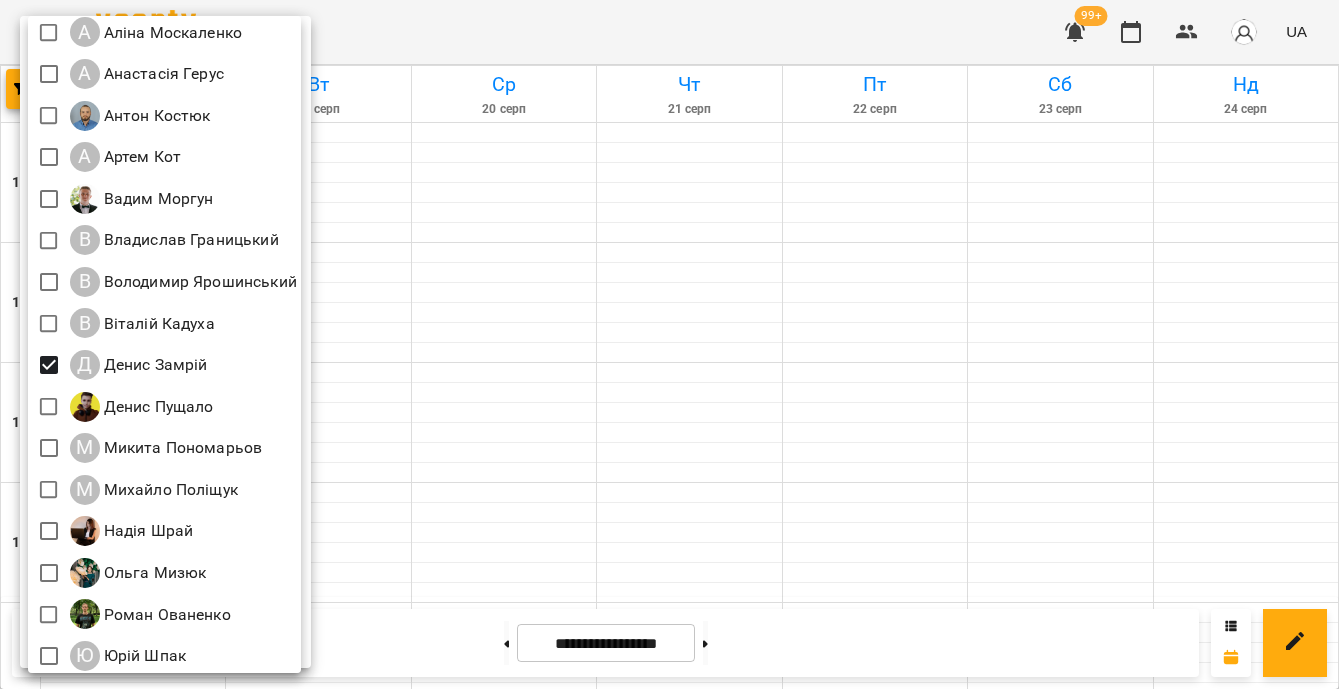 scroll, scrollTop: 178, scrollLeft: 0, axis: vertical 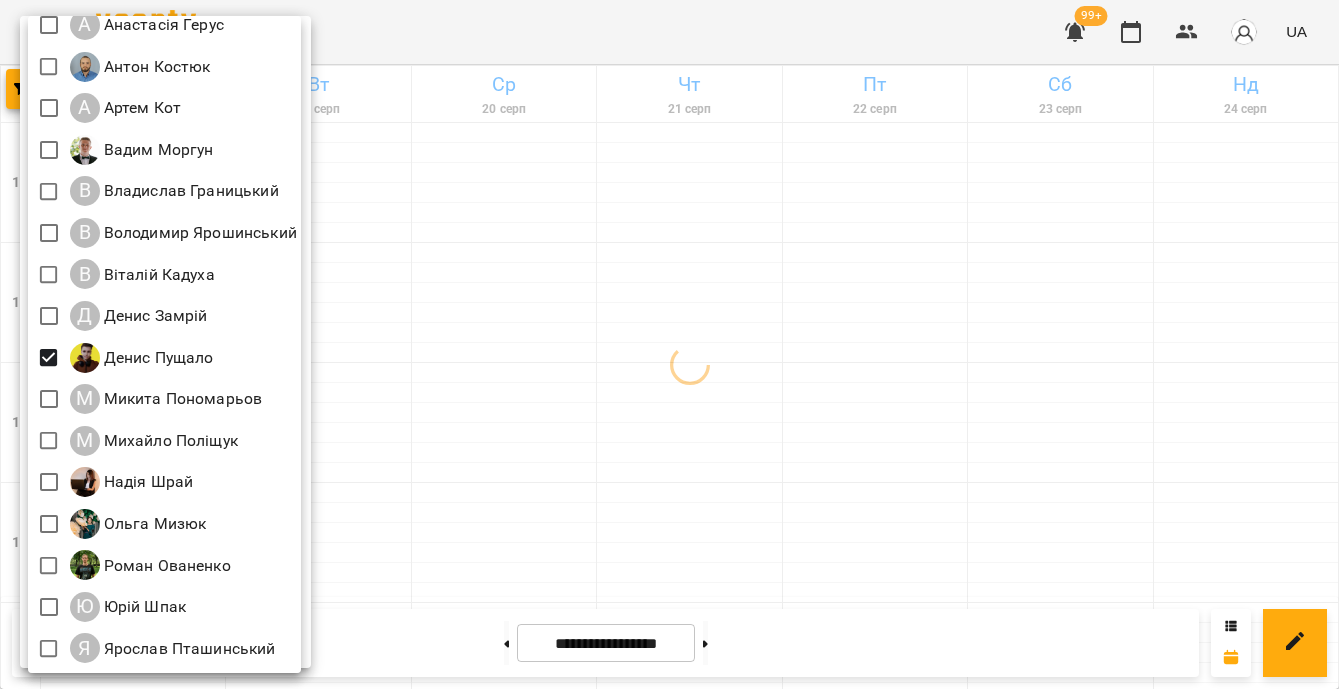 click at bounding box center (669, 344) 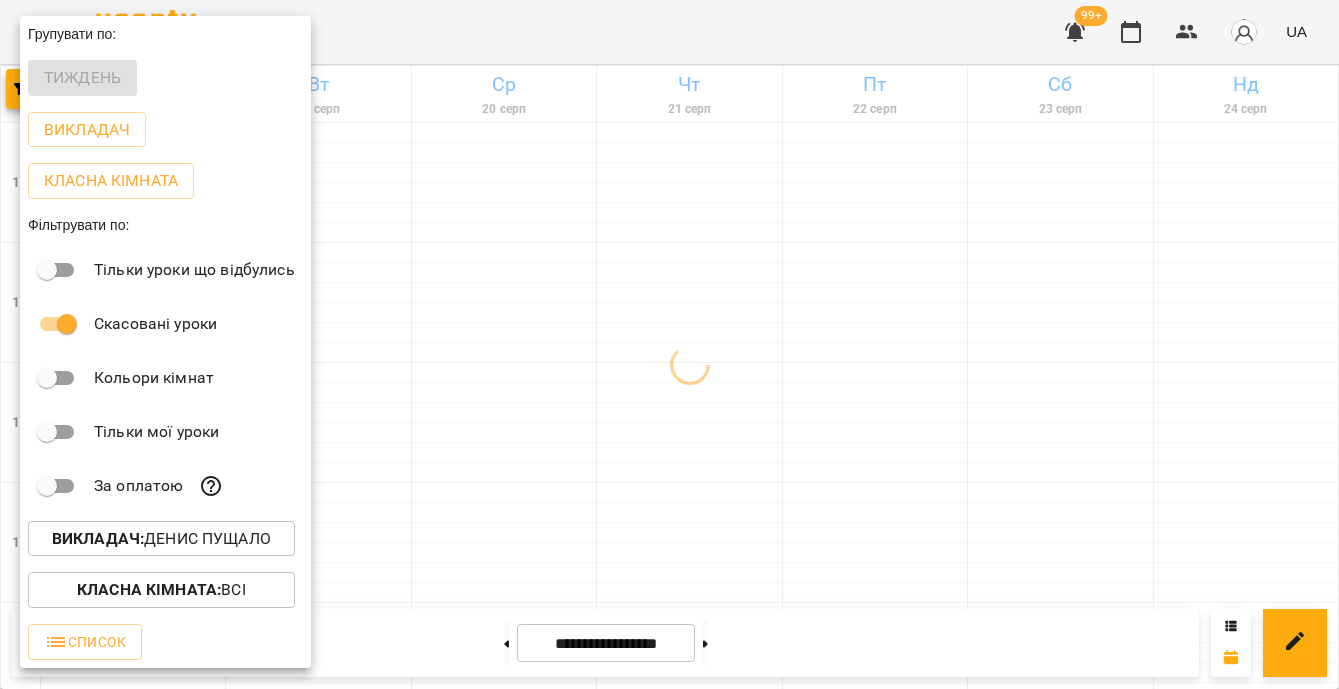click at bounding box center [669, 344] 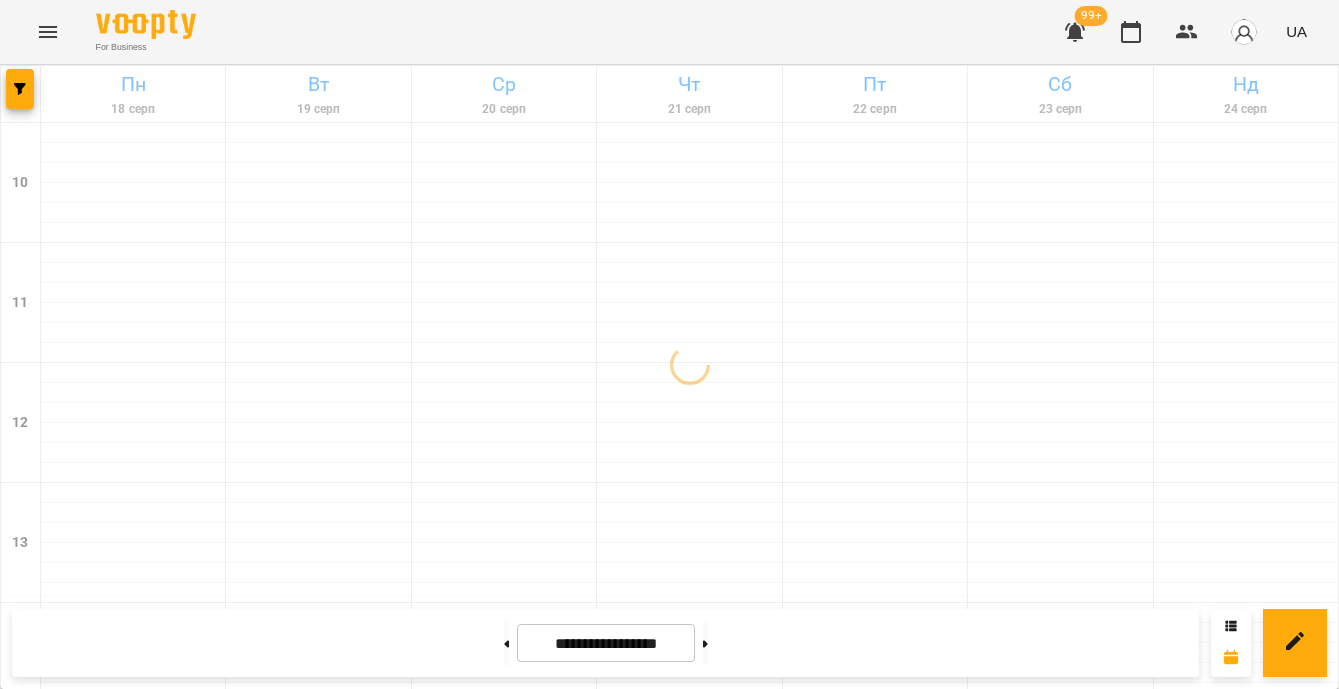 scroll, scrollTop: 848, scrollLeft: 0, axis: vertical 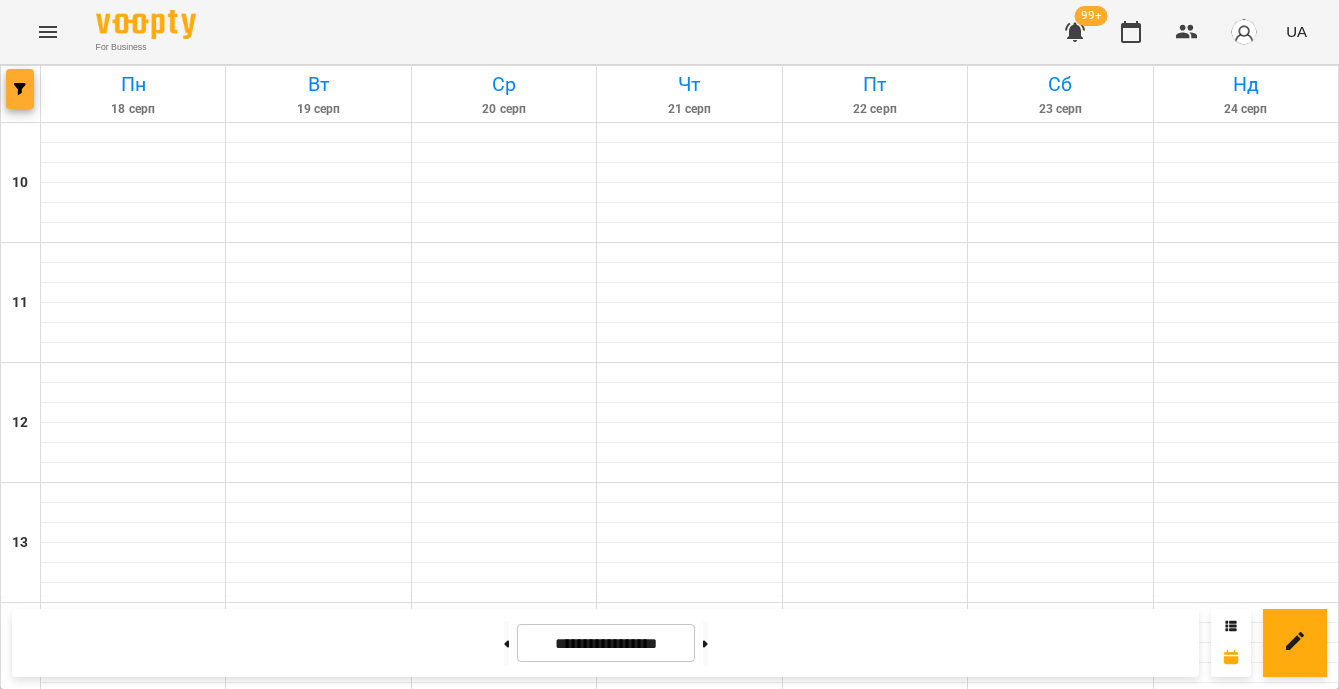 click 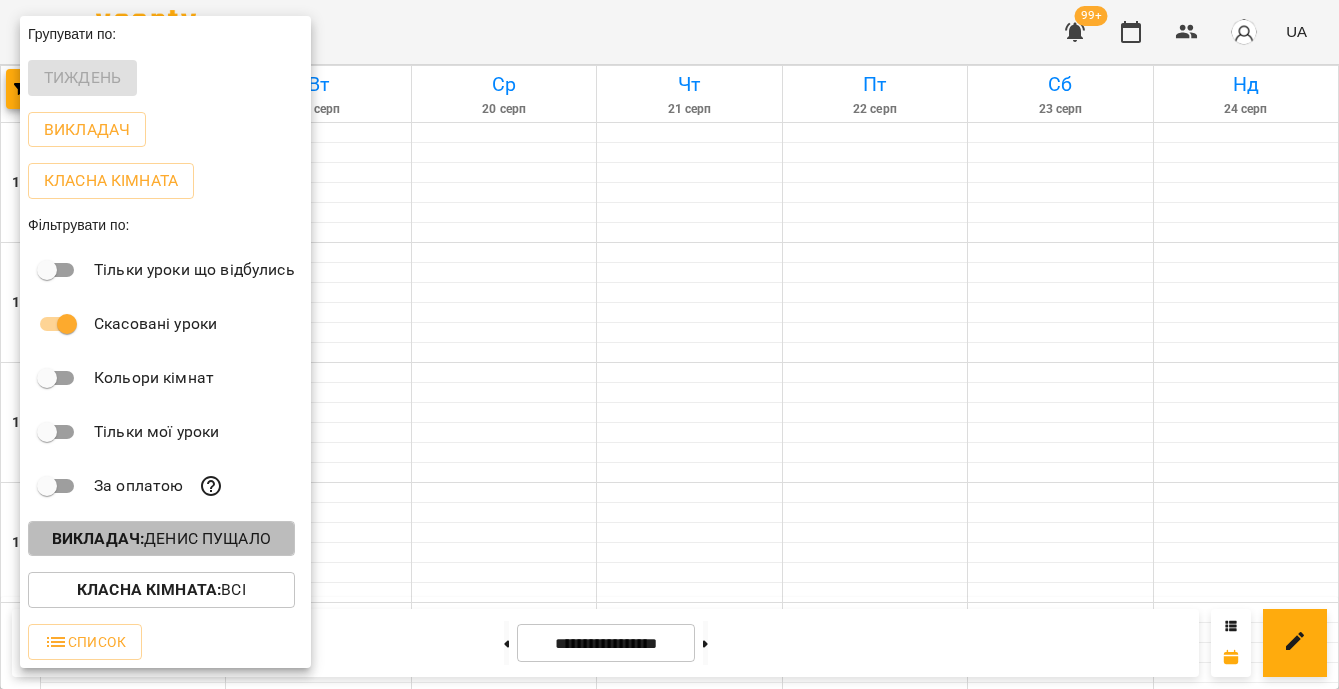 click on "Викладач :  Денис Пущало" at bounding box center (161, 539) 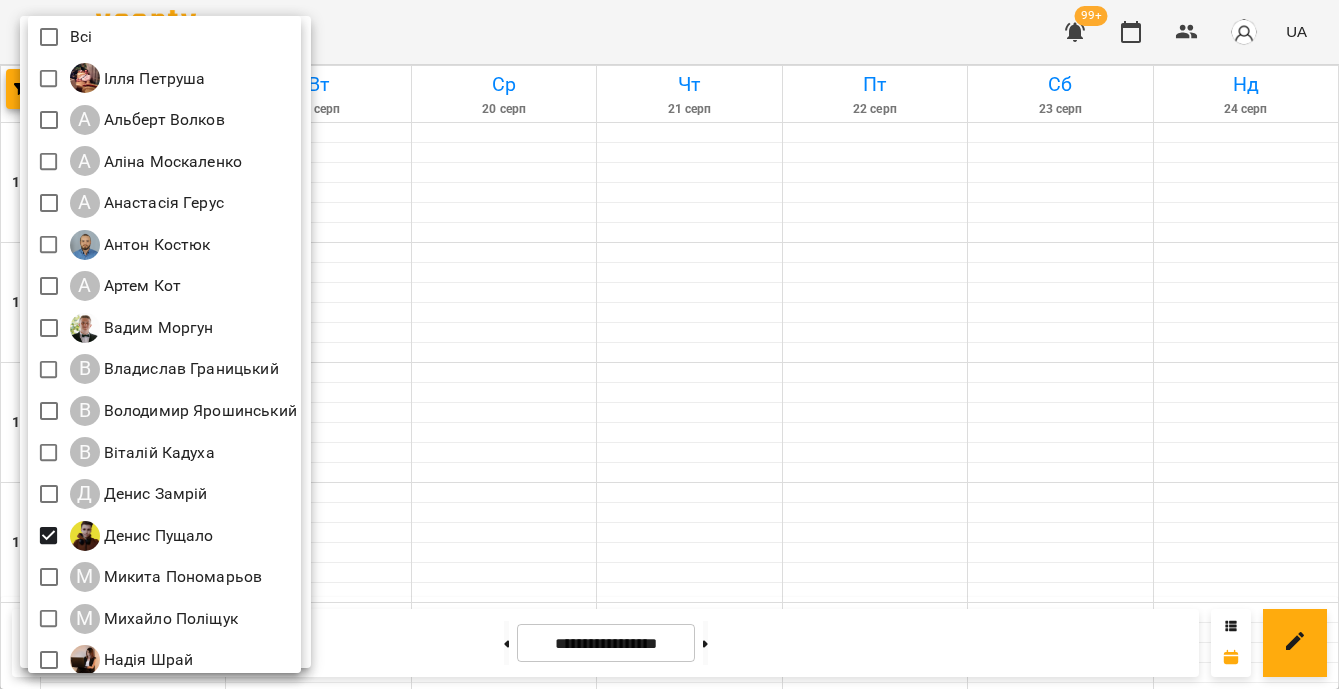 scroll, scrollTop: 178, scrollLeft: 0, axis: vertical 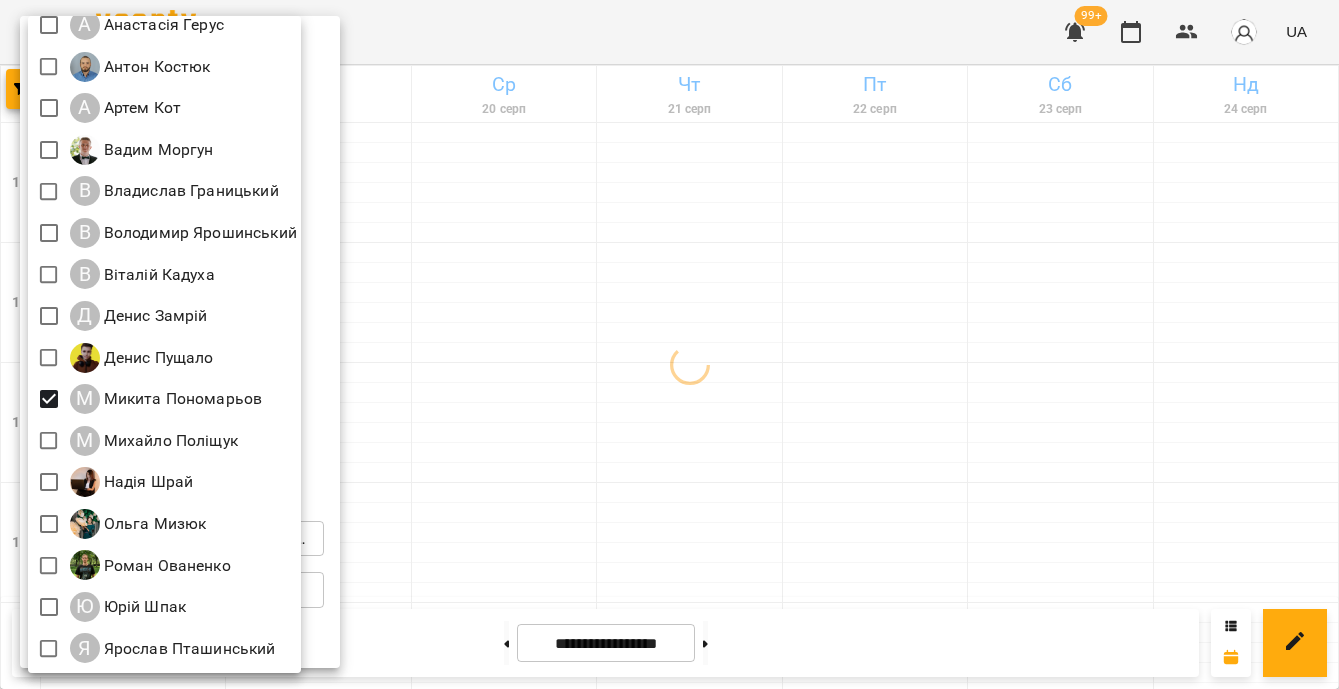 click at bounding box center (669, 344) 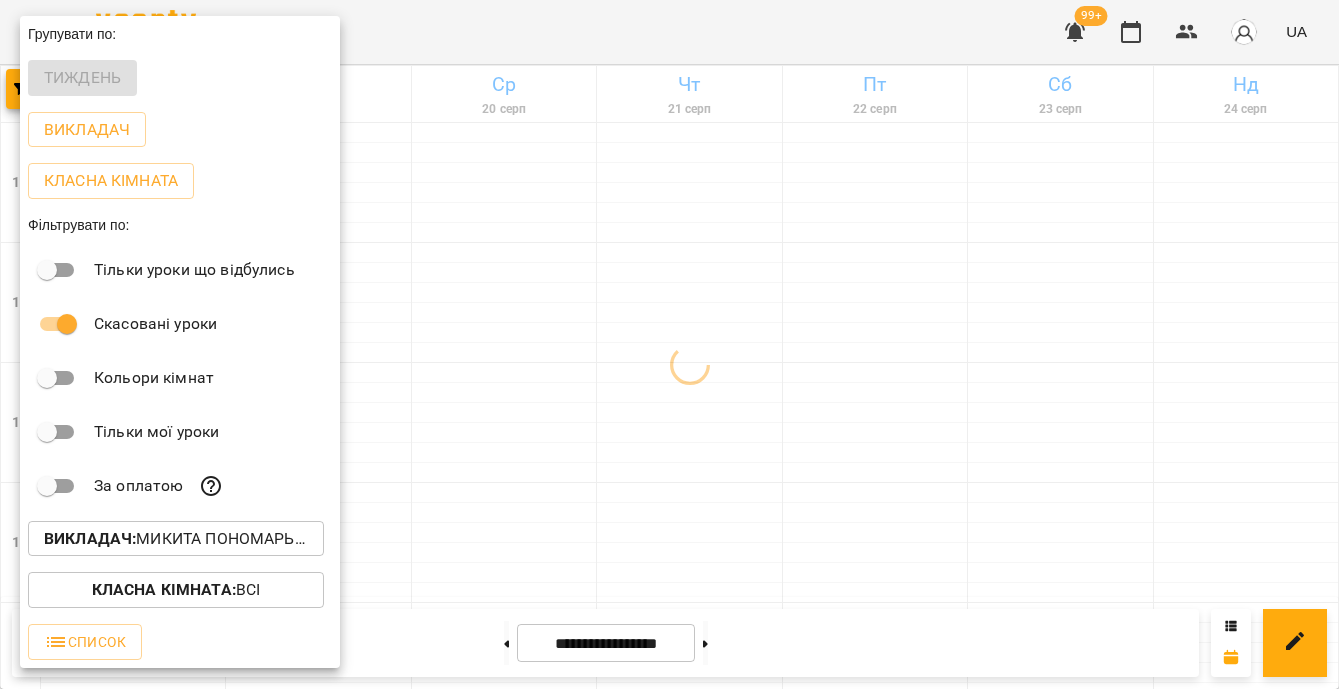 click at bounding box center [669, 344] 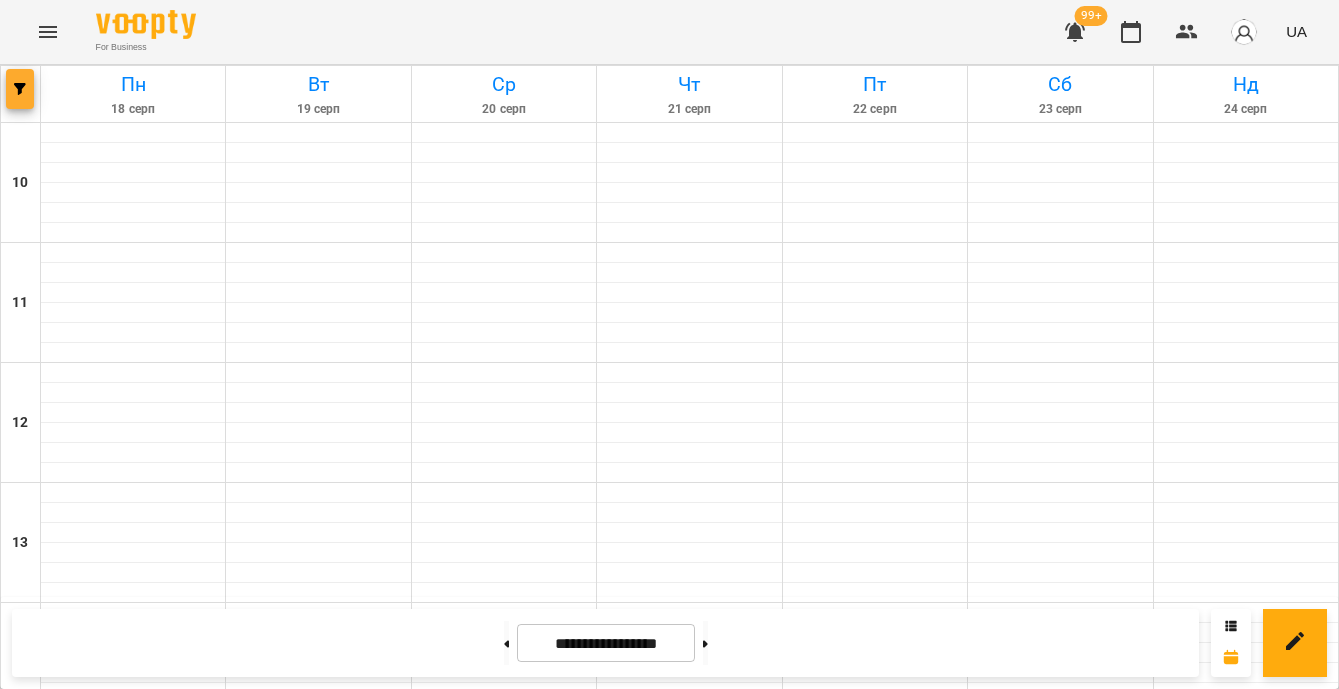 click at bounding box center [20, 89] 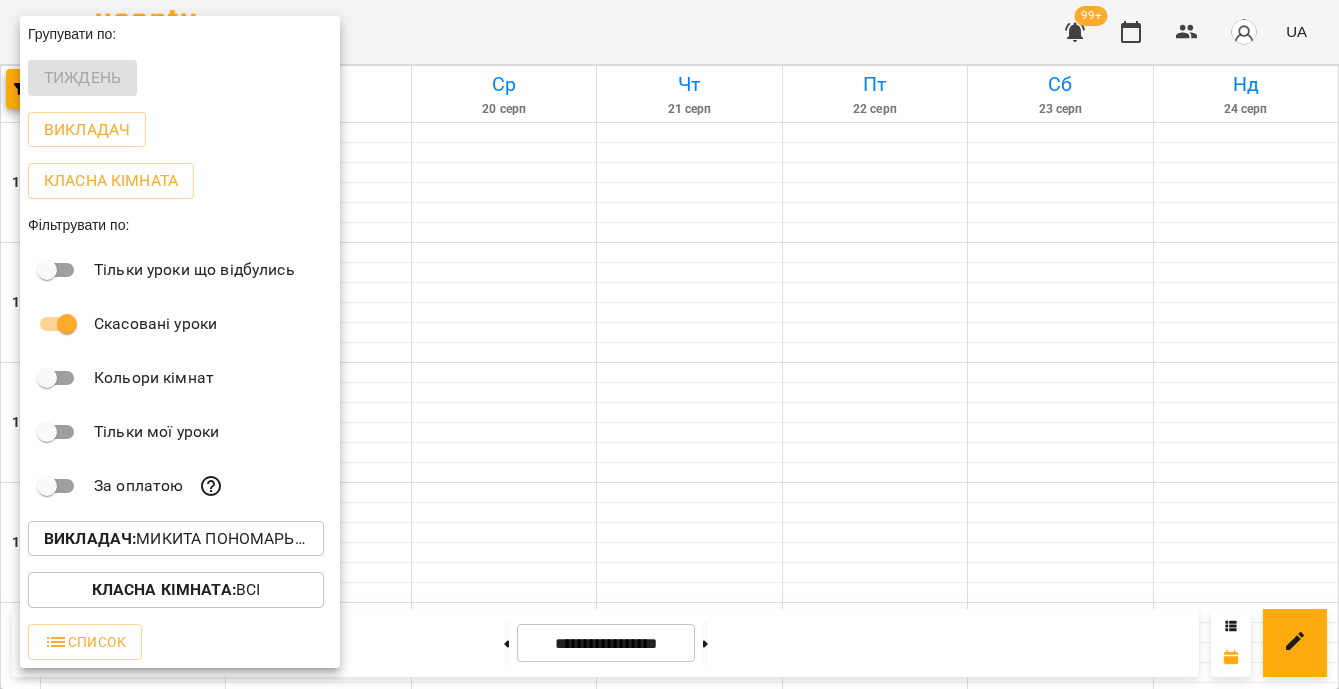 click on "Викладач :  Микита Пономарьов" at bounding box center [176, 539] 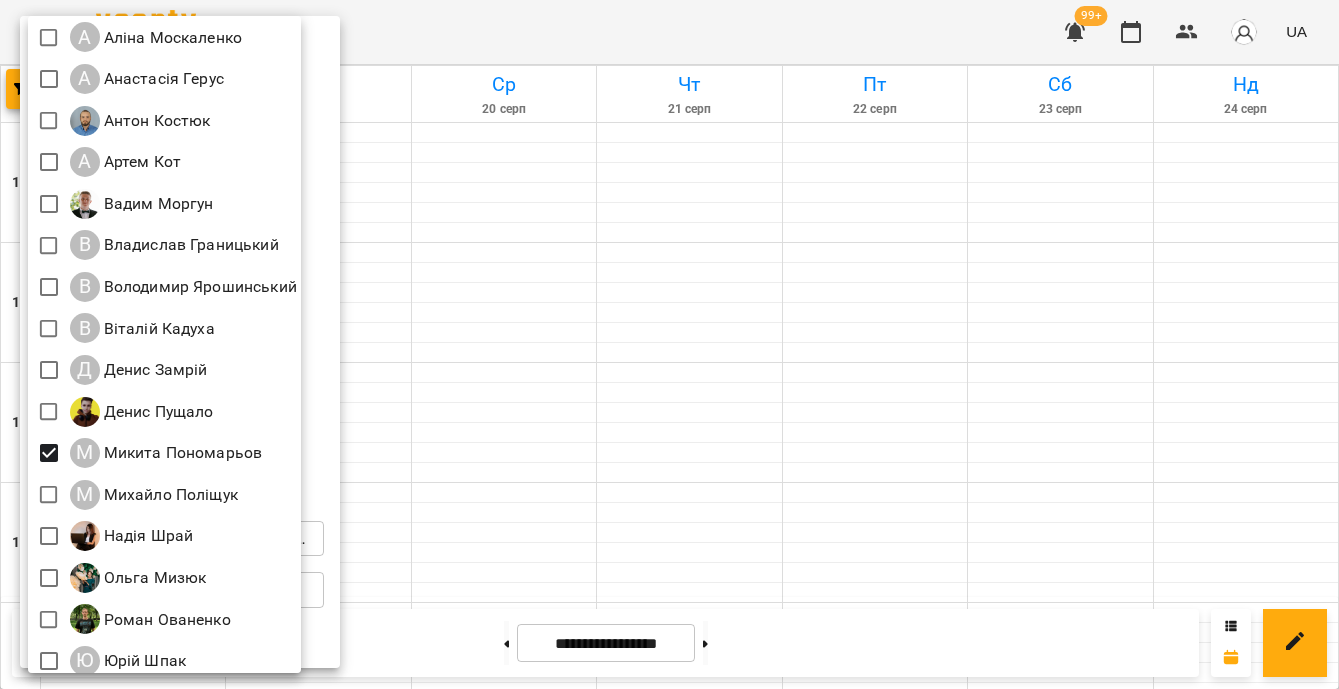 scroll, scrollTop: 163, scrollLeft: 0, axis: vertical 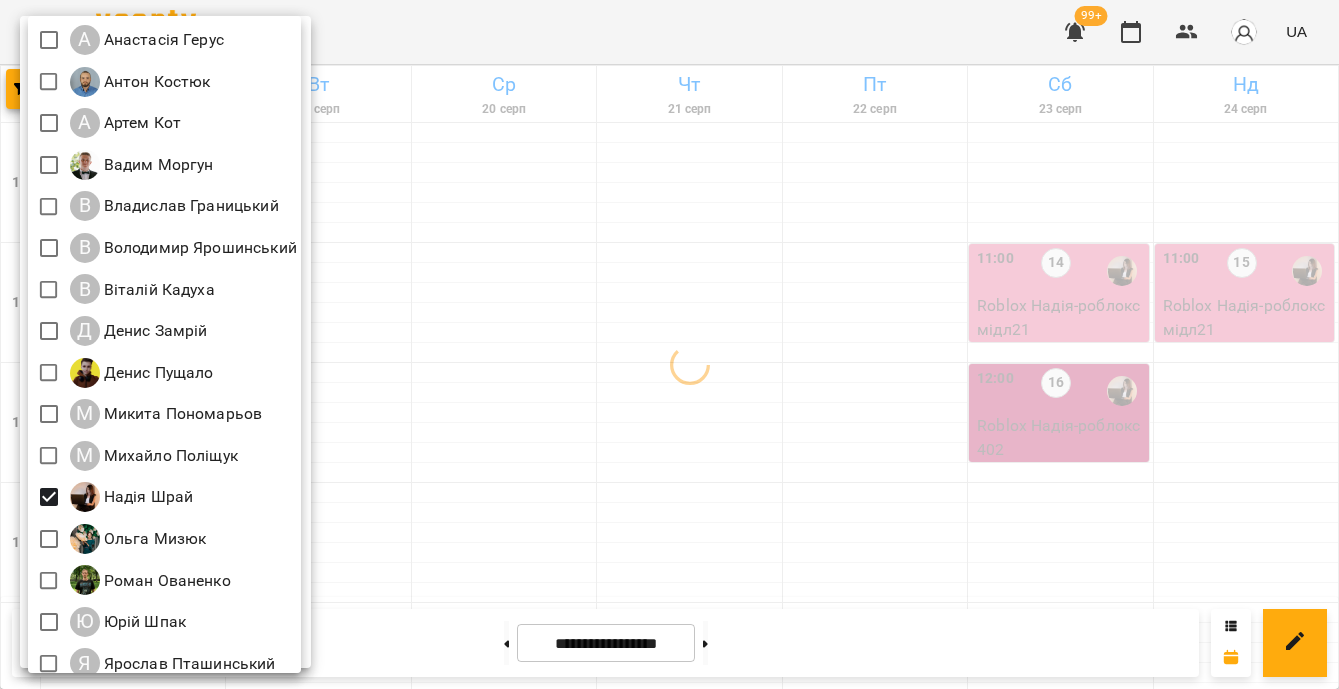 click at bounding box center (669, 344) 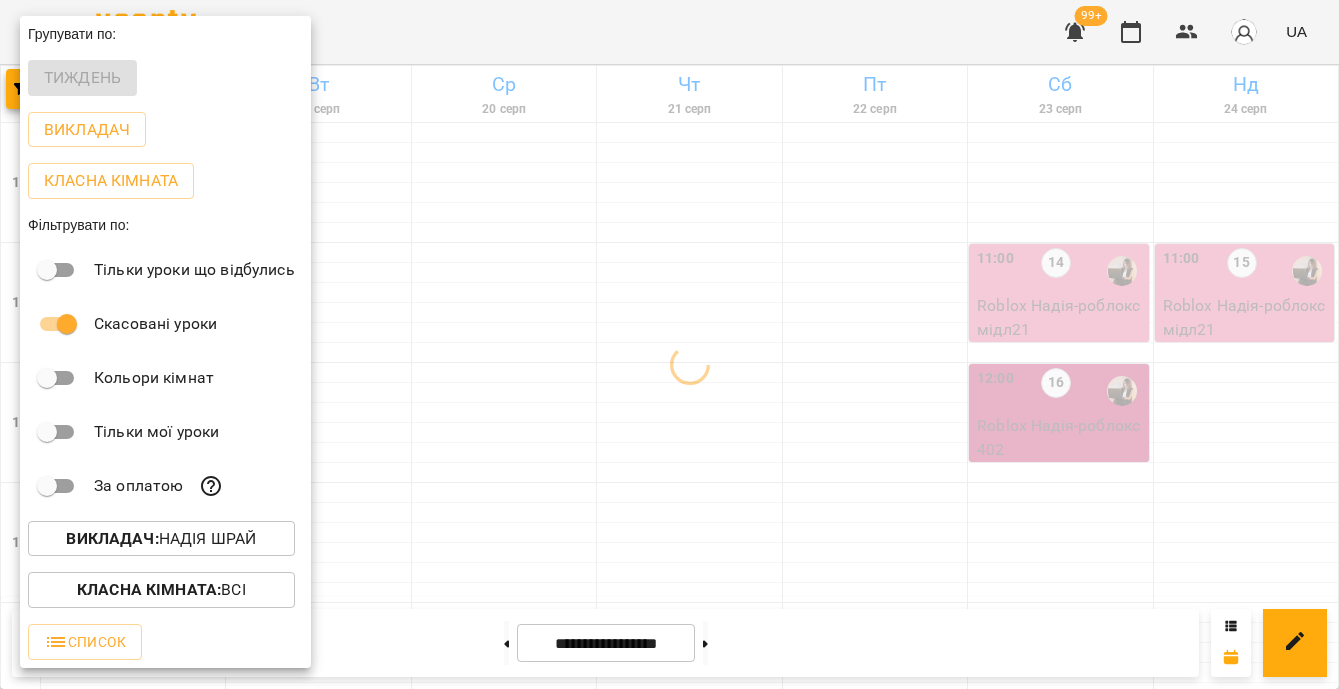 click at bounding box center (669, 344) 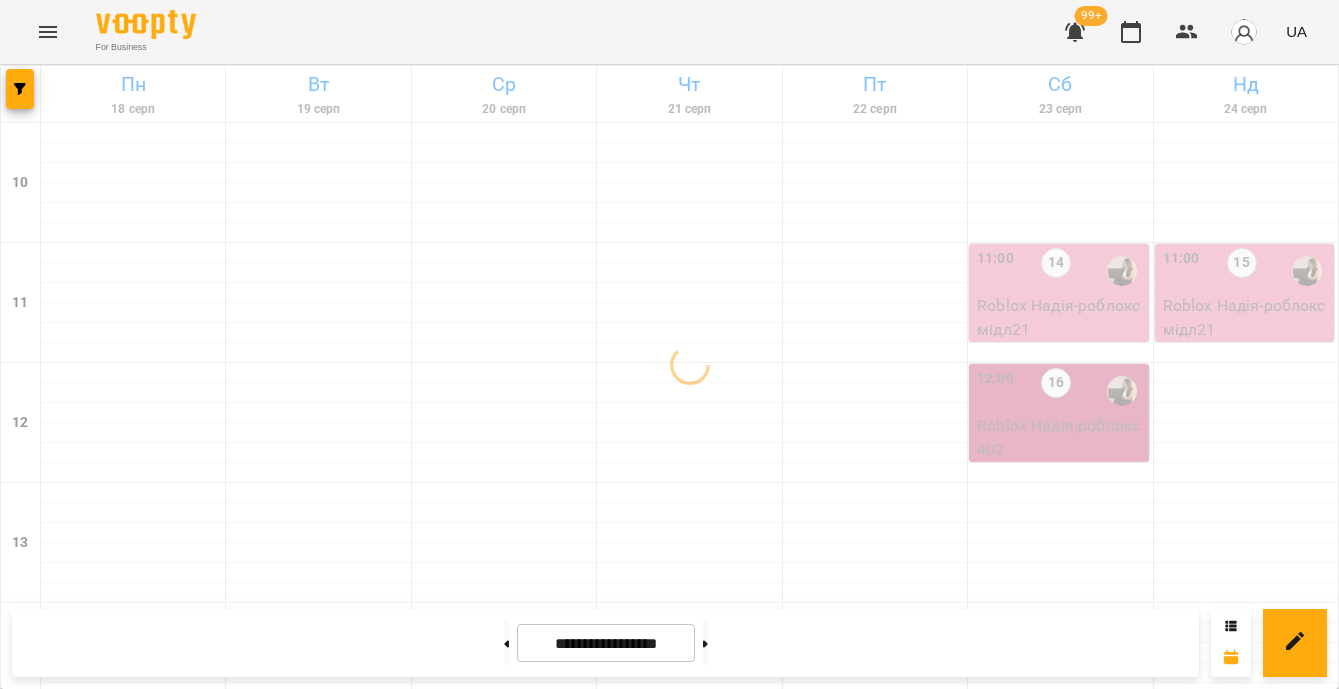 scroll, scrollTop: 848, scrollLeft: 0, axis: vertical 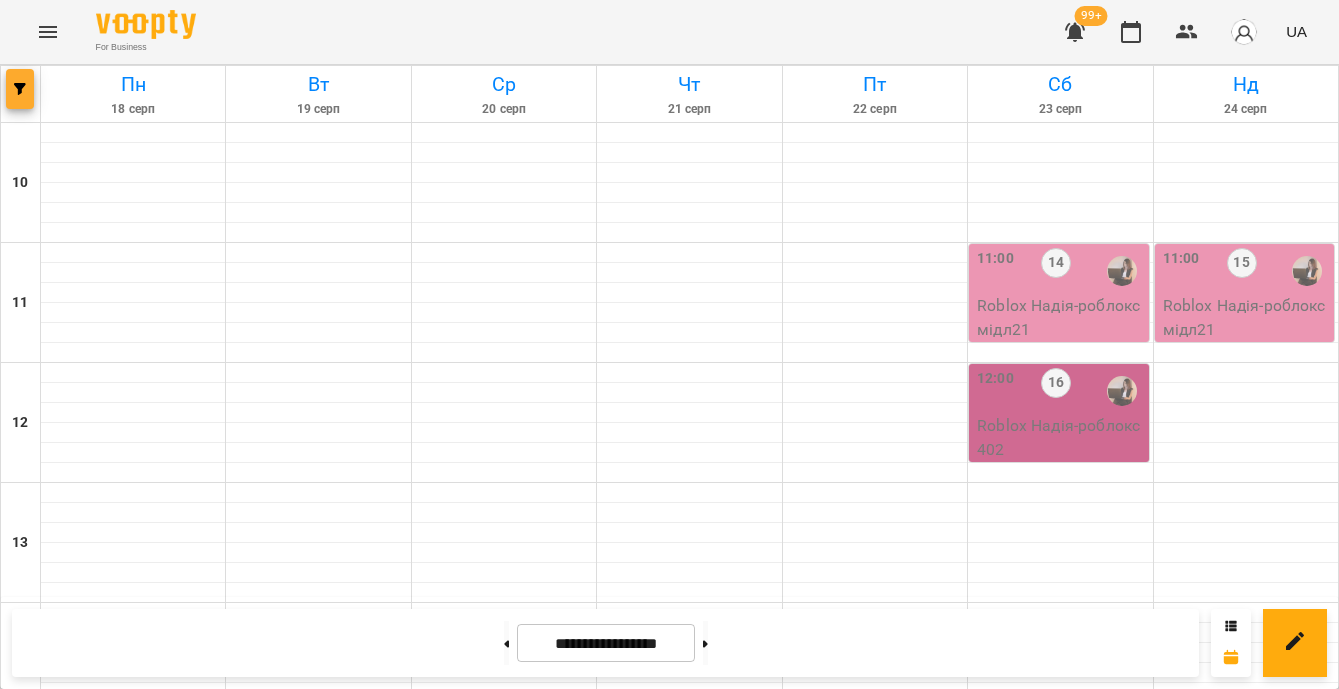 click 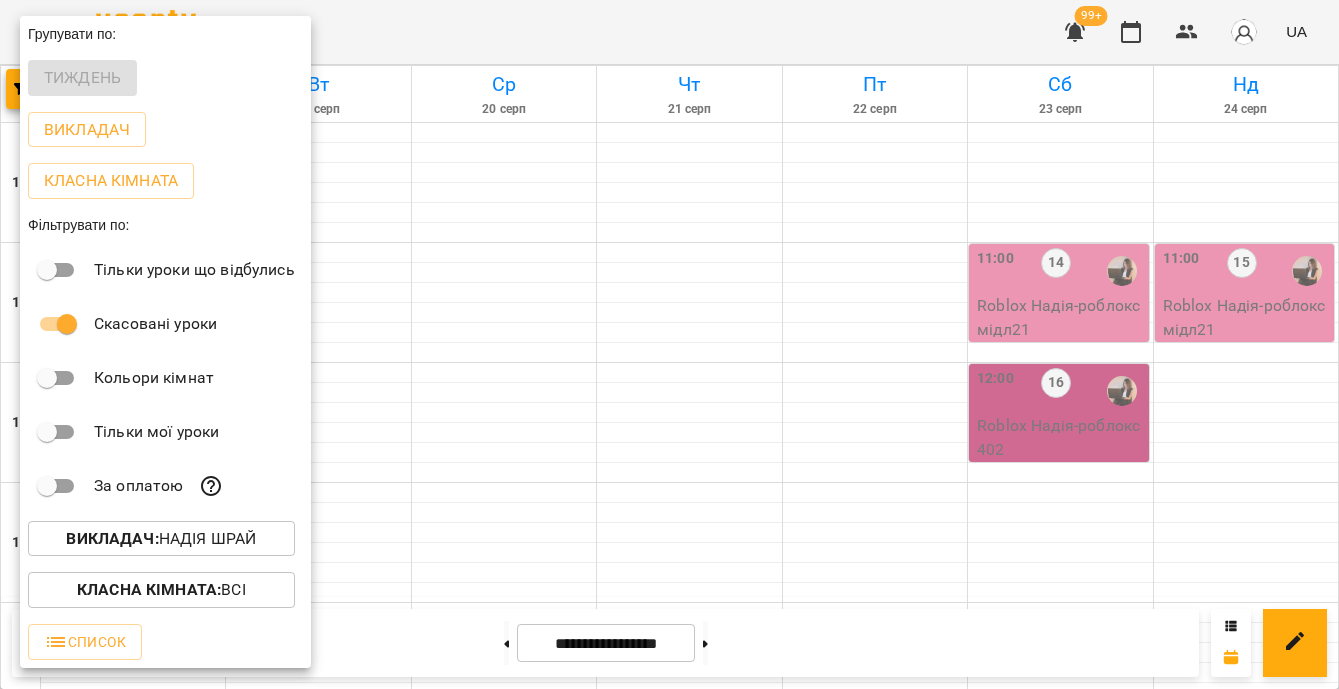 click on "Викладач :  Надія Шрай" at bounding box center [161, 539] 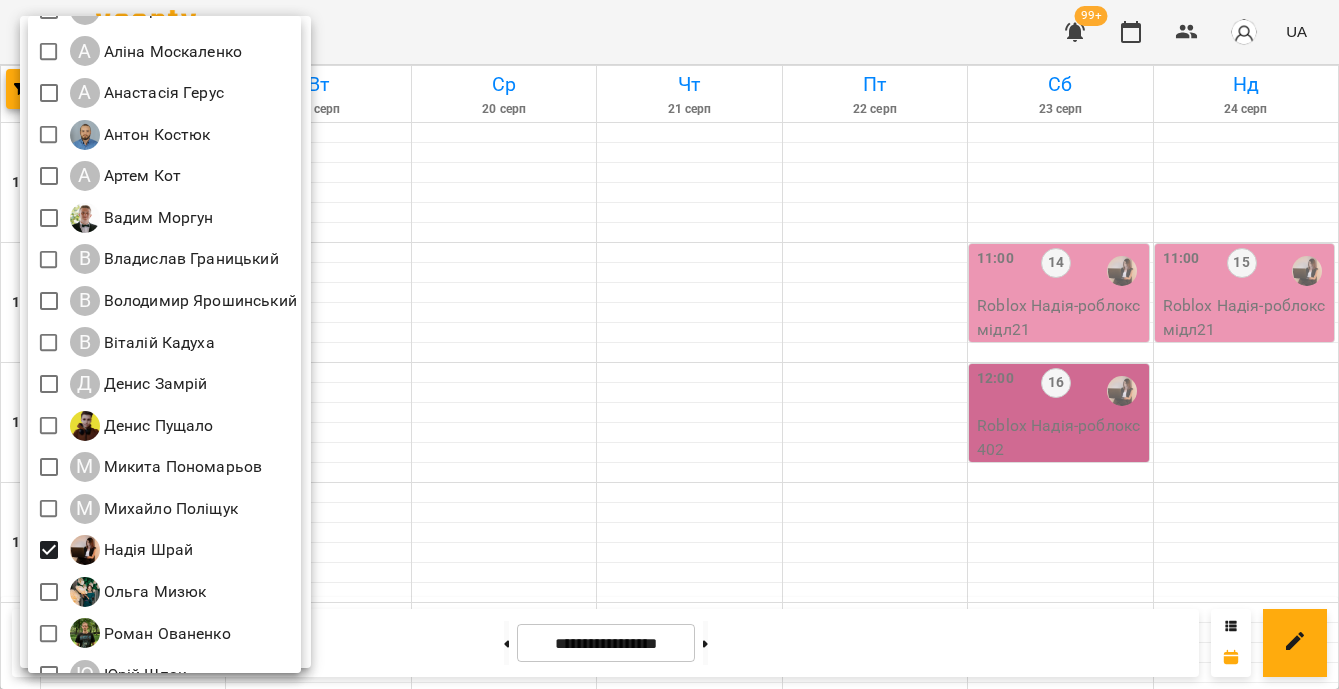 scroll, scrollTop: 178, scrollLeft: 0, axis: vertical 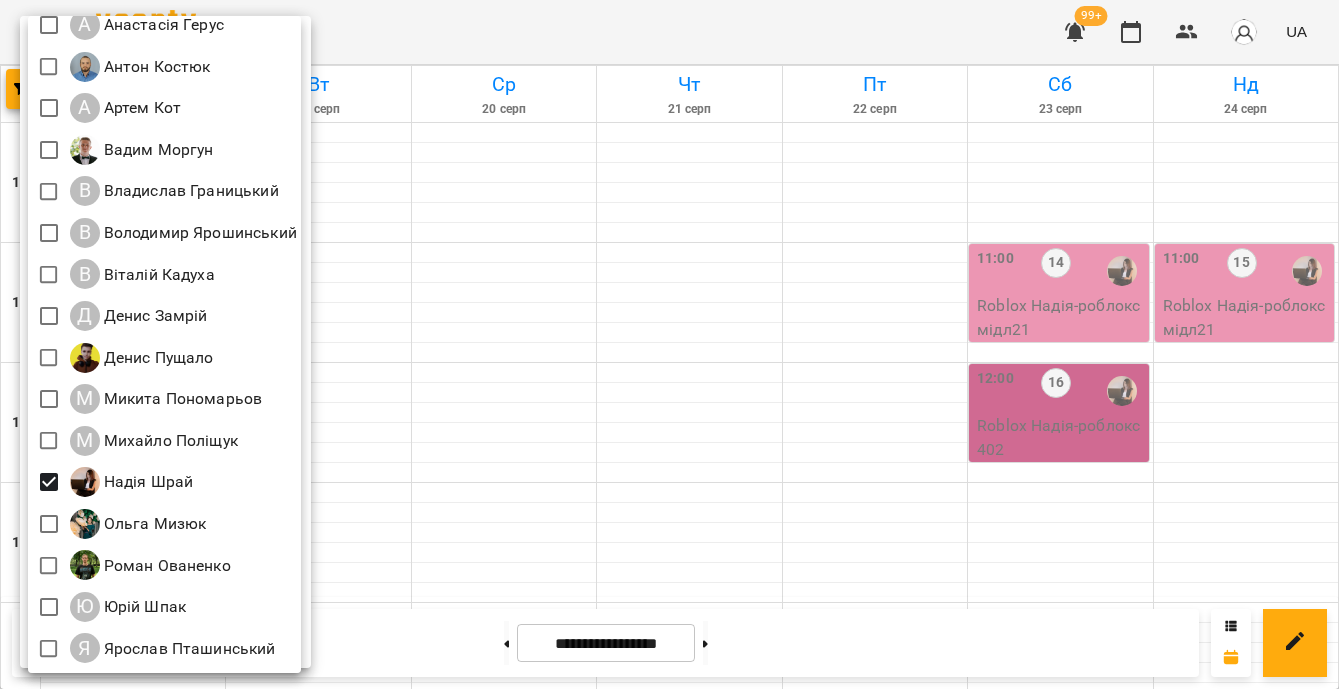 click at bounding box center (669, 344) 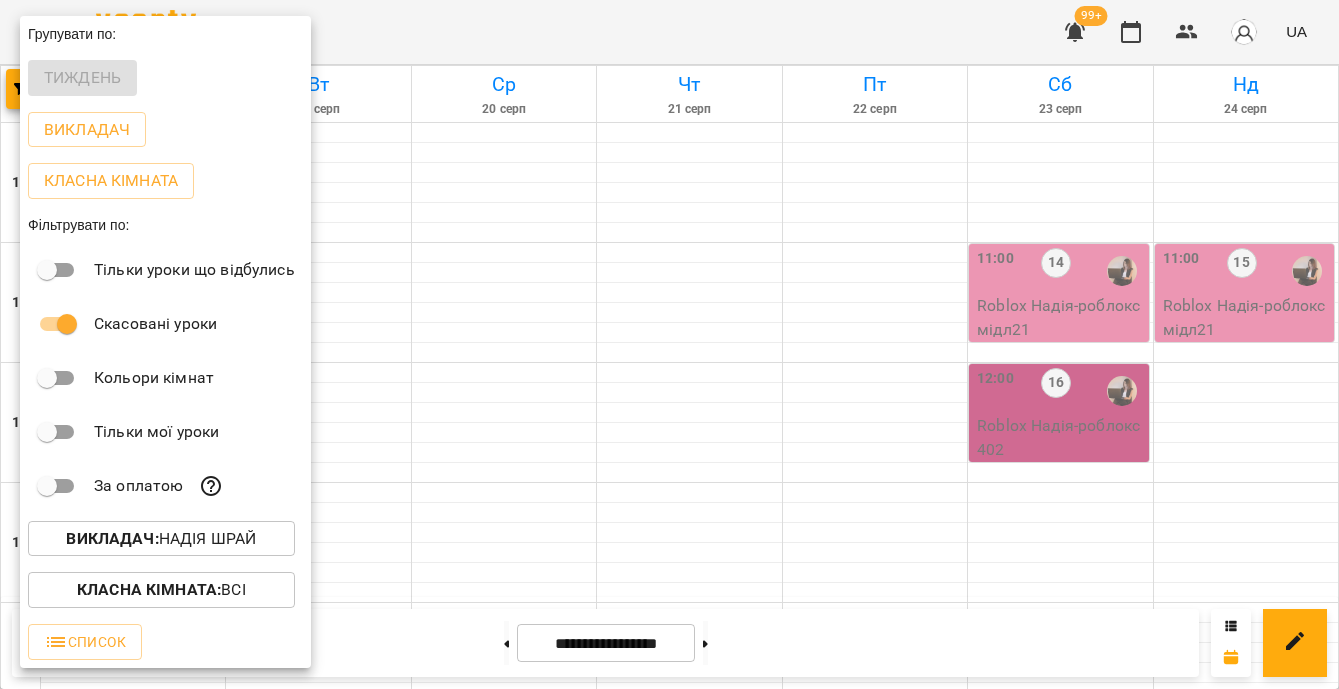 click at bounding box center (669, 344) 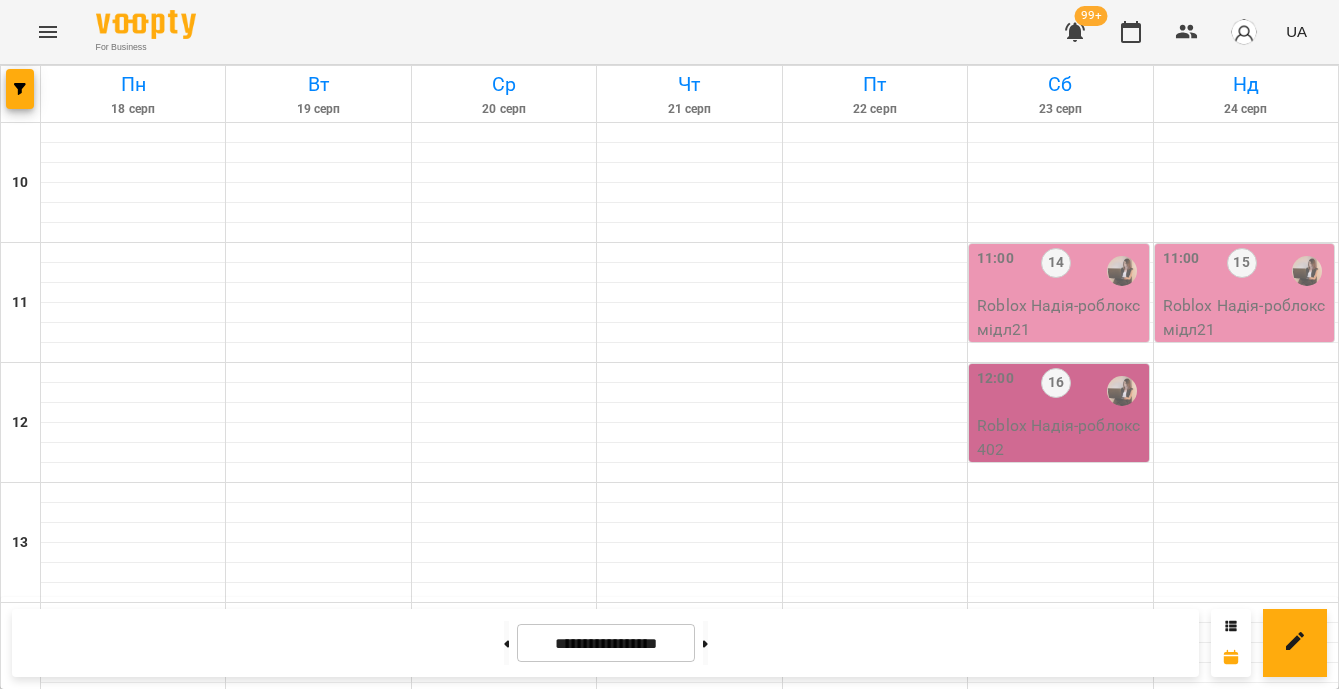 scroll, scrollTop: 978, scrollLeft: 0, axis: vertical 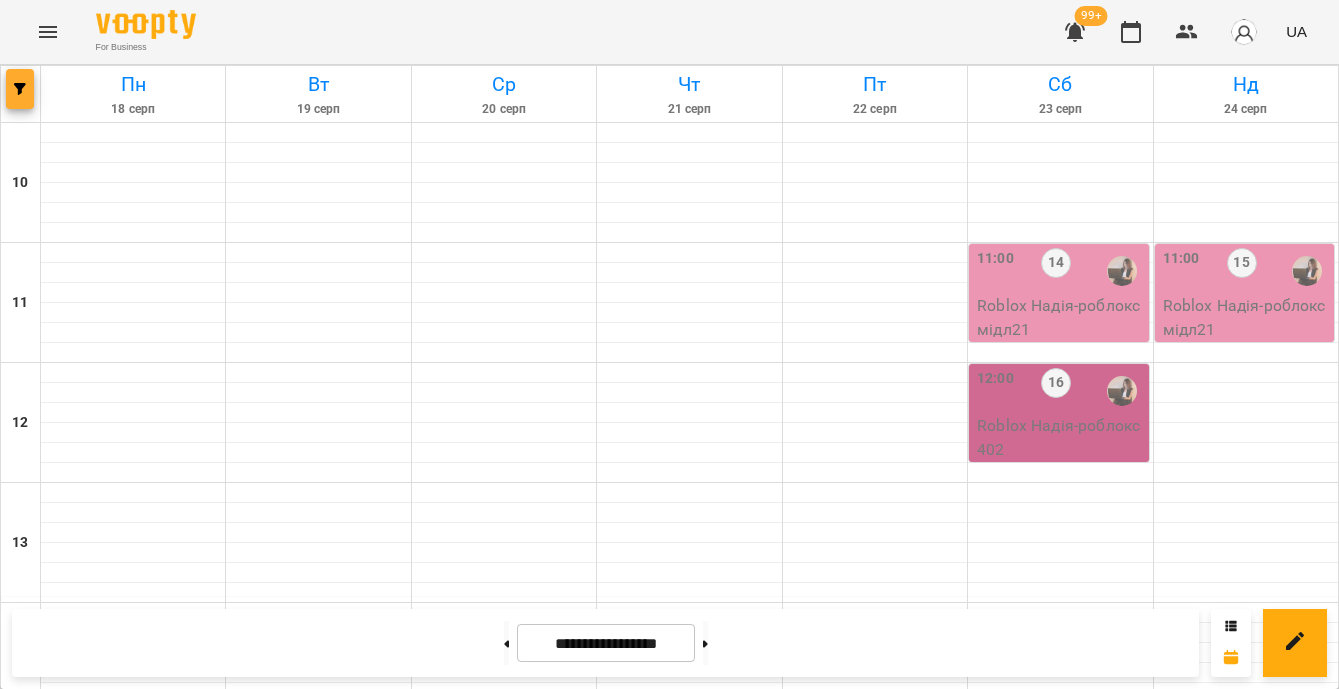 click at bounding box center (20, 89) 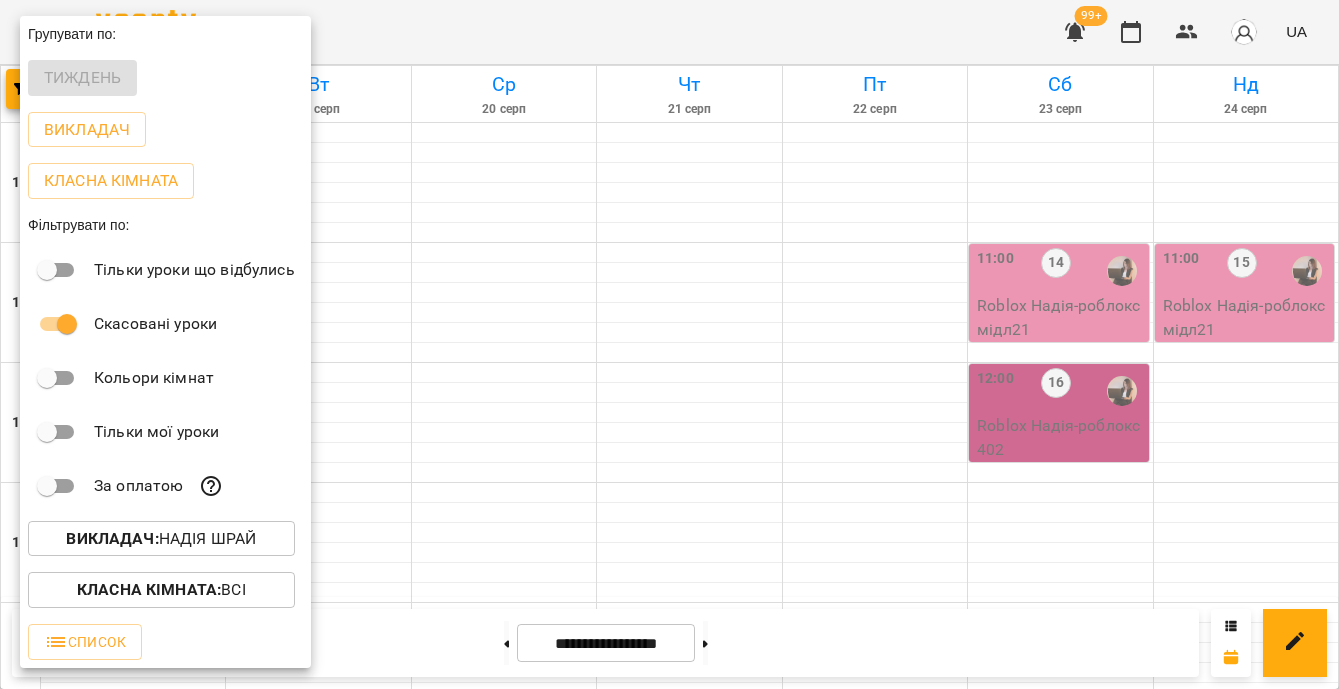 click on "Викладач :  Надія Шрай" at bounding box center (161, 539) 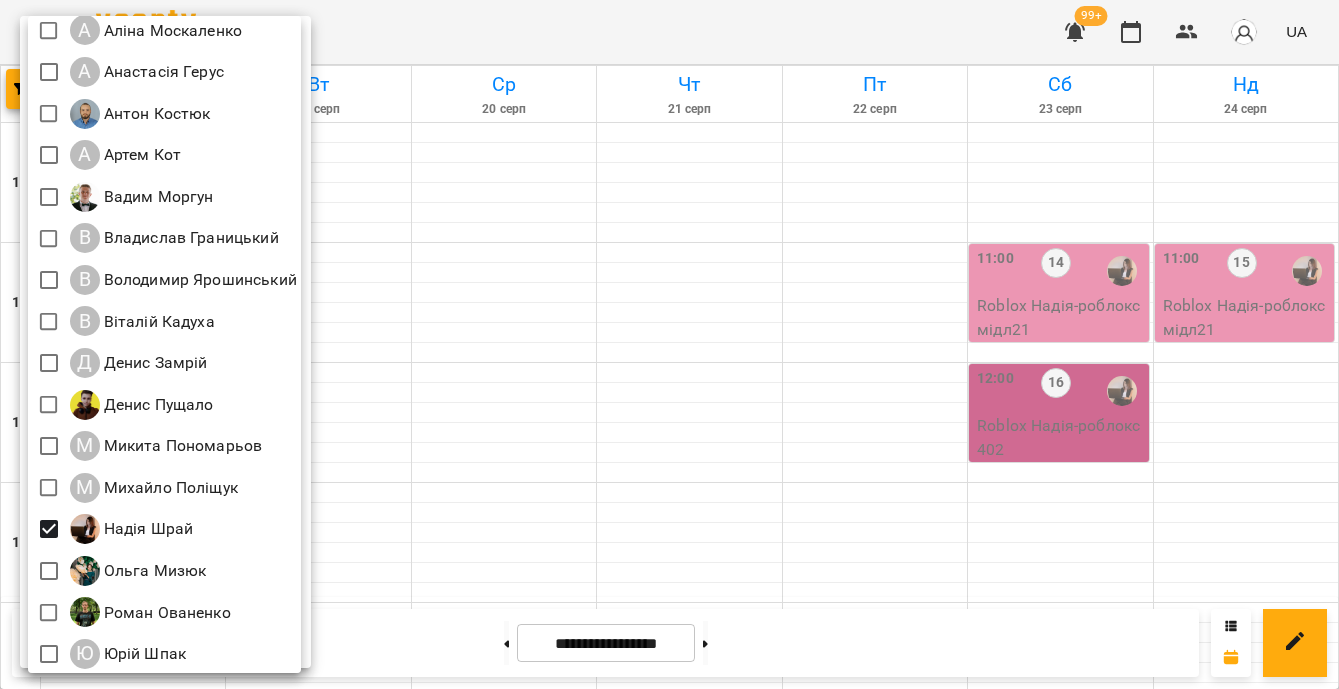scroll, scrollTop: 178, scrollLeft: 0, axis: vertical 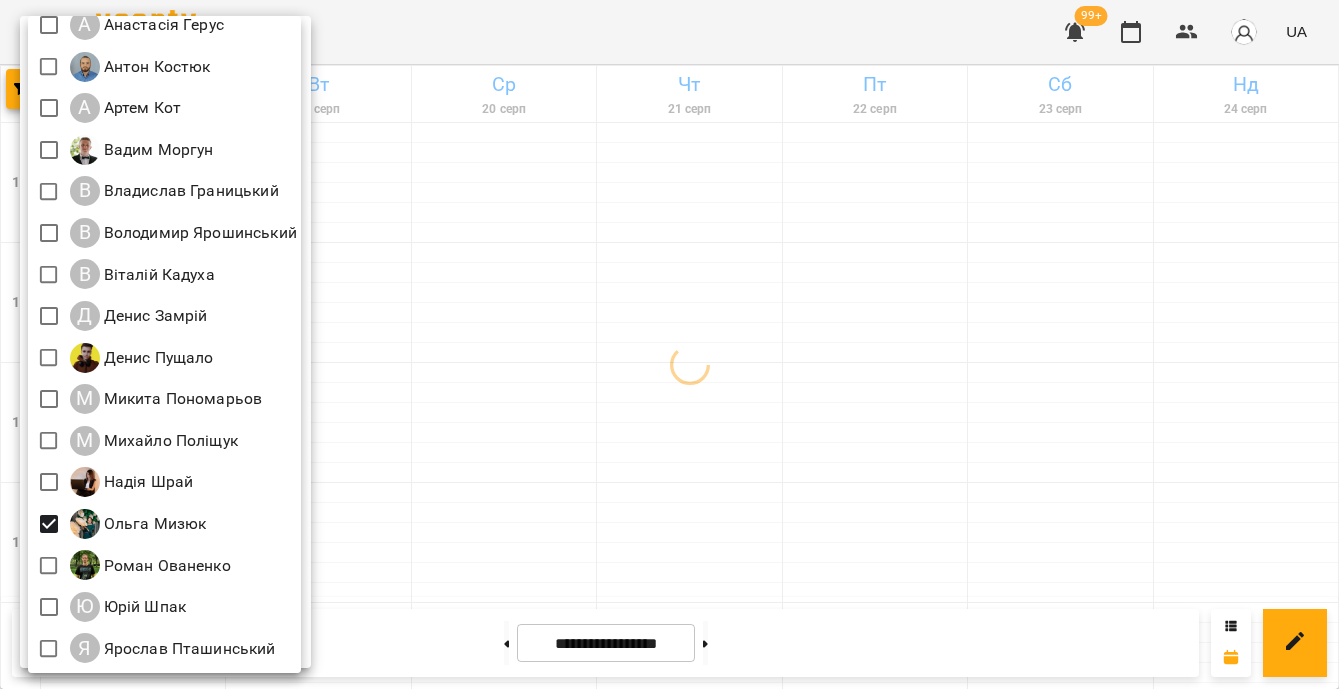 click at bounding box center (669, 344) 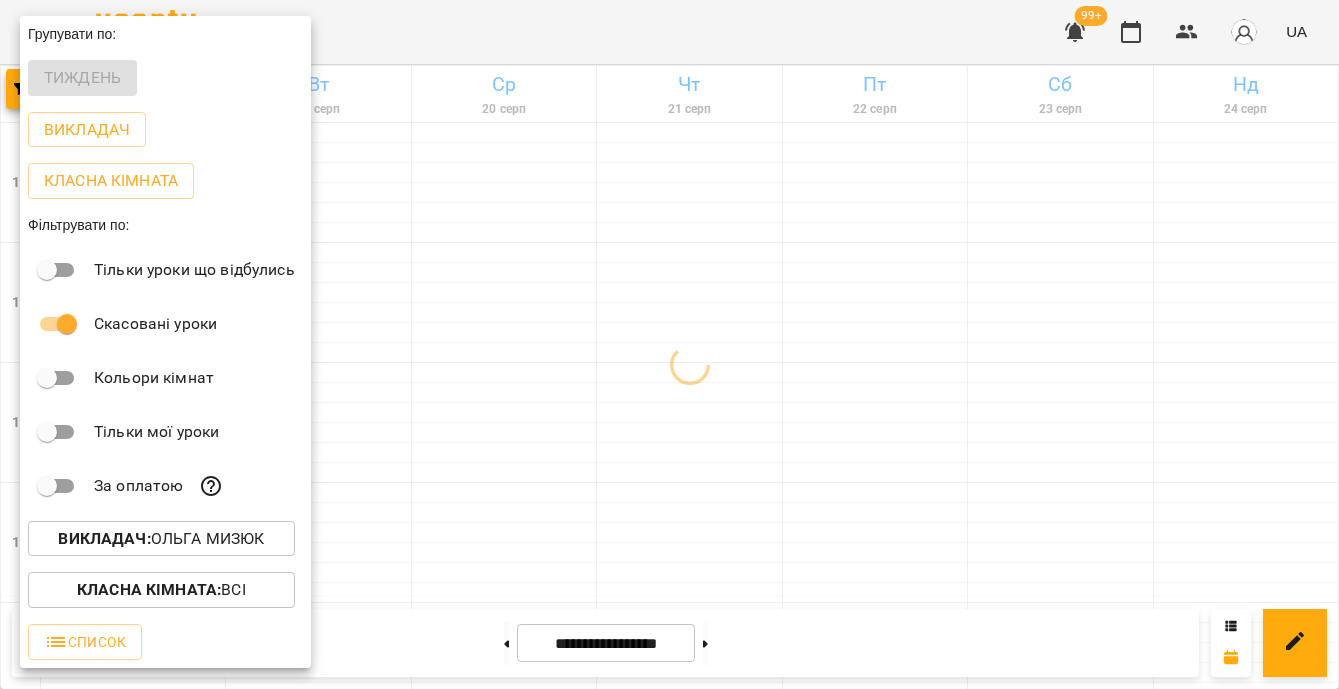 click at bounding box center [669, 344] 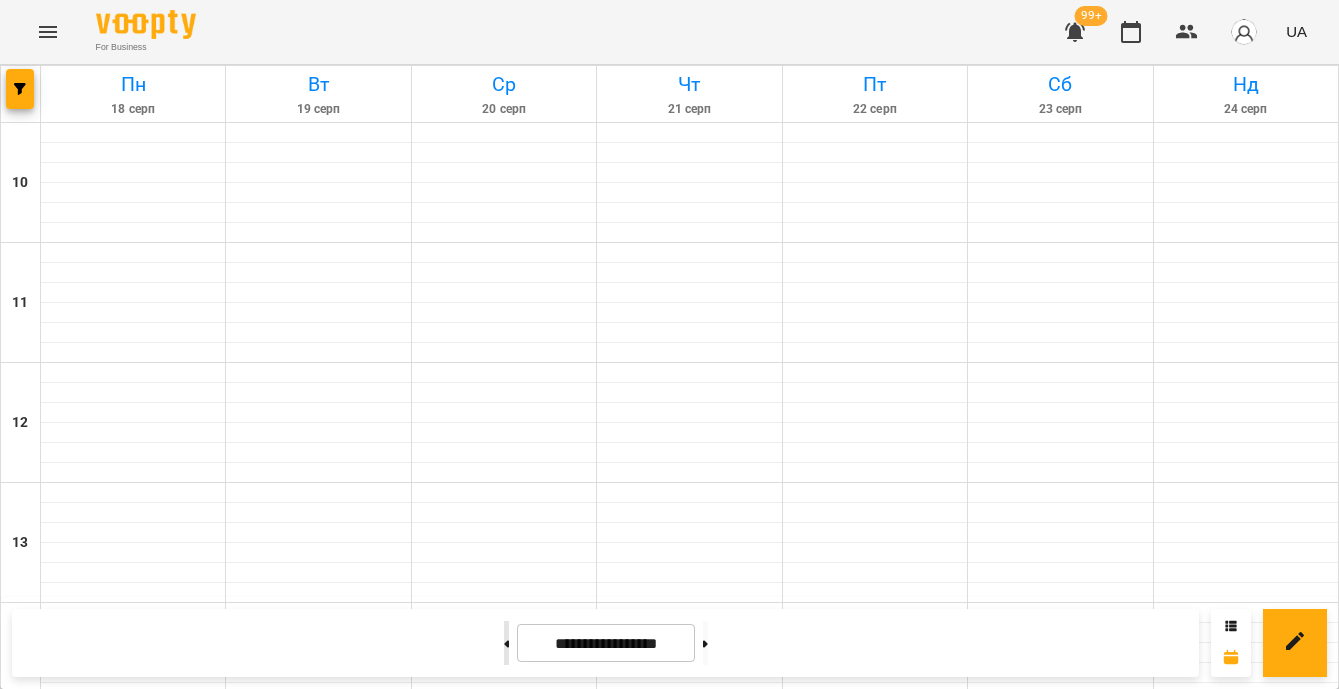 click at bounding box center (506, 643) 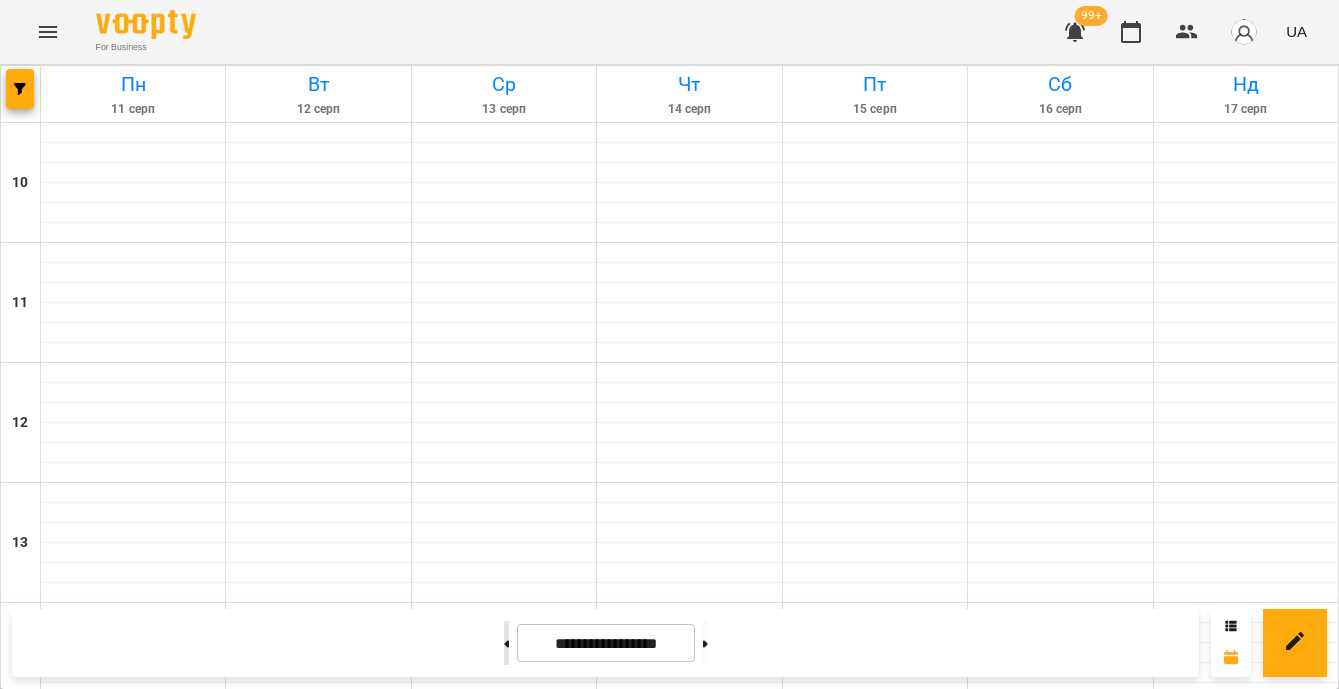 click at bounding box center (506, 643) 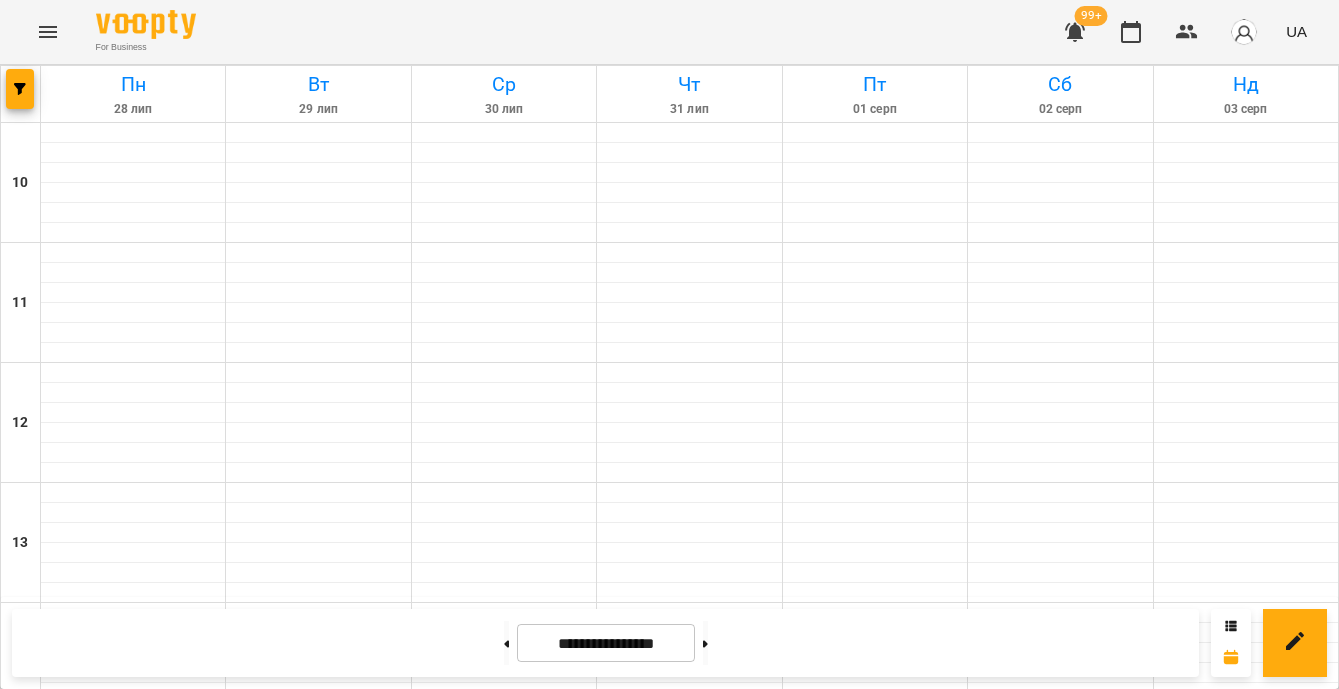 click on "HTML CSS Ольга (хтмлпро23)" at bounding box center [504, 1421] 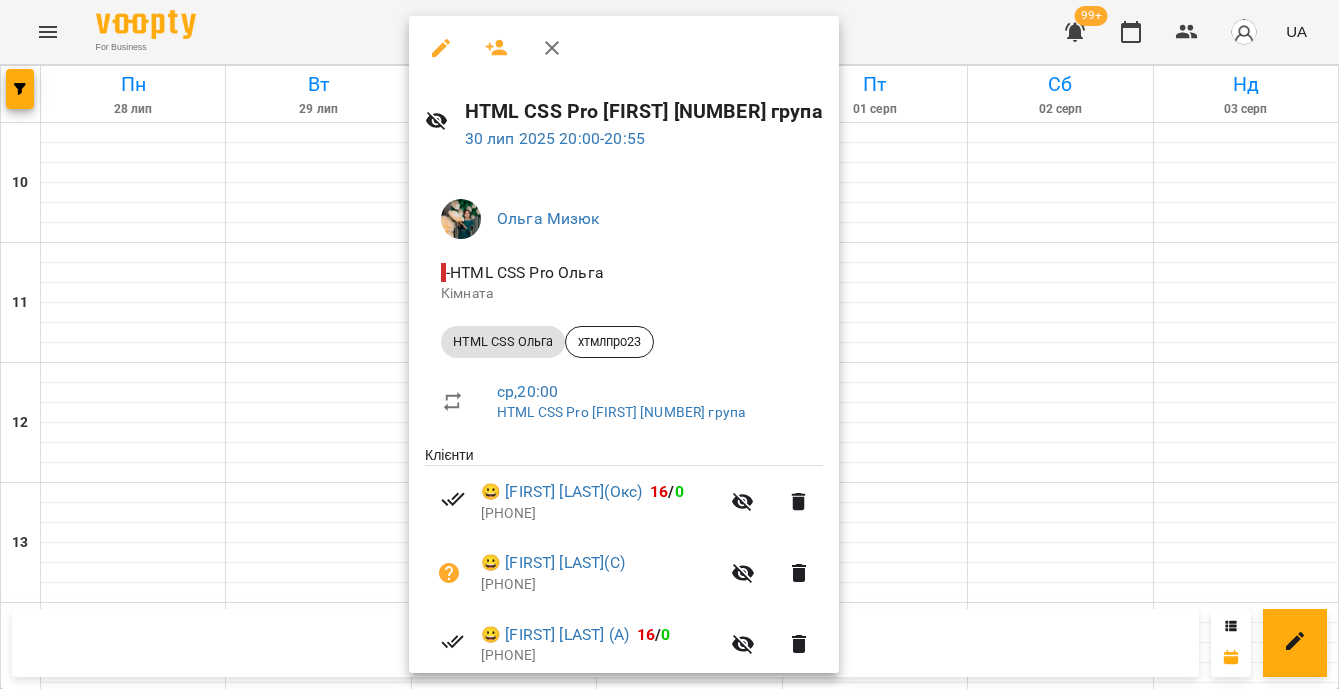 click at bounding box center (669, 344) 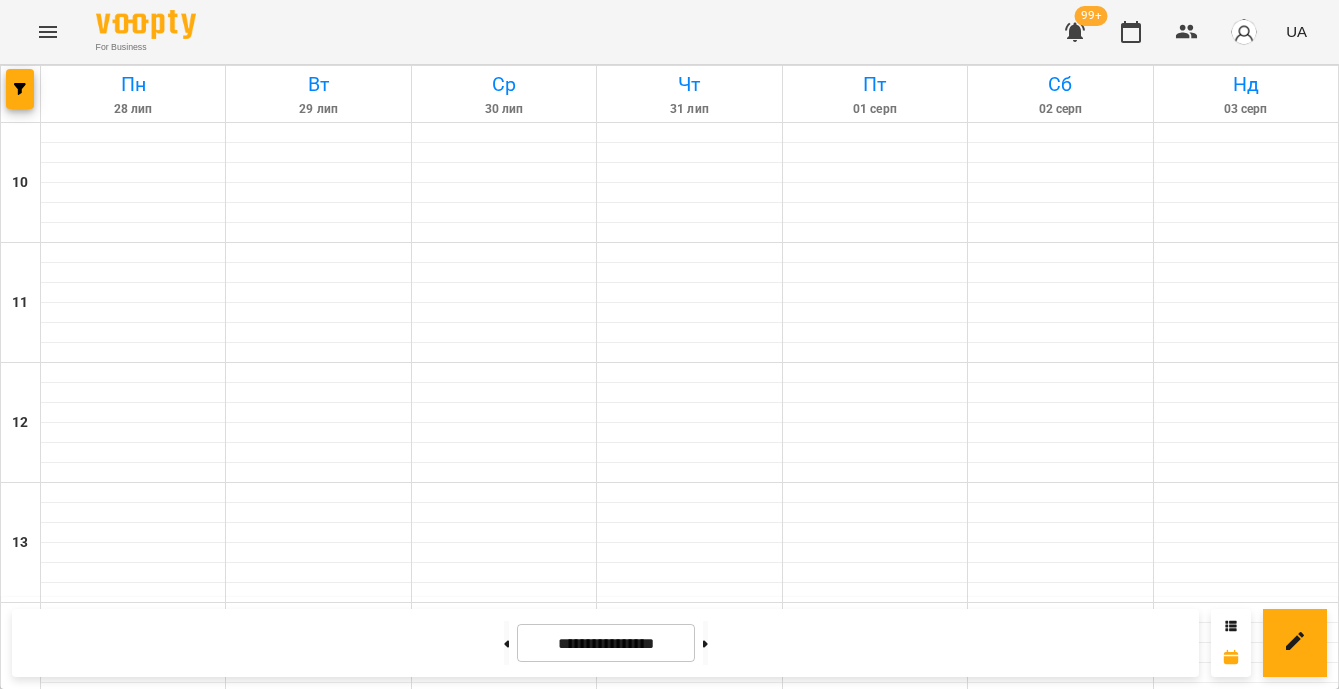 click on "9" at bounding box center (689, 1266) 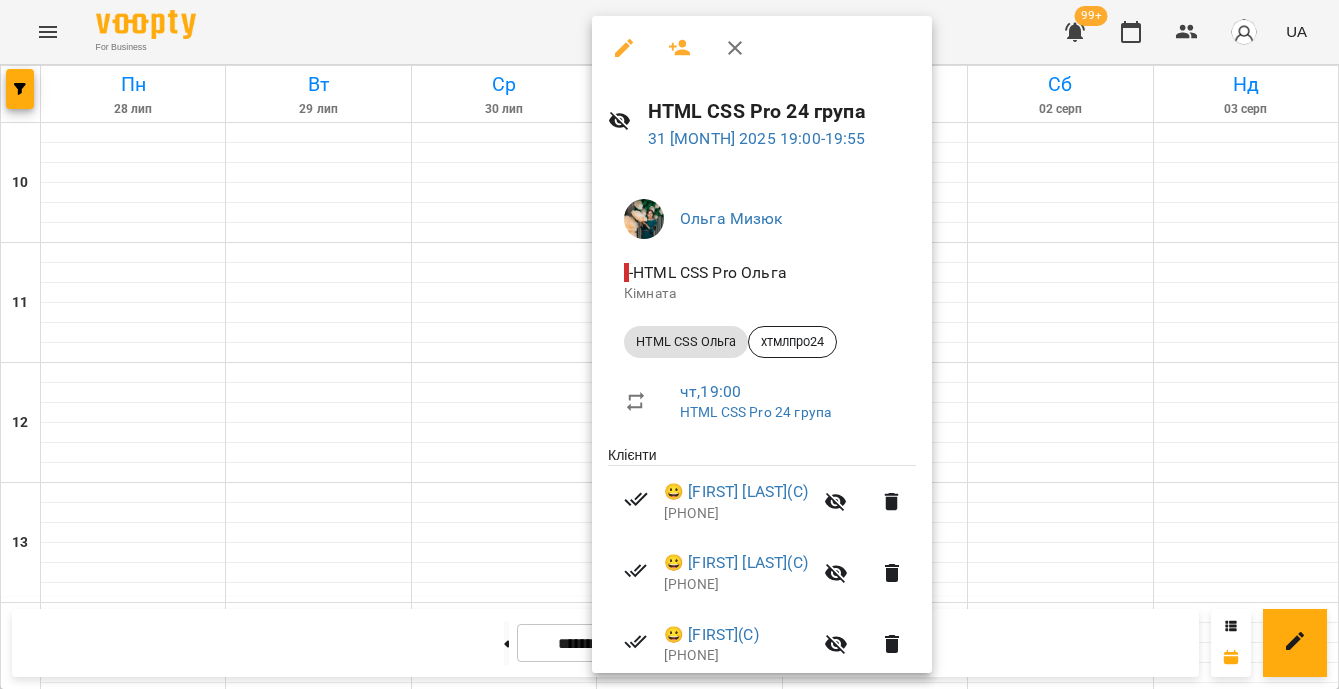 click at bounding box center (669, 344) 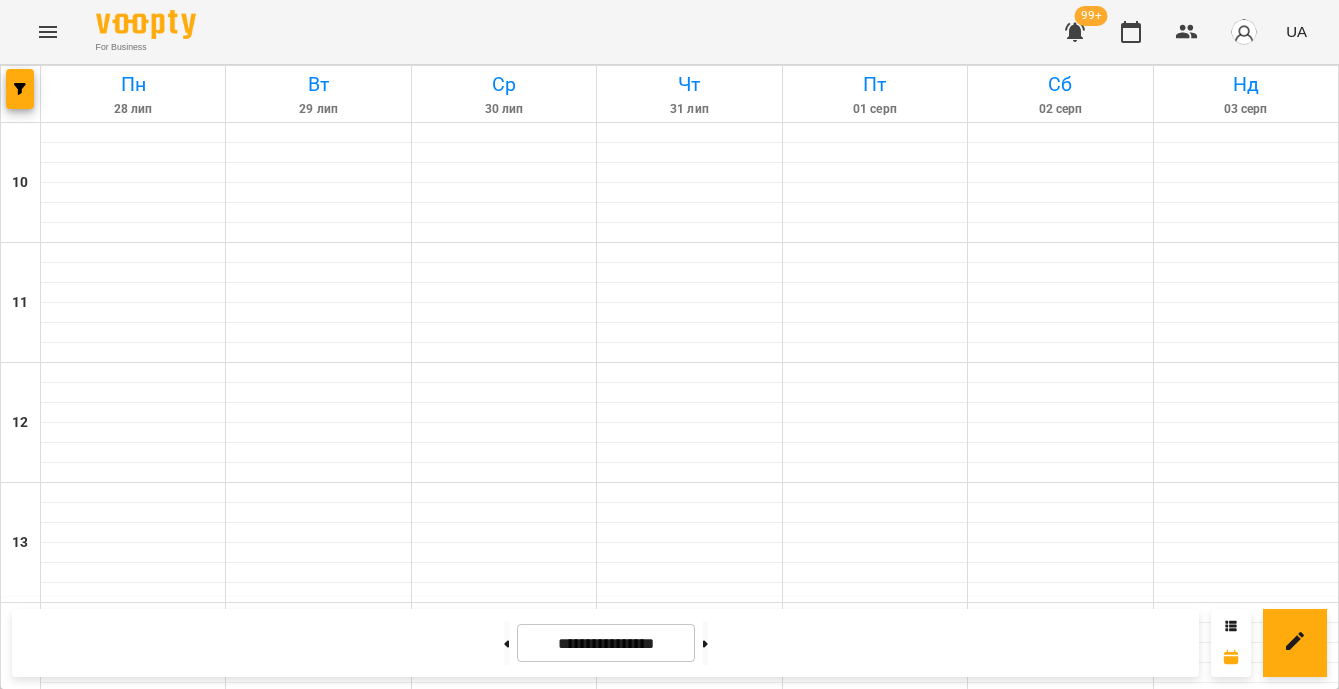 click on "5" at bounding box center [689, 1386] 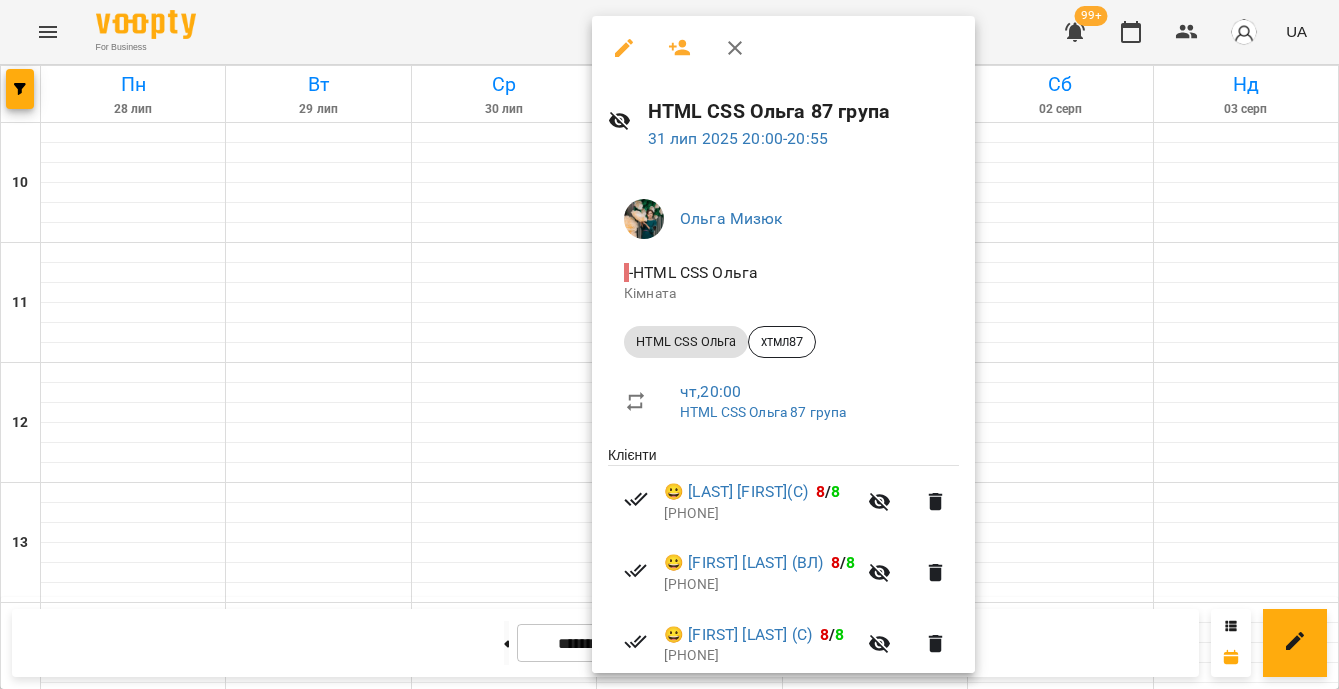 click at bounding box center [669, 344] 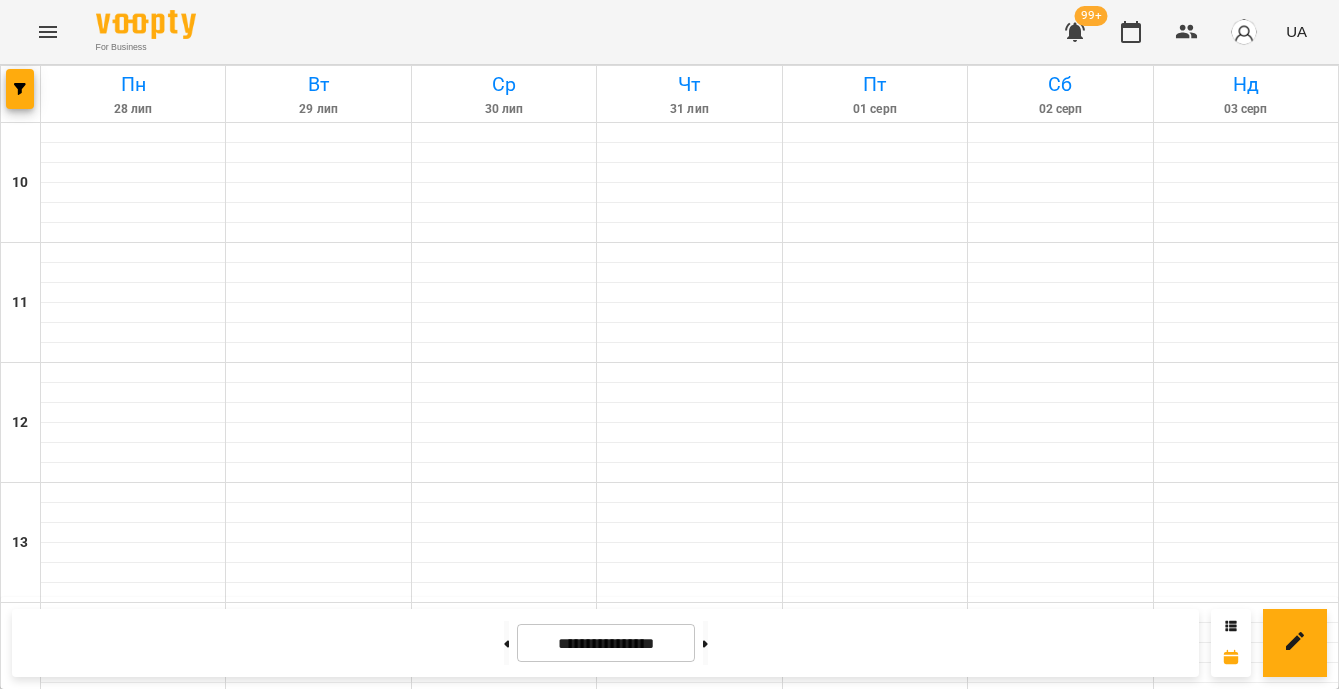 click on "6" at bounding box center [689, 1506] 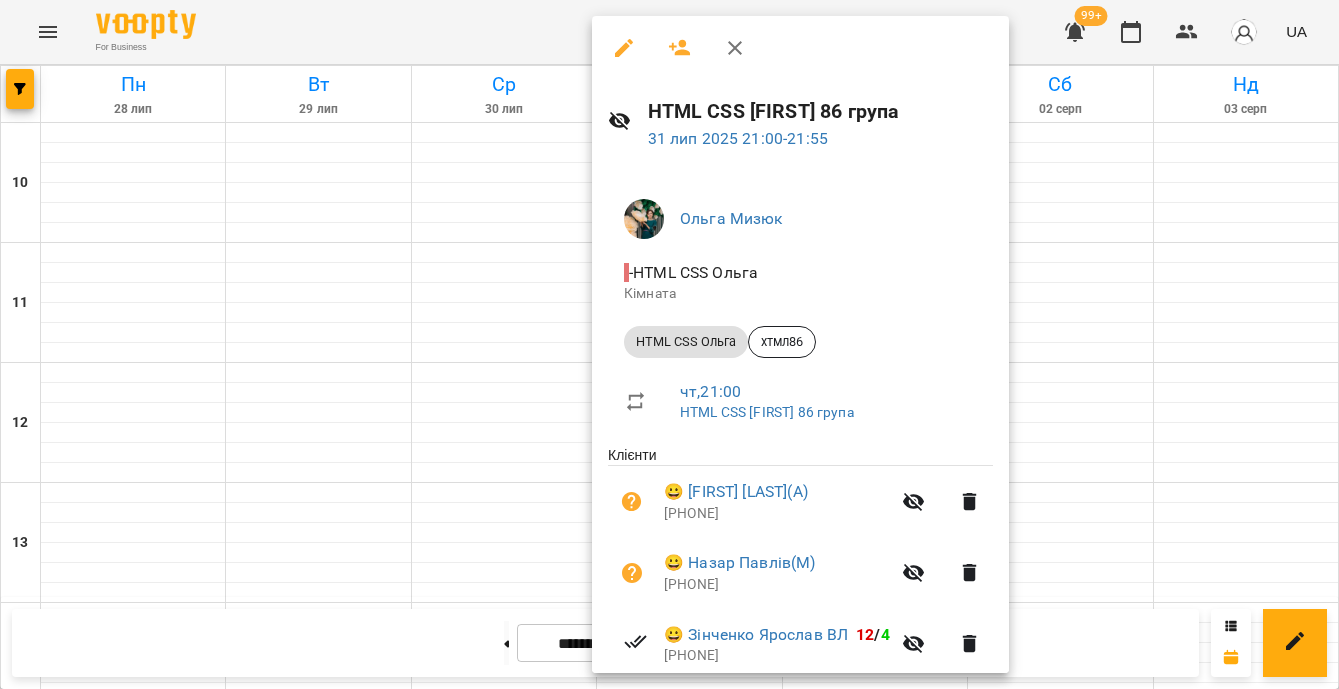 click at bounding box center [669, 344] 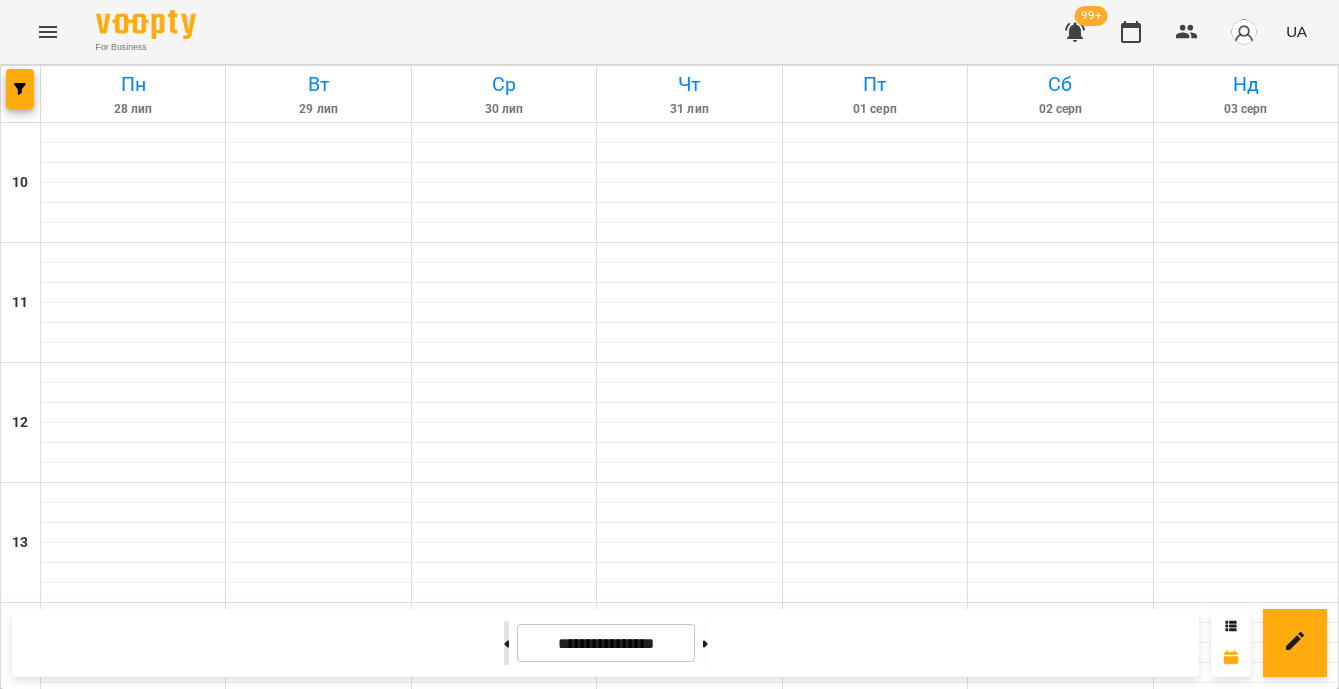 click at bounding box center (506, 643) 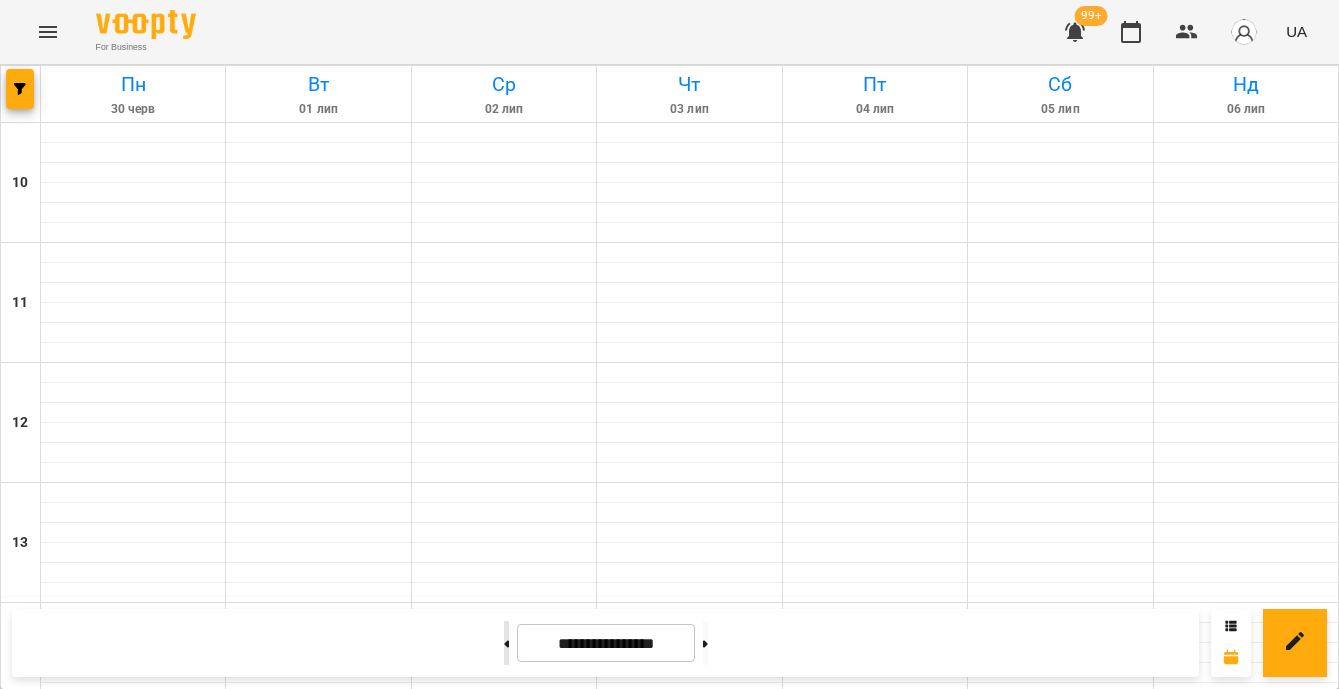 click at bounding box center (506, 643) 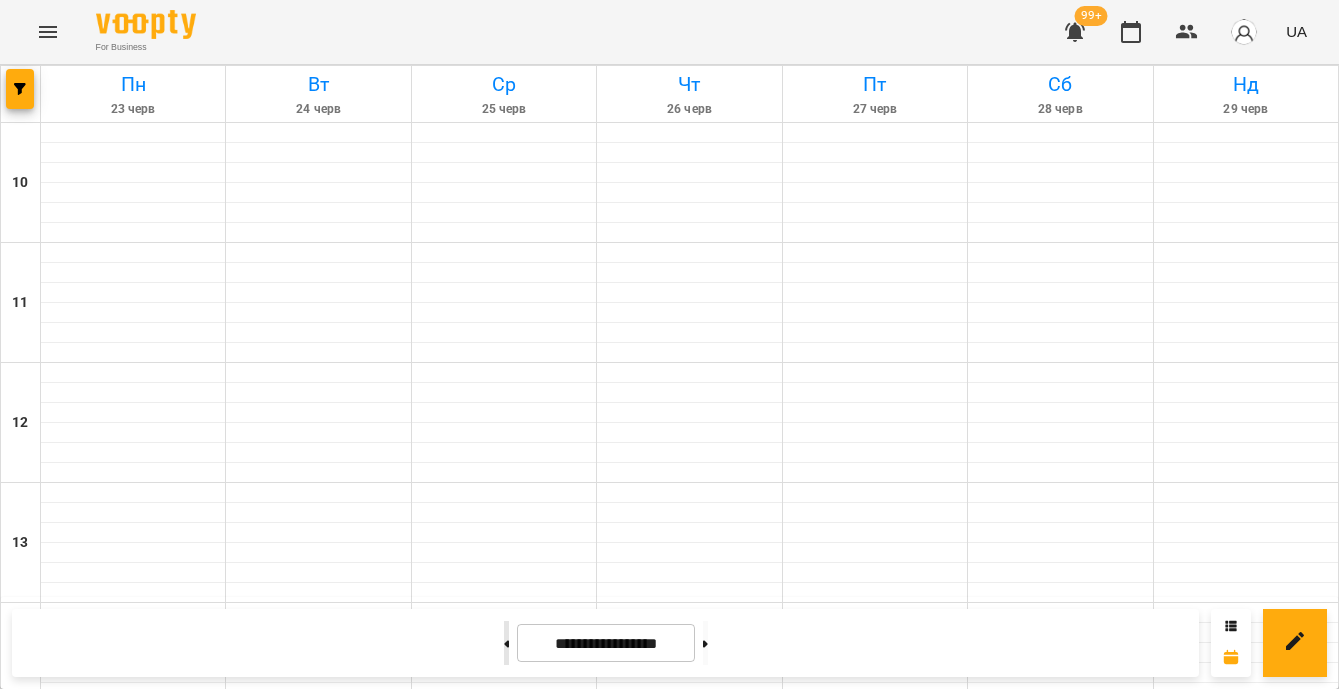 click at bounding box center [506, 643] 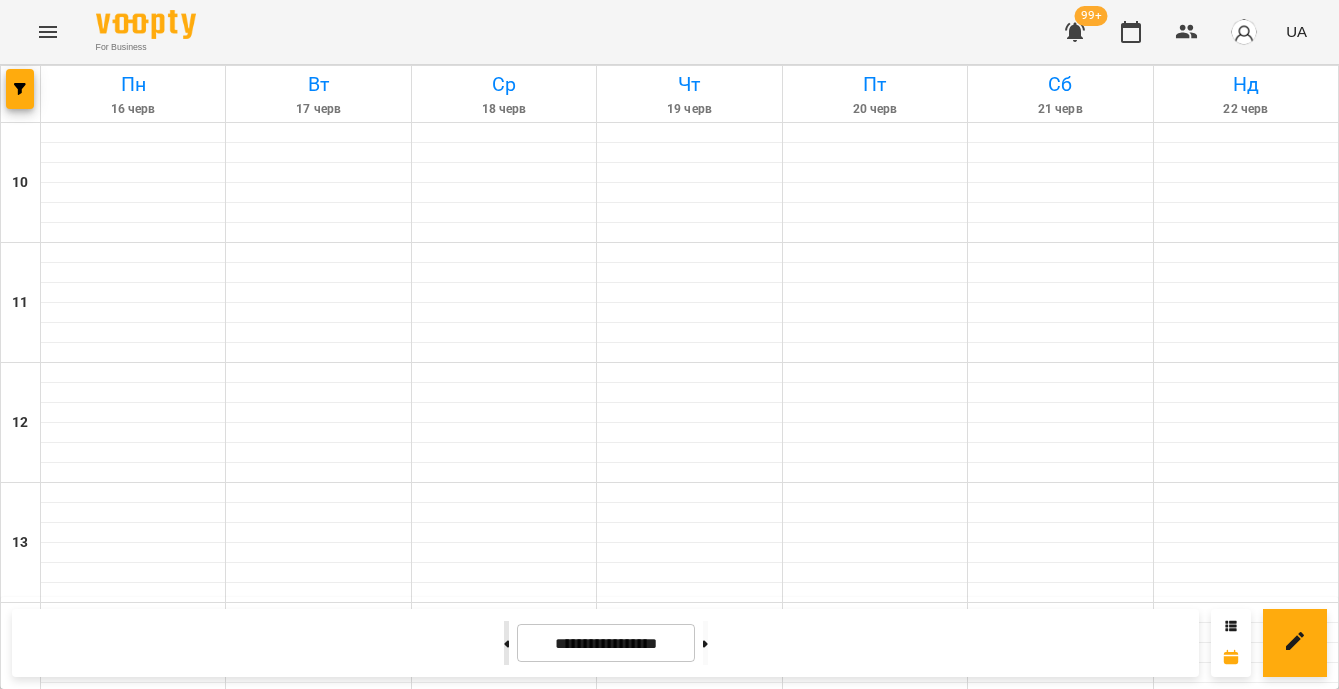 click at bounding box center [506, 643] 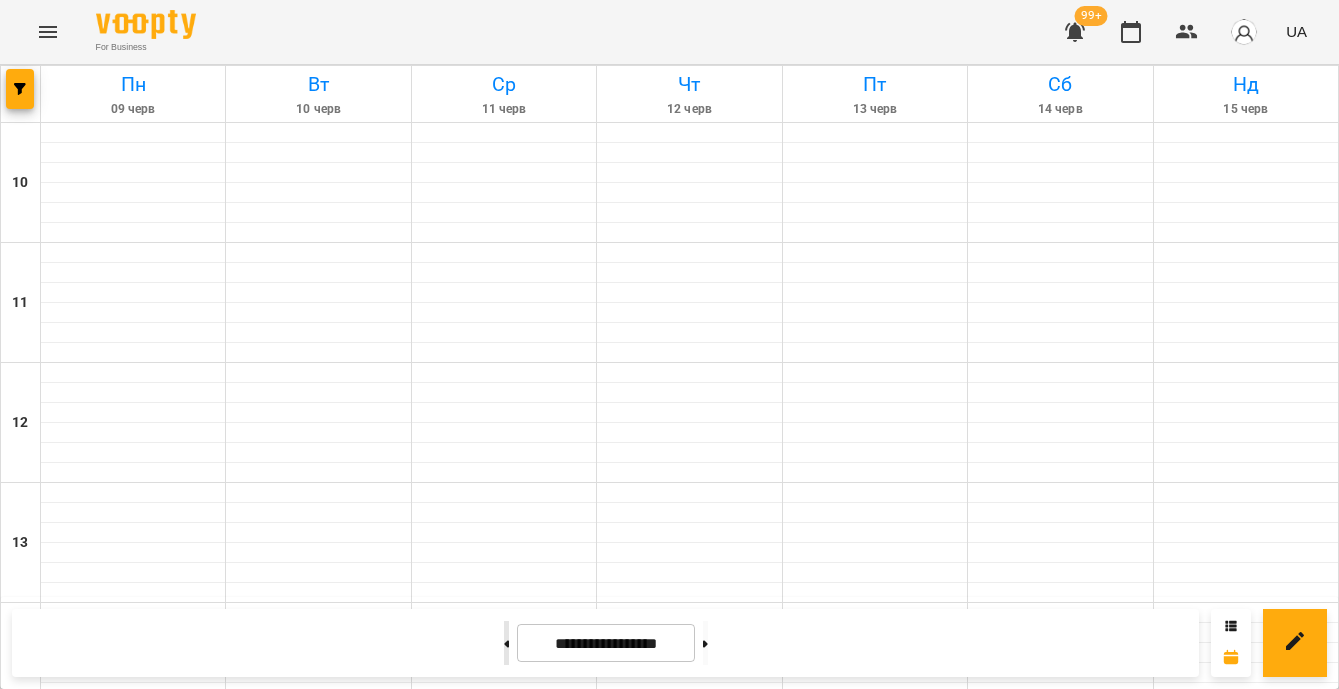 click at bounding box center (506, 643) 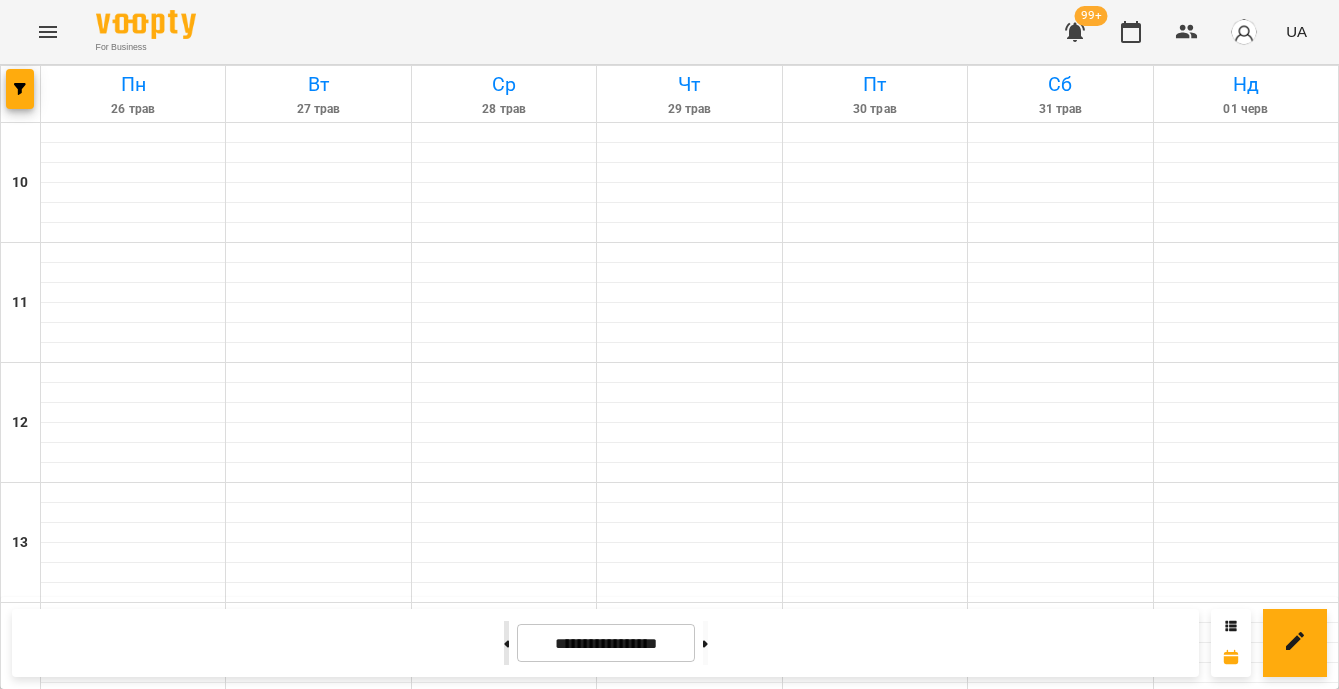 click at bounding box center (506, 643) 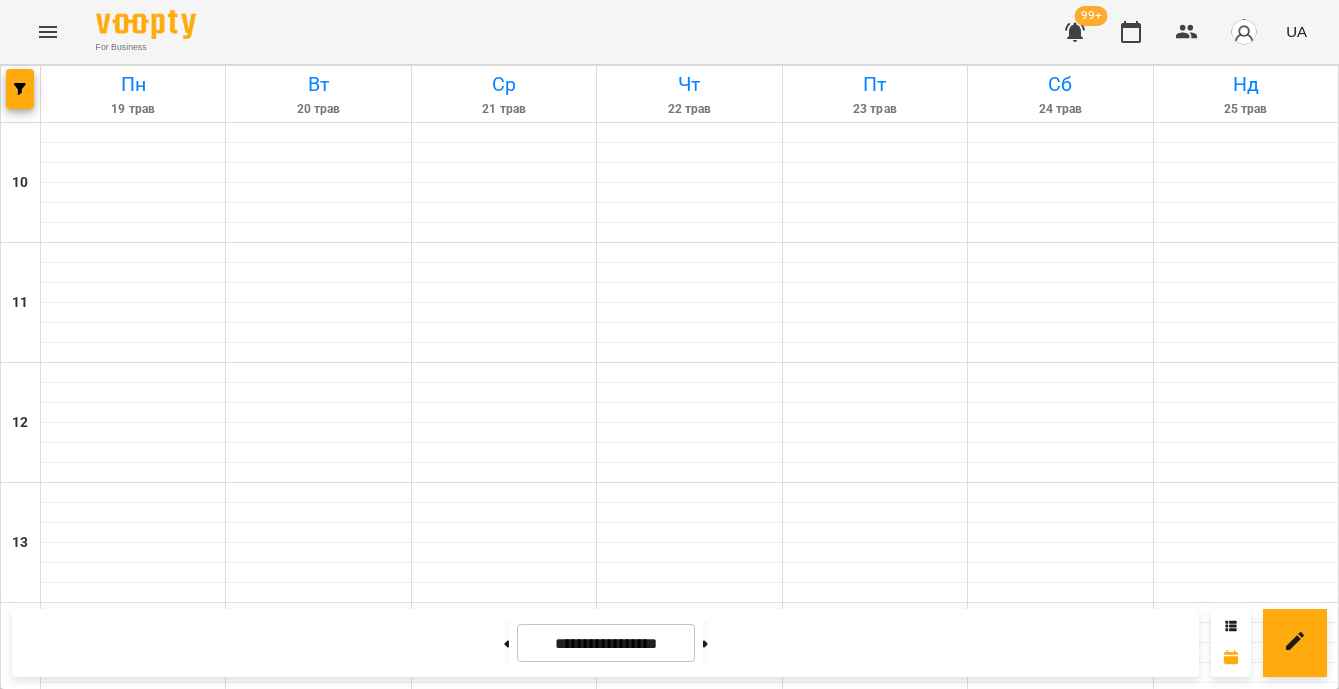 click on "7" at bounding box center [689, 1386] 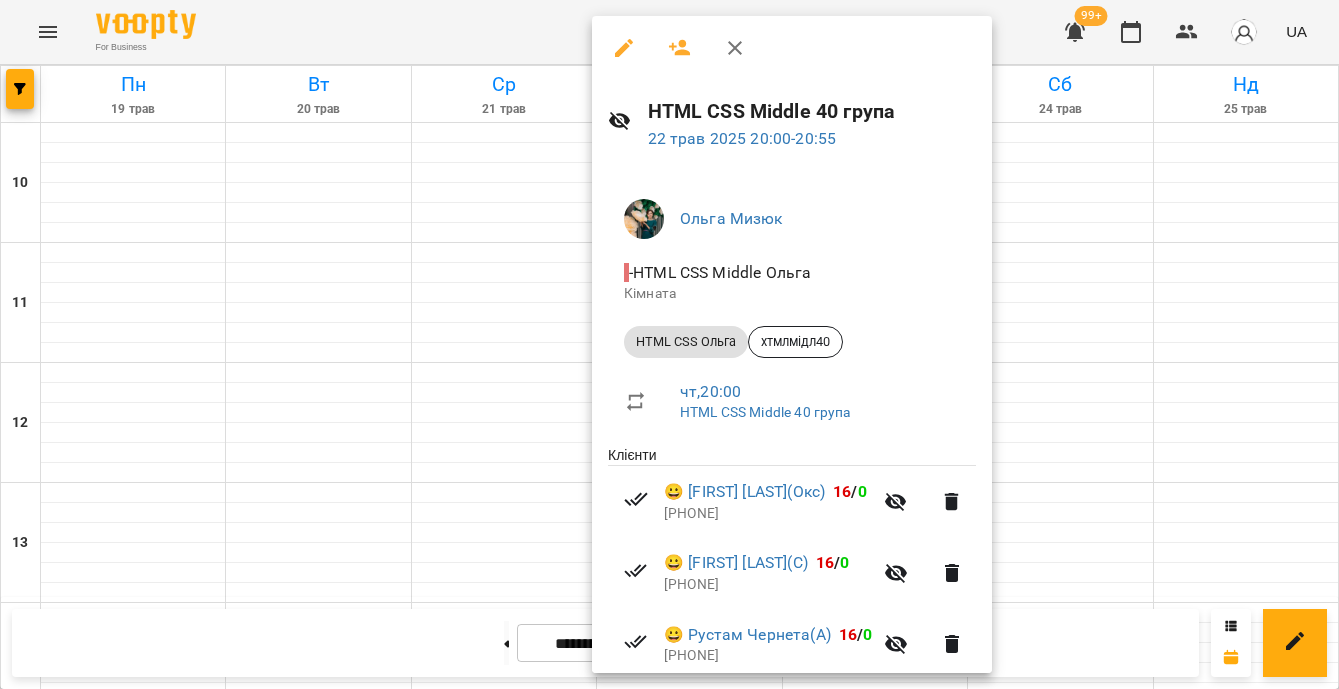 click at bounding box center (669, 344) 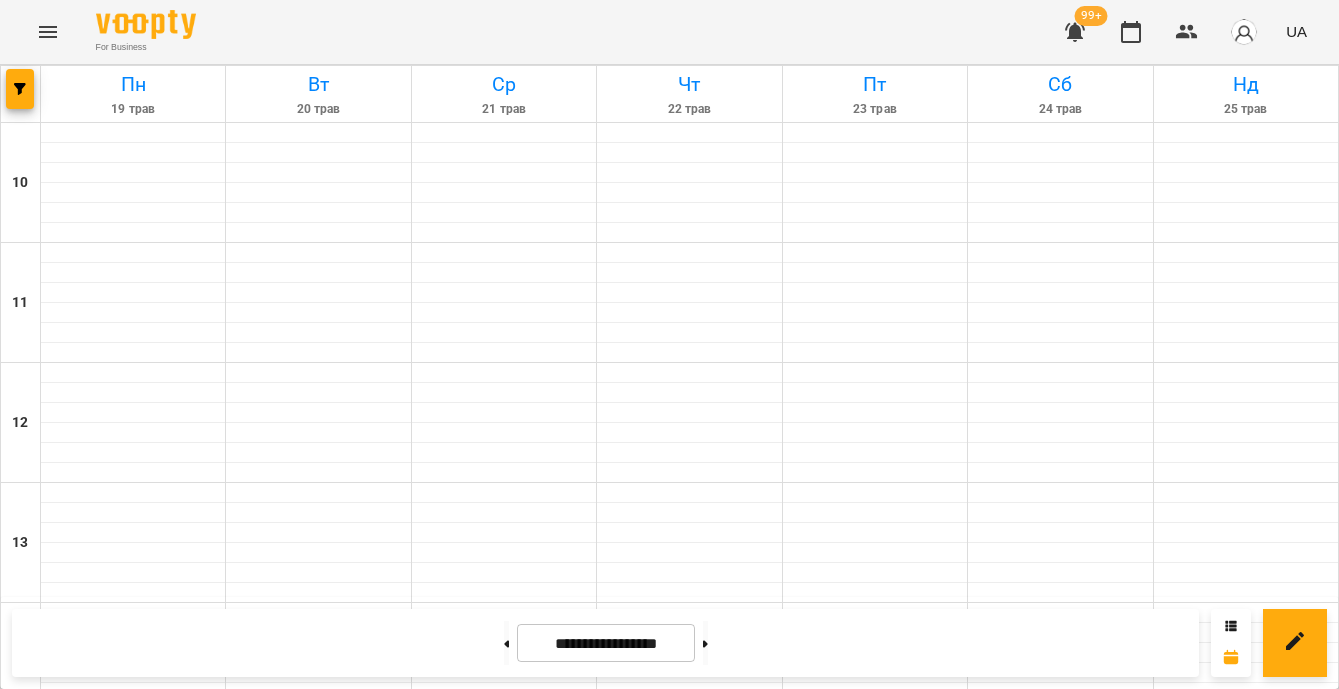 click on "HTML CSS Ольга (хтмлмідл41)" at bounding box center [875, 1421] 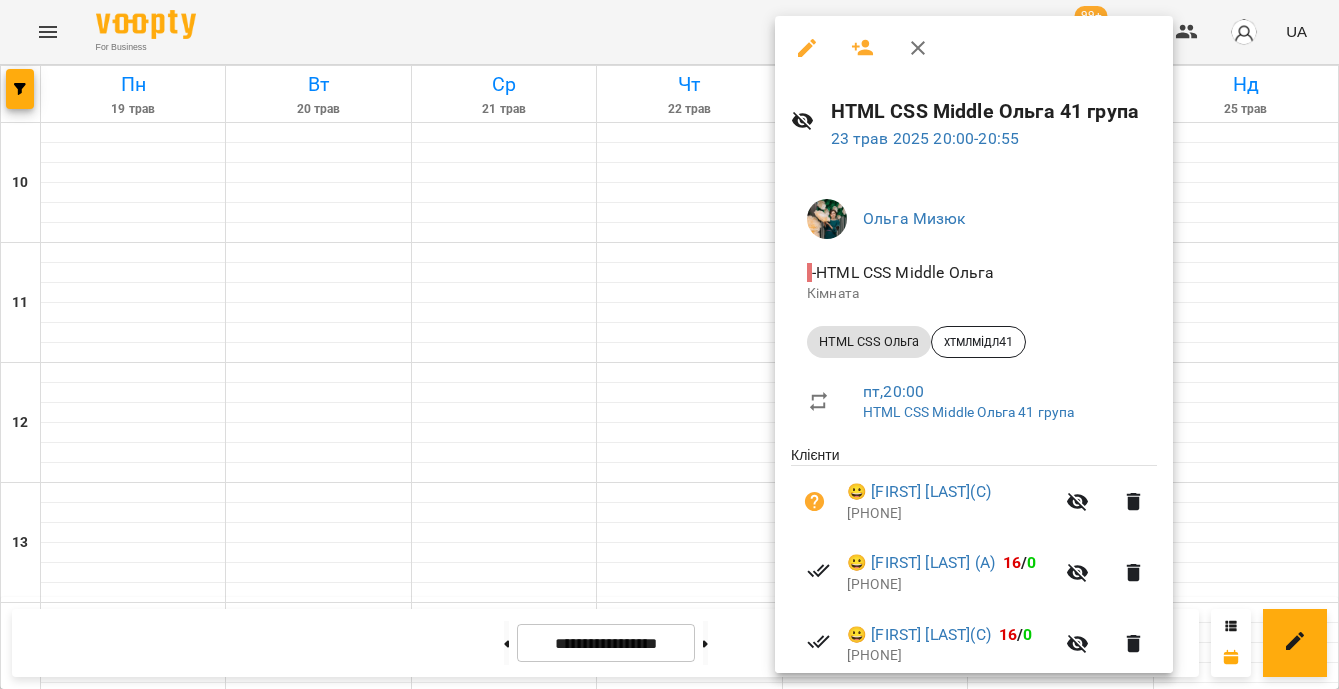 click at bounding box center (669, 344) 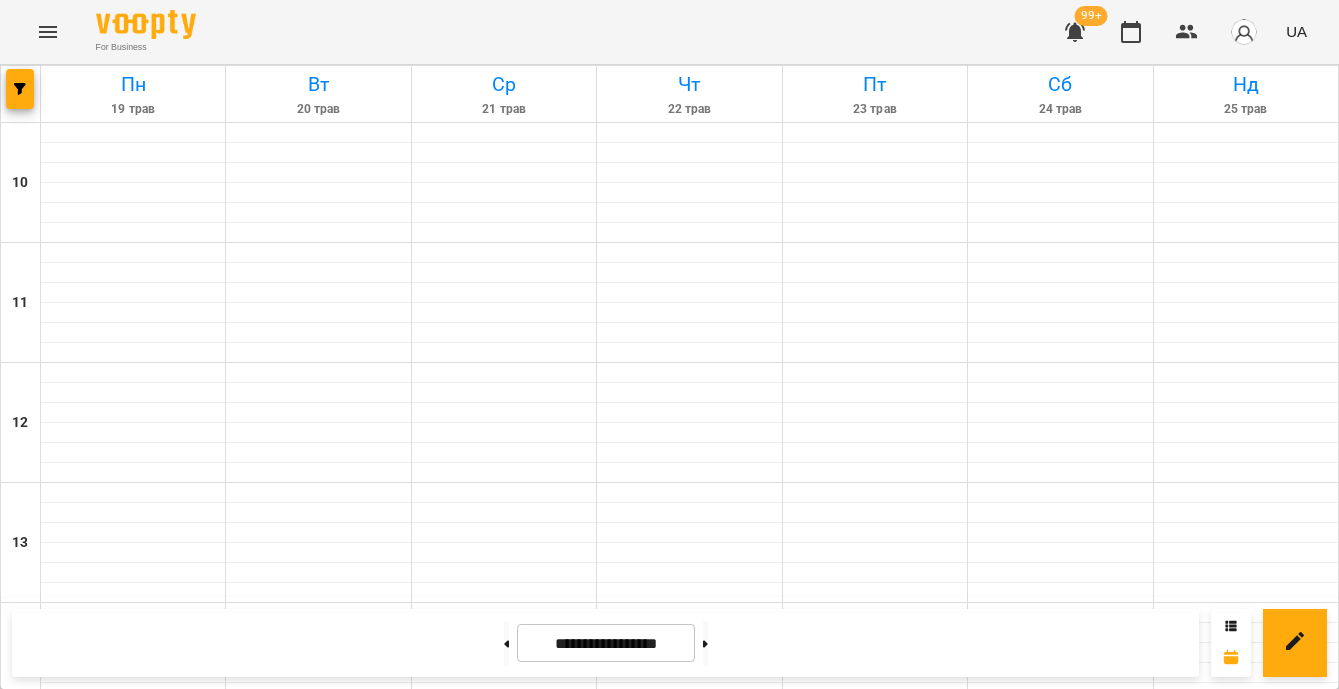 click on "2" at bounding box center (689, 1266) 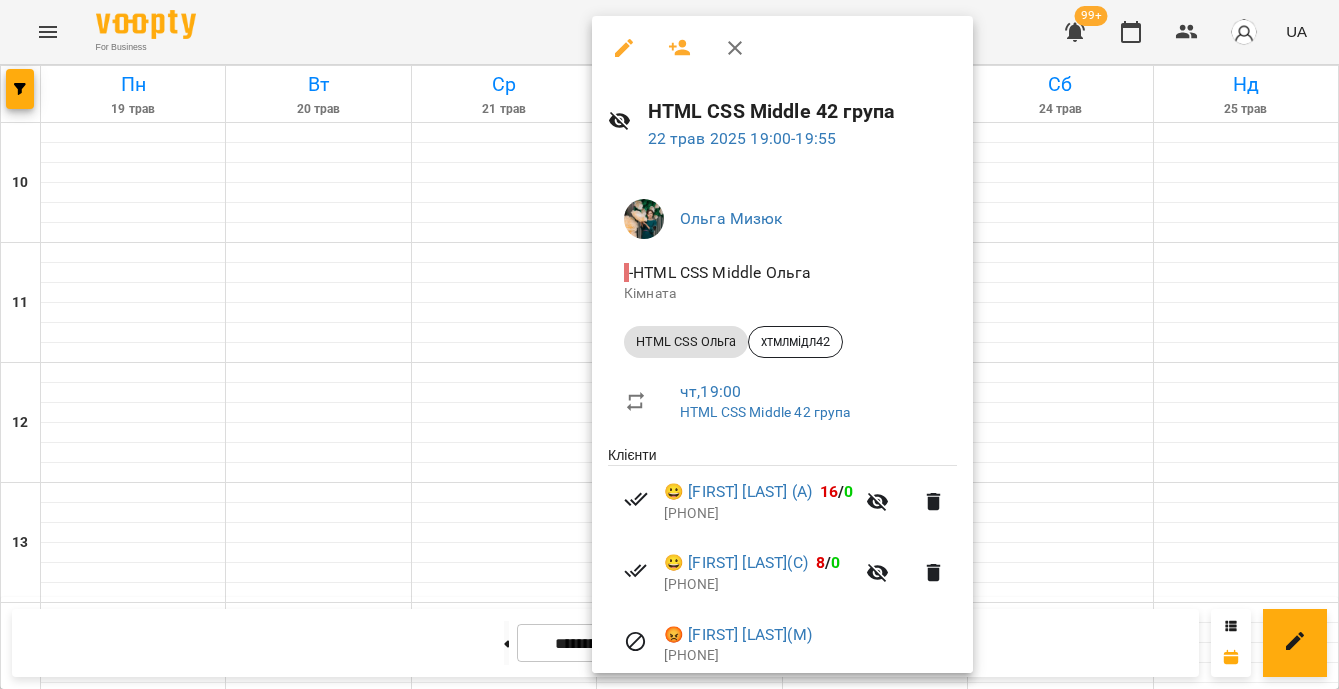 click at bounding box center [669, 344] 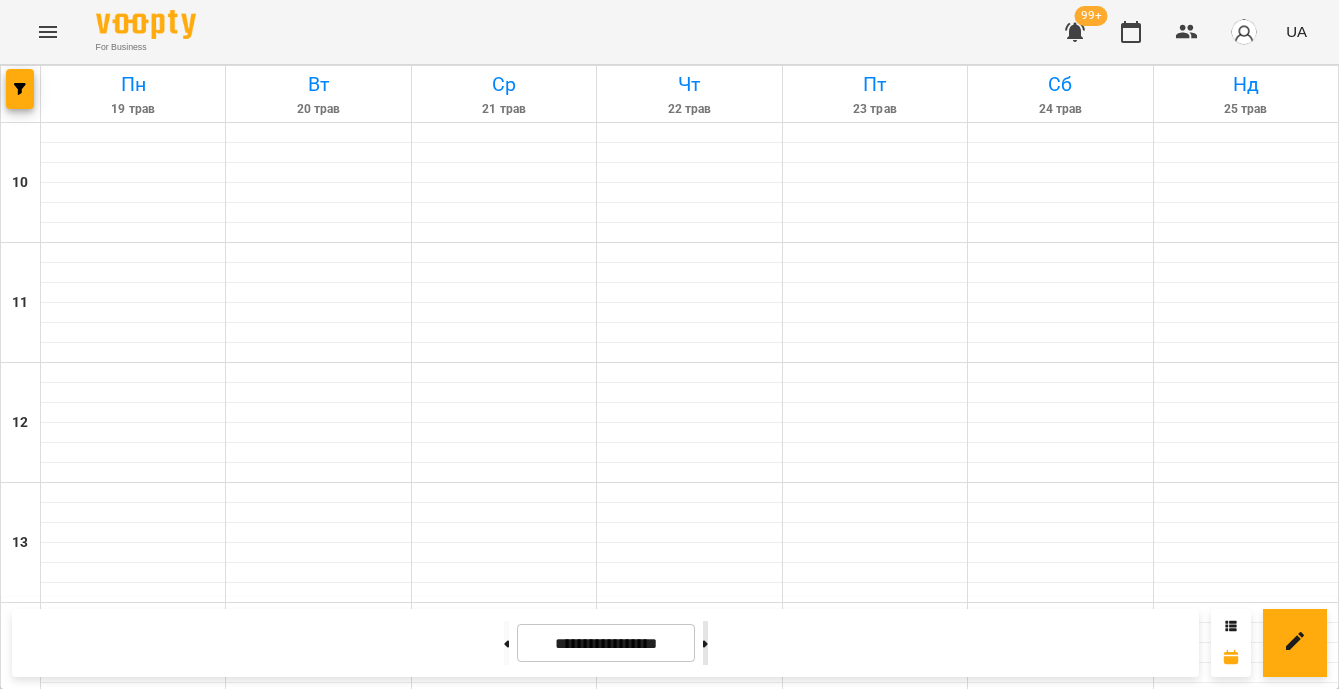 click at bounding box center [705, 643] 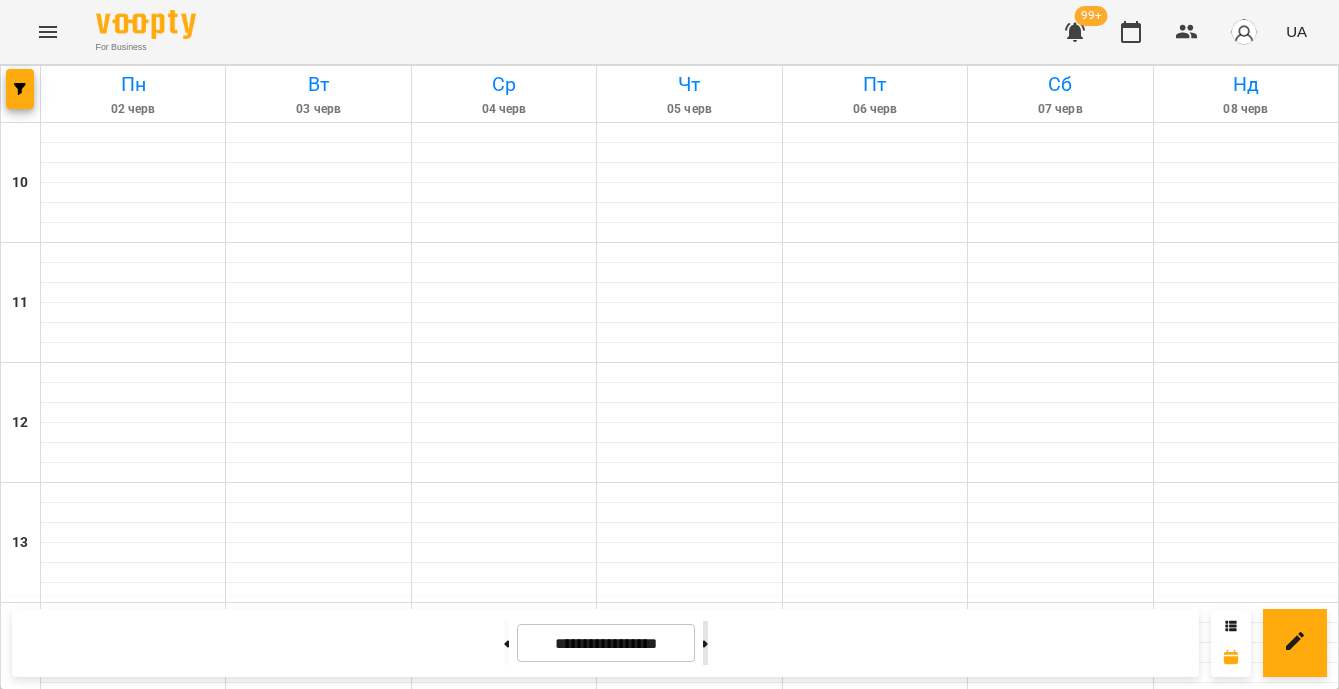 click at bounding box center [705, 643] 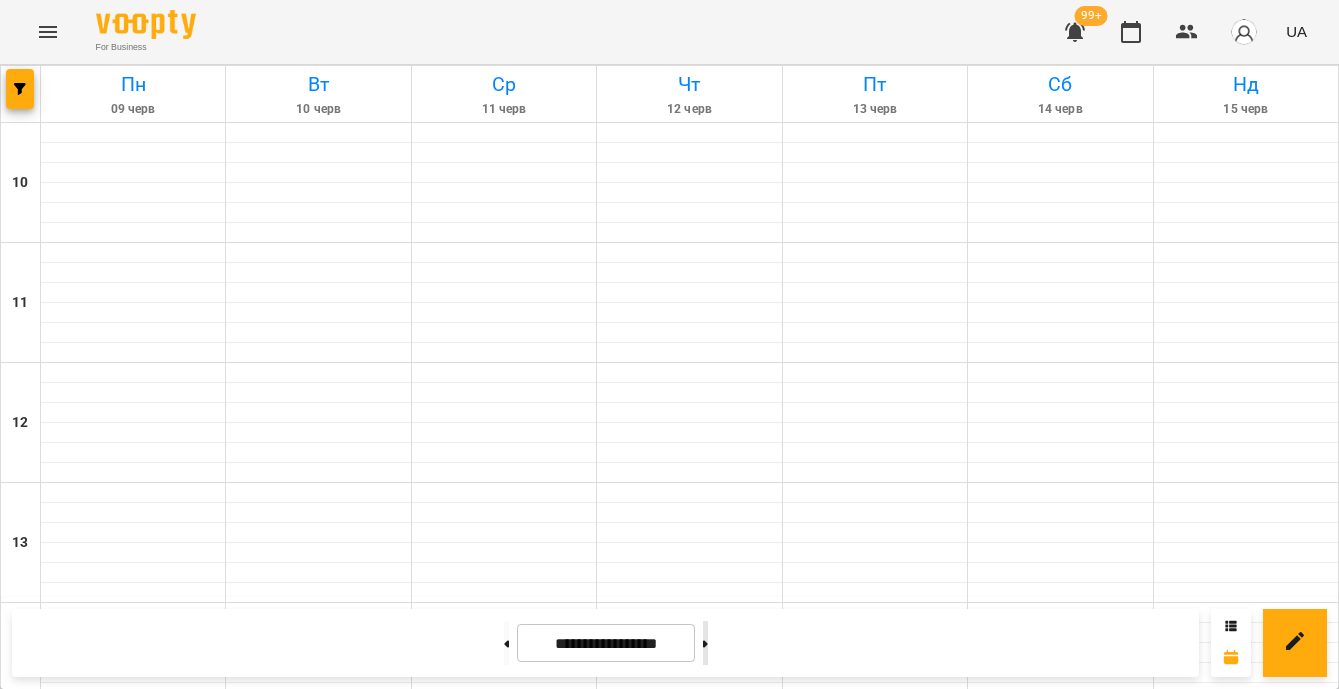 click at bounding box center (705, 643) 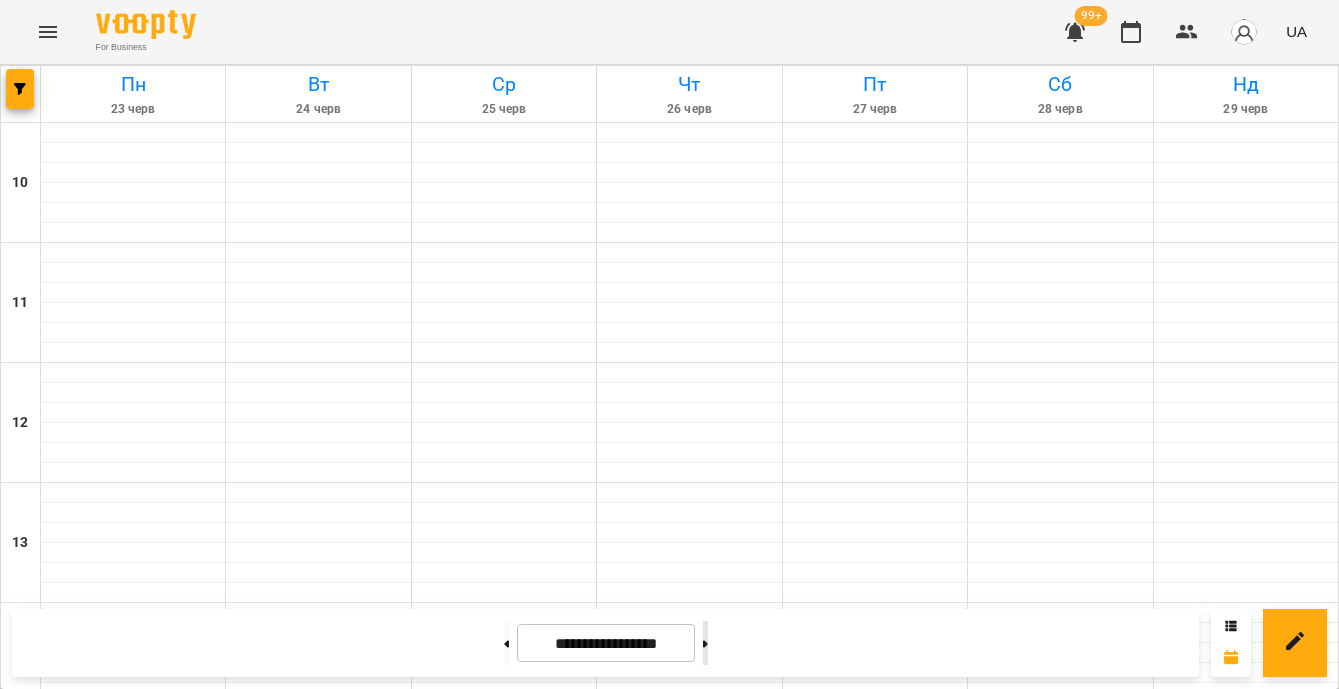 click at bounding box center (705, 643) 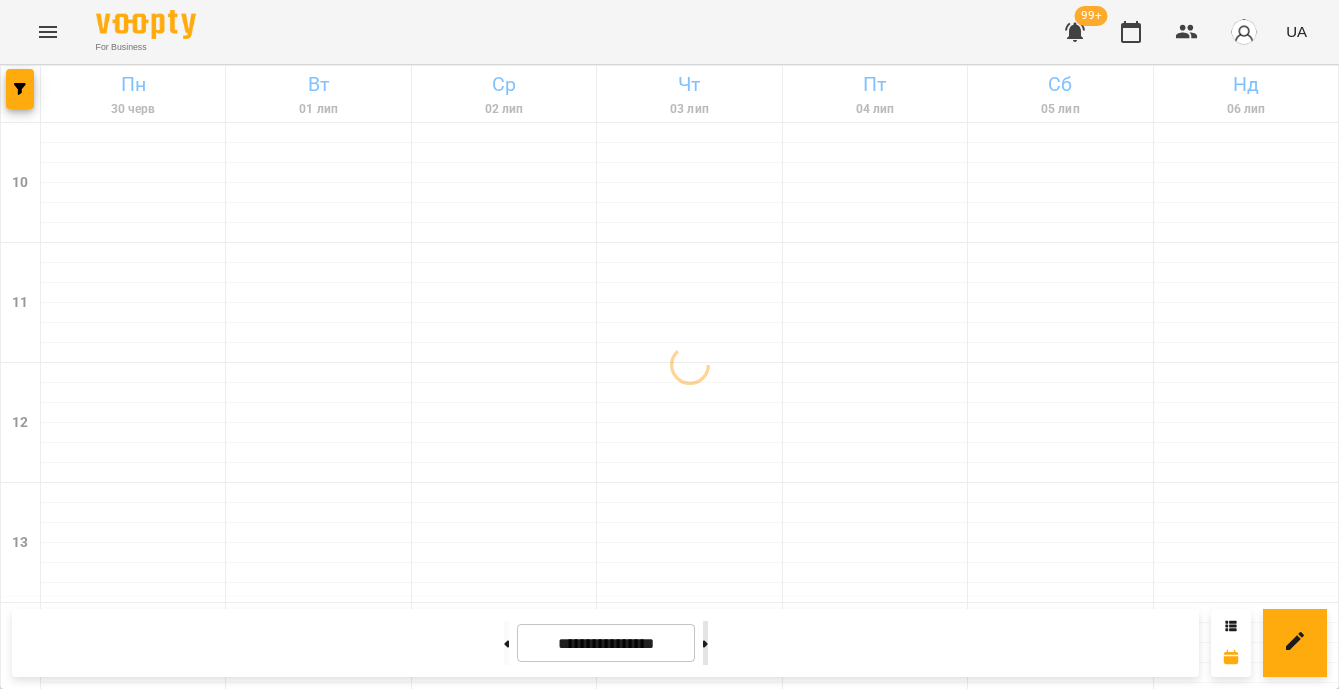 click at bounding box center [705, 643] 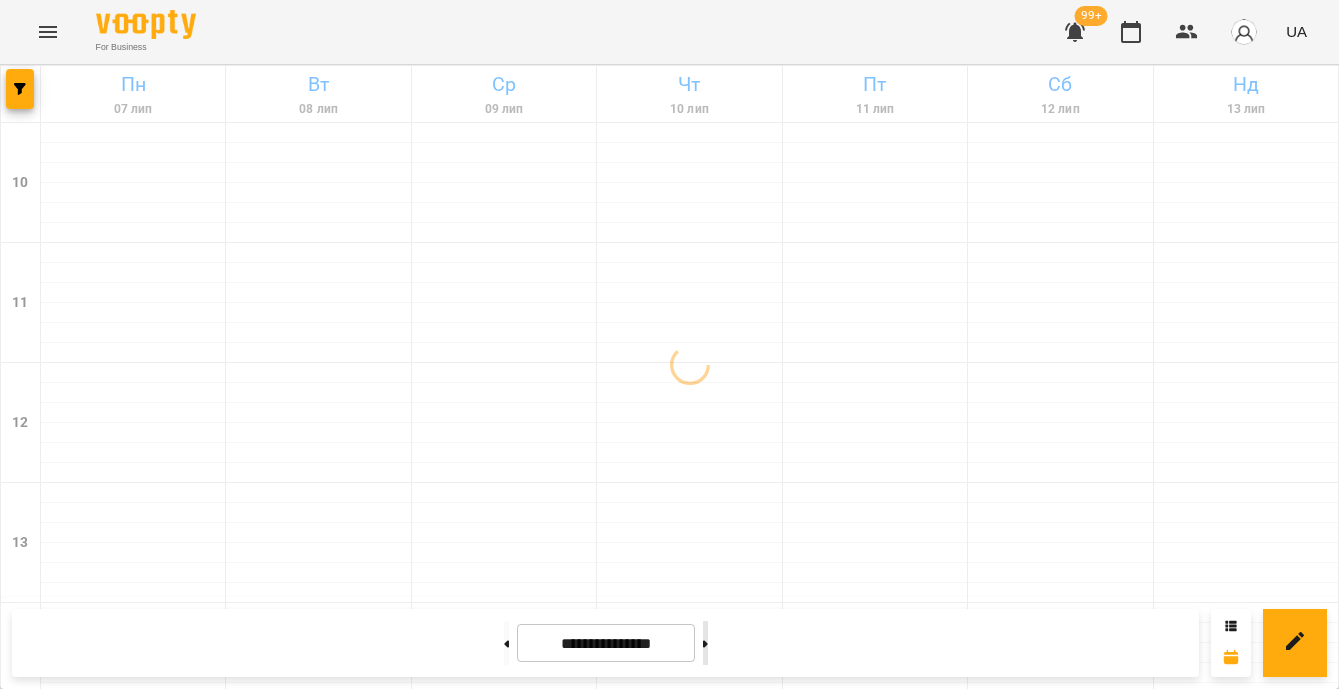 click at bounding box center [705, 643] 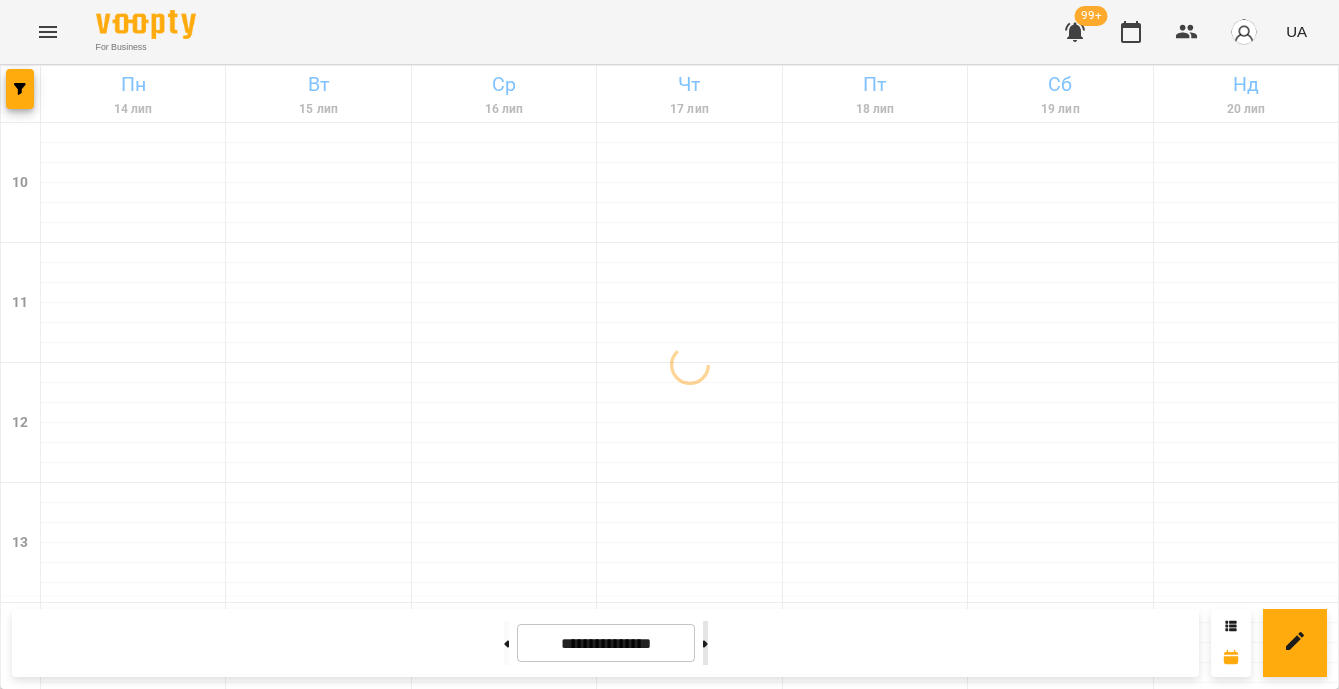 click 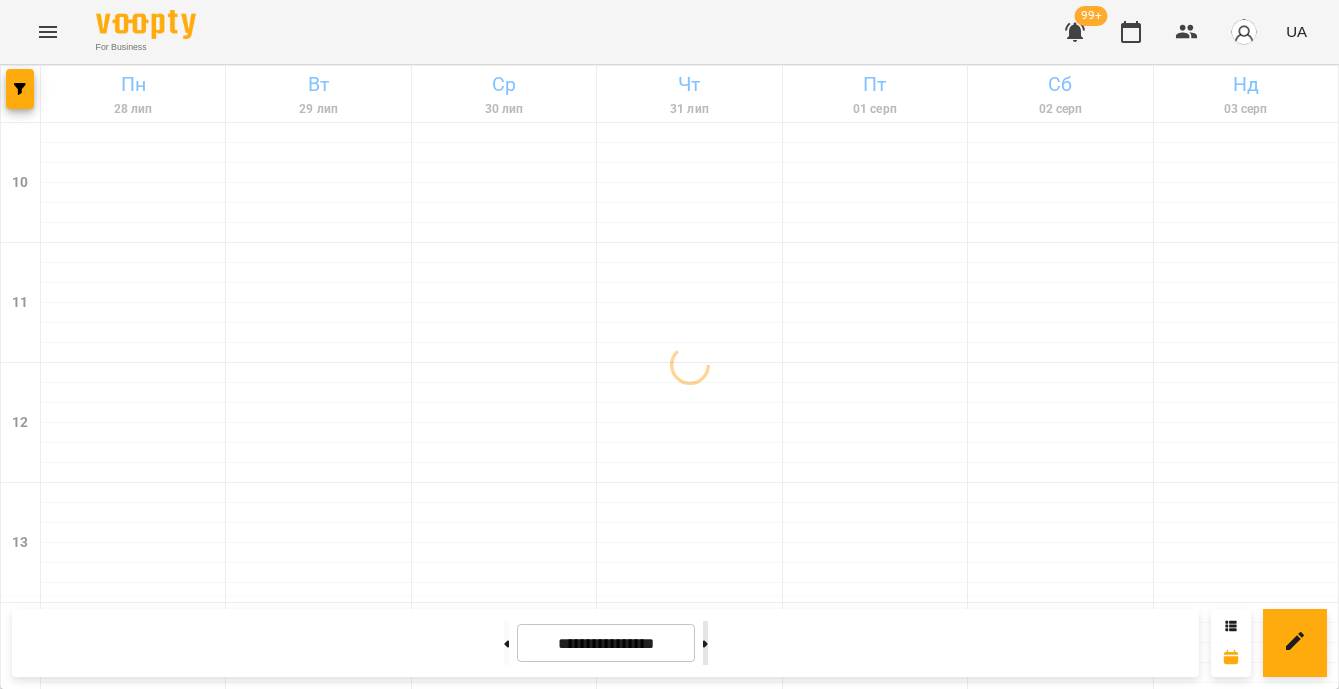 click 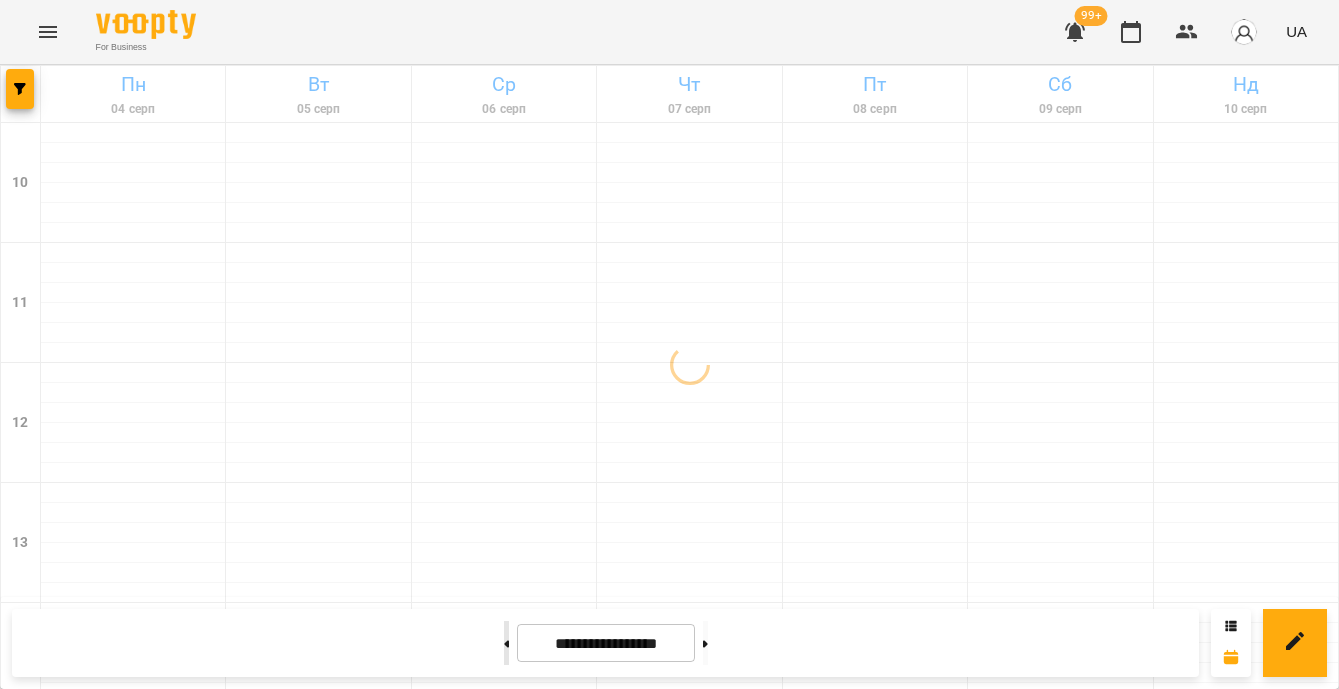 click at bounding box center (506, 643) 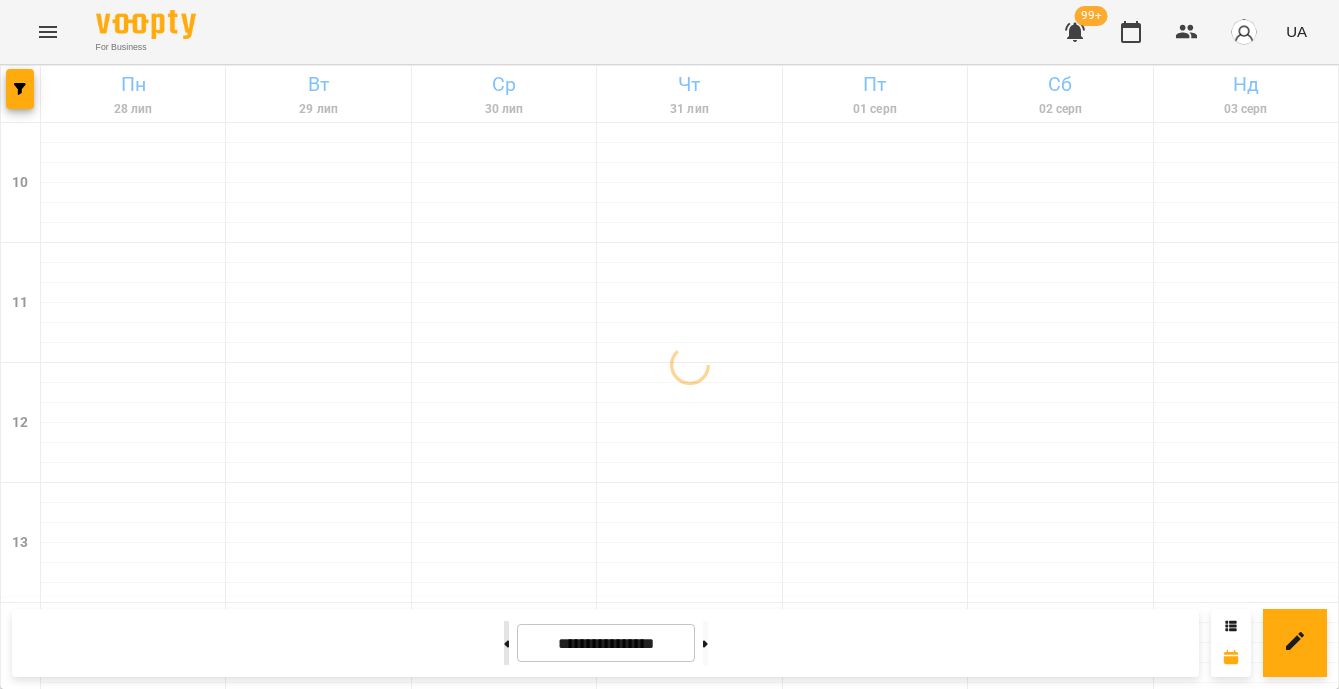 click at bounding box center (506, 643) 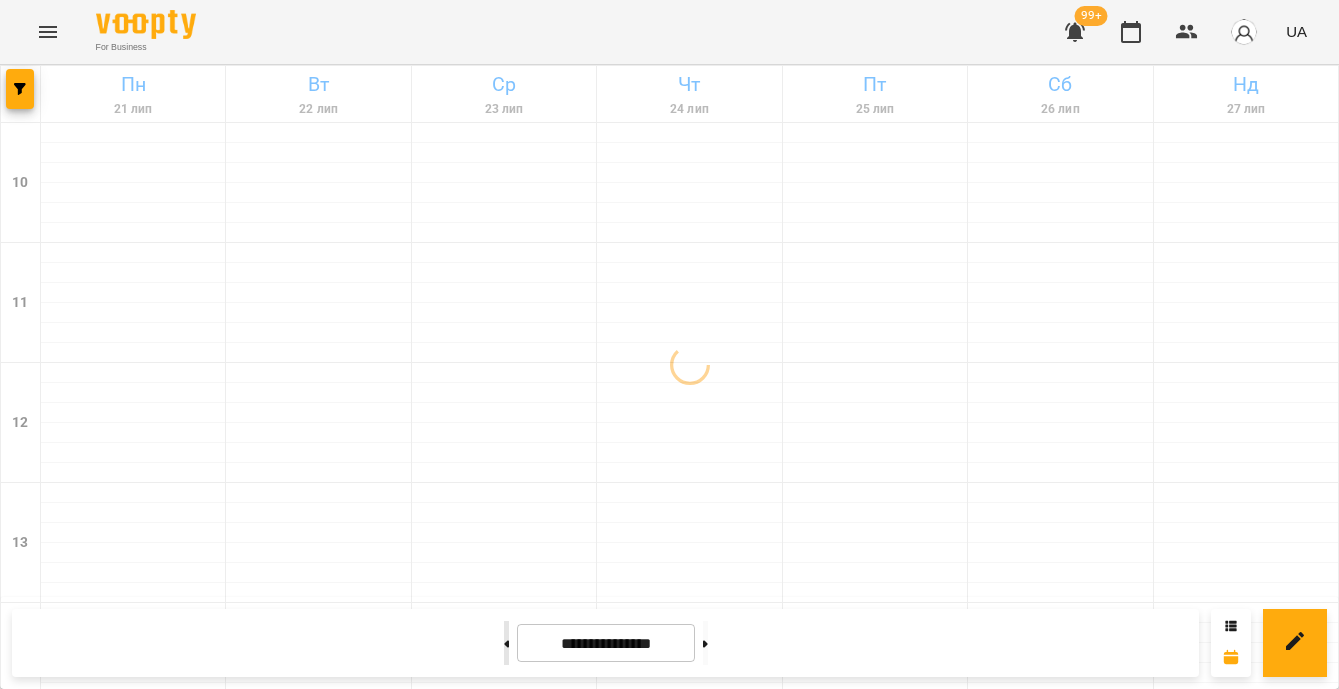 click at bounding box center (506, 643) 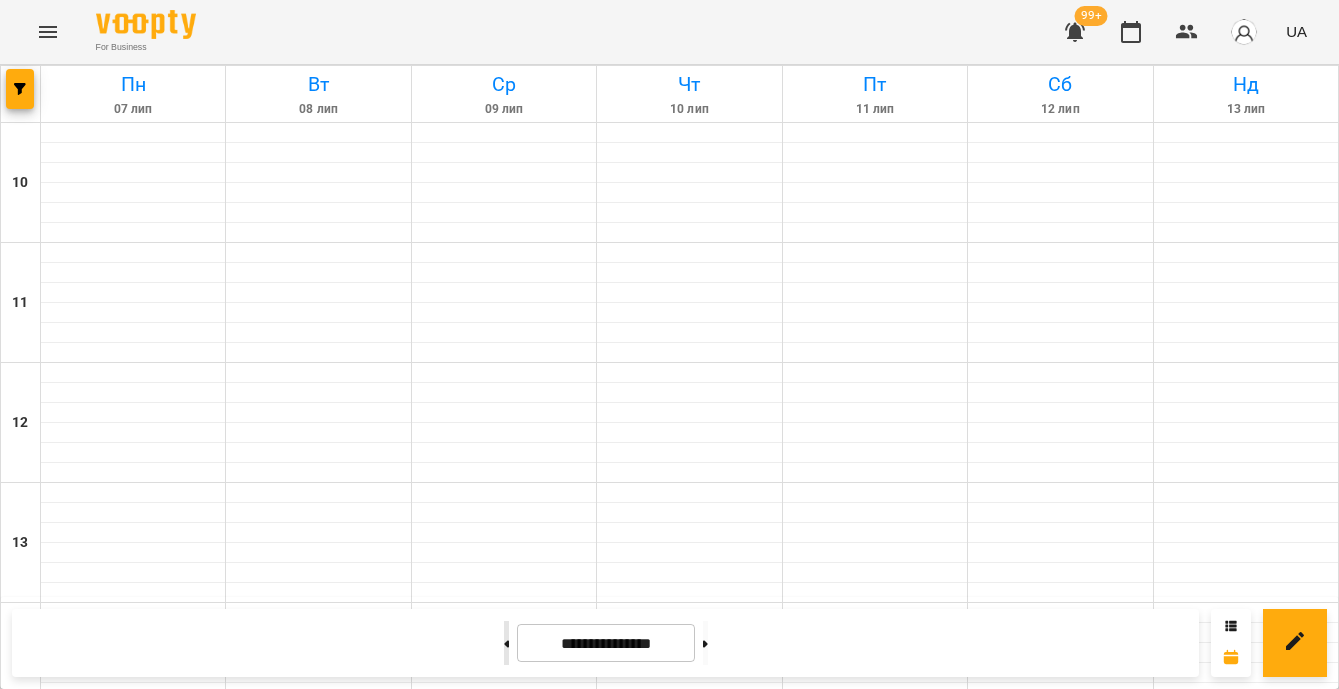 click at bounding box center [506, 643] 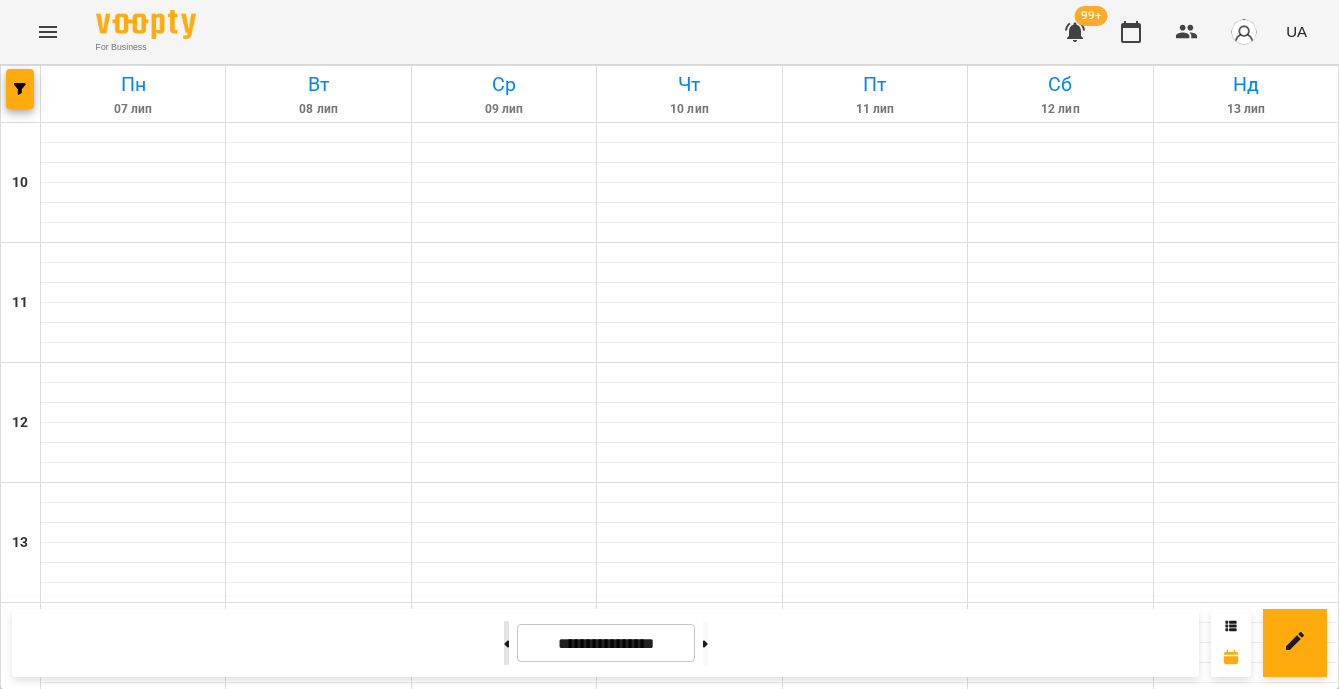 click at bounding box center [506, 643] 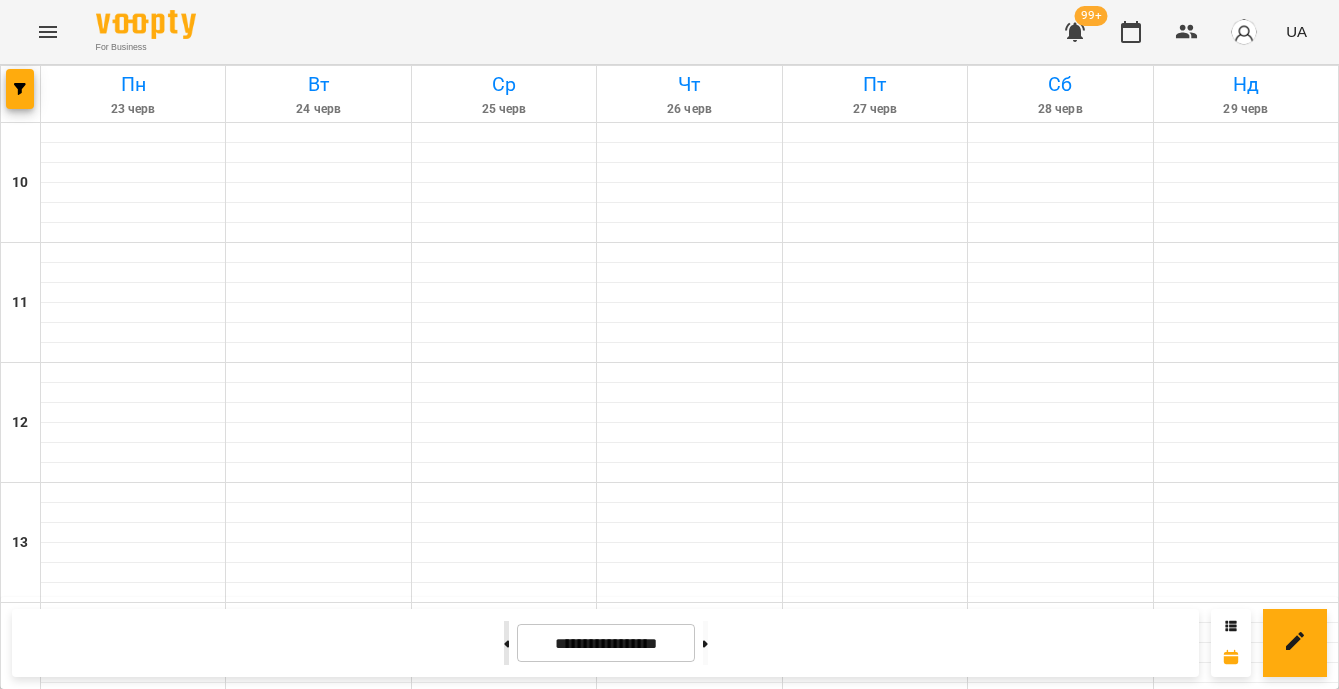 click at bounding box center (506, 643) 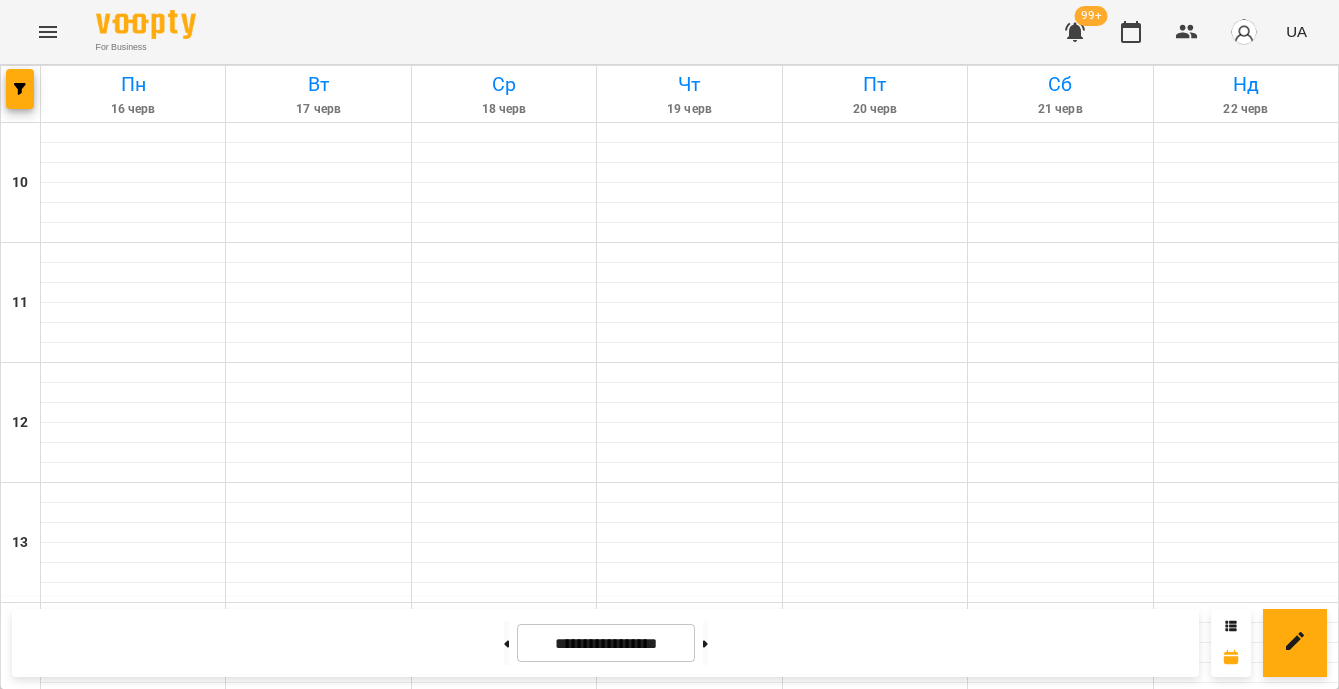 click on "3" at bounding box center [689, 1266] 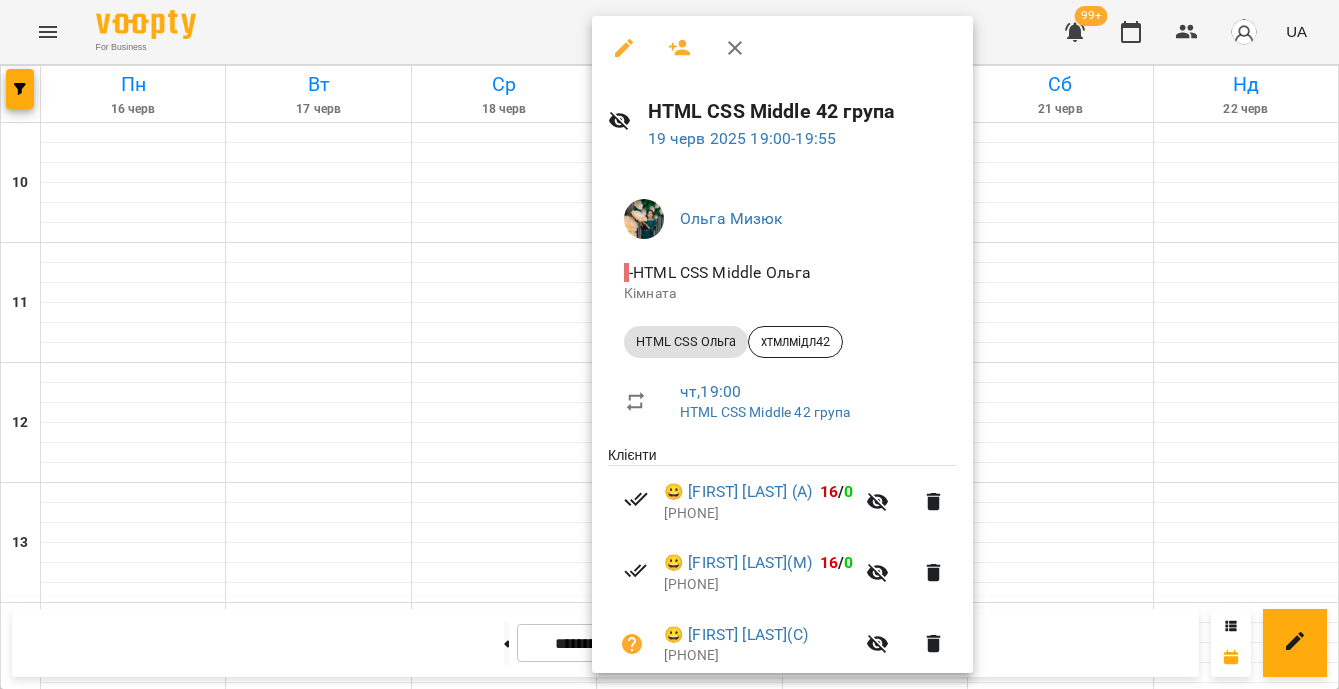 click at bounding box center [669, 344] 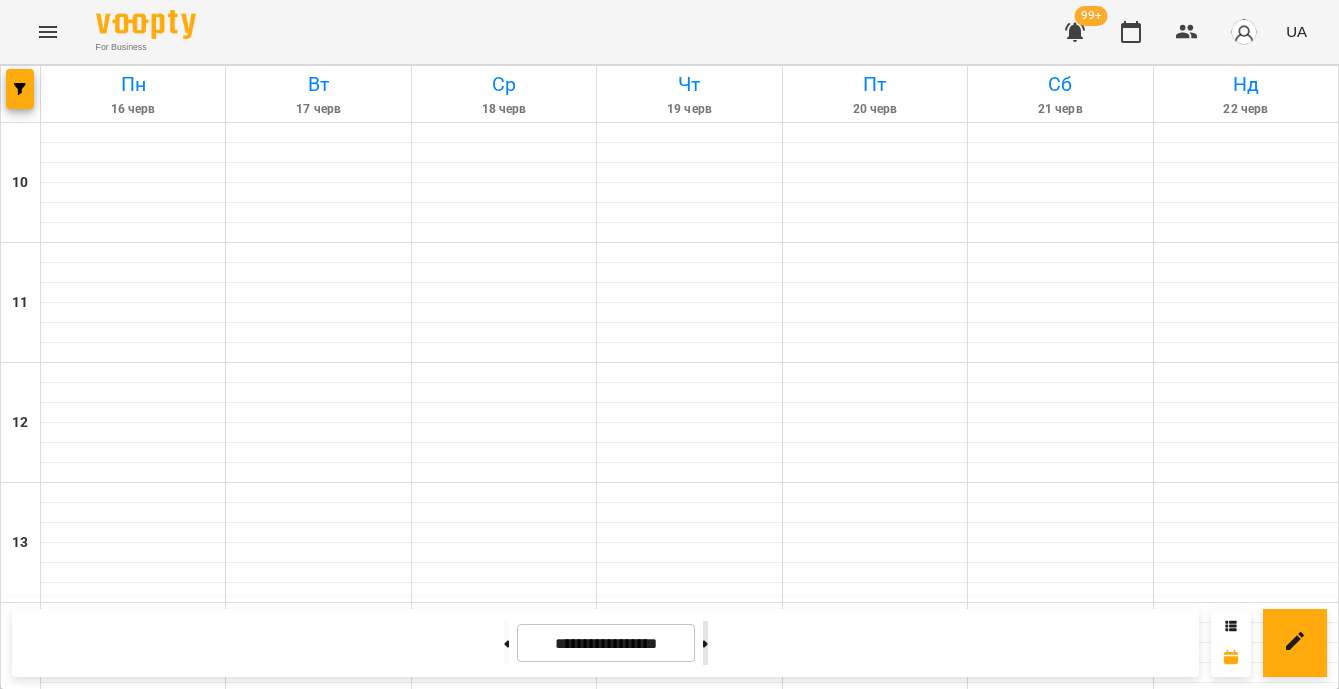 click at bounding box center (705, 643) 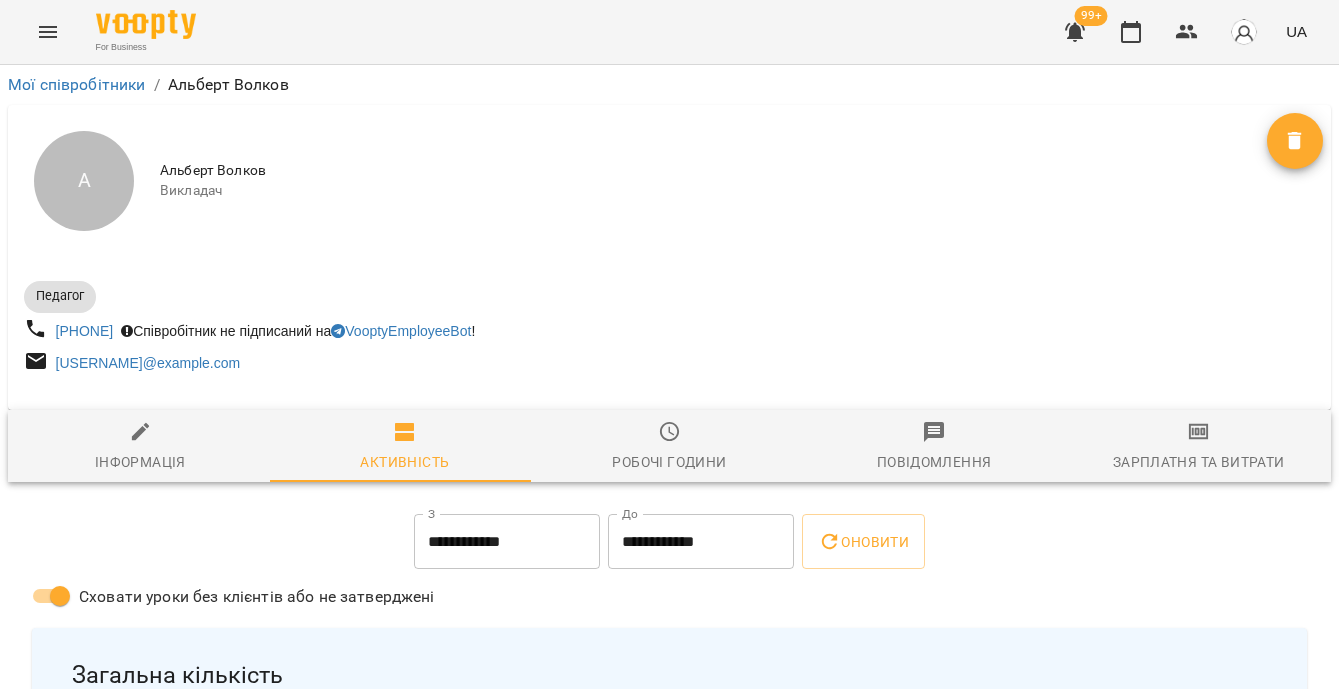 scroll, scrollTop: 0, scrollLeft: 0, axis: both 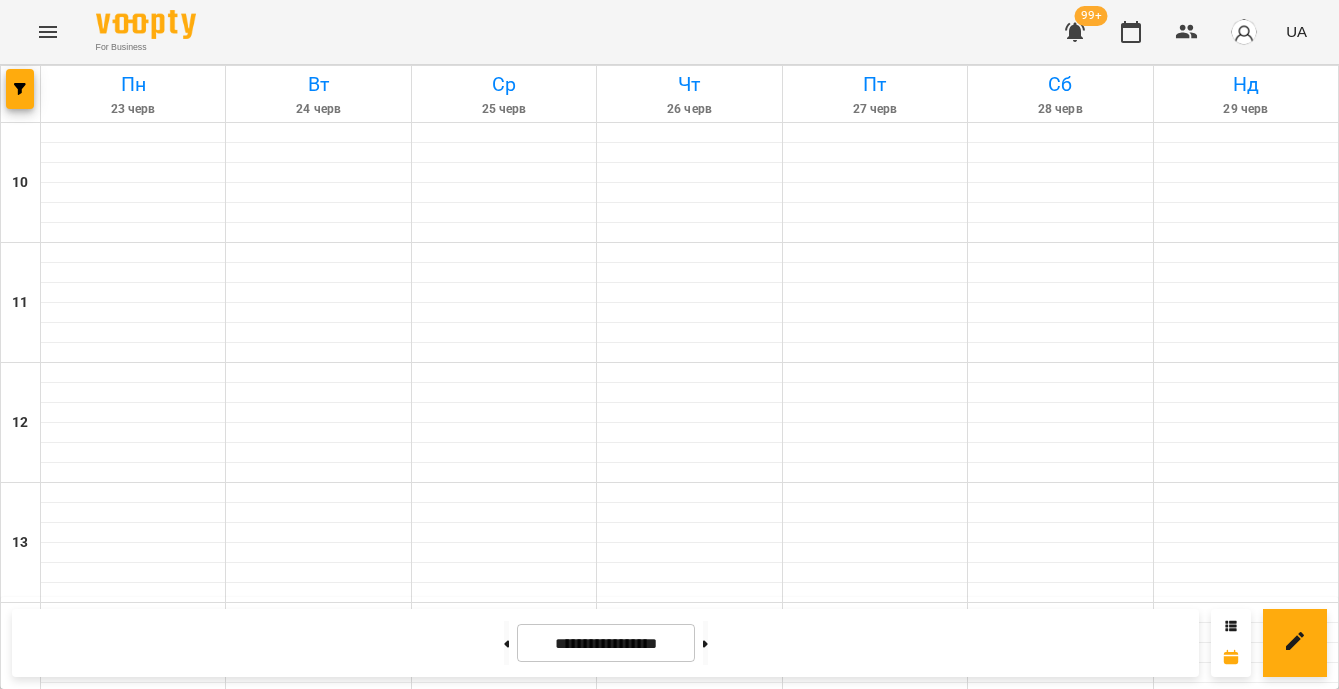 click on "5" at bounding box center [875, 1266] 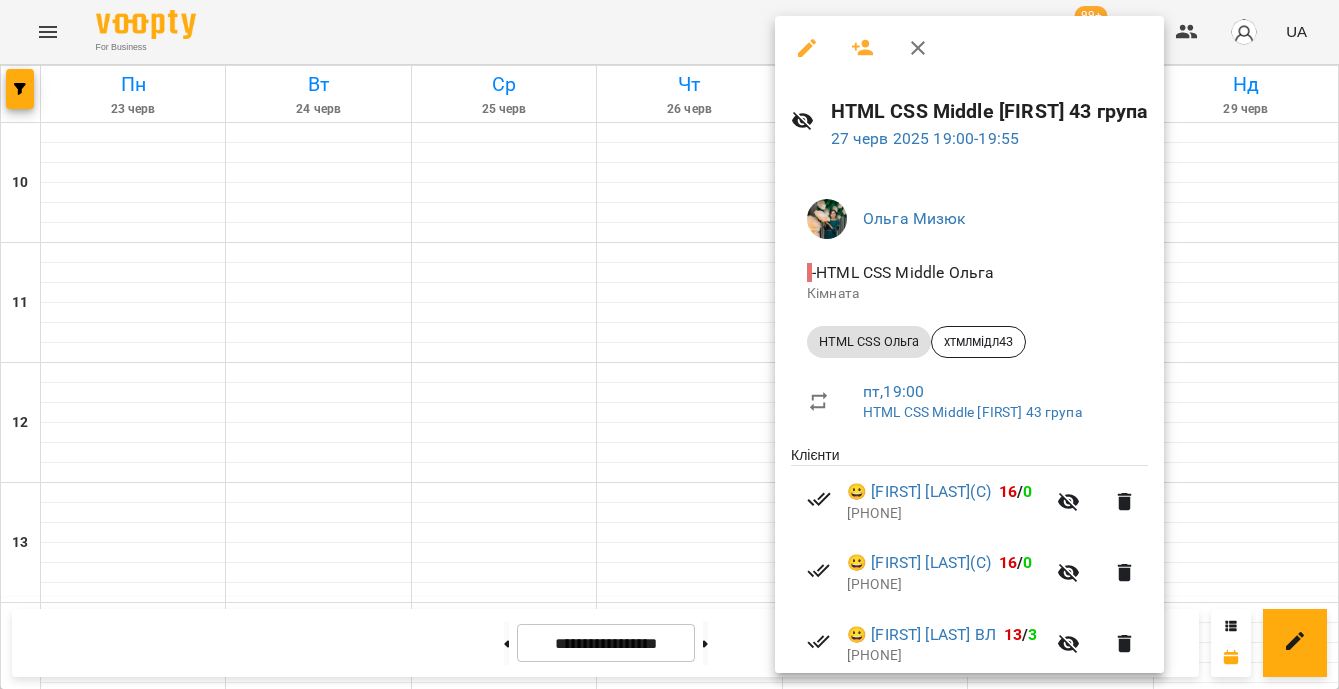 click at bounding box center (669, 344) 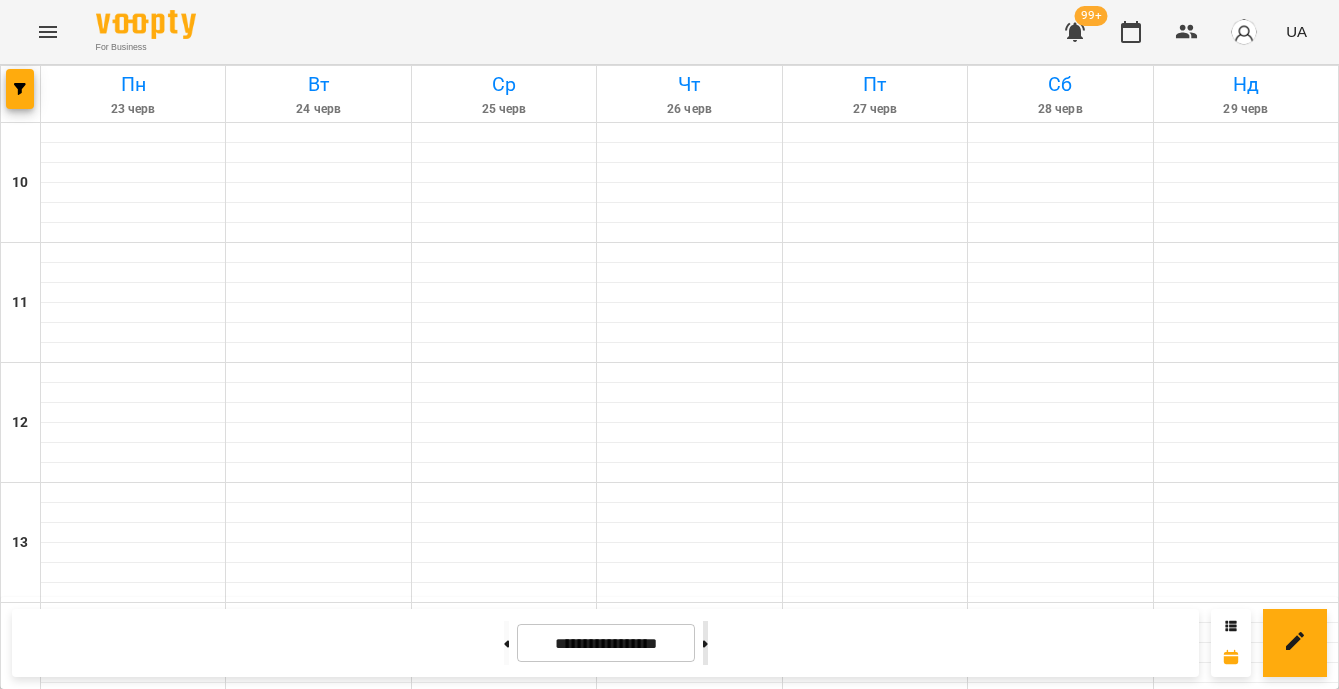 click at bounding box center (705, 643) 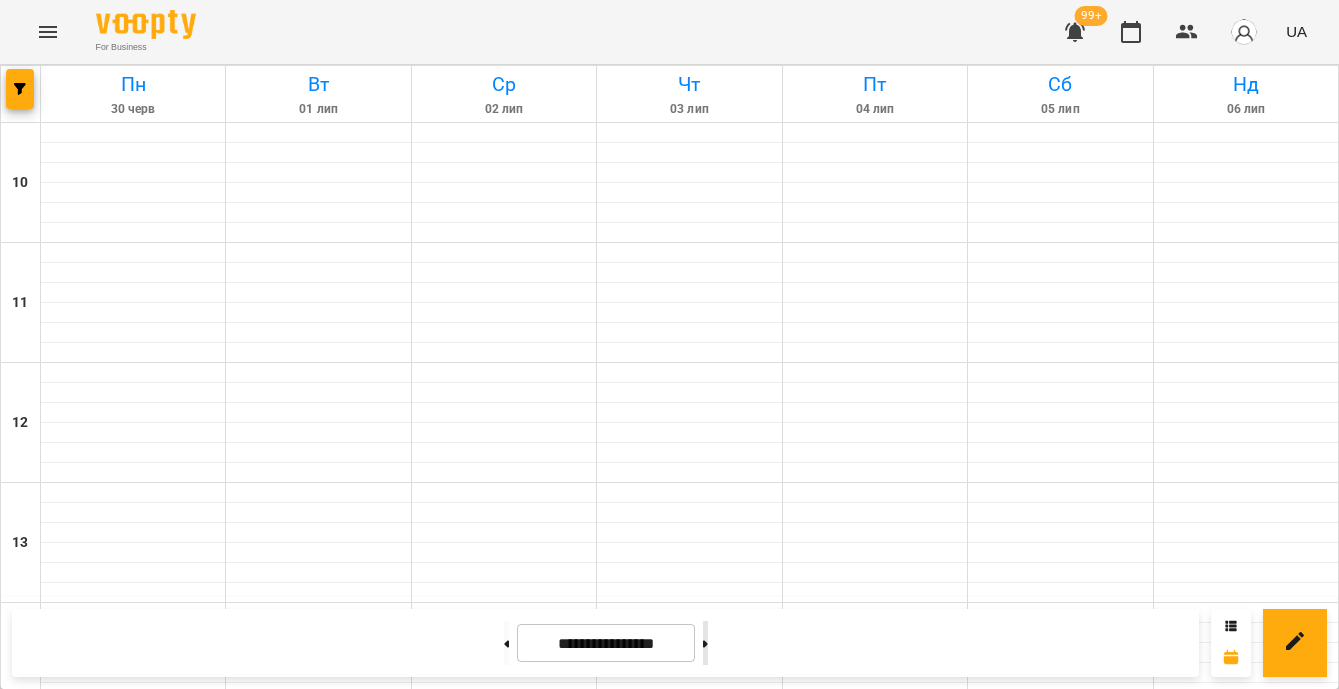 click at bounding box center [705, 643] 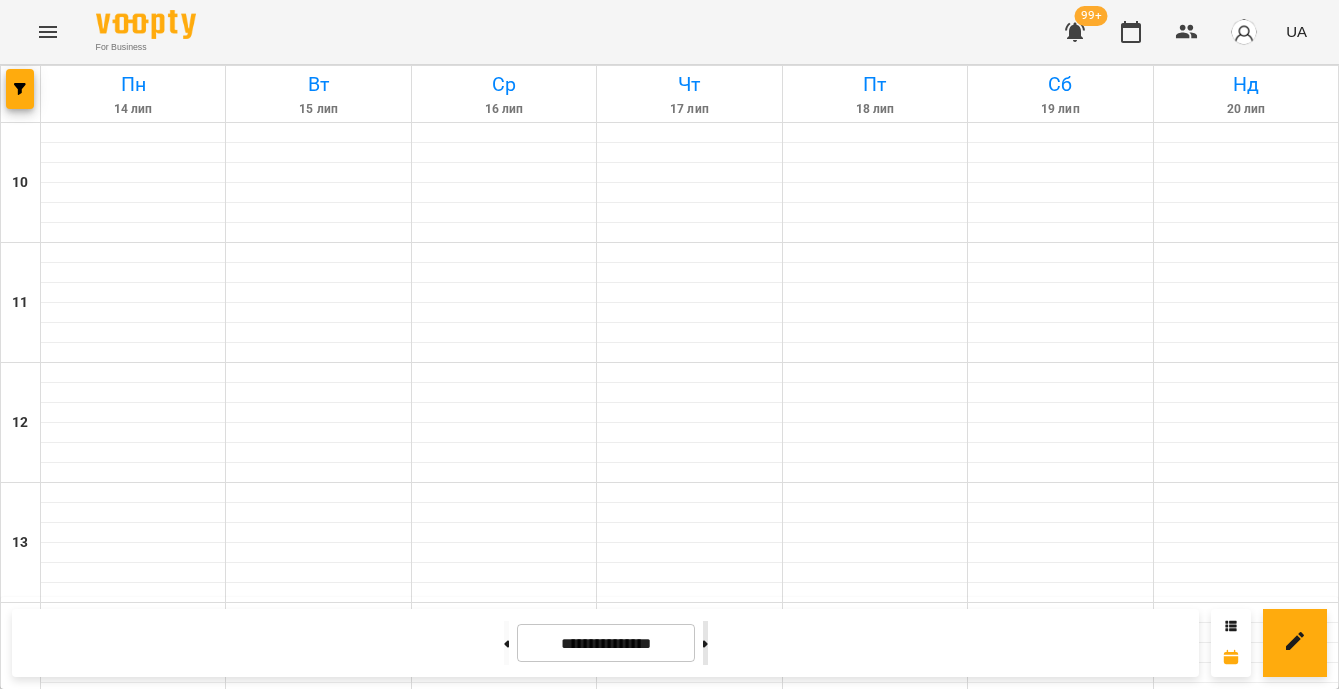 click at bounding box center (705, 643) 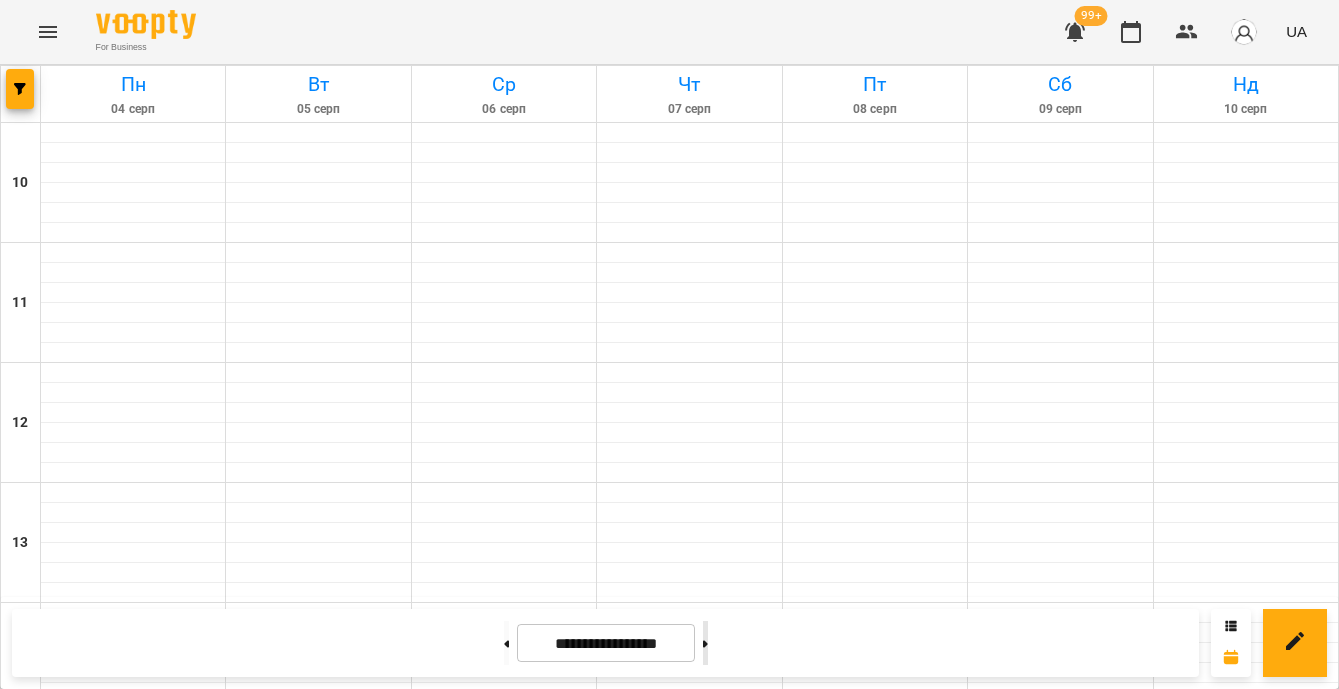 click at bounding box center [705, 643] 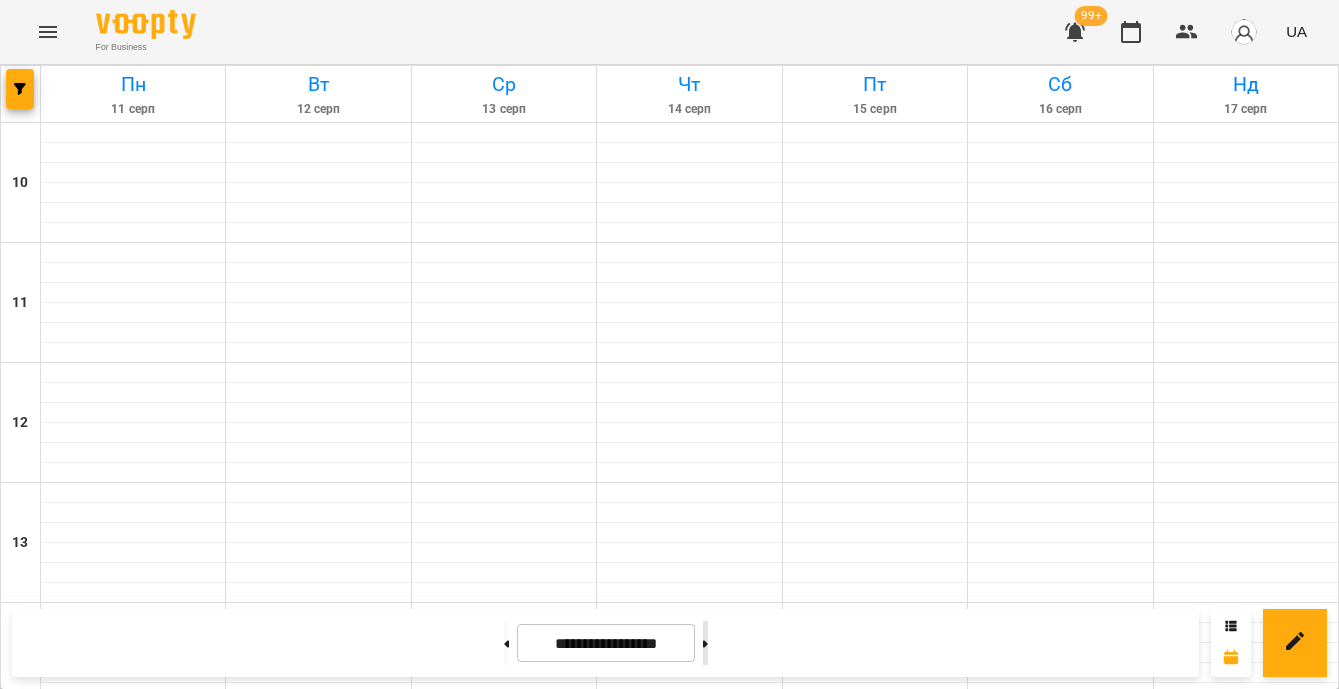 click at bounding box center [705, 643] 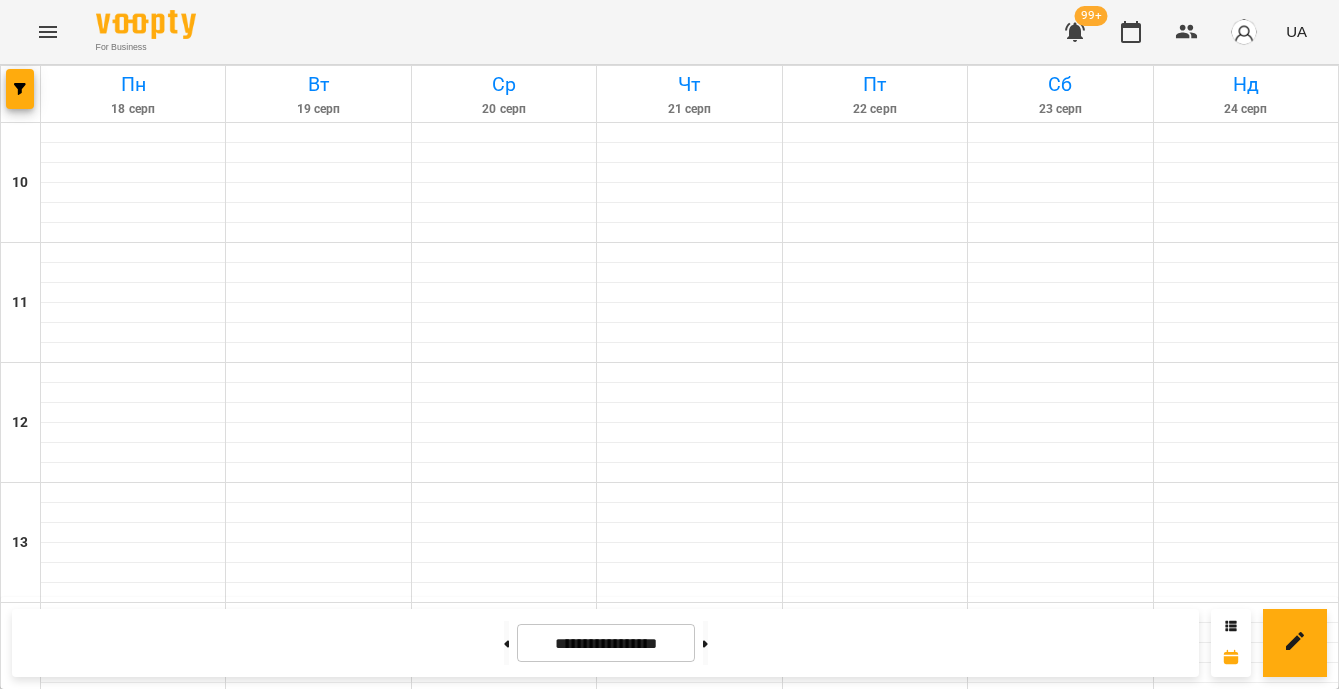 click on "HTML CSS Ольга - хтмл87" at bounding box center [689, 1397] 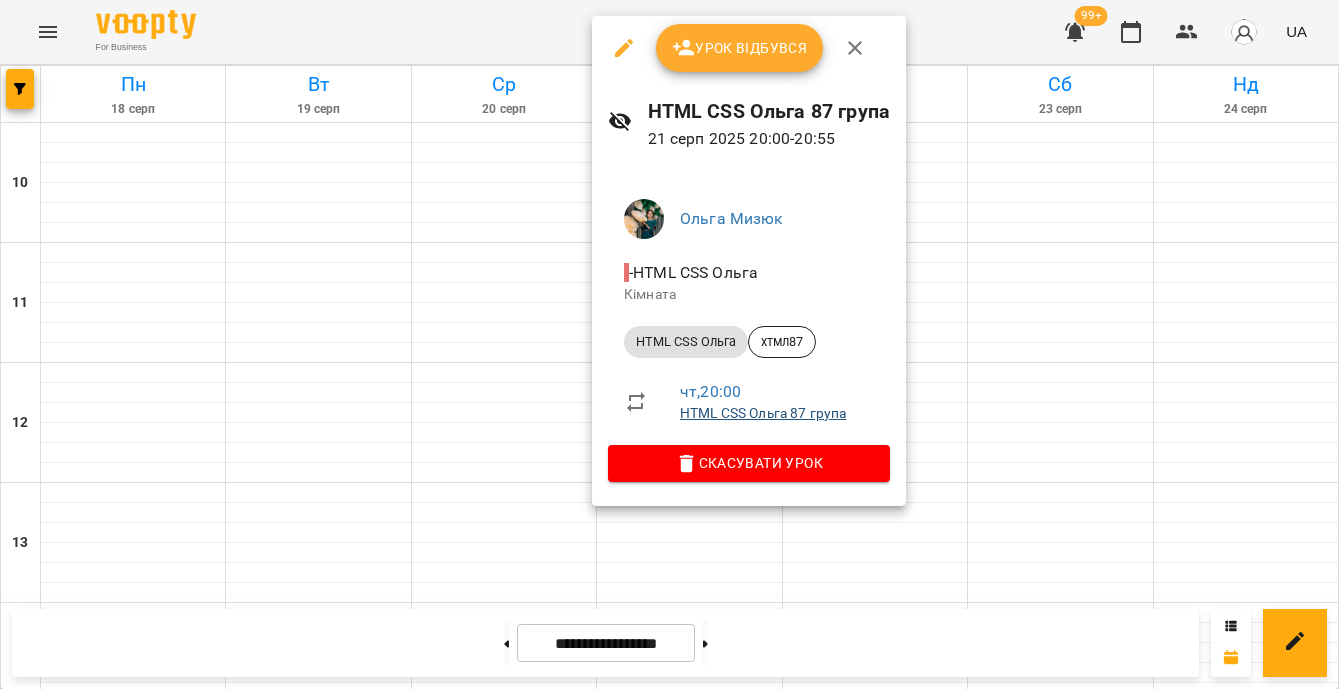 click on "HTML CSS Ольга 87 група" at bounding box center (763, 413) 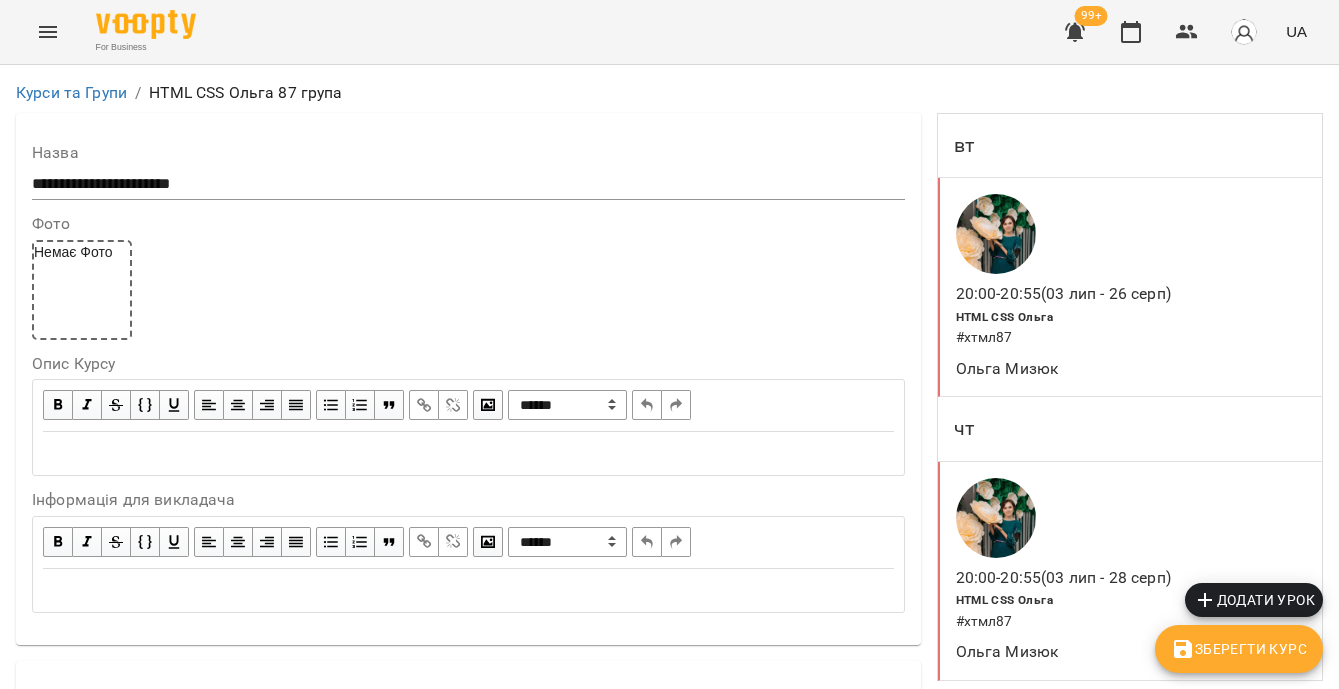 scroll, scrollTop: 1939, scrollLeft: 0, axis: vertical 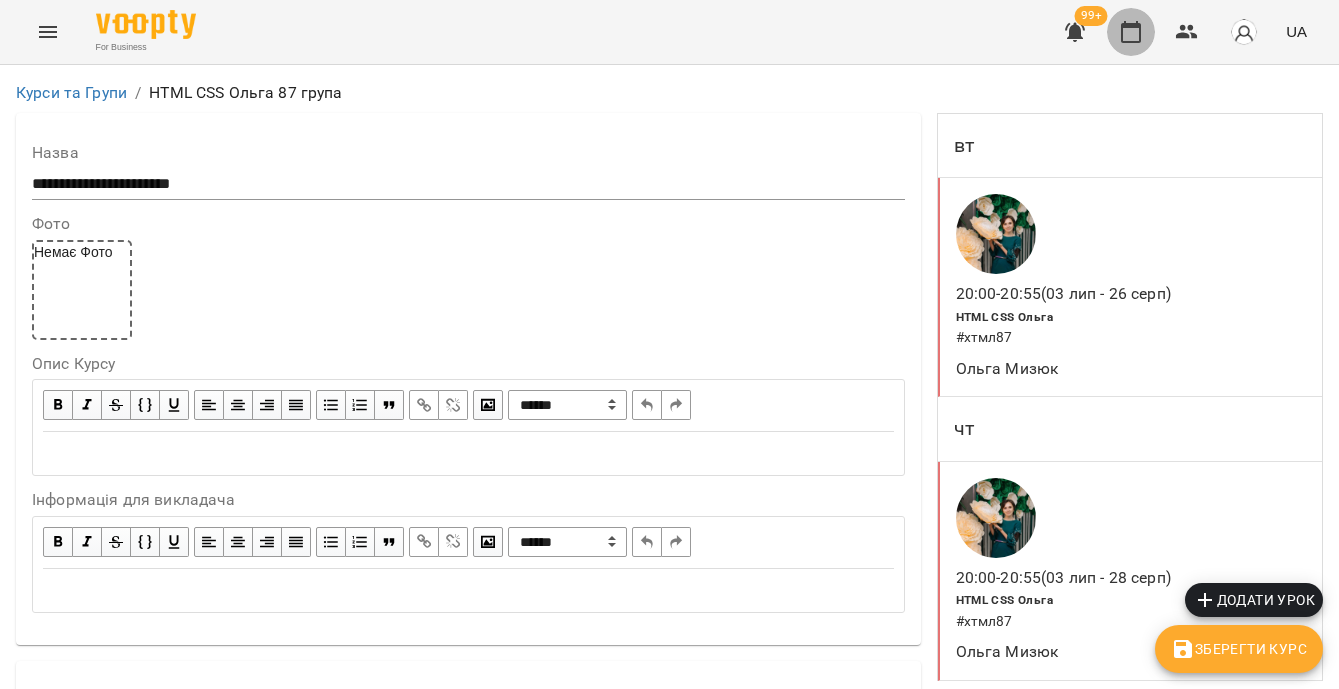 click 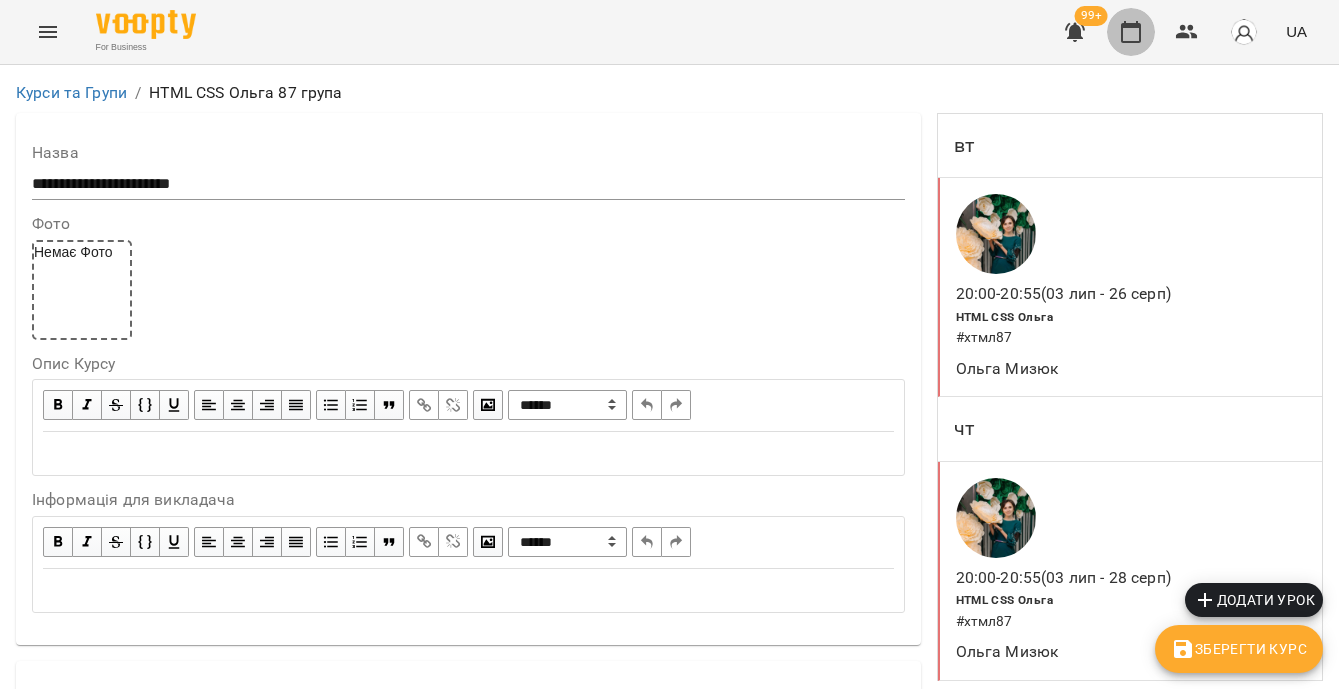scroll, scrollTop: 0, scrollLeft: 0, axis: both 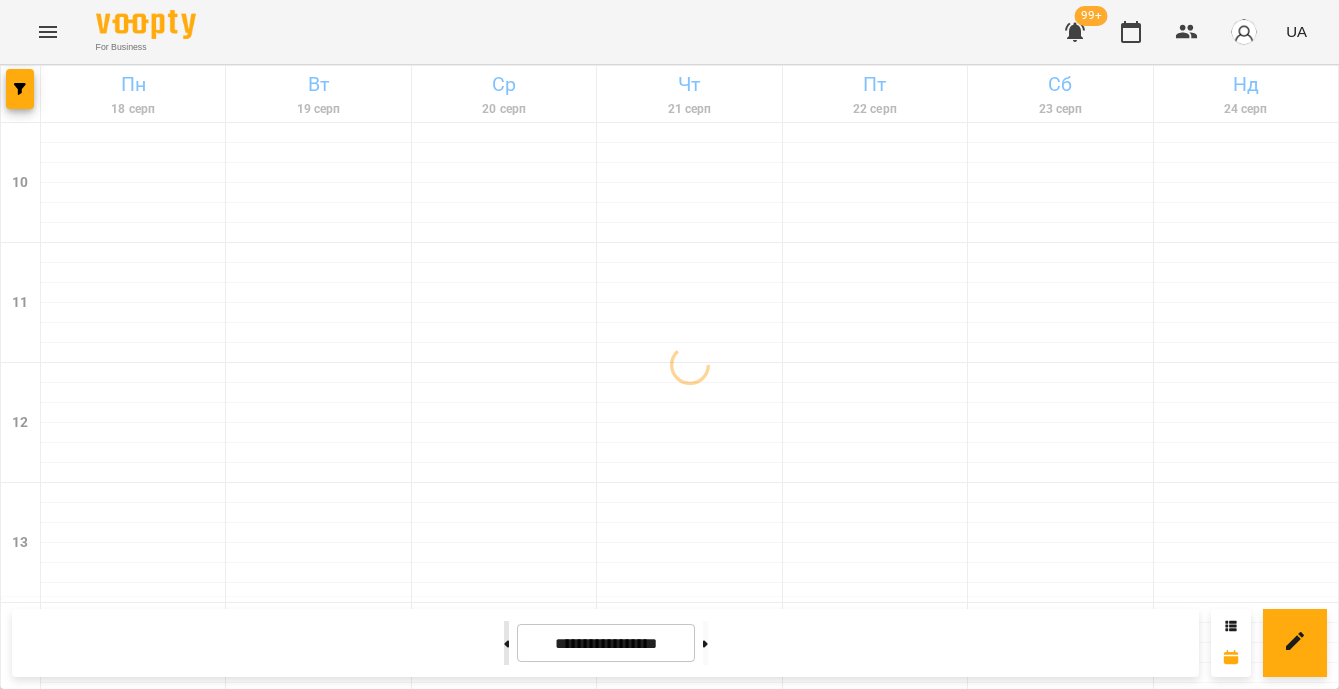 click at bounding box center [506, 643] 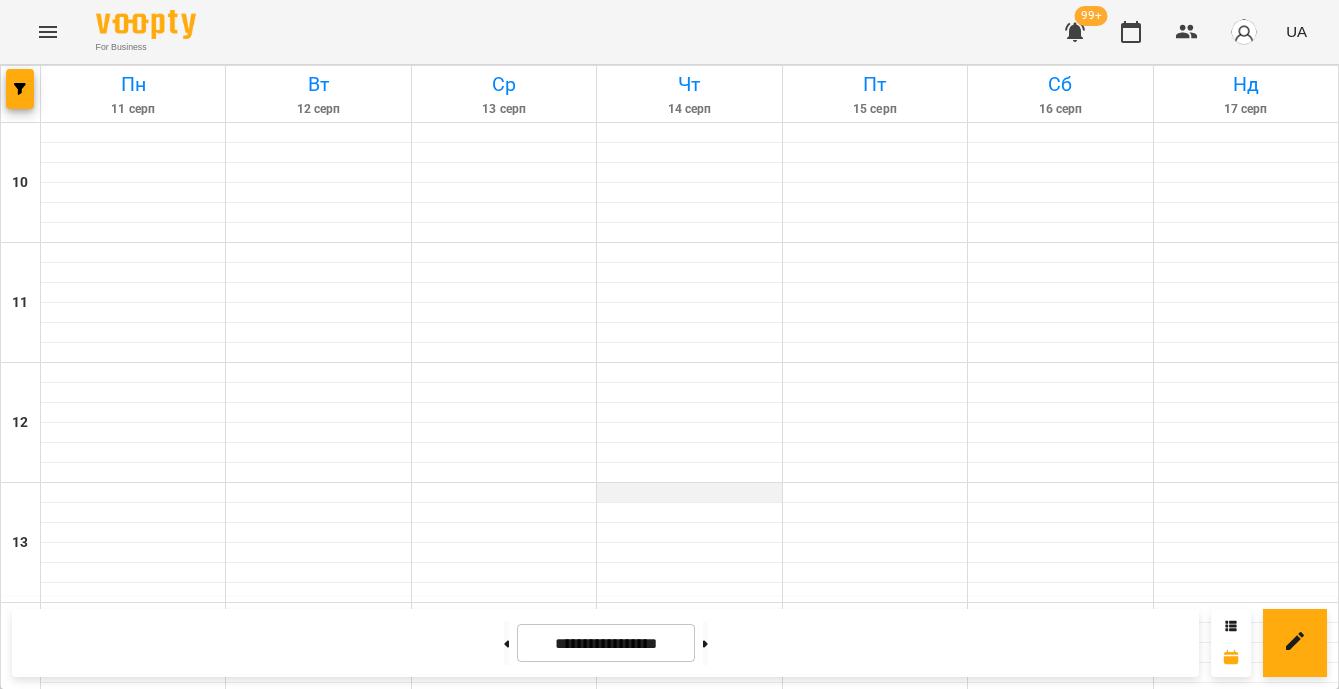 scroll, scrollTop: 1042, scrollLeft: 0, axis: vertical 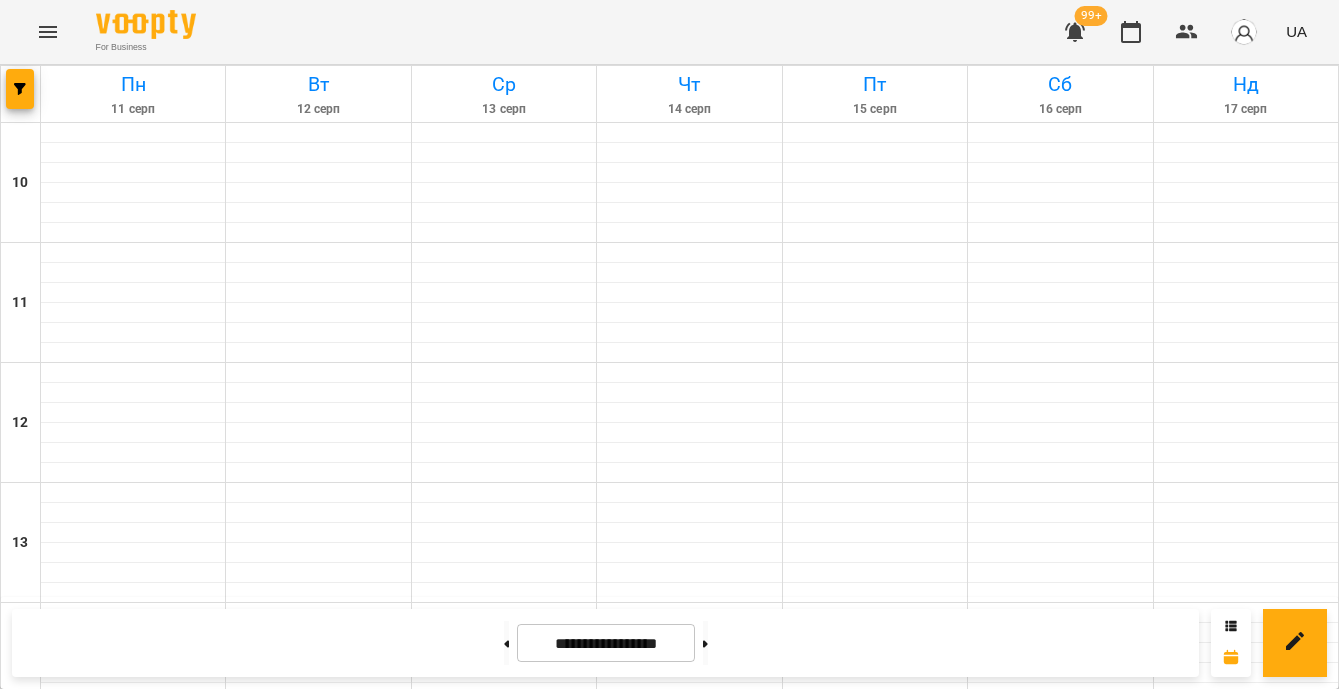 click on "HTML CSS Ольга - хтмл86" at bounding box center (689, 1517) 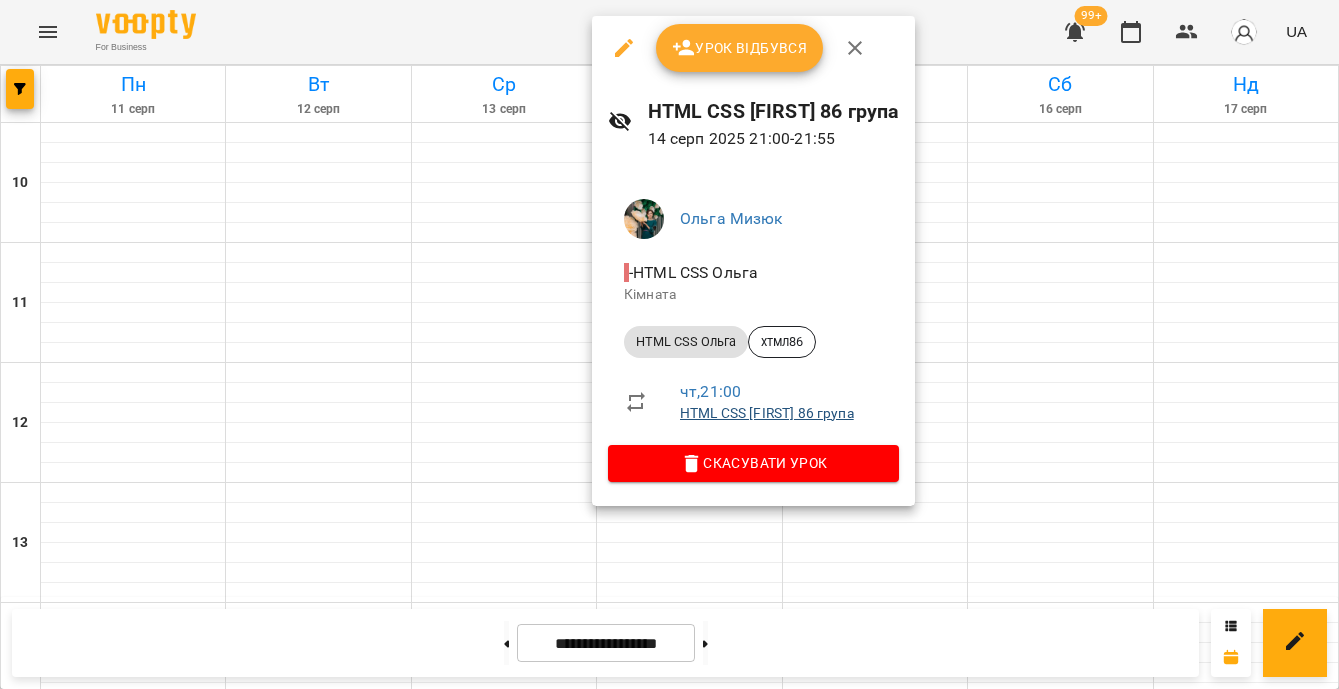 click on "HTML CSS [FIRST] 86 група" at bounding box center (767, 413) 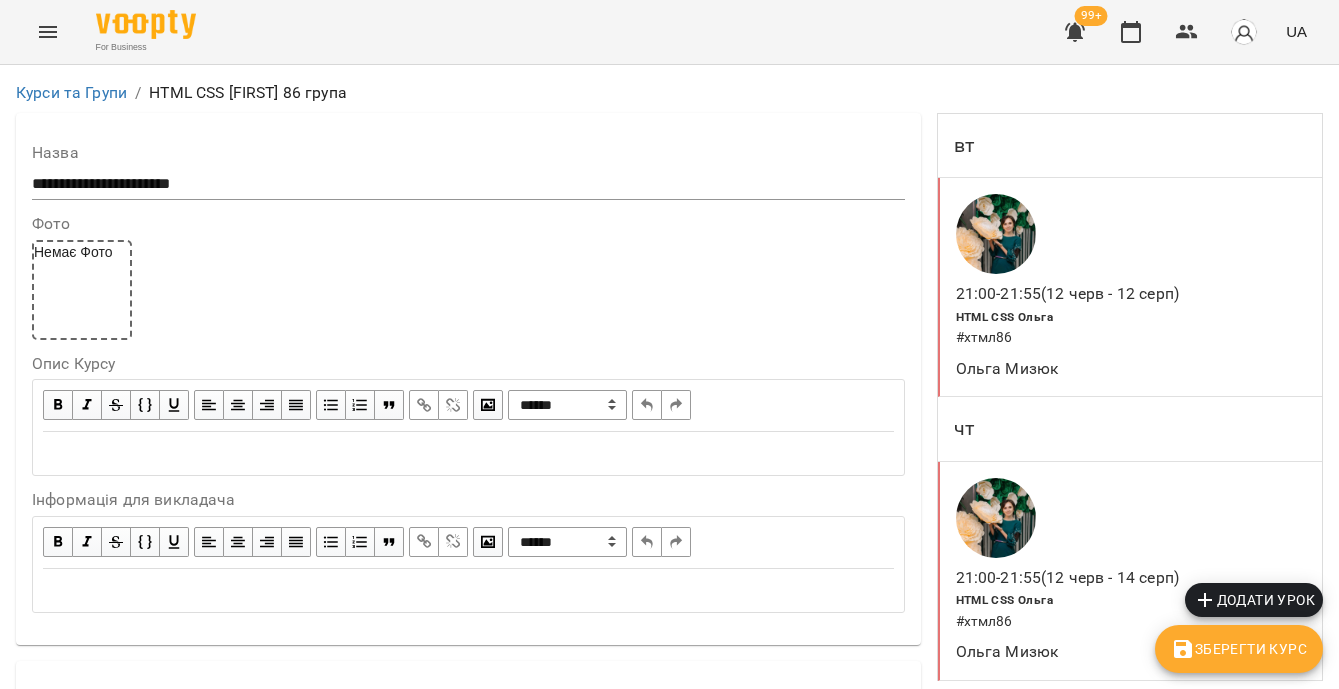 scroll, scrollTop: 1815, scrollLeft: 0, axis: vertical 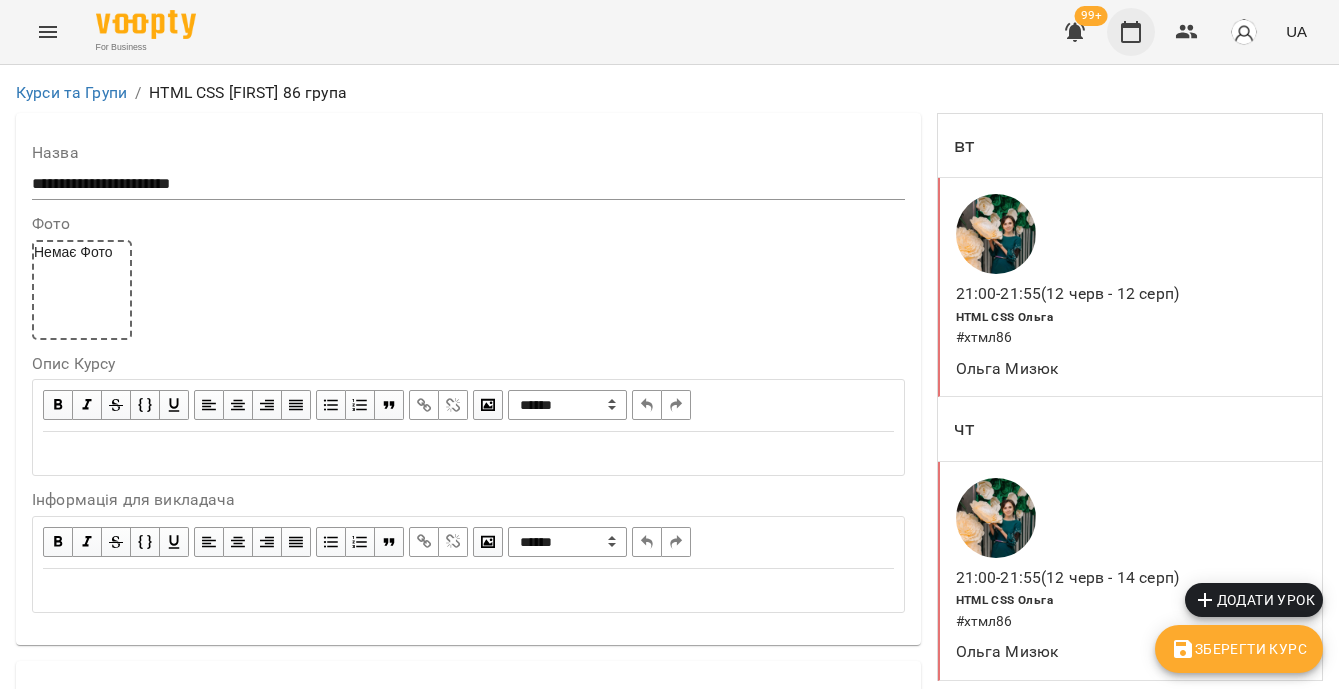 click 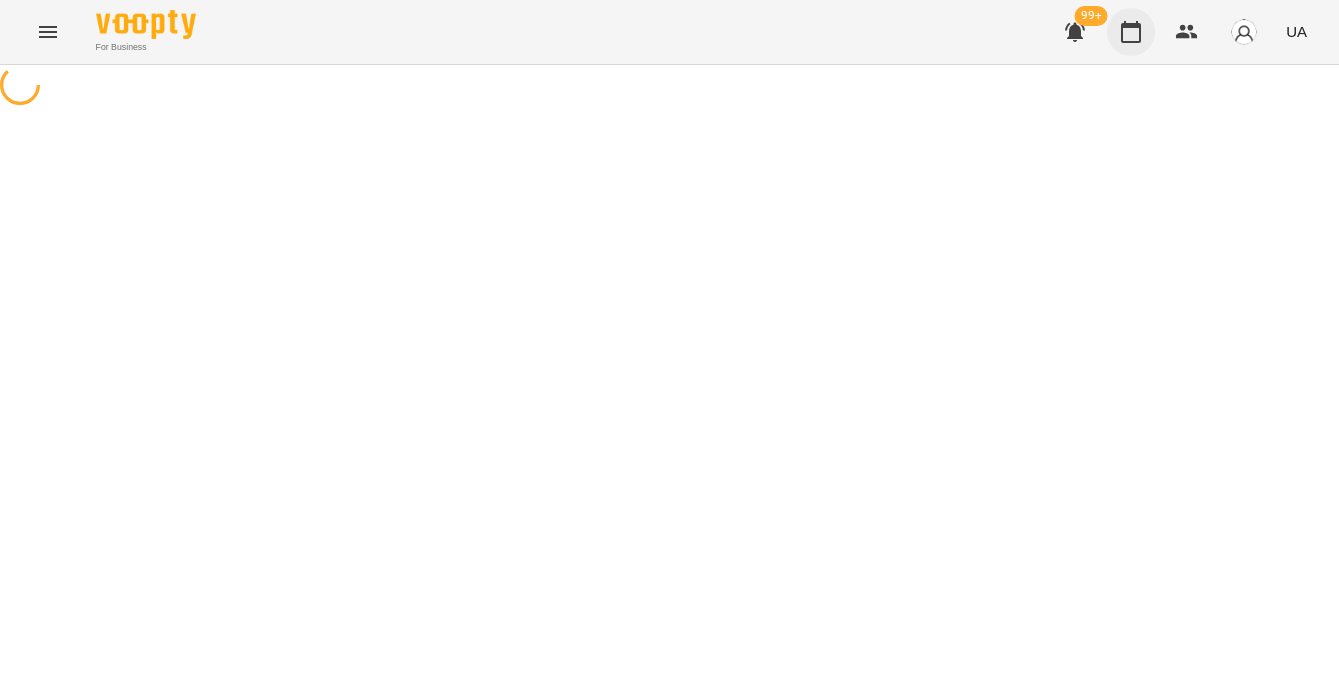 scroll, scrollTop: 0, scrollLeft: 0, axis: both 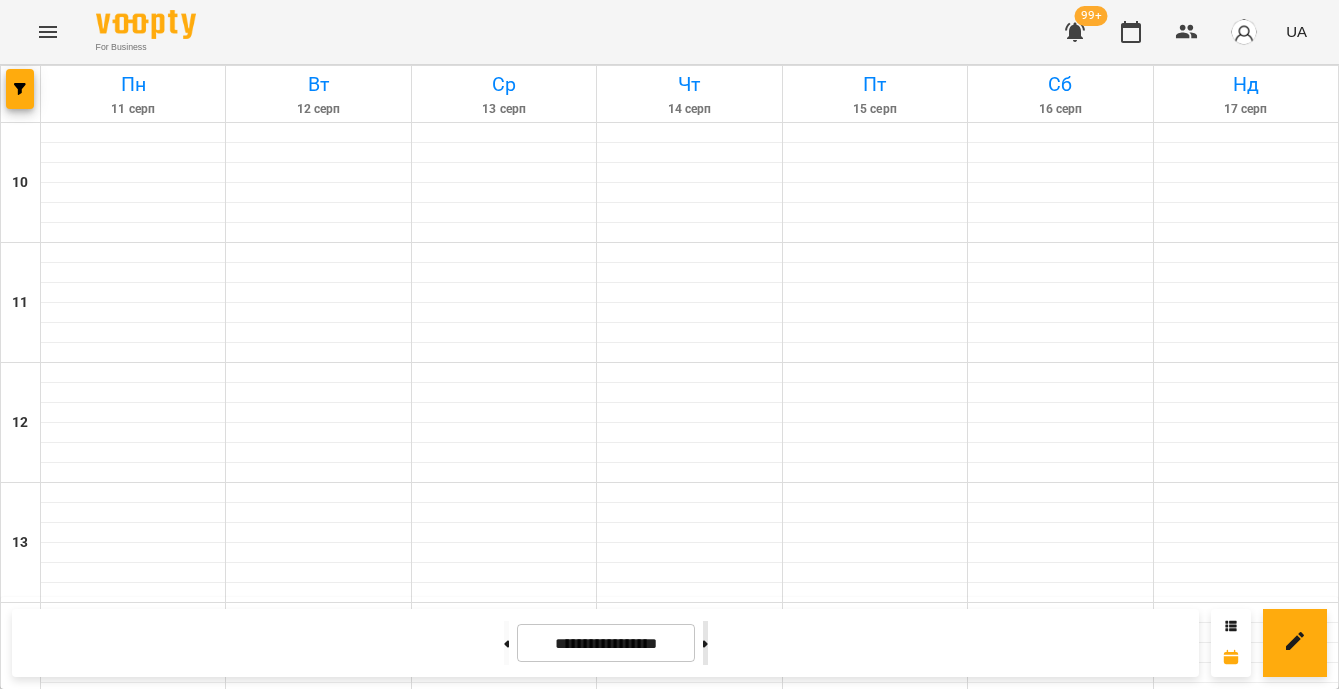 click at bounding box center (705, 643) 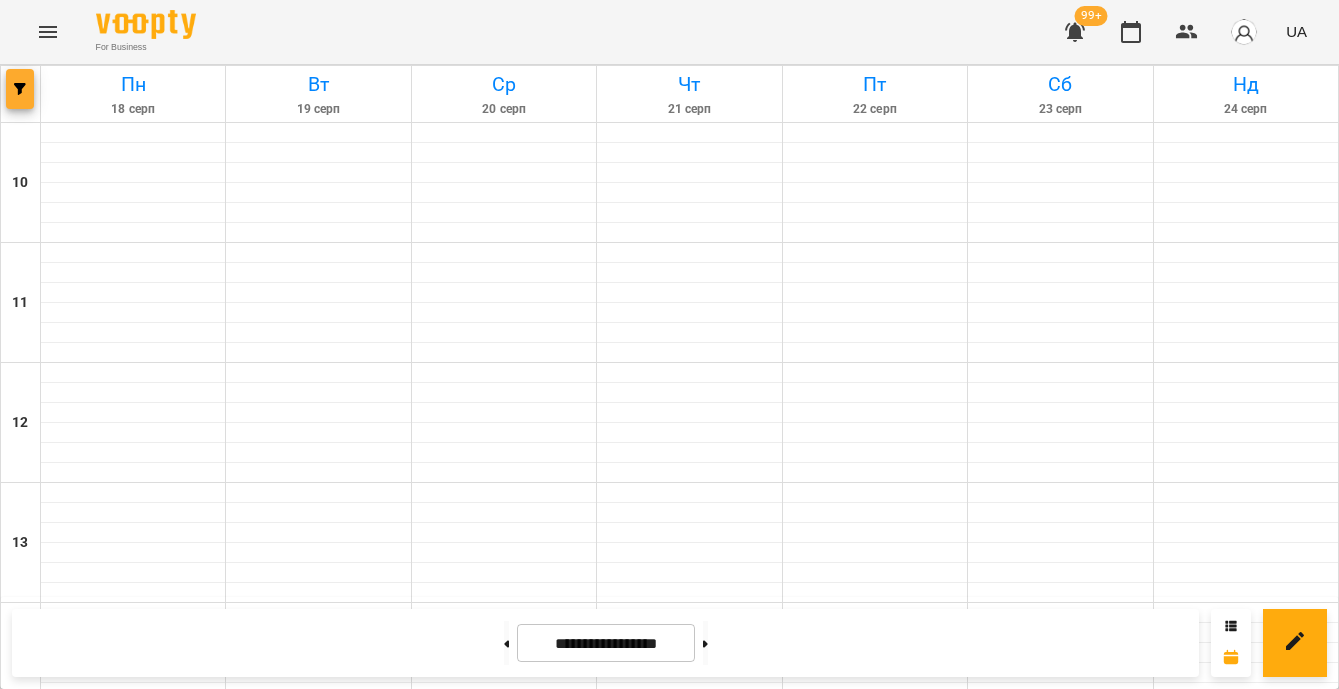 click 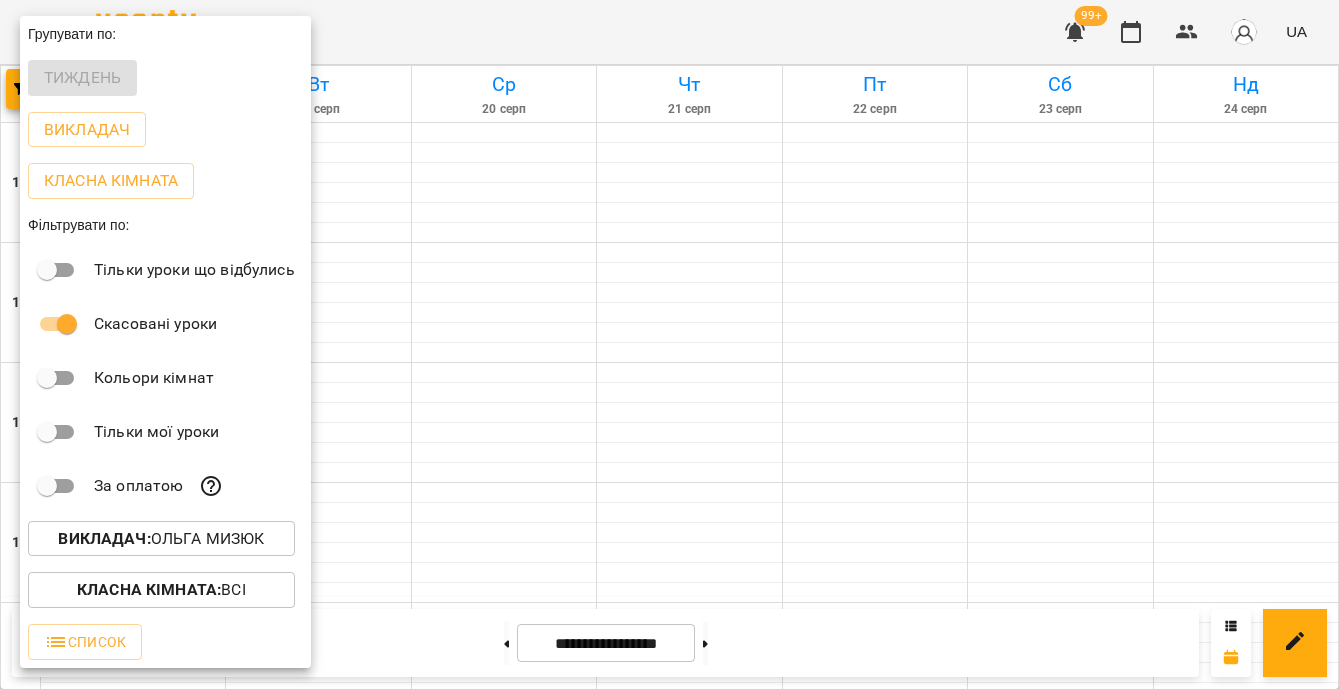 click on "Викладач :  Ольга Мизюк" at bounding box center (161, 539) 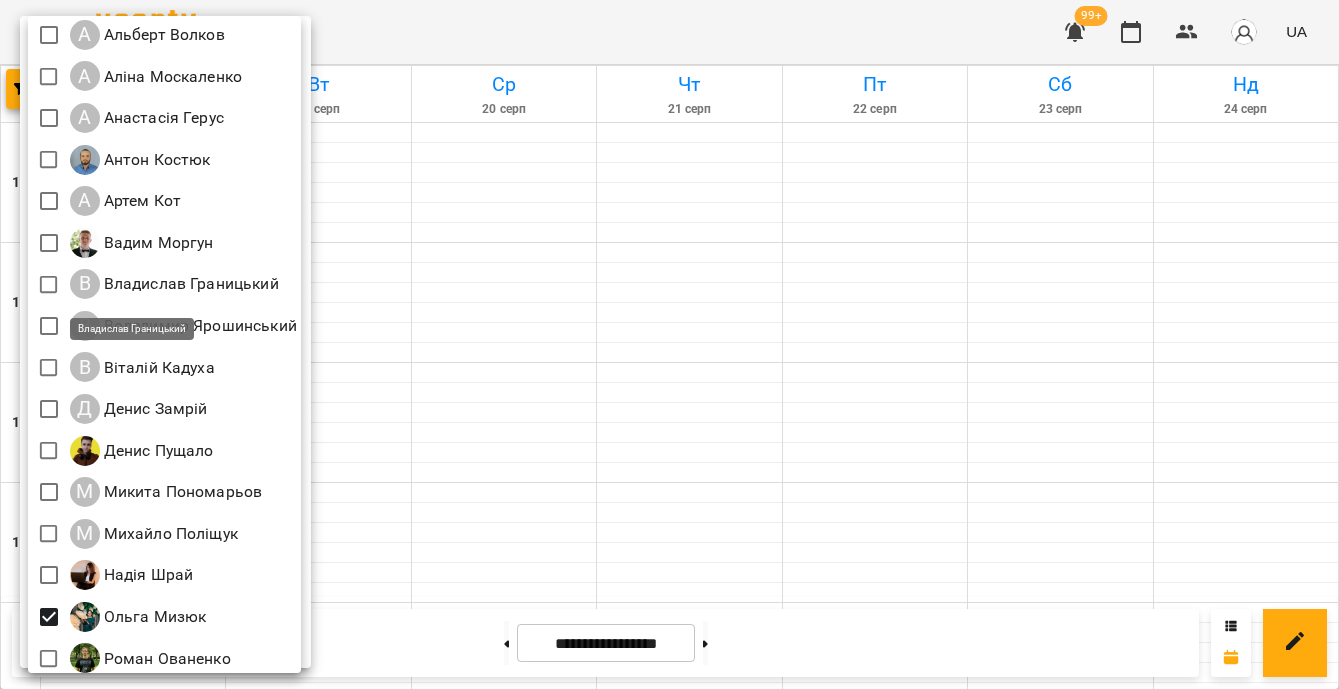 scroll, scrollTop: 178, scrollLeft: 0, axis: vertical 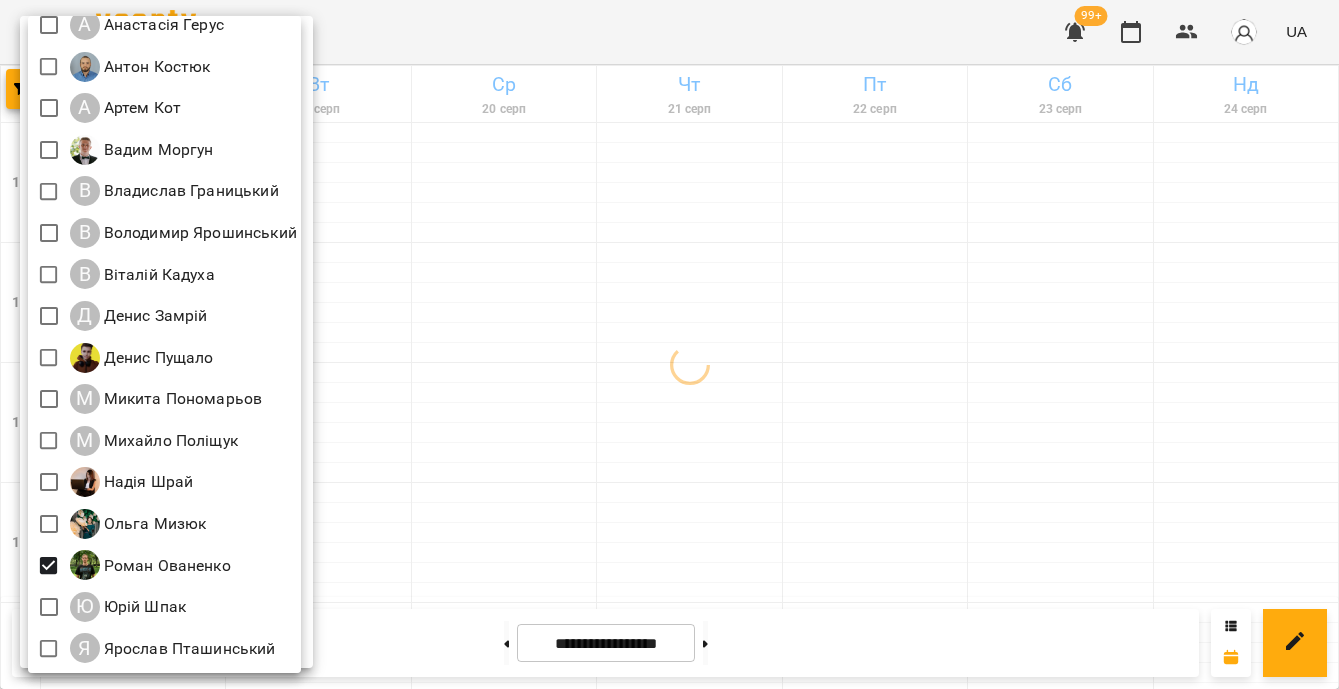 click at bounding box center (669, 344) 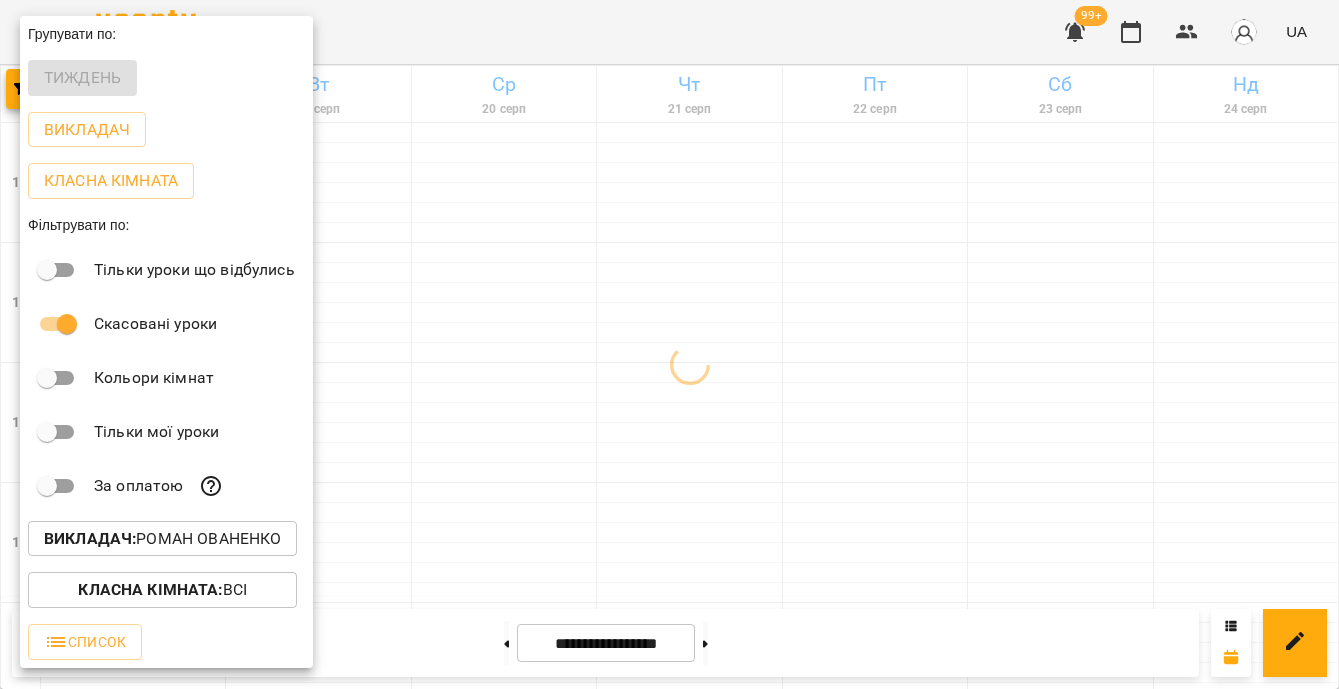 click on "Всі   Ілля Петруша   А   Альберт Волков   А   Аліна Москаленко   А   Анастасія Герус     Антон Костюк   А   Артем Кот     Вадим  Моргун   В   Владислав Границький   В   Володимир Ярошинський   В   Віталій Кадуха   Д   Денис Замрій     Денис Пущало   М   Микита Пономарьов   М   Михайло Поліщук     Надія Шрай     Ольга Мизюк      Роман Ованенко   Ю   Юрій Шпак   Я   Ярослав Пташинський" at bounding box center [669, 344] 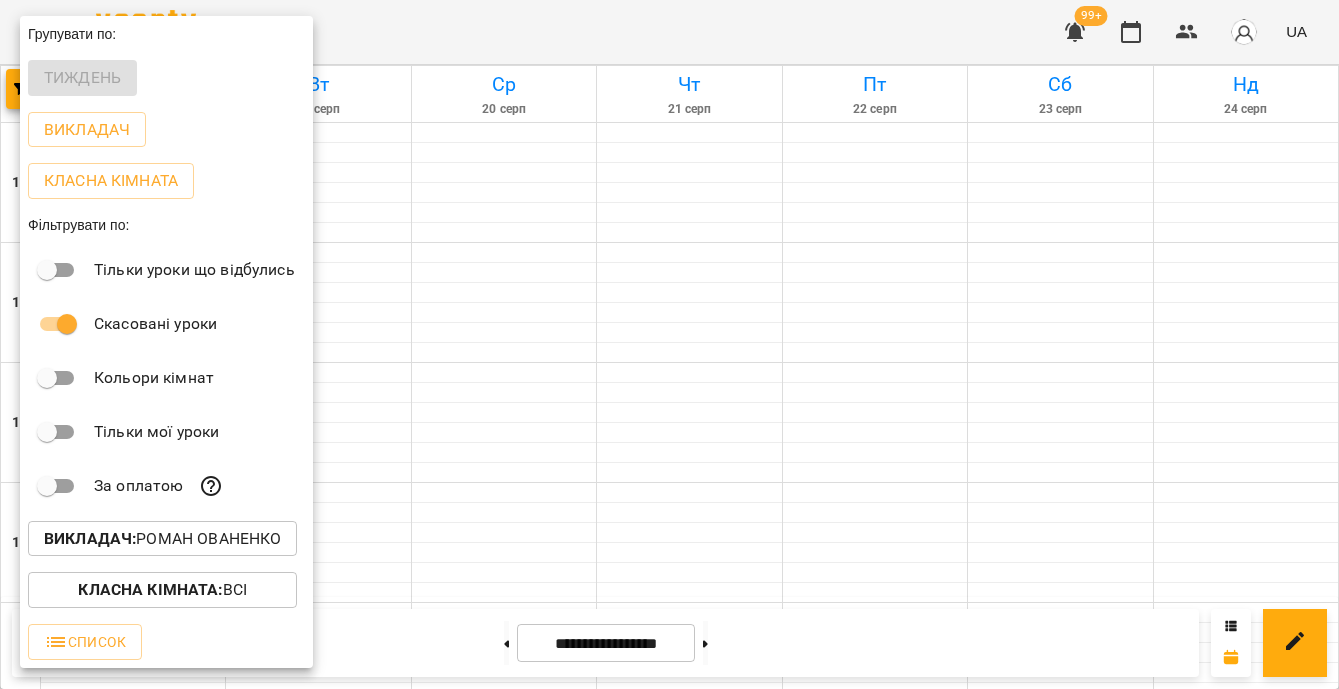 click at bounding box center [669, 344] 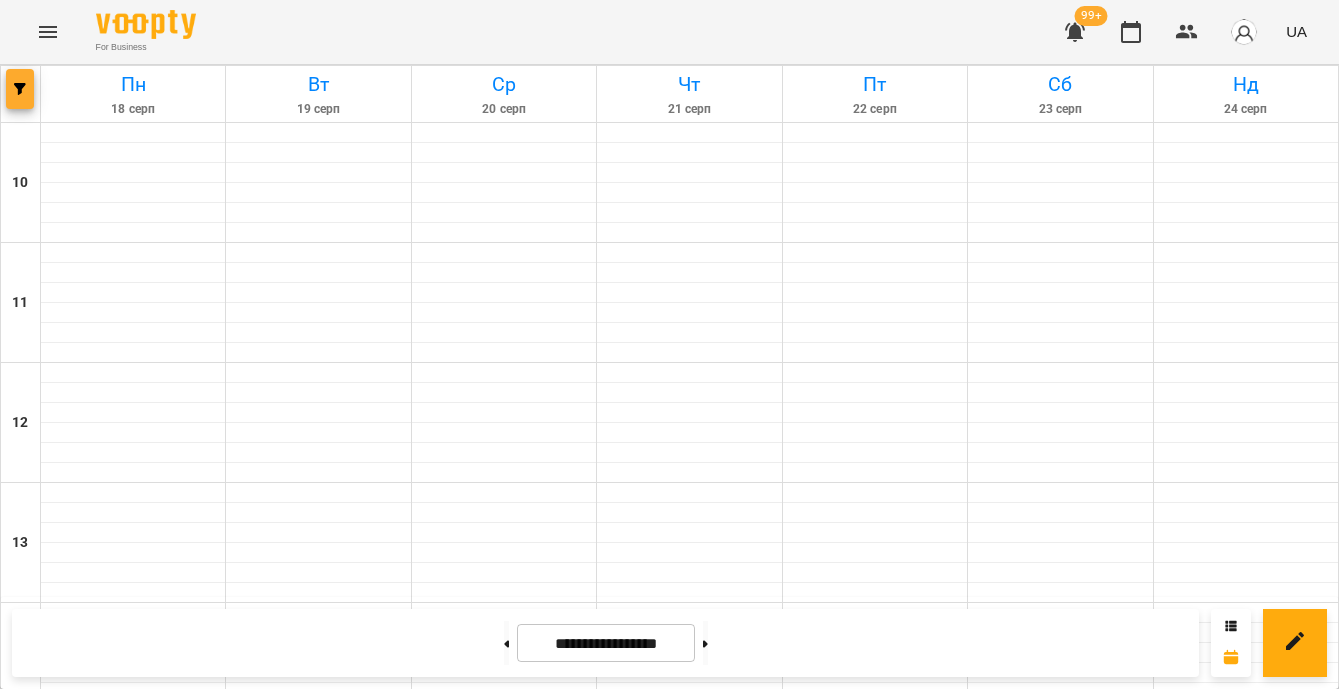 click at bounding box center (20, 89) 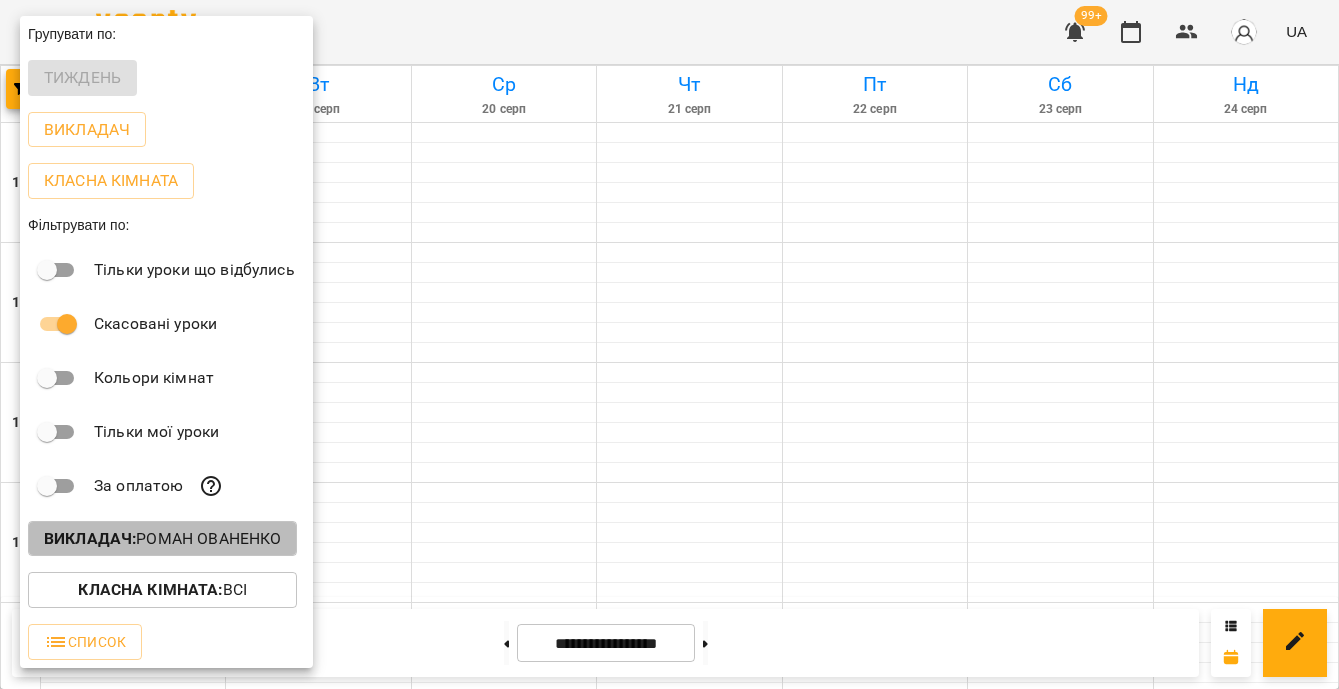 click on "Викладач :  Роман Ованенко" at bounding box center (162, 539) 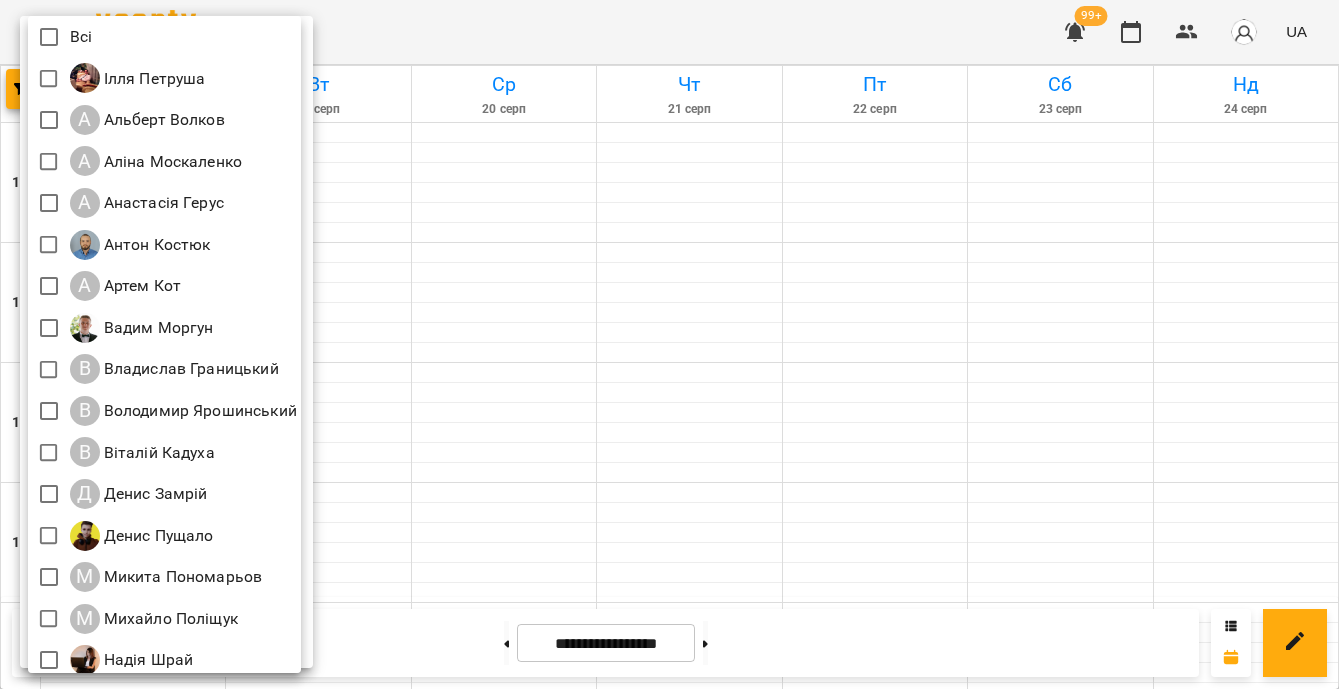 scroll, scrollTop: 178, scrollLeft: 0, axis: vertical 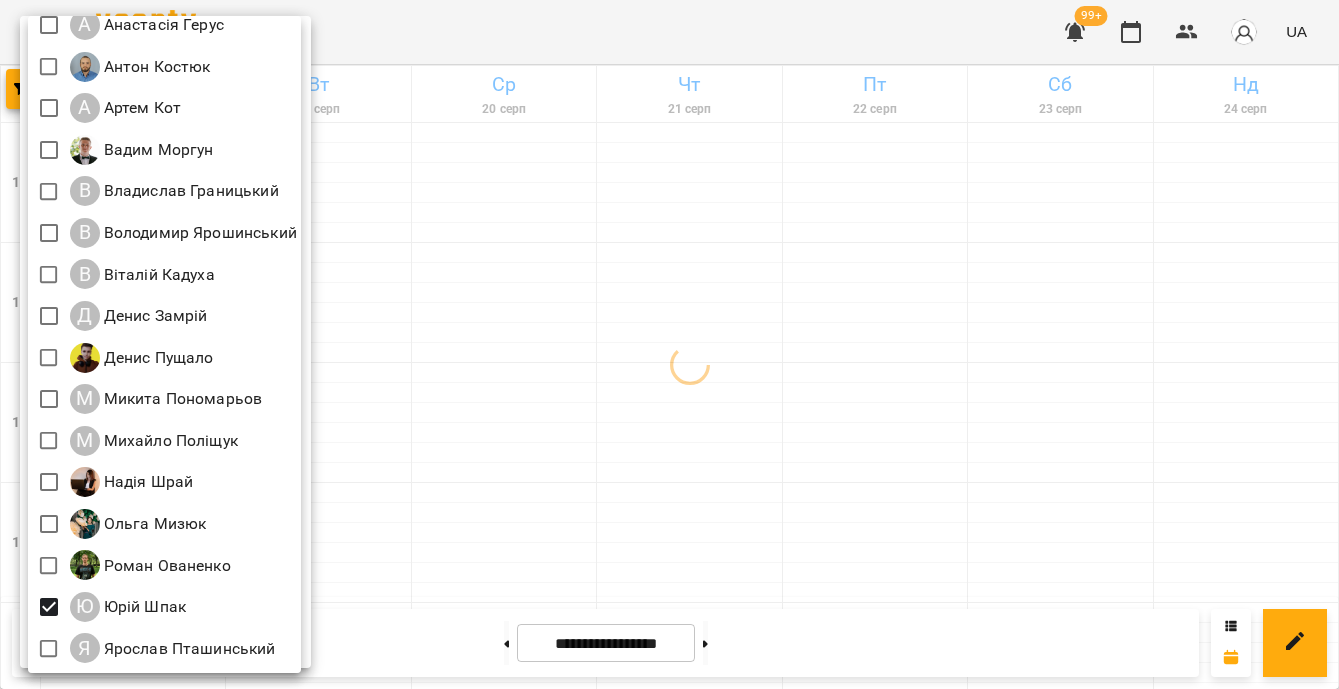 click at bounding box center [669, 344] 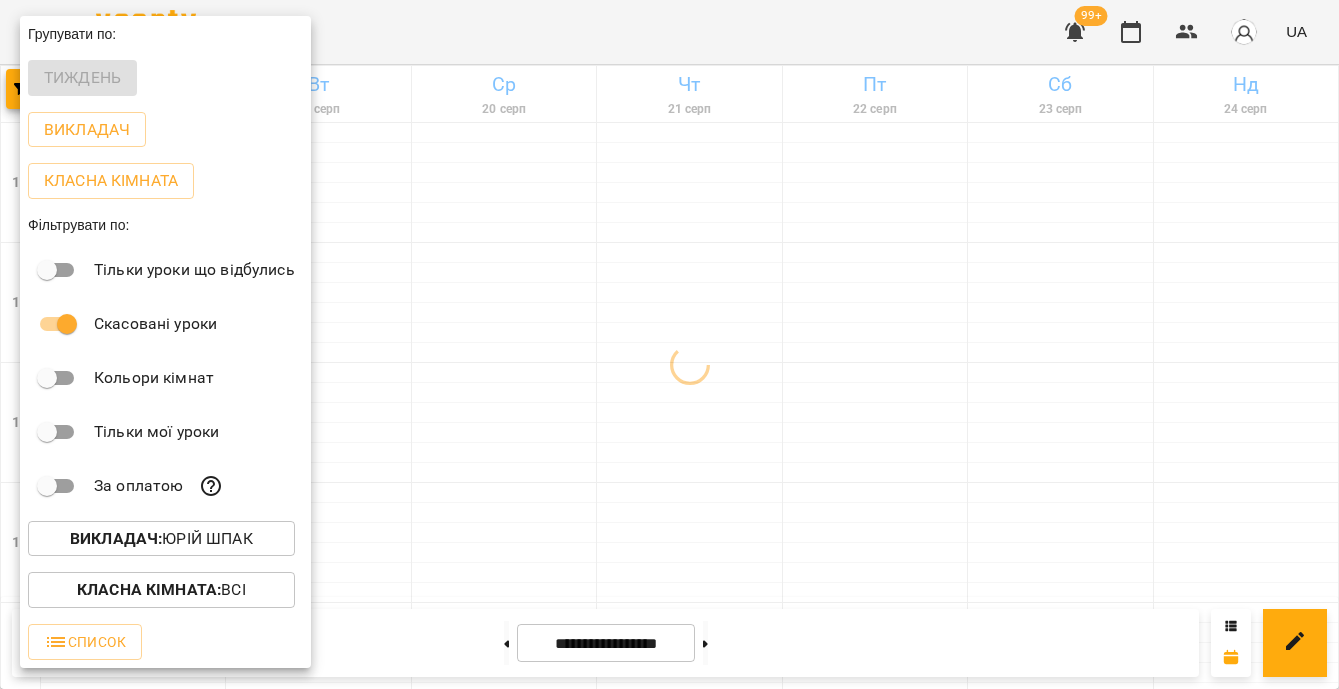 click at bounding box center (669, 344) 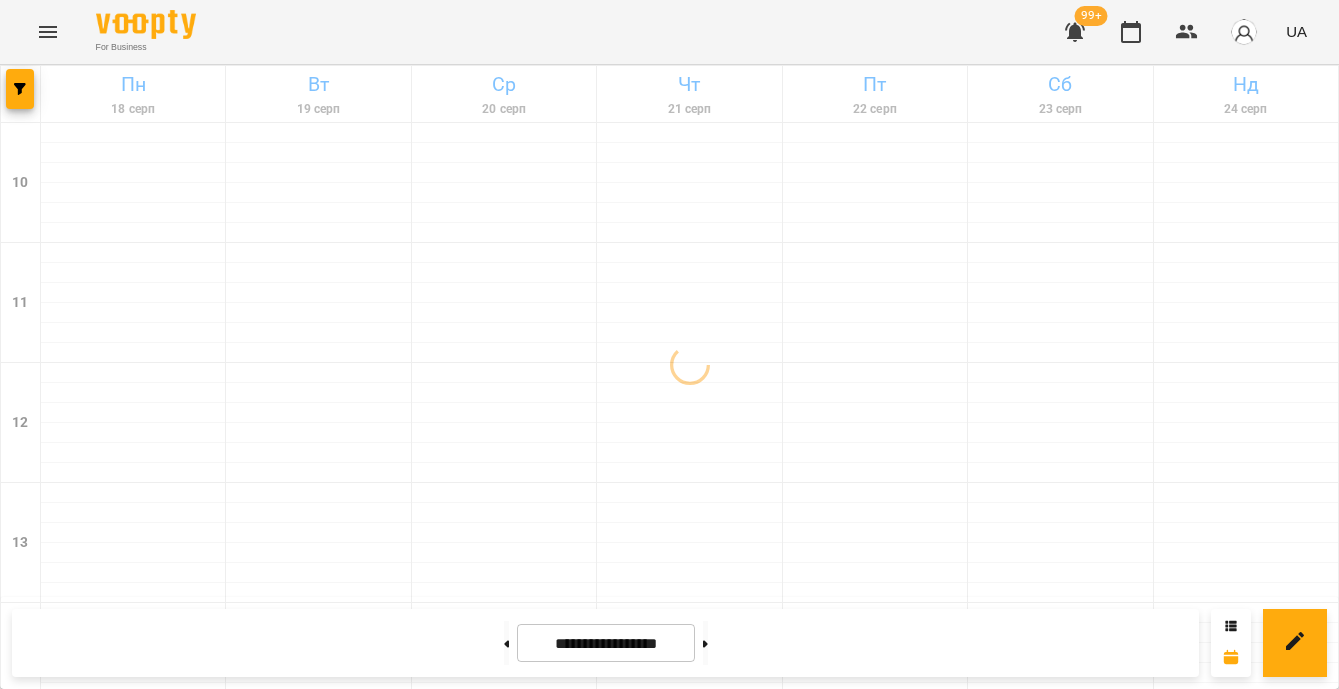 scroll, scrollTop: 925, scrollLeft: 0, axis: vertical 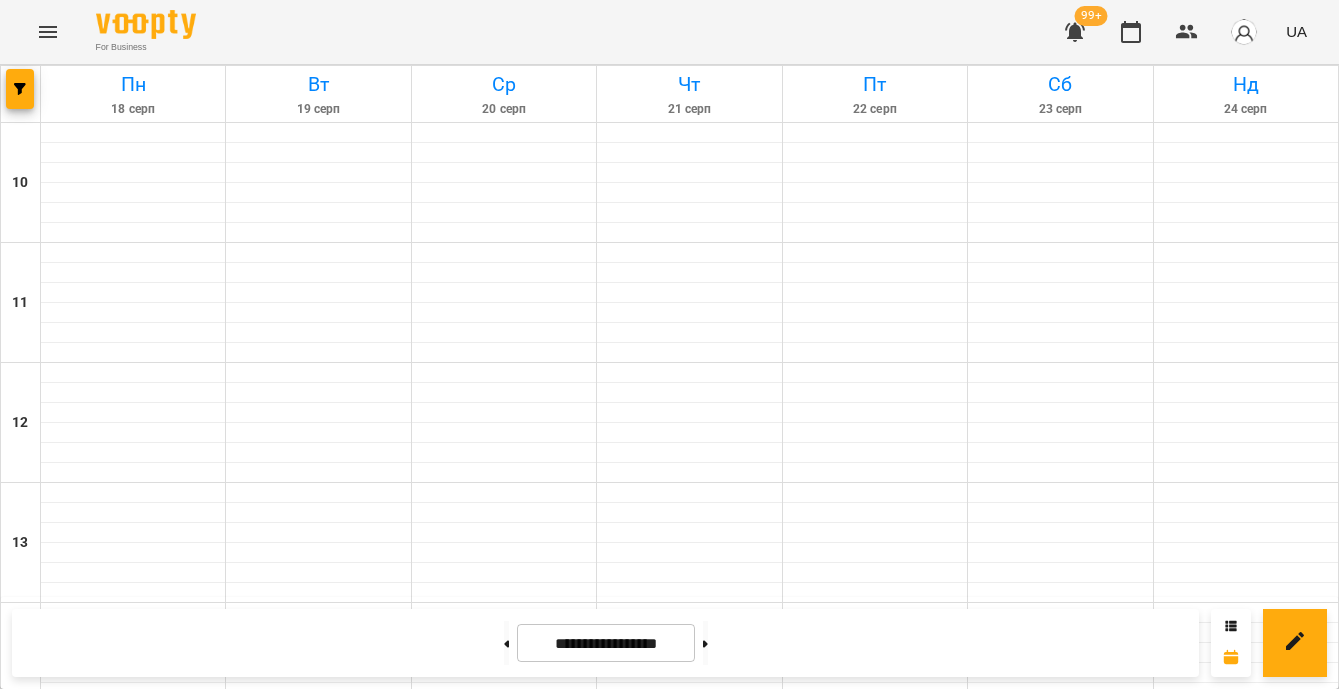 click at bounding box center [21, 94] 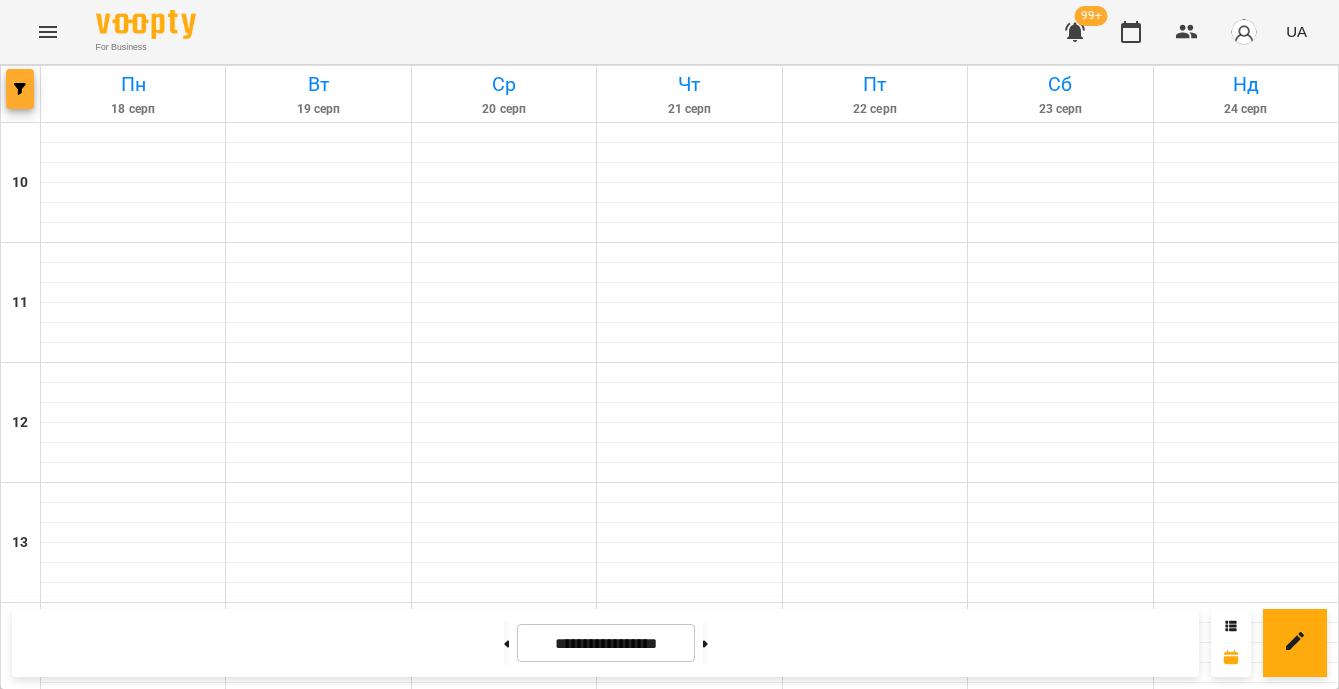click at bounding box center (20, 89) 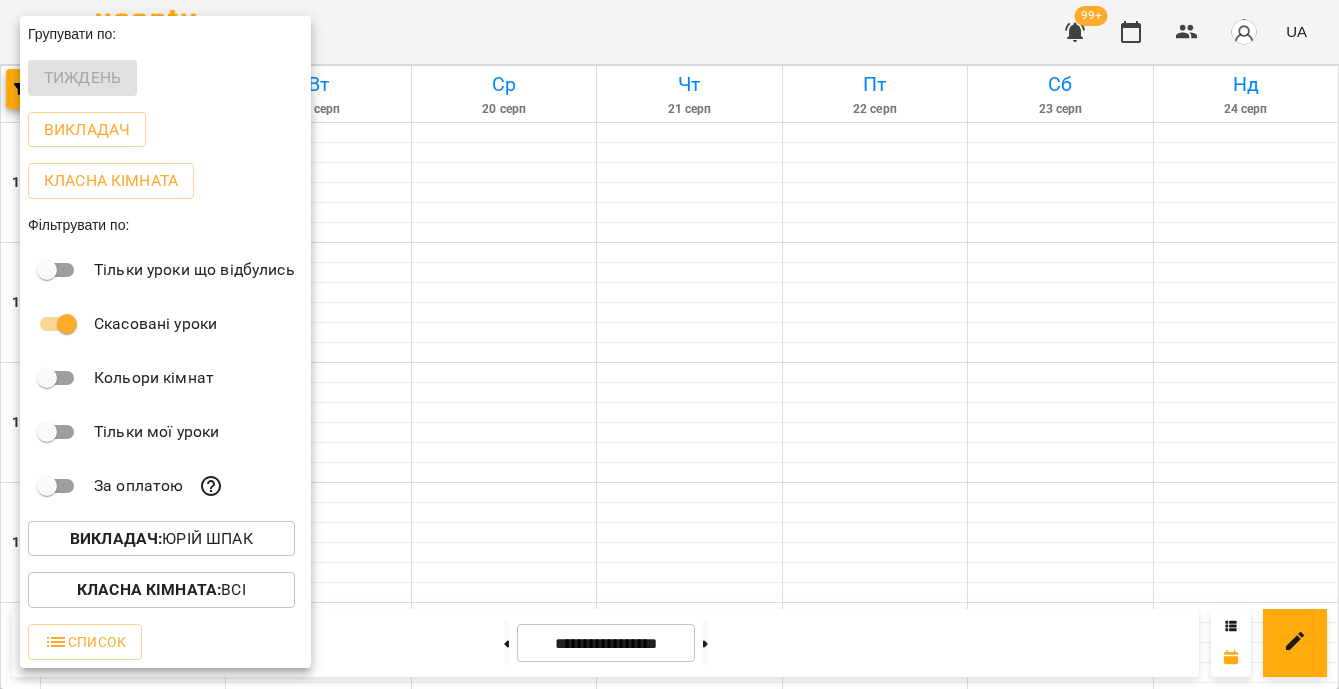 scroll, scrollTop: 0, scrollLeft: 0, axis: both 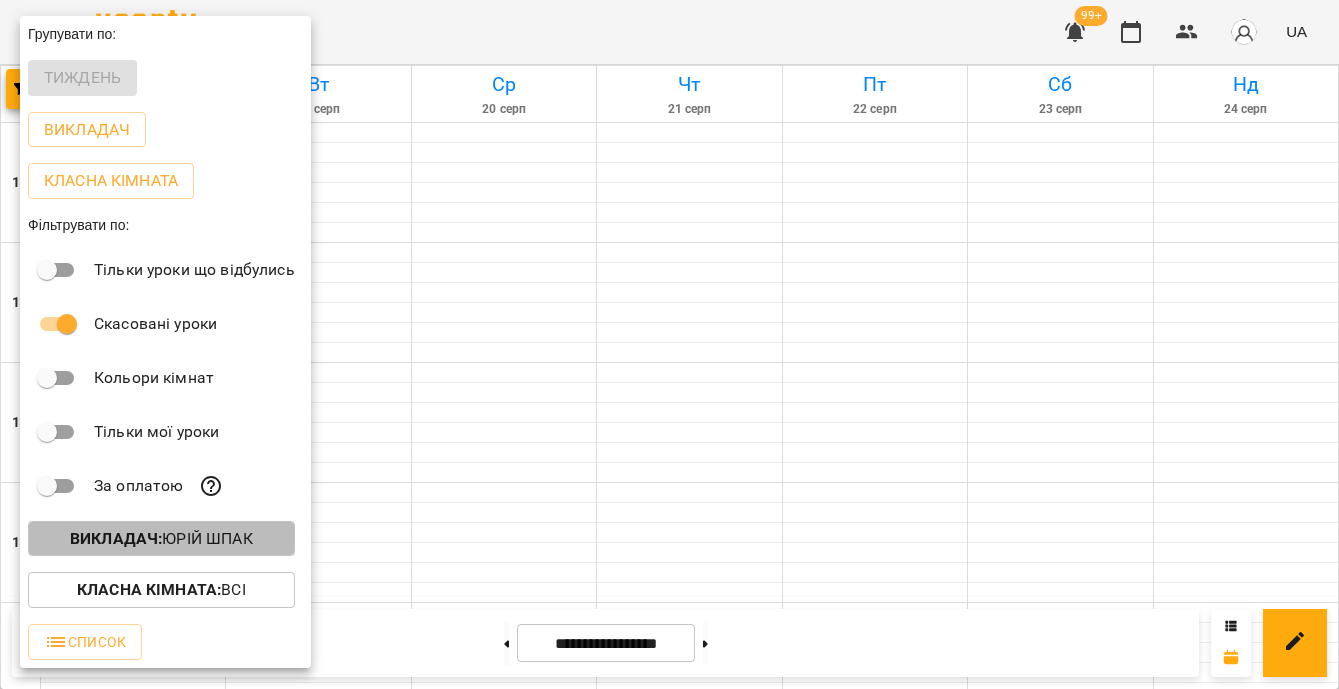 click on "Викладач :  Юрій Шпак" at bounding box center (161, 539) 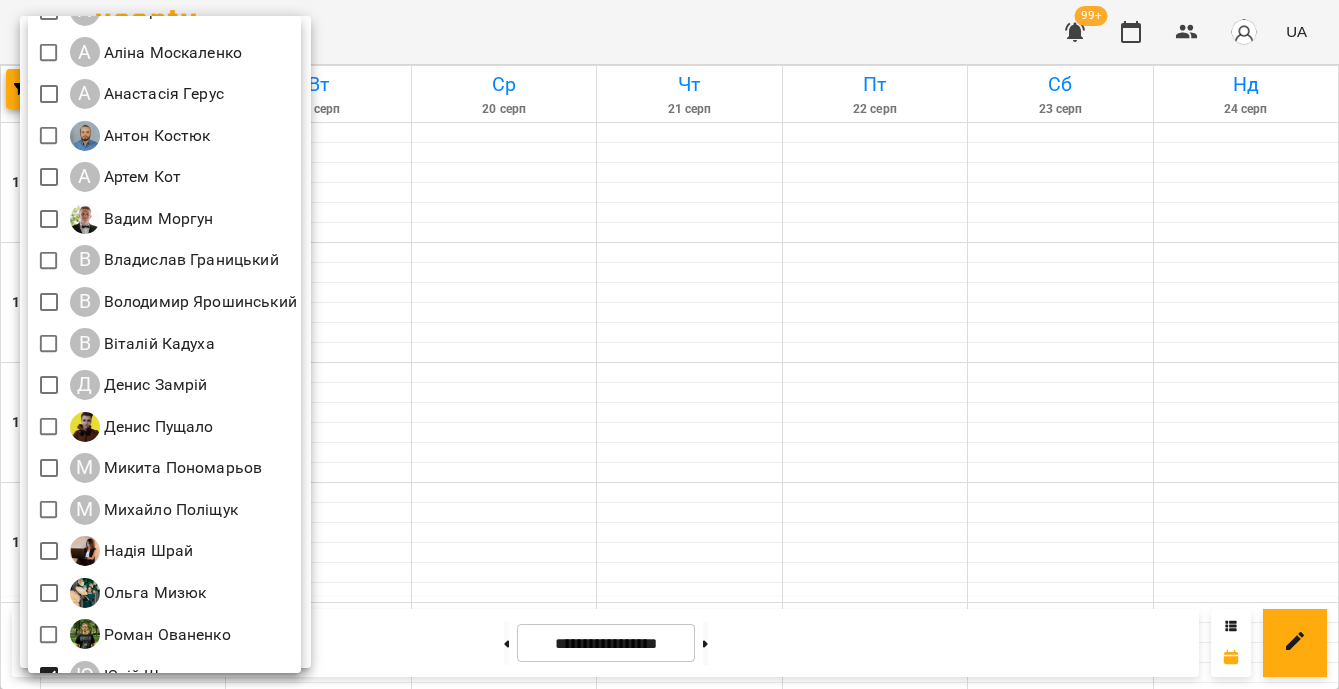 scroll, scrollTop: 178, scrollLeft: 0, axis: vertical 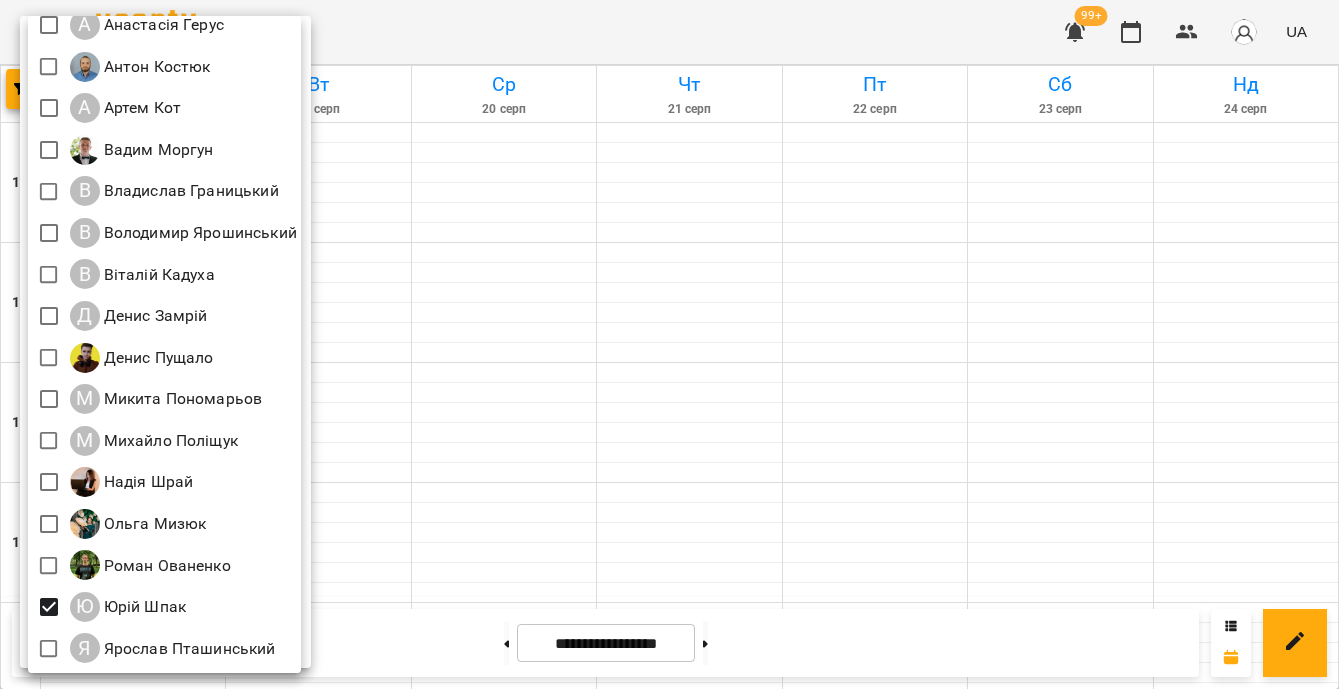 click at bounding box center (669, 344) 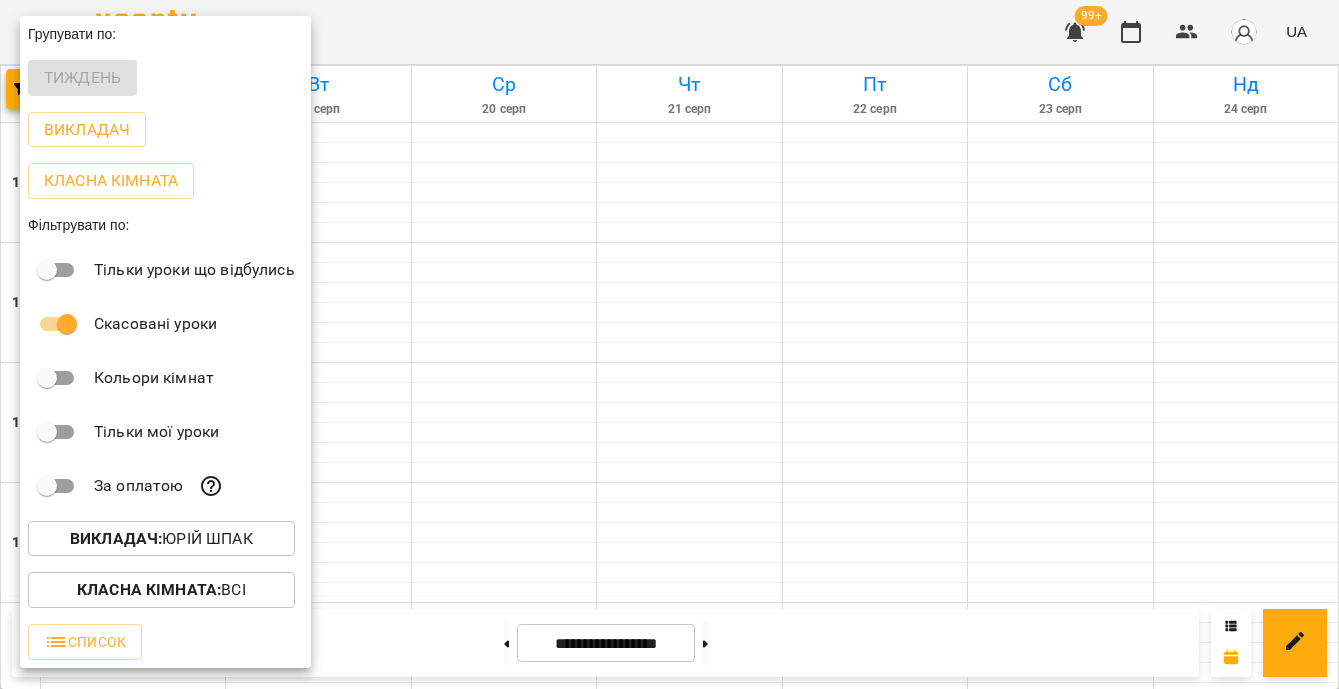 click on "Викладач :  Юрій Шпак" at bounding box center (161, 539) 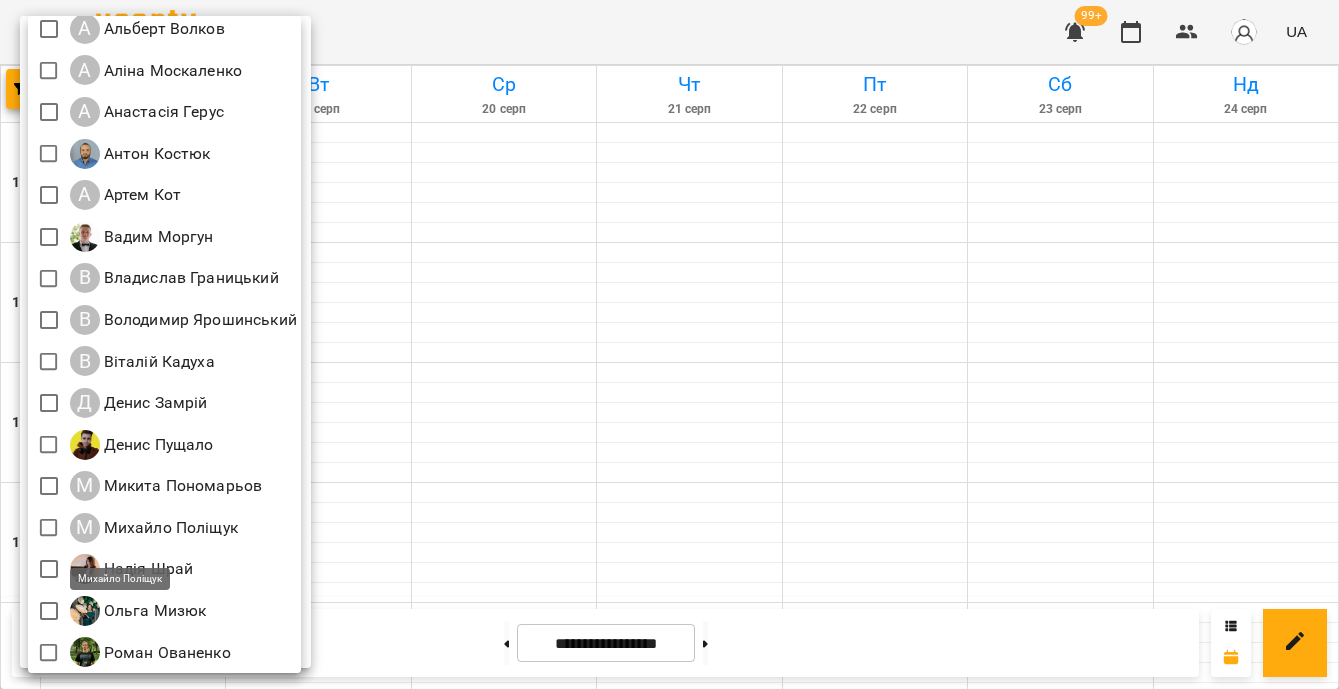 scroll, scrollTop: 178, scrollLeft: 0, axis: vertical 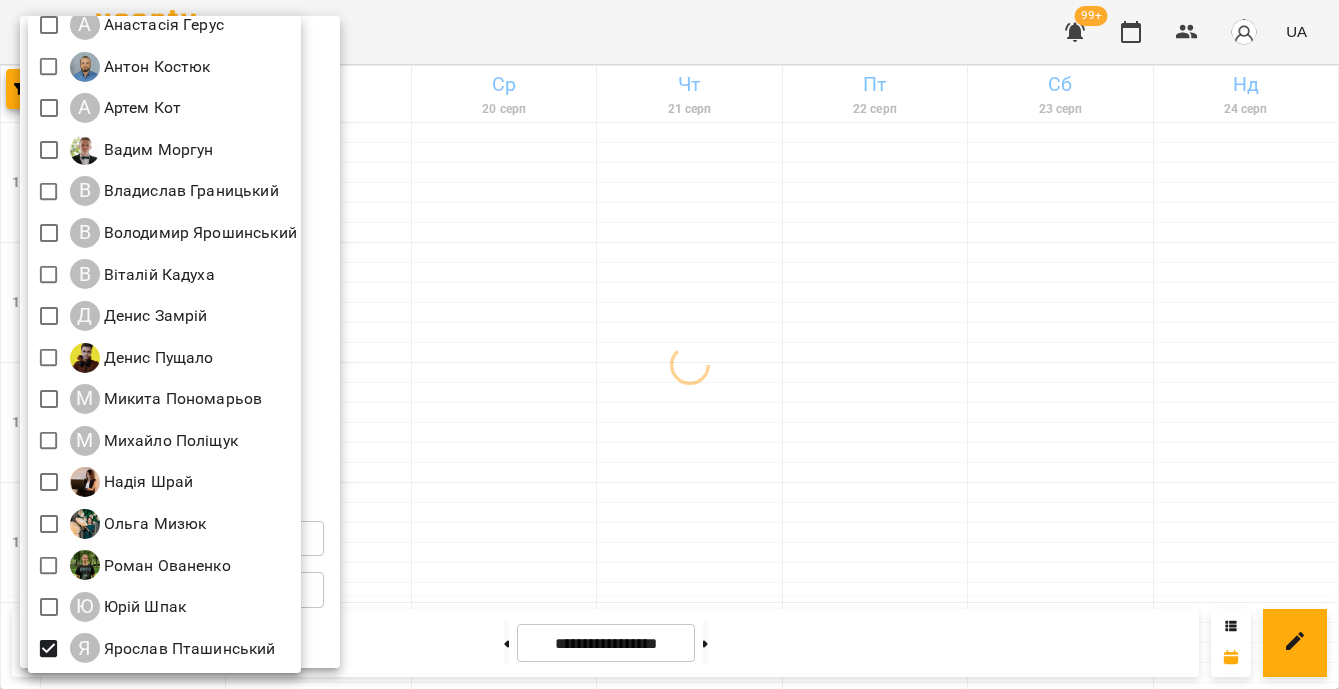 click at bounding box center [669, 344] 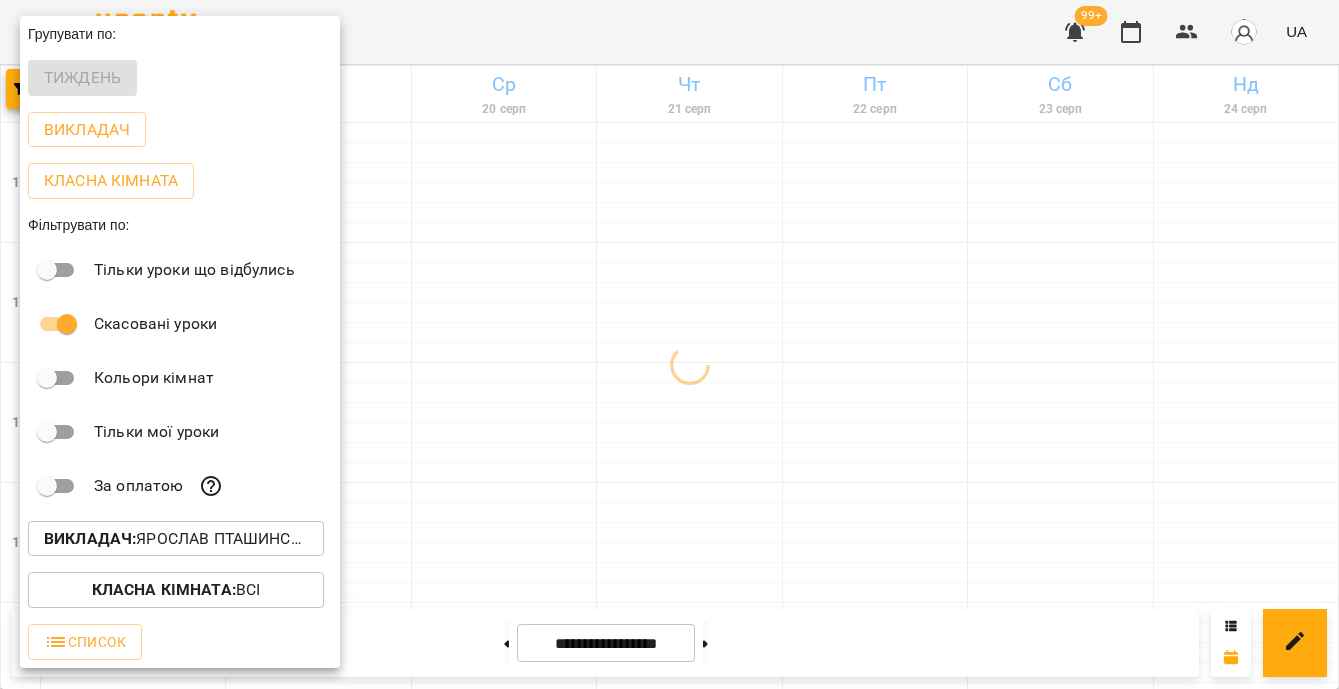 click at bounding box center [669, 344] 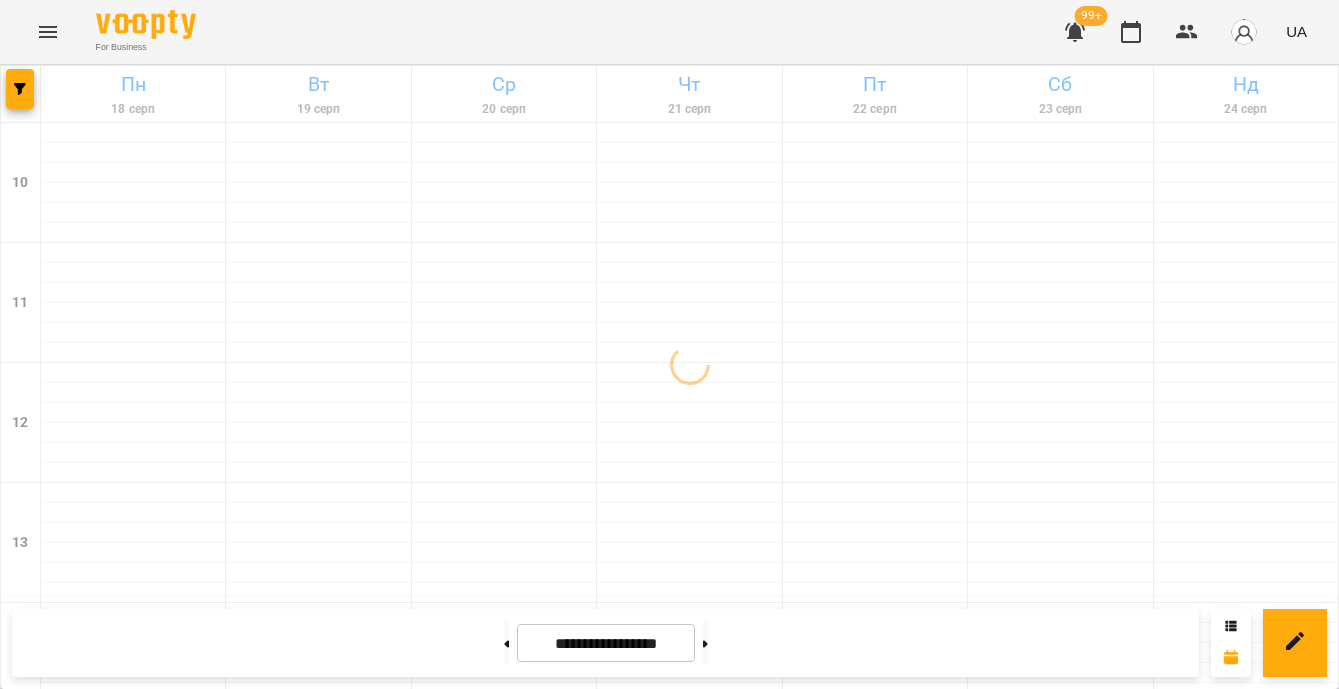 scroll, scrollTop: 973, scrollLeft: 0, axis: vertical 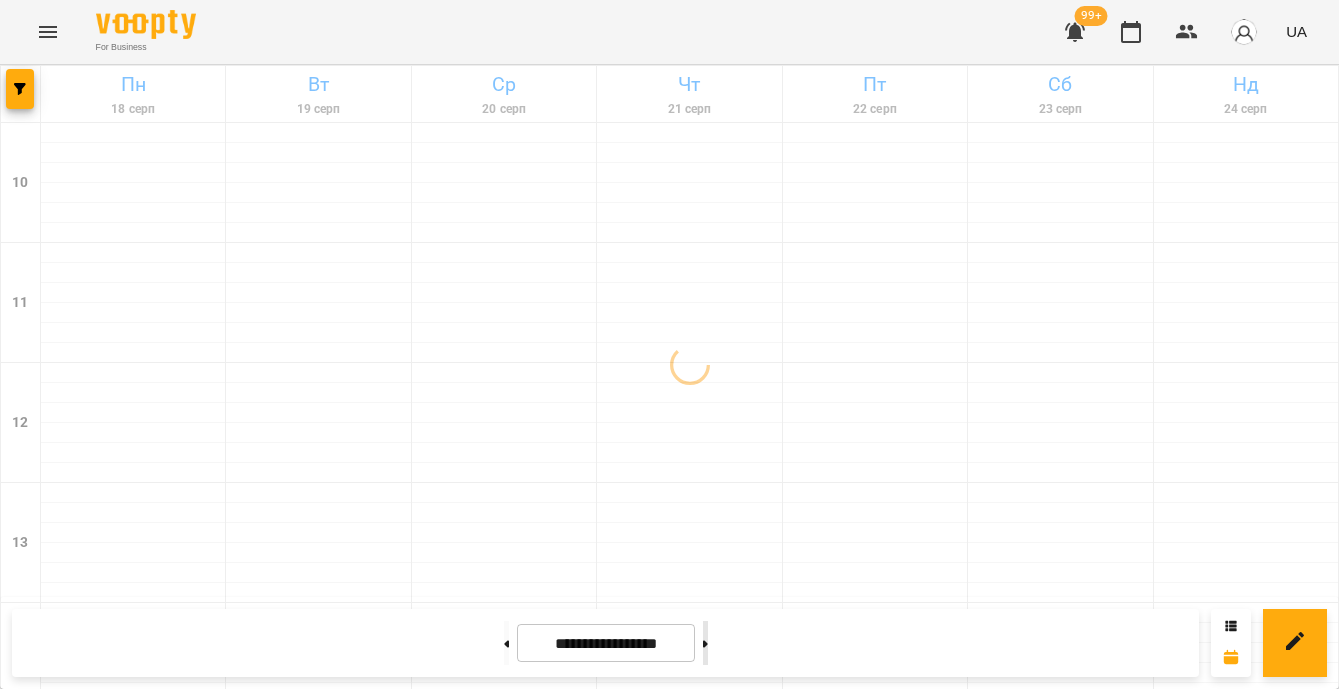 click at bounding box center (705, 643) 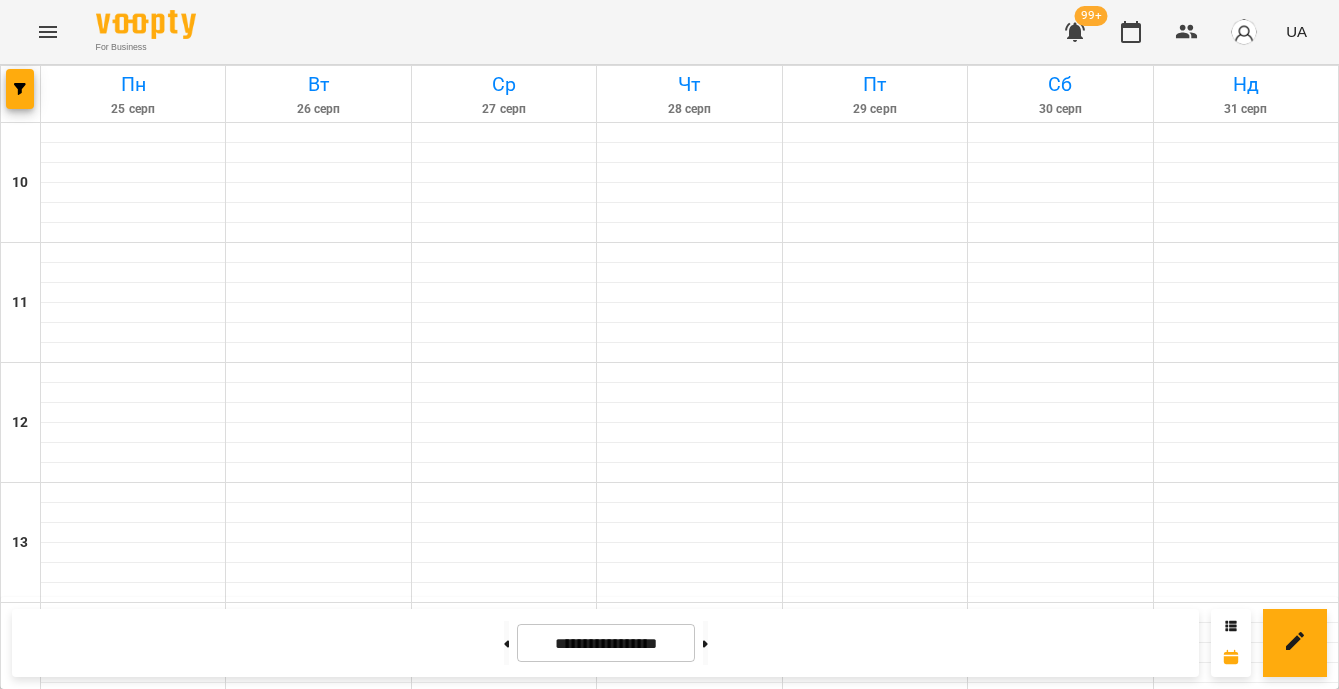 scroll, scrollTop: 937, scrollLeft: 0, axis: vertical 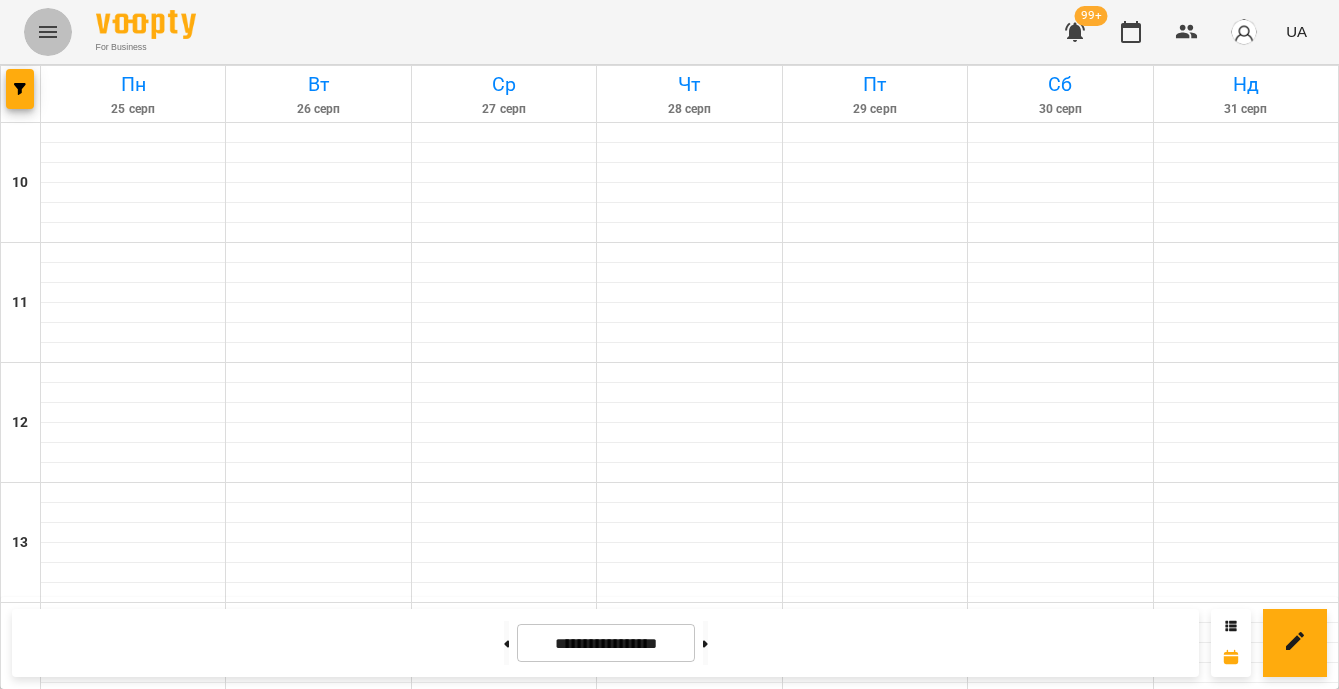 click 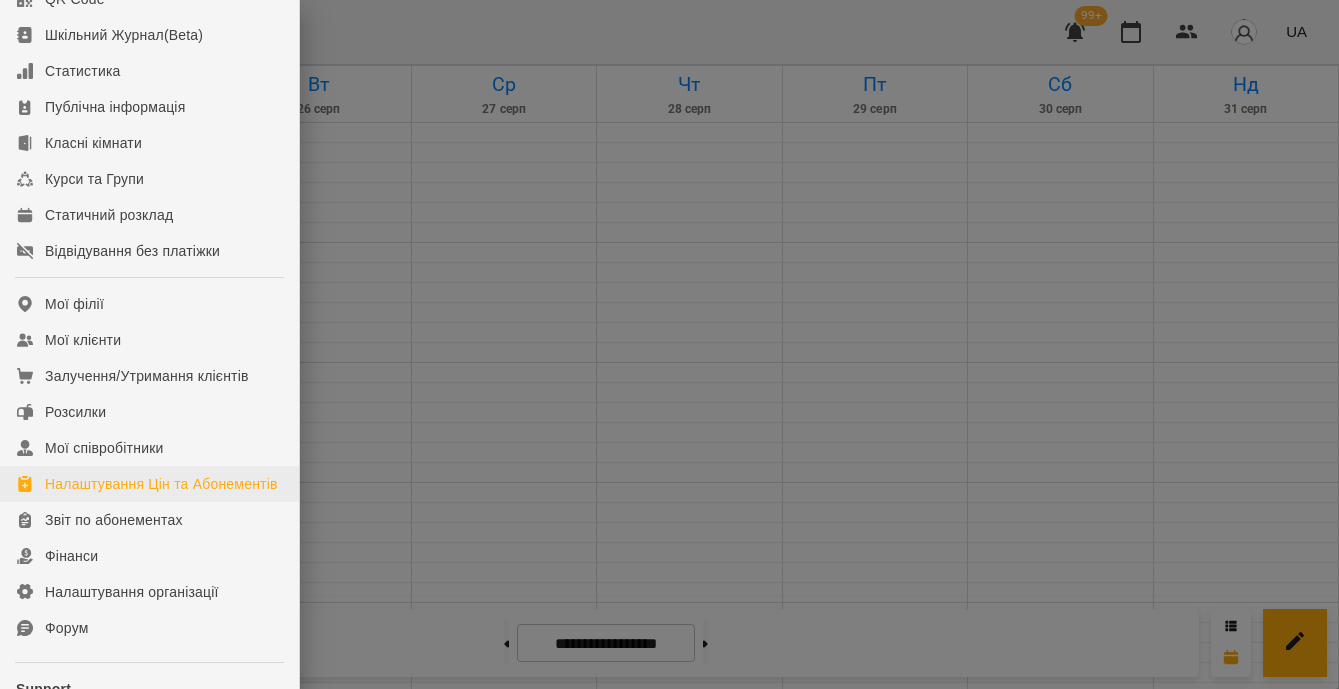 scroll, scrollTop: 162, scrollLeft: 0, axis: vertical 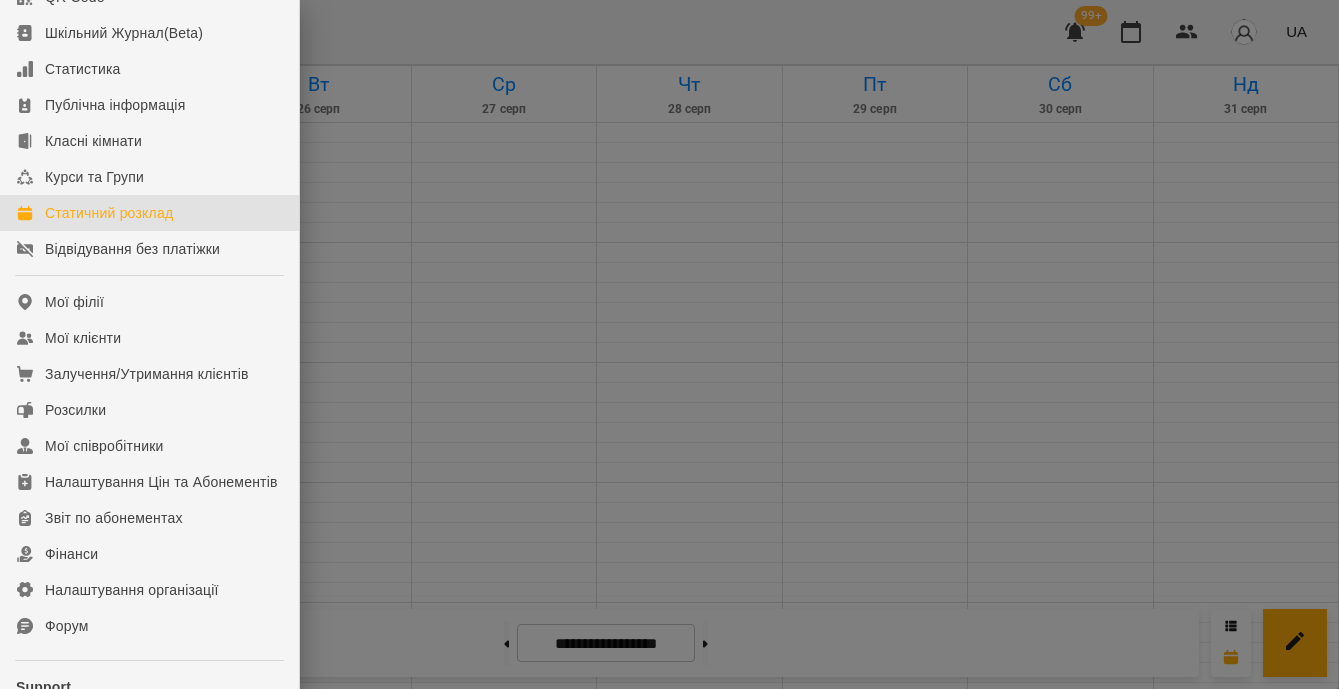 click on "Статичний розклад" at bounding box center (149, 213) 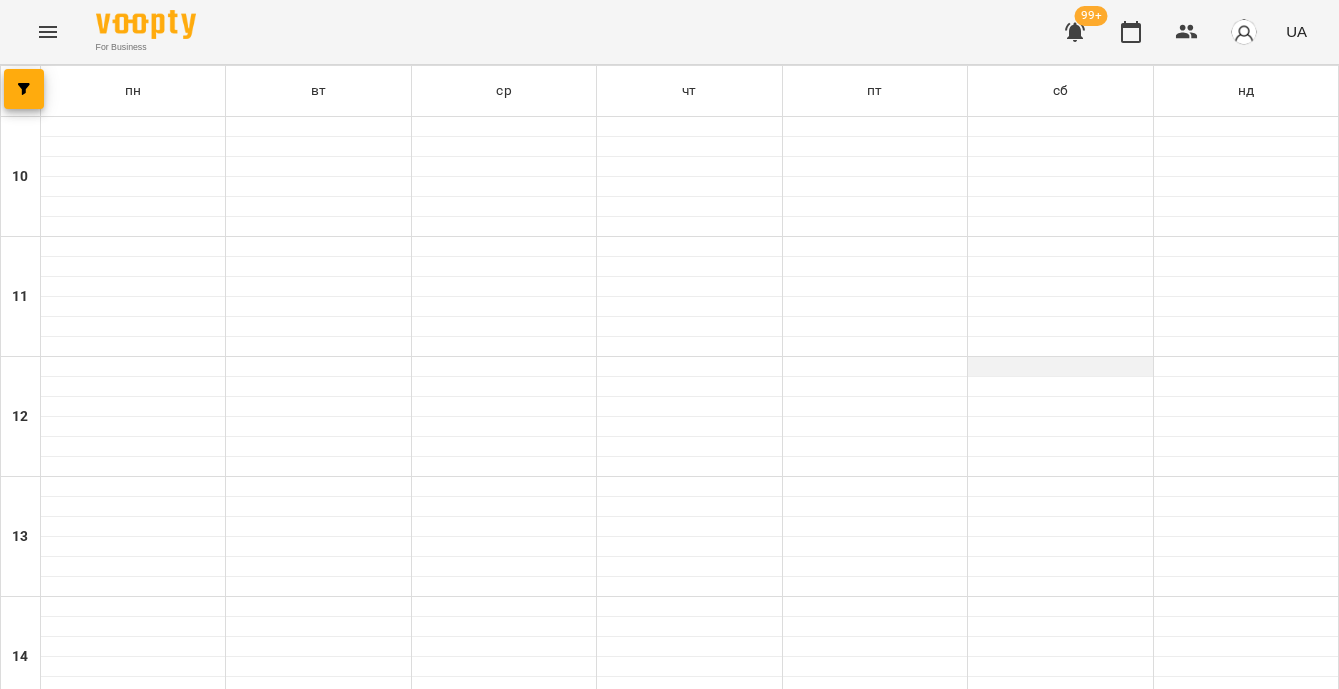 click at bounding box center (1060, 367) 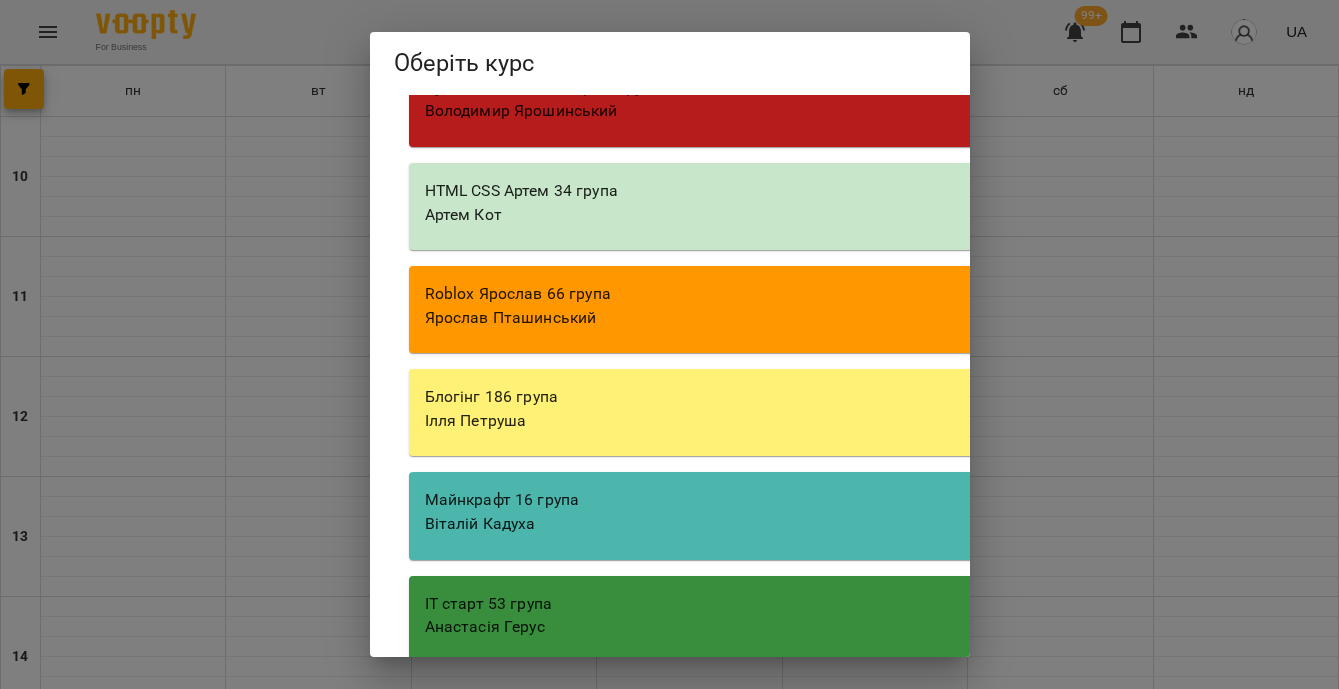 scroll, scrollTop: 56655, scrollLeft: 0, axis: vertical 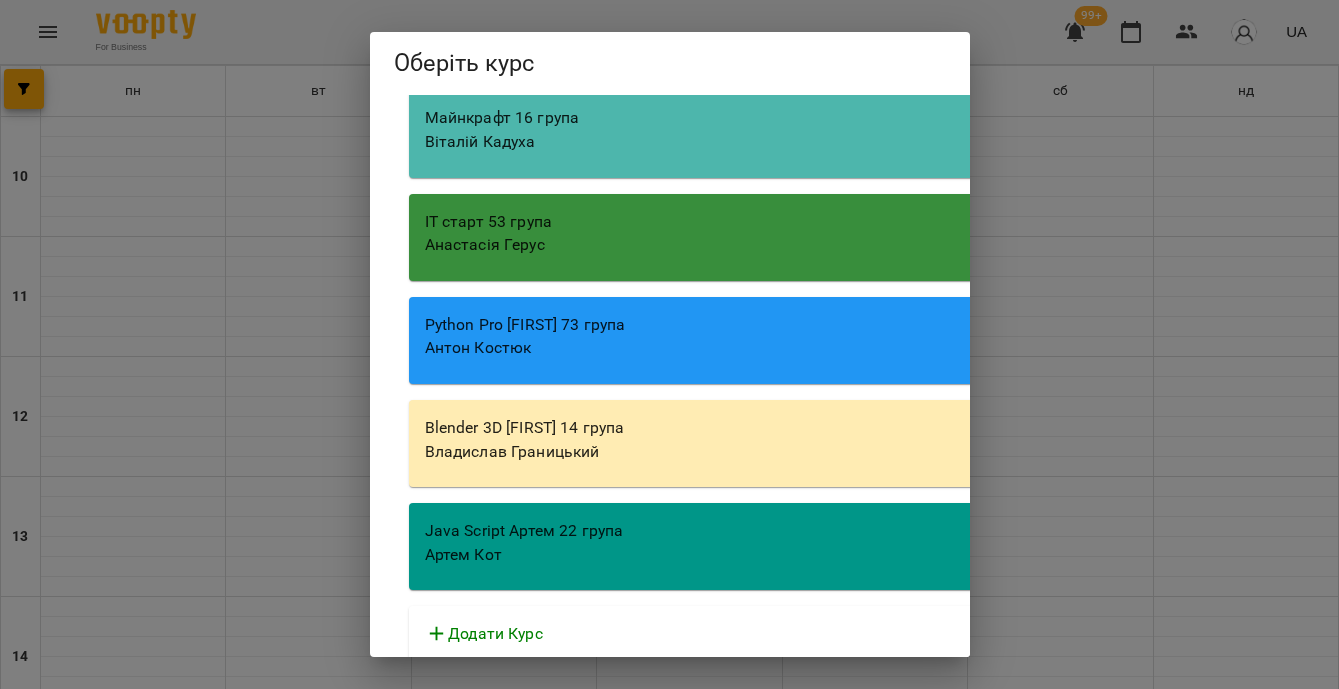 click on "Оберіть курс Blender  3D Middle 42 група Аліна Москаленко Blender  3D Pro 4 група Микита Пономарьов Python Юрій  2 група Юрій Шпак Blender  3D 18 група Микита Пономарьов Штучний інтелект 2 група Денис Замрій Roblox Middle Надія 6 група Надія Шрай Блогінг 2.0. 55 група Ілля Петруша Unity 3 група Альберт Волков ІТ  старт 35 група Анастасія Герус Блогінг Денис 6 група Денис Пущало Construct 2 Pro Вадим 10 група Вадим  Моргун Python Юрій 3 група Юрій Шпак Майнкрафт Віталій 1 група Віталій Кадуха Java Script Артем 12 група Артем Кот Python Володимир 28 група Володимир Ярошинський HTML CSS Pro 20 група Ольга Мизюк  Блогінг 164 група" at bounding box center (979, -27942) 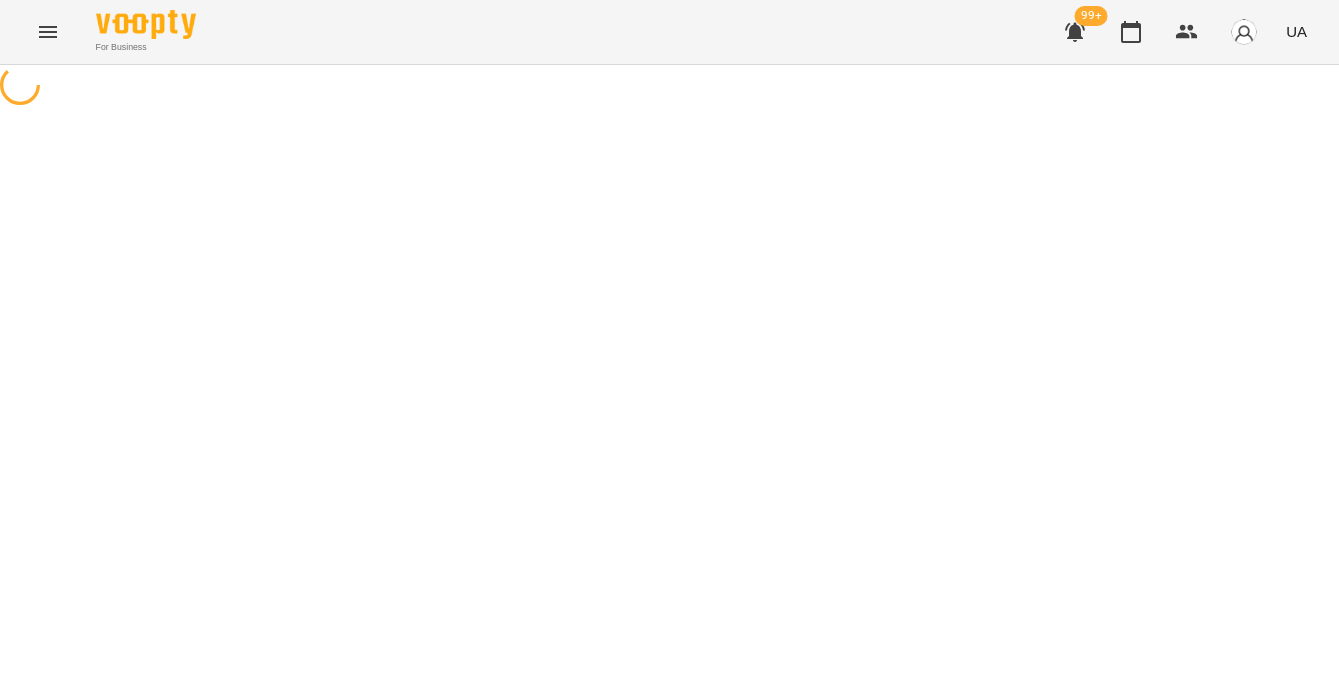 select on "**********" 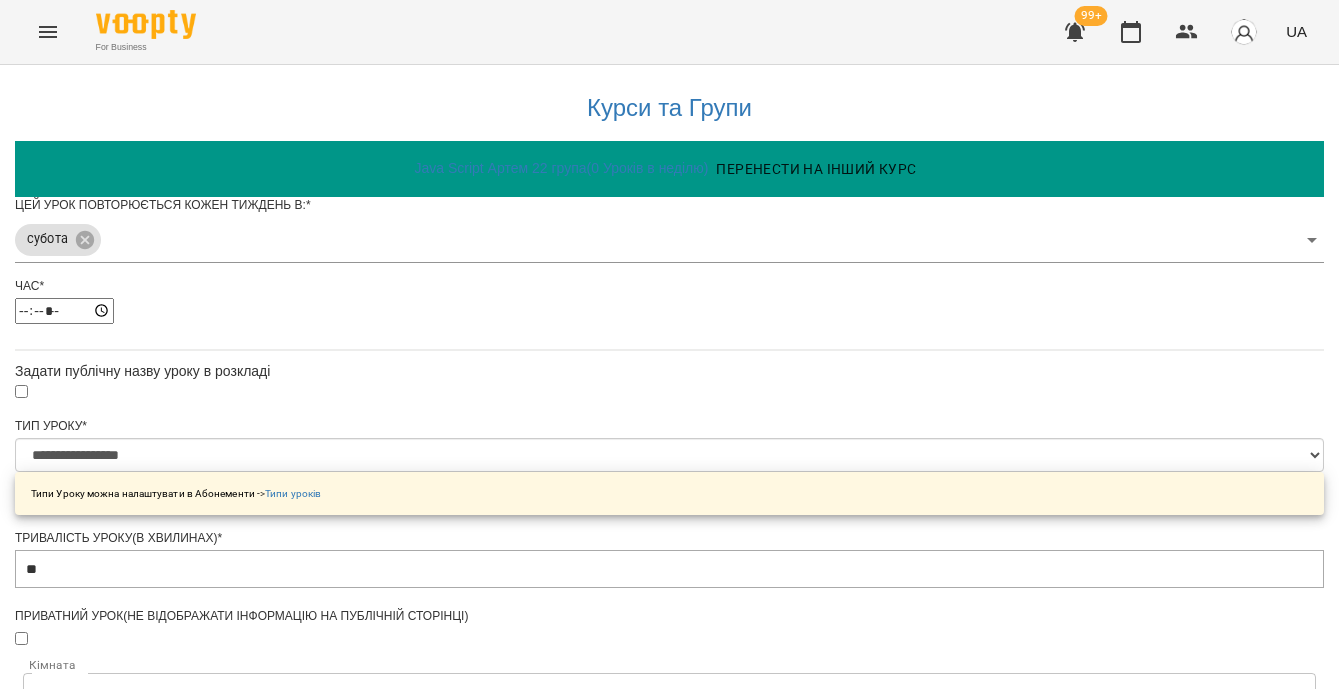 click on "**********" at bounding box center (669, 647) 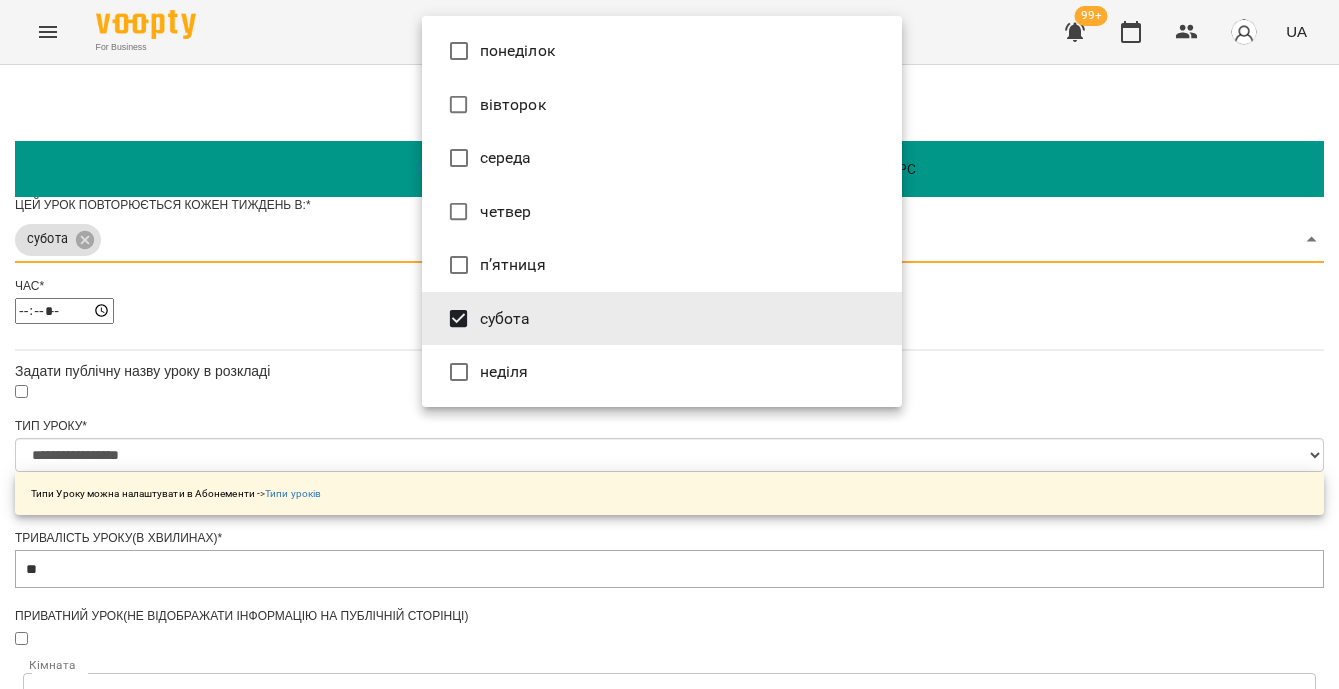 click on "неділя" at bounding box center (662, 372) 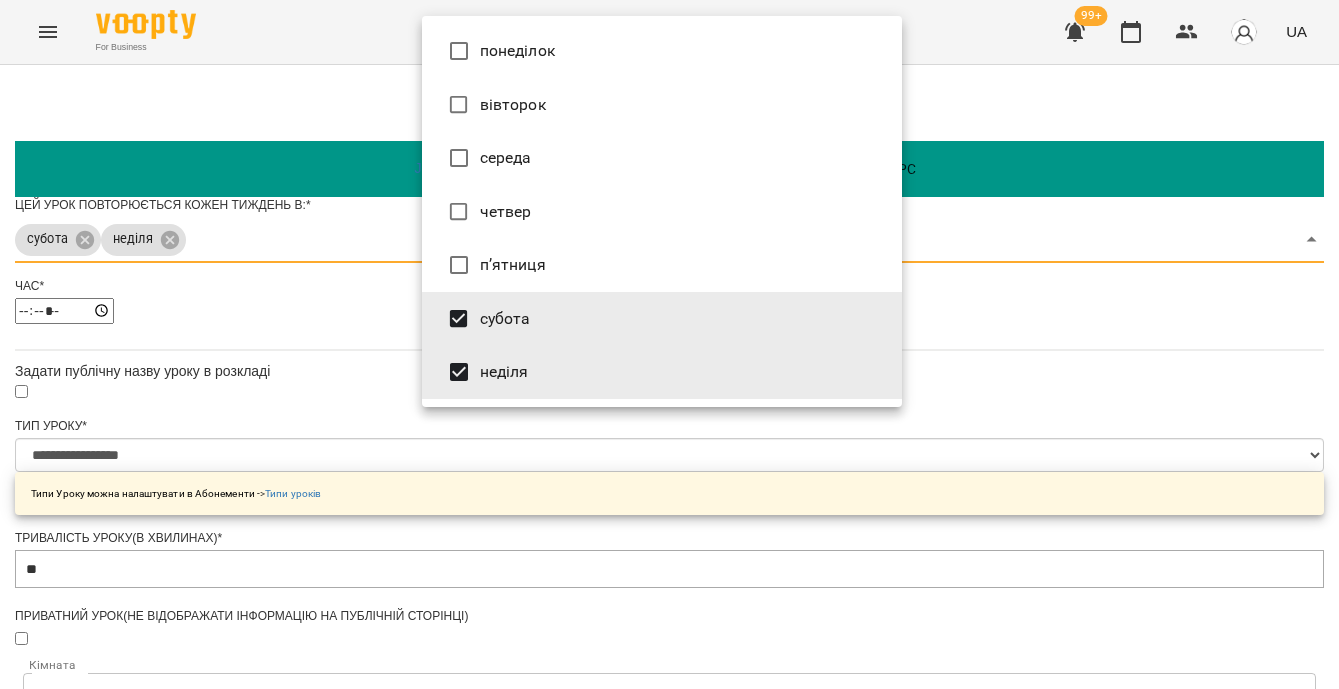 click at bounding box center [669, 344] 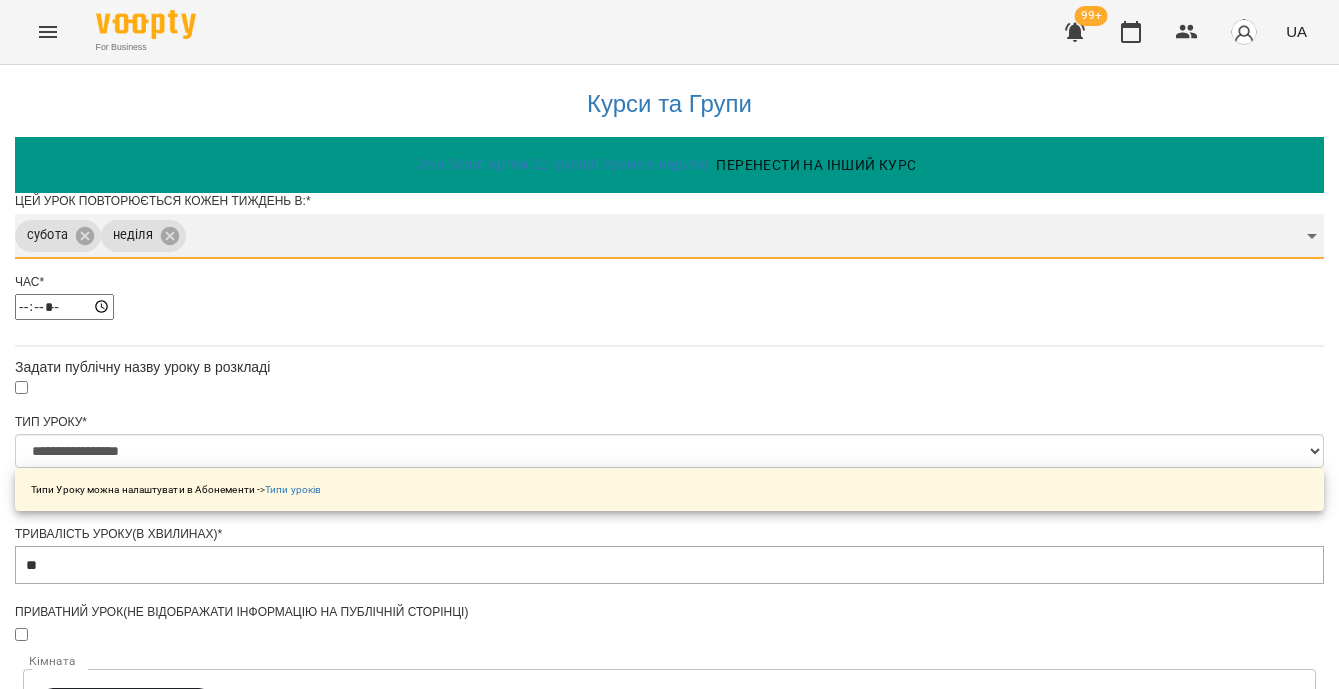 scroll, scrollTop: 706, scrollLeft: 0, axis: vertical 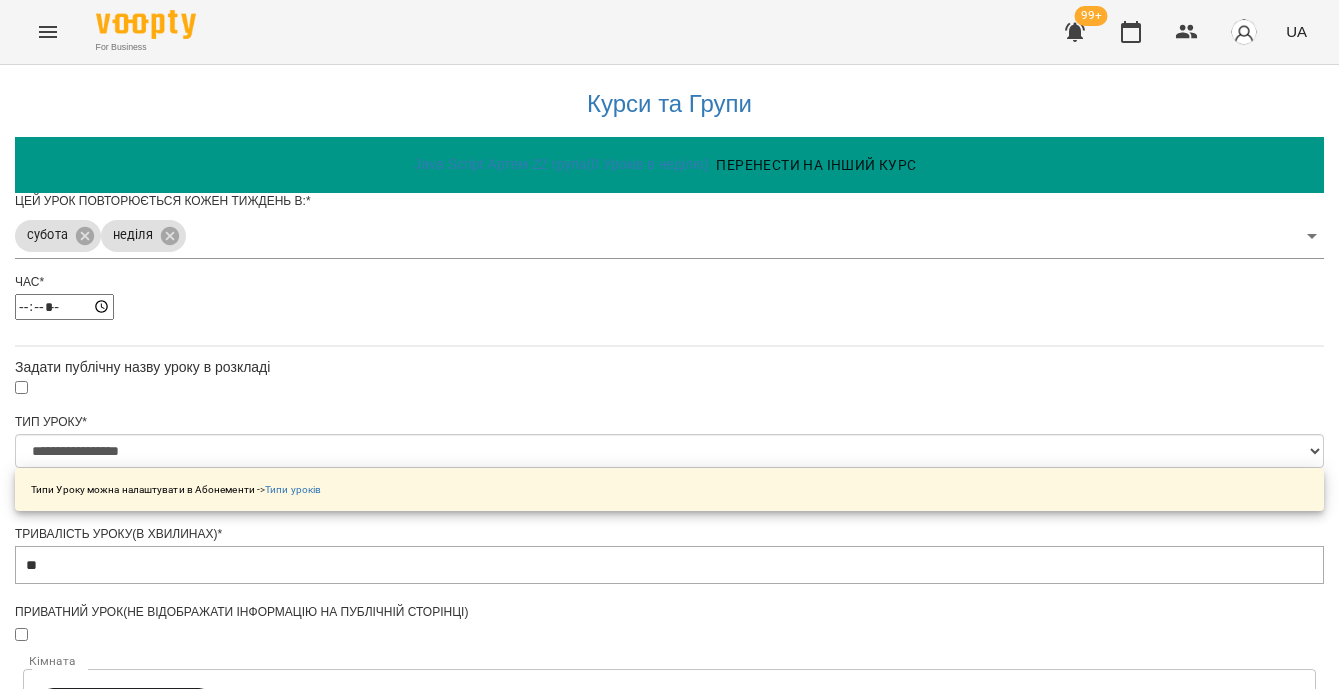 click on "**********" at bounding box center (108, 1216) 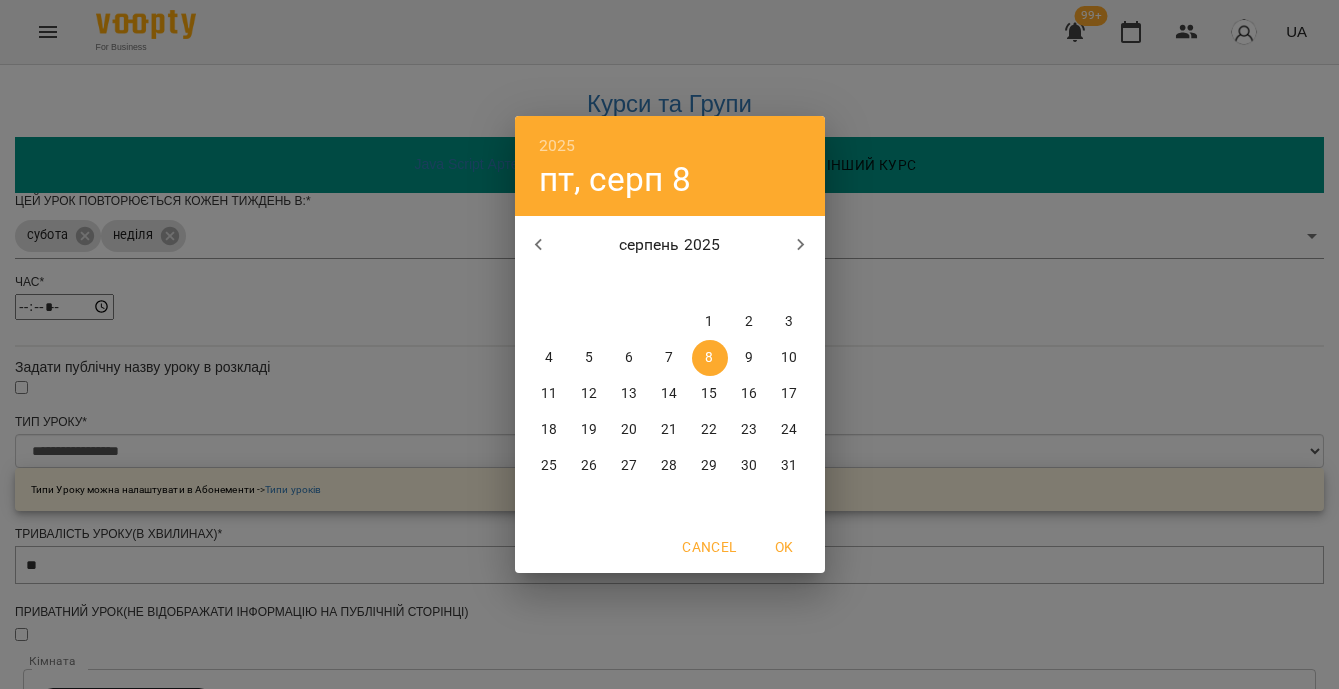click on "9" at bounding box center (749, 358) 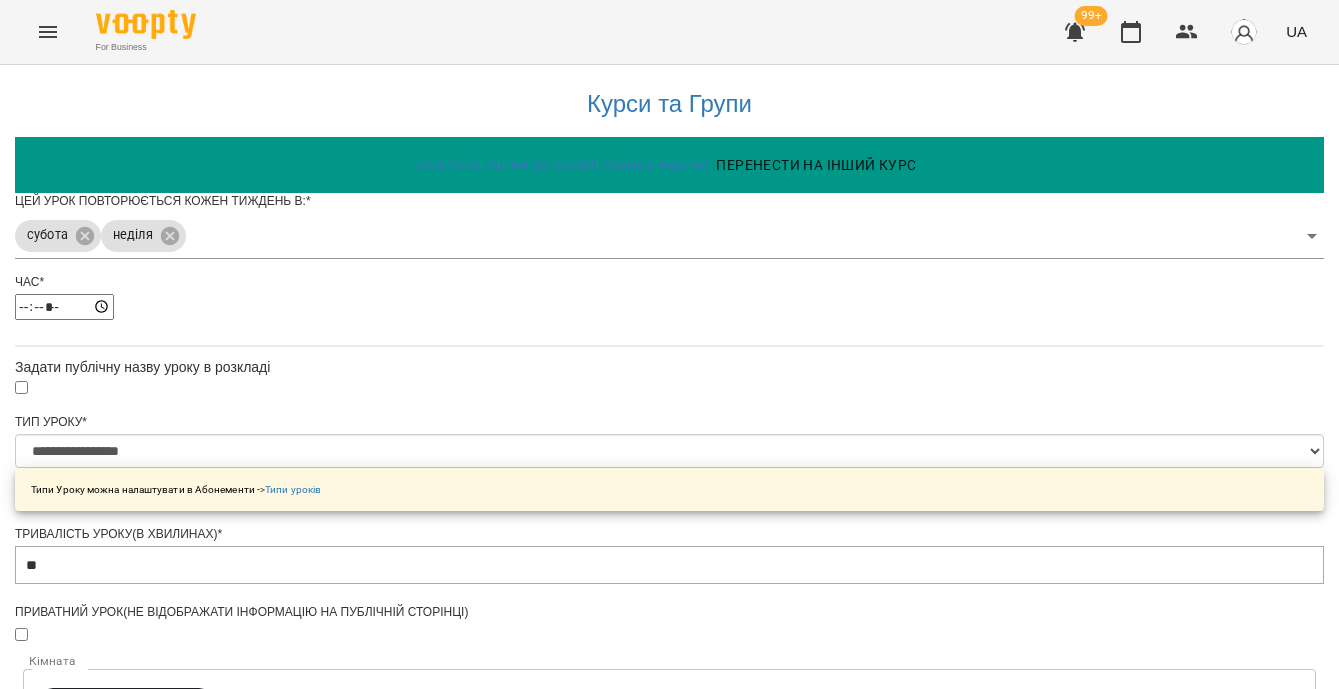 click at bounding box center (669, 1274) 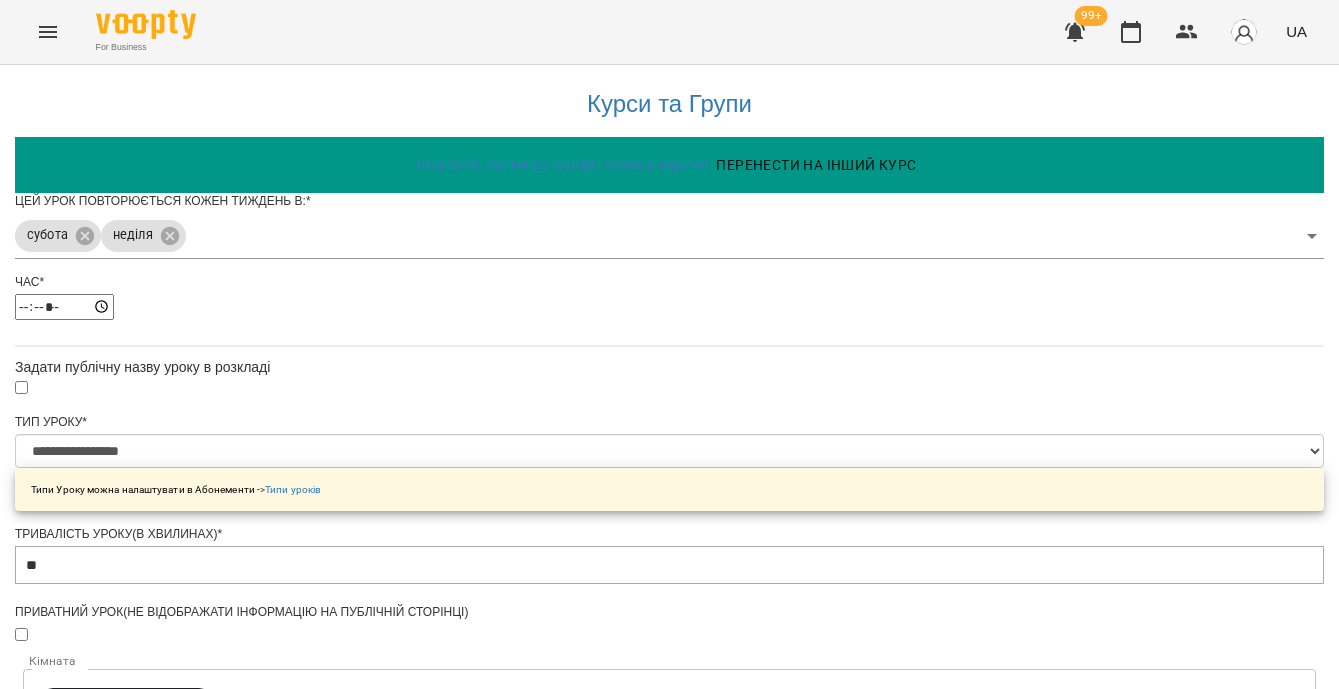 click on "**********" at bounding box center [108, 1328] 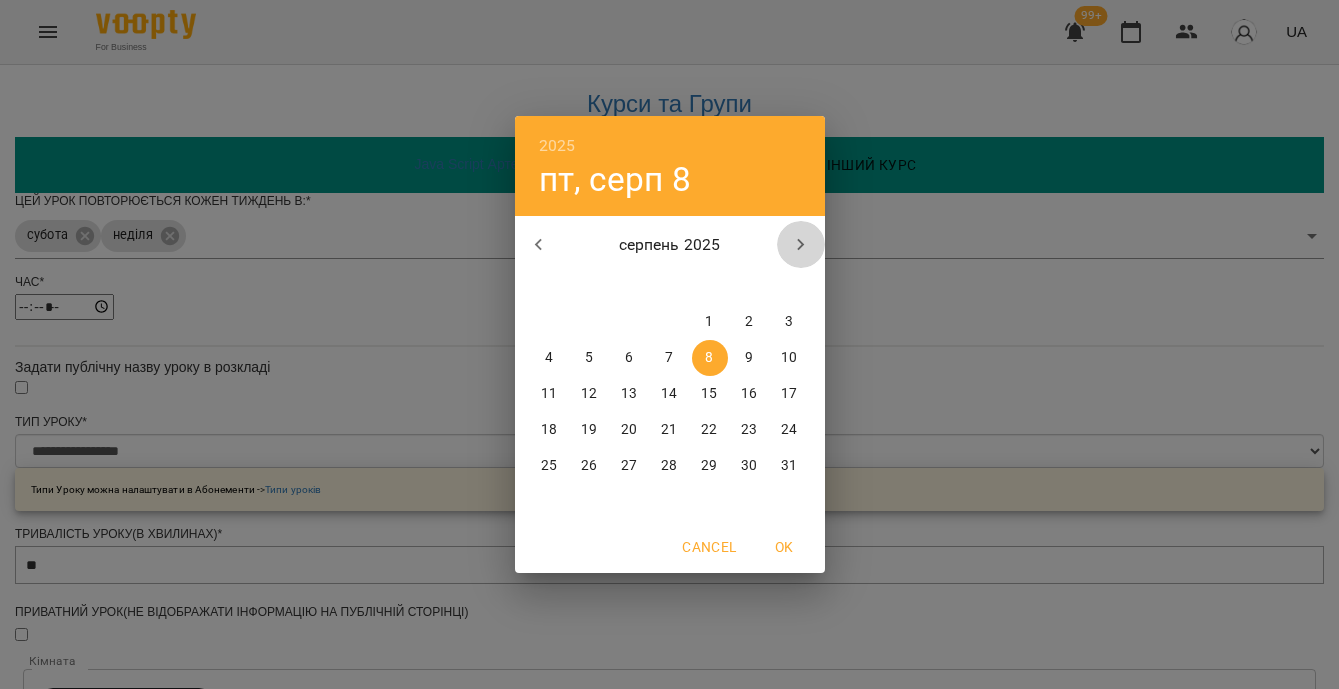 click 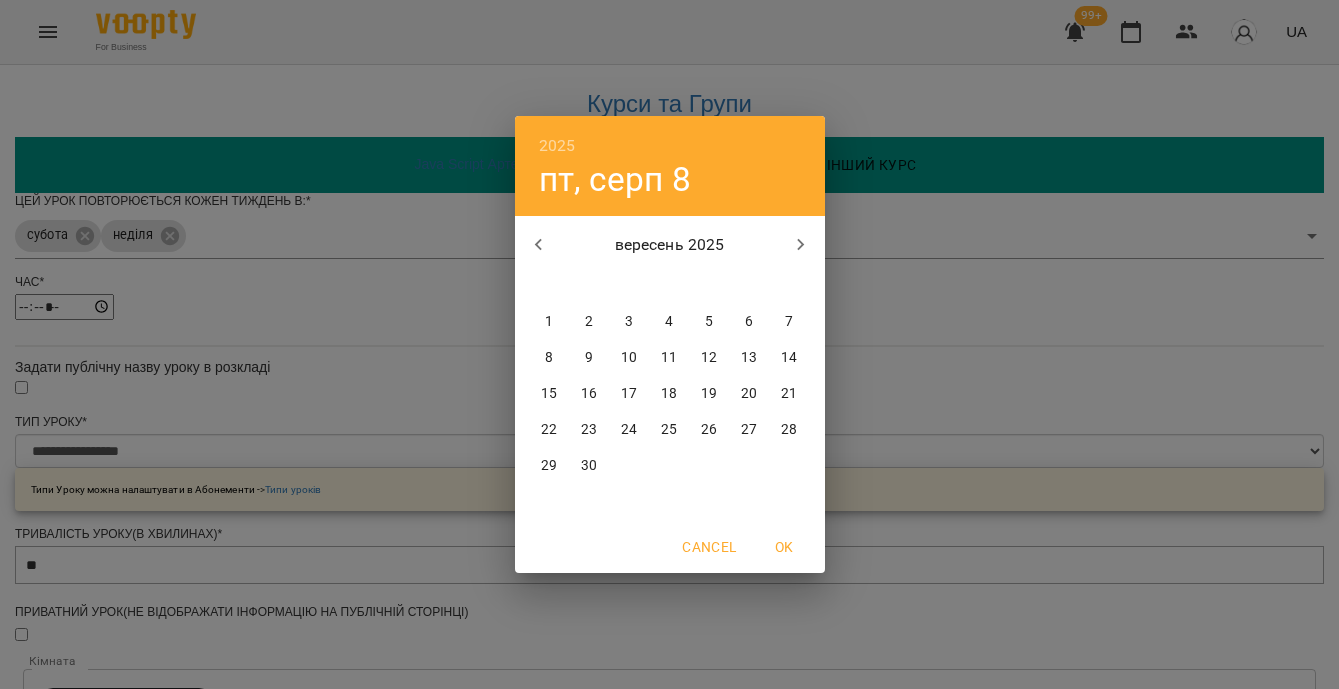 click on "28" at bounding box center [789, 430] 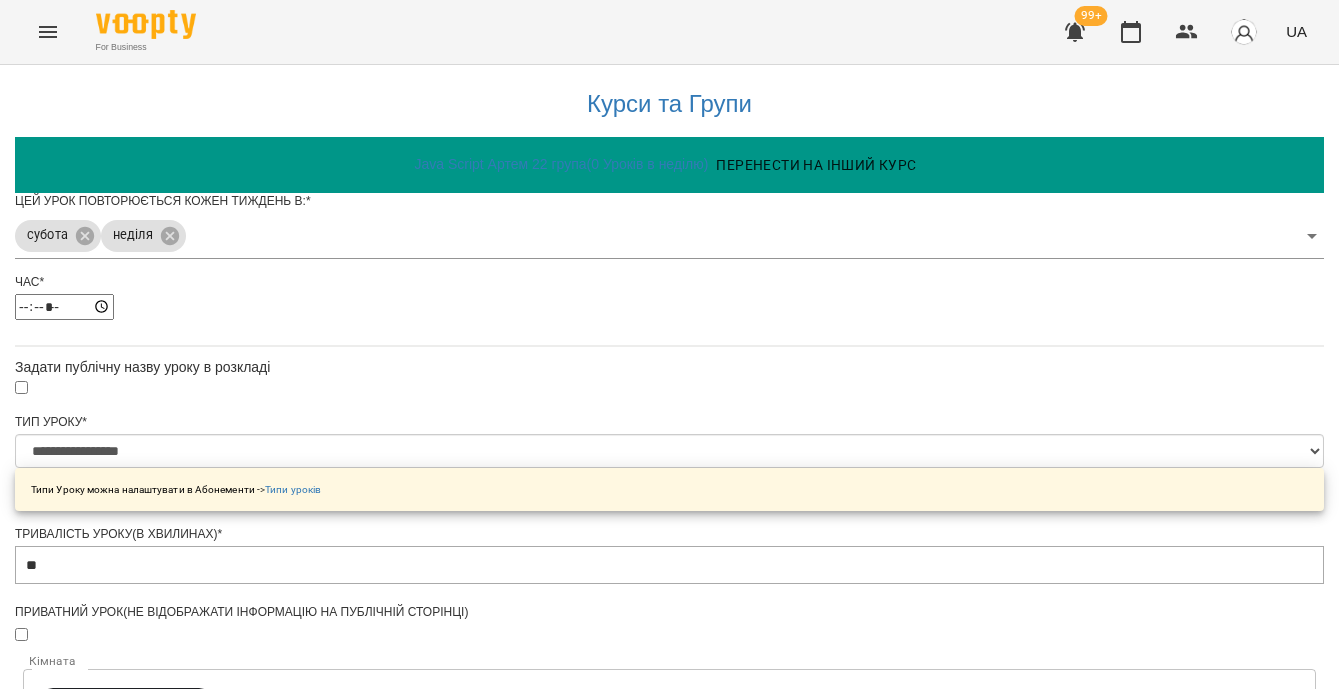 type on "**********" 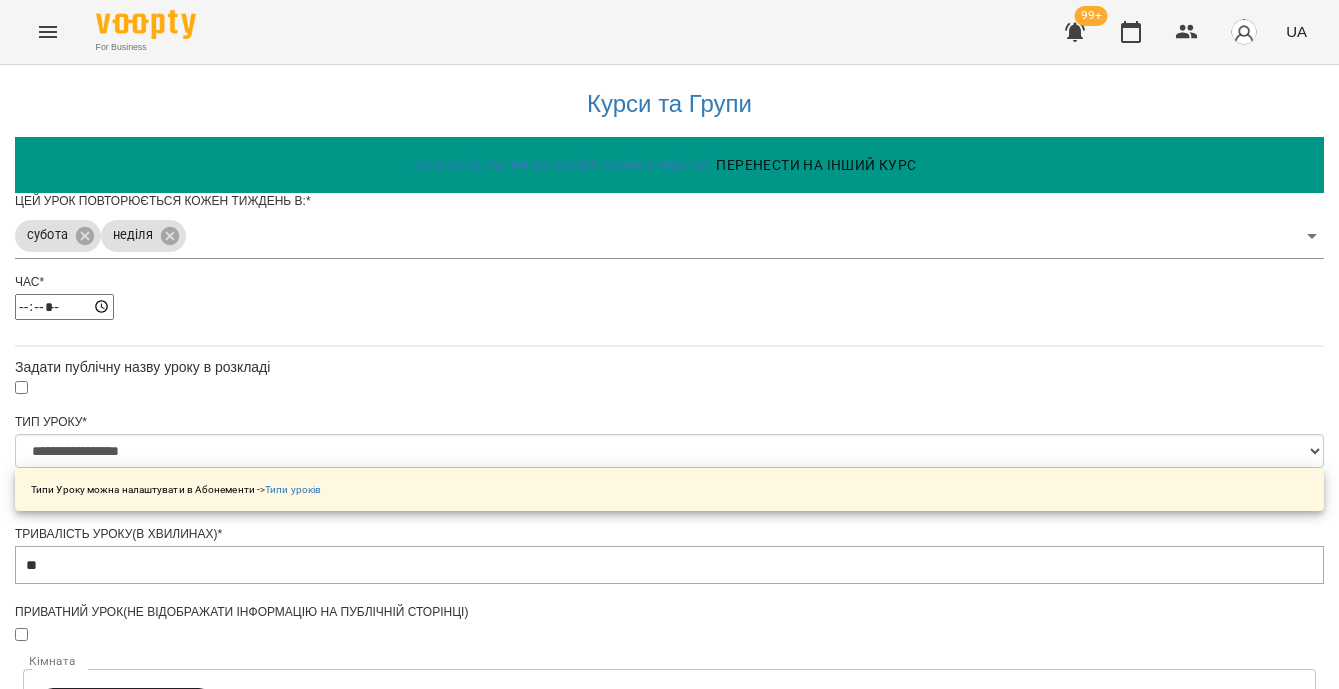 click on "Зберегти" at bounding box center (669, 1389) 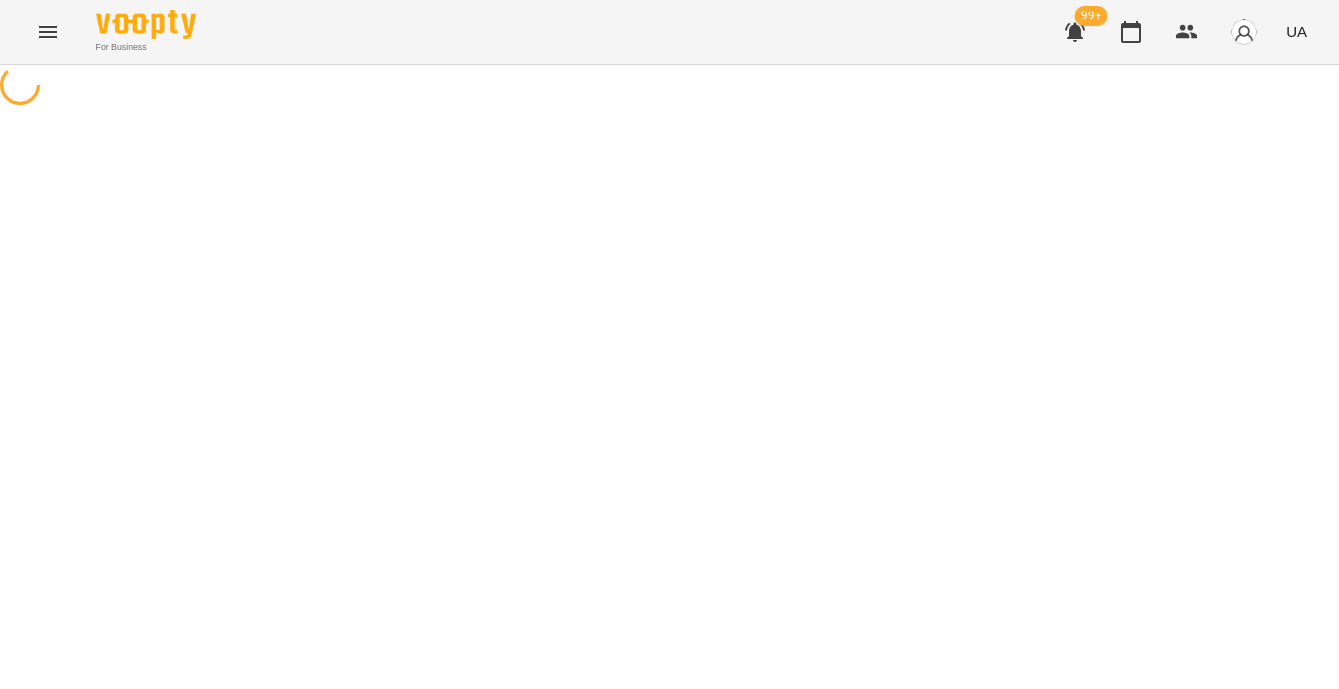 scroll, scrollTop: 0, scrollLeft: 0, axis: both 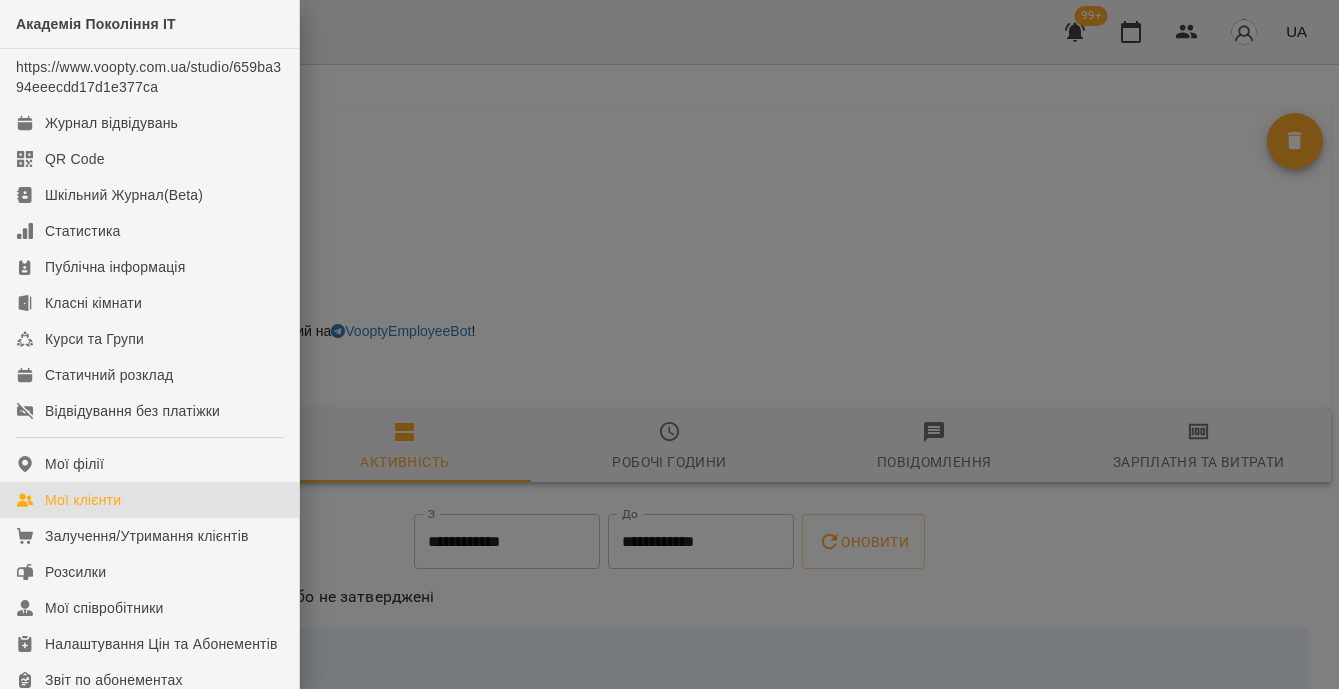 click on "Мої клієнти" at bounding box center (83, 500) 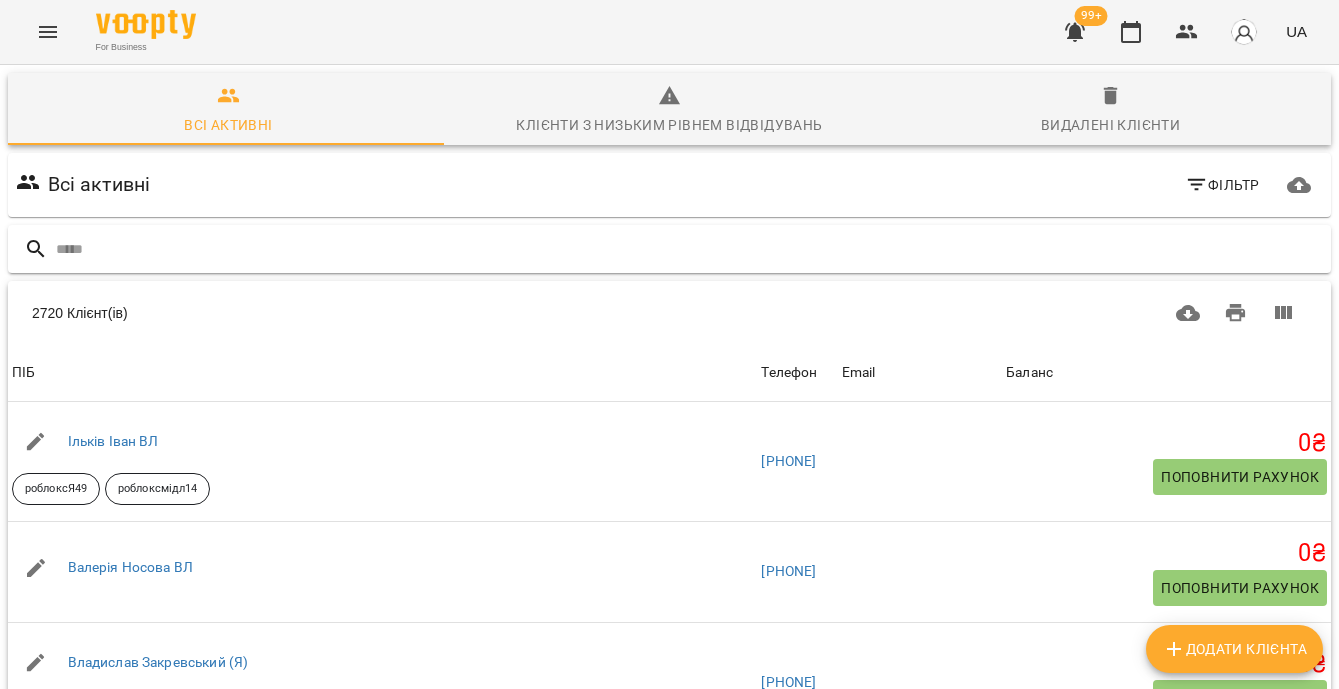 click at bounding box center (669, 249) 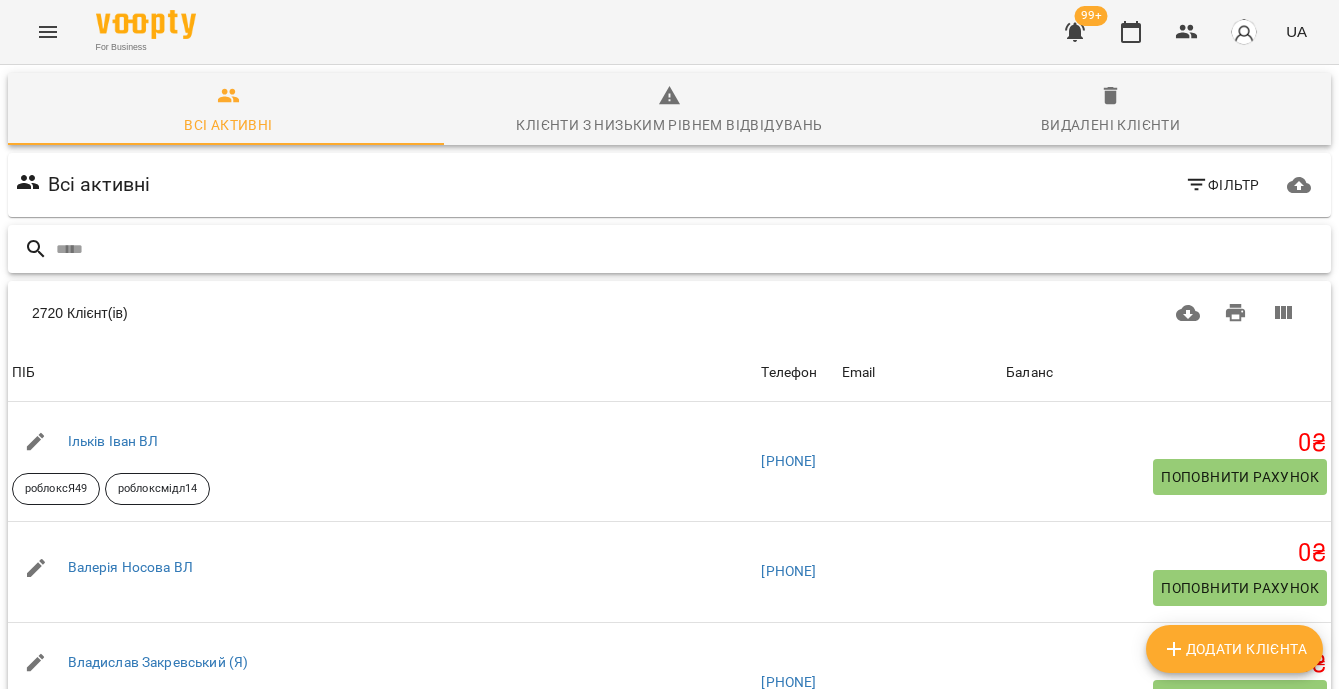 click at bounding box center [689, 249] 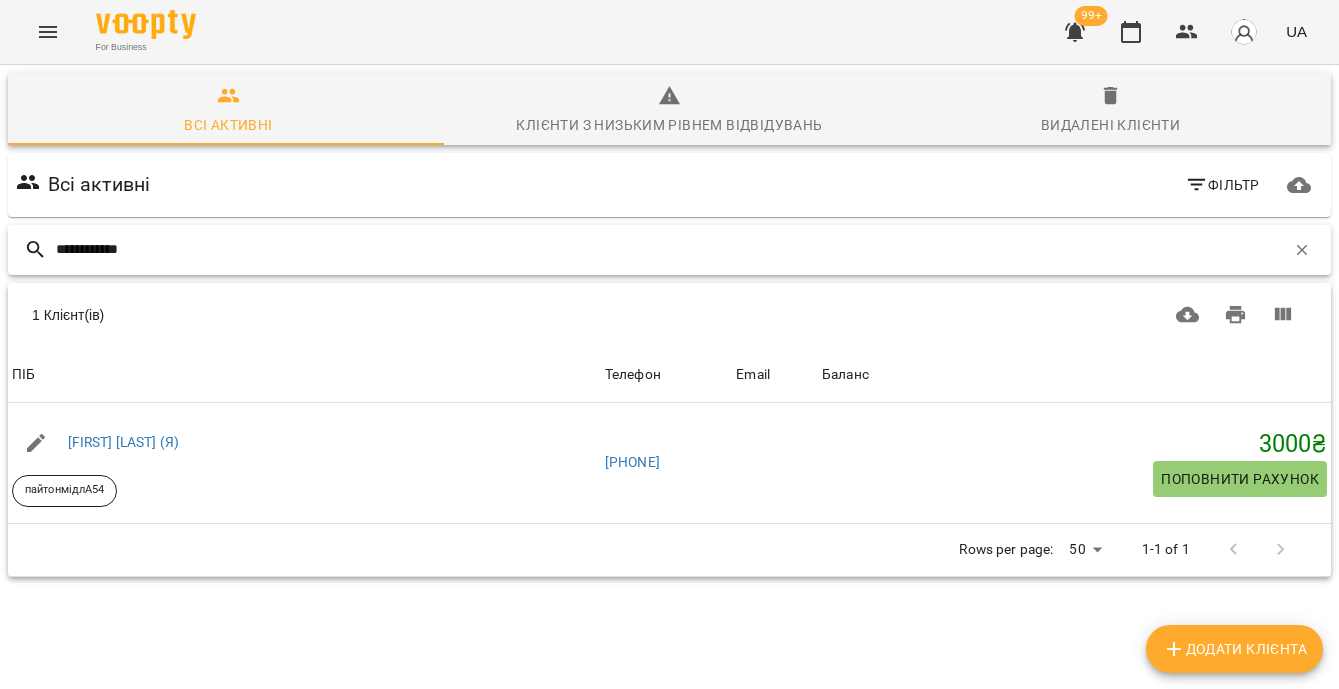 type on "**********" 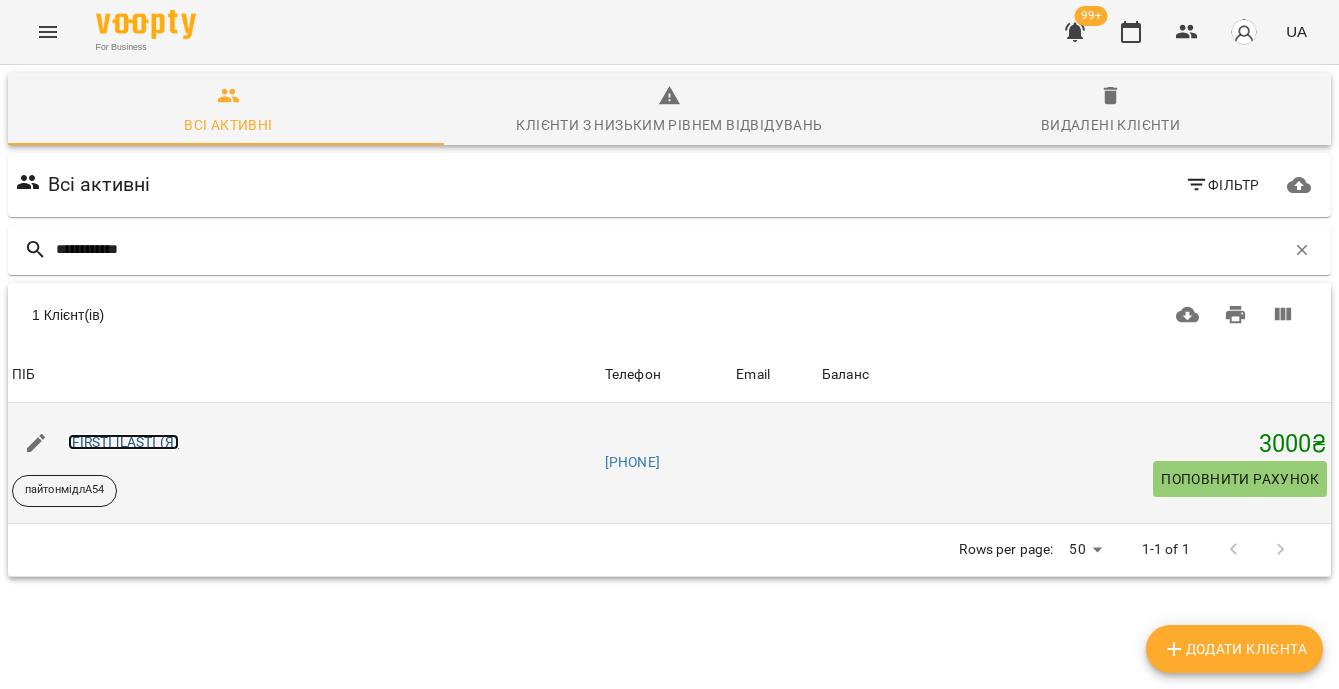 click on "[FIRST] [LAST] (Я)" at bounding box center (124, 442) 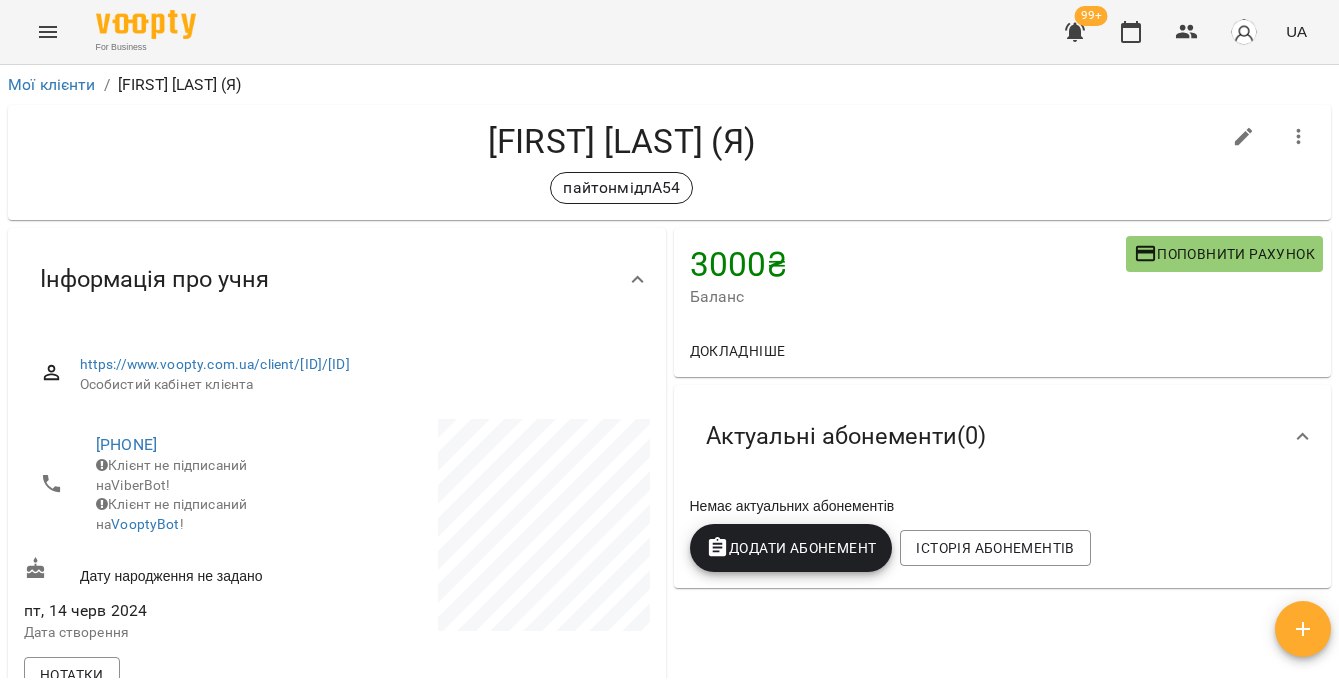 click 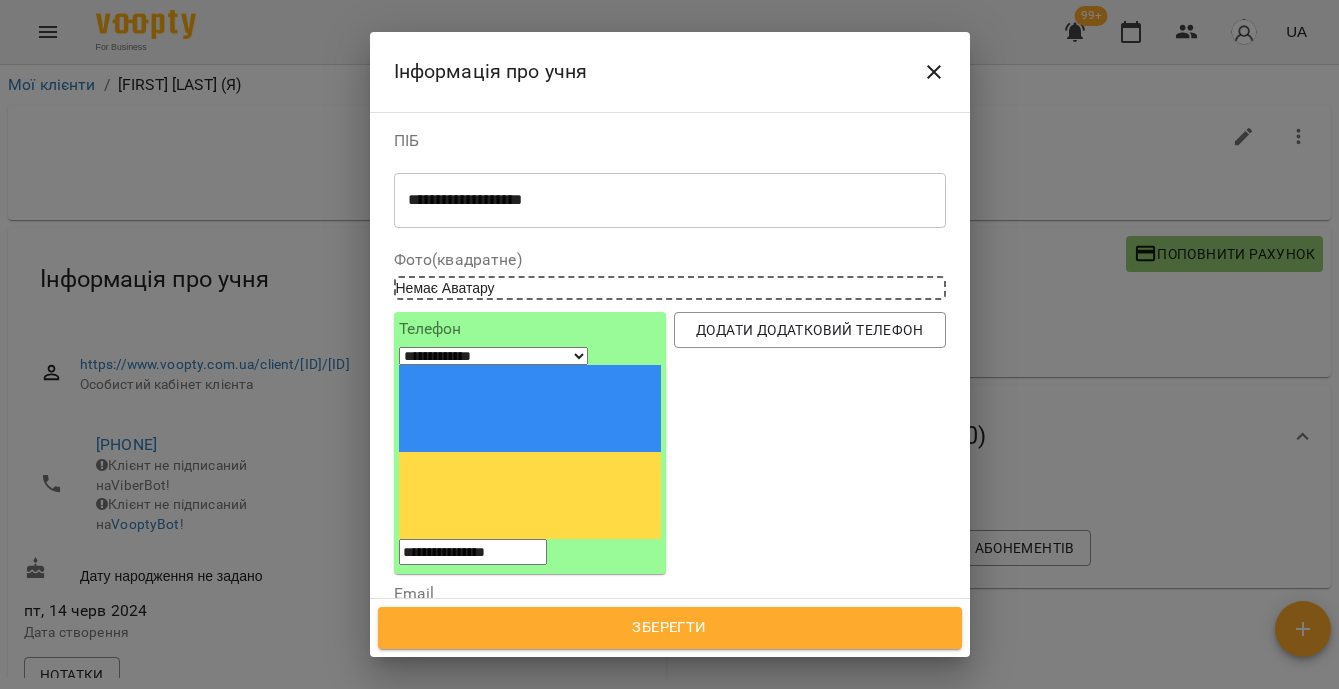 click on "пайтонмідлА54" at bounding box center [633, 748] 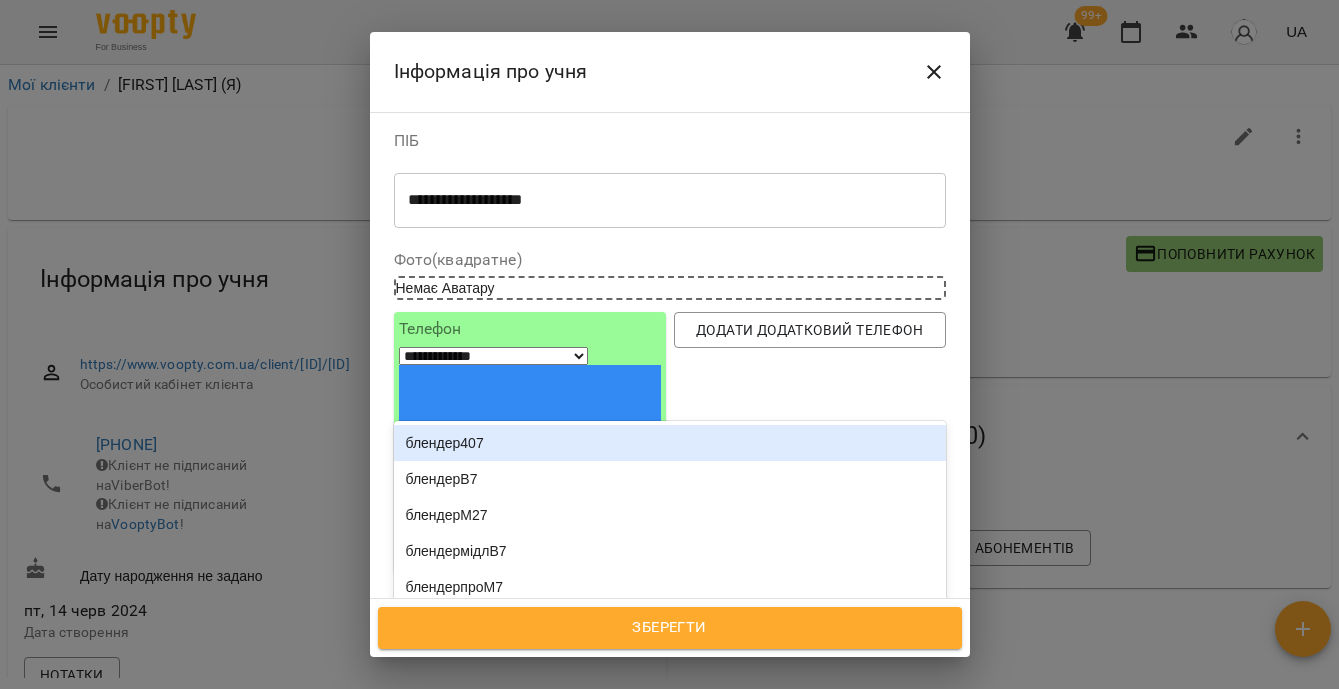 type on "**" 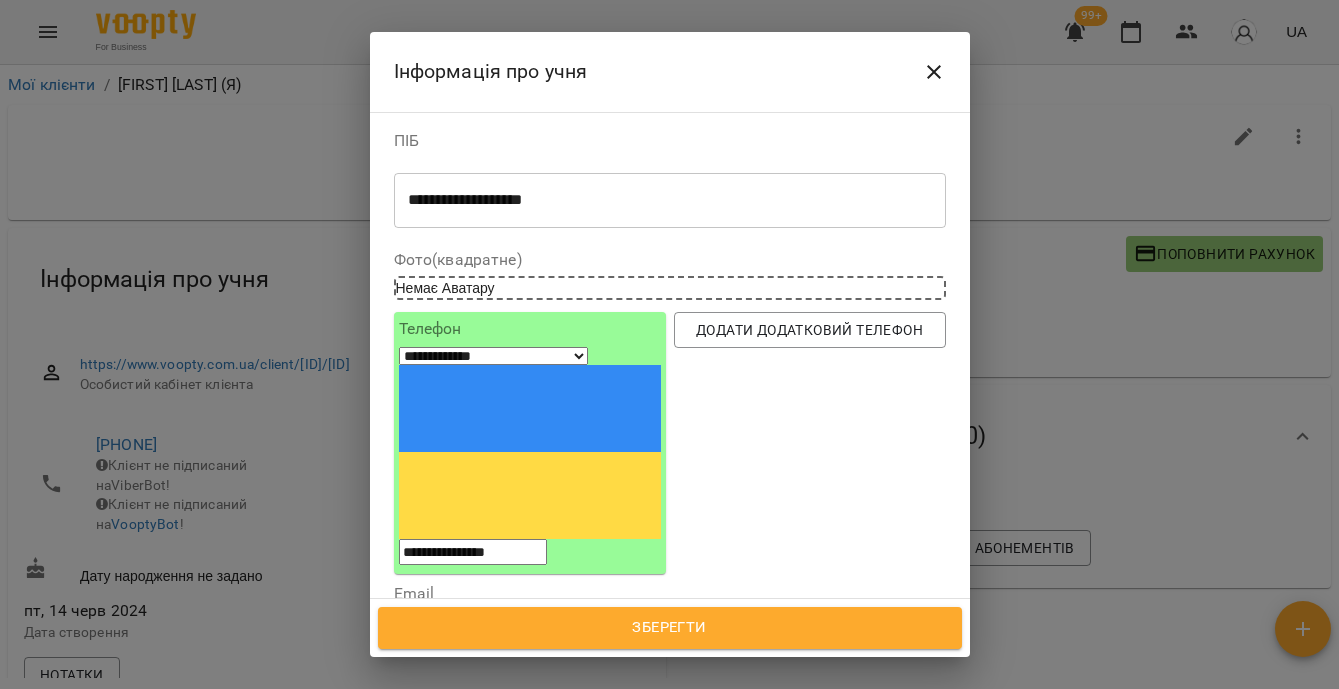 click on "пайтонпроА73" at bounding box center (670, 663) 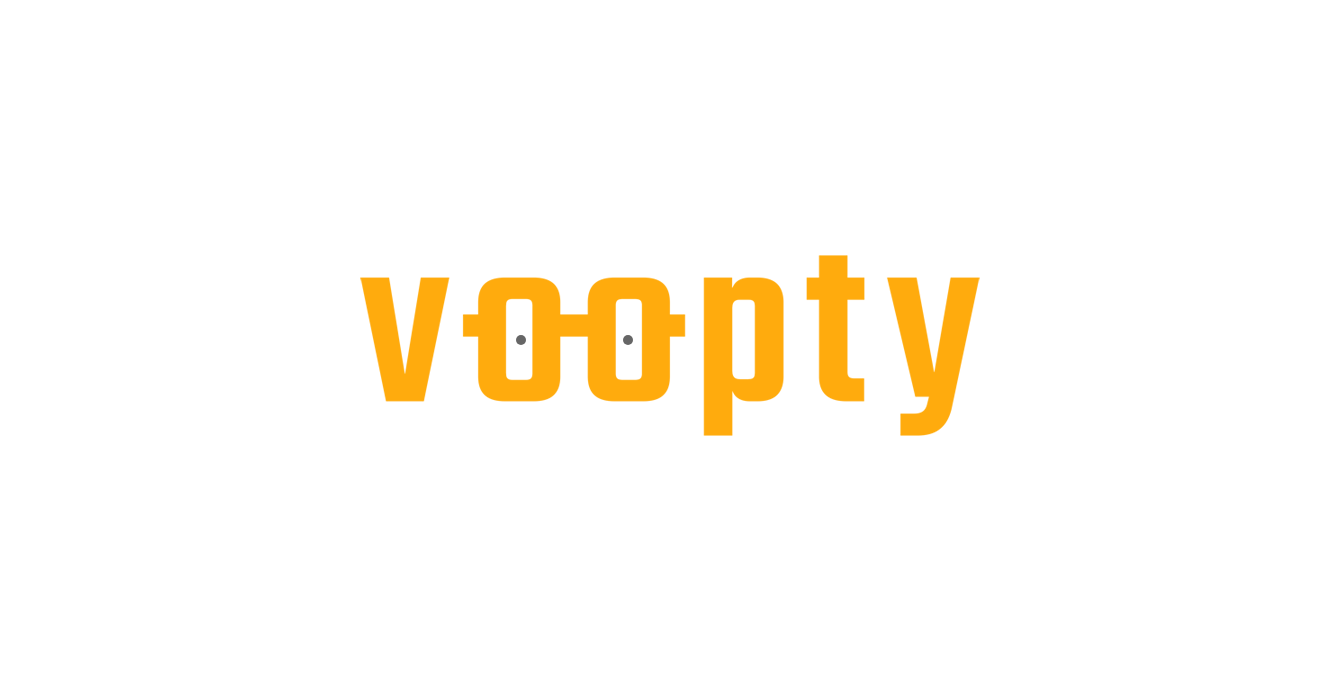 scroll, scrollTop: 0, scrollLeft: 0, axis: both 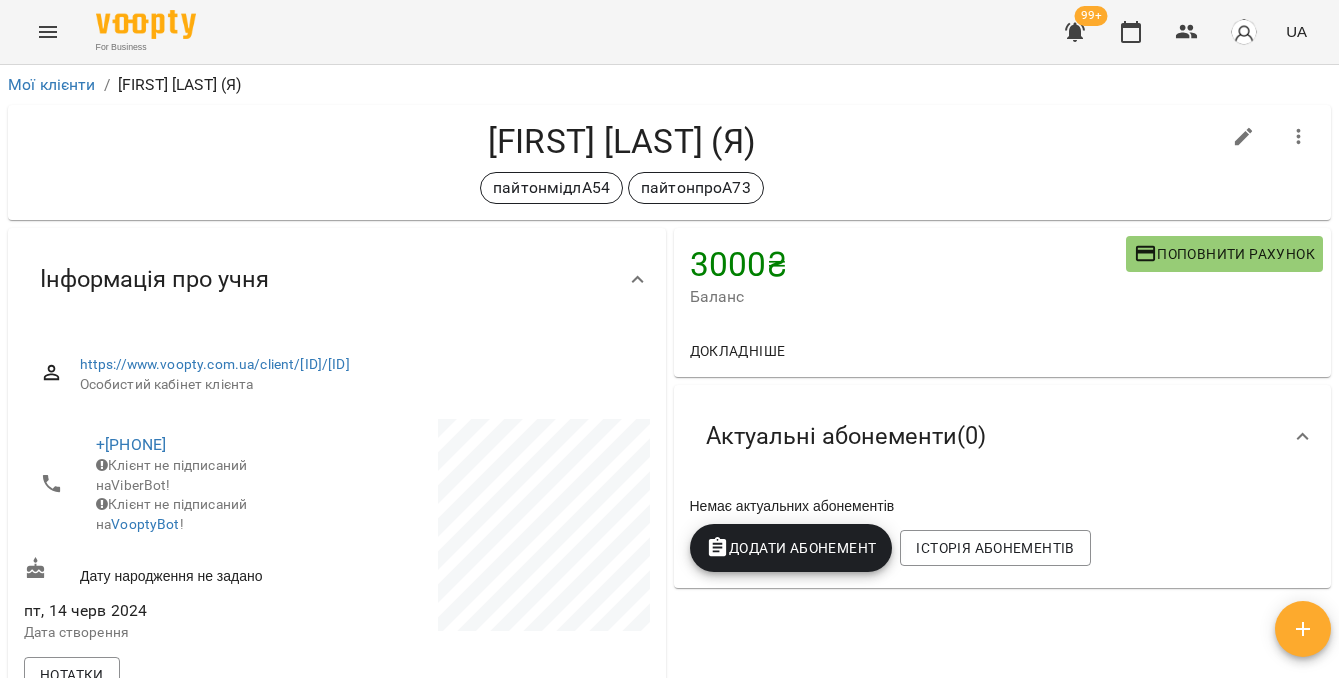 click on "Додати Абонемент" at bounding box center [791, 548] 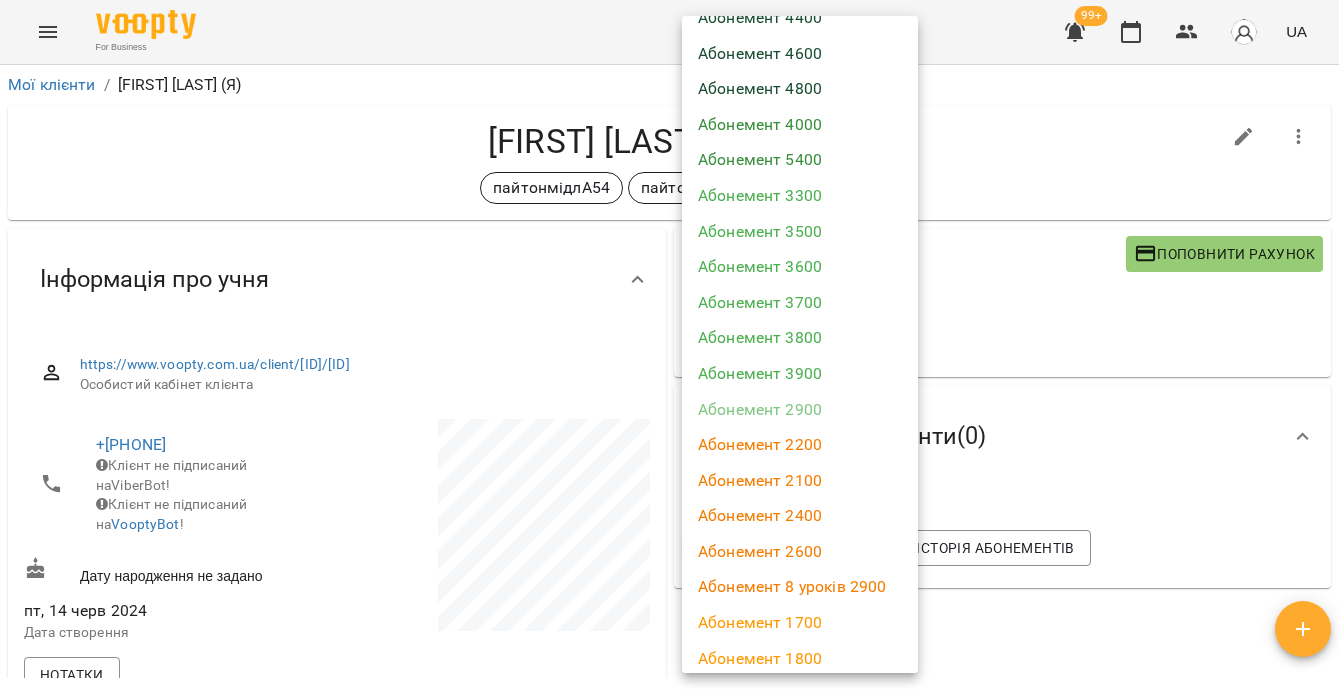 scroll, scrollTop: 254, scrollLeft: 0, axis: vertical 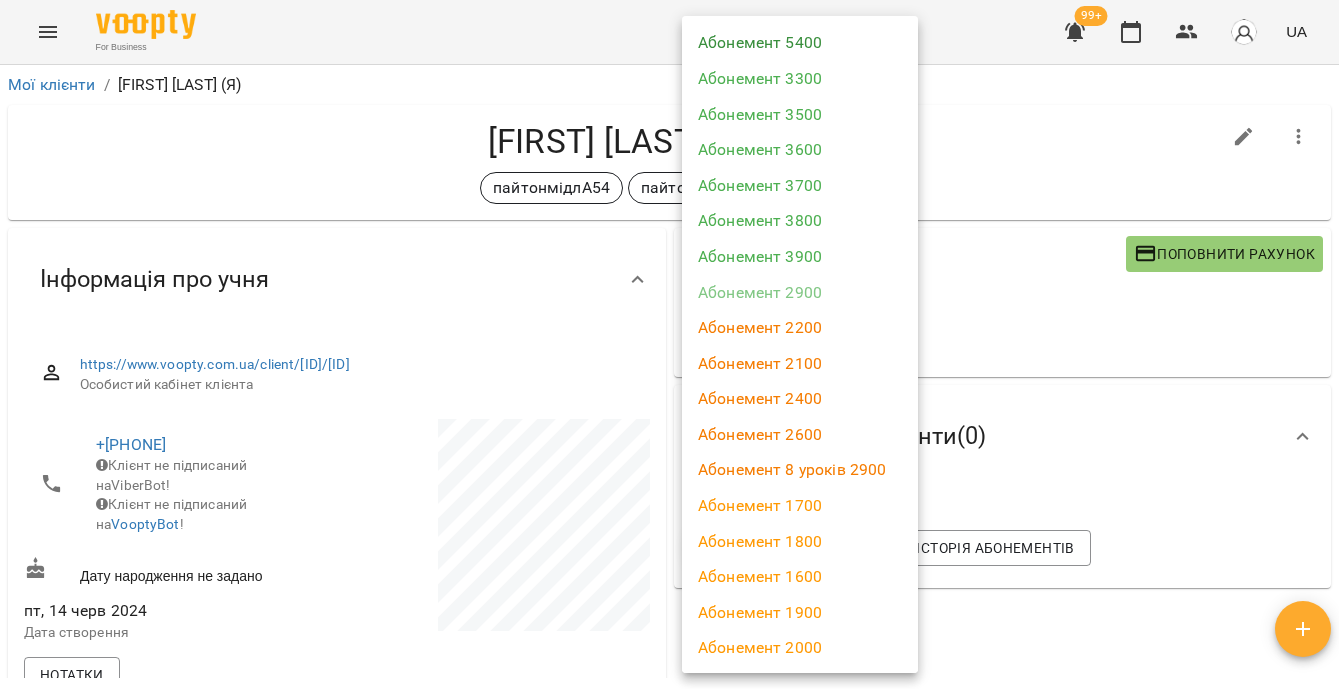 click on "Абонемент 2000" at bounding box center (800, 648) 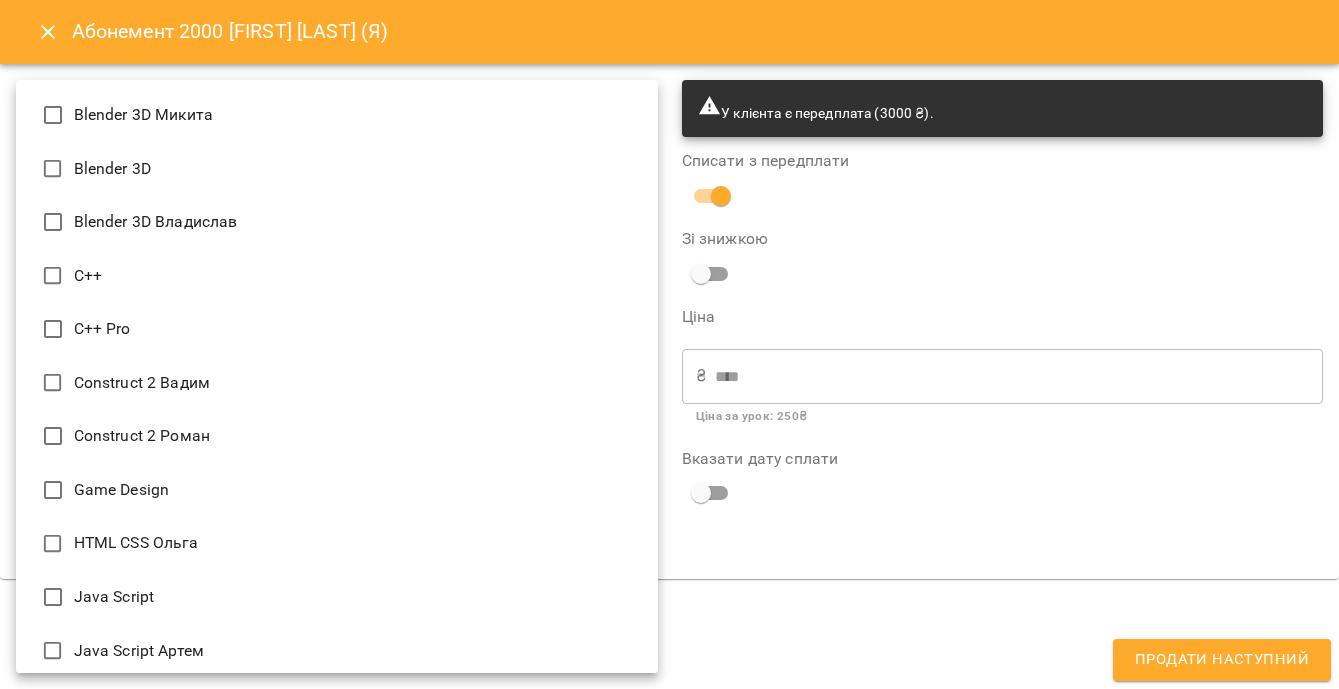 click on "For Business 99+ UA Мої клієнти / Діана Шиманська (Я) Діана Шиманська (Я) пайтонмідлА54 пайтонпроА73 3000 ₴ Баланс Поповнити рахунок Докладніше 3000   ₴ Без призначення 3000 ₴   Без призначення Актуальні абонементи ( 0 ) Немає актуальних абонементів Додати Абонемент Історія абонементів Інформація про учня https://www.voopty.com.ua/client/659ba394eeecdd17d1e377c8/666c15b82ca4c8fca833cdba Особистий кабінет клієнта +380976533767 Клієнт не підписаний на  ViberBot! Клієнт не підписаний на  VooptyBot ! Дату народження не задано пт, 14 черв 2024 Дата створення Нотатки Постійний розклад  »  20 черв 2025" at bounding box center (669, 377) 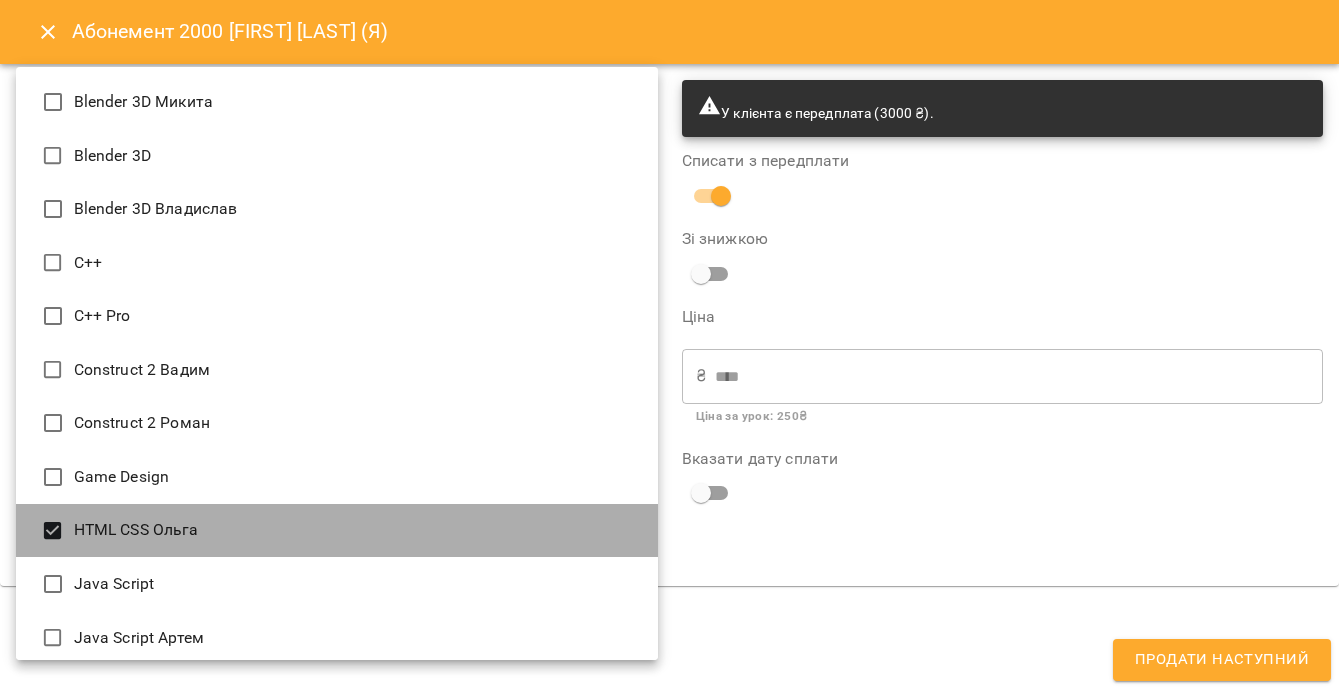 click on "HTML CSS Ольга" at bounding box center (337, 531) 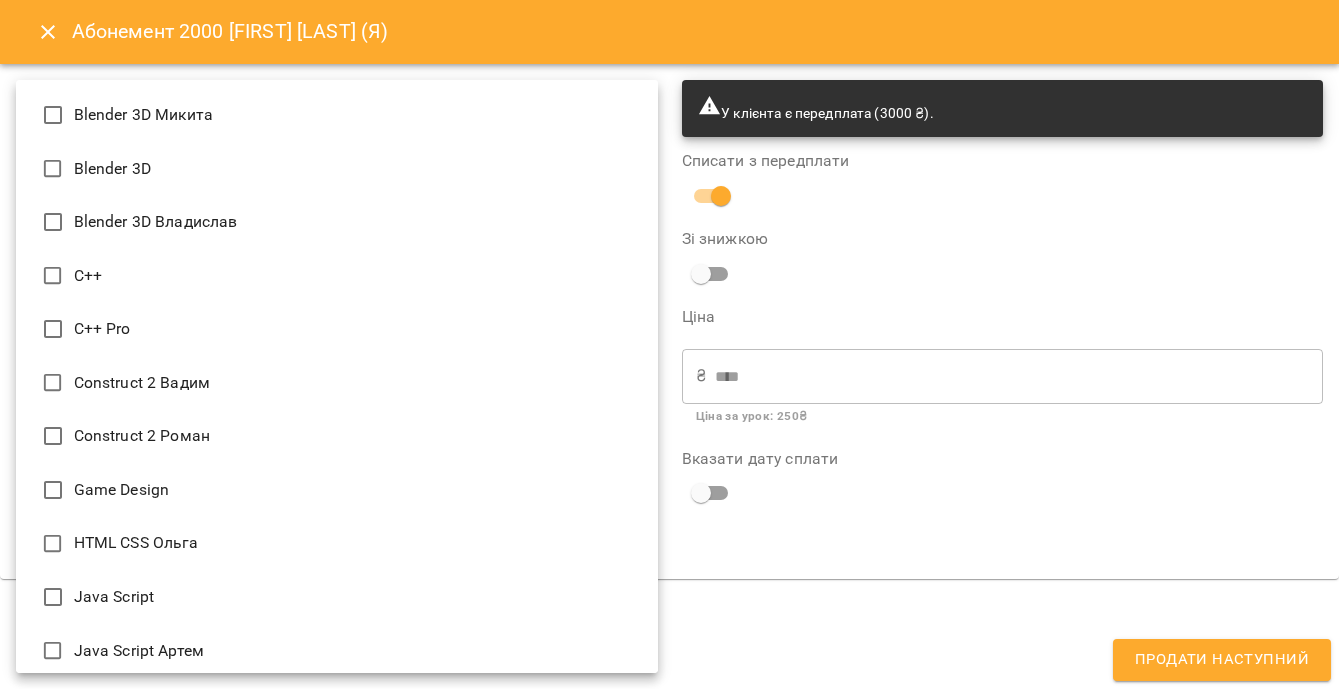scroll, scrollTop: 150, scrollLeft: 0, axis: vertical 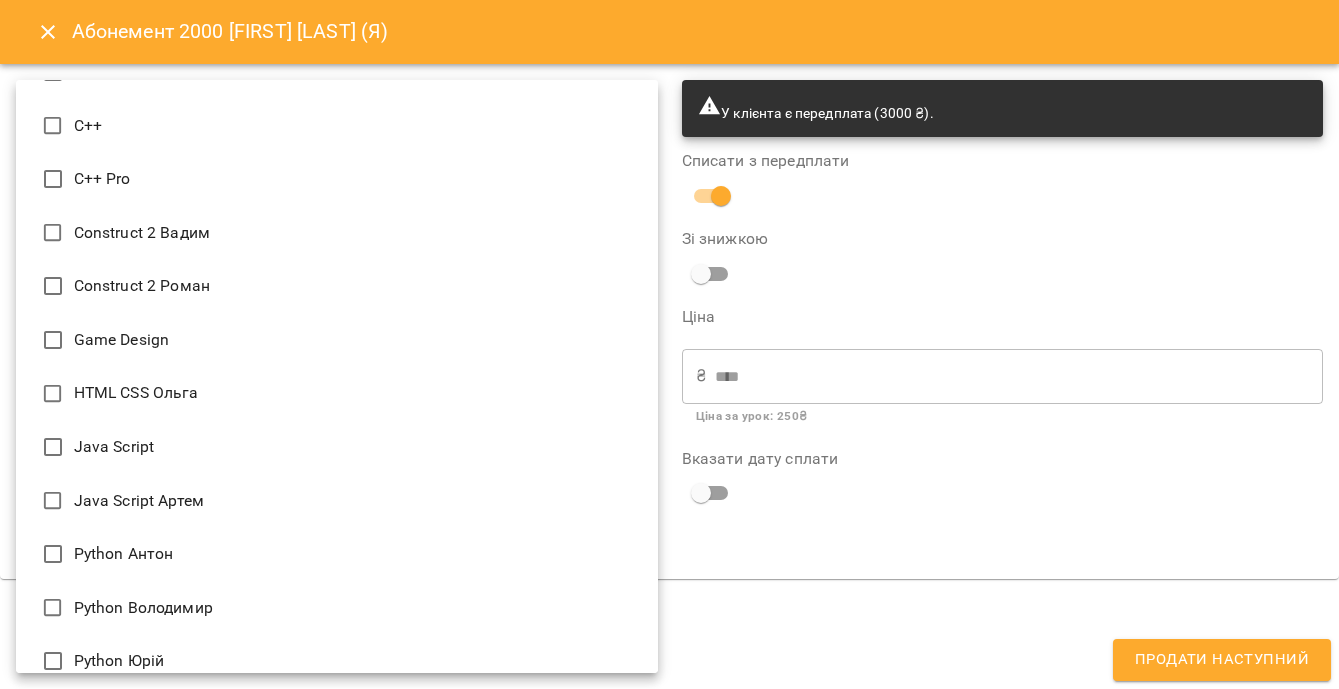click on "Python Антон" at bounding box center [337, 554] 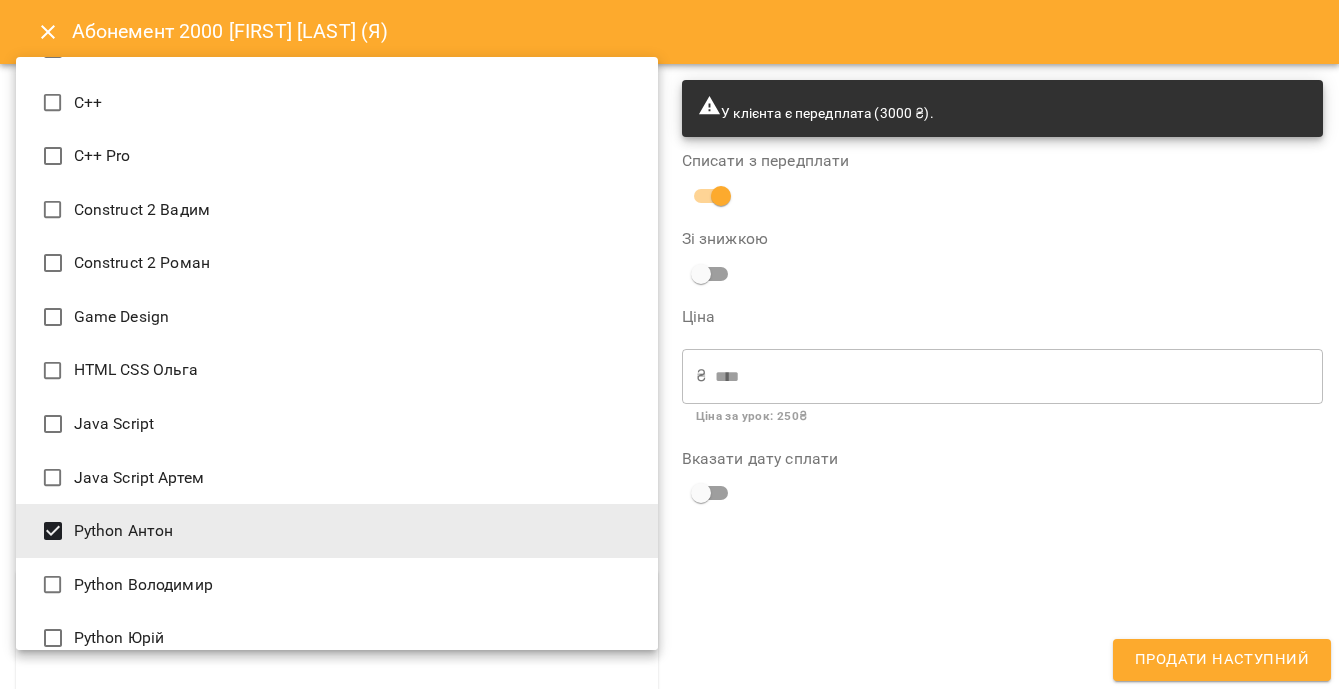click at bounding box center (669, 344) 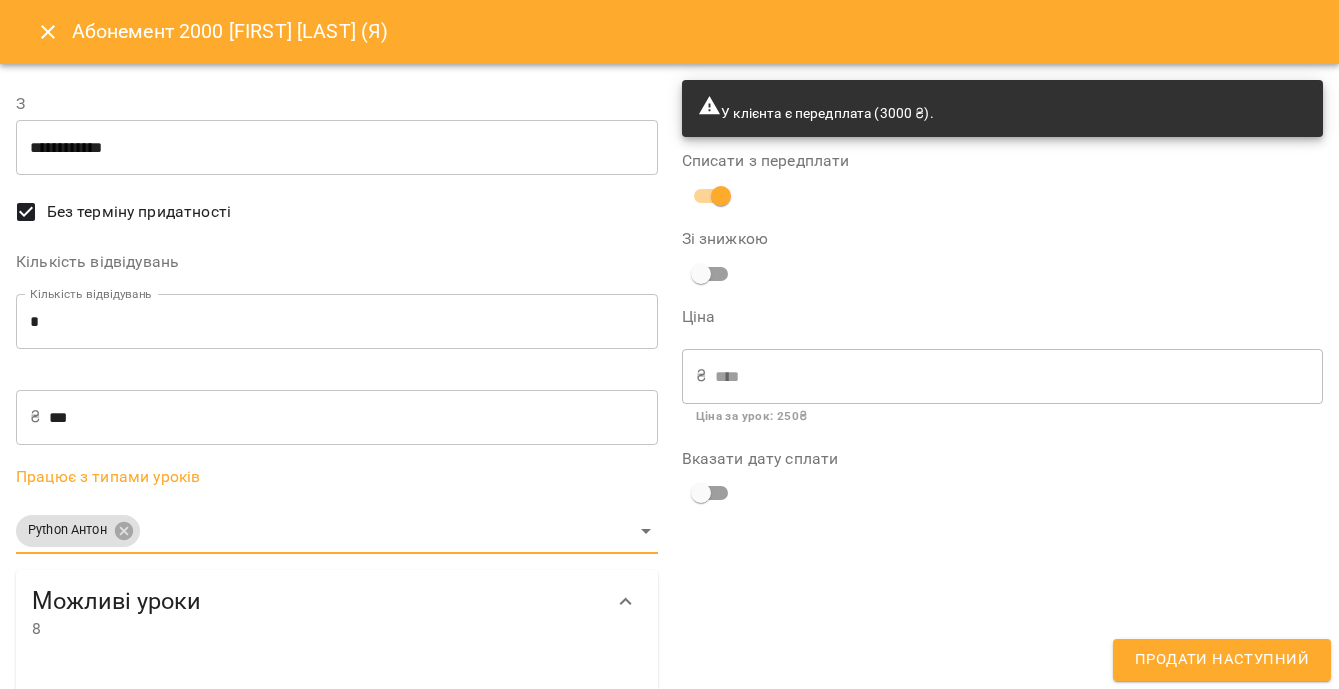 click on "Продати наступний" at bounding box center [1222, 660] 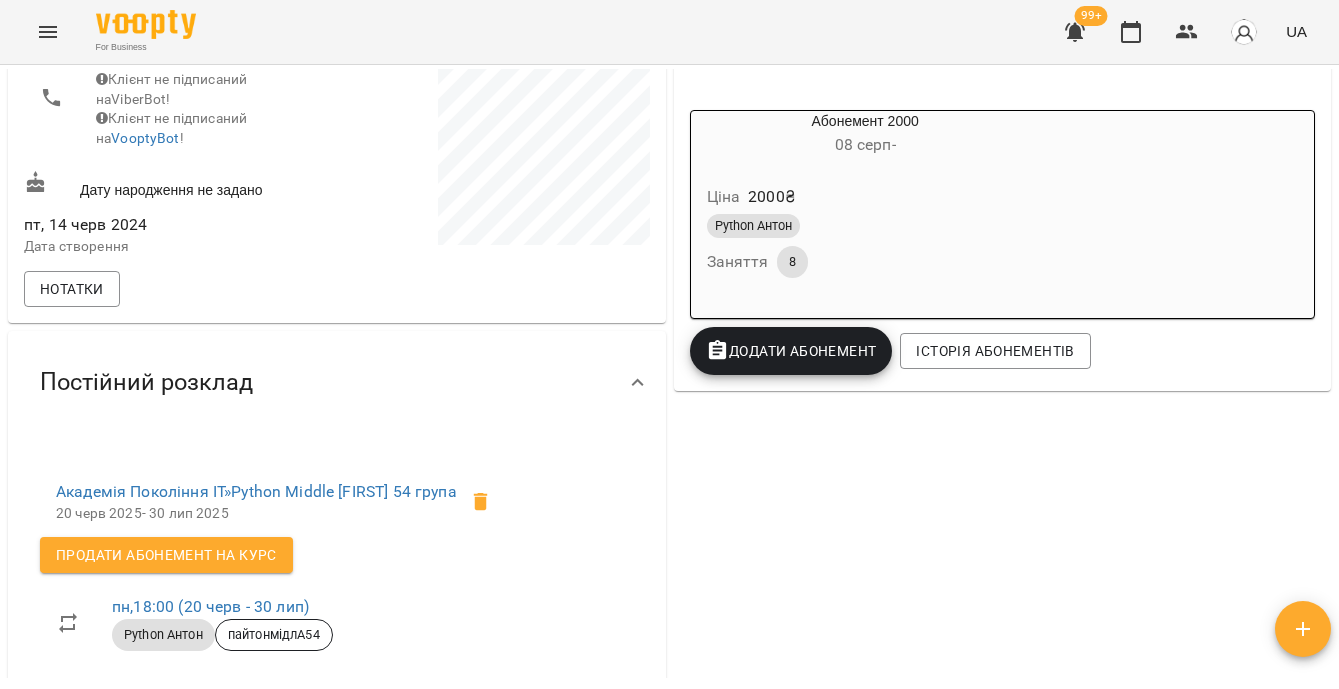 scroll, scrollTop: 0, scrollLeft: 0, axis: both 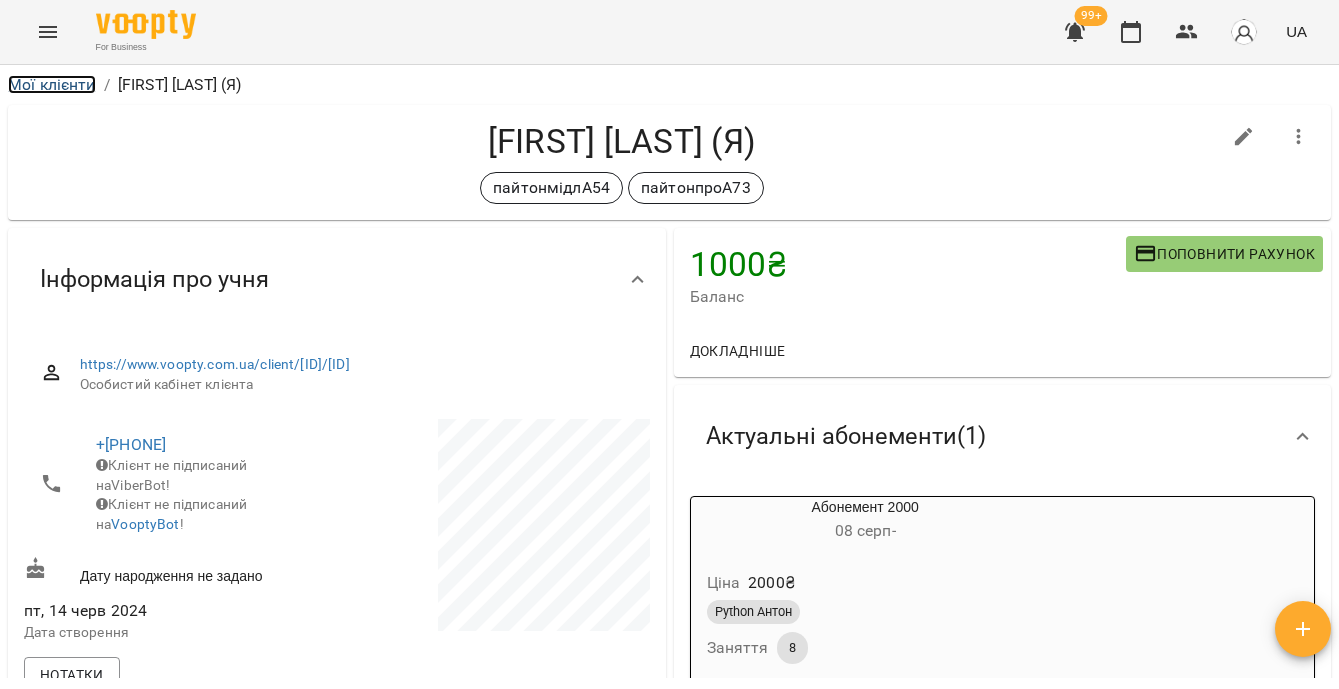 click on "Мої клієнти" at bounding box center [52, 84] 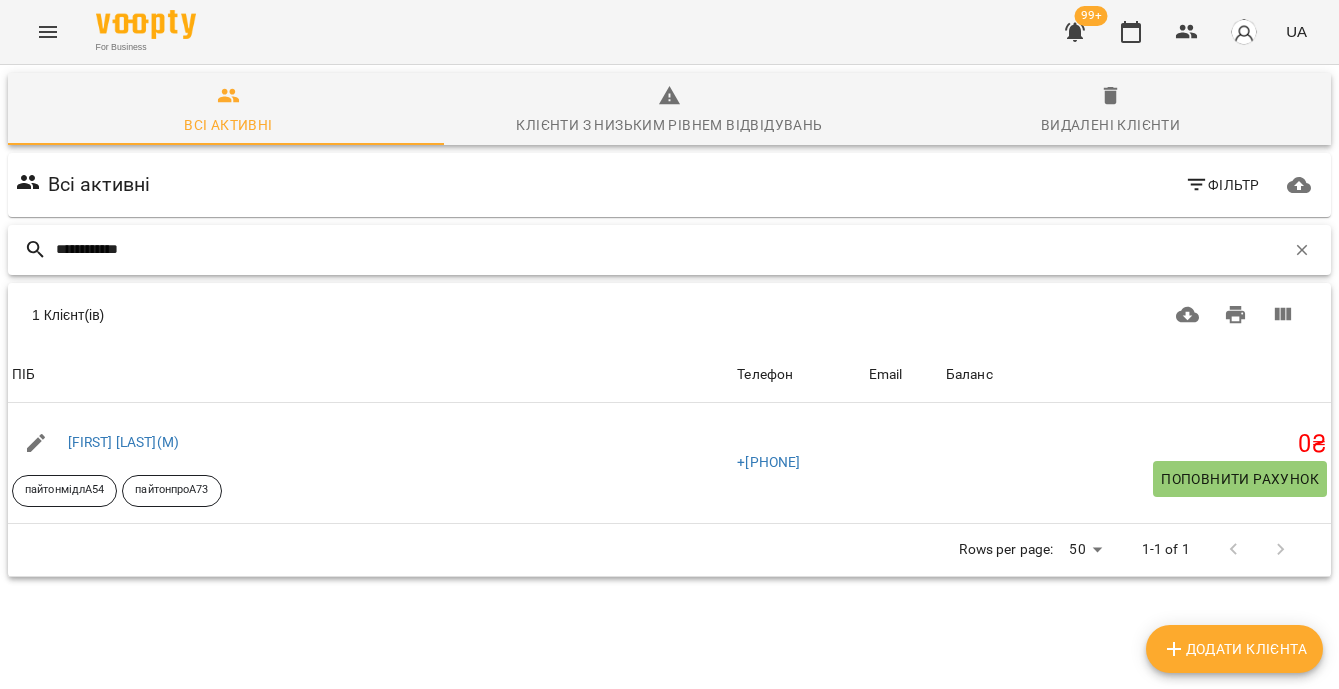 click on "**********" at bounding box center (670, 249) 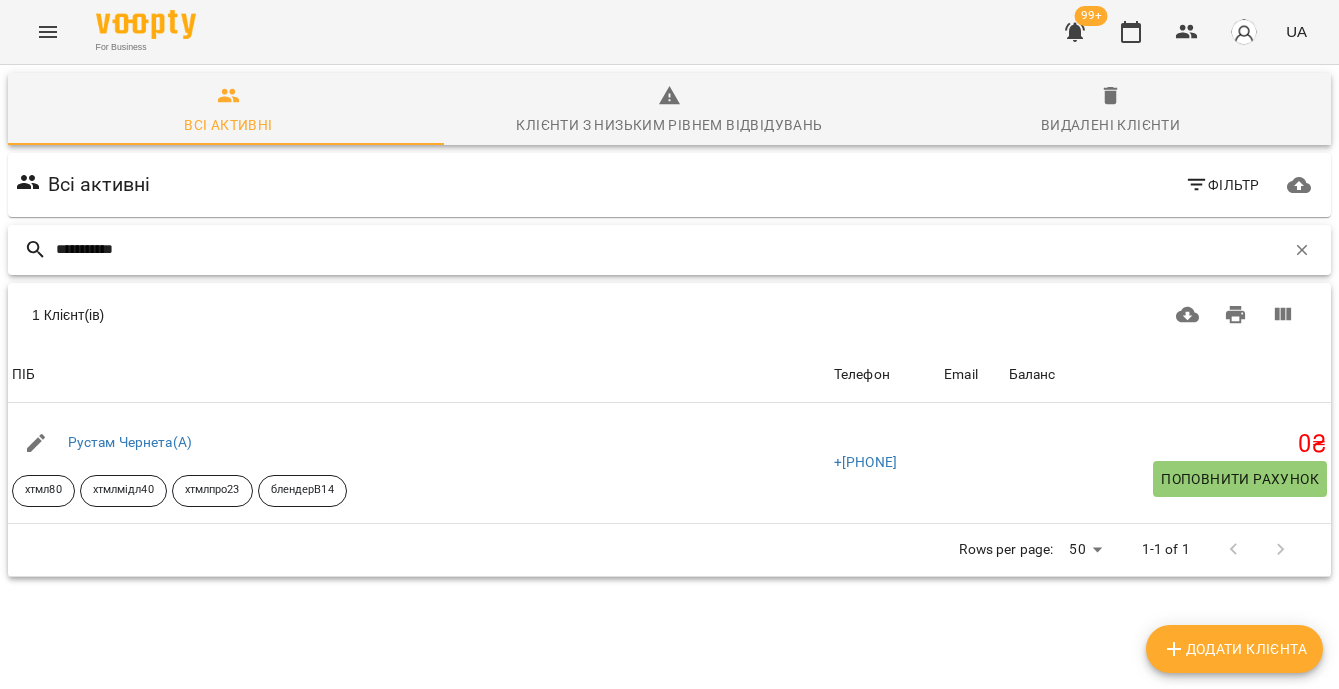 type on "**********" 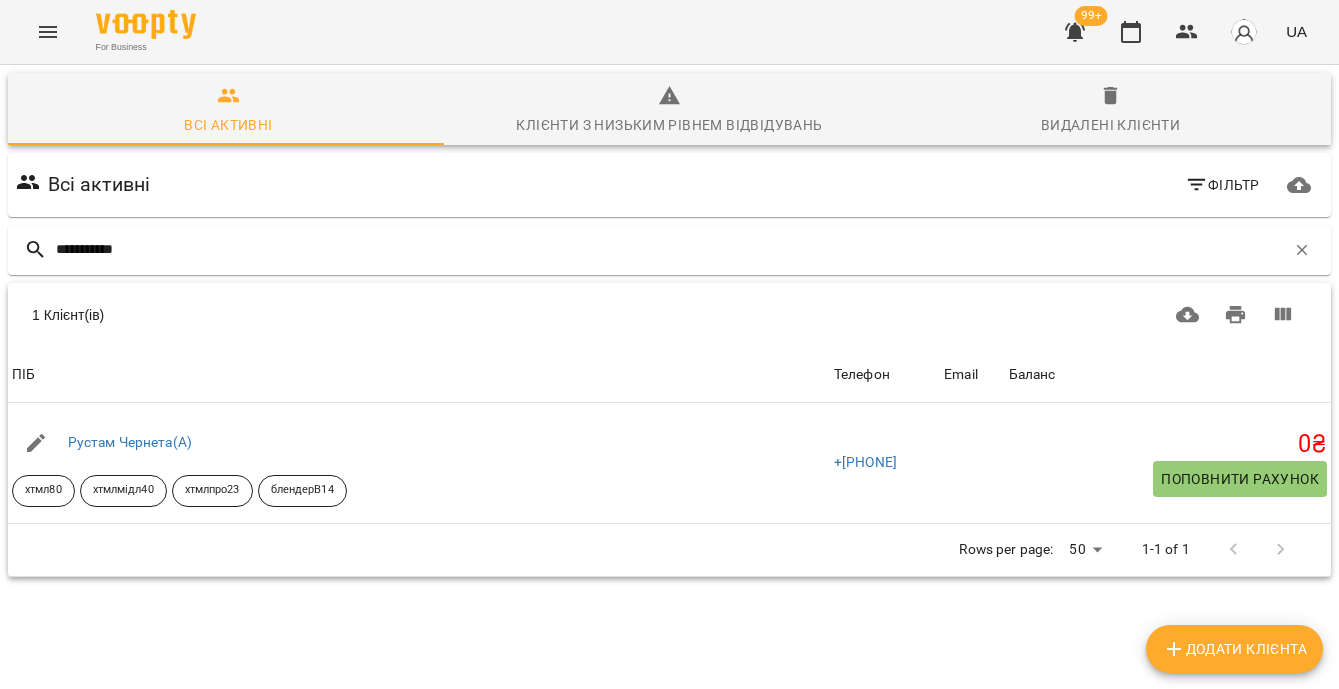 click on "Додати клієнта" at bounding box center [1234, 649] 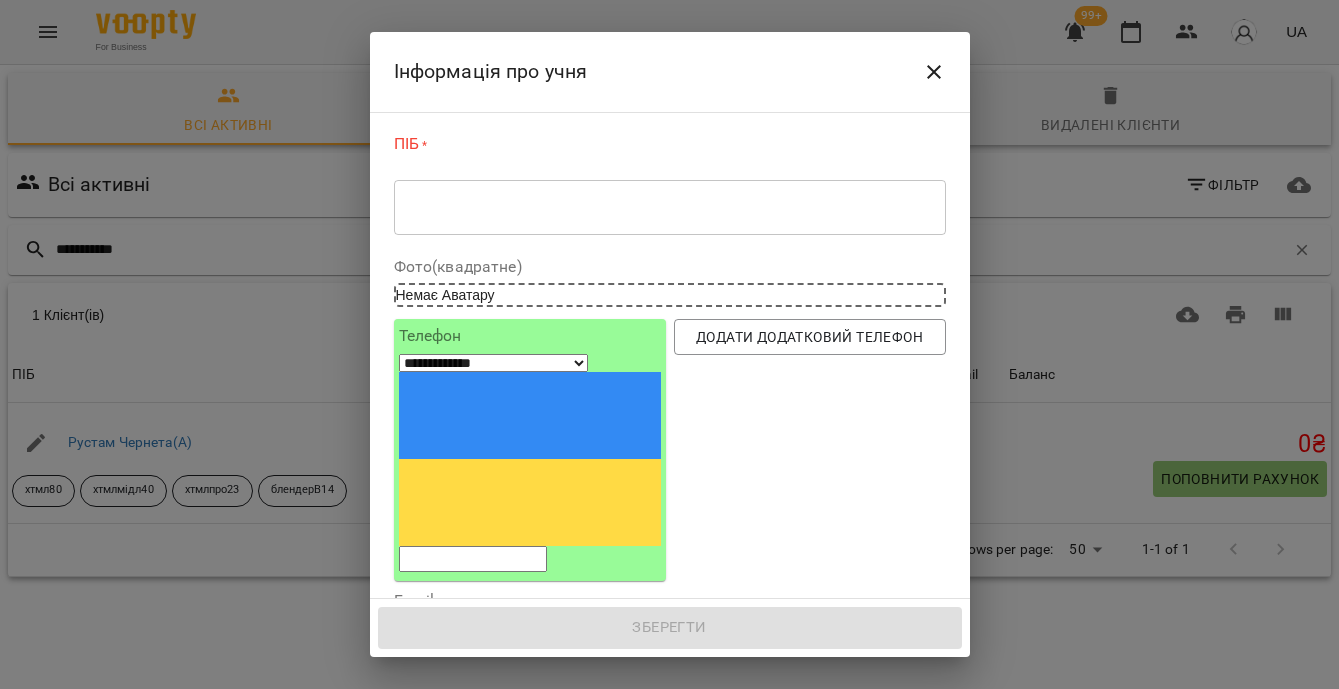 click at bounding box center (670, 207) 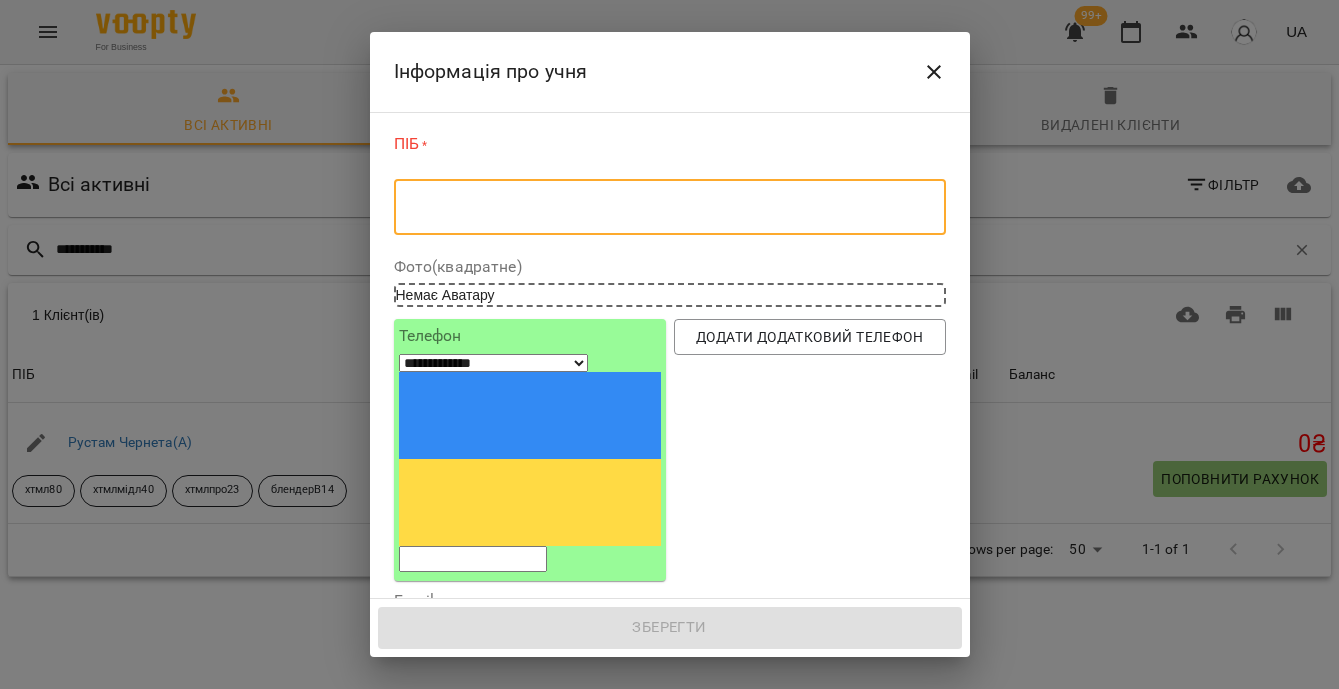 paste on "**********" 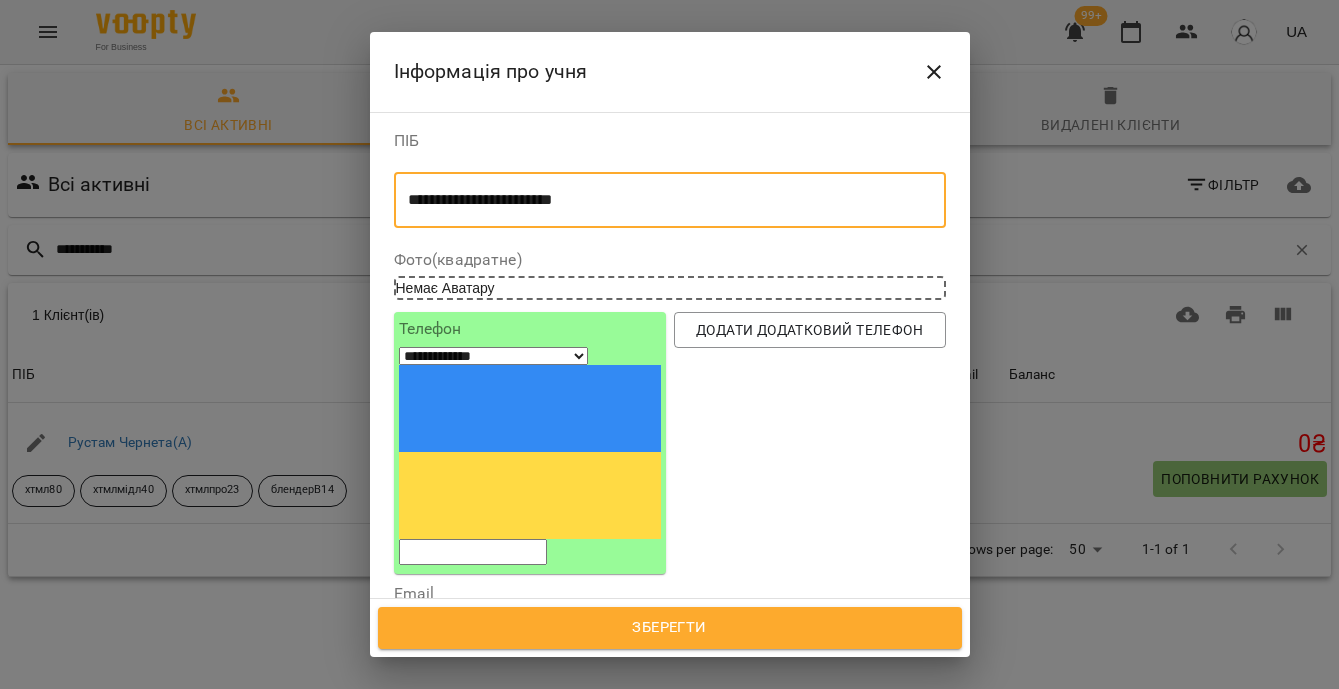 type on "**********" 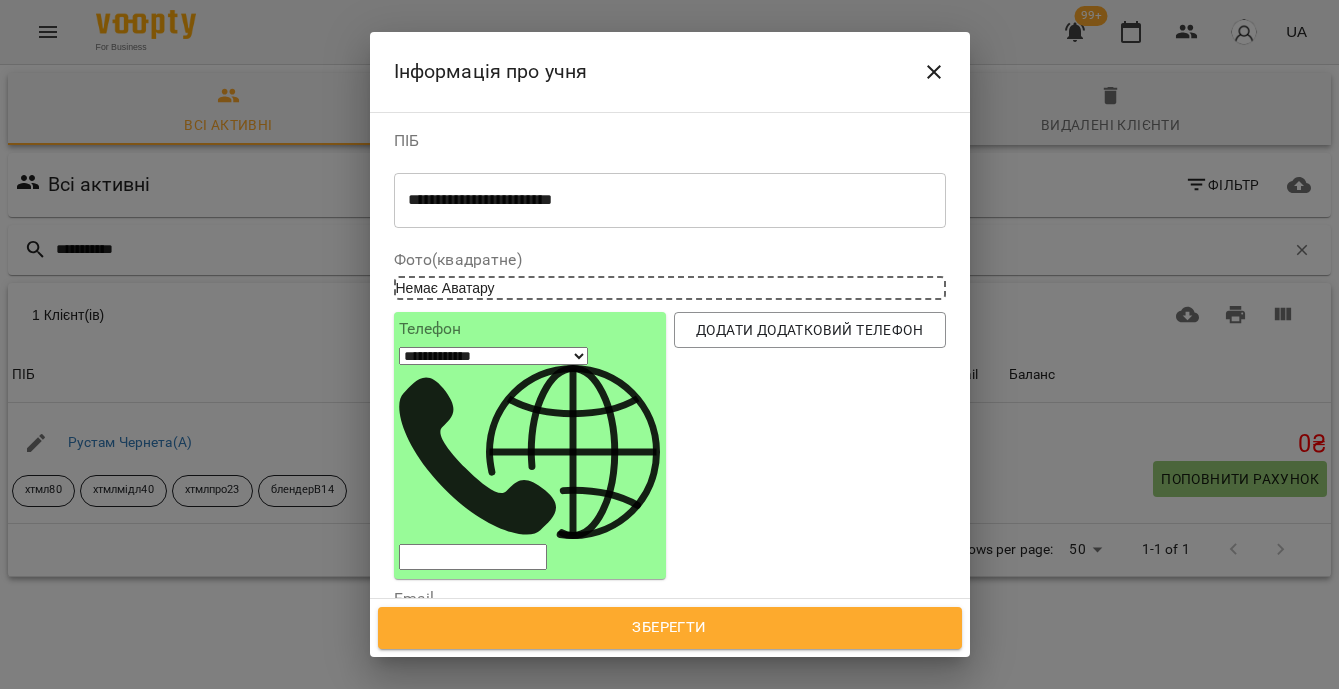 paste on "**********" 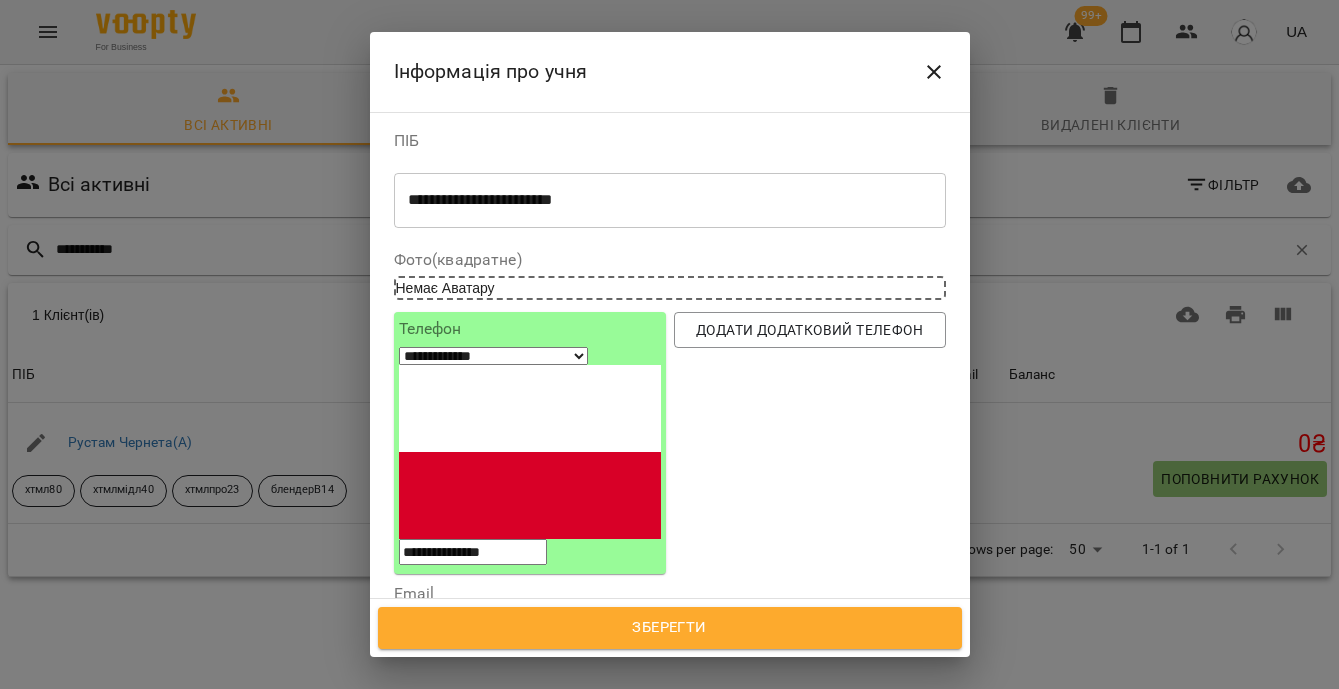 type on "**********" 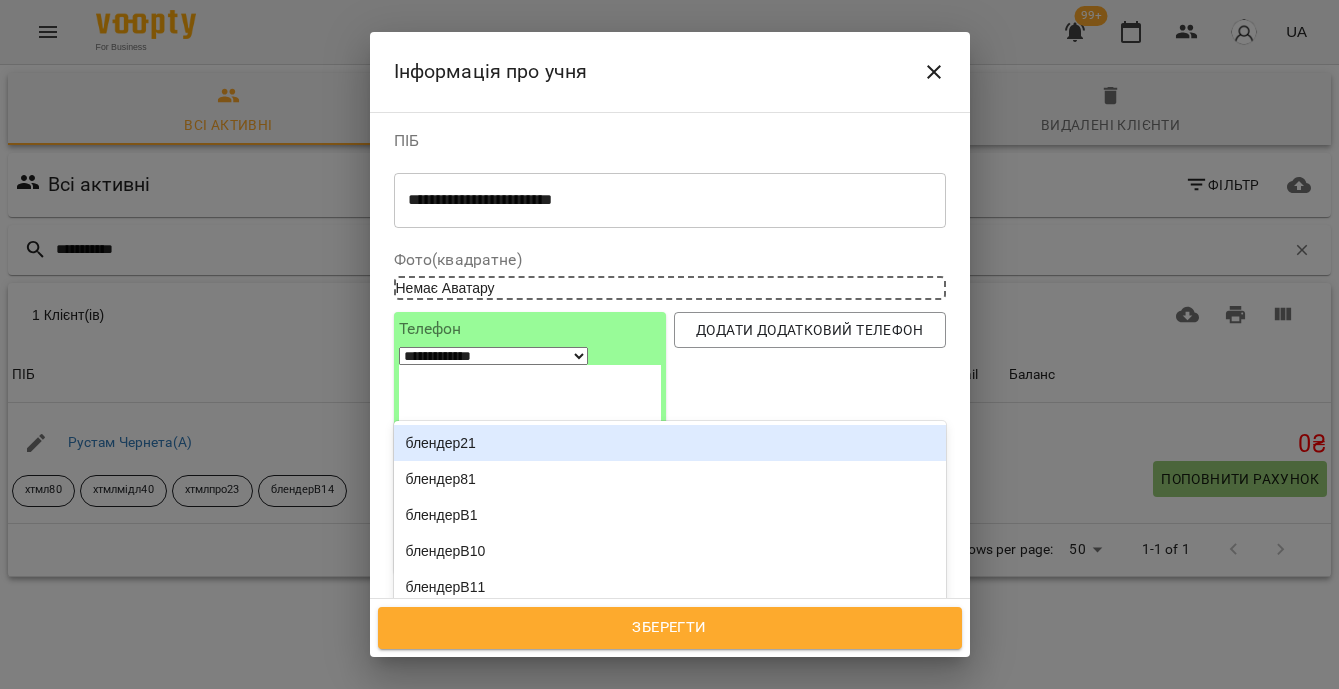 type on "**" 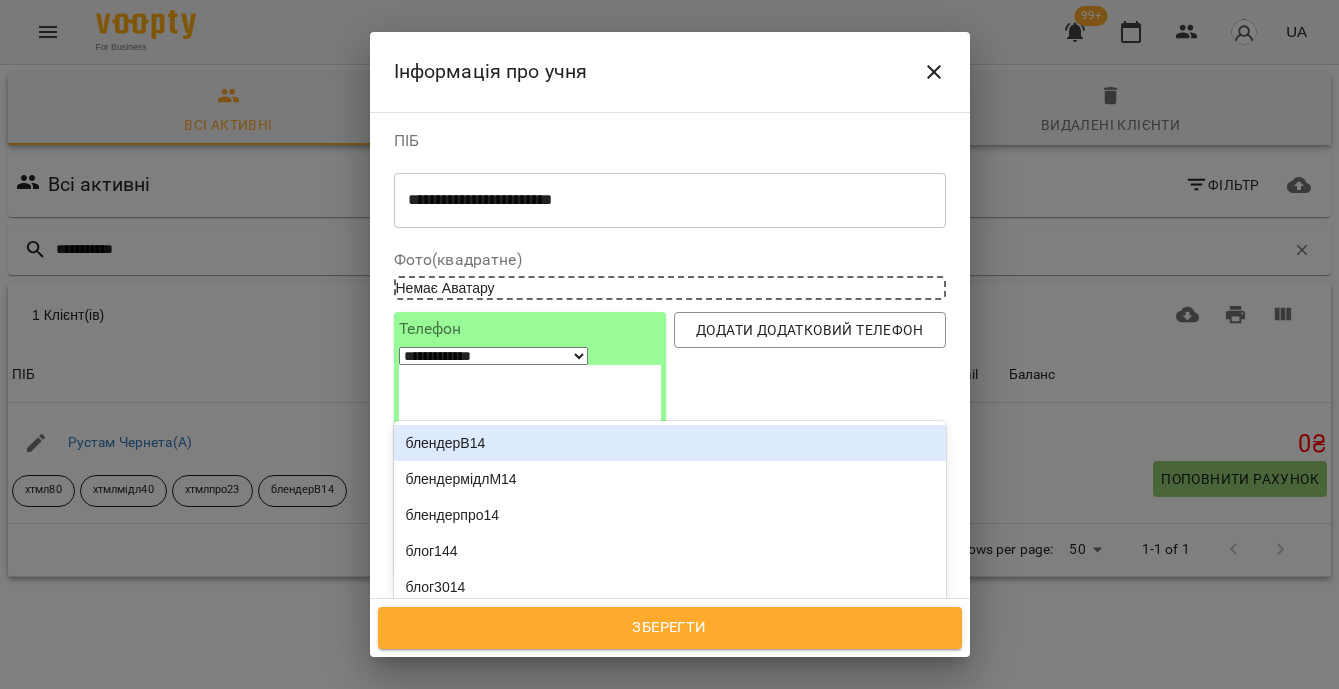 click on "блендерВ14" at bounding box center (670, 443) 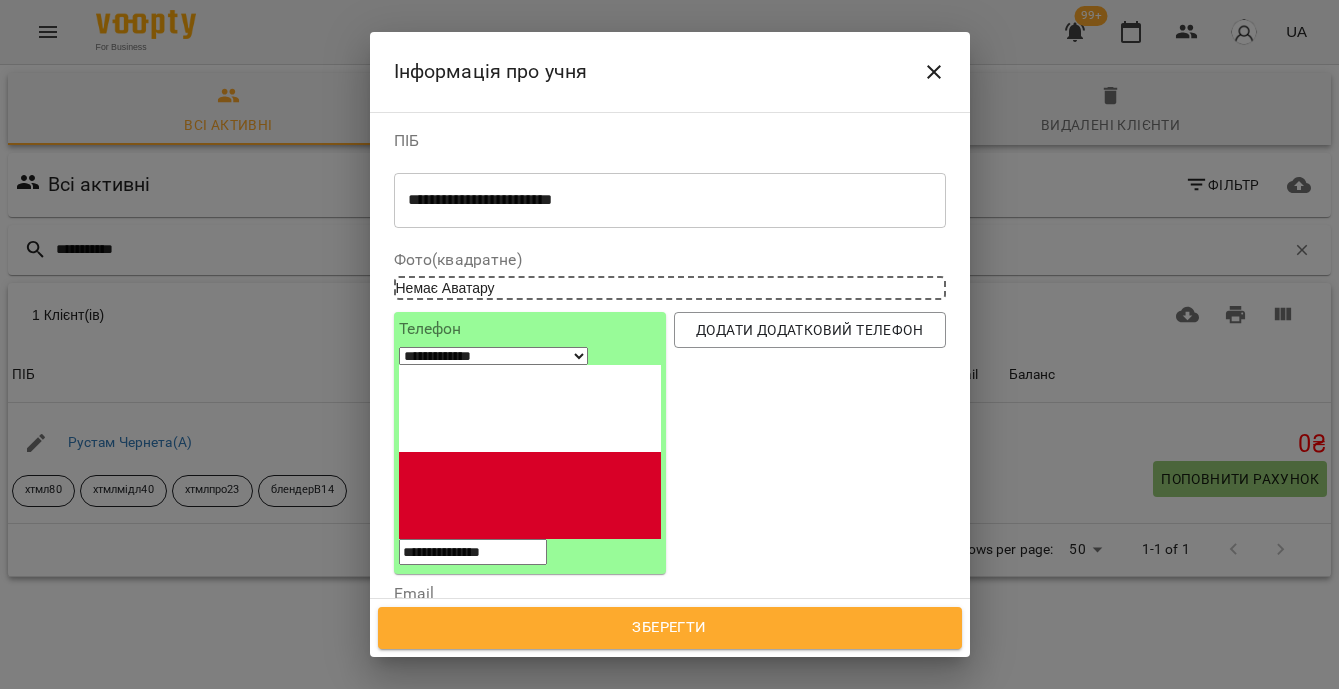 click on "Зберегти" at bounding box center [670, 628] 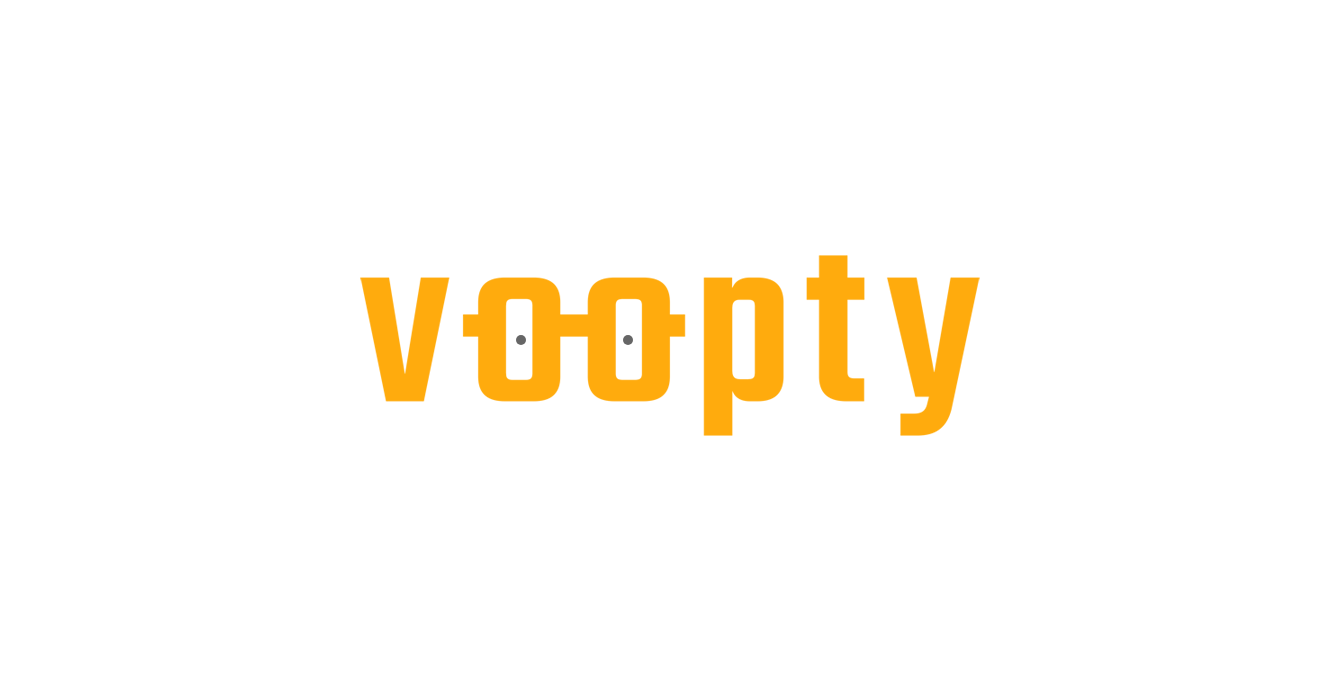 scroll, scrollTop: 0, scrollLeft: 0, axis: both 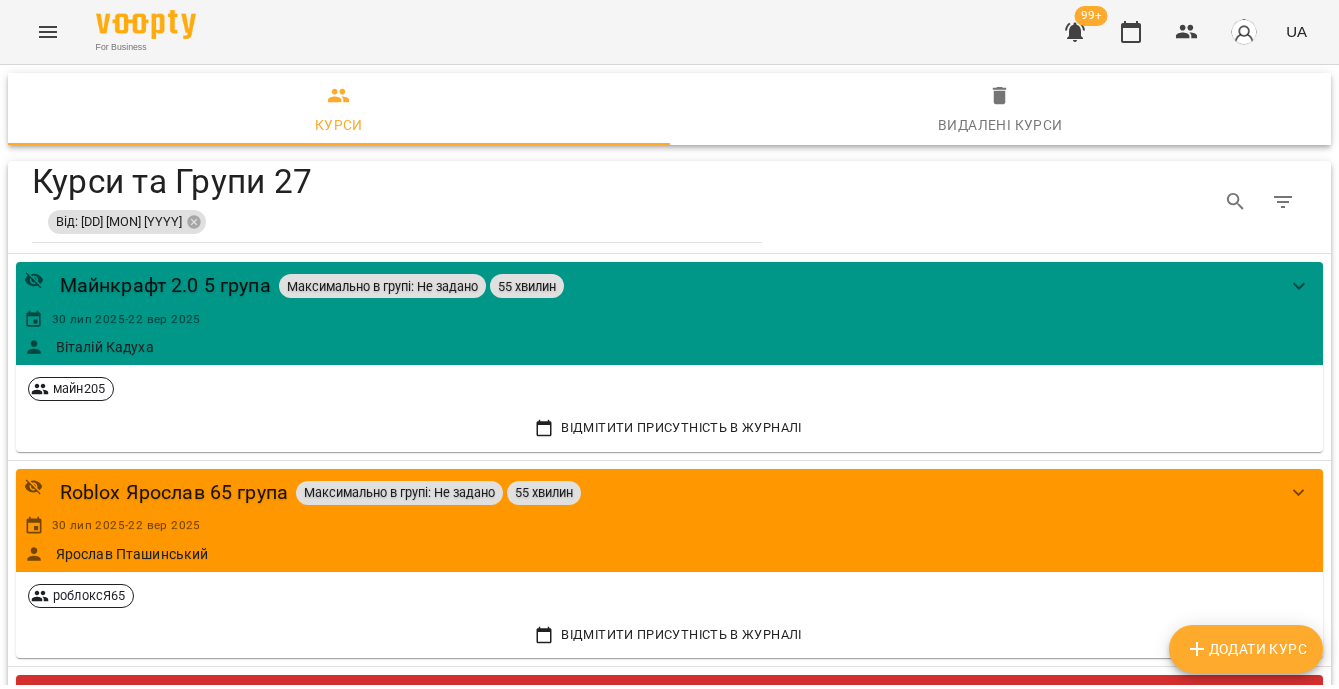 click on "Додати Курс" at bounding box center [1246, 649] 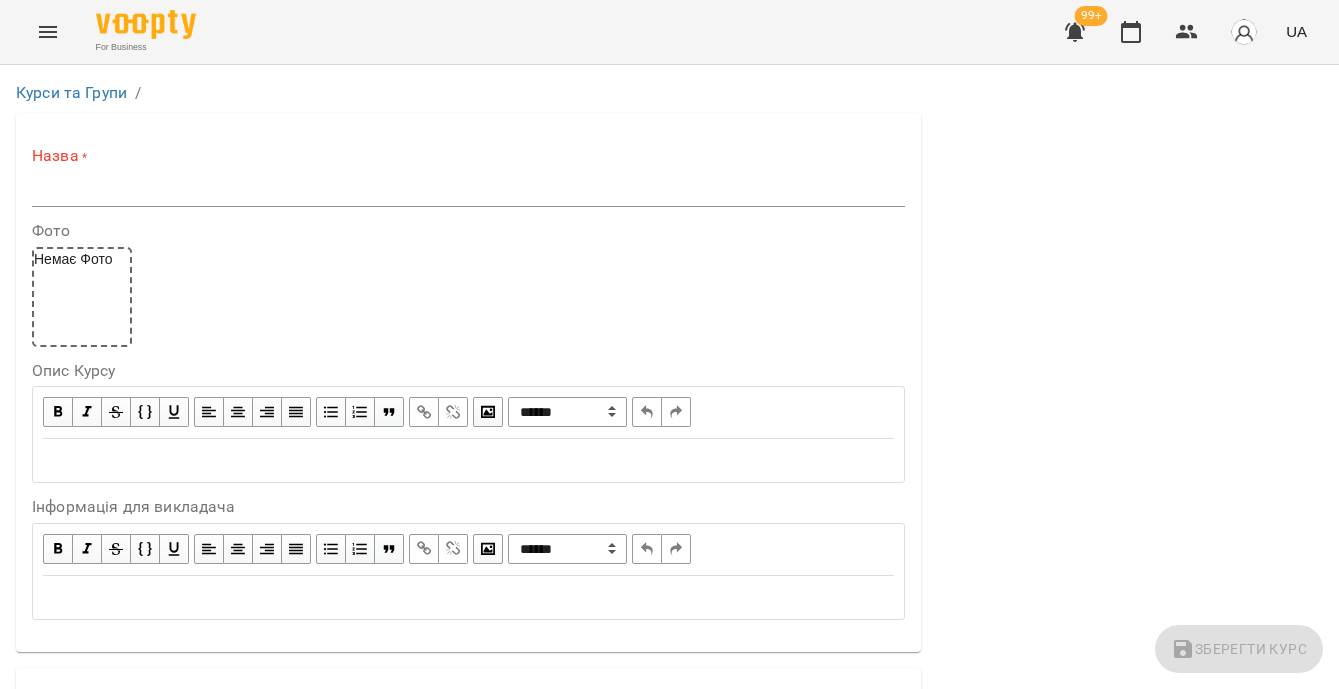 click at bounding box center (468, 191) 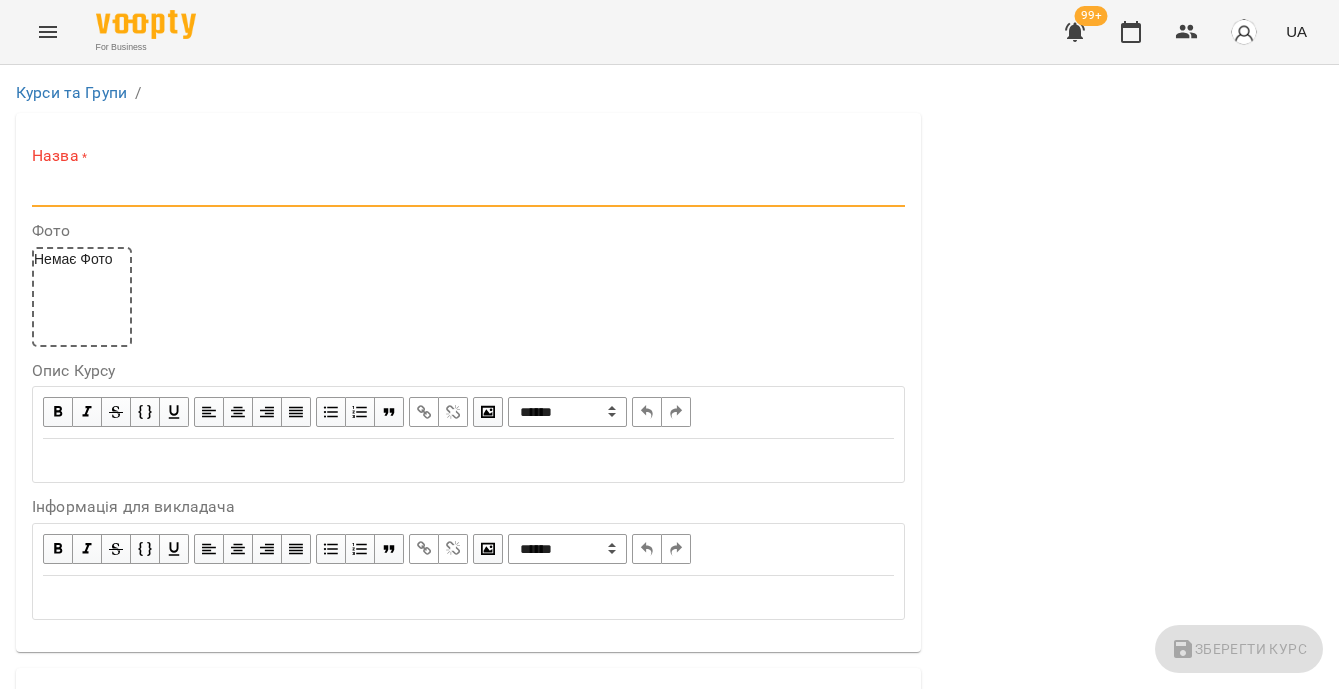 paste on "**********" 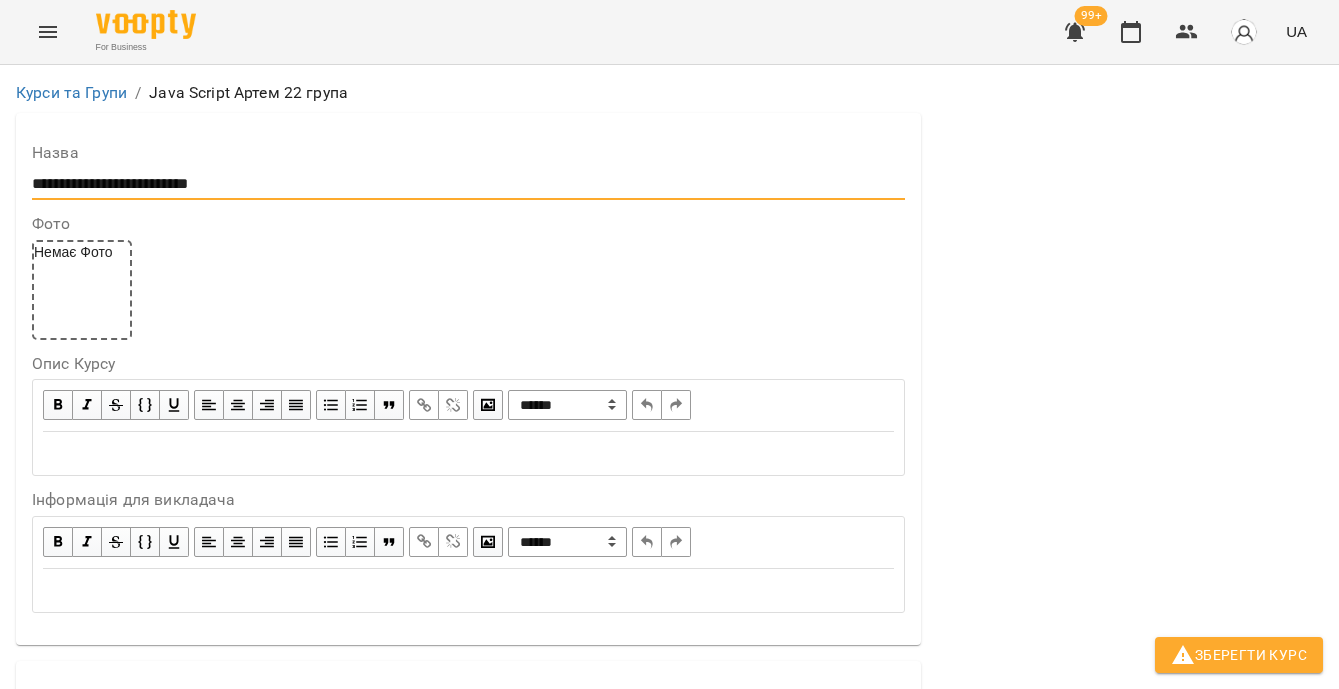 scroll, scrollTop: 156, scrollLeft: 0, axis: vertical 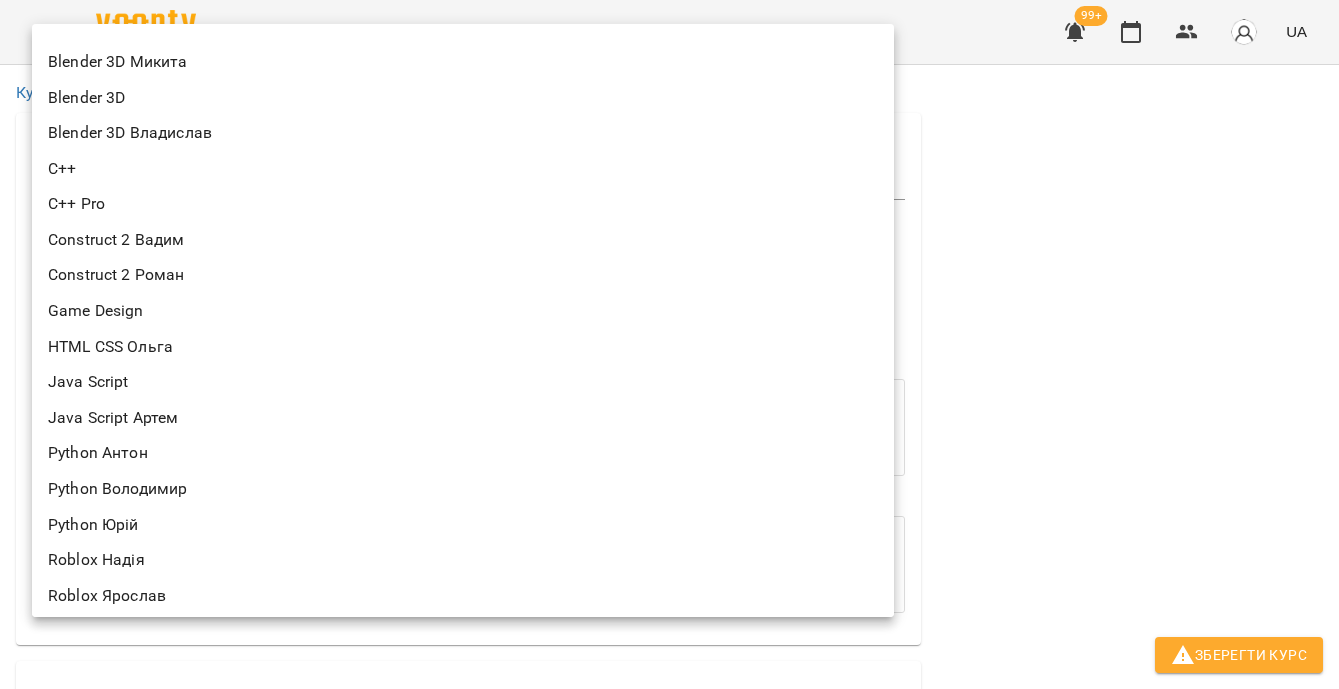 click on "**********" at bounding box center (669, 1212) 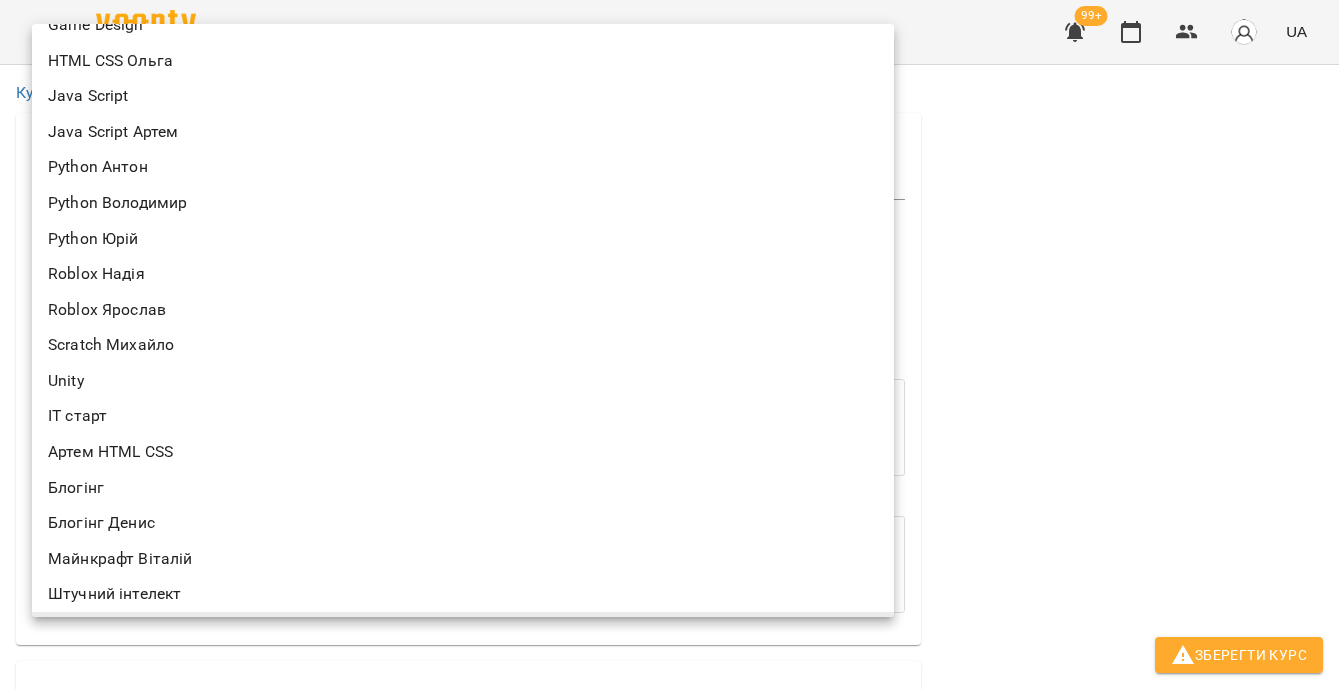 scroll, scrollTop: 286, scrollLeft: 0, axis: vertical 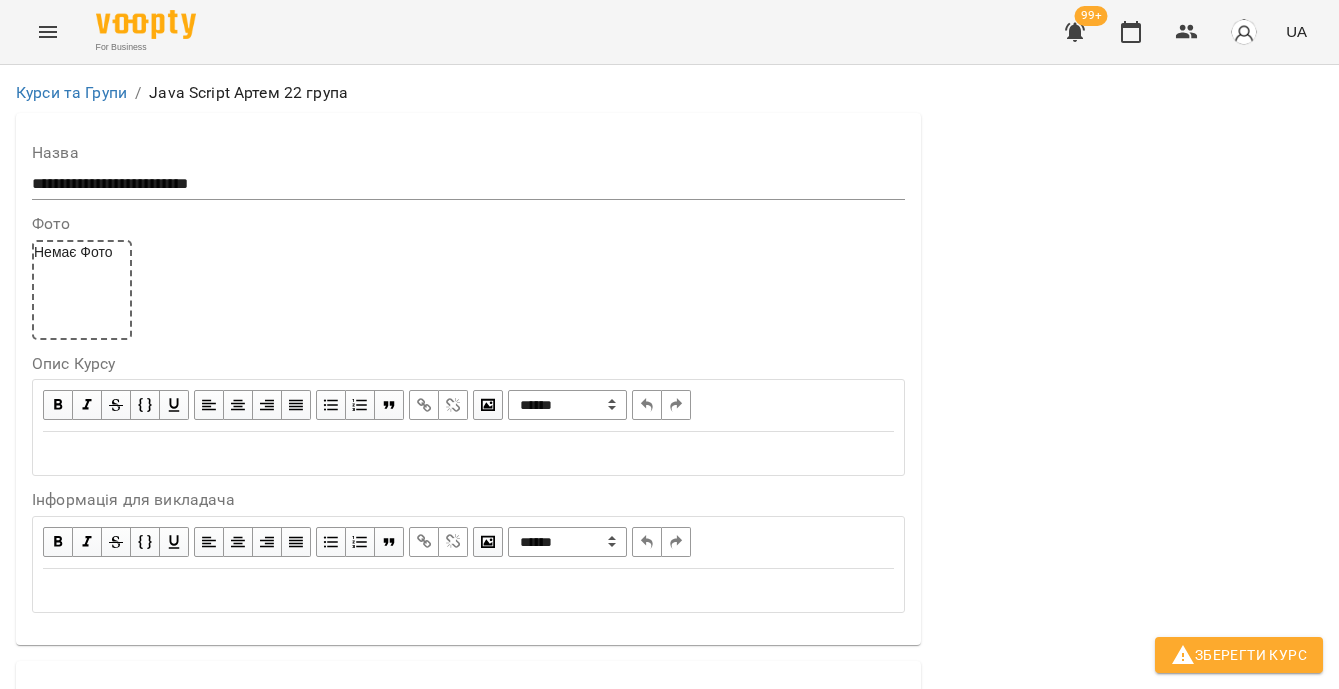 click on "**********" at bounding box center (669, 1212) 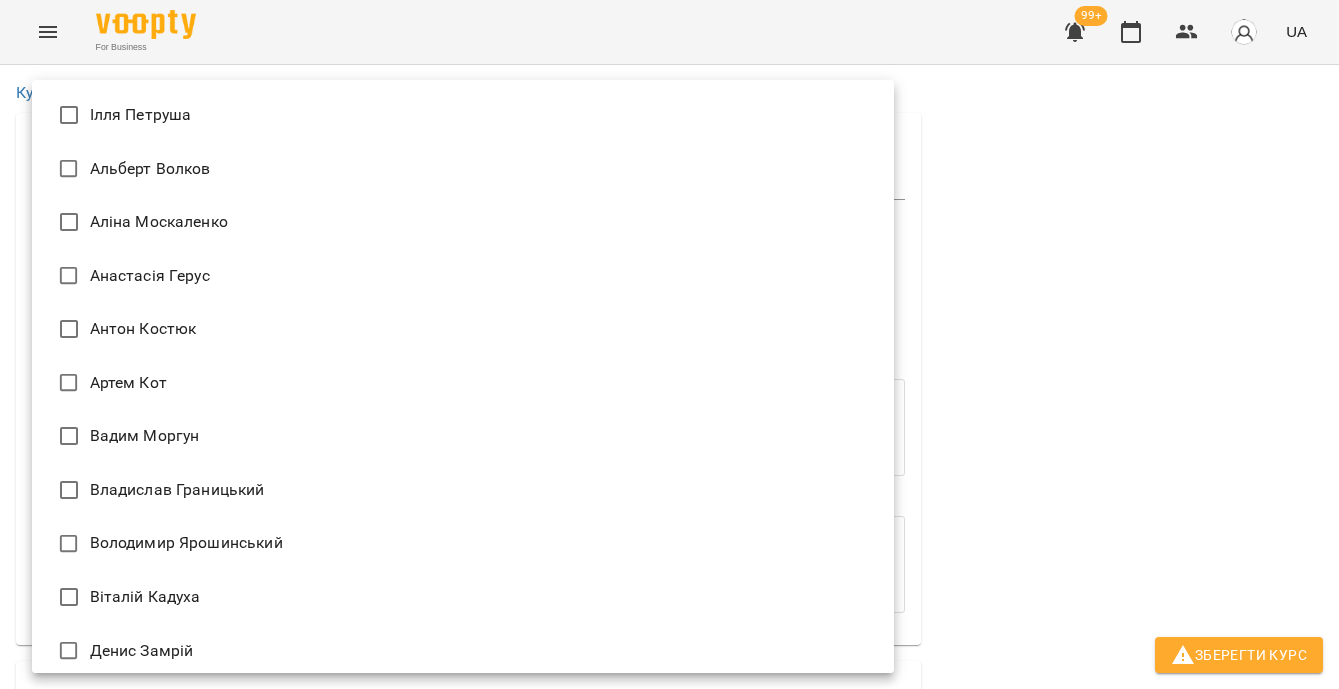 click on "Артем Кот" at bounding box center (463, 383) 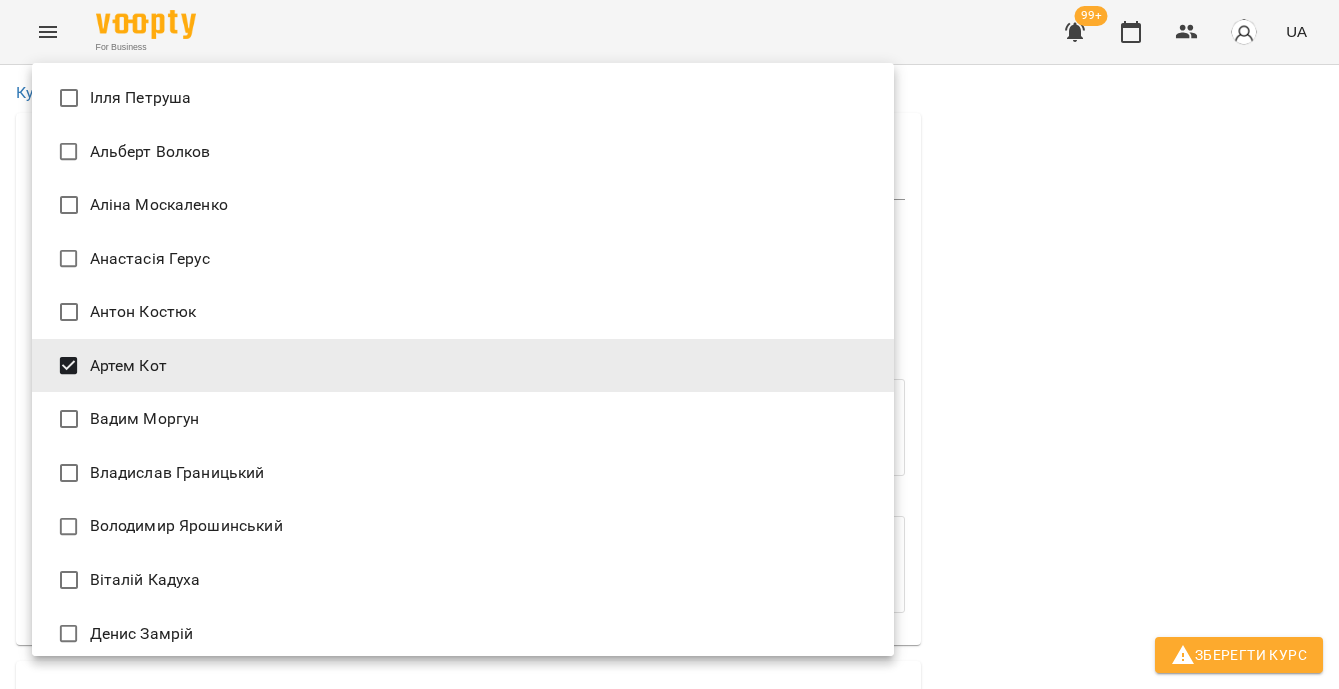 click at bounding box center [669, 344] 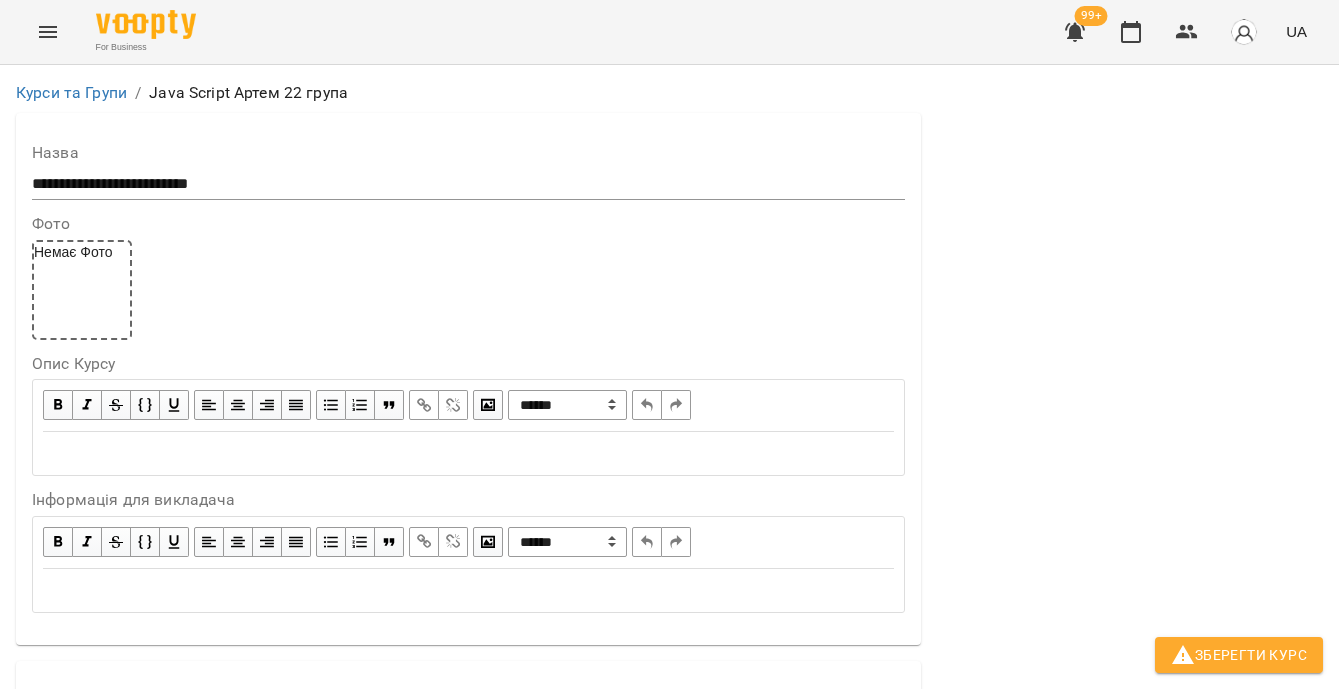 scroll, scrollTop: 905, scrollLeft: 0, axis: vertical 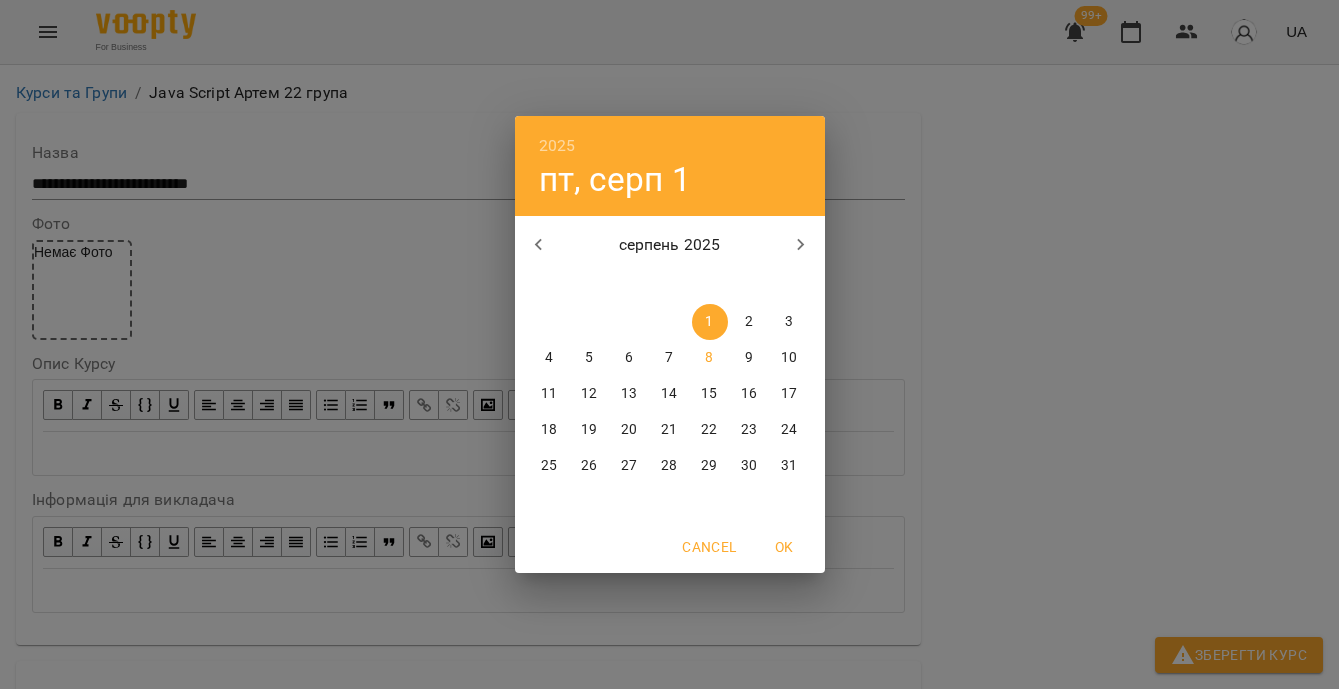click on "9" at bounding box center (749, 358) 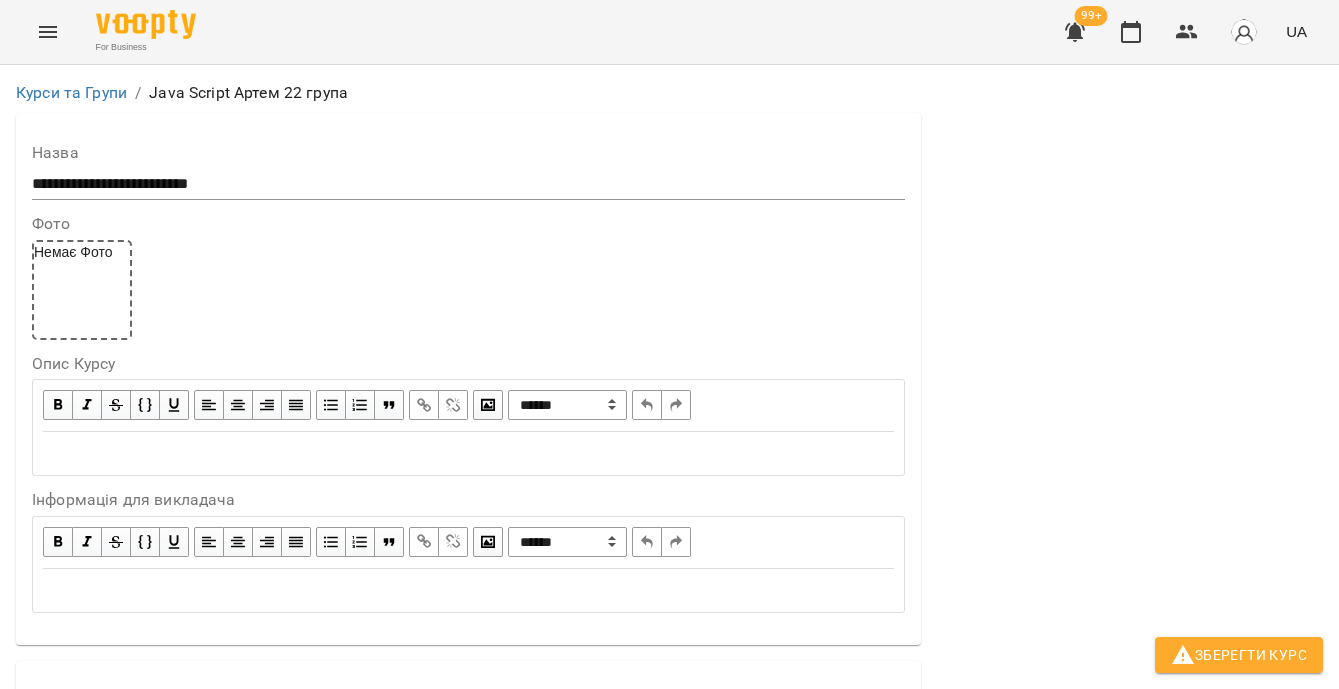 click on "**********" at bounding box center [315, 1782] 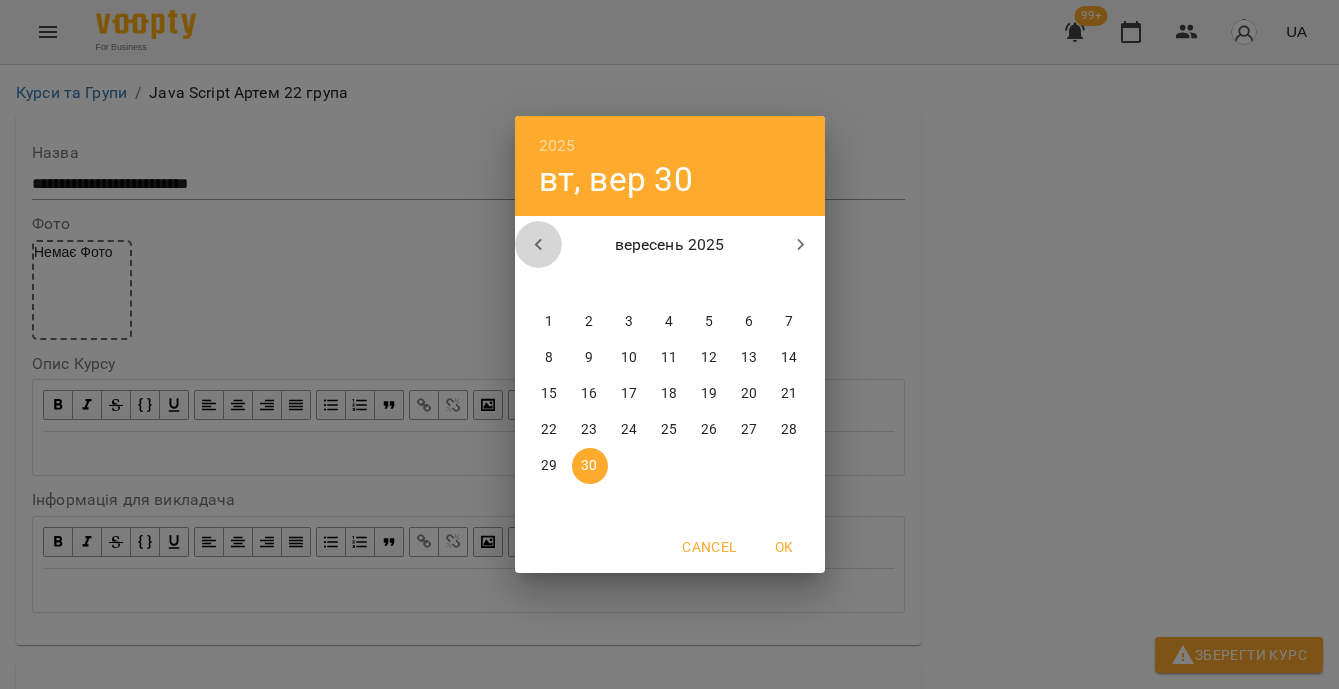 click 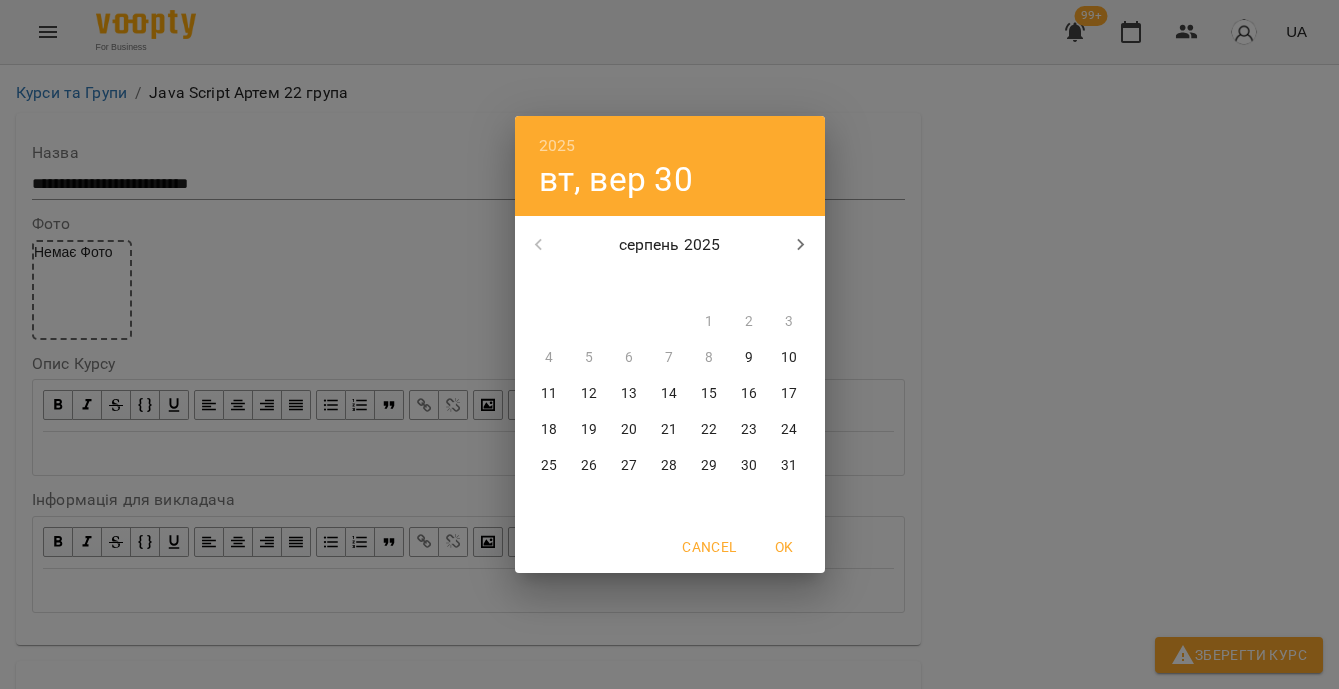 click 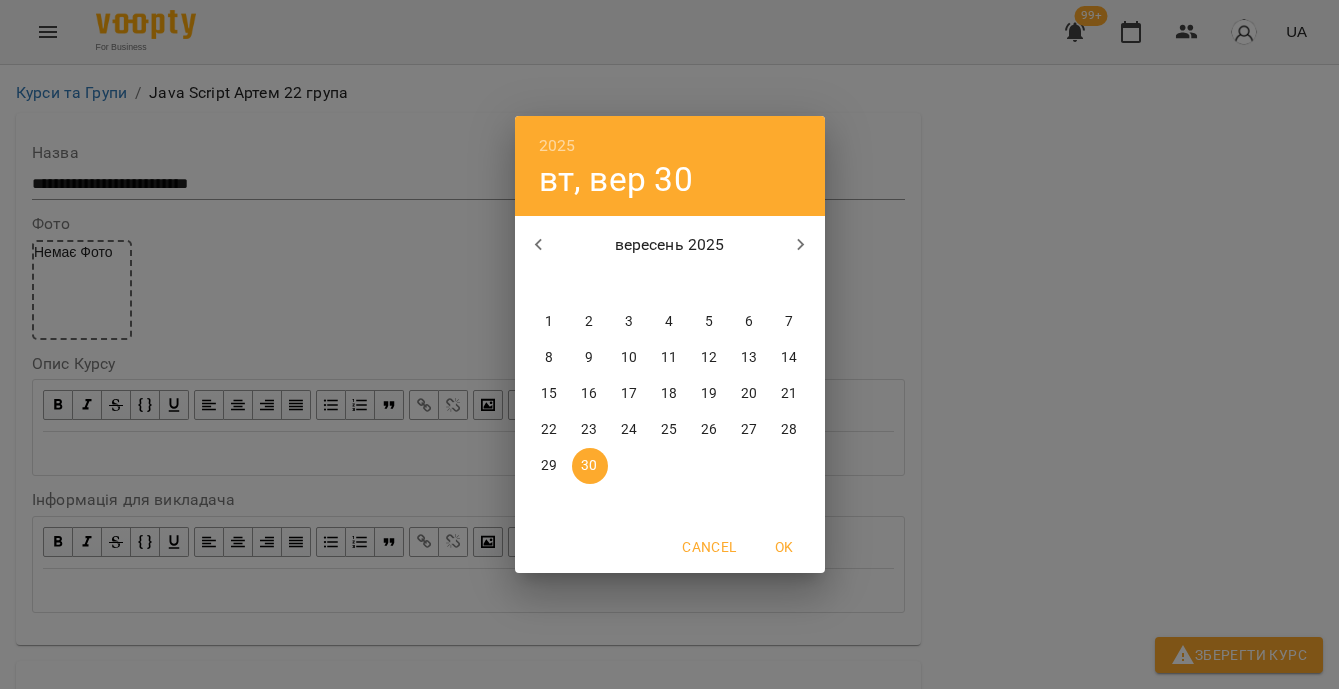 click on "28" at bounding box center [790, 430] 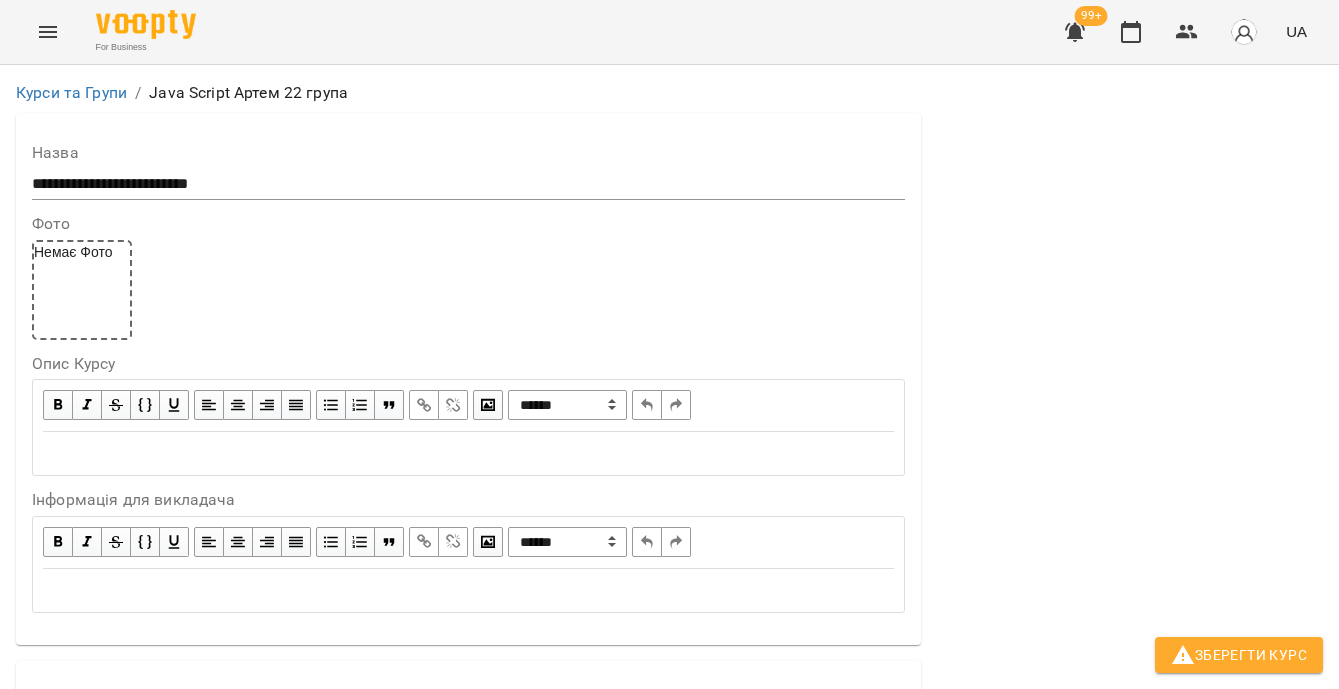 scroll, scrollTop: 1582, scrollLeft: 0, axis: vertical 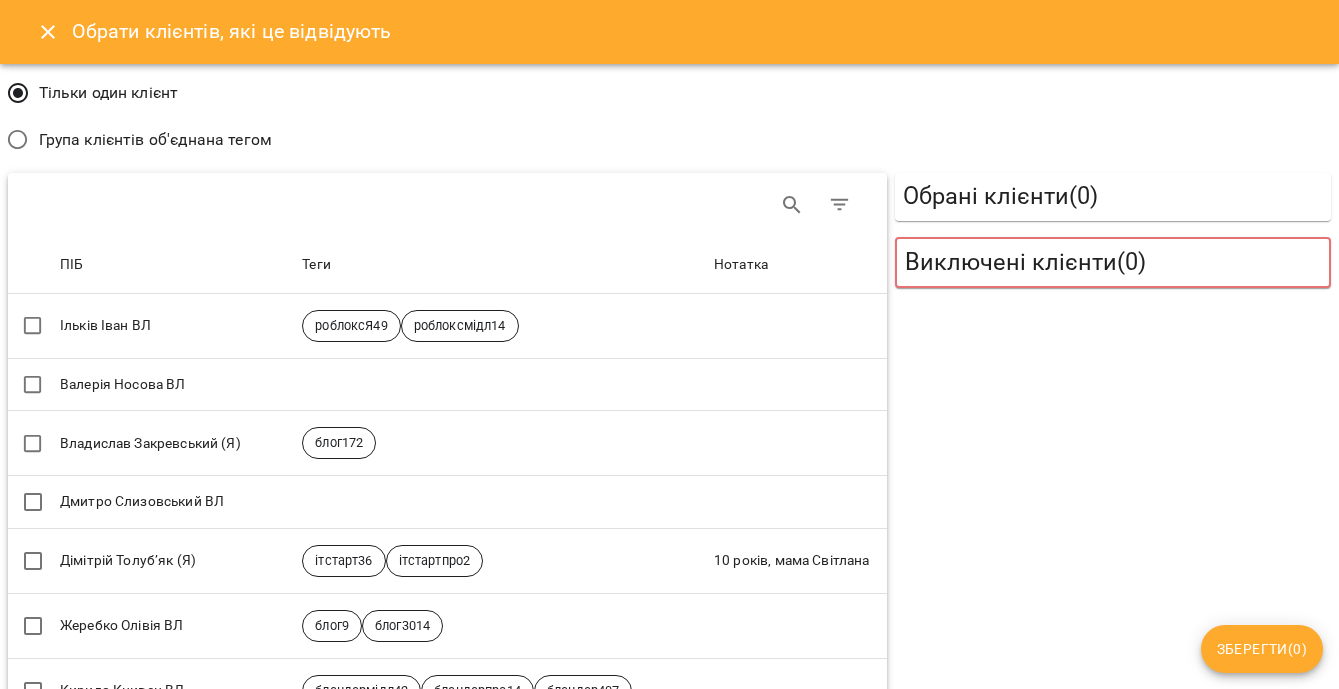 click on "Група клієнтів об'єднана тегом" at bounding box center (155, 140) 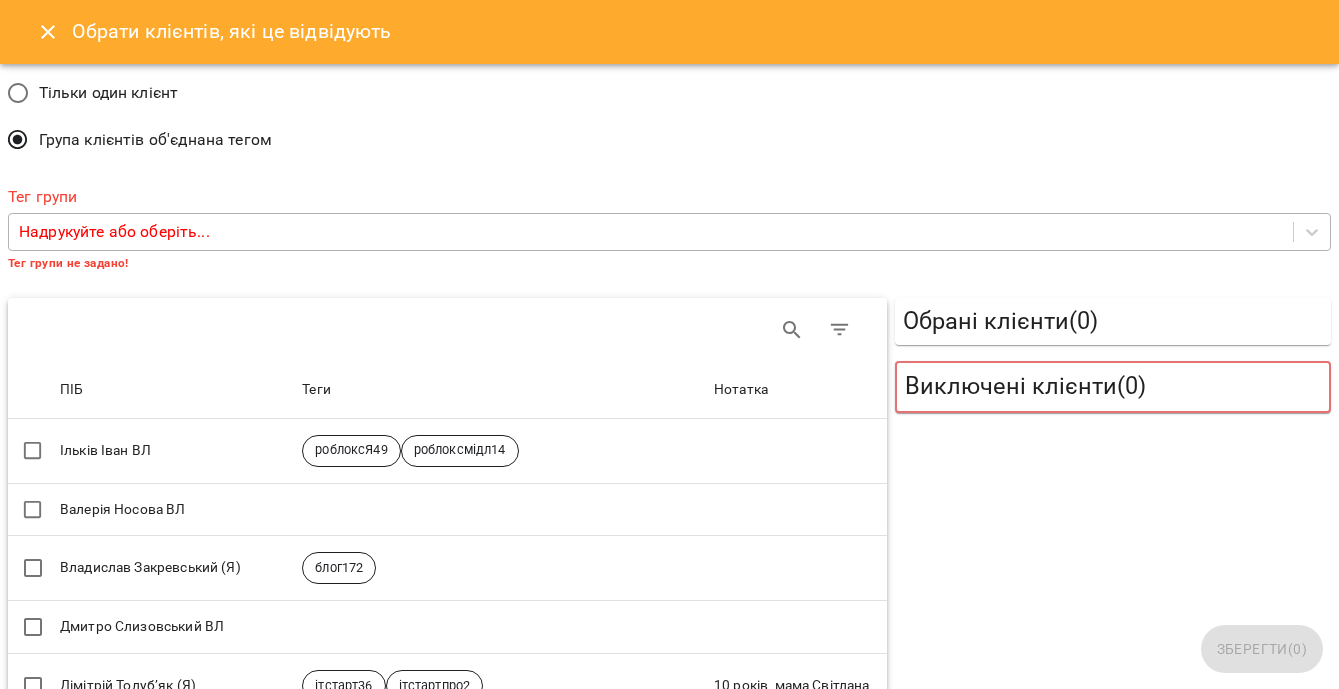 click on "Надрукуйте або оберіть..." at bounding box center [651, 232] 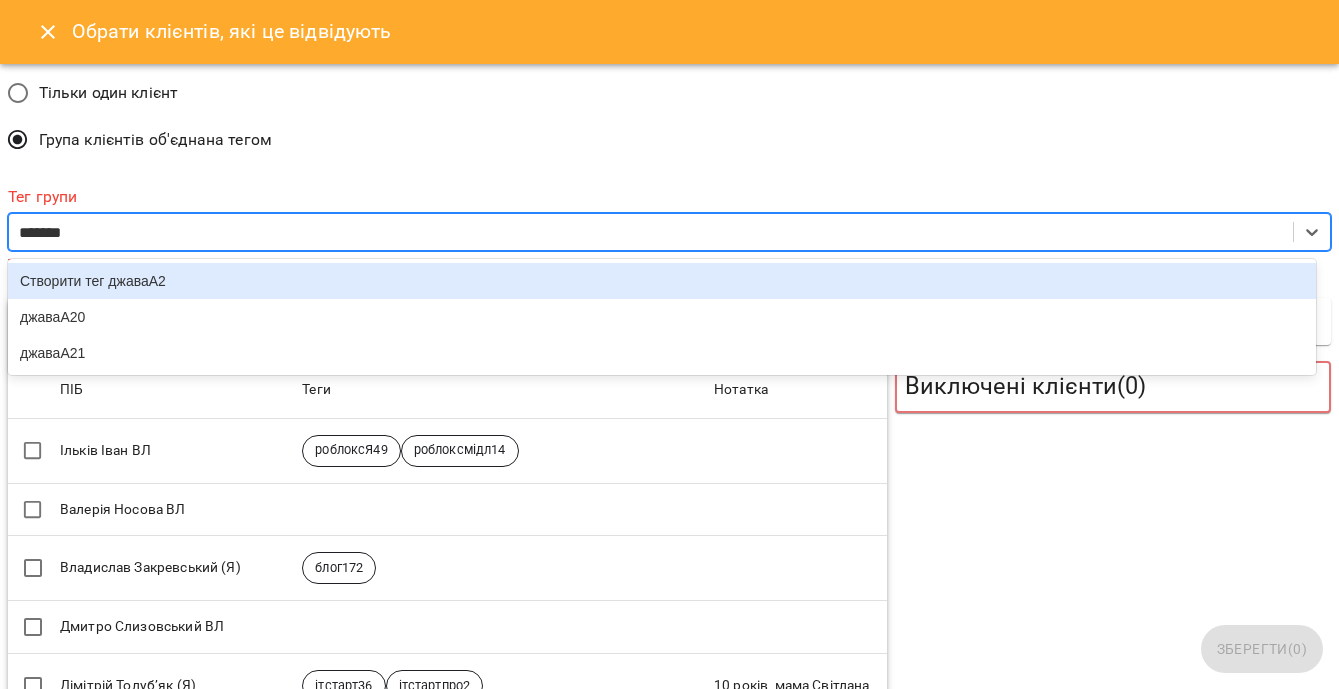 type on "********" 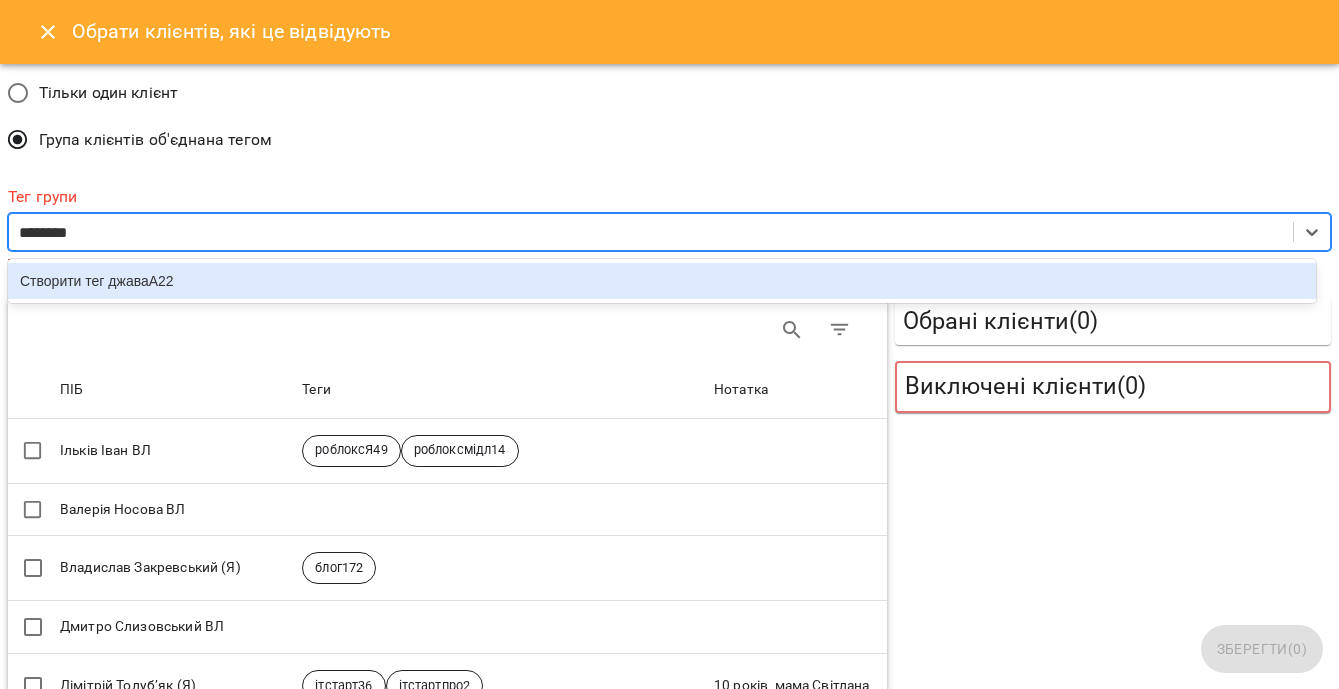 click on "Створити тег джаваА22" at bounding box center [662, 281] 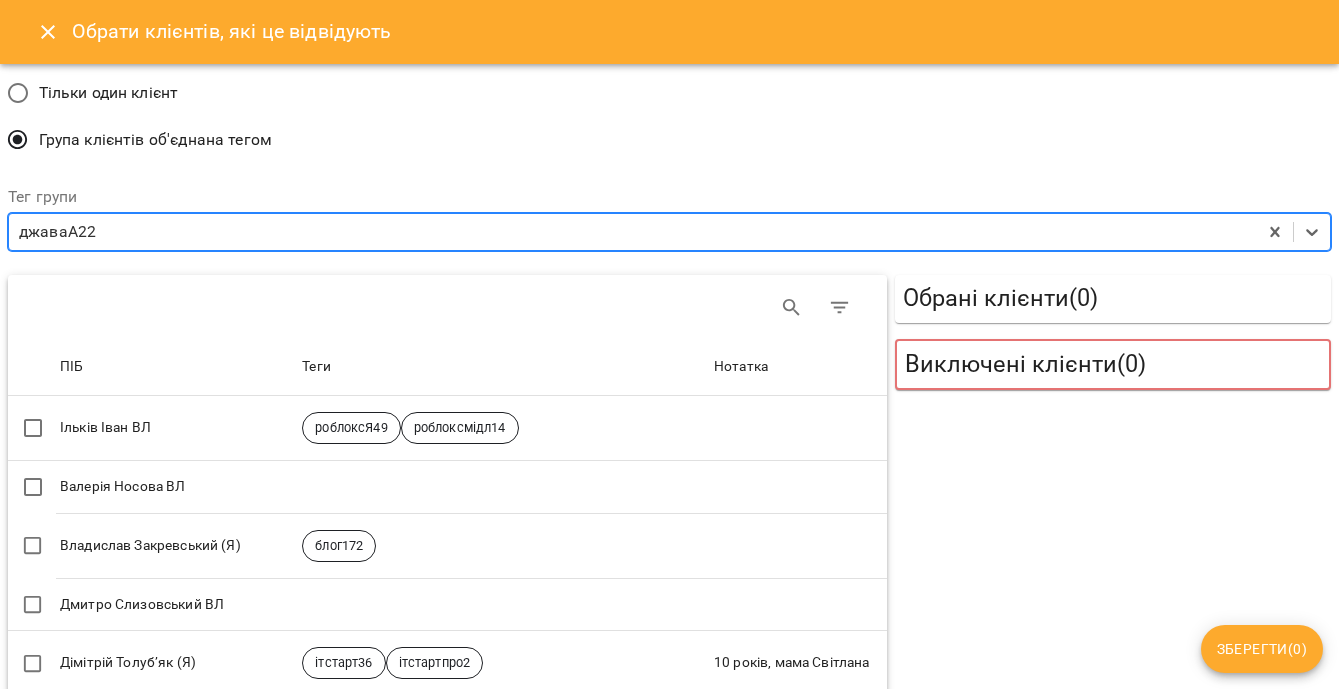 click on "Зберегти ( 0 )" at bounding box center [1262, 649] 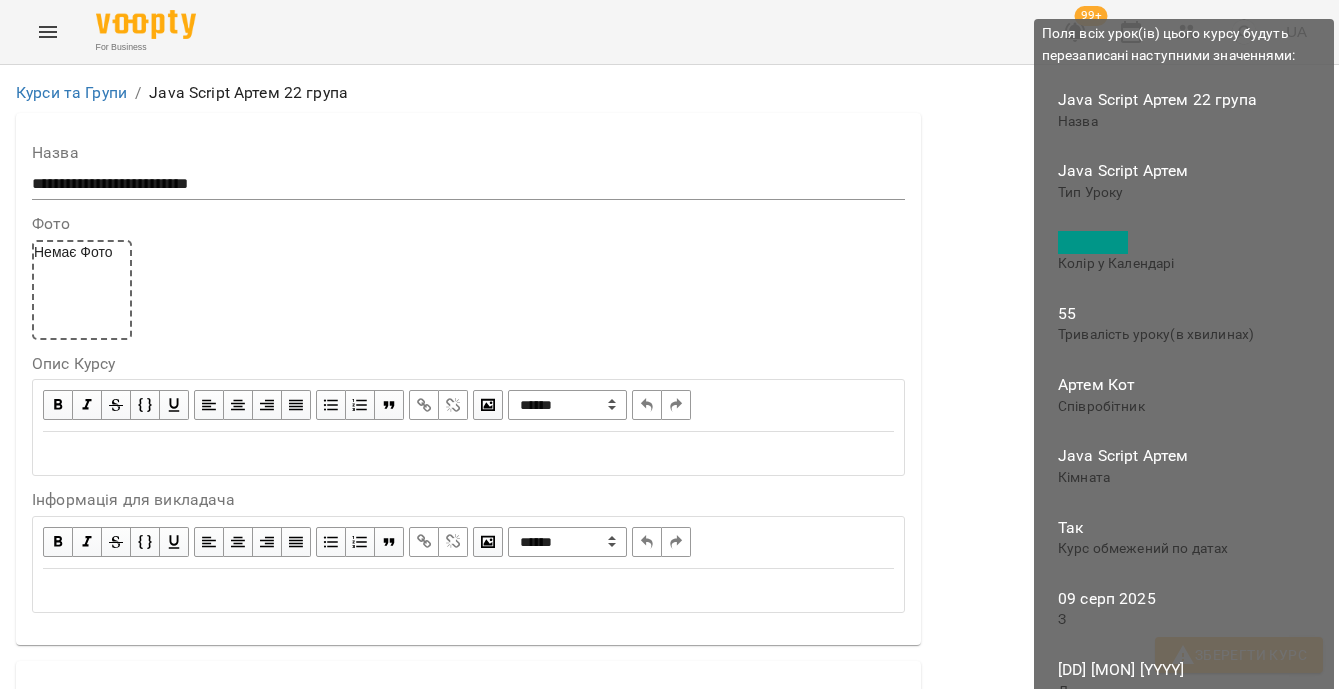 click on "Зберегти Курс" at bounding box center (1239, 655) 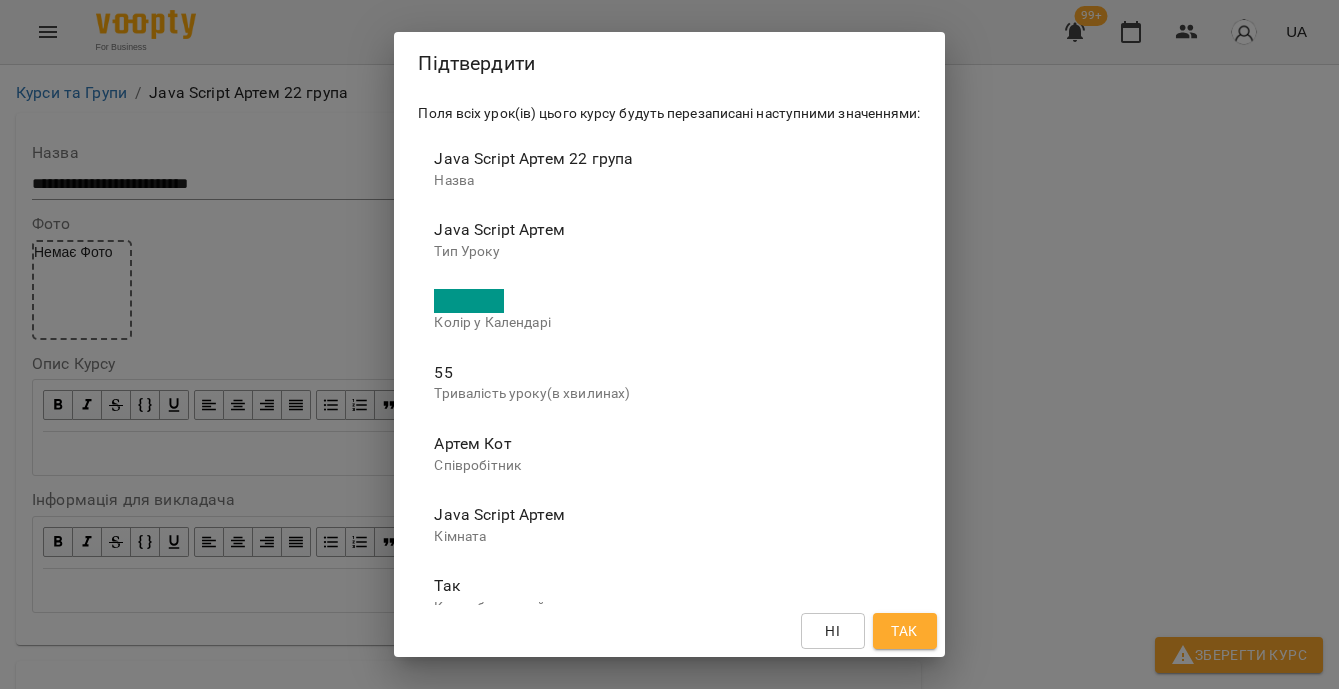 click on "Так" at bounding box center (905, 631) 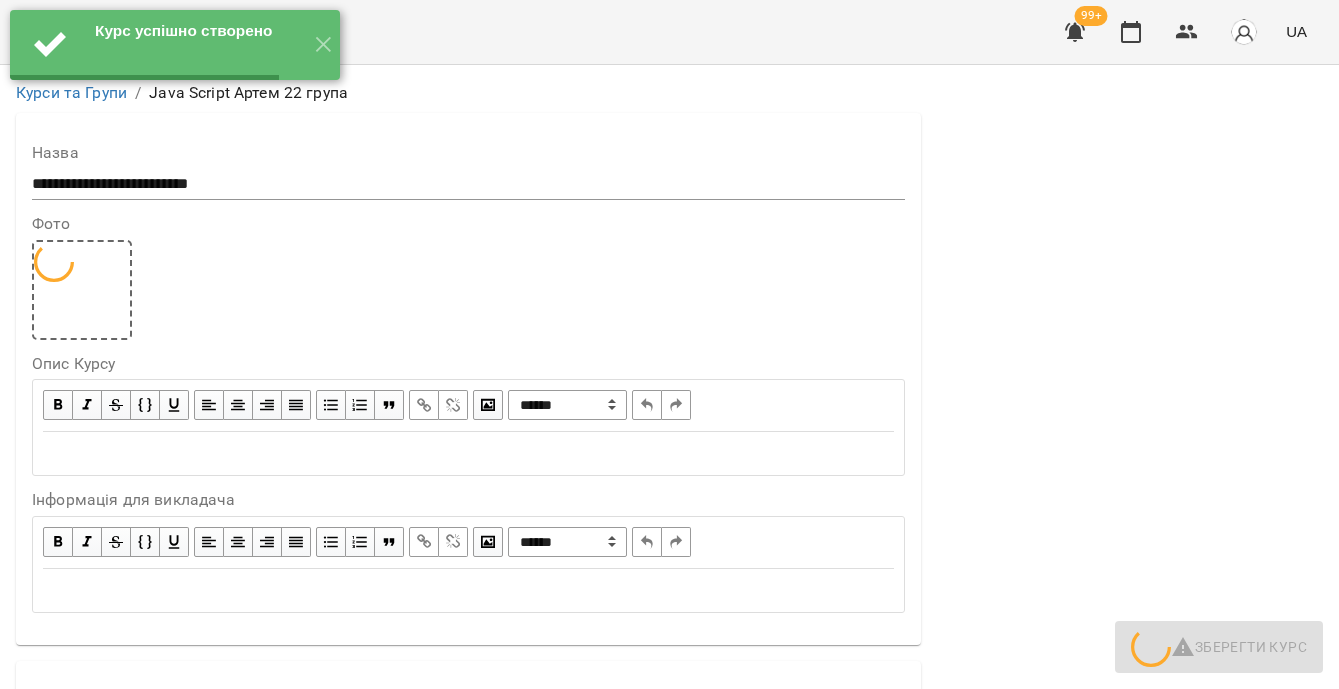 scroll, scrollTop: 2, scrollLeft: 0, axis: vertical 